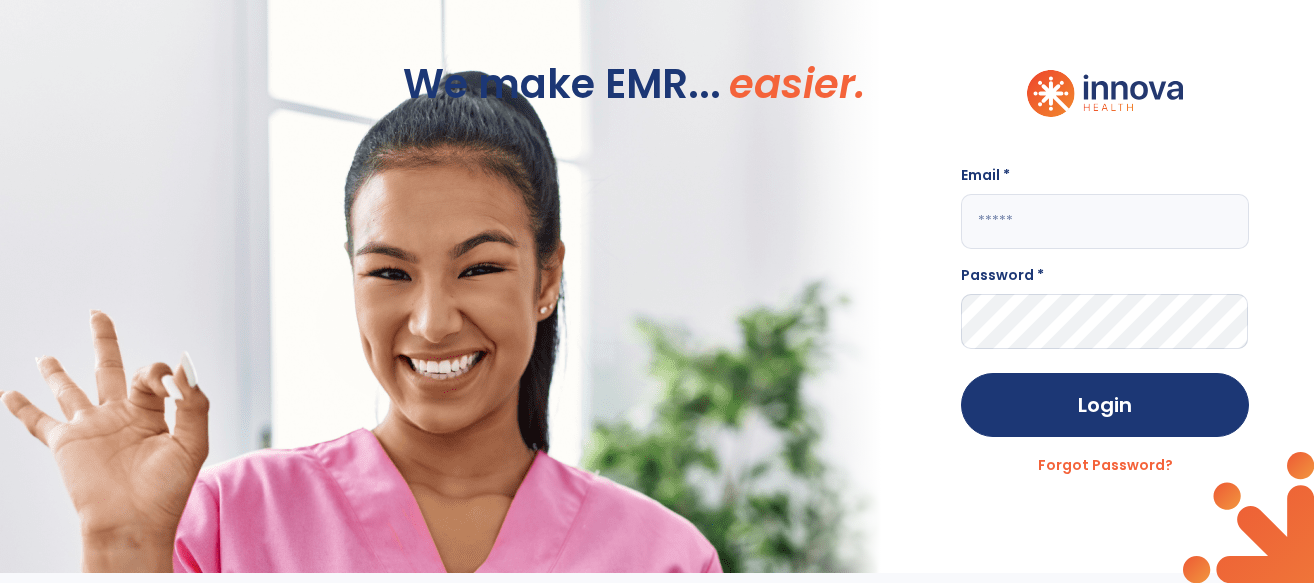 scroll, scrollTop: 0, scrollLeft: 0, axis: both 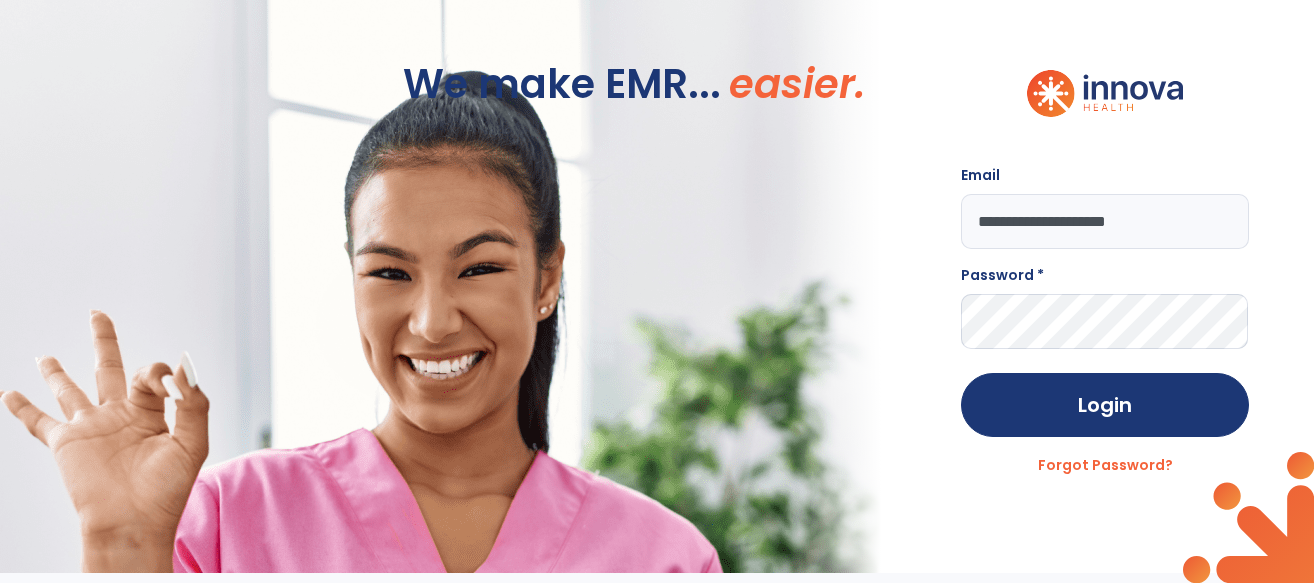 type on "**********" 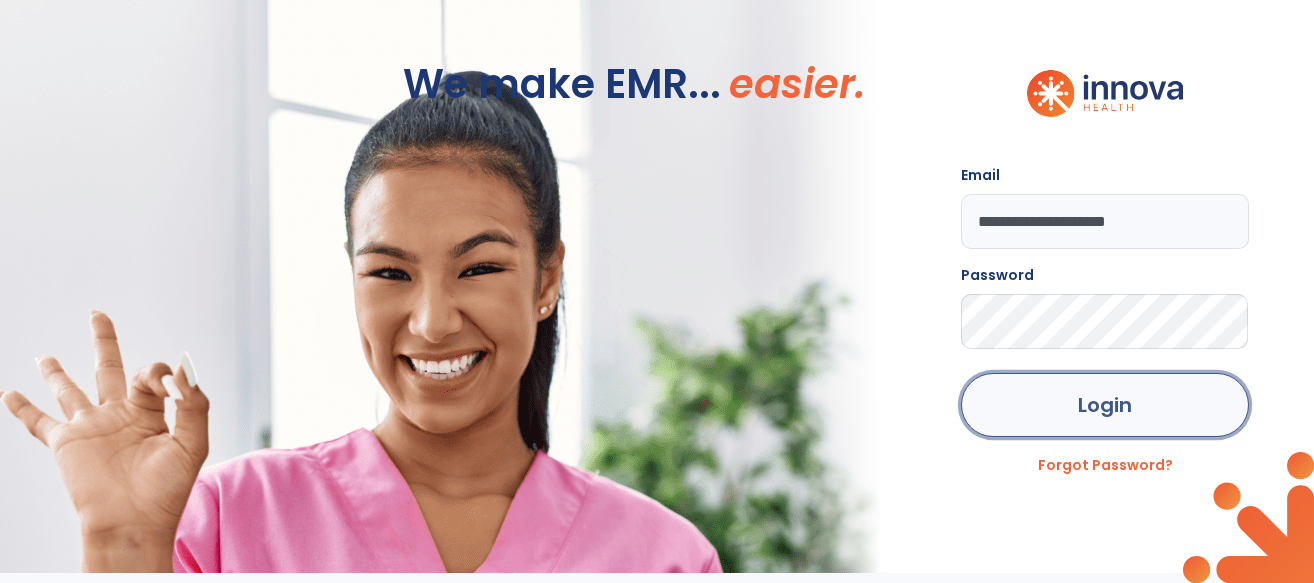 click on "Login" 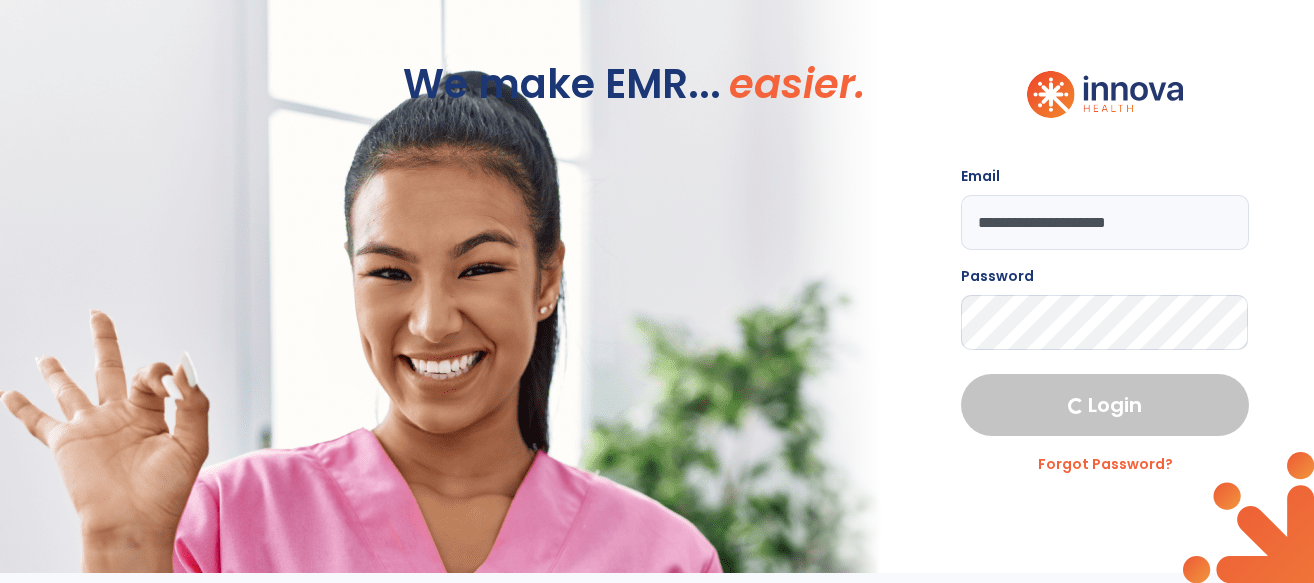 select on "****" 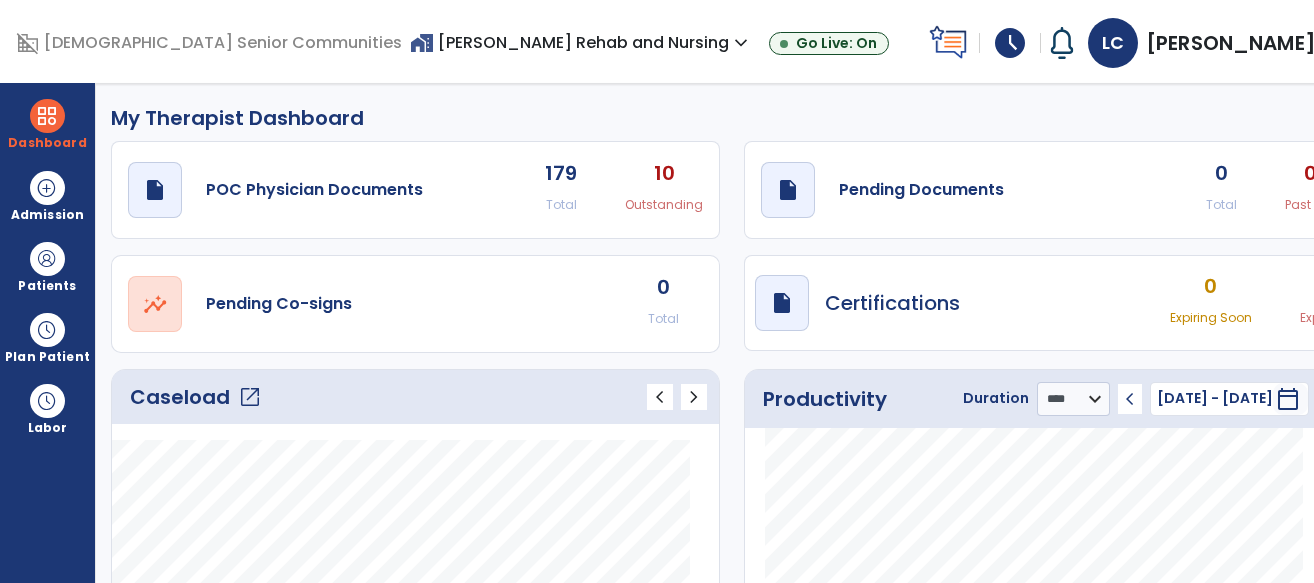 click on "open_in_new" 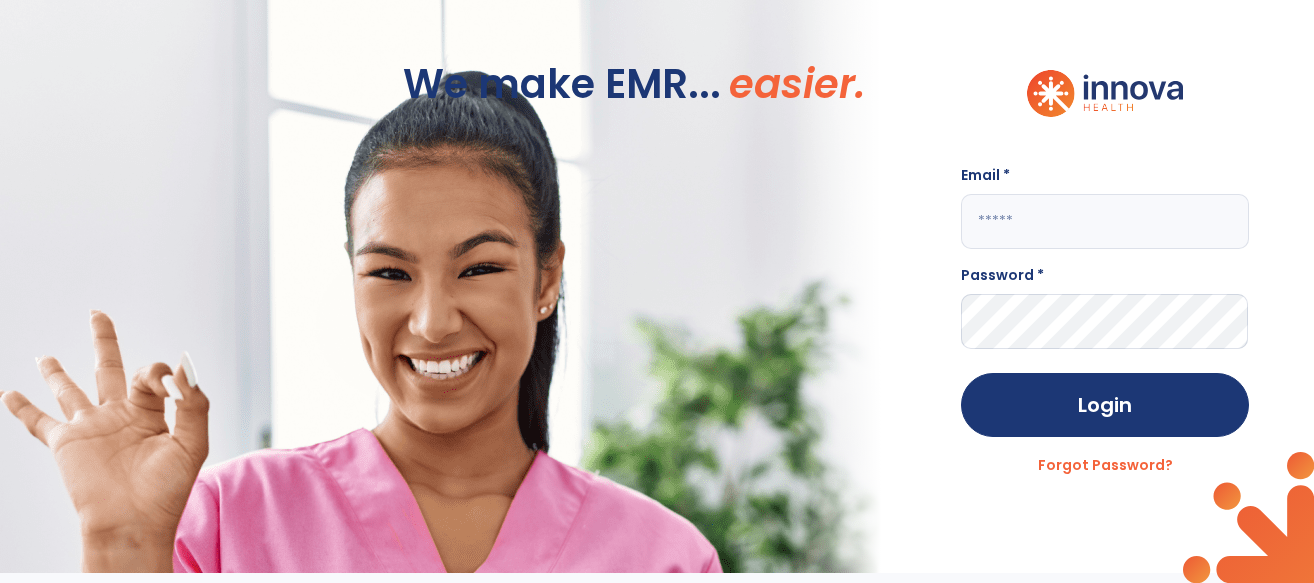 click 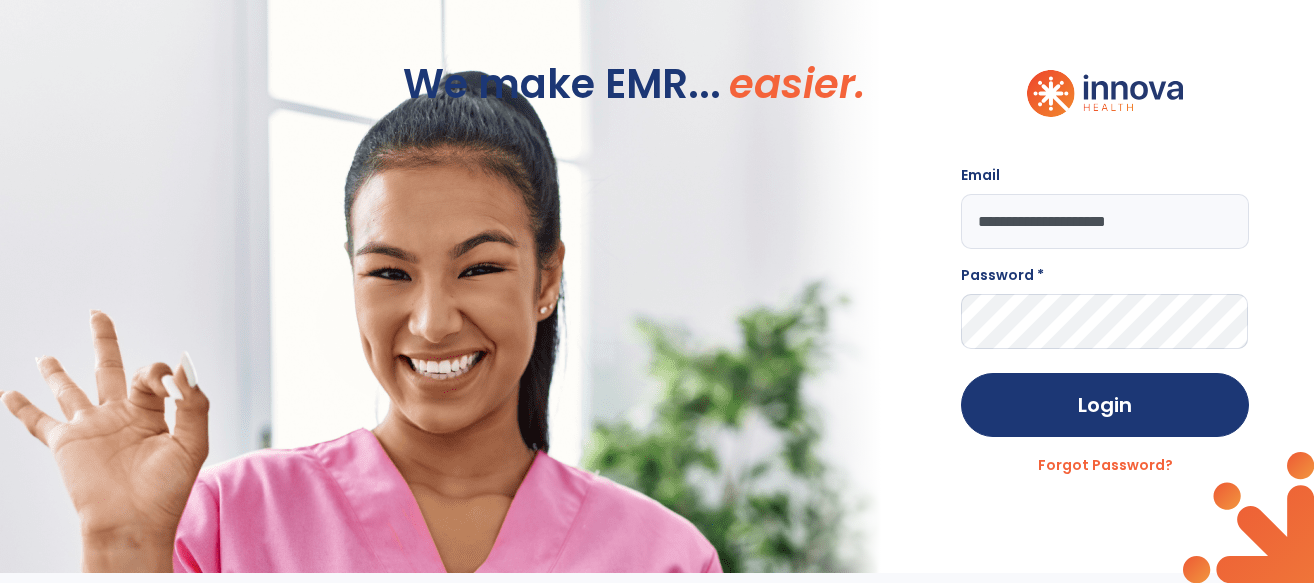 type on "**********" 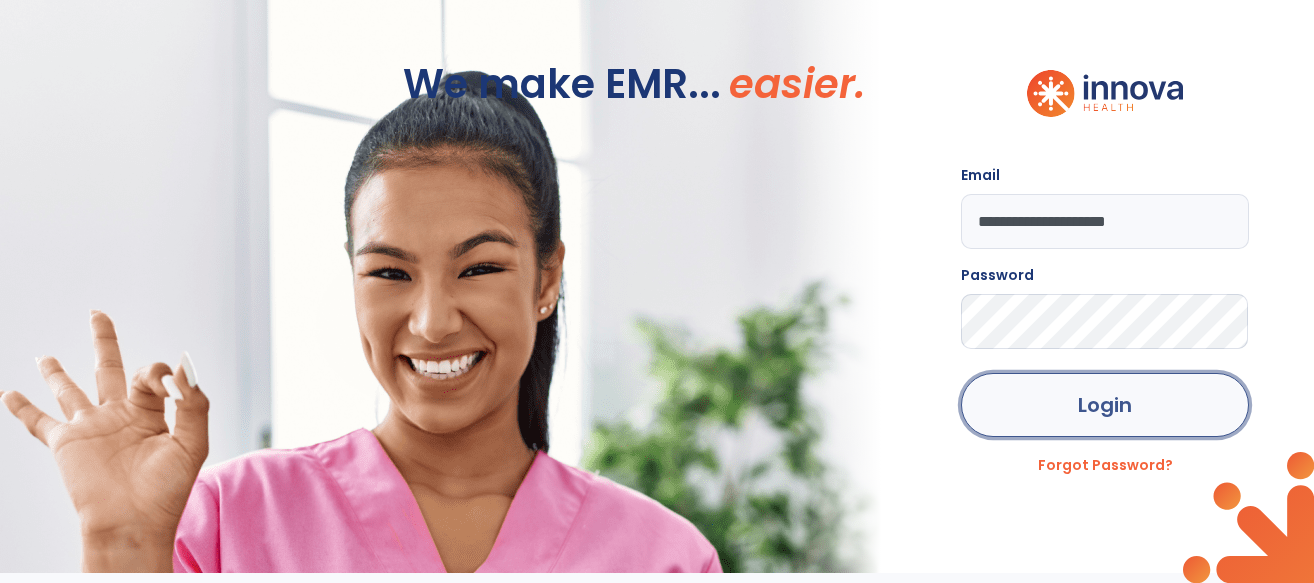 click on "Login" 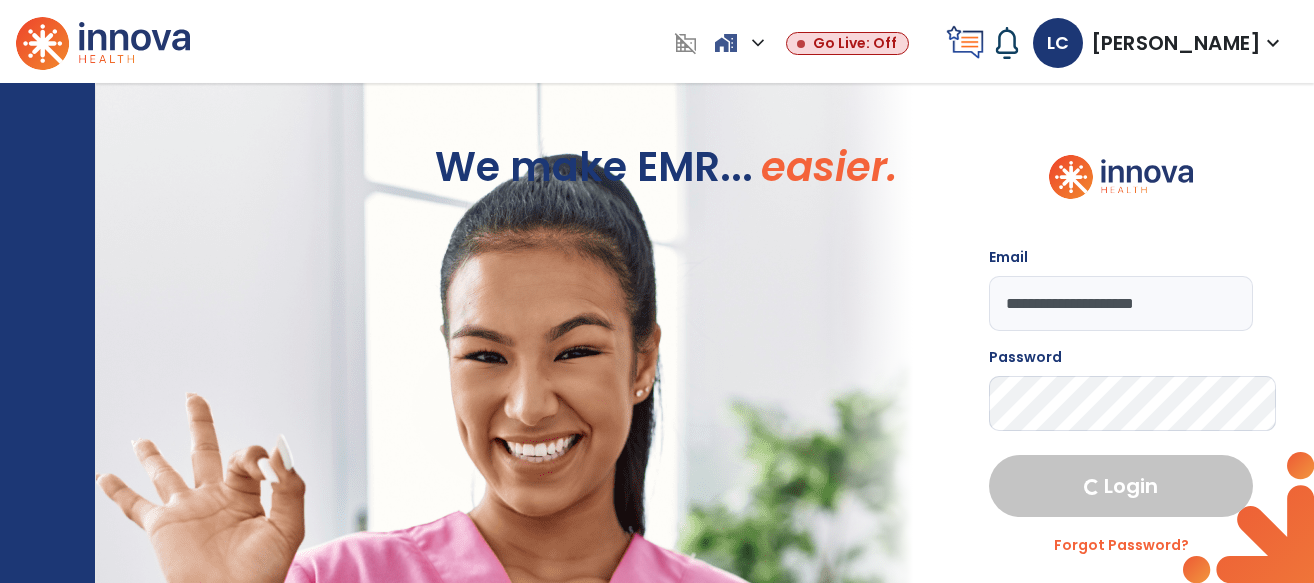 select on "****" 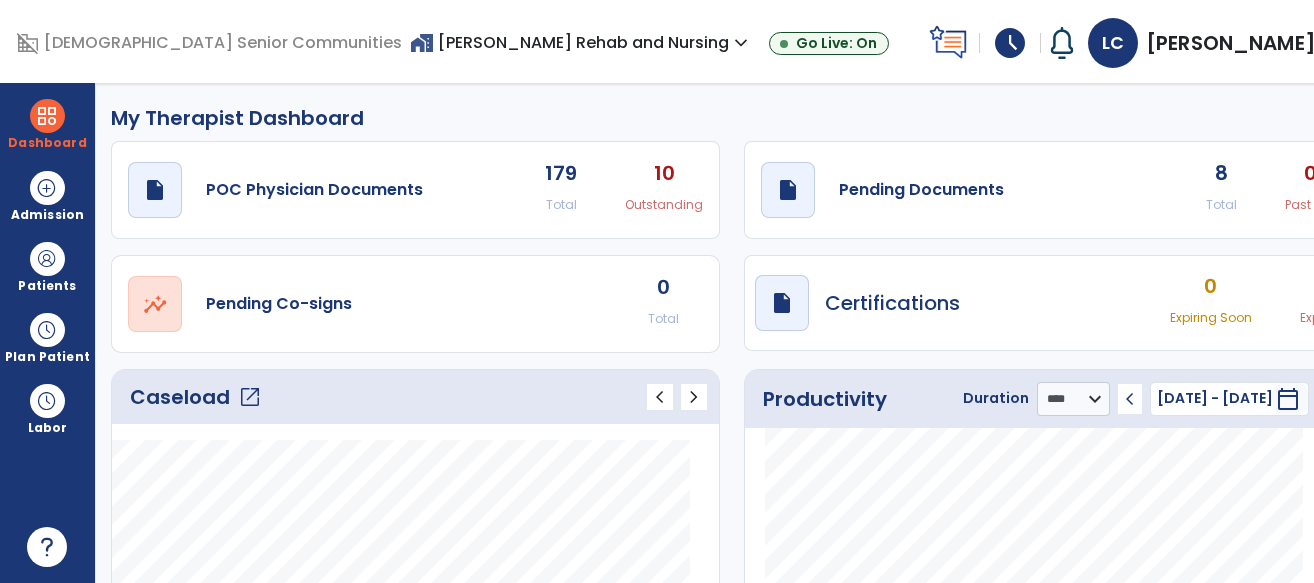 click on "open_in_new" 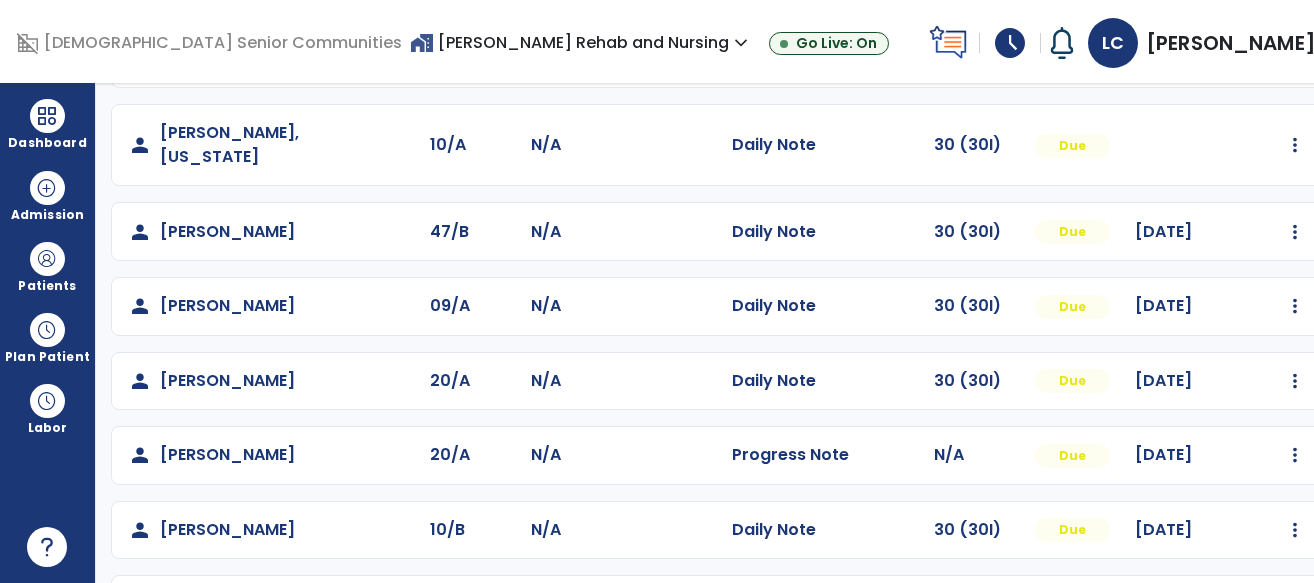 scroll, scrollTop: 466, scrollLeft: 0, axis: vertical 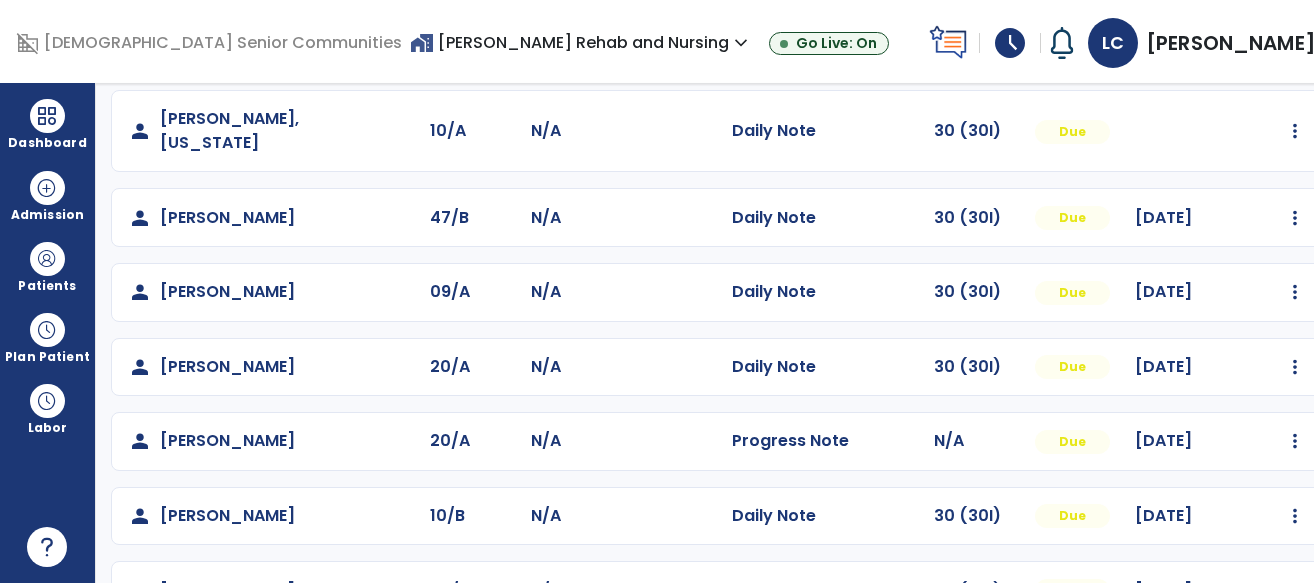 click on "Mark Visit As Complete   Reset Note   Open Document   G + C Mins" 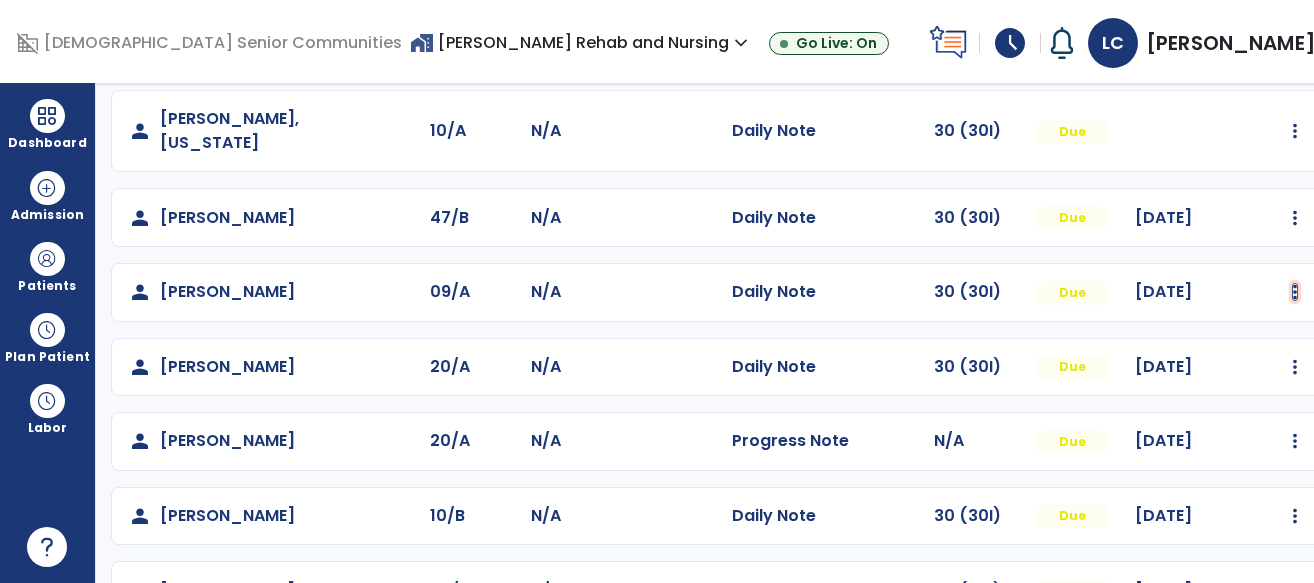 click at bounding box center (1296, -104) 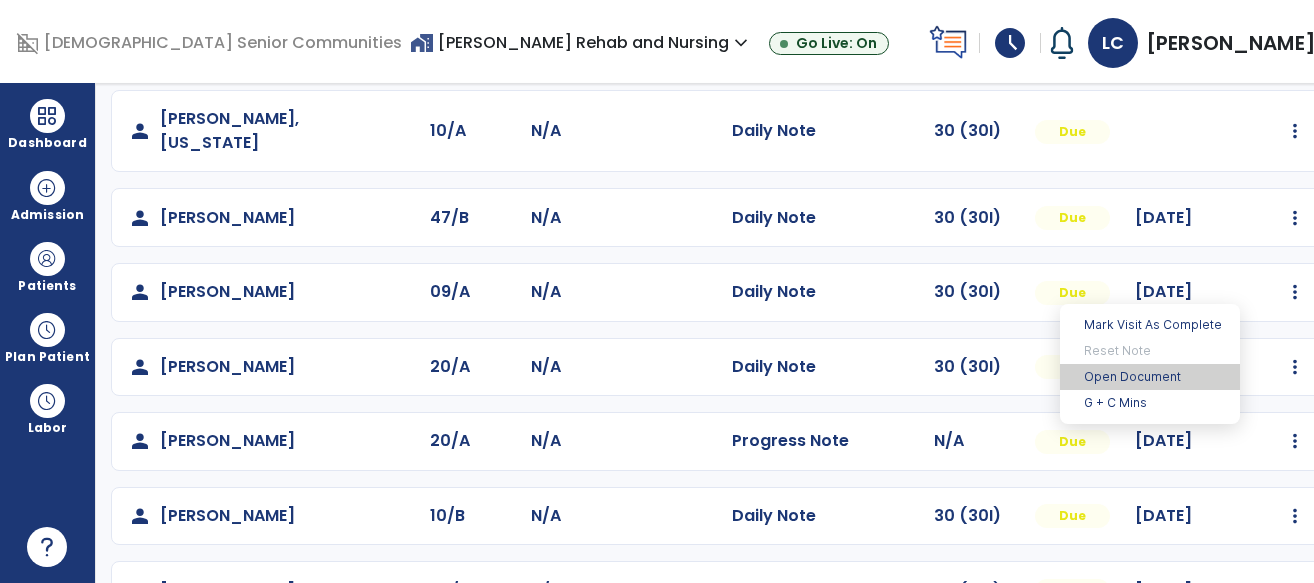 click on "Open Document" at bounding box center (1150, 377) 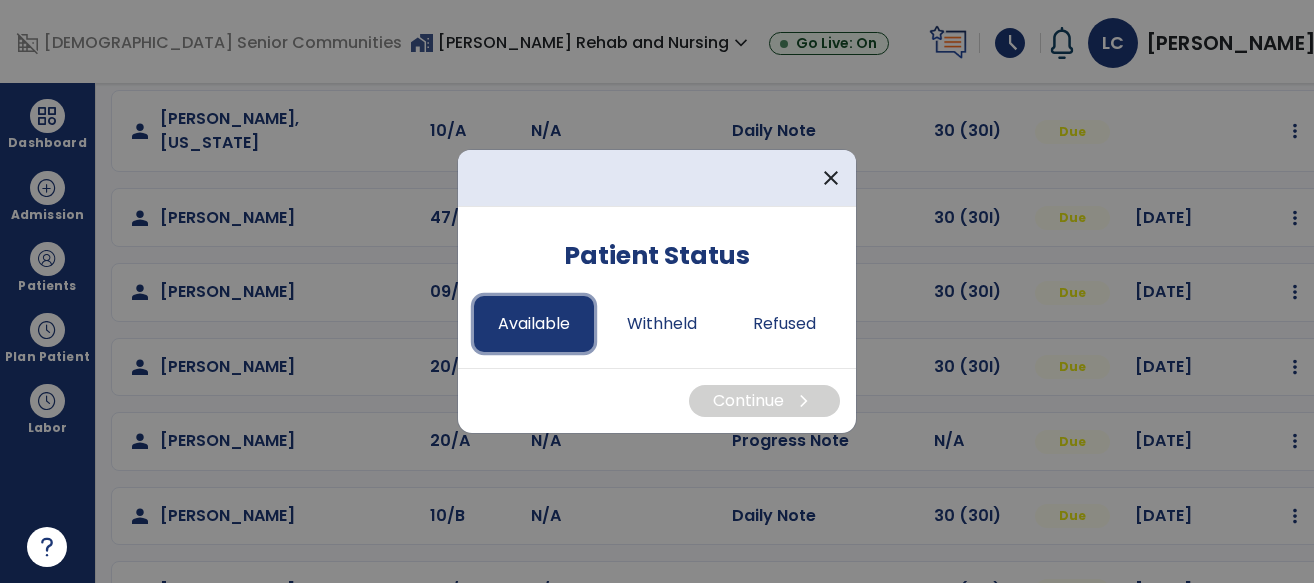 click on "Available" at bounding box center [534, 324] 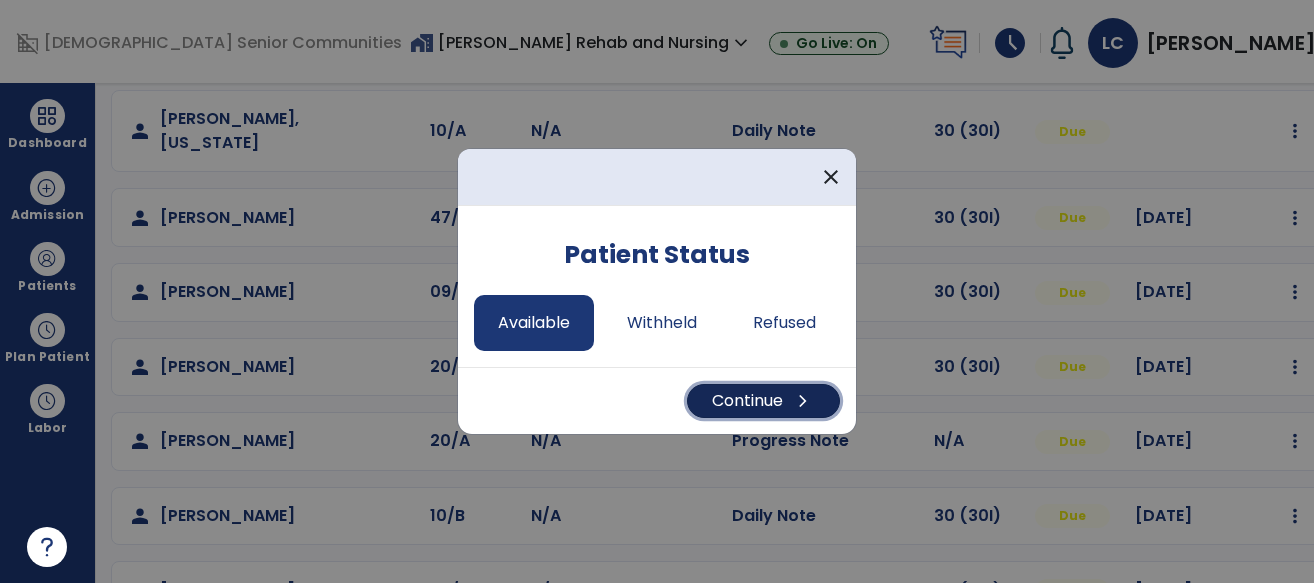 click on "Continue   chevron_right" at bounding box center (763, 401) 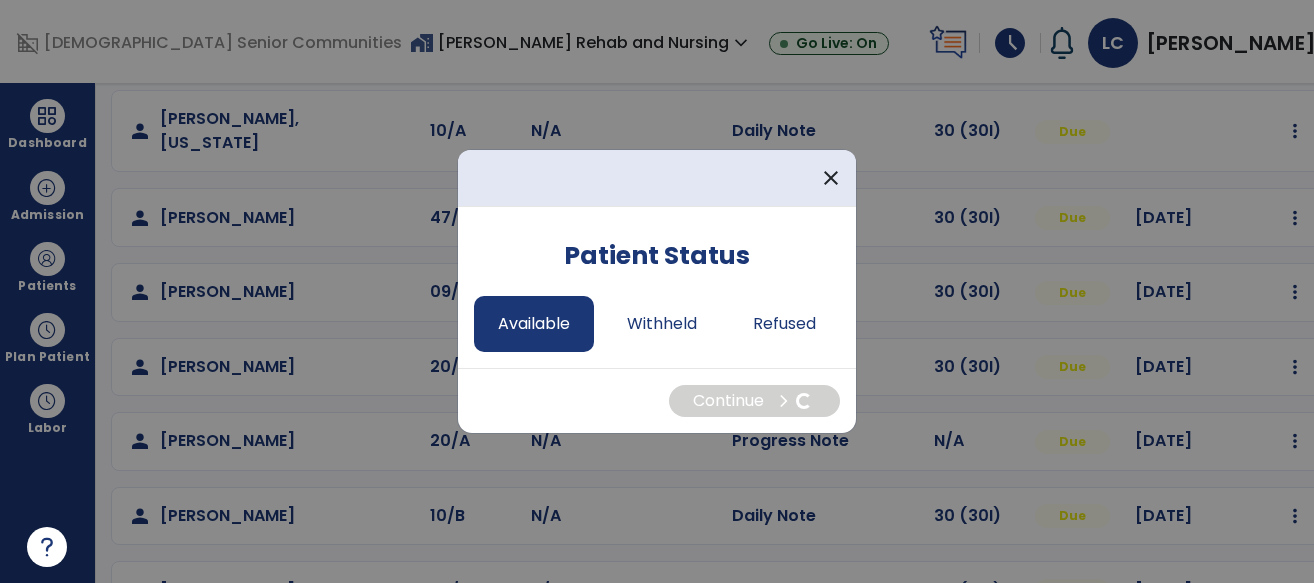 select on "*" 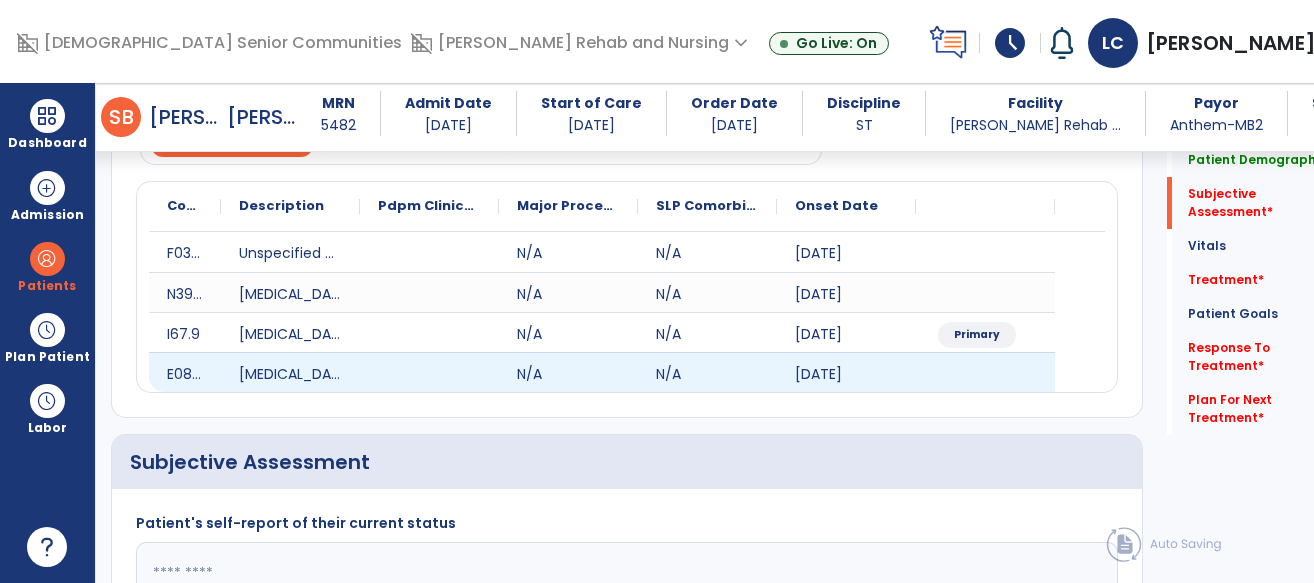 scroll, scrollTop: 392, scrollLeft: 0, axis: vertical 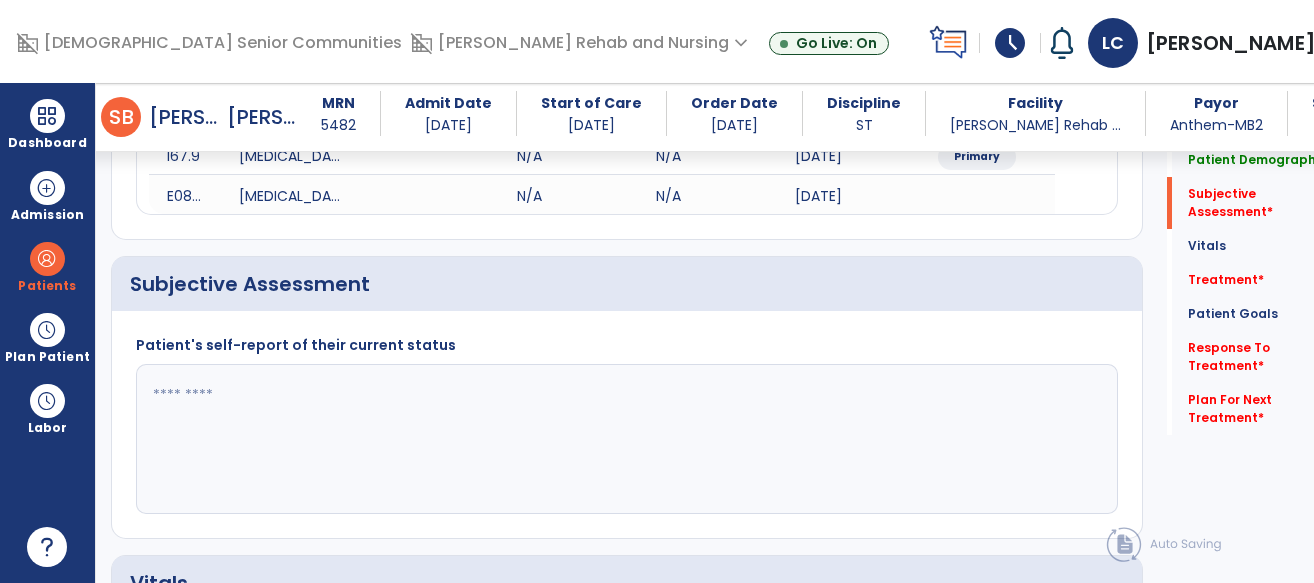 click 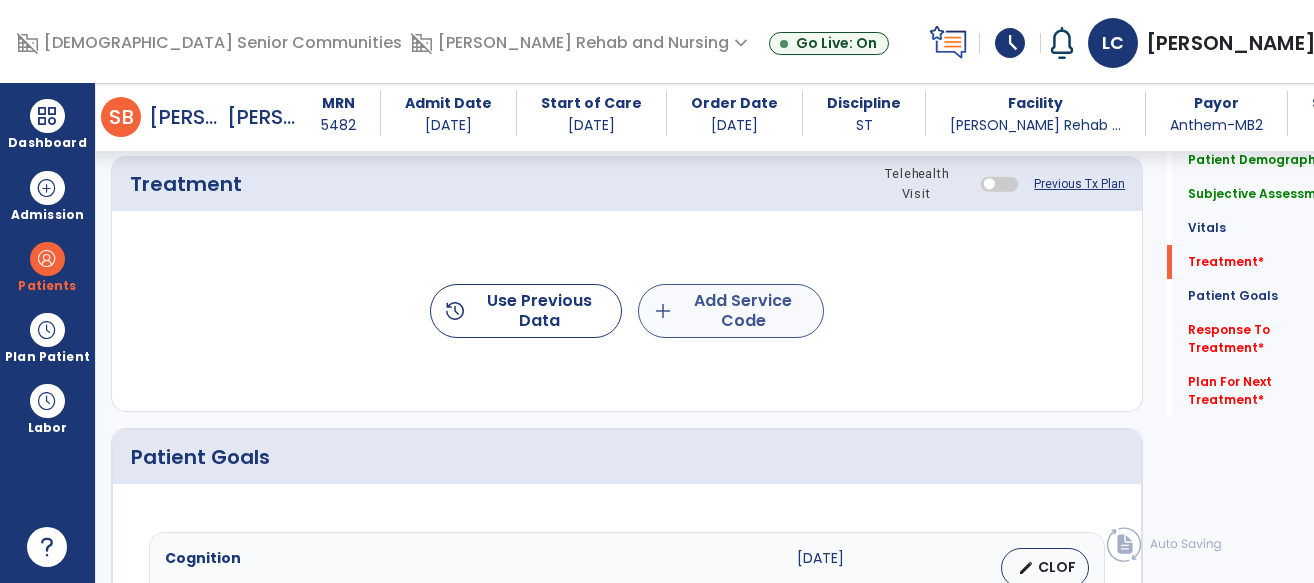 type on "**********" 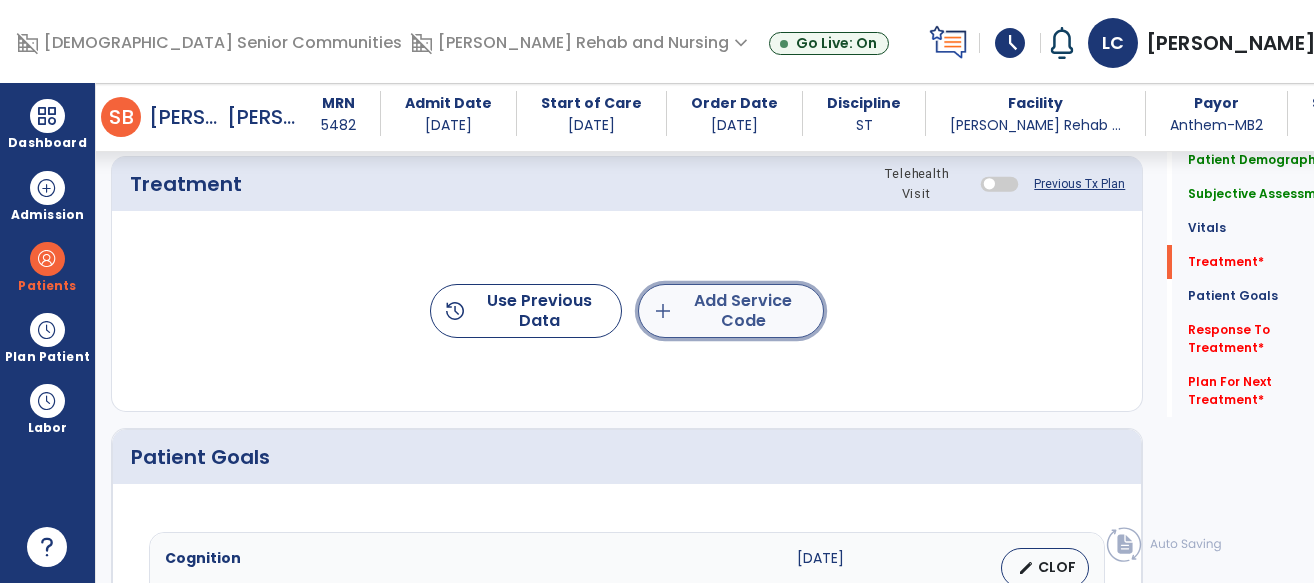 click on "add  Add Service Code" 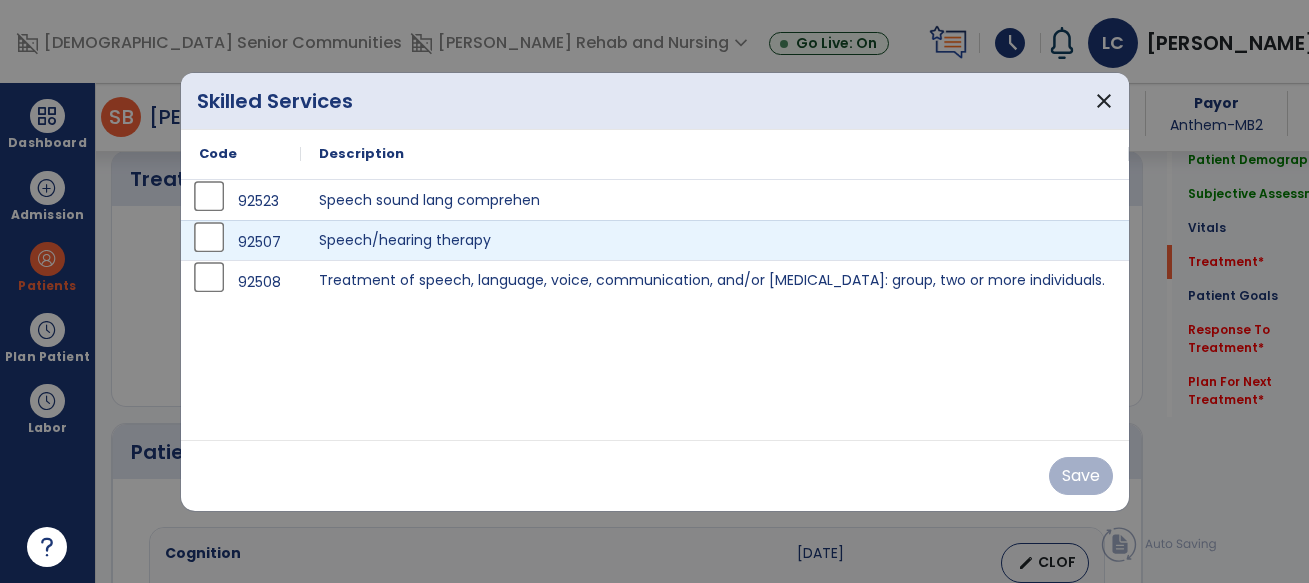 scroll, scrollTop: 1213, scrollLeft: 0, axis: vertical 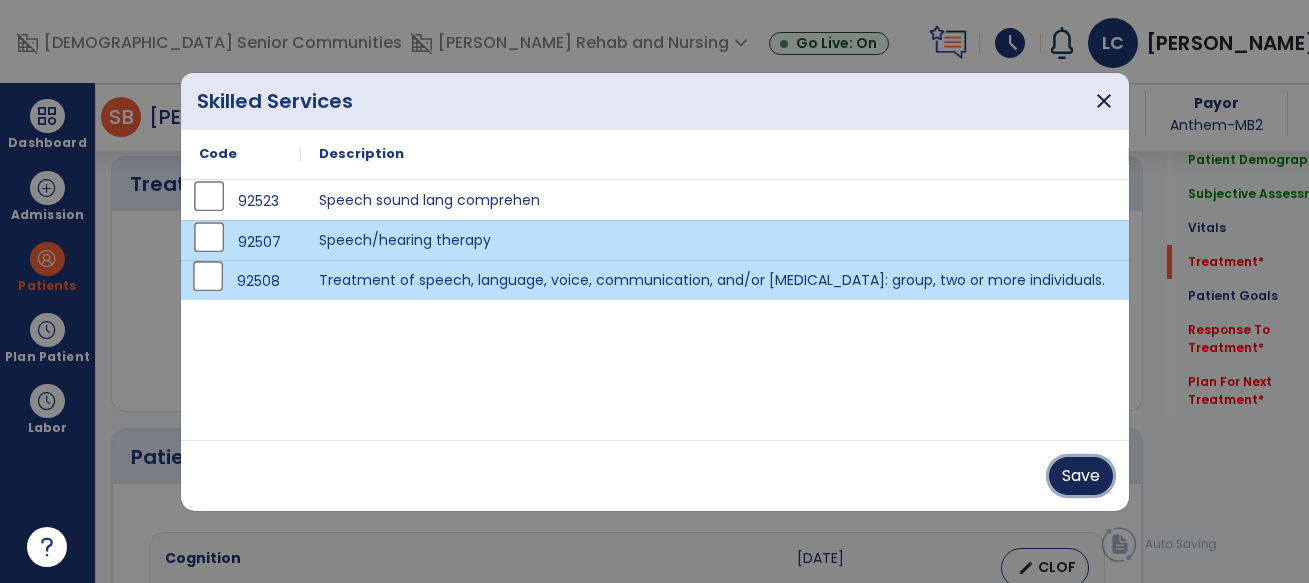 click on "Save" at bounding box center [1081, 476] 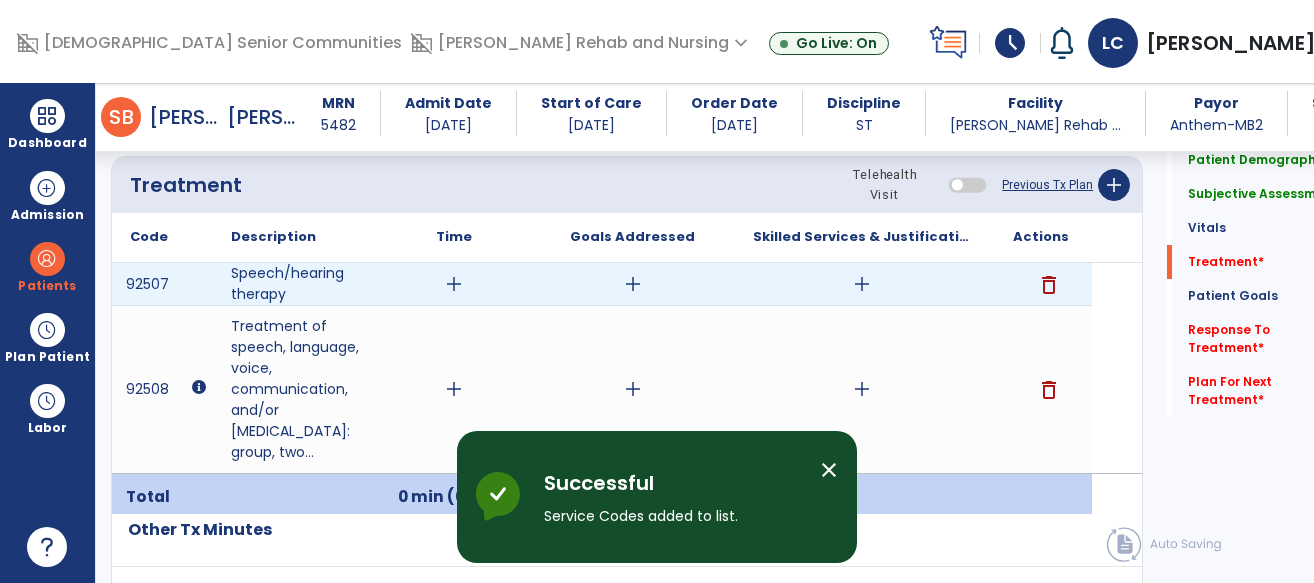 click on "add" at bounding box center (454, 284) 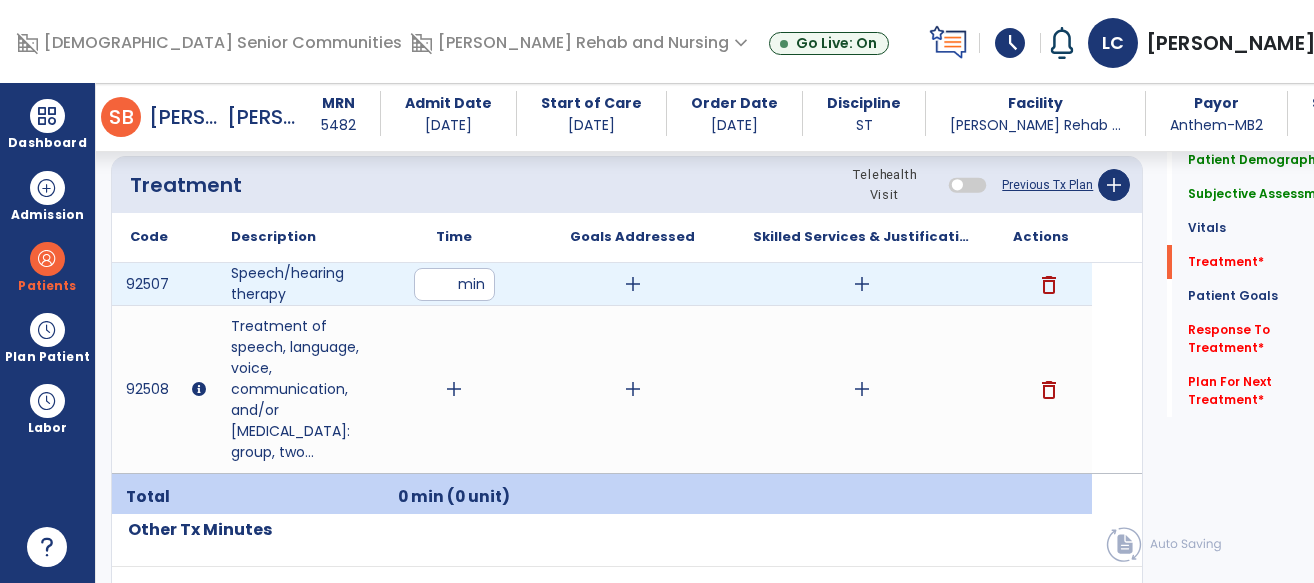 type on "**" 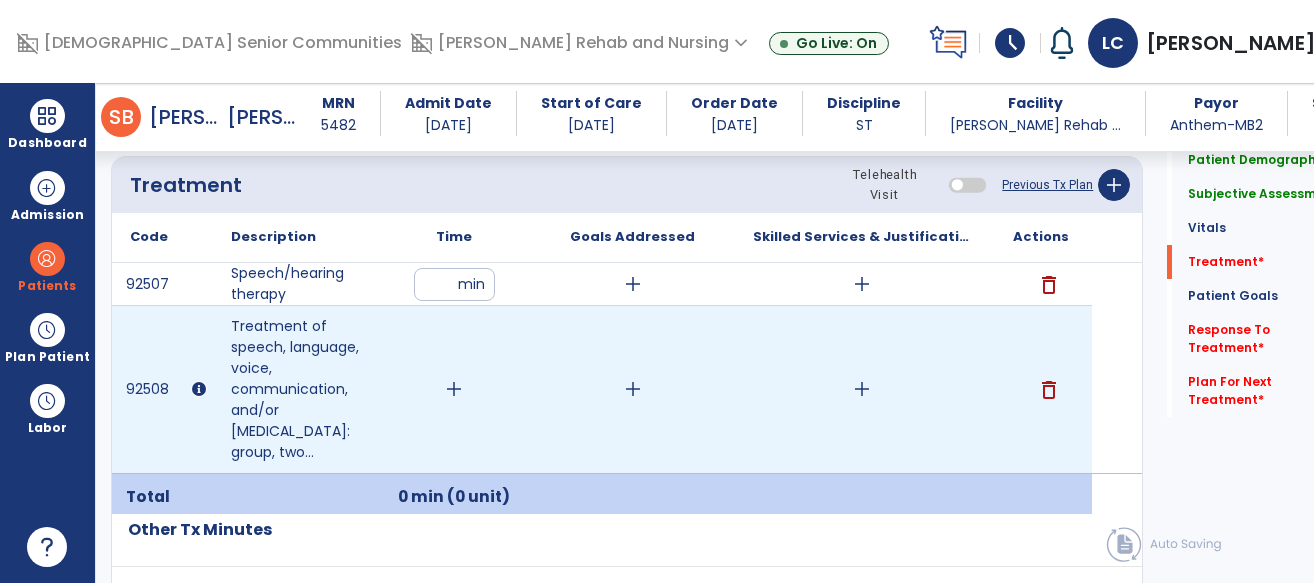click on "92507  Speech/hearing therapy  ** min add add delete 92508  Treatment of speech, language, voice, communication, and/or [MEDICAL_DATA]: group, two...  add add add delete" at bounding box center (602, 368) 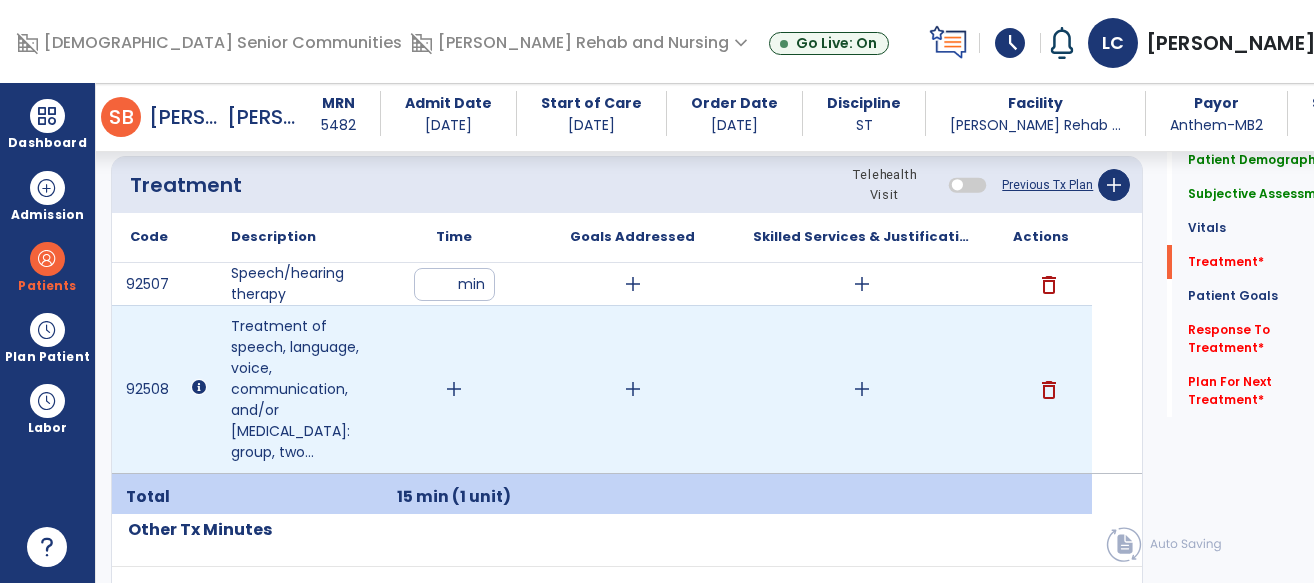 click on "add" at bounding box center (454, 389) 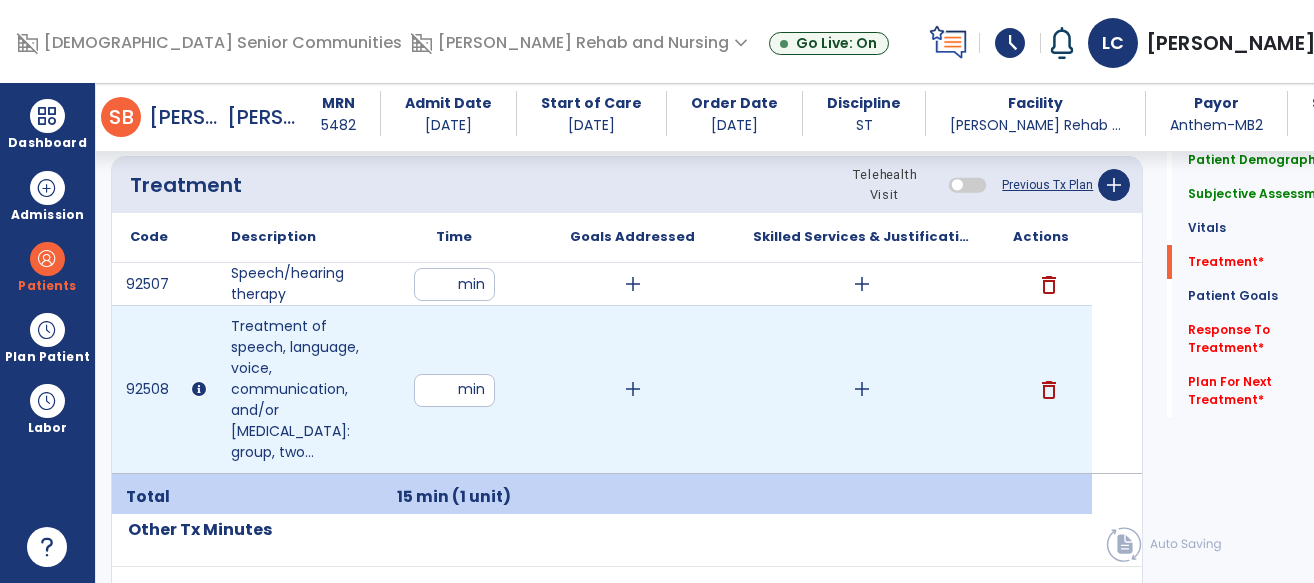 type on "**" 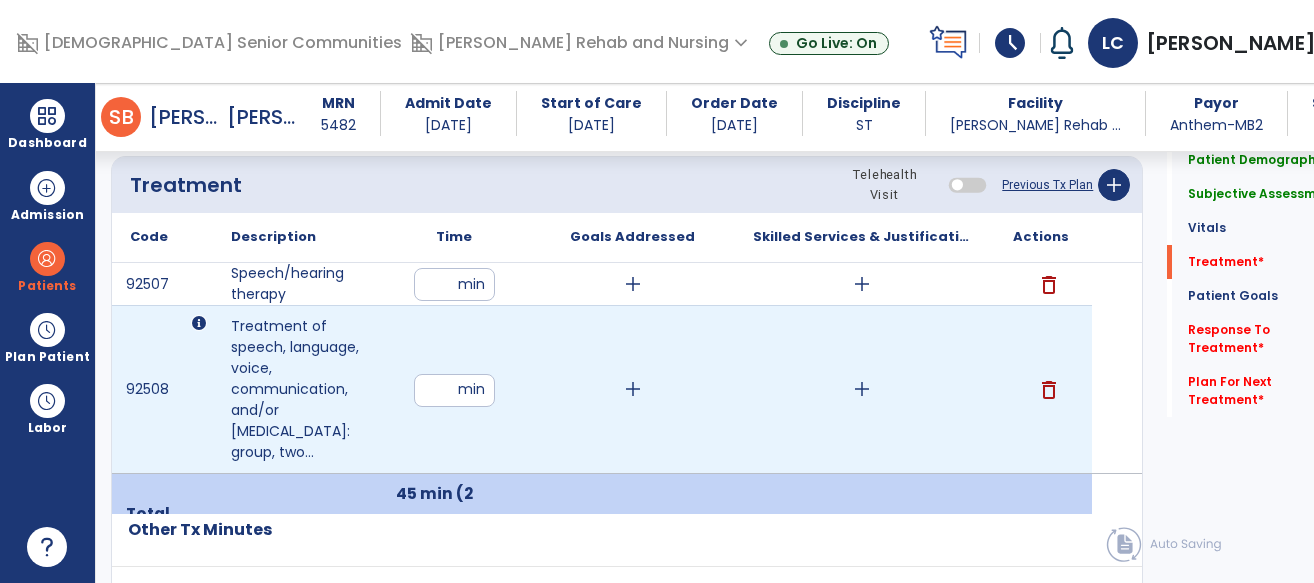 click on "add" at bounding box center [862, 389] 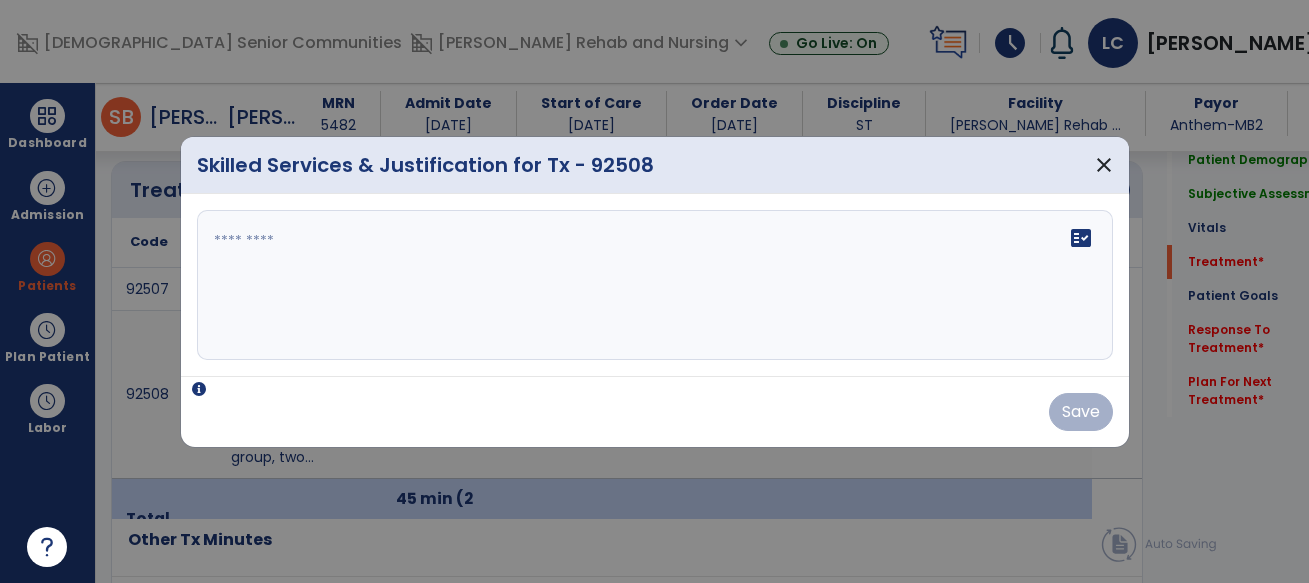scroll, scrollTop: 1213, scrollLeft: 0, axis: vertical 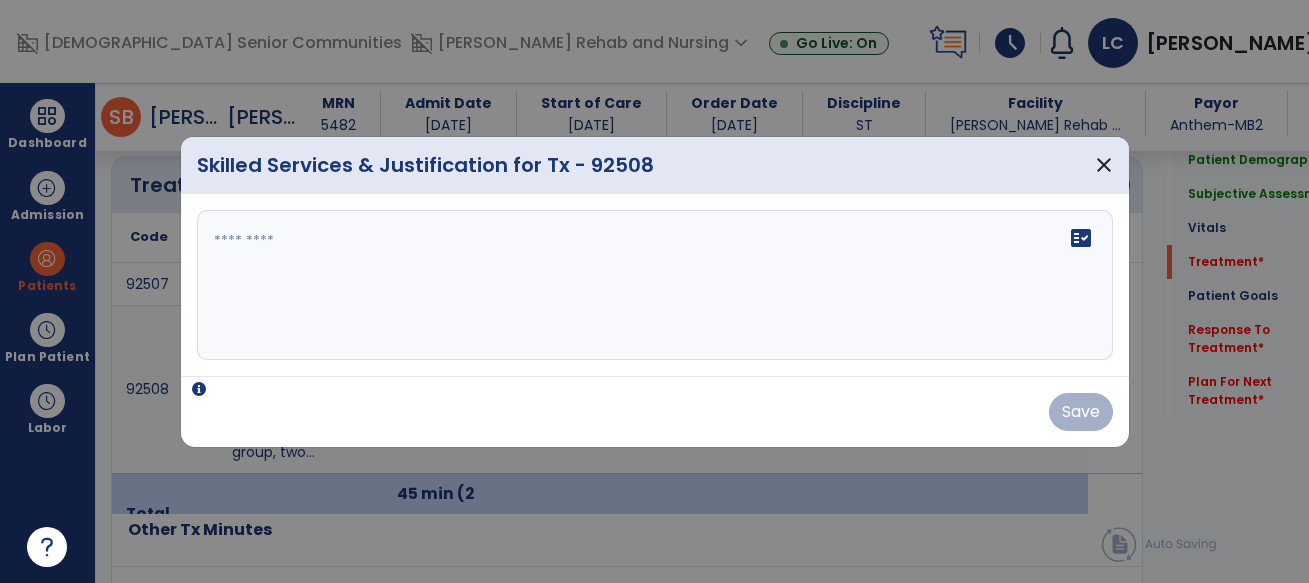 click on "fact_check" at bounding box center [655, 285] 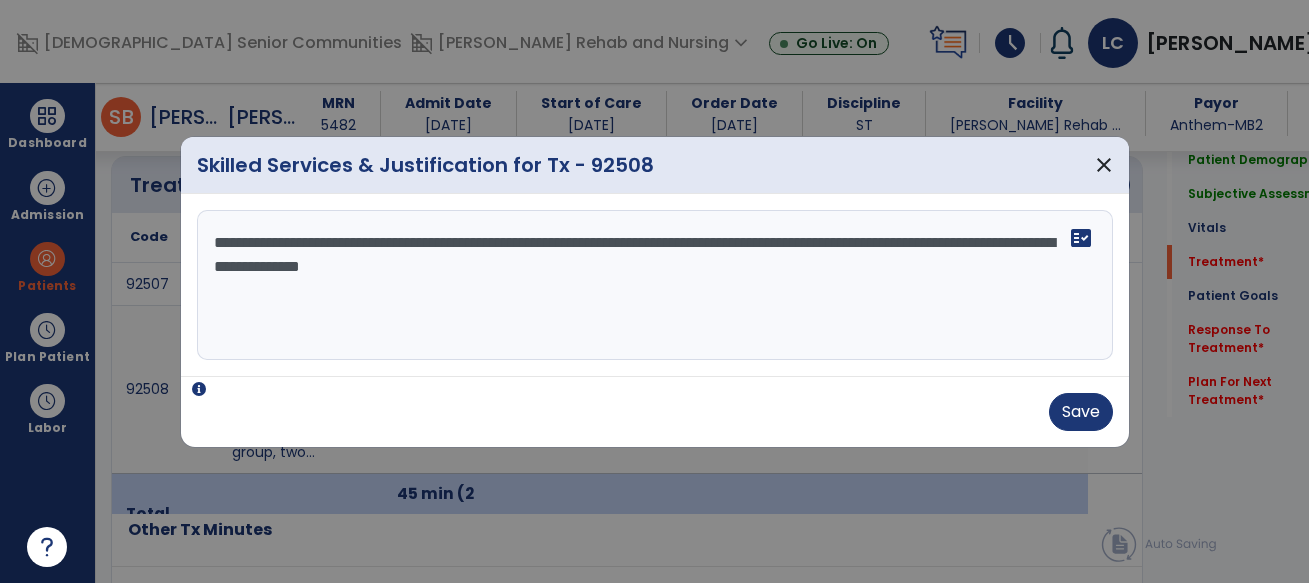 click on "**********" at bounding box center (655, 285) 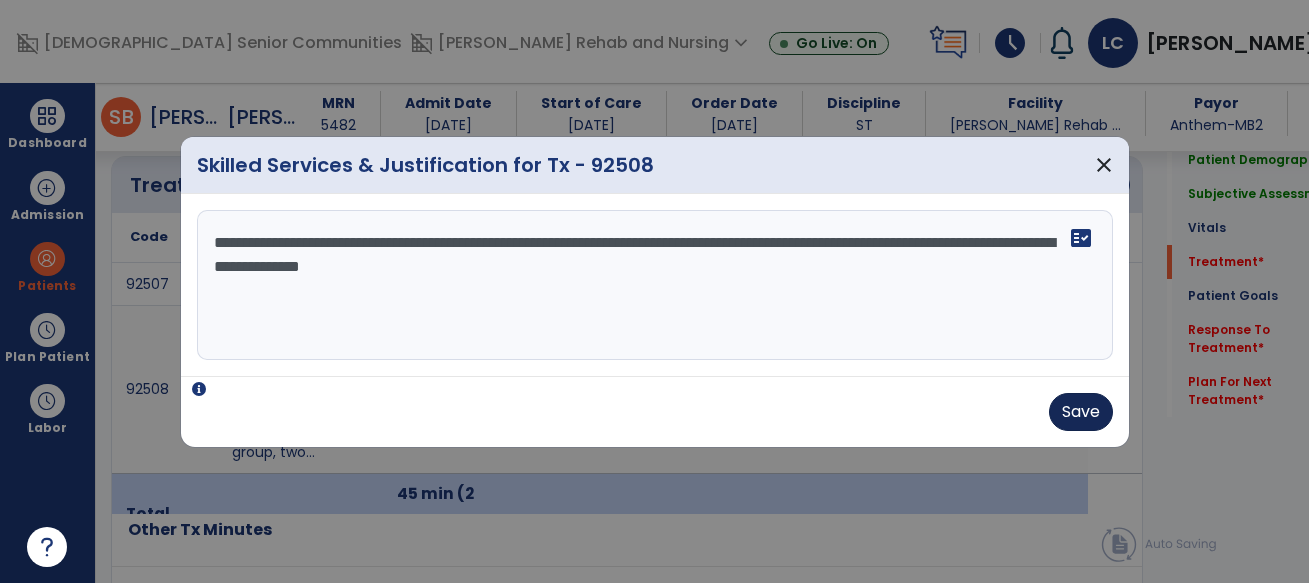type on "**********" 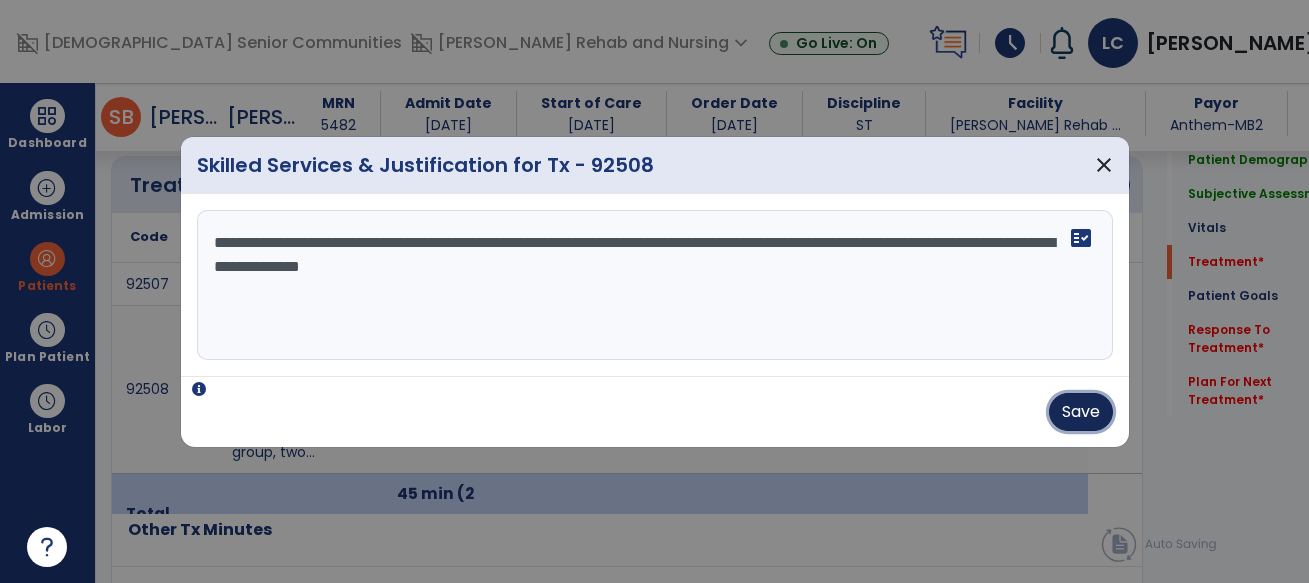 click on "Save" at bounding box center [1081, 412] 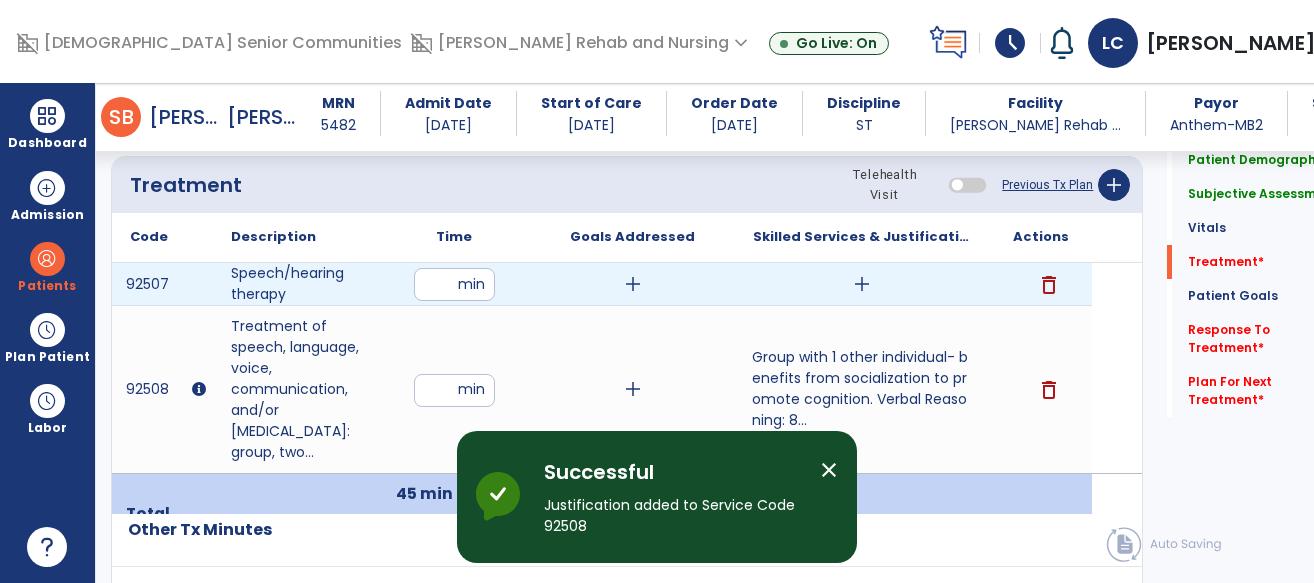 click on "add" at bounding box center (862, 284) 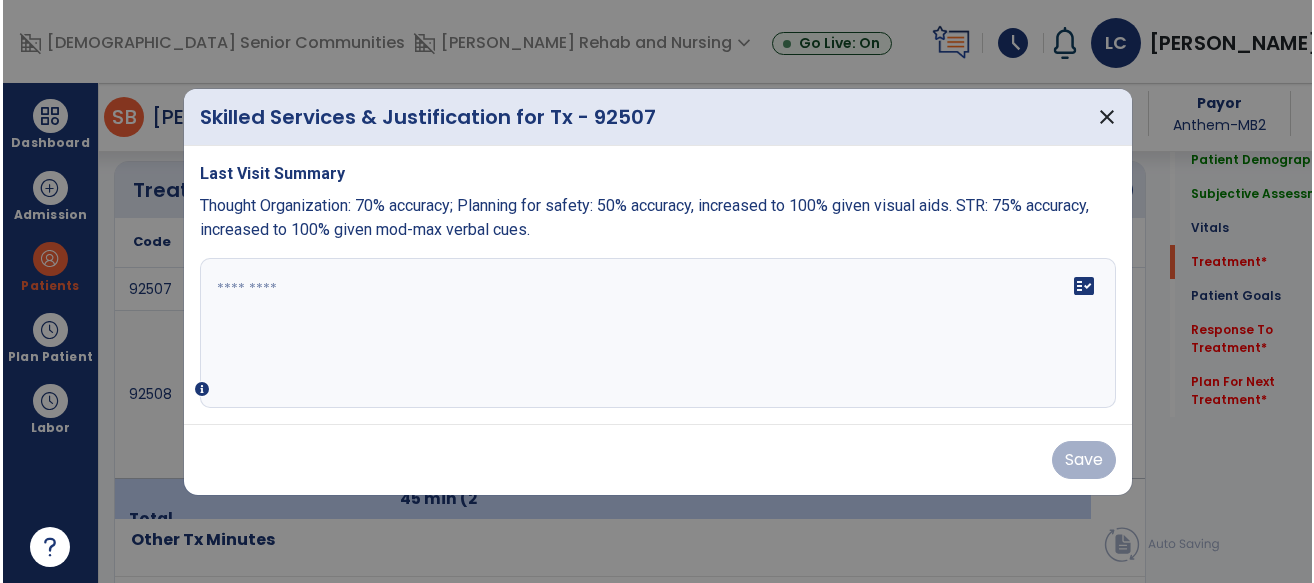 scroll, scrollTop: 1213, scrollLeft: 0, axis: vertical 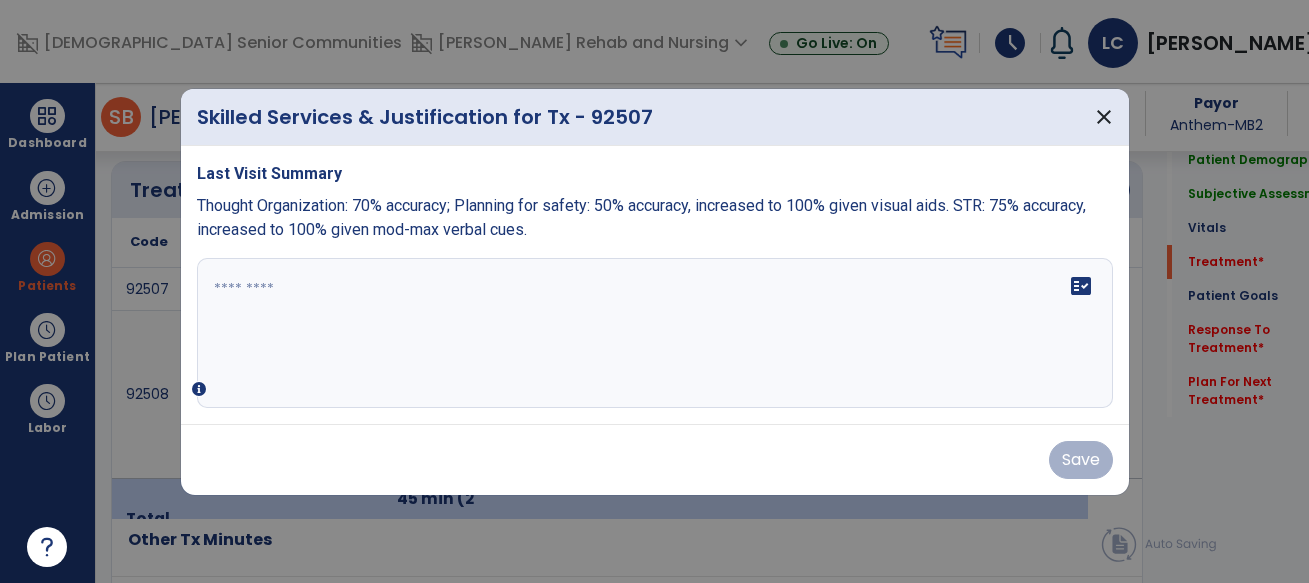 click at bounding box center [655, 333] 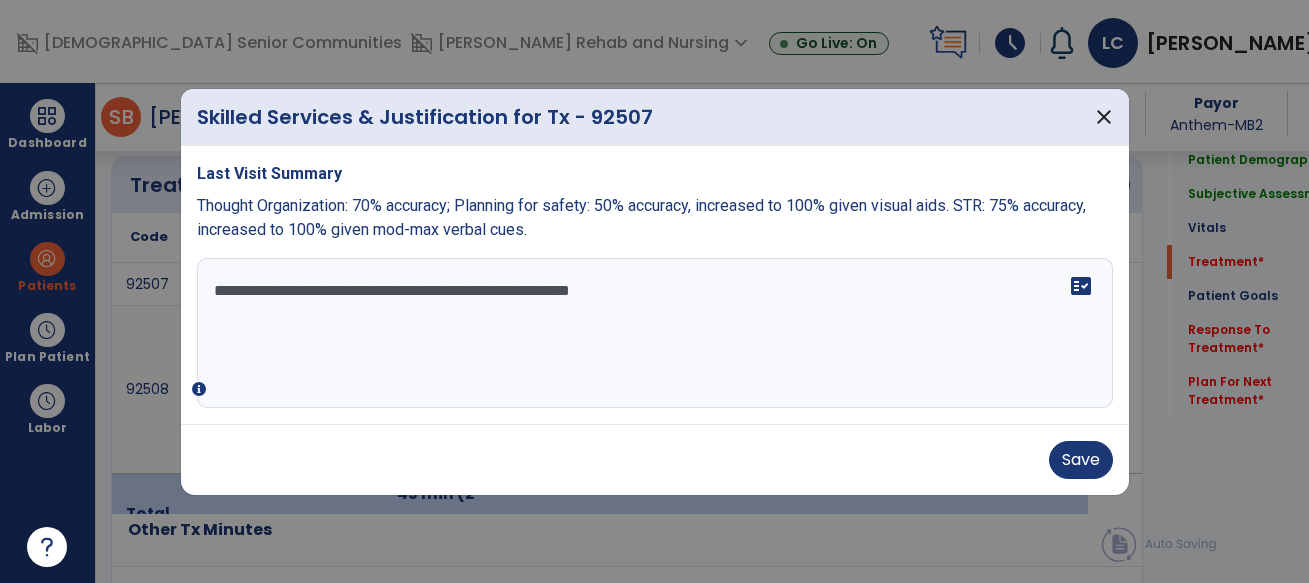 click on "**********" at bounding box center (655, 333) 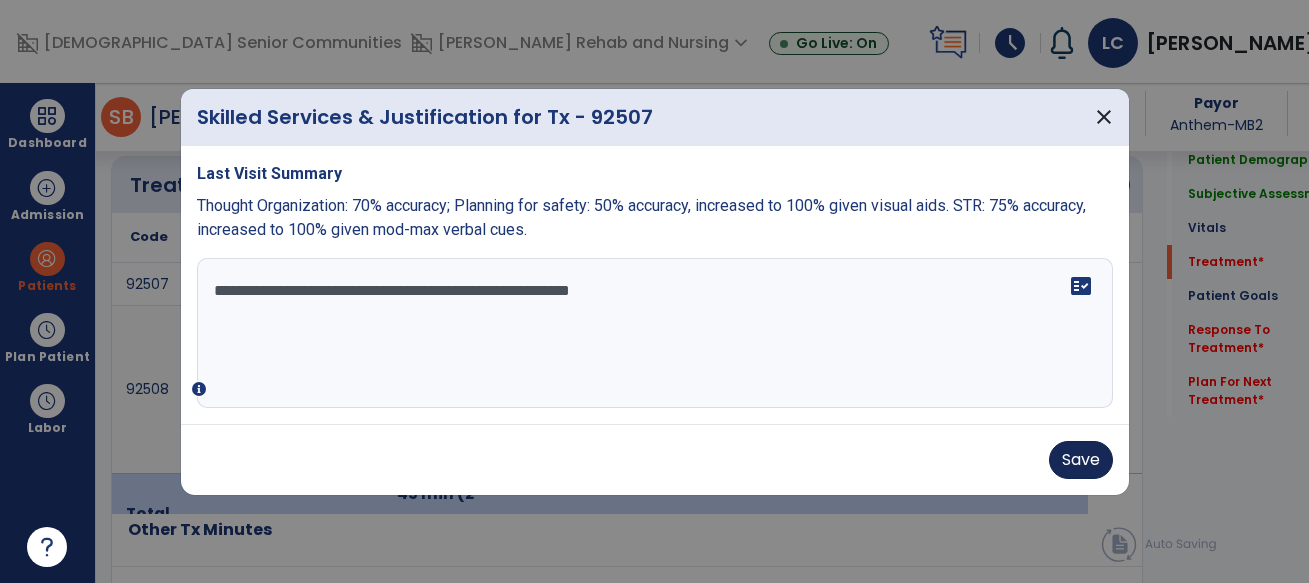 type on "**********" 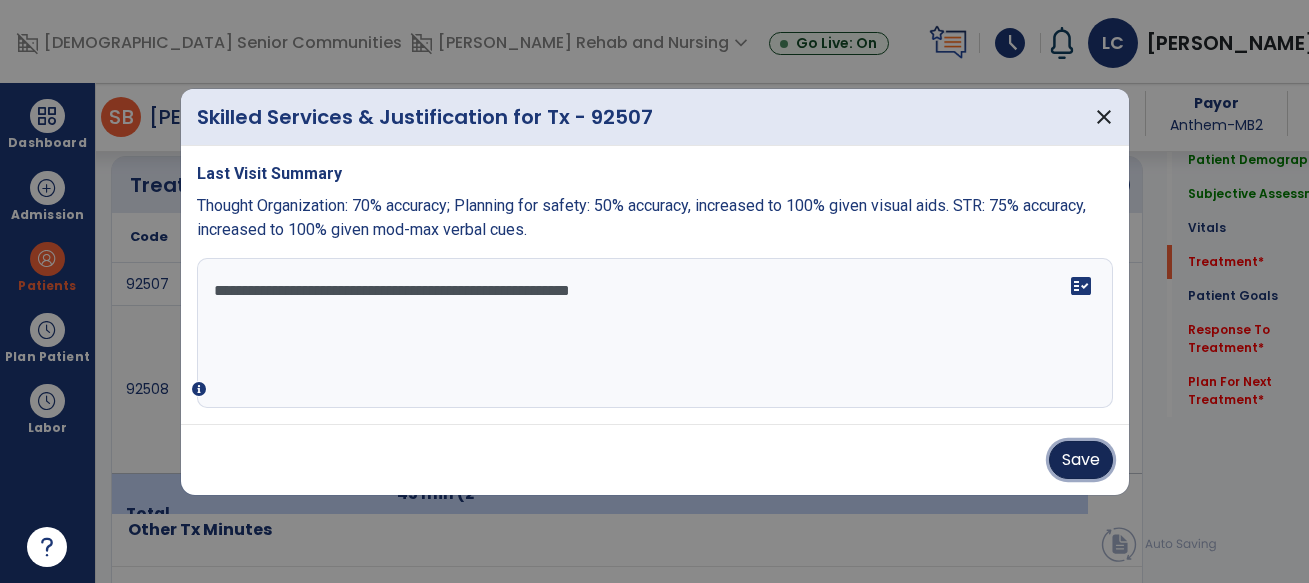 click on "Save" at bounding box center [1081, 460] 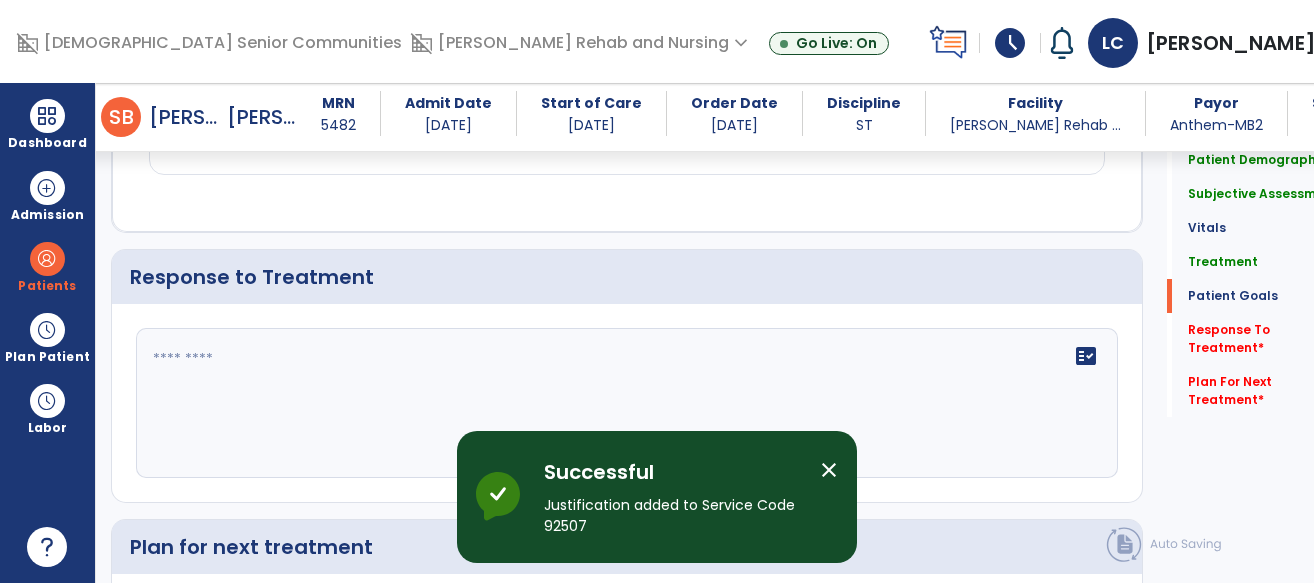 scroll, scrollTop: 3234, scrollLeft: 0, axis: vertical 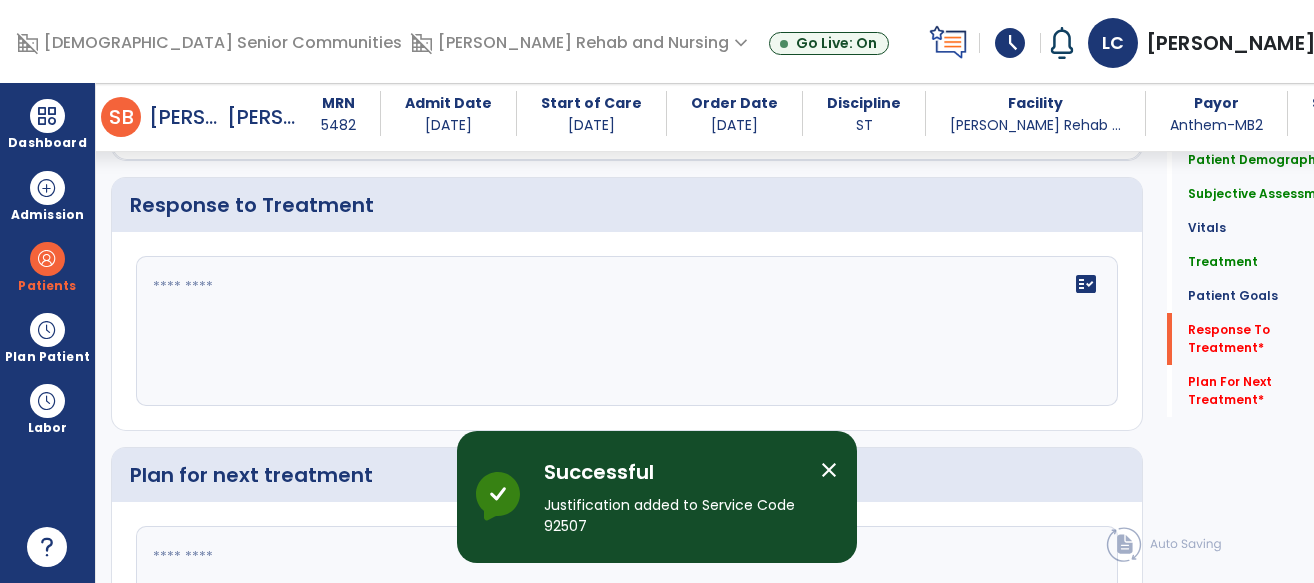 click on "fact_check" 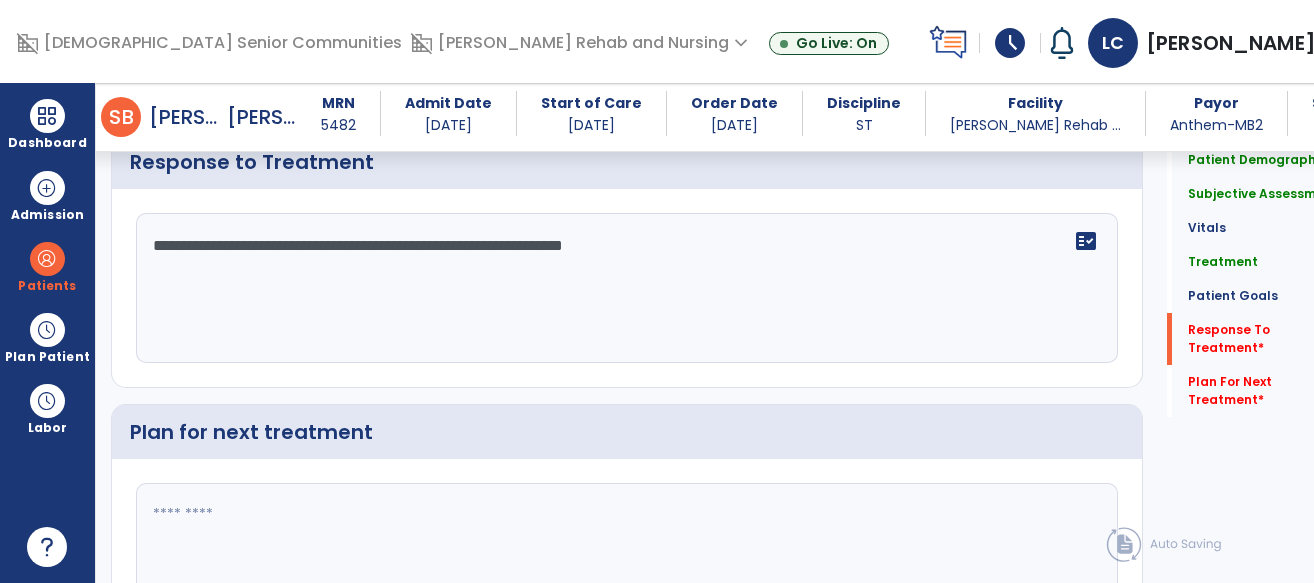 scroll, scrollTop: 3294, scrollLeft: 0, axis: vertical 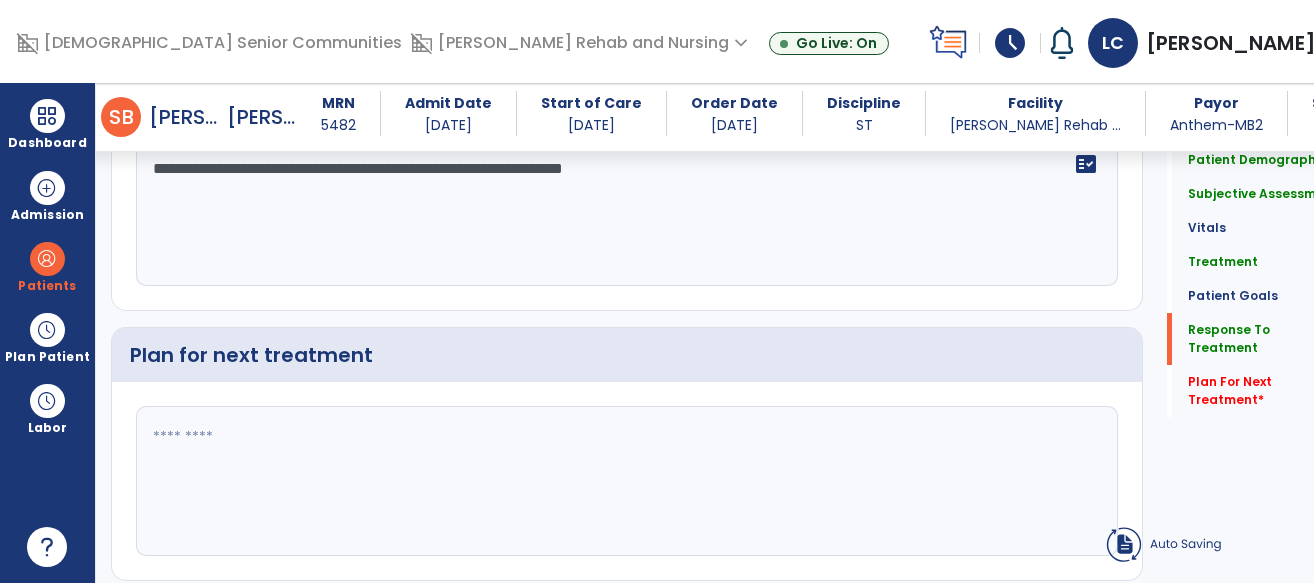 type on "**********" 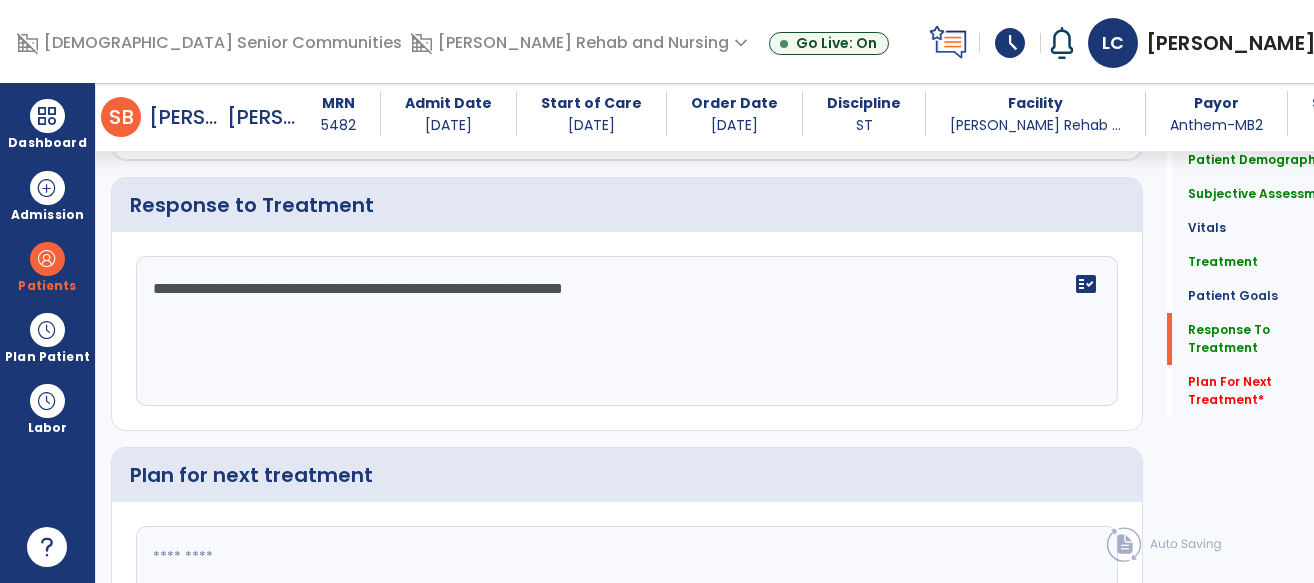 scroll, scrollTop: 3294, scrollLeft: 0, axis: vertical 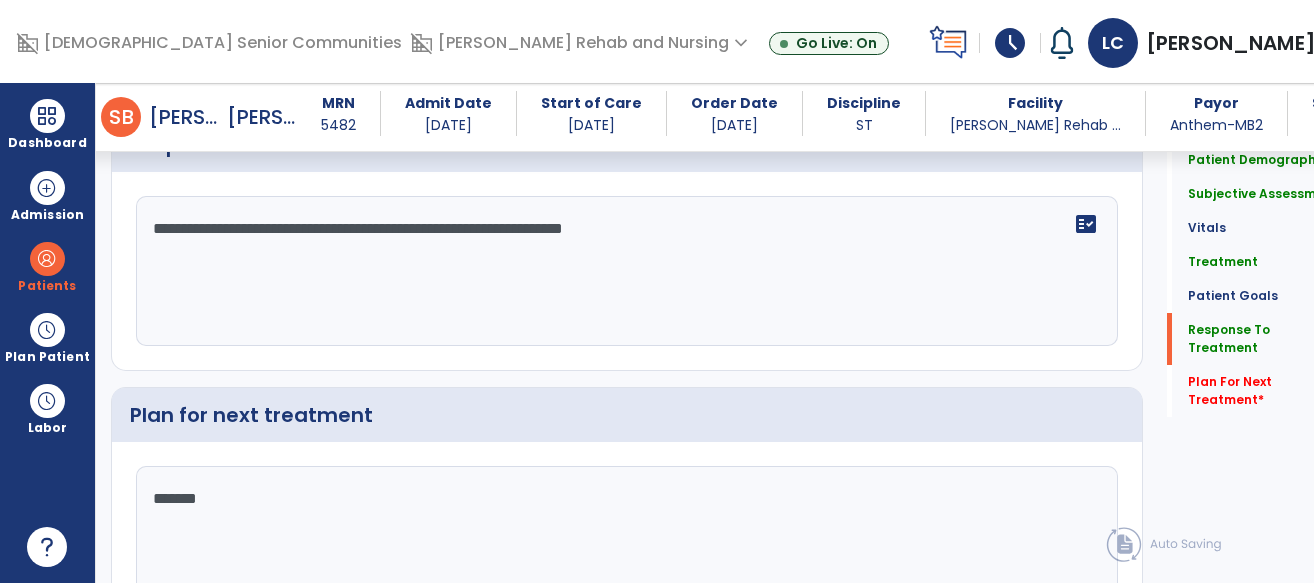 type on "********" 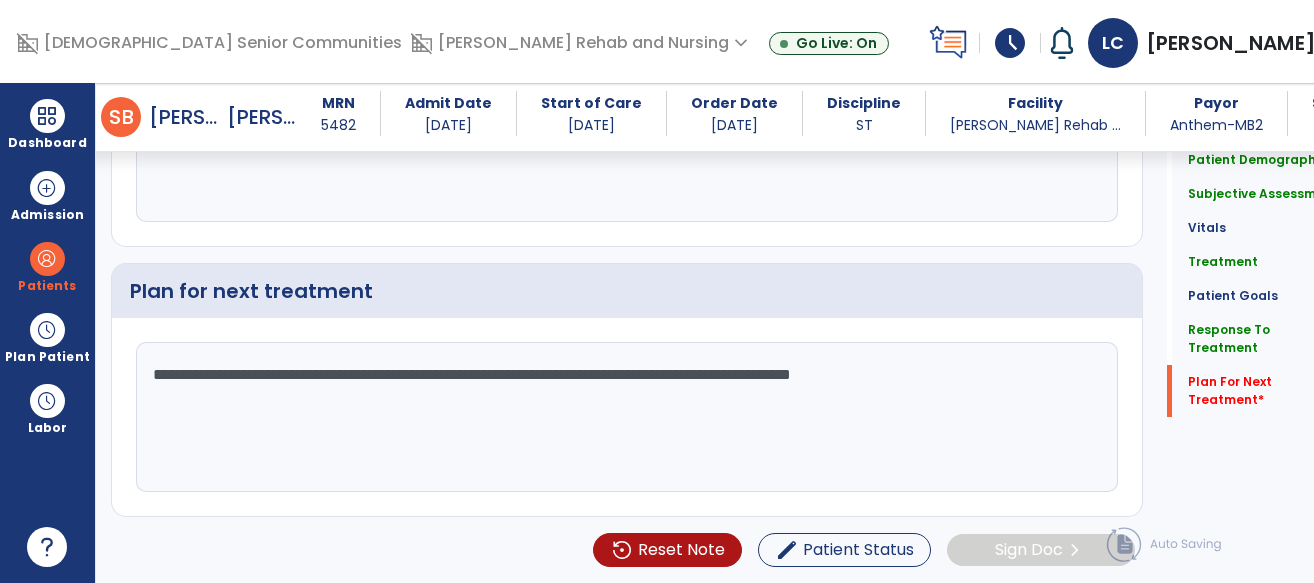 scroll, scrollTop: 3481, scrollLeft: 0, axis: vertical 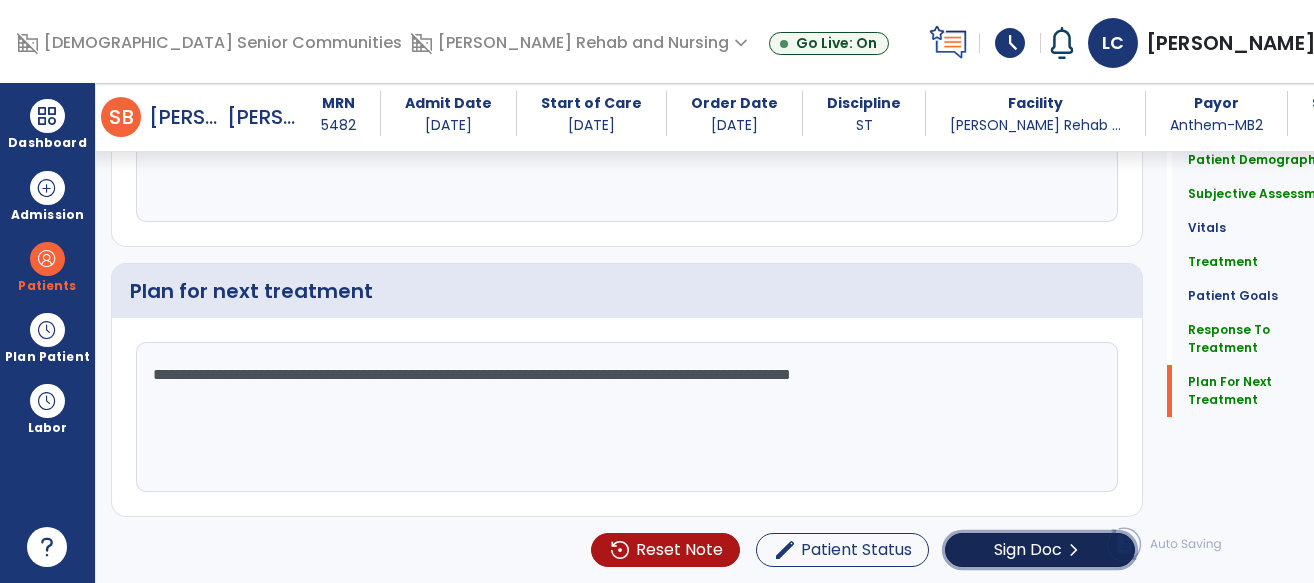click on "Sign Doc" 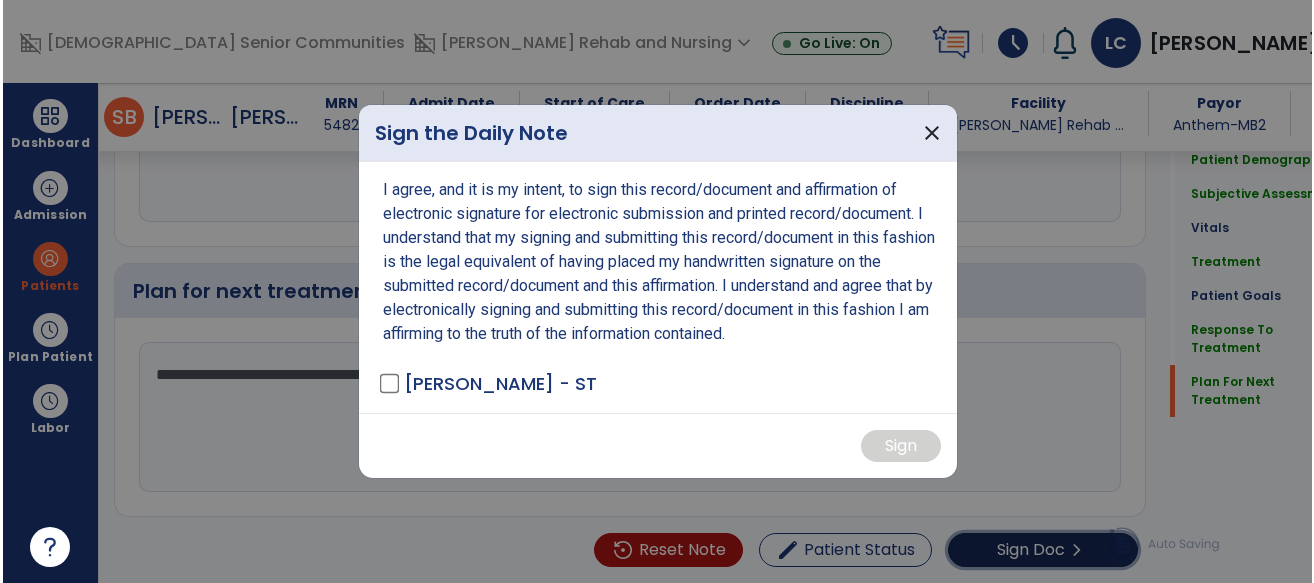 scroll, scrollTop: 3481, scrollLeft: 0, axis: vertical 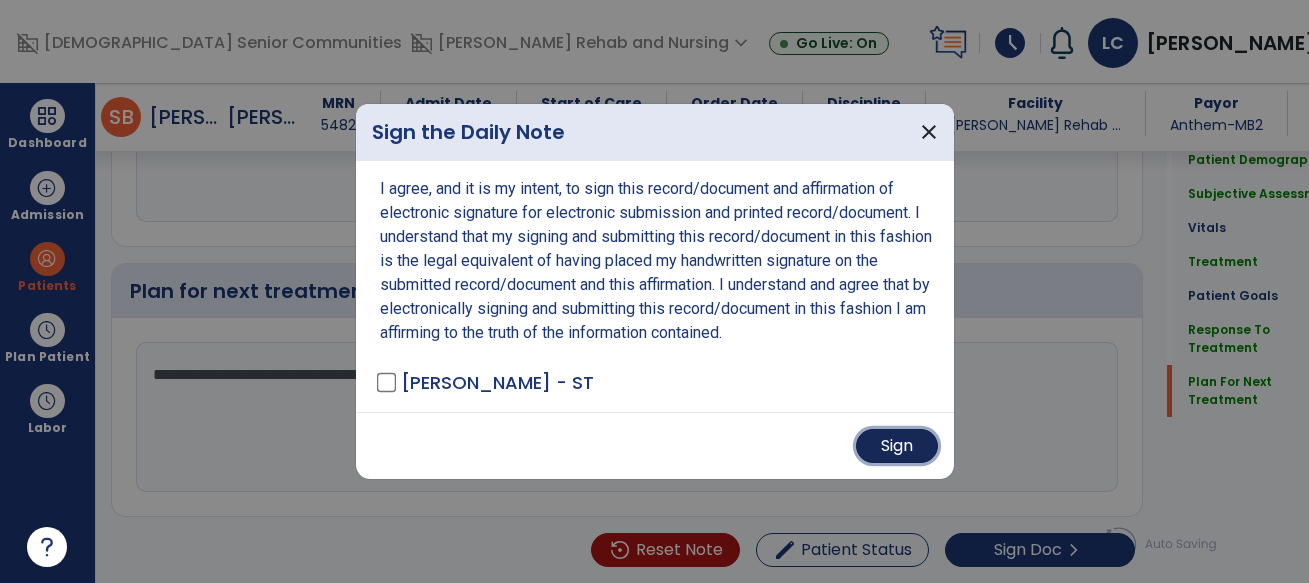 click on "Sign" at bounding box center (897, 446) 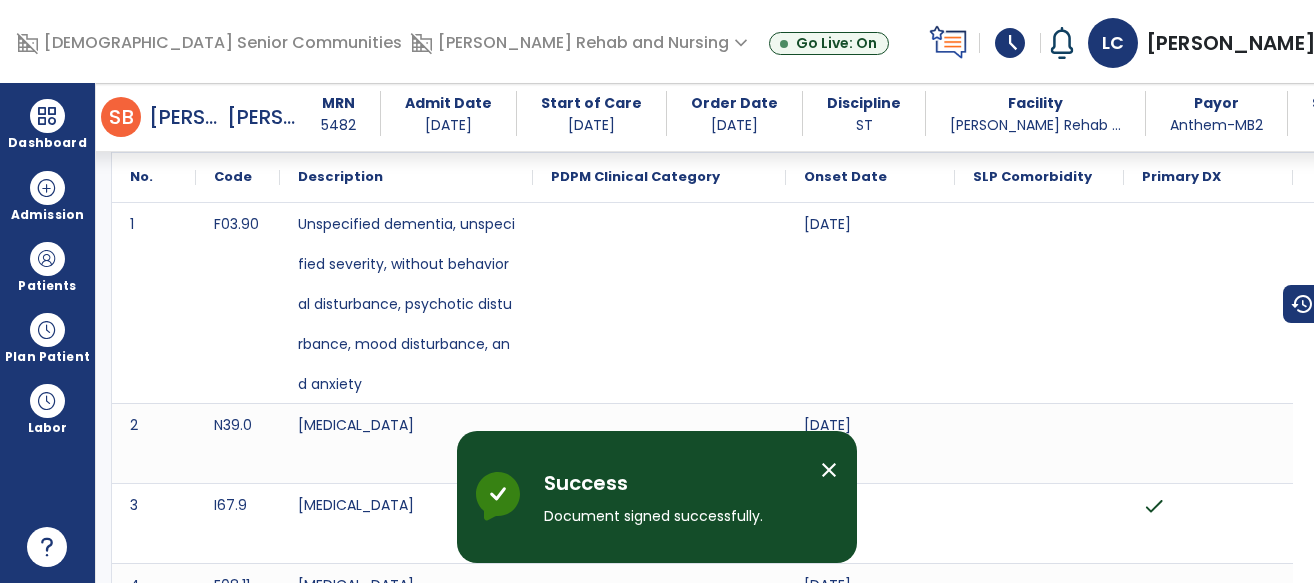 scroll, scrollTop: 0, scrollLeft: 0, axis: both 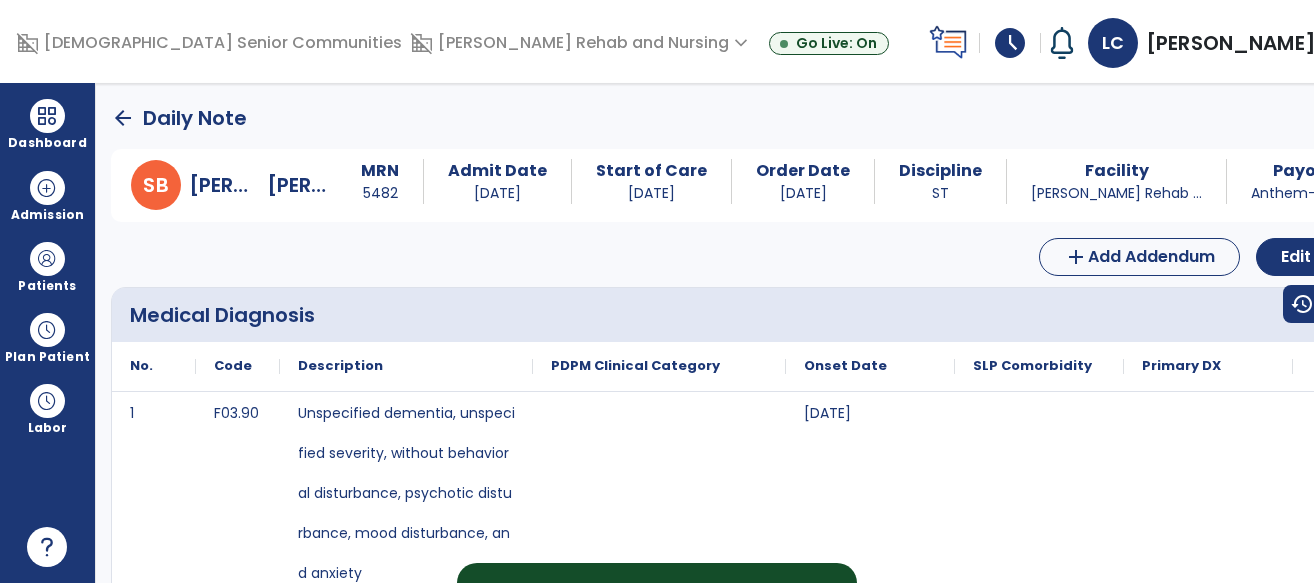 click on "arrow_back" 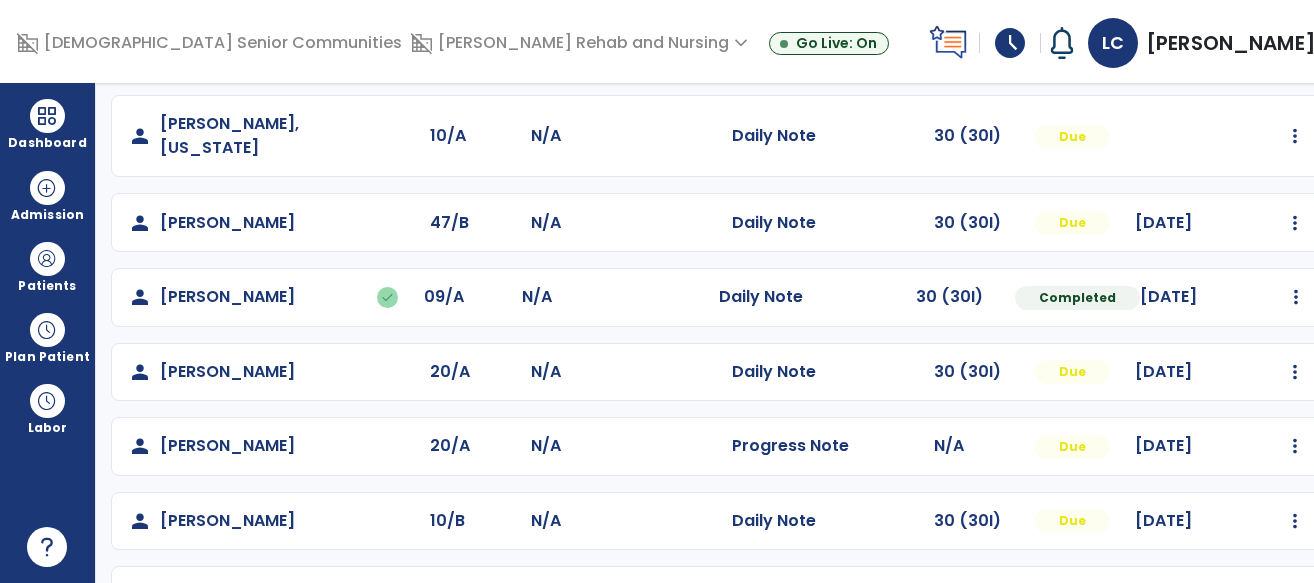 scroll, scrollTop: 527, scrollLeft: 0, axis: vertical 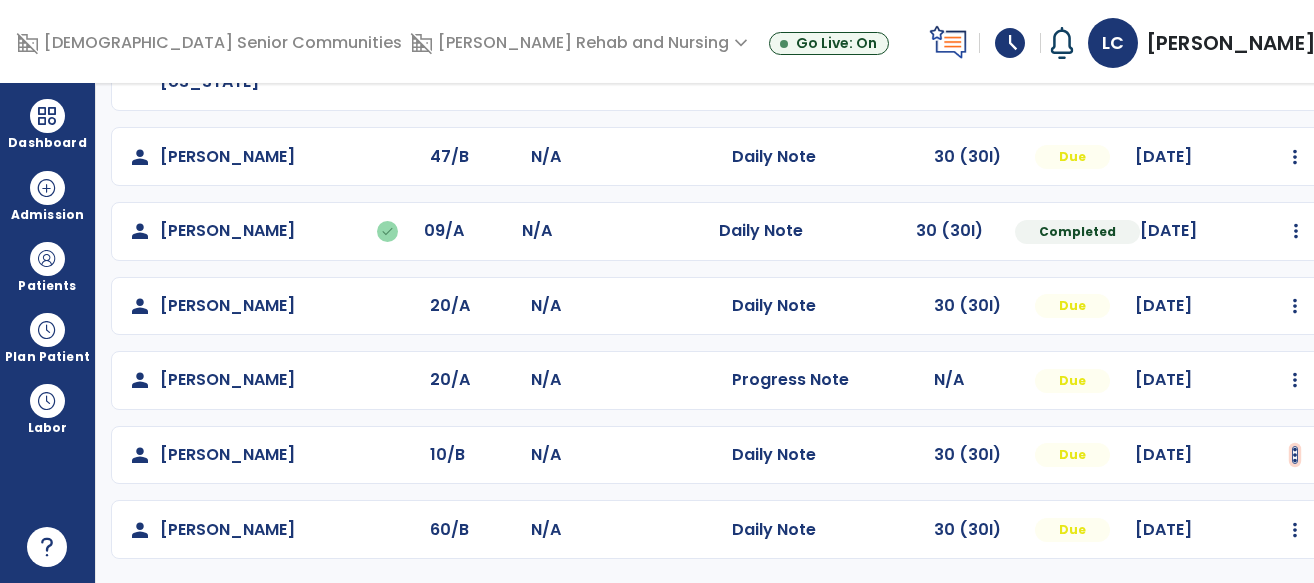 click at bounding box center [1296, -165] 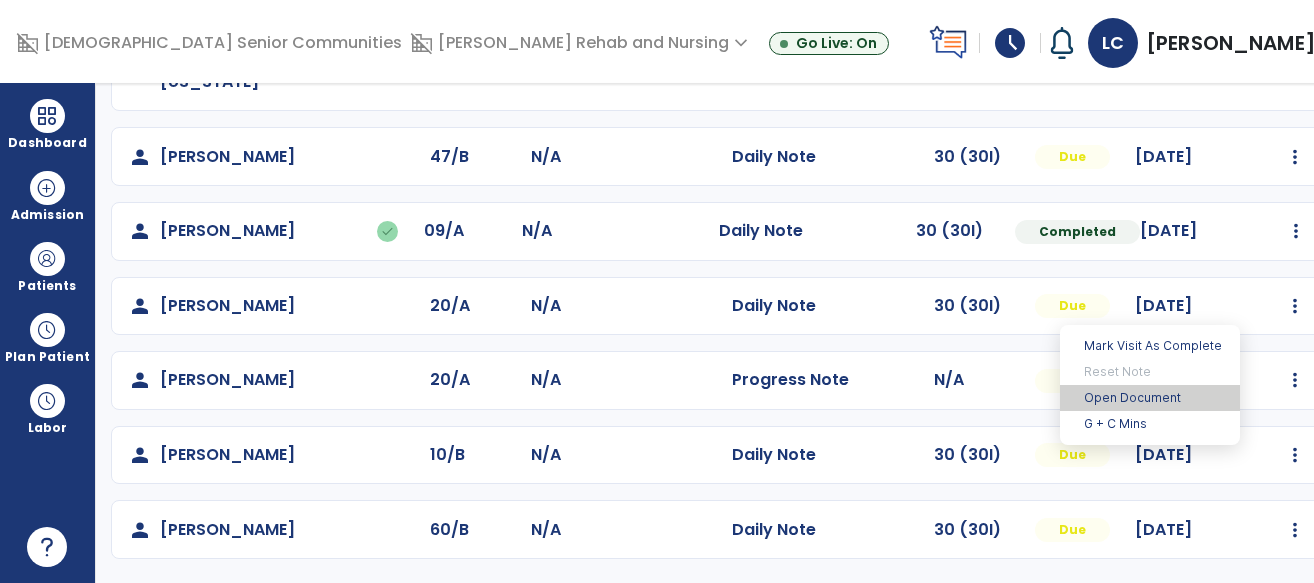 click on "Open Document" at bounding box center (1150, 398) 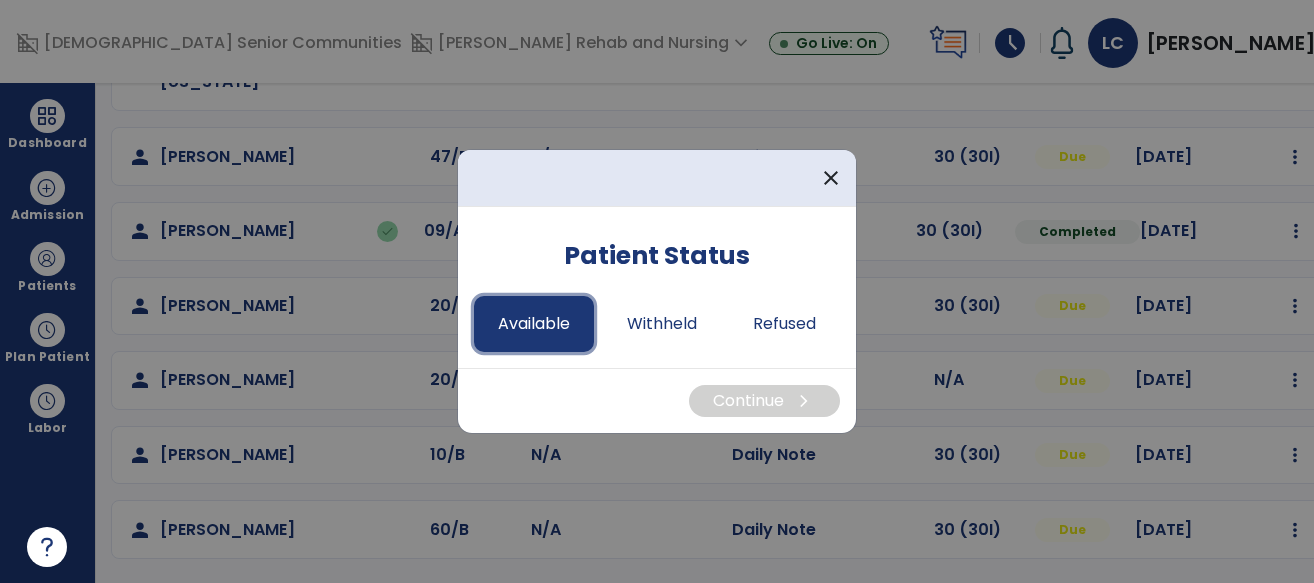 click on "Available" at bounding box center [534, 324] 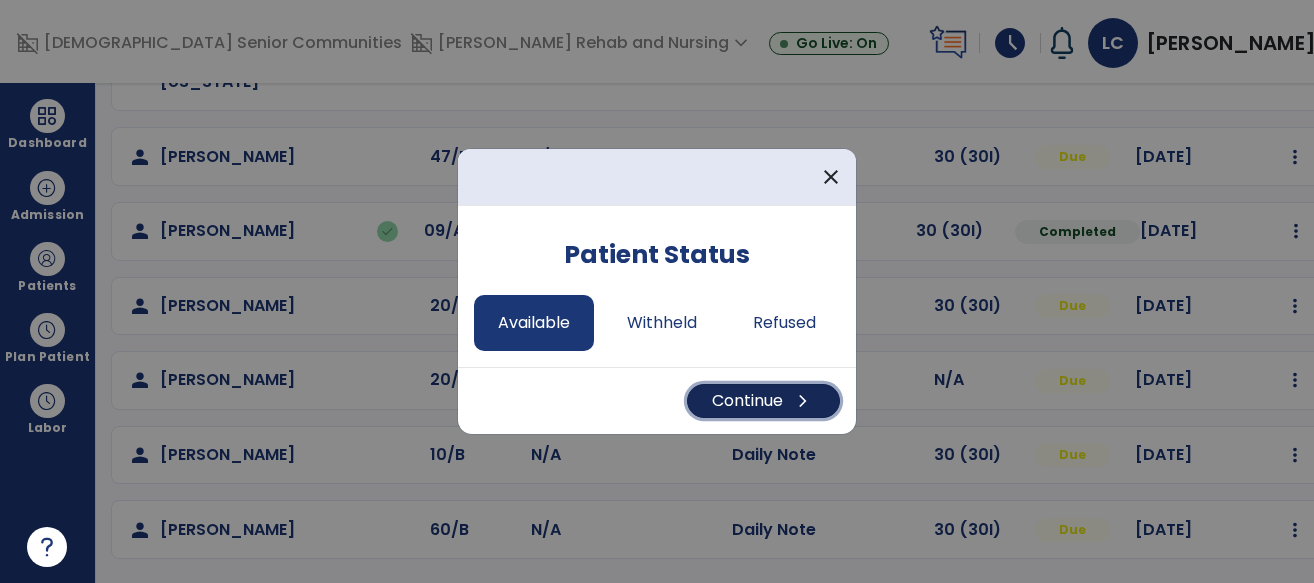 click on "Continue   chevron_right" at bounding box center (763, 401) 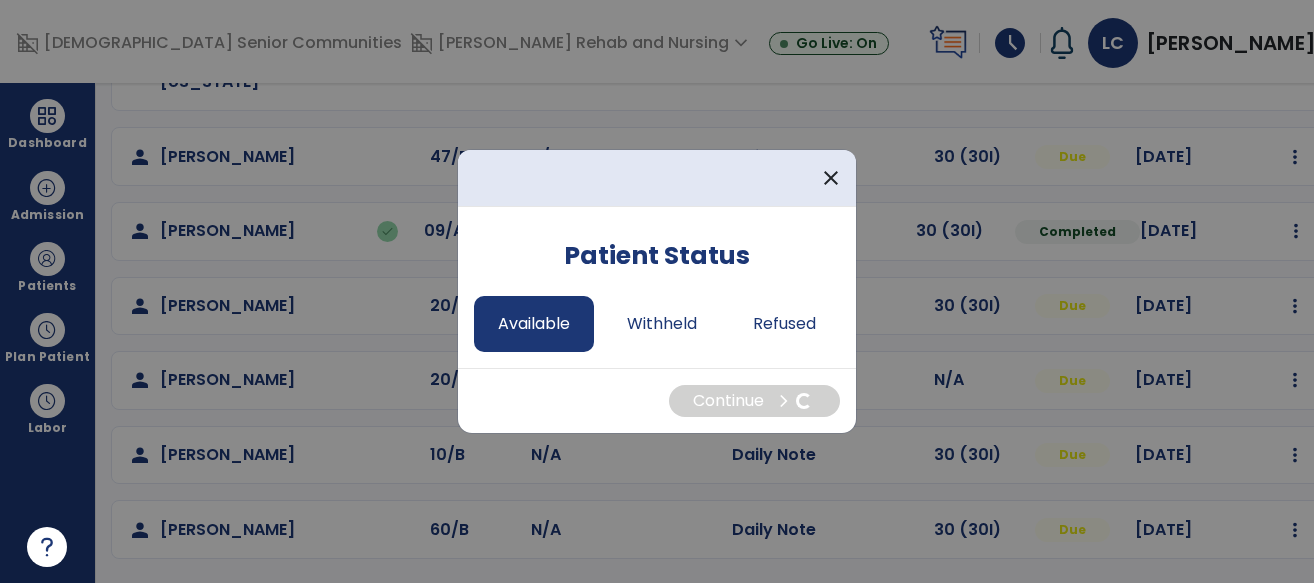 select on "*" 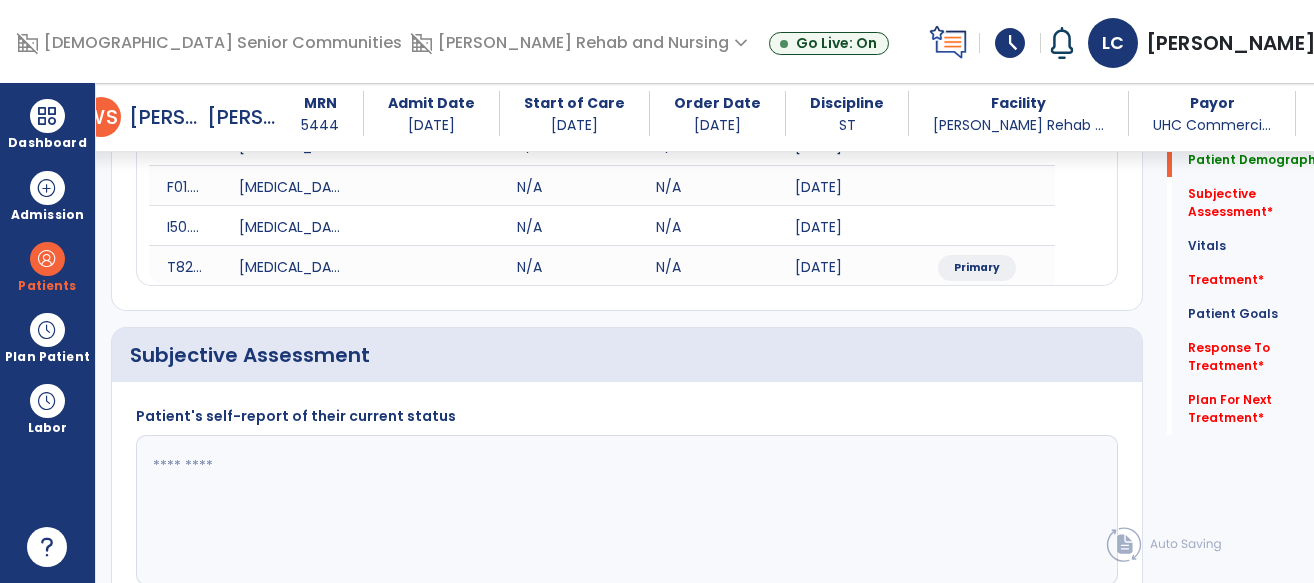 scroll, scrollTop: 330, scrollLeft: 0, axis: vertical 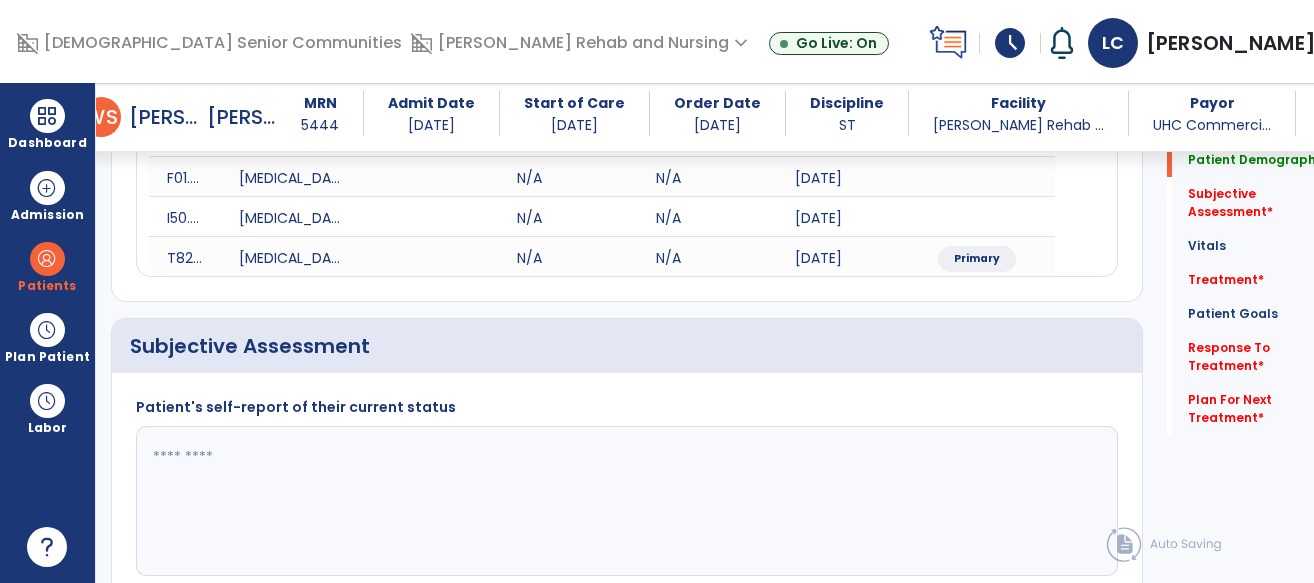 click 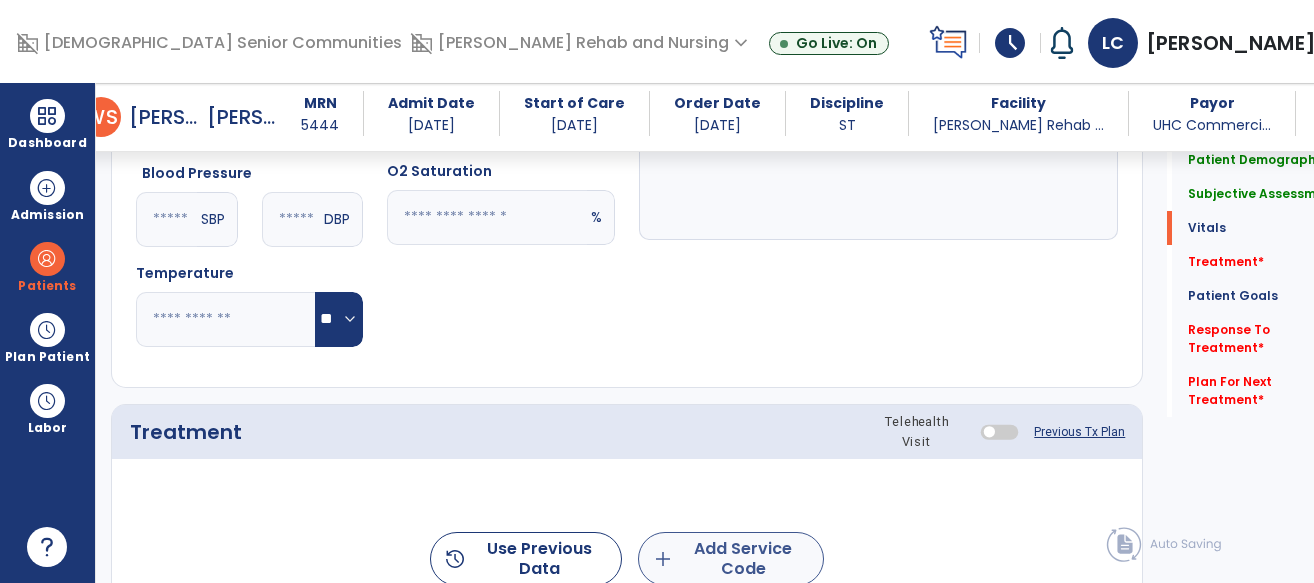 type on "**********" 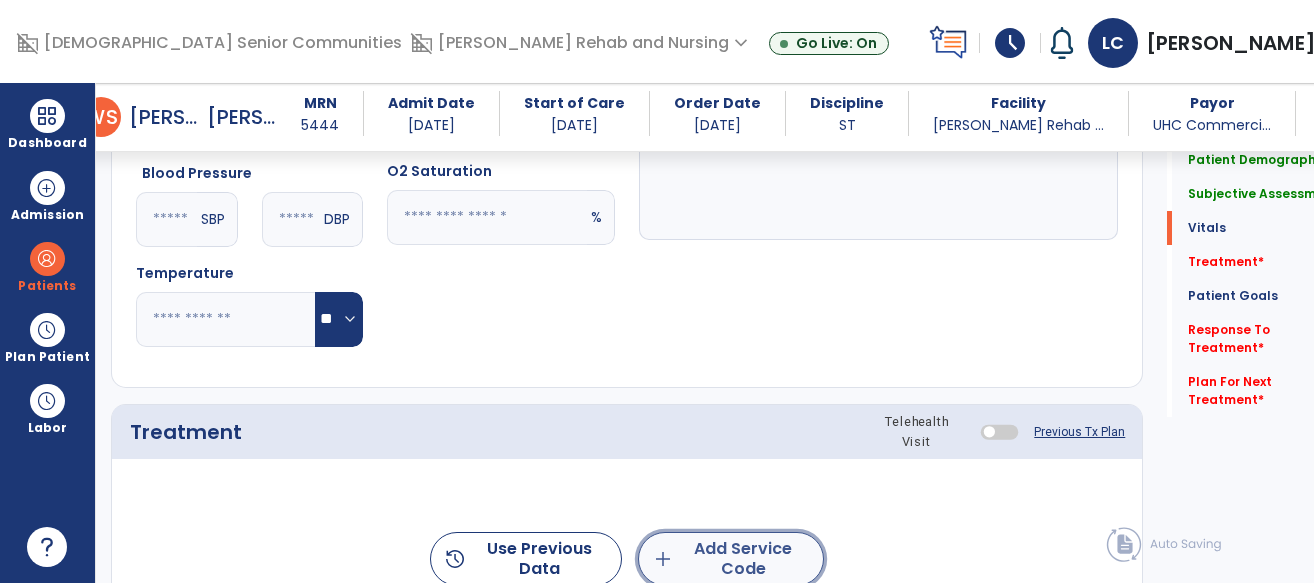 click on "add  Add Service Code" 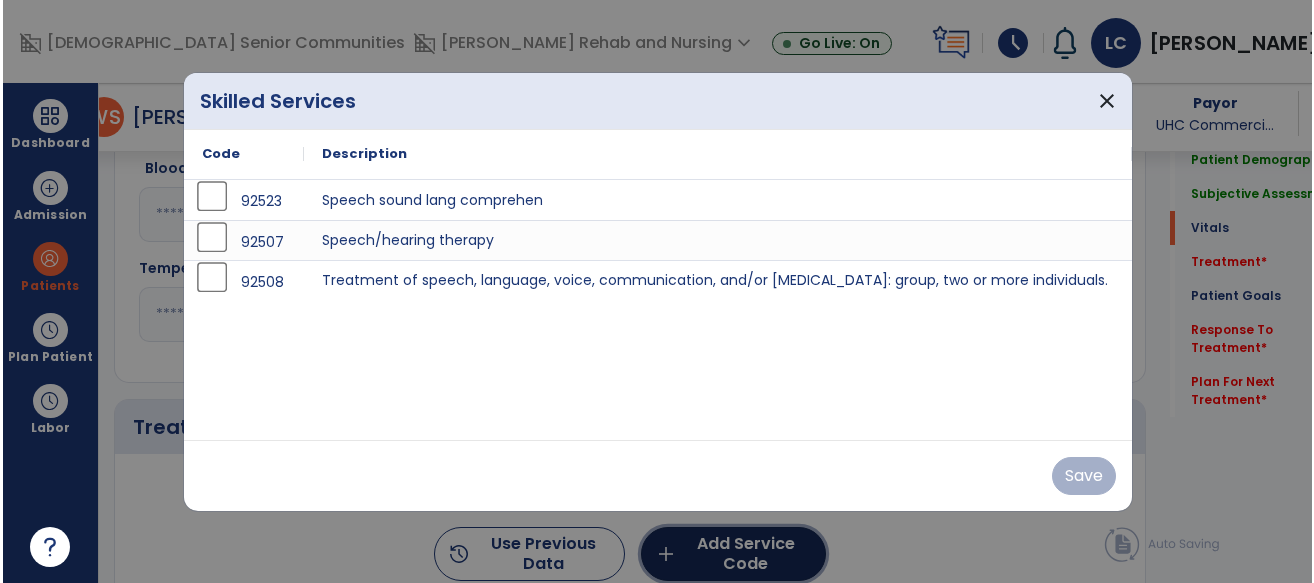 scroll, scrollTop: 965, scrollLeft: 0, axis: vertical 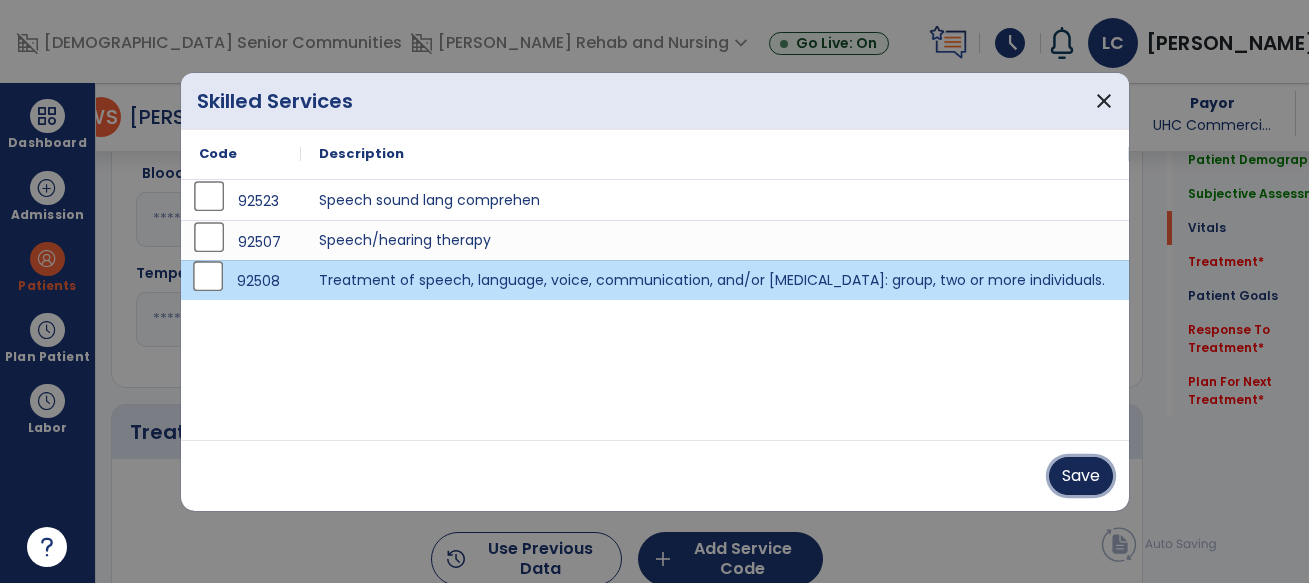 click on "Save" at bounding box center (1081, 476) 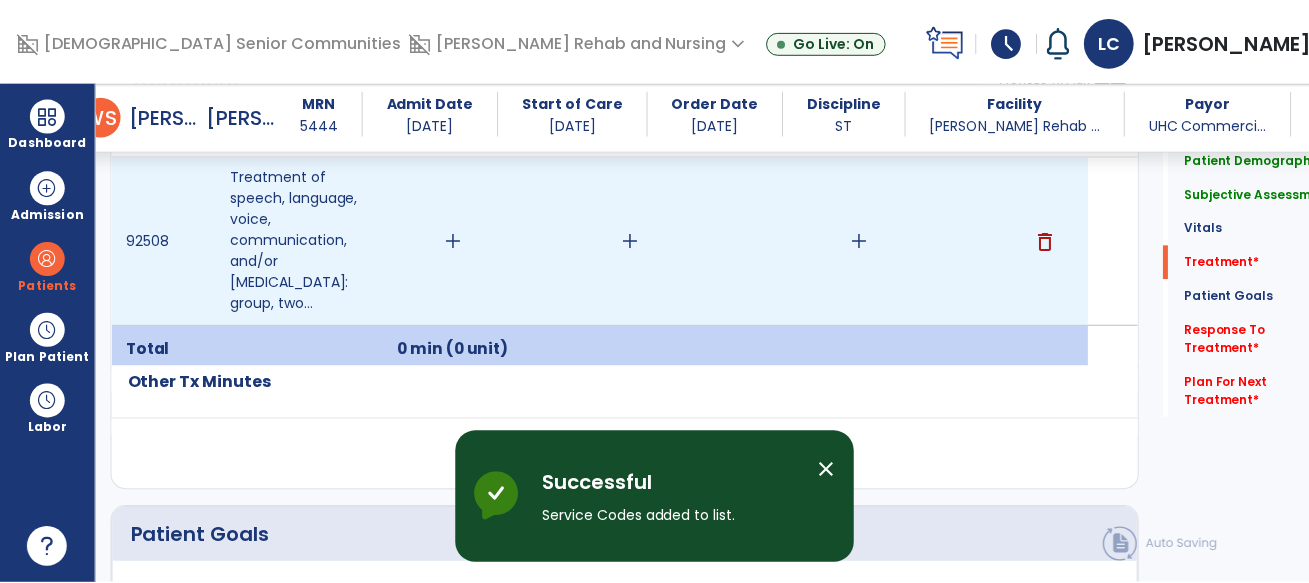 scroll, scrollTop: 1321, scrollLeft: 0, axis: vertical 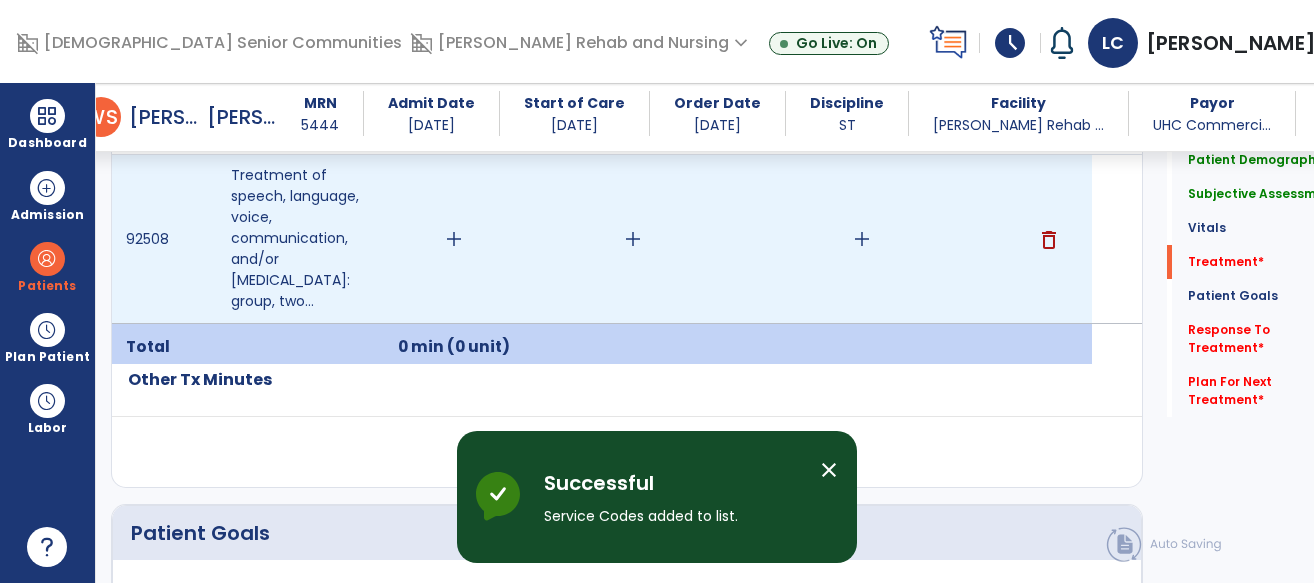 click on "add" at bounding box center (454, 239) 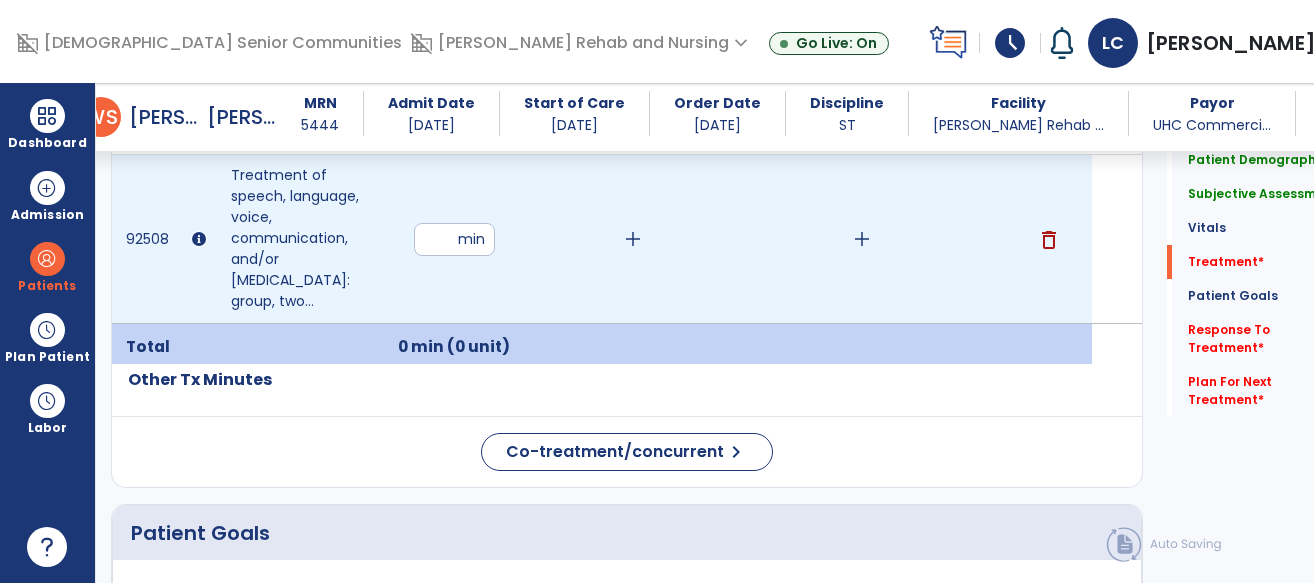 type on "**" 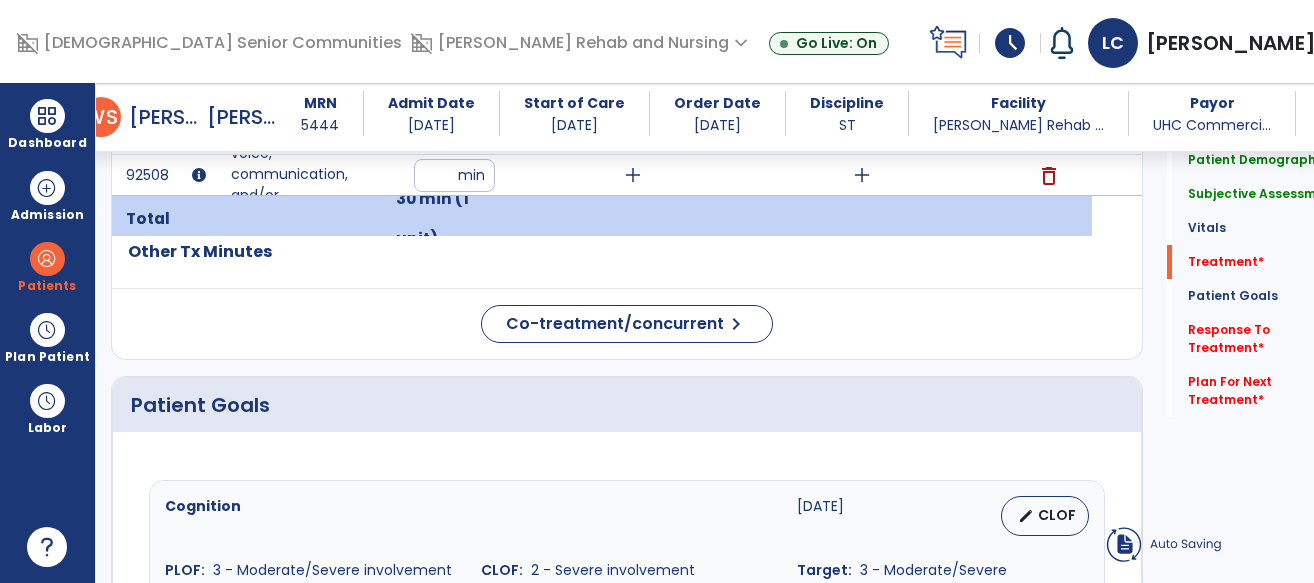 click on "Other Tx Minutes" 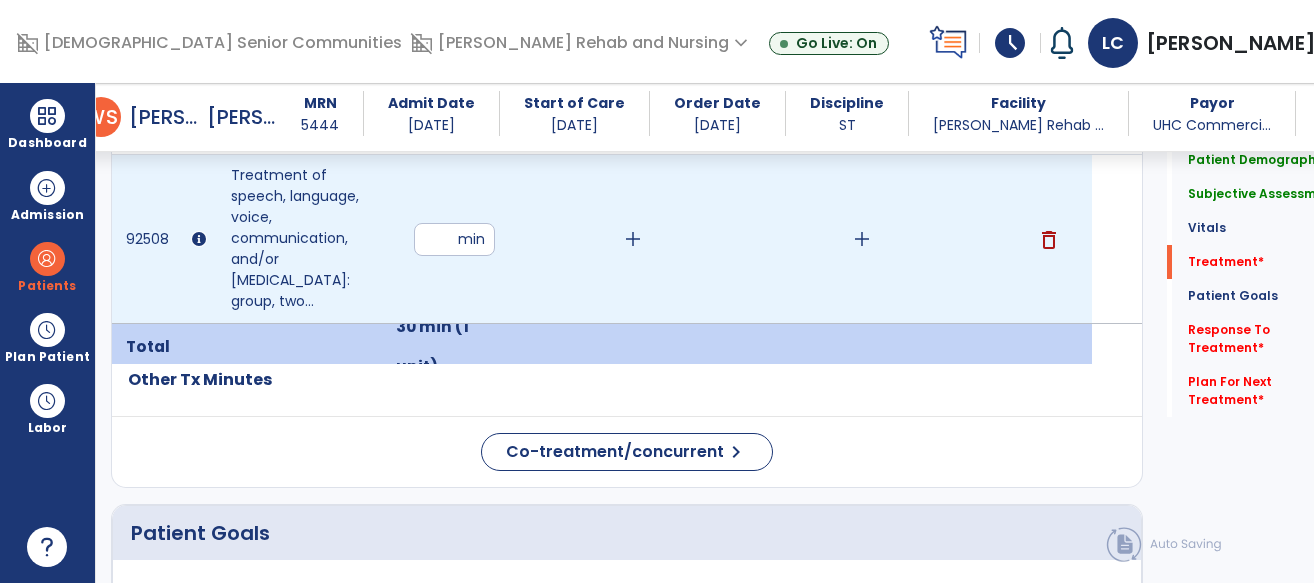 click on "add" at bounding box center (862, 239) 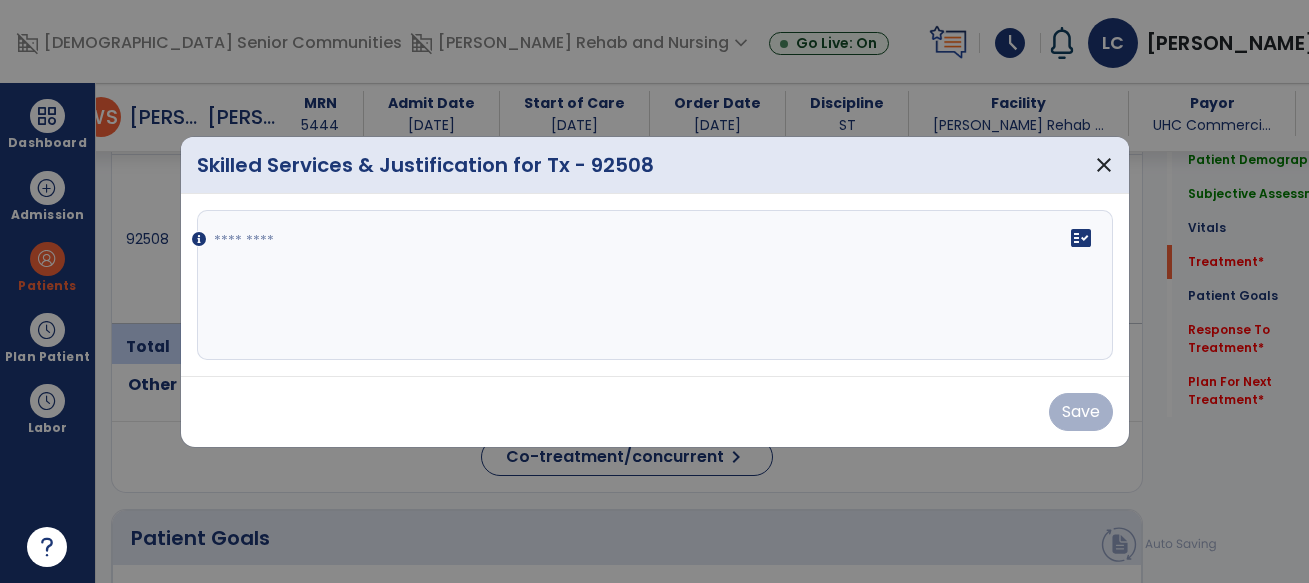 click at bounding box center (655, 285) 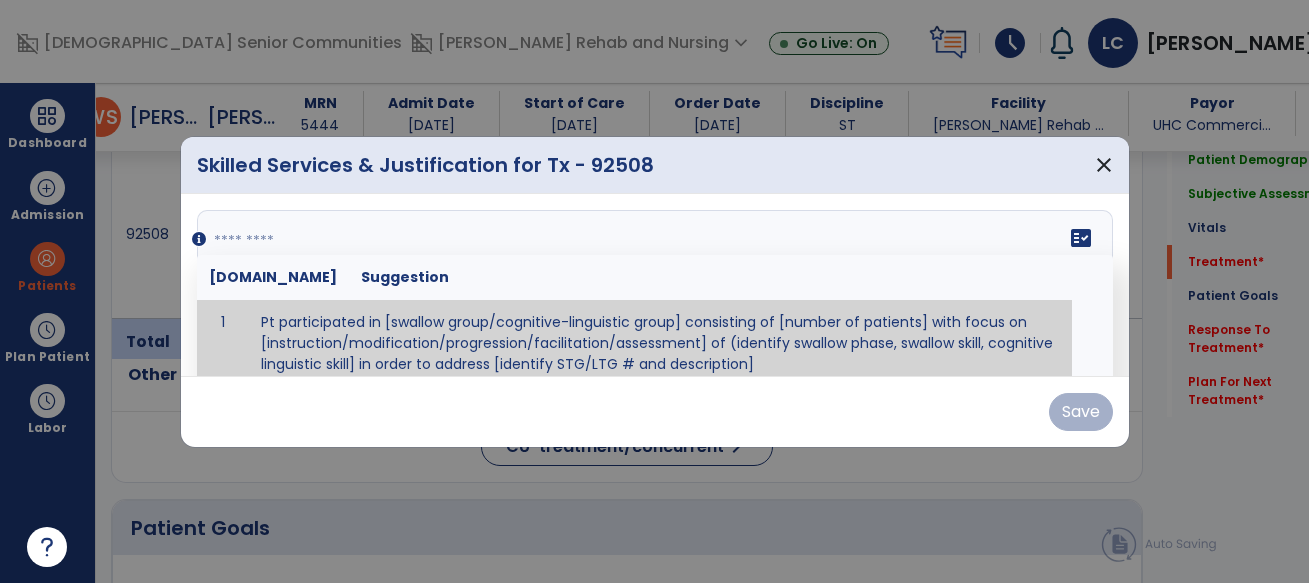 scroll, scrollTop: 1321, scrollLeft: 0, axis: vertical 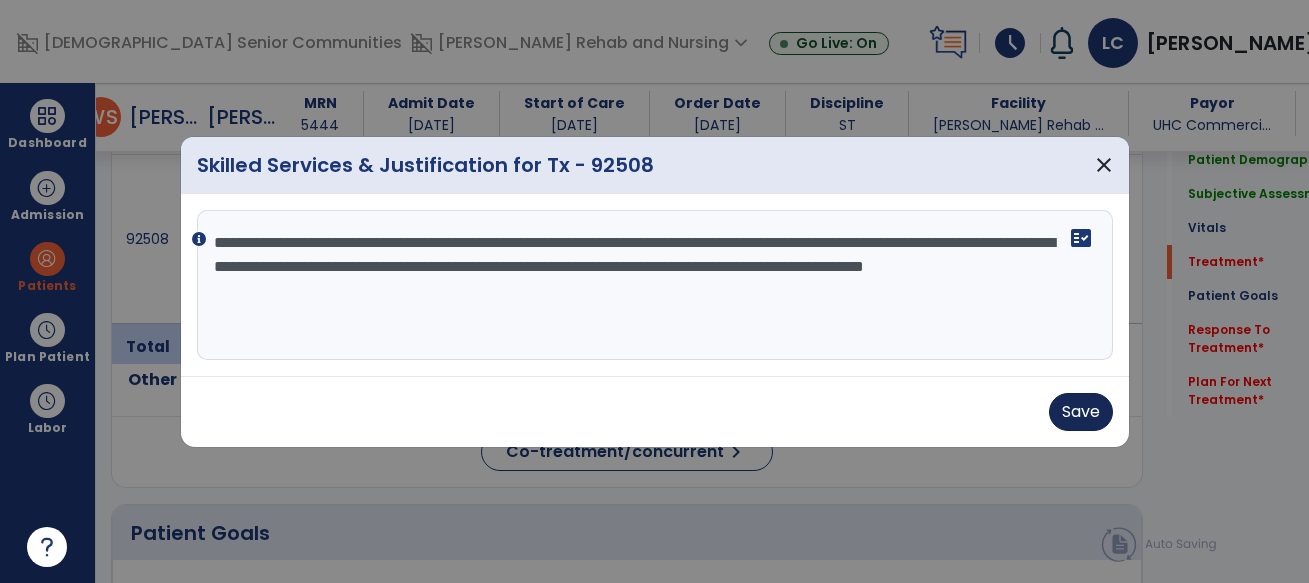 type on "**********" 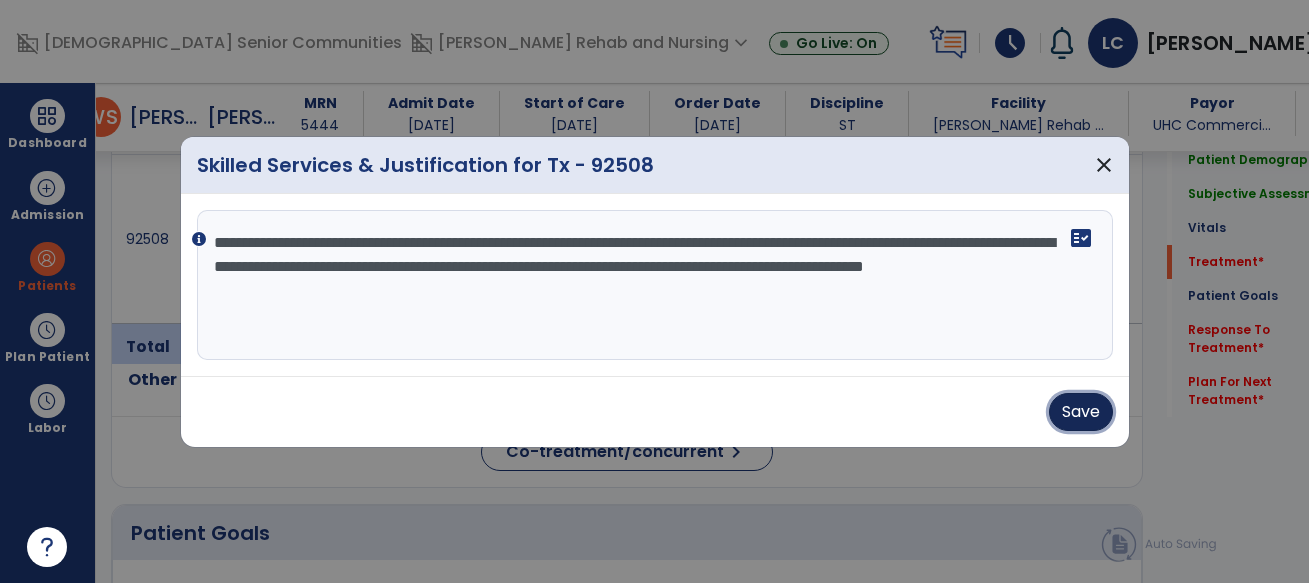click on "Save" at bounding box center [1081, 412] 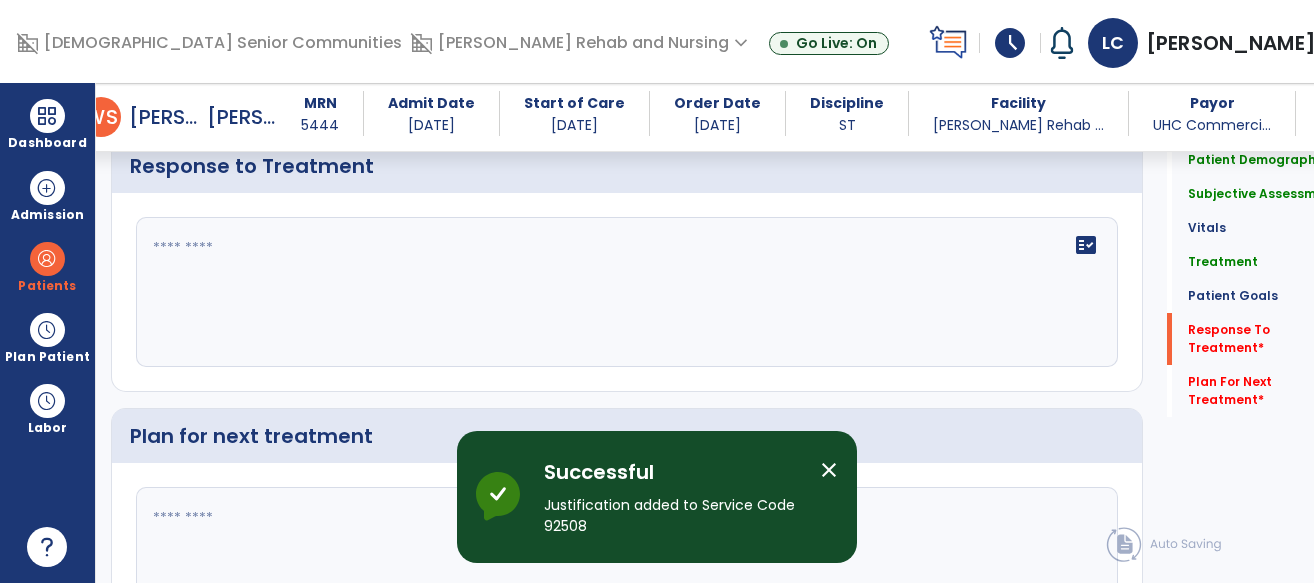 scroll, scrollTop: 3089, scrollLeft: 0, axis: vertical 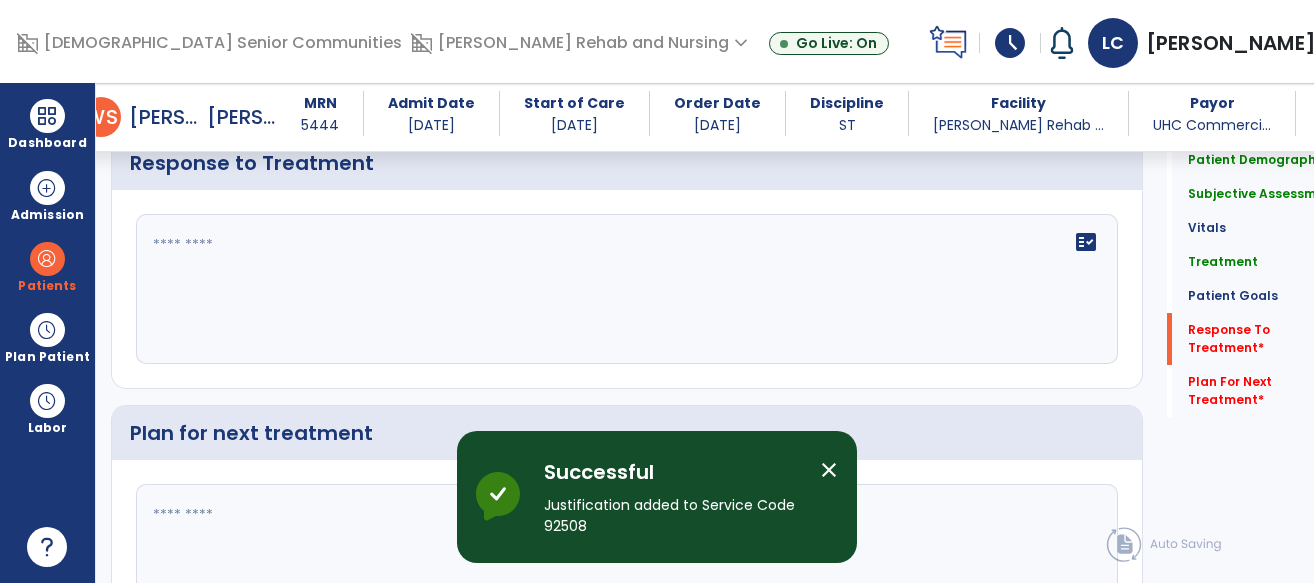 click on "fact_check" 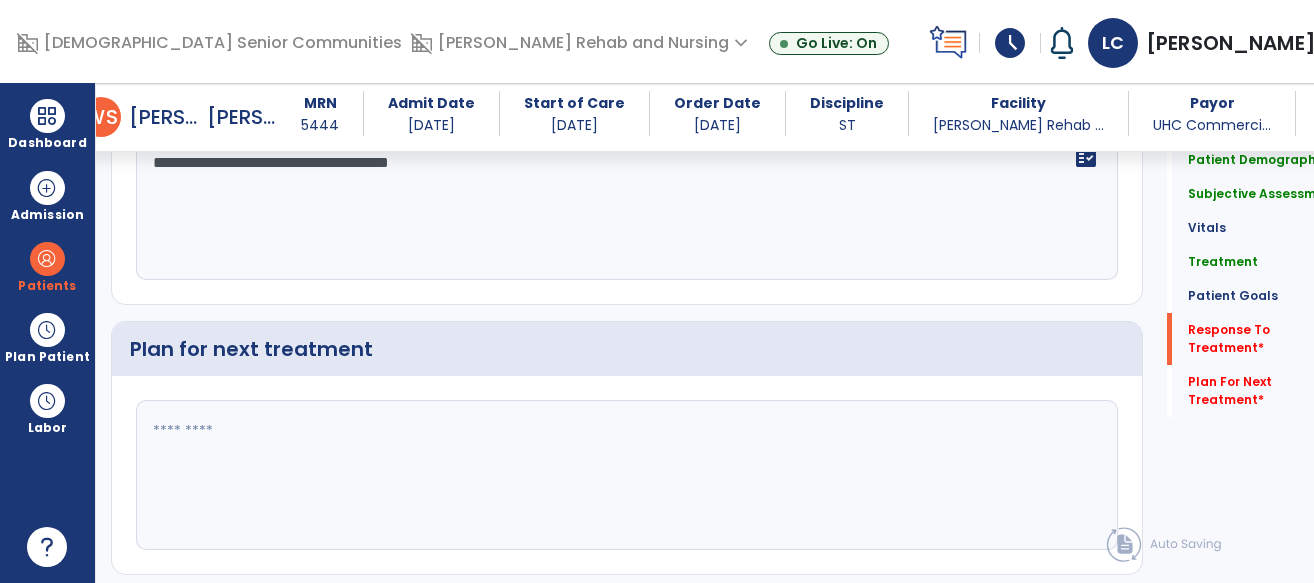scroll, scrollTop: 3231, scrollLeft: 0, axis: vertical 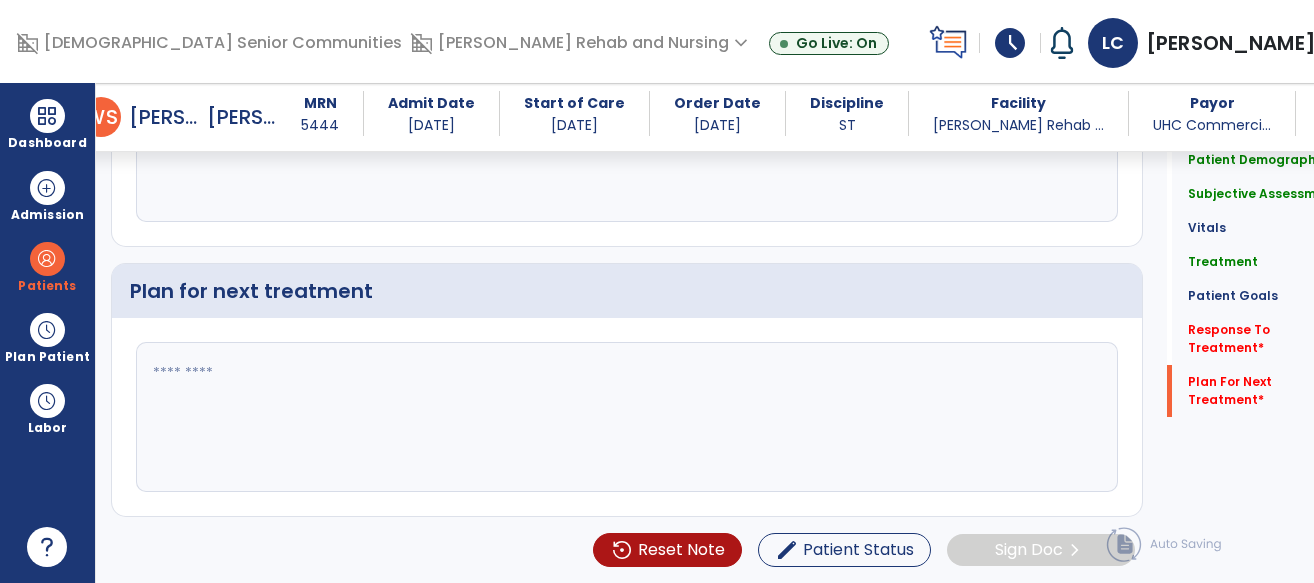 type on "**********" 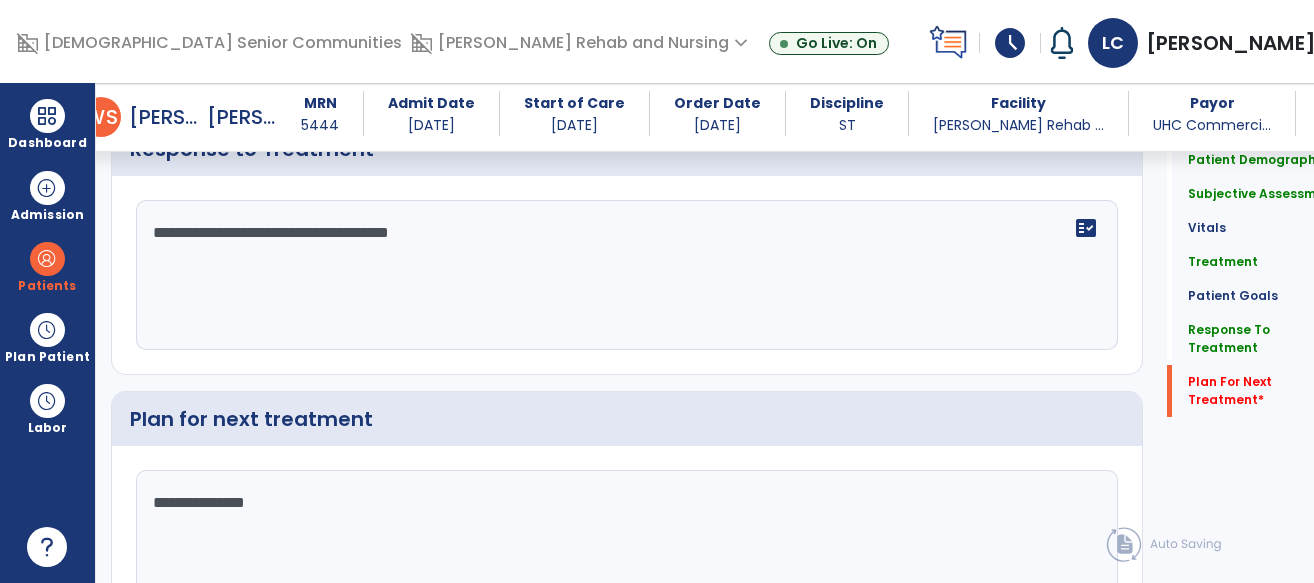 scroll, scrollTop: 3231, scrollLeft: 0, axis: vertical 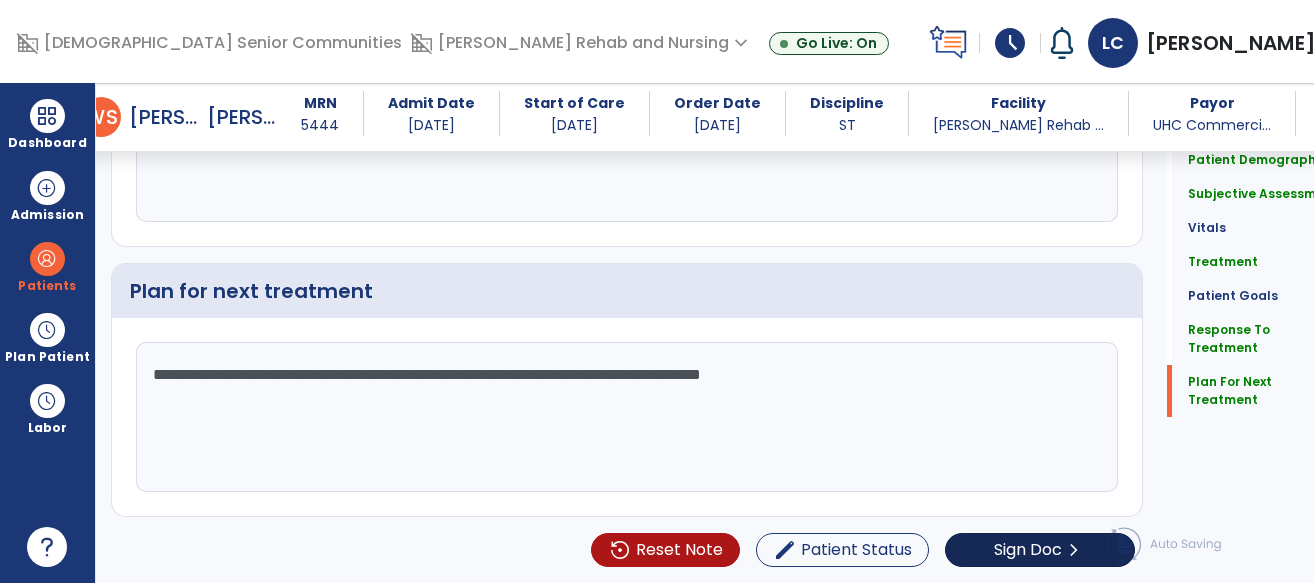 type on "**********" 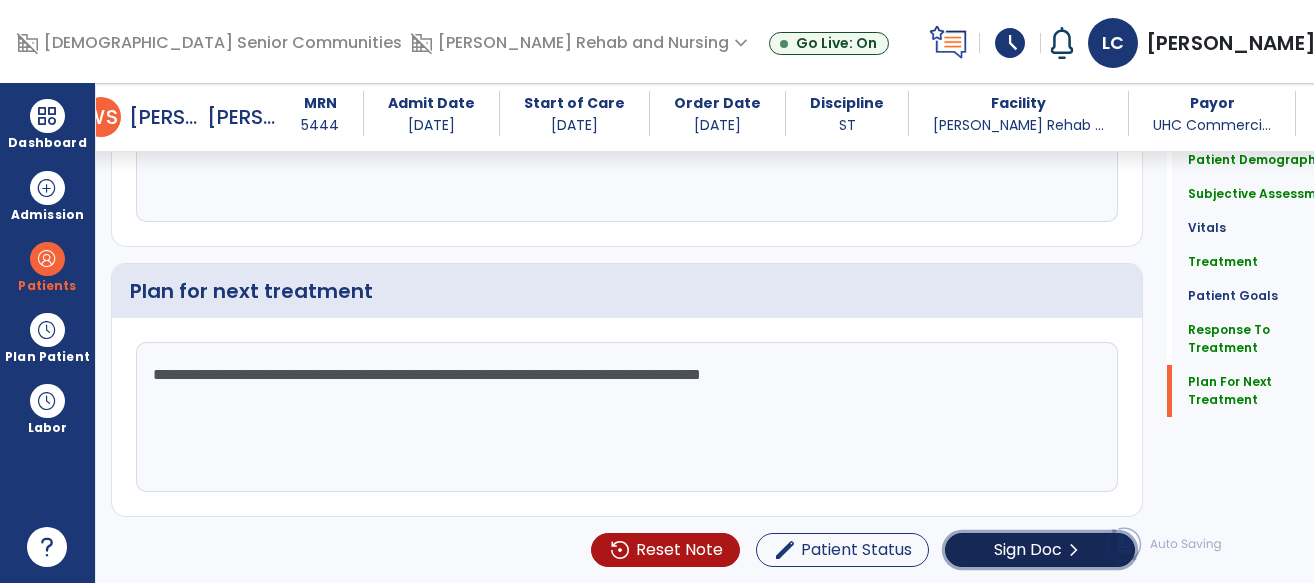 click on "Sign Doc" 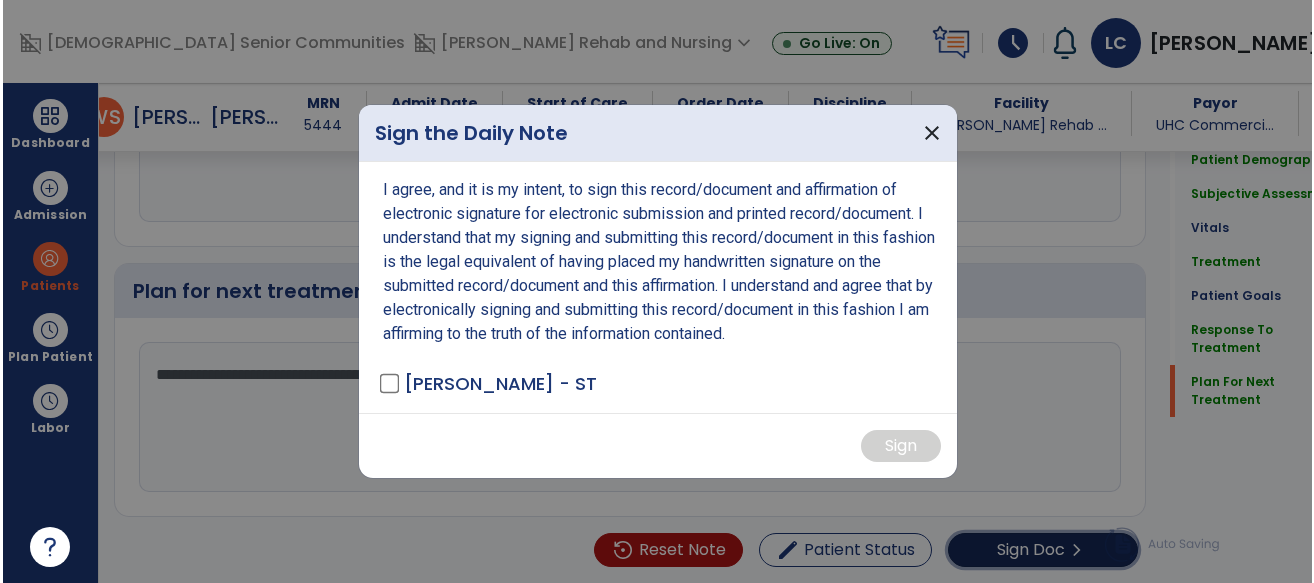 scroll, scrollTop: 3231, scrollLeft: 0, axis: vertical 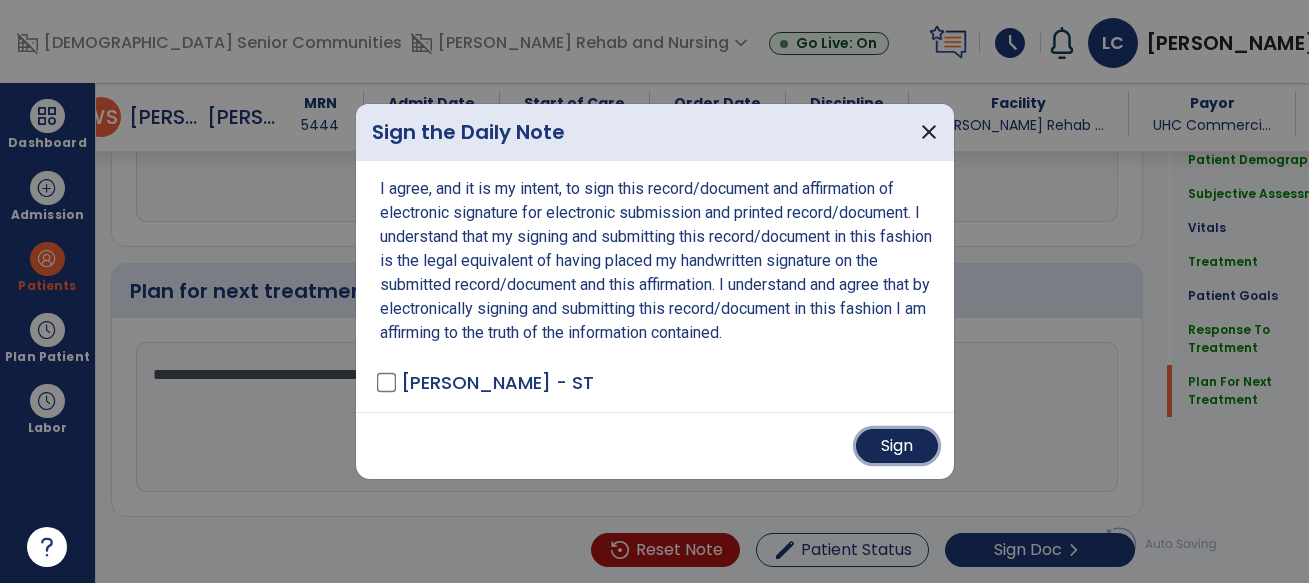 click on "Sign" at bounding box center (897, 446) 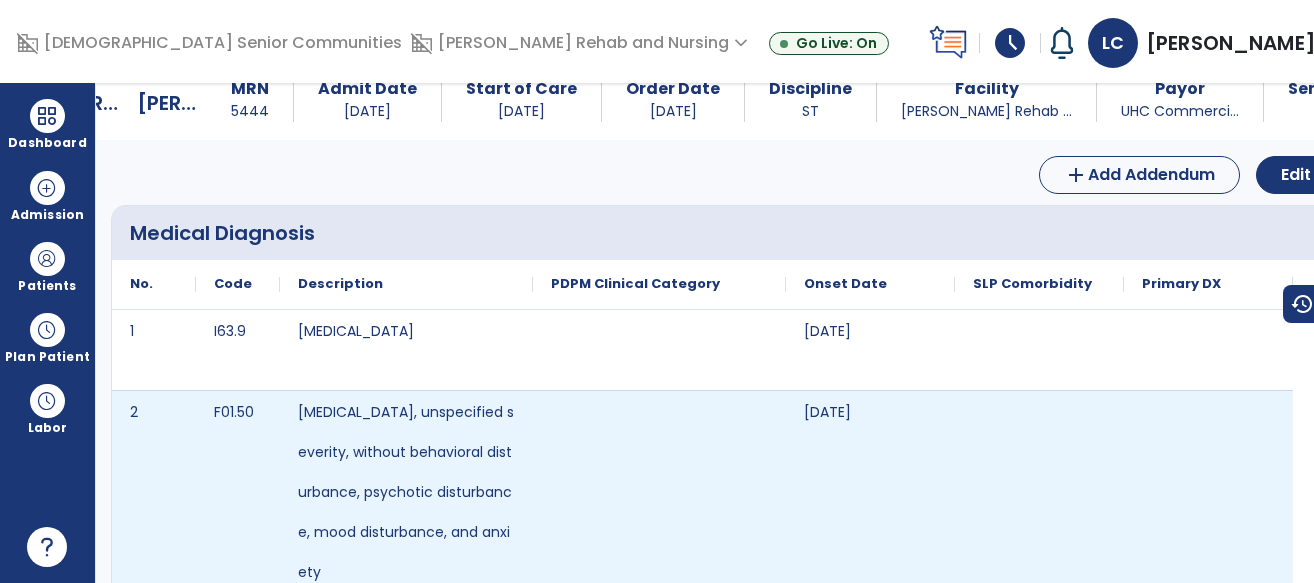 scroll, scrollTop: 0, scrollLeft: 0, axis: both 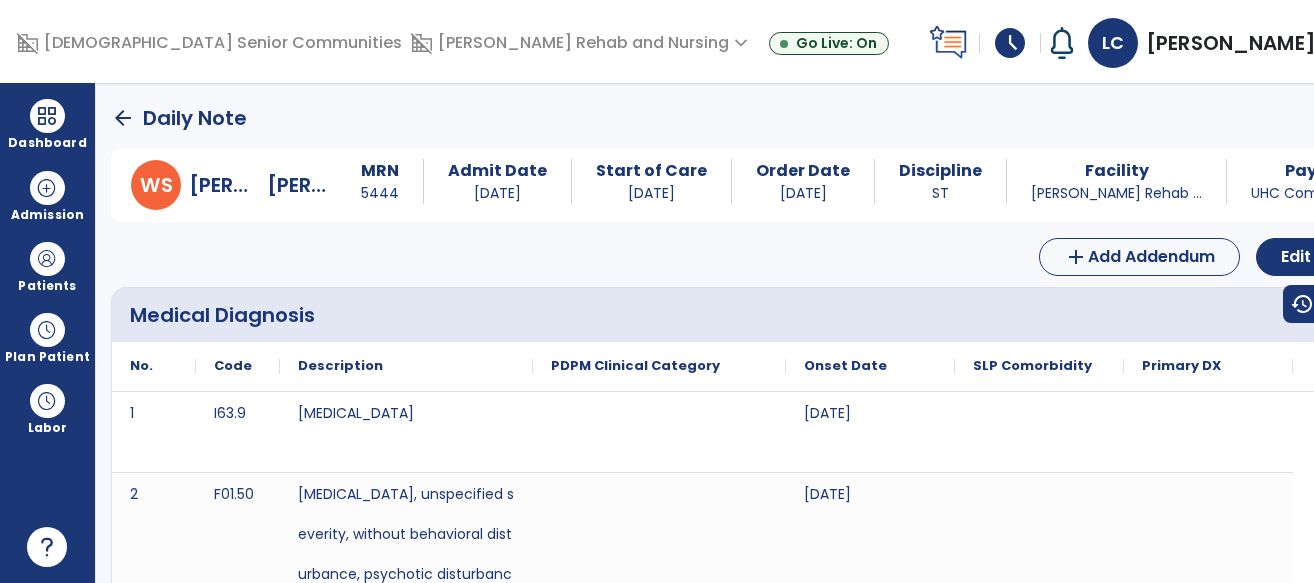 click on "arrow_back" 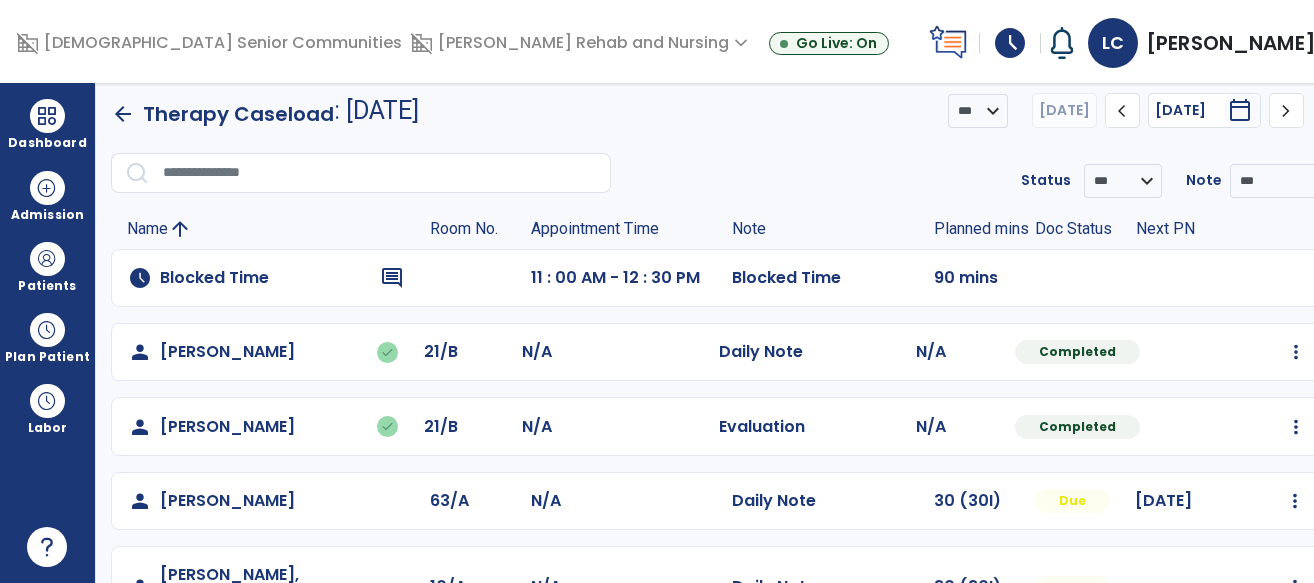 scroll, scrollTop: 0, scrollLeft: 0, axis: both 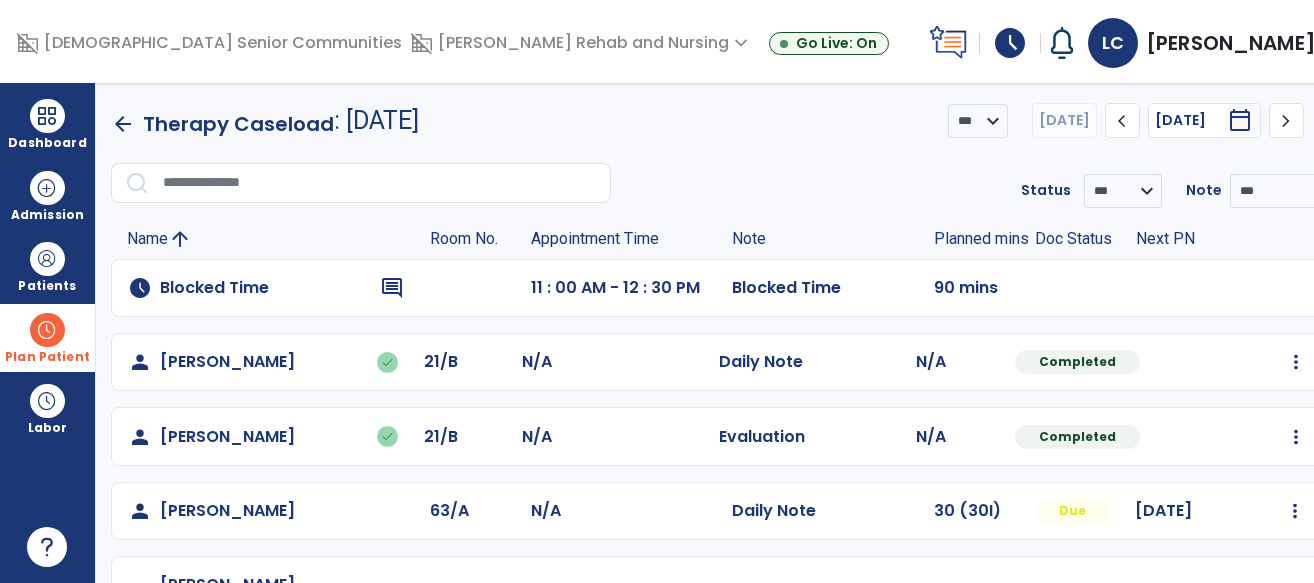 click at bounding box center [47, 330] 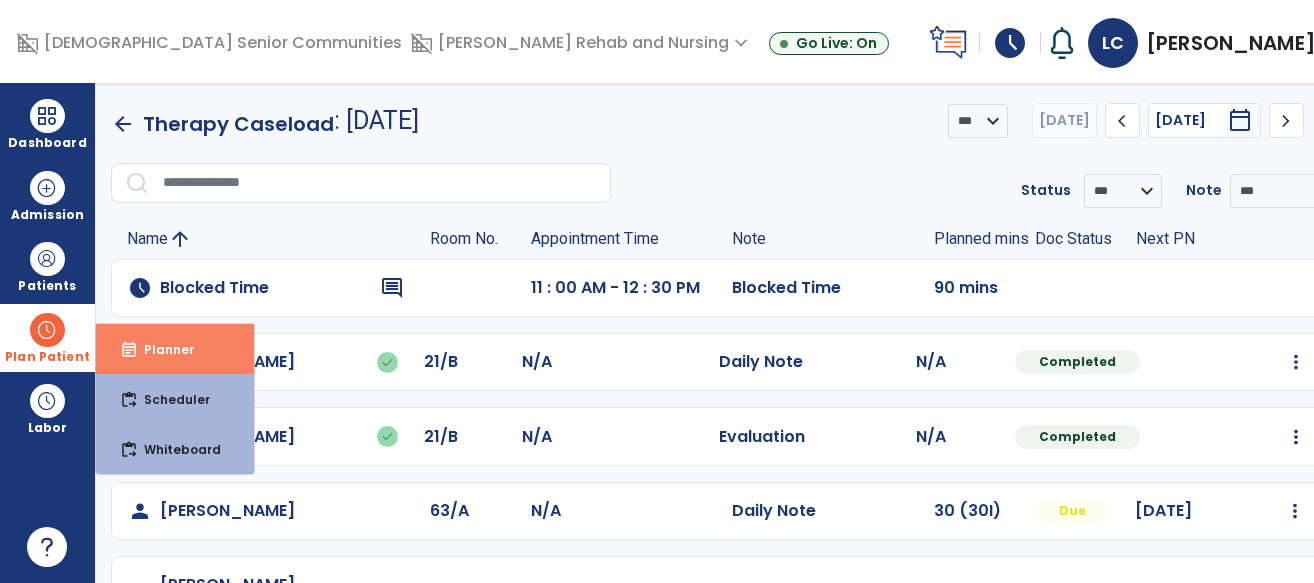 click on "event_note" at bounding box center (129, 350) 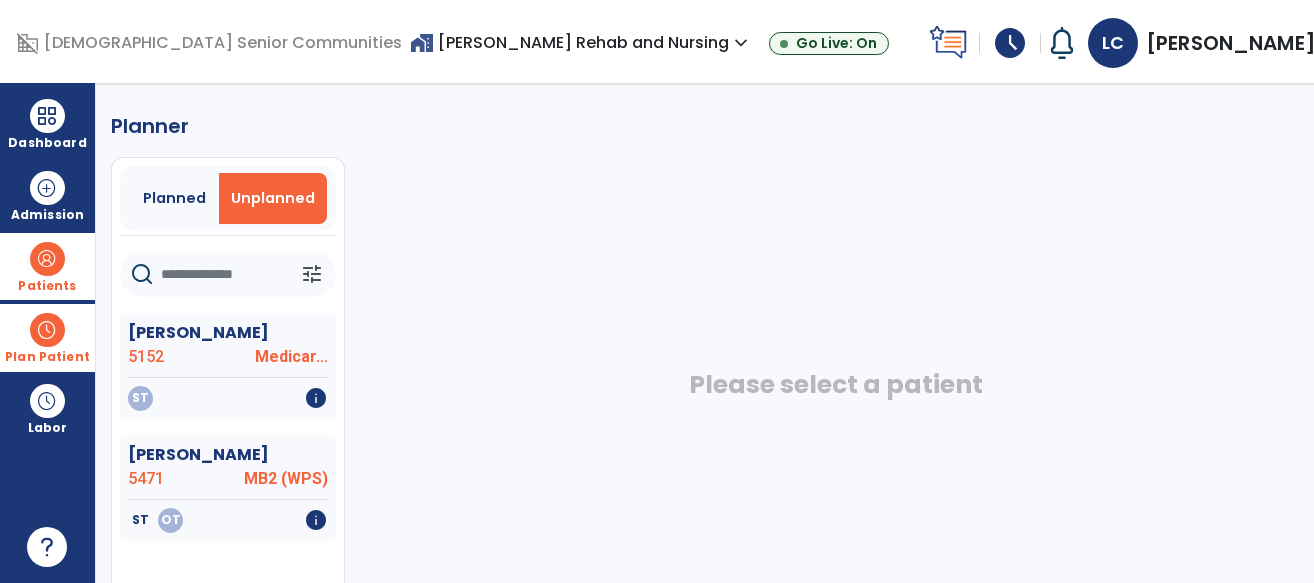 click at bounding box center (47, 259) 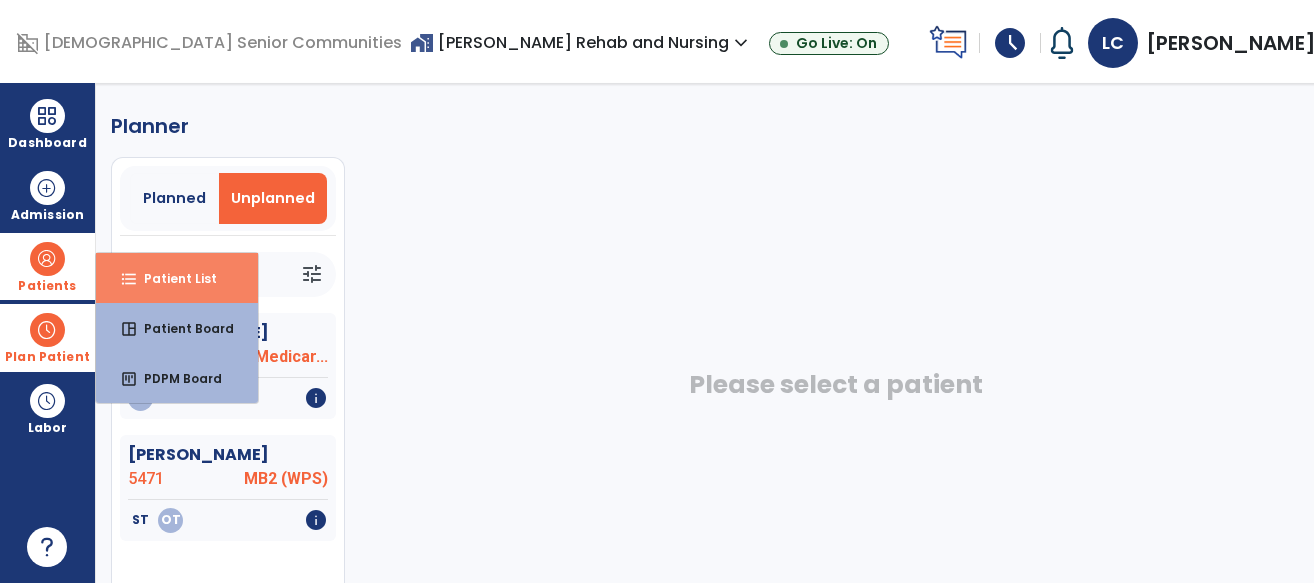 click on "Patient List" at bounding box center [172, 278] 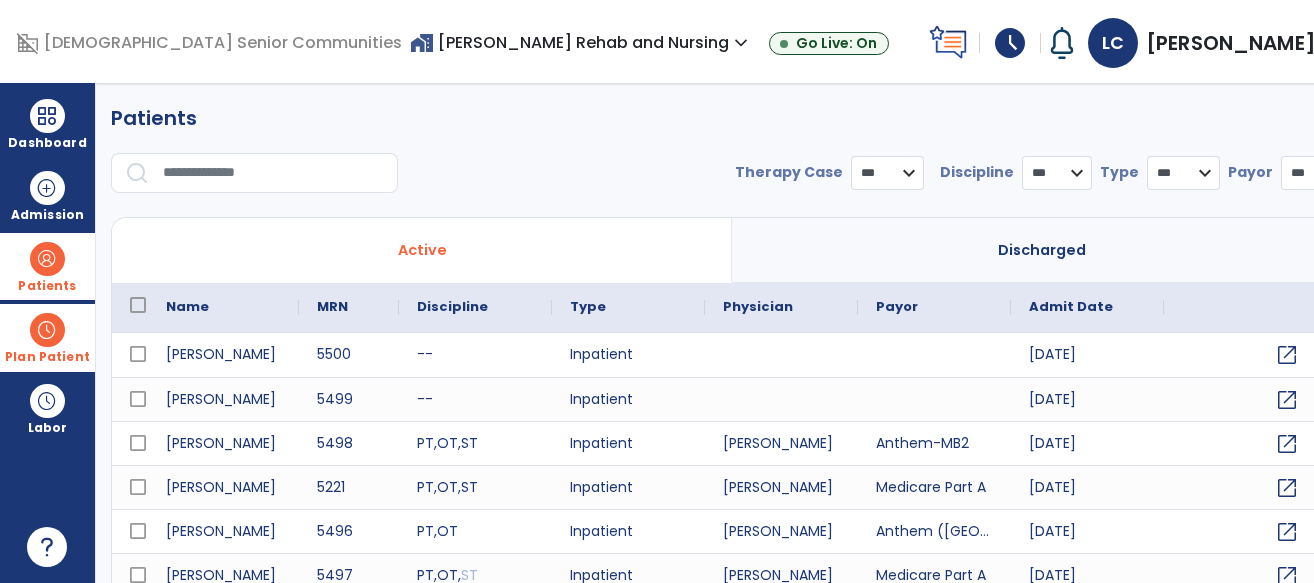 select on "***" 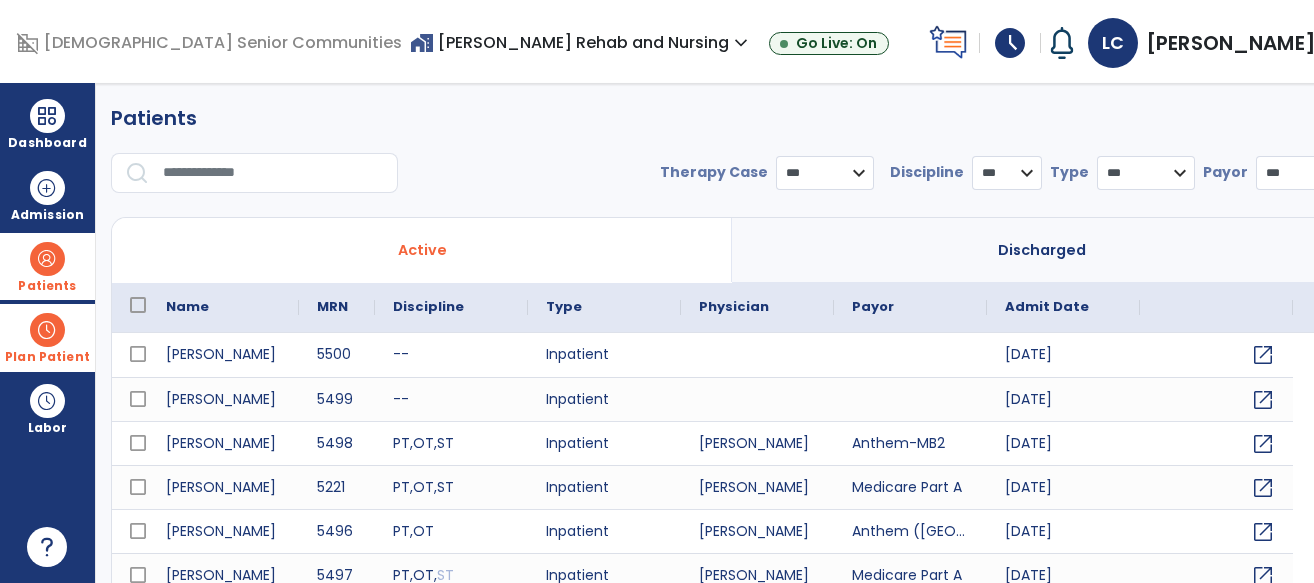 click at bounding box center (273, 173) 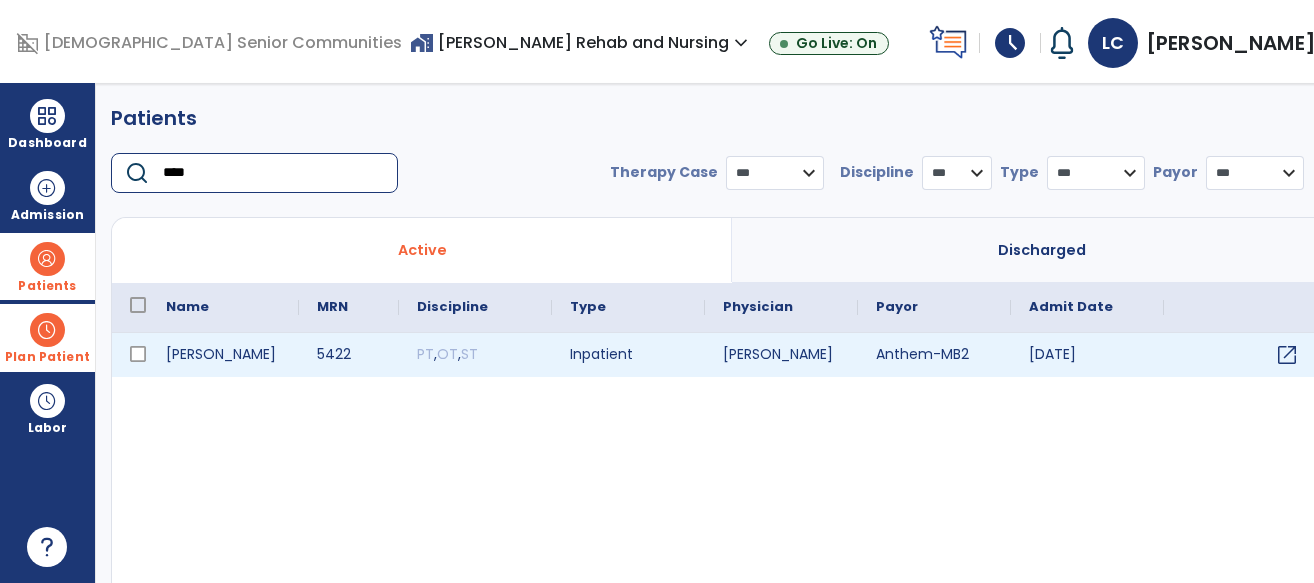 type on "****" 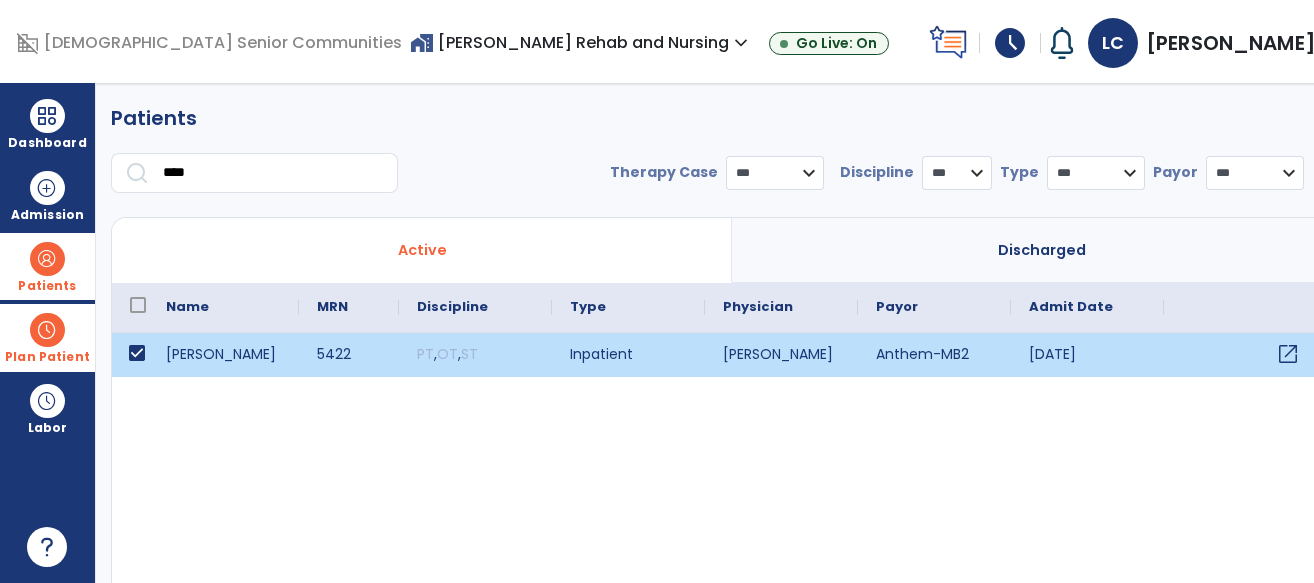 click on "open_in_new" at bounding box center [1288, 354] 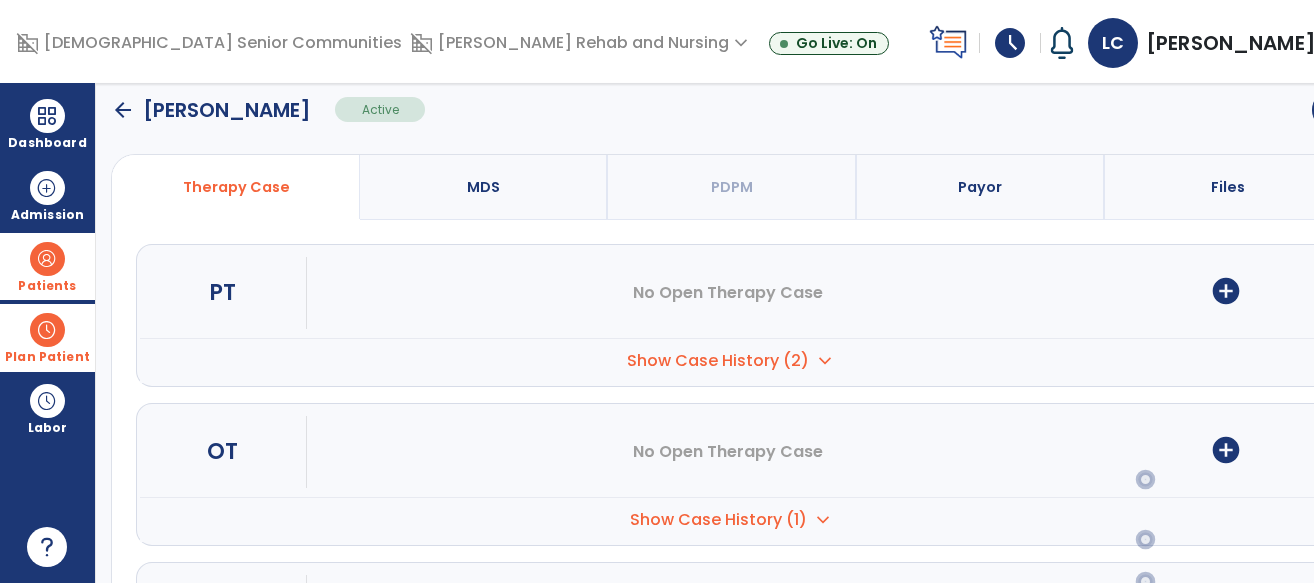 scroll, scrollTop: 358, scrollLeft: 0, axis: vertical 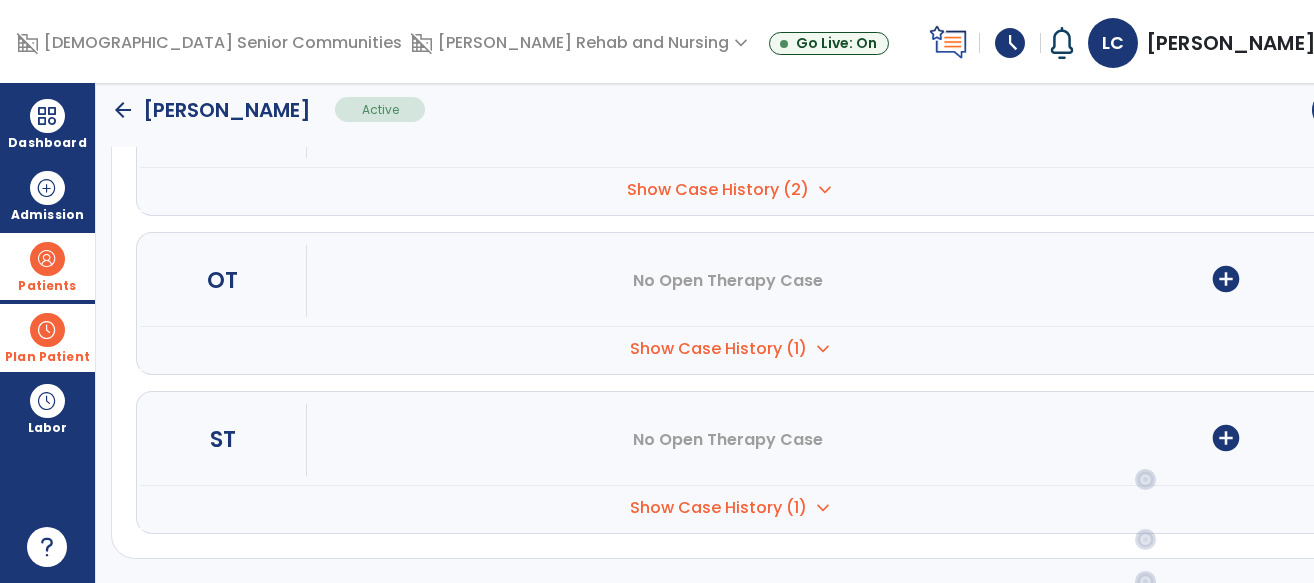 click on "add_circle" at bounding box center (1226, 438) 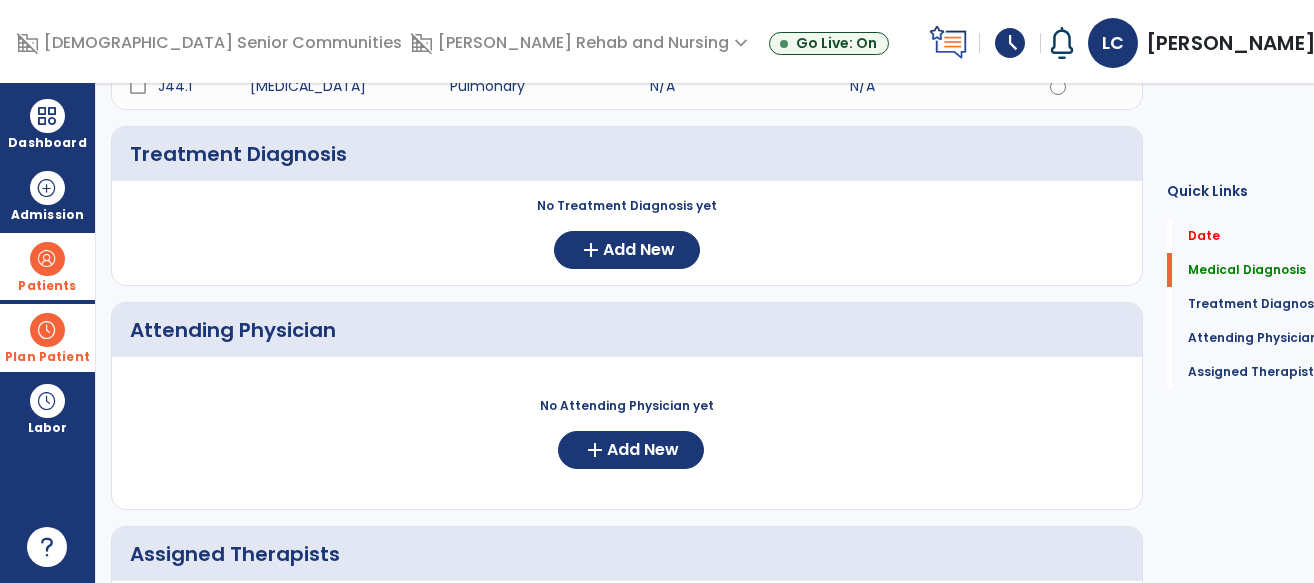 scroll, scrollTop: 0, scrollLeft: 0, axis: both 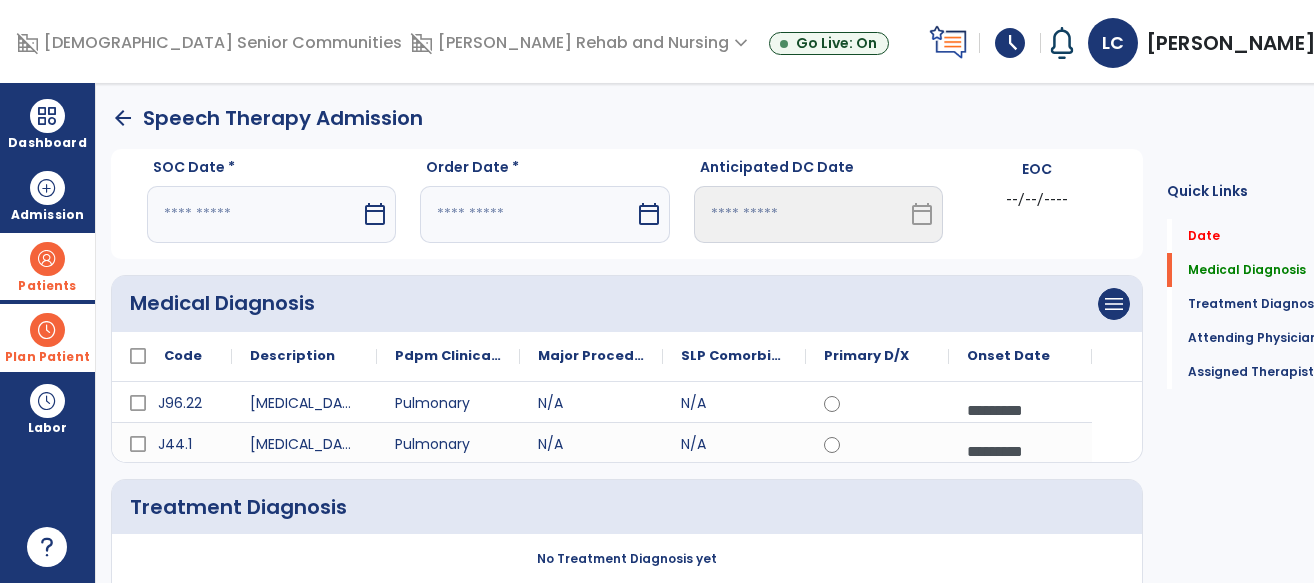 click on "calendar_today" at bounding box center [375, 214] 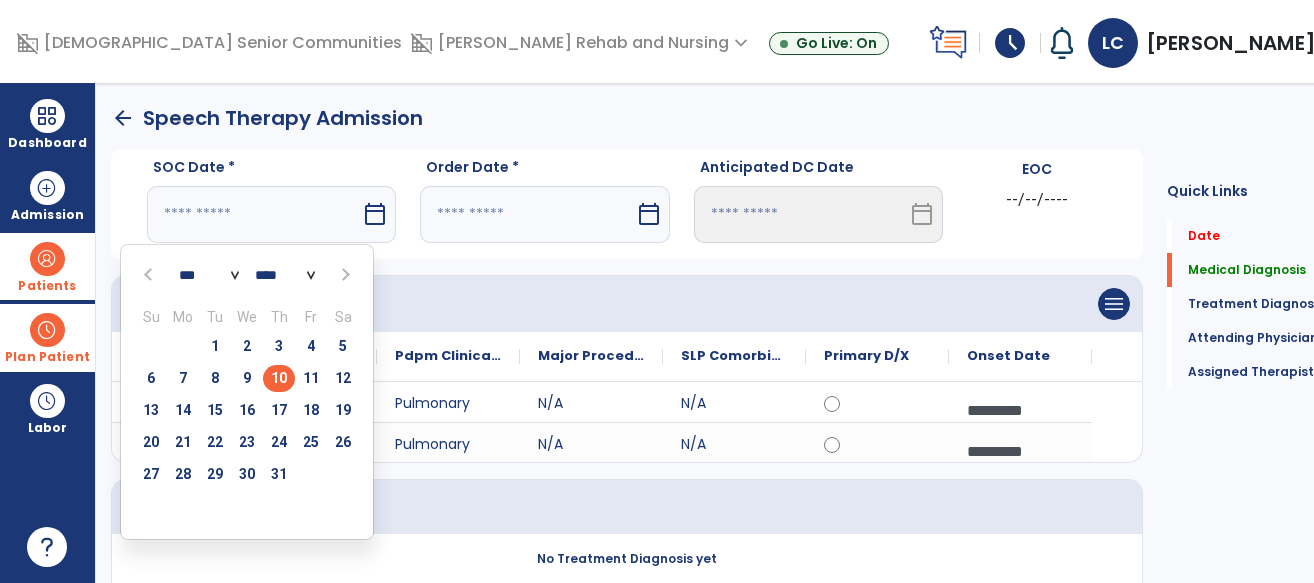 click on "10" at bounding box center [279, 378] 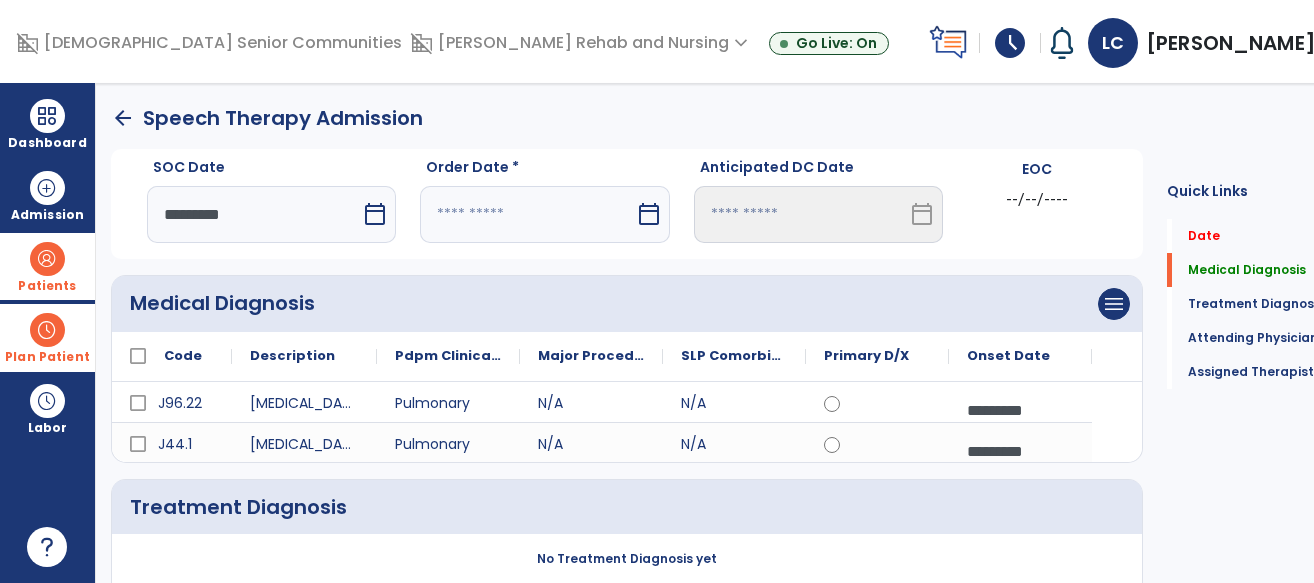 click on "calendar_today" at bounding box center [649, 214] 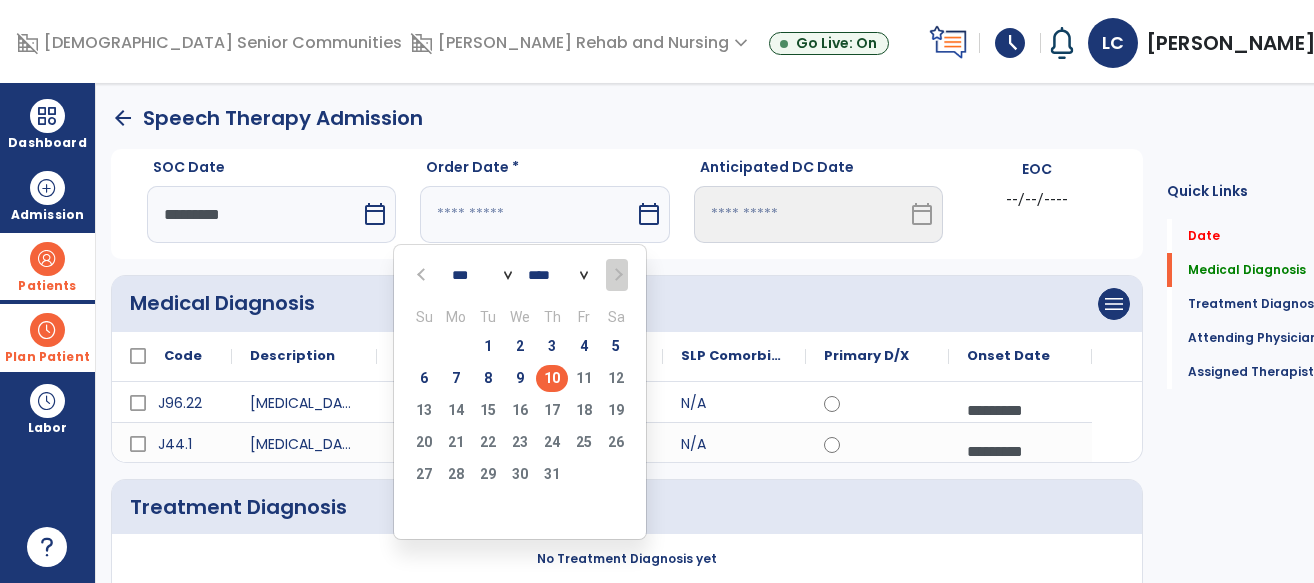 click on "10" at bounding box center [552, 378] 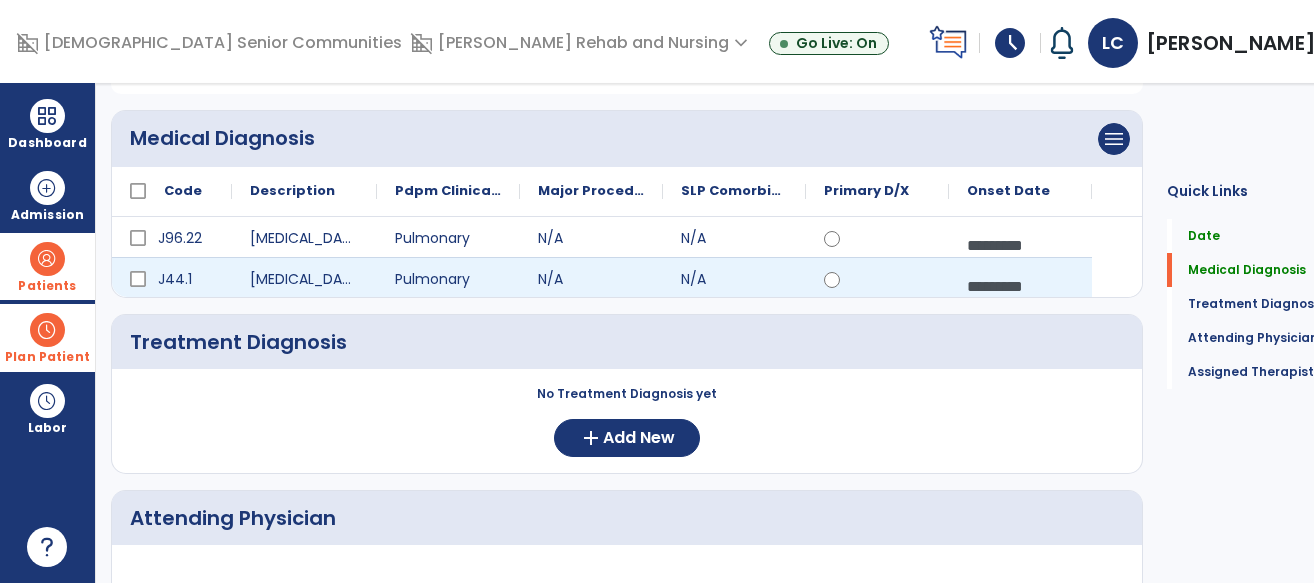 scroll, scrollTop: 180, scrollLeft: 0, axis: vertical 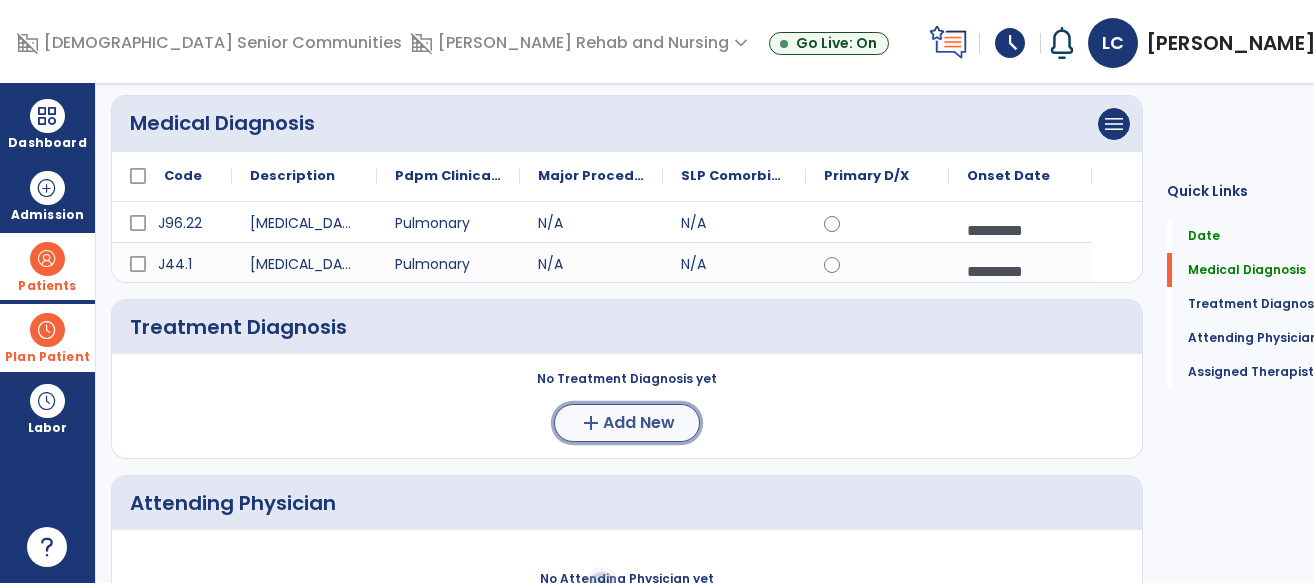 click on "Add New" 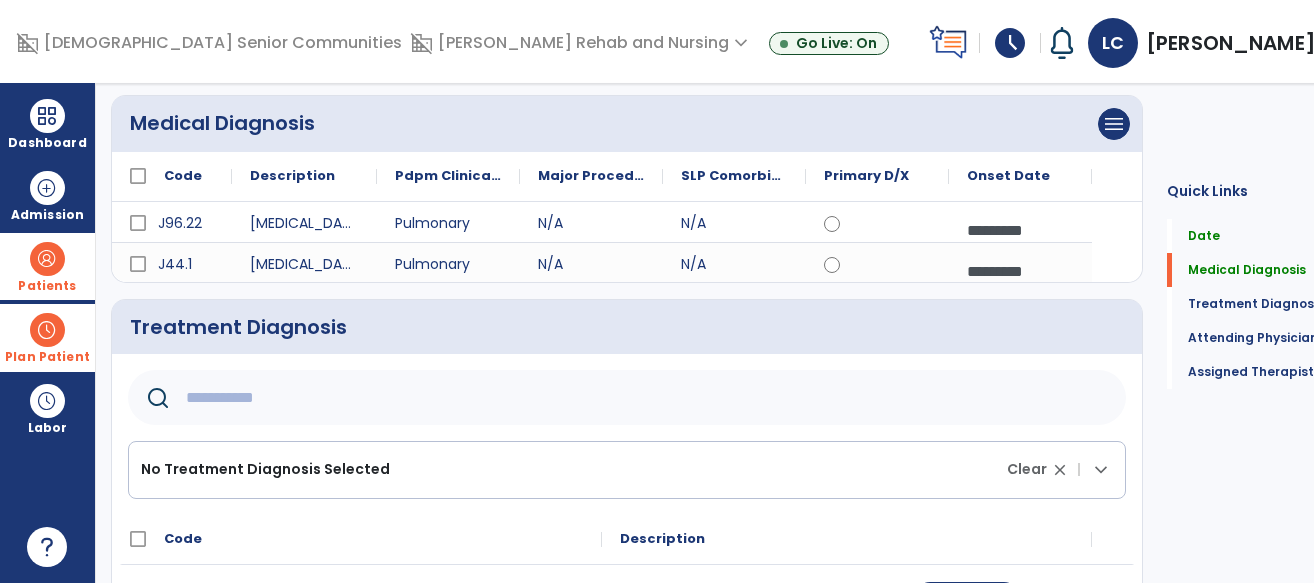 click 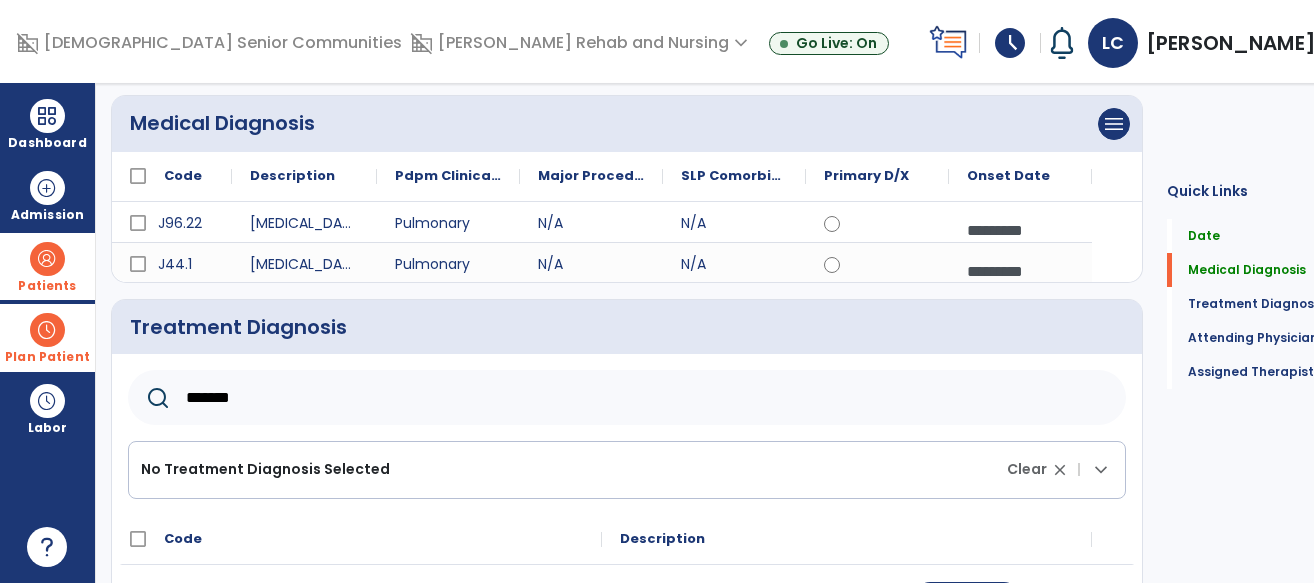 type on "********" 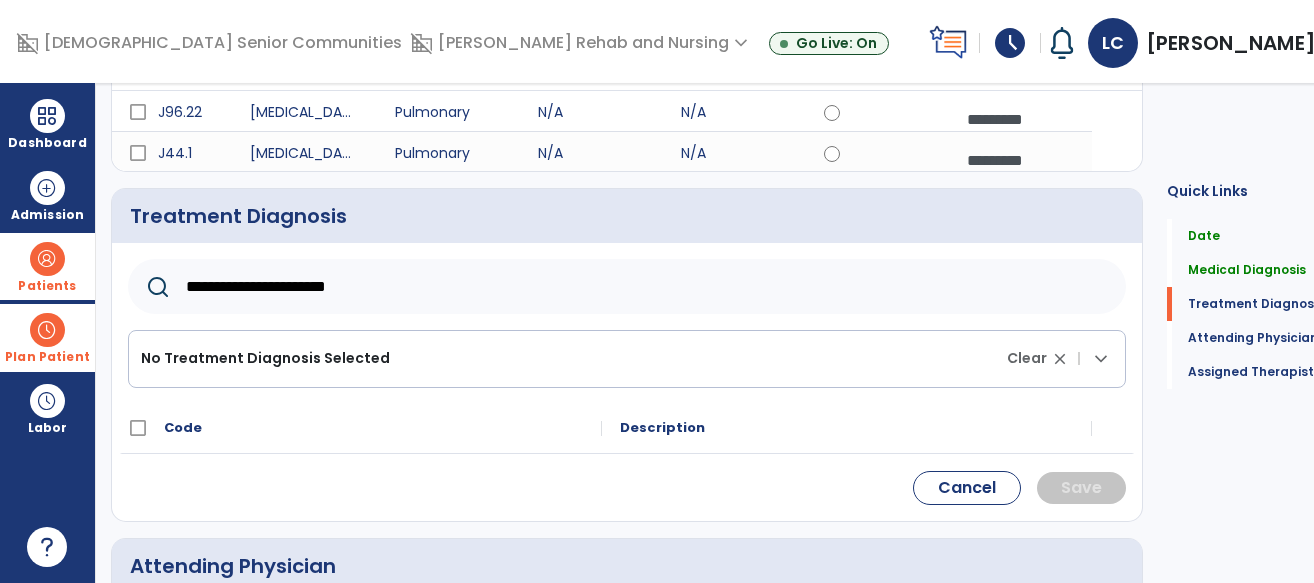 scroll, scrollTop: 317, scrollLeft: 0, axis: vertical 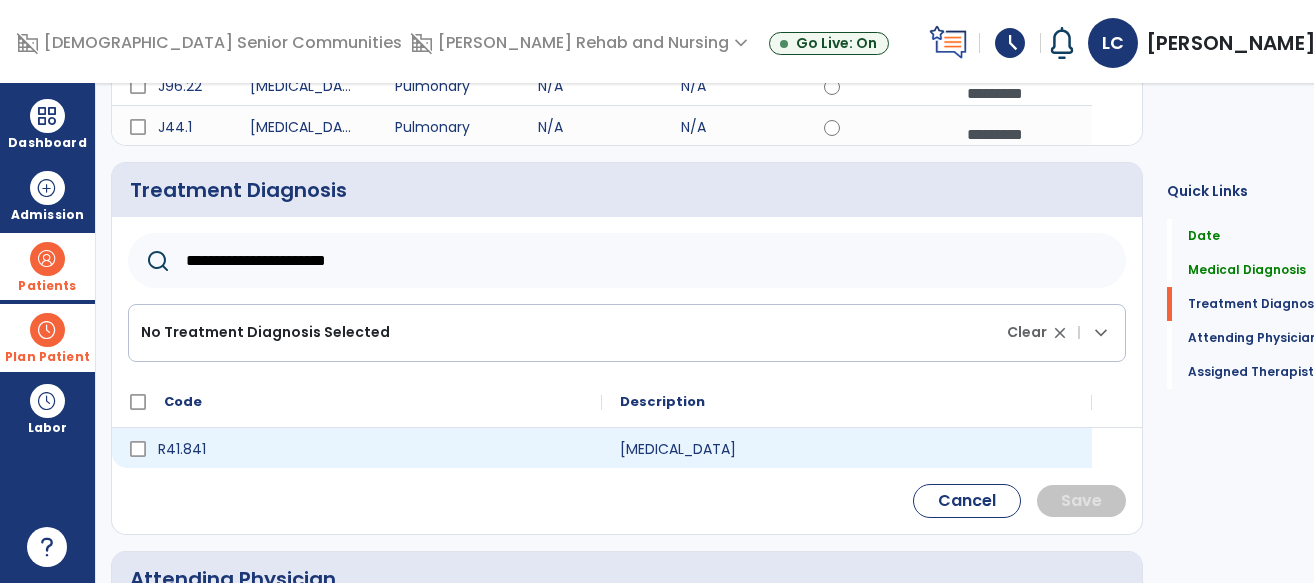 type on "**********" 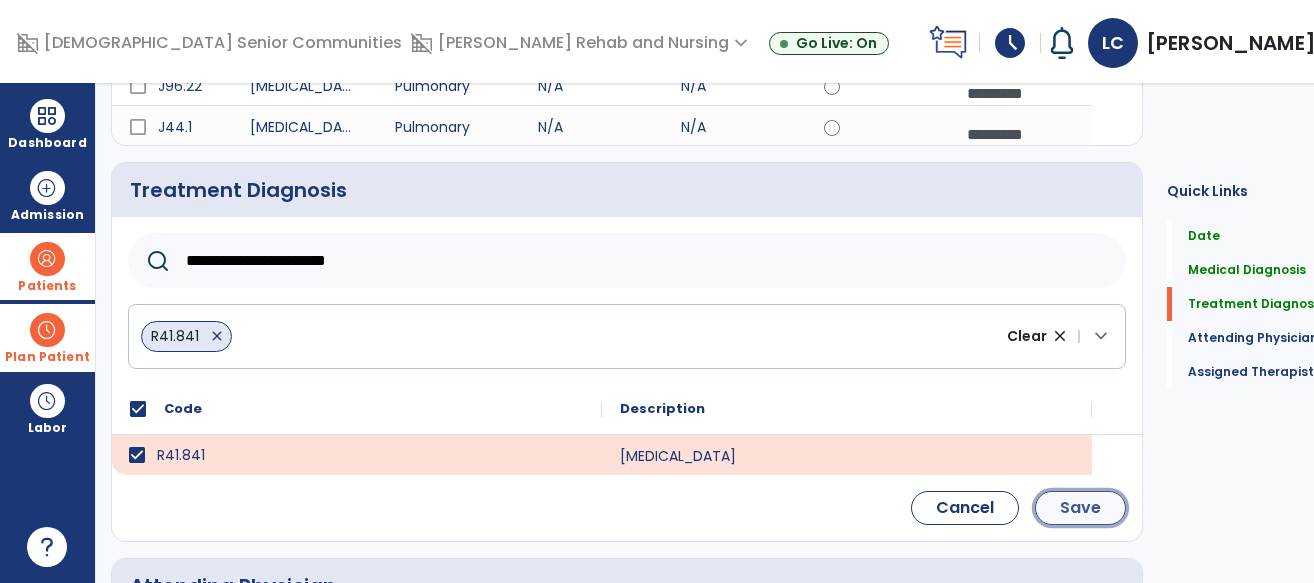 click on "Save" 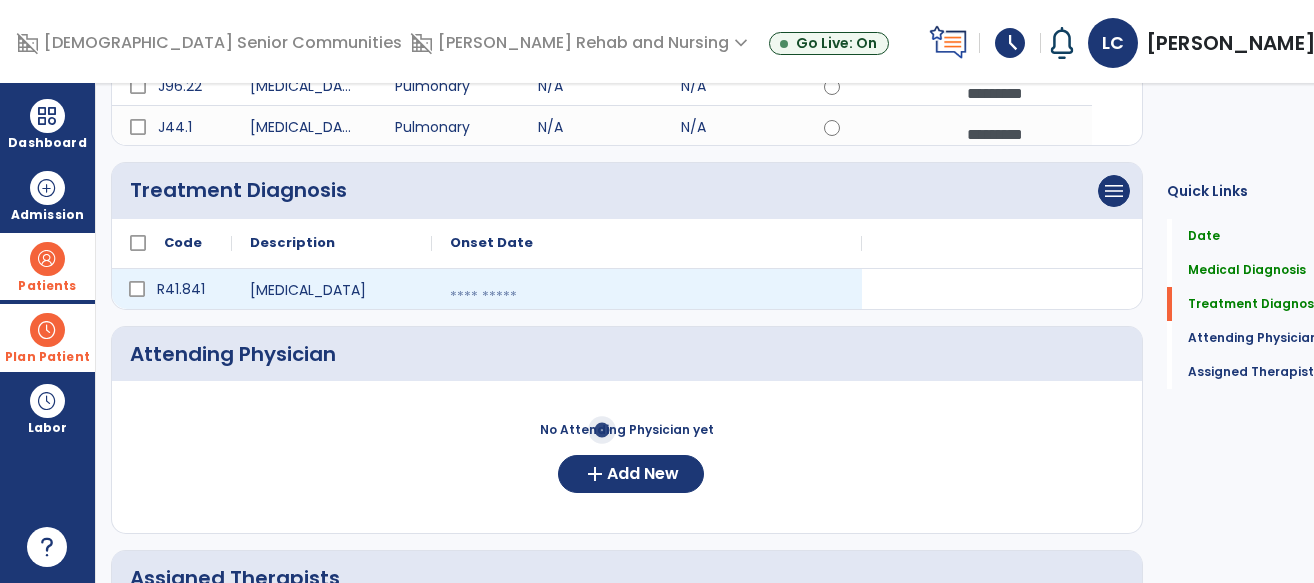 click at bounding box center [647, 297] 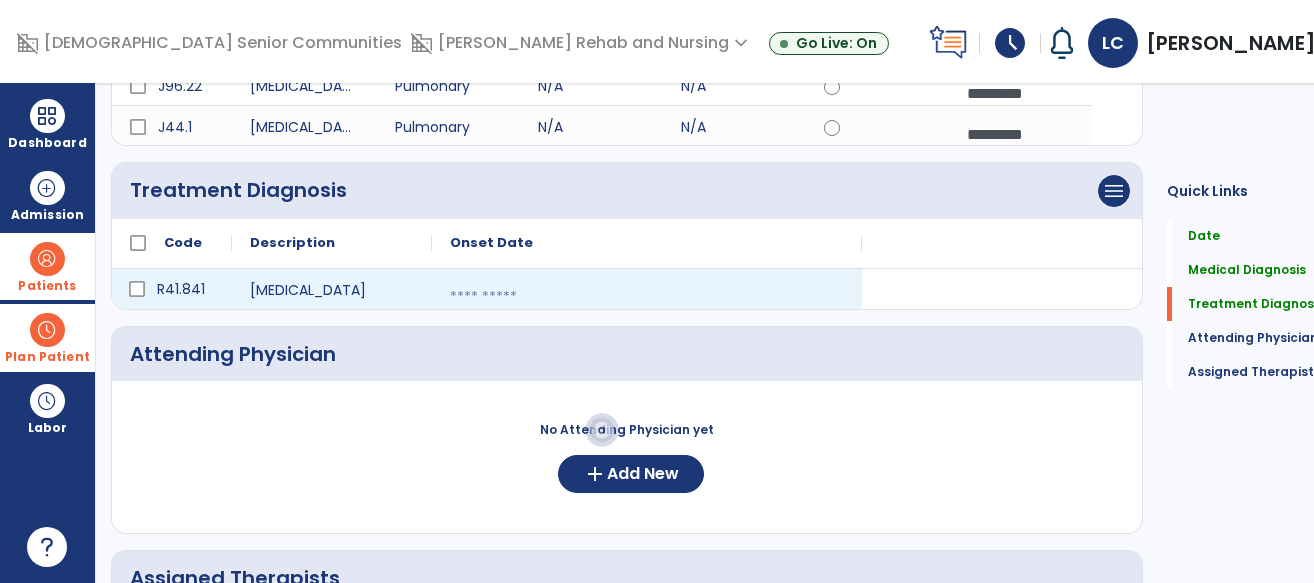 select on "*" 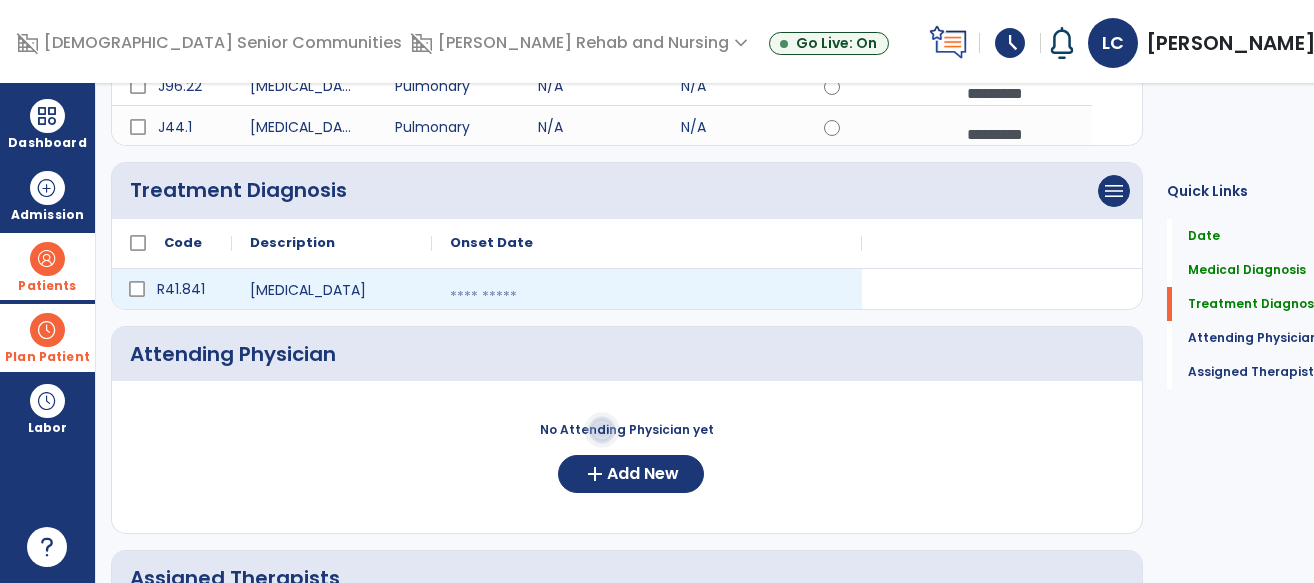 select on "****" 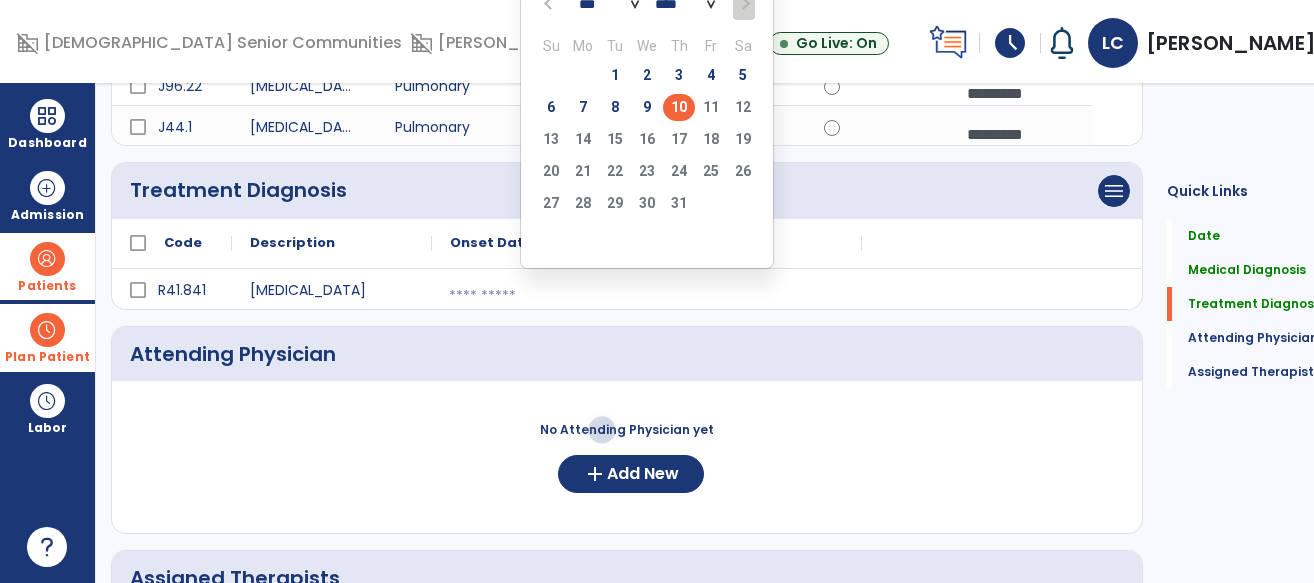 click on "10" 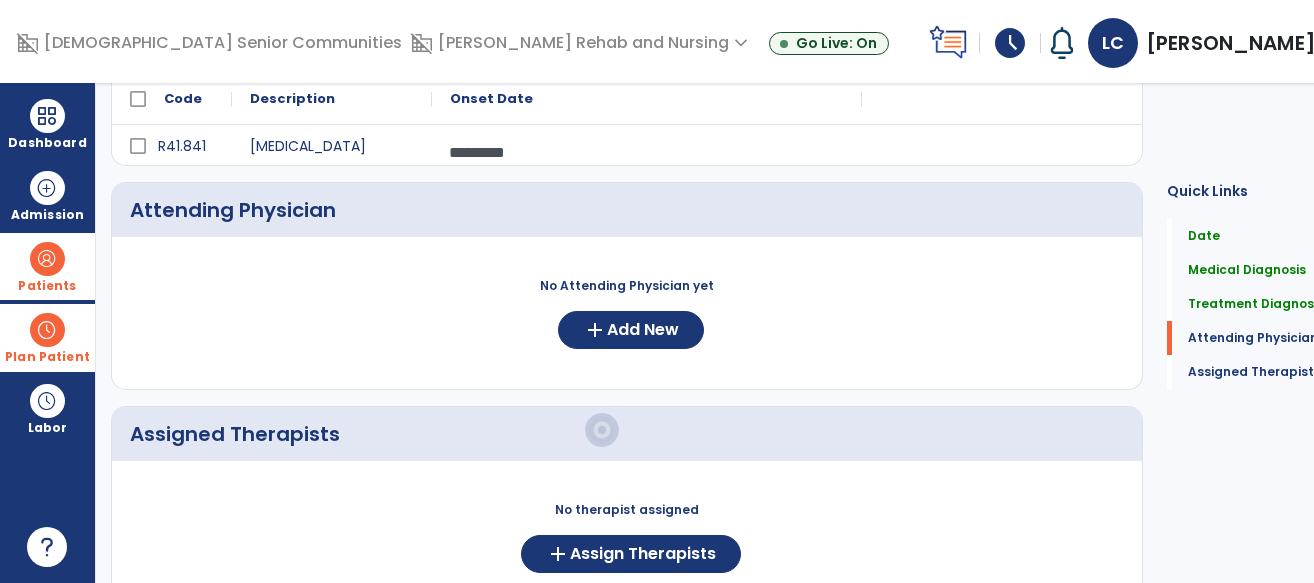 scroll, scrollTop: 529, scrollLeft: 0, axis: vertical 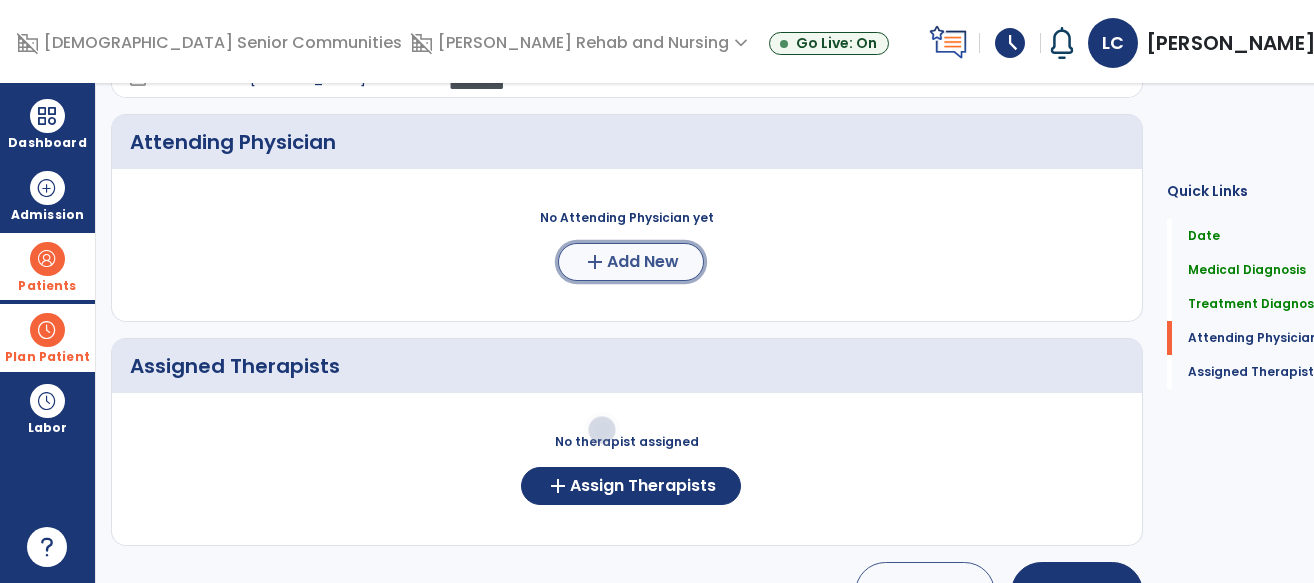 click on "Add New" 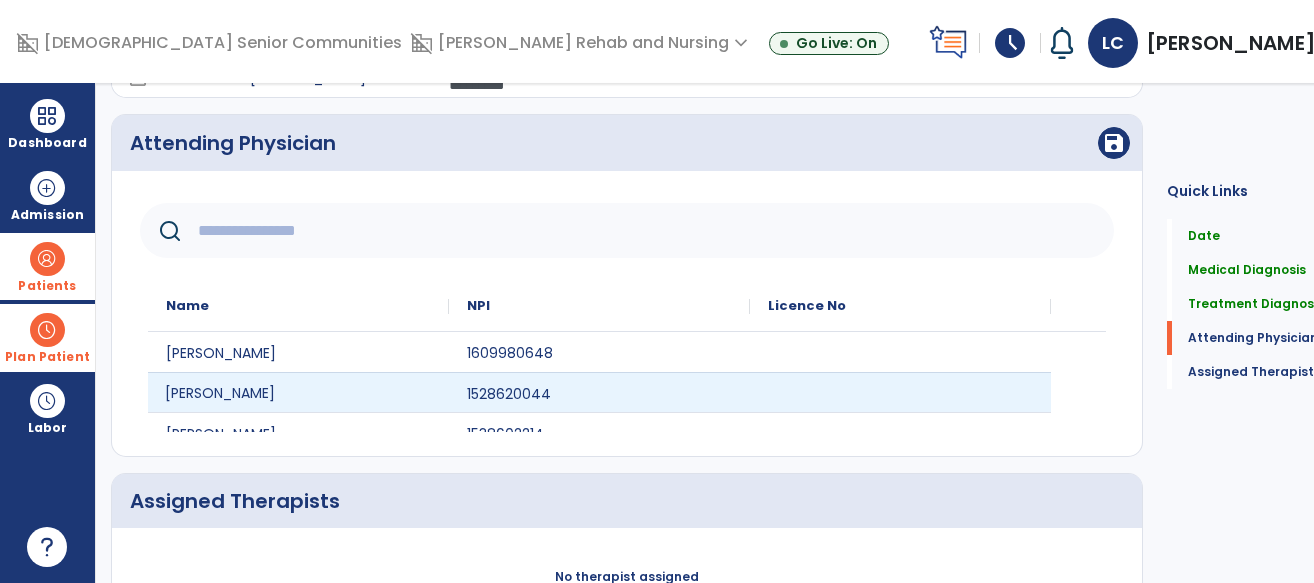 click on "[PERSON_NAME]" 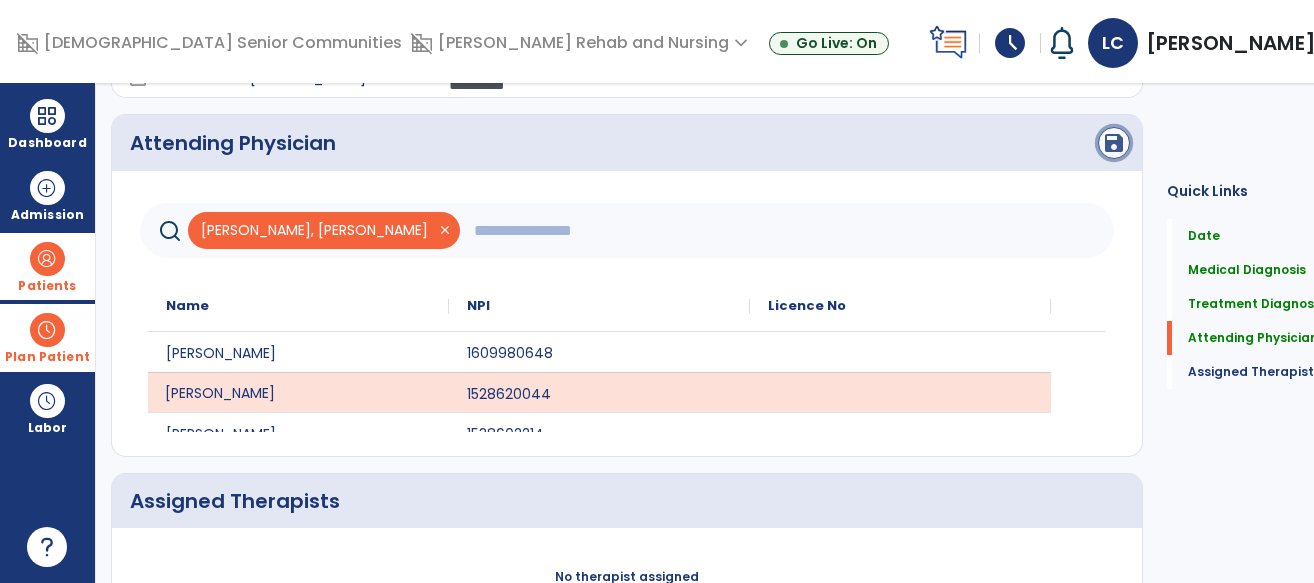 click on "save" 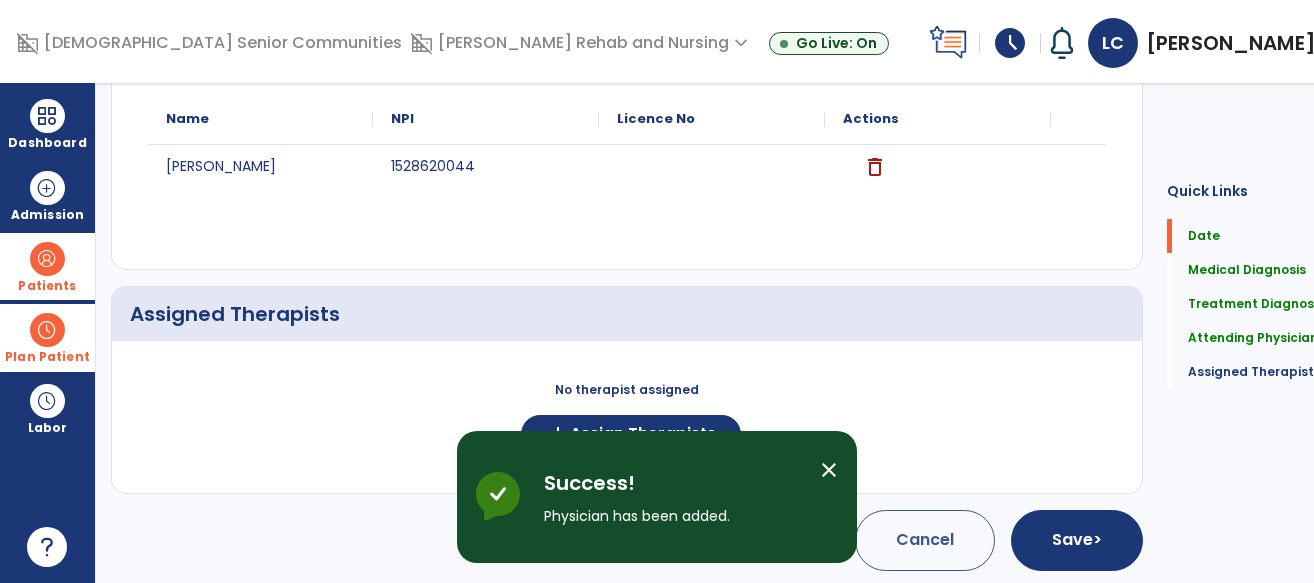 scroll, scrollTop: 633, scrollLeft: 0, axis: vertical 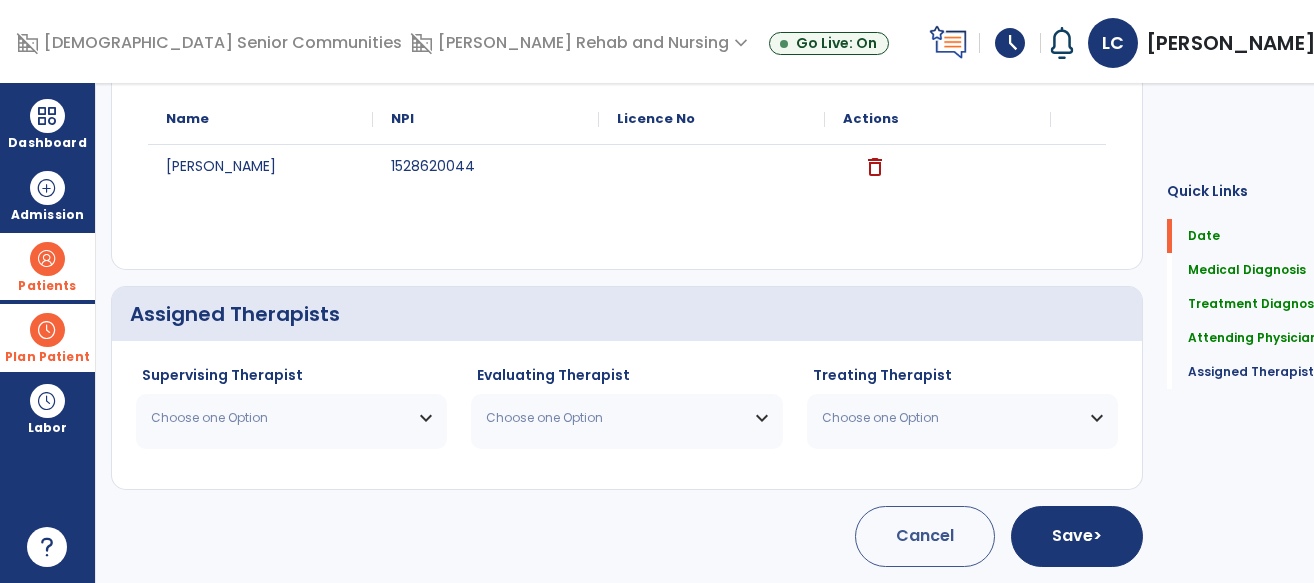 click on "Choose one Option" at bounding box center [279, 418] 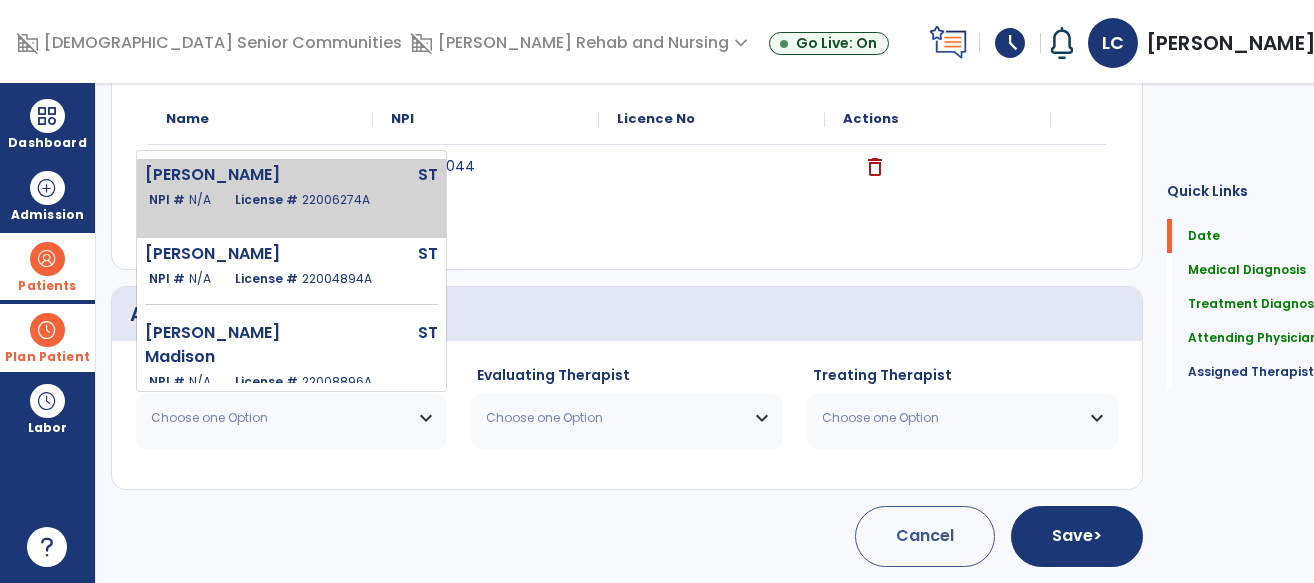 click on "[PERSON_NAME]" 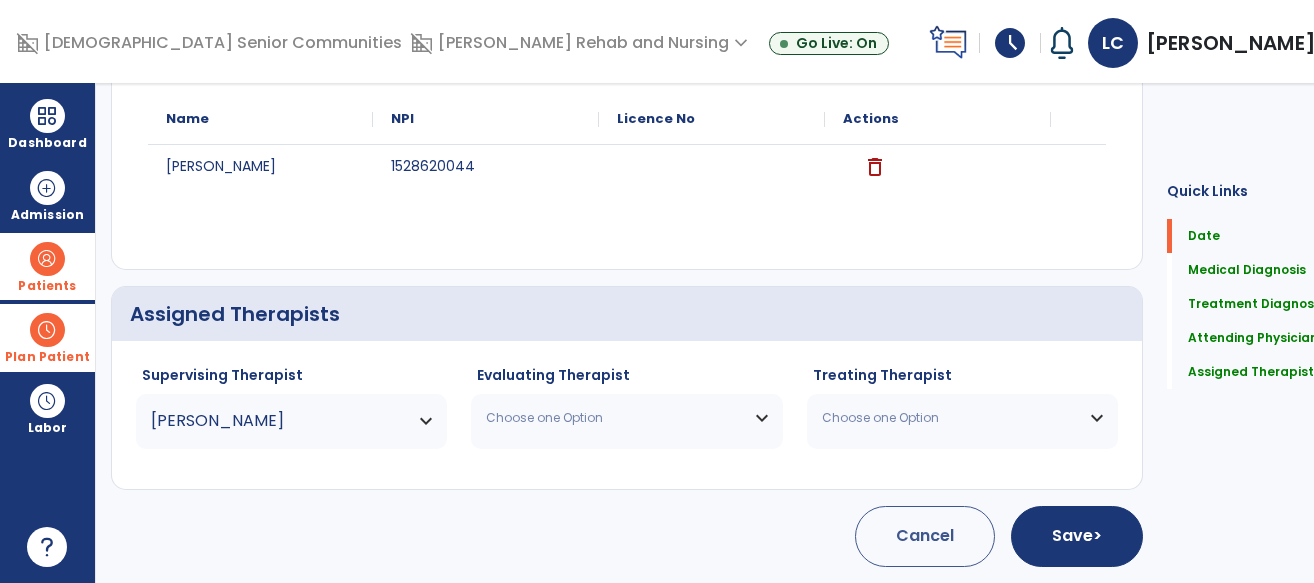 click on "Choose one Option" at bounding box center [626, 418] 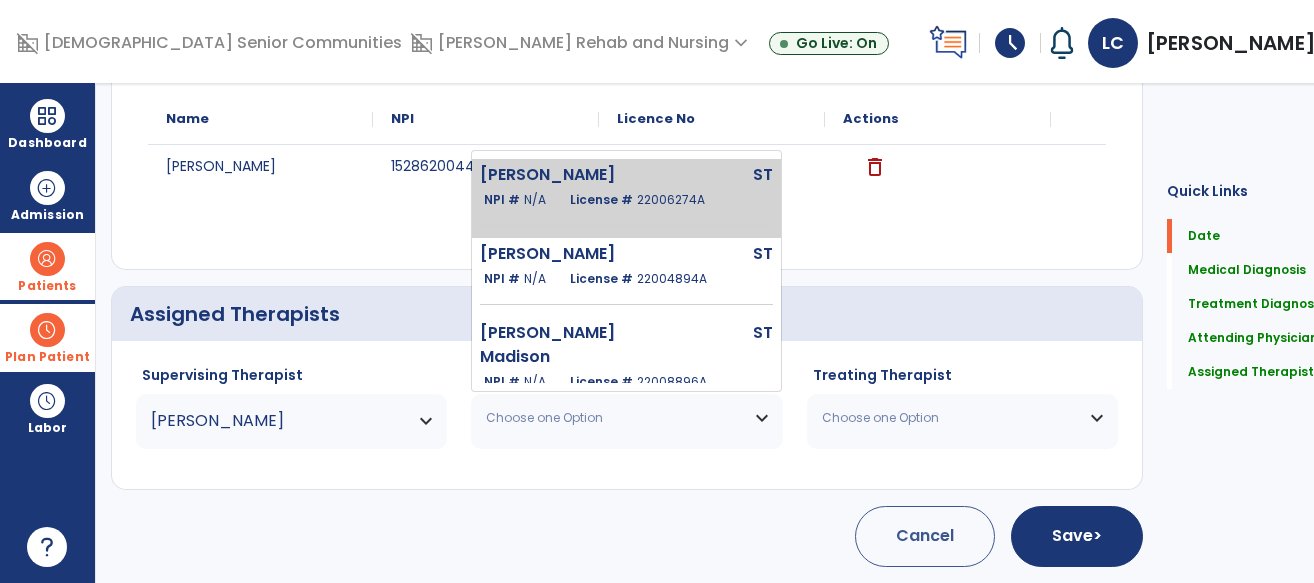 click on "[PERSON_NAME]" 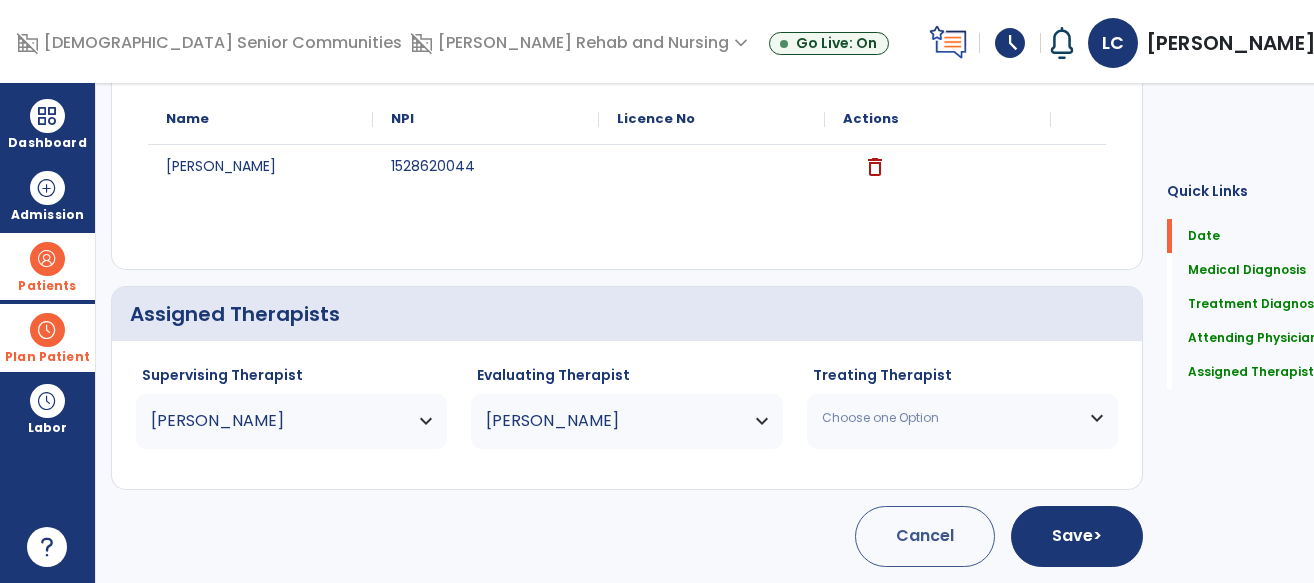 click on "Choose one Option" at bounding box center [962, 418] 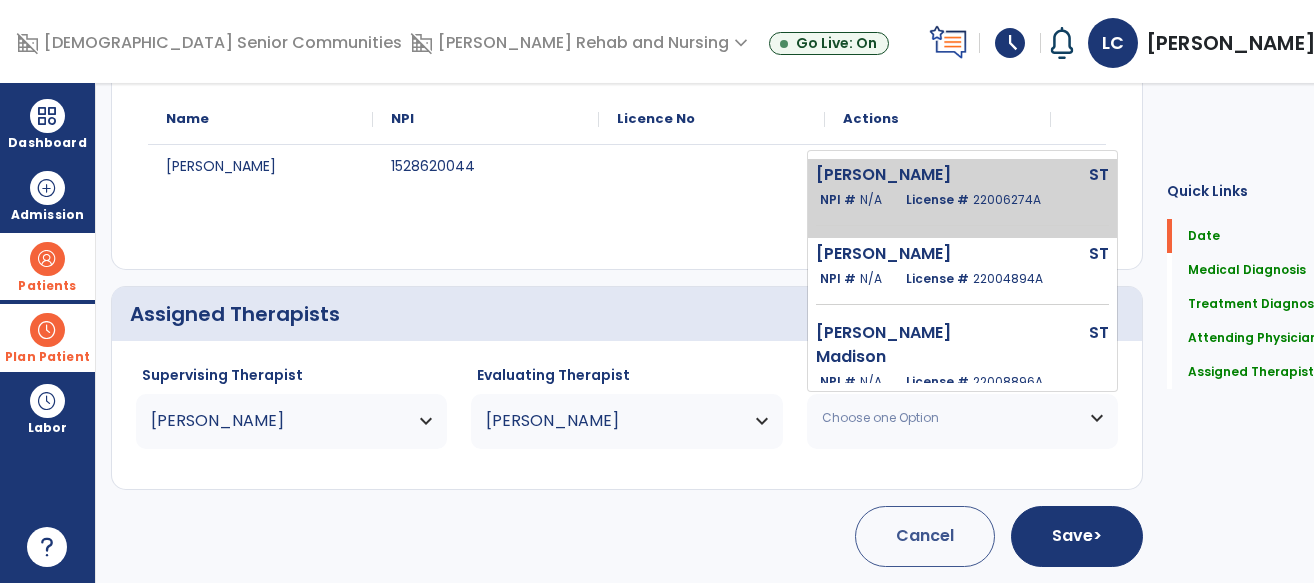 click on "[PERSON_NAME]" 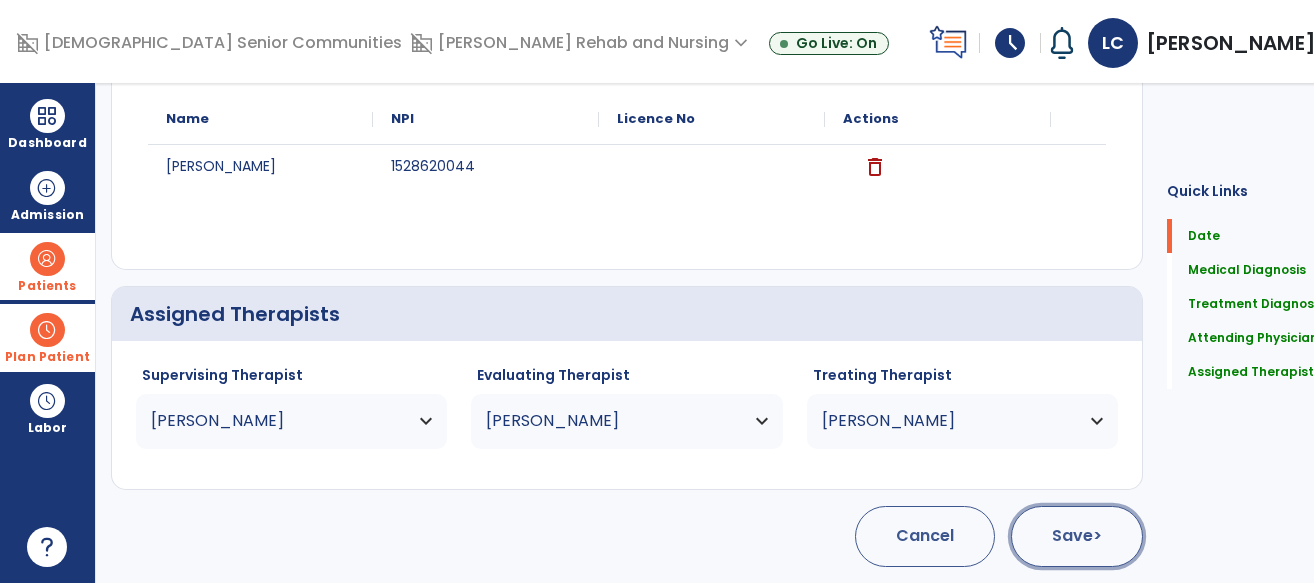 click on "Save  >" 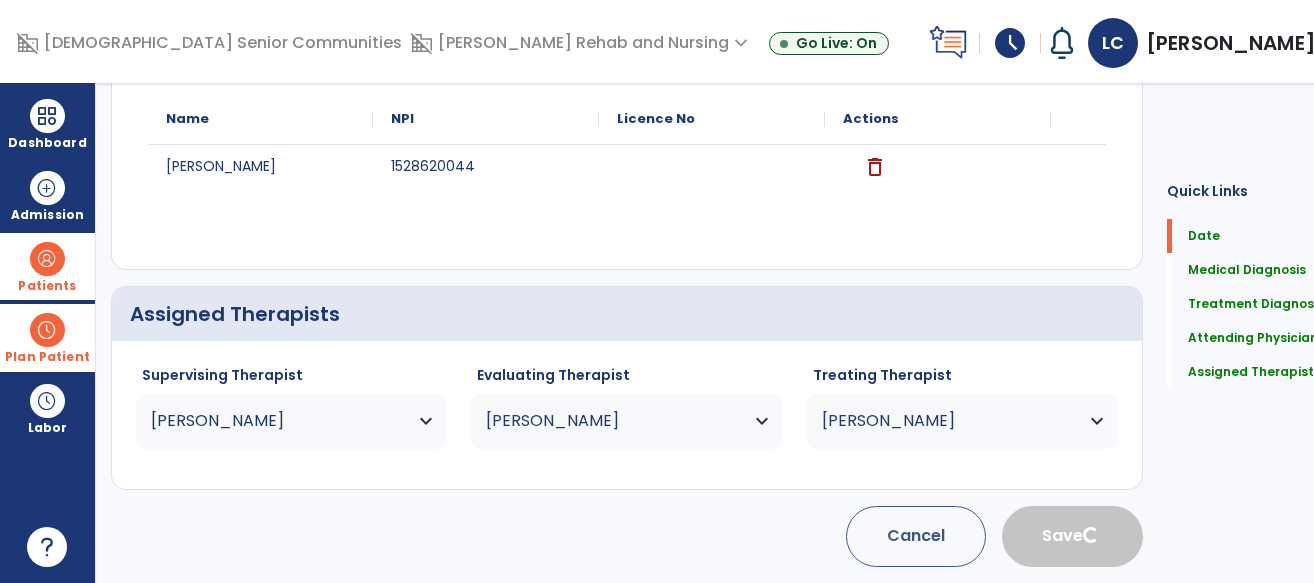type 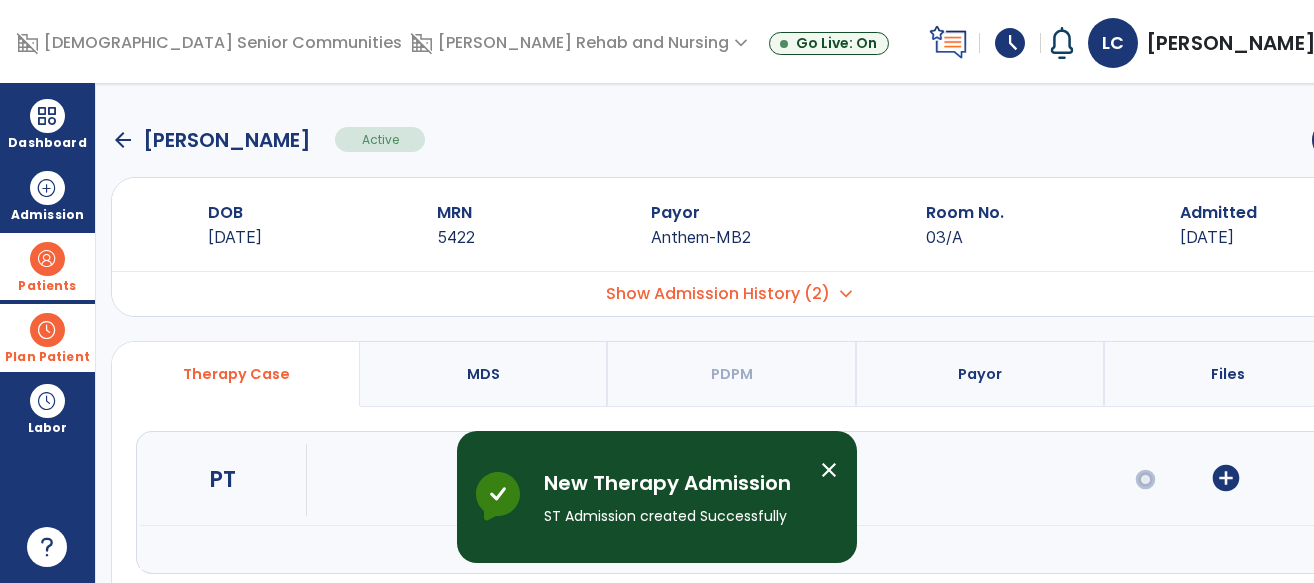 scroll, scrollTop: 358, scrollLeft: 0, axis: vertical 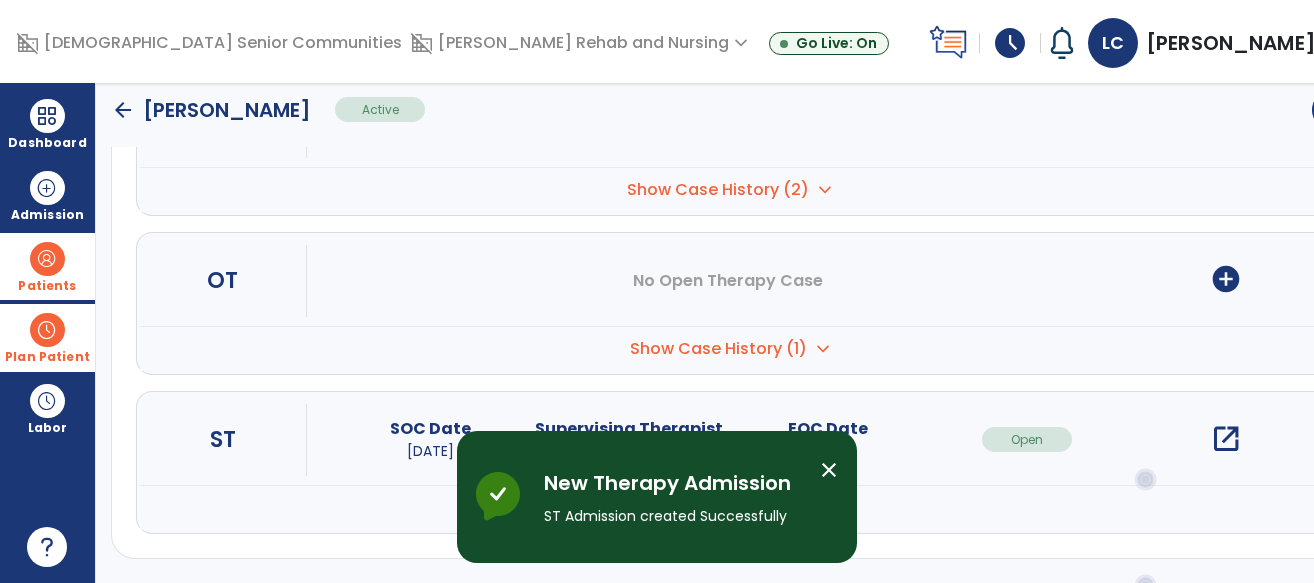 click on "open_in_new" at bounding box center (1226, 439) 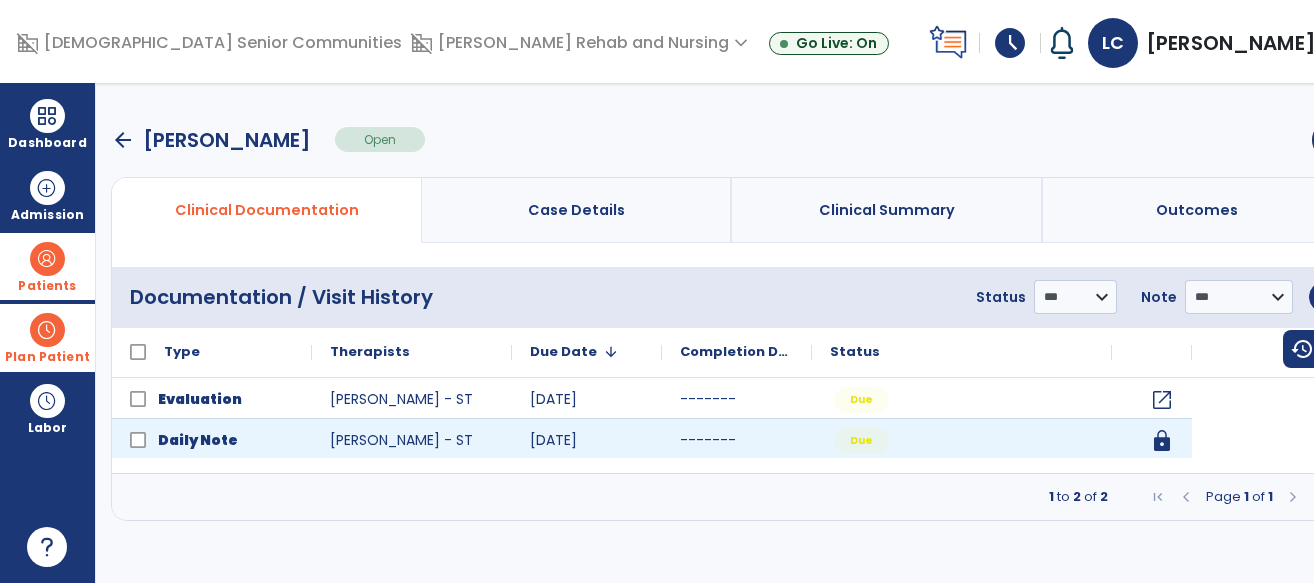 scroll, scrollTop: 0, scrollLeft: 0, axis: both 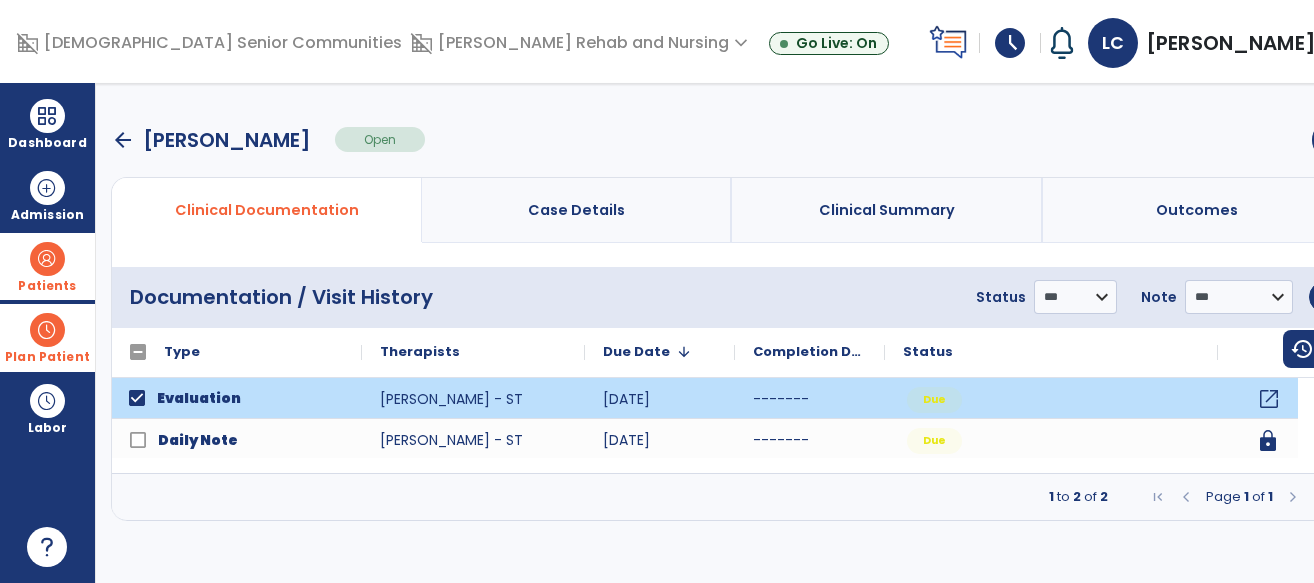 click on "open_in_new" 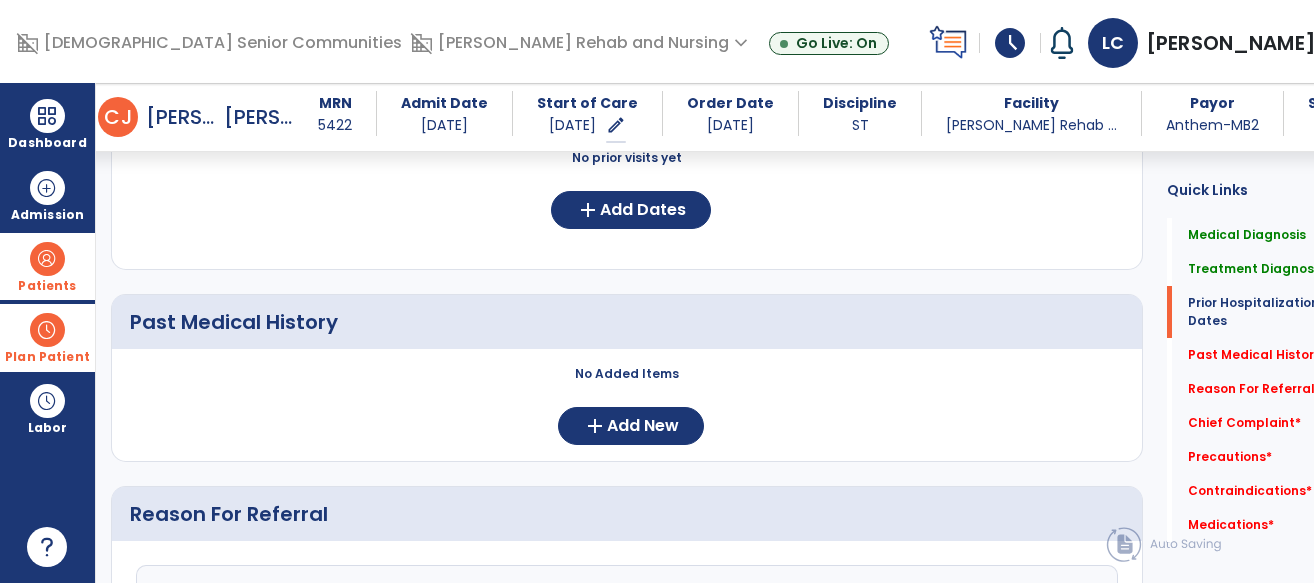 scroll, scrollTop: 661, scrollLeft: 0, axis: vertical 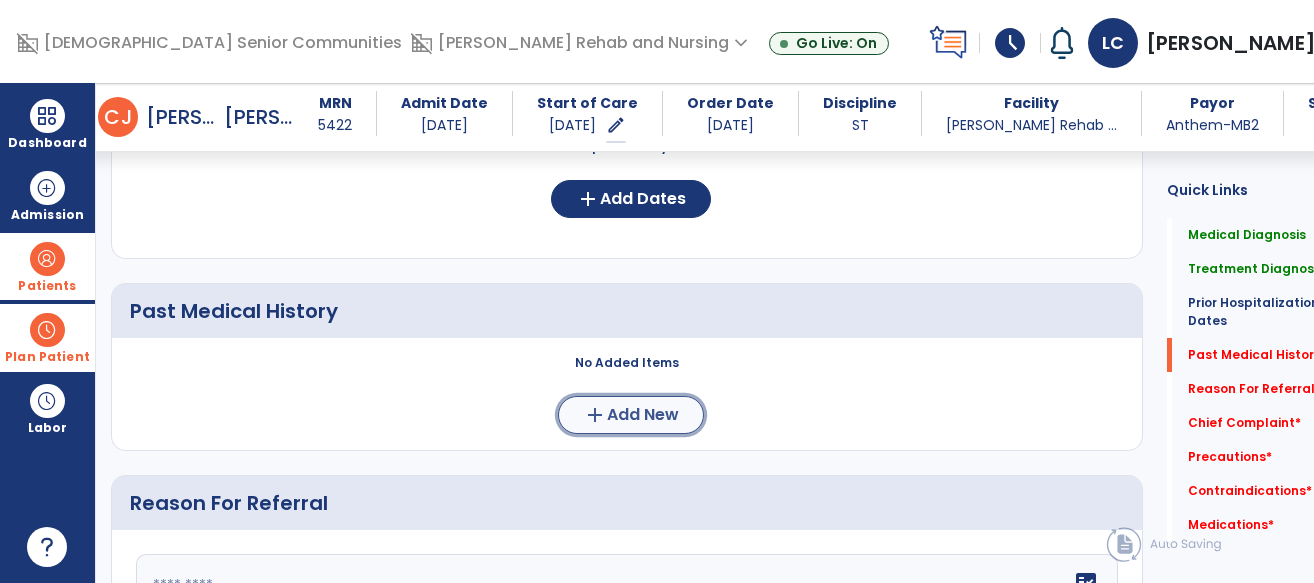 click on "Add New" 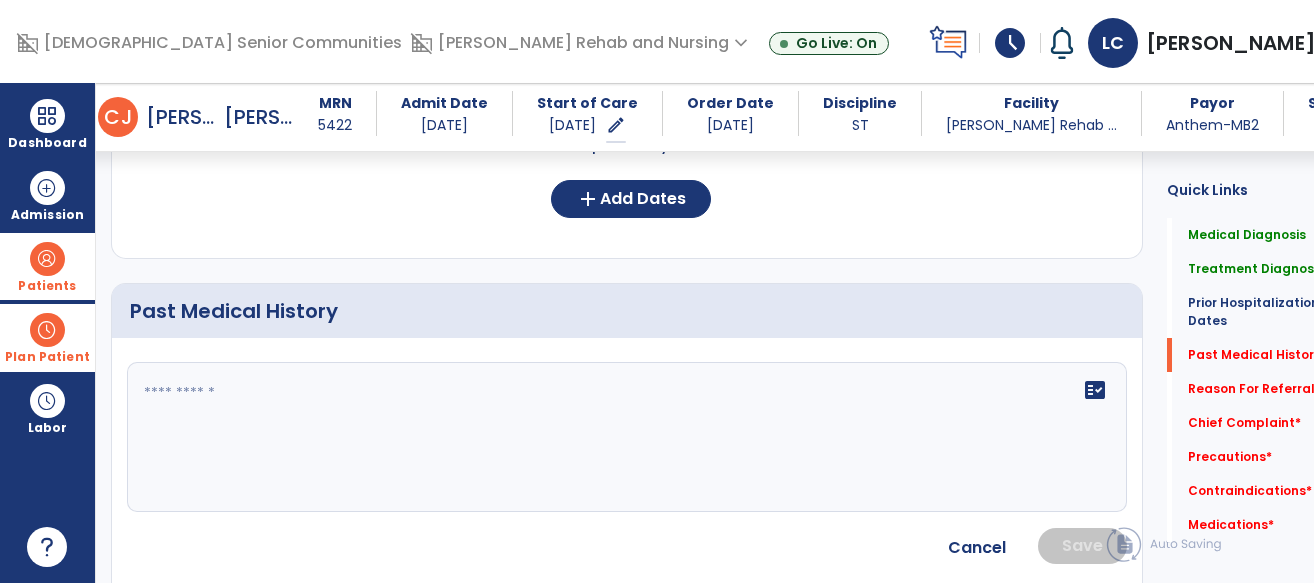 click 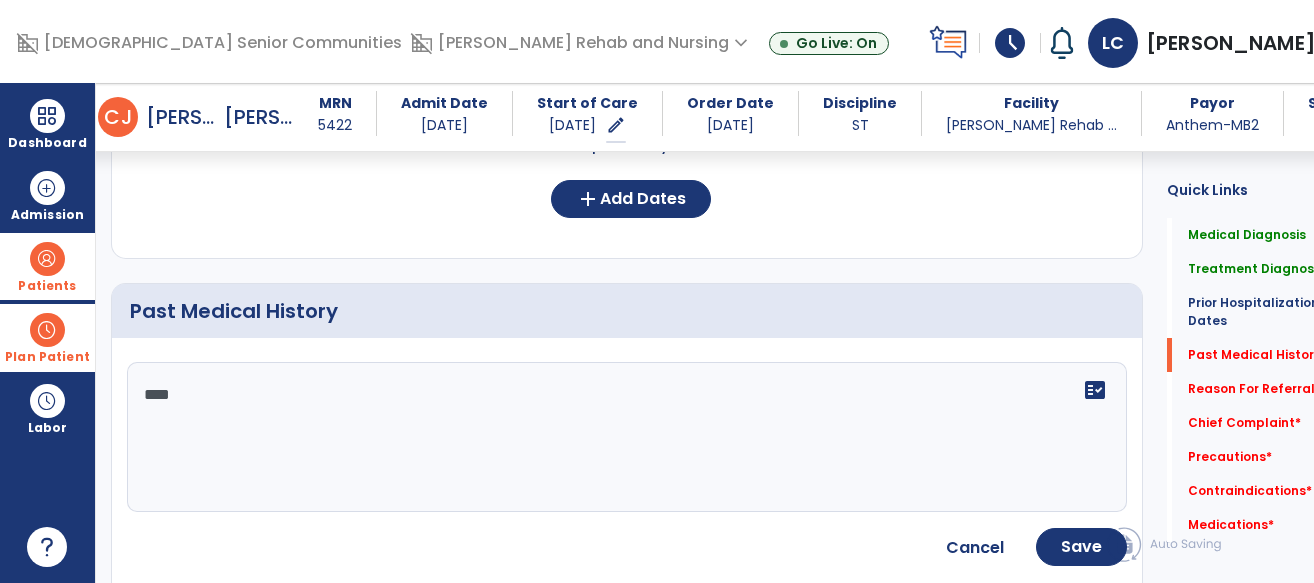 click on "****" 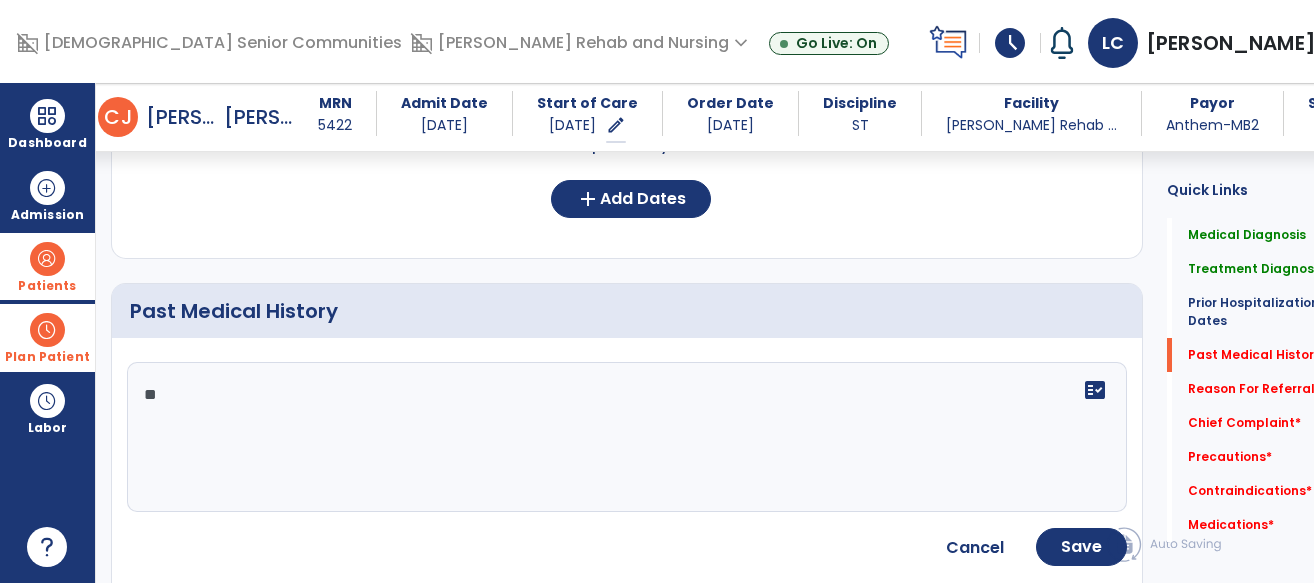 type on "*" 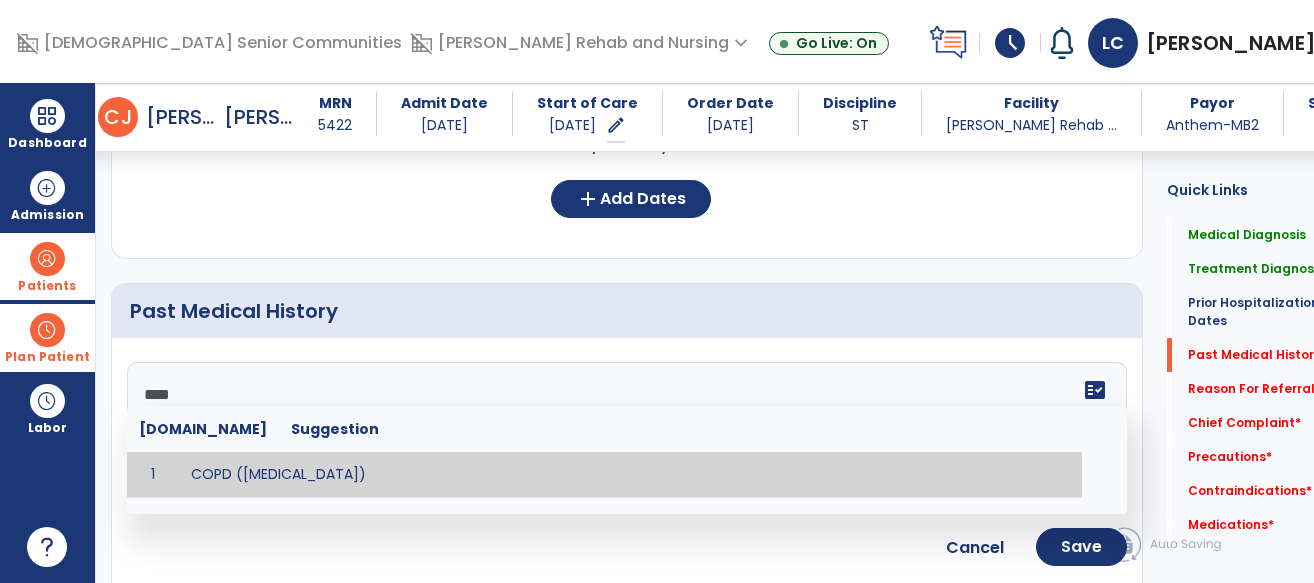 type on "**********" 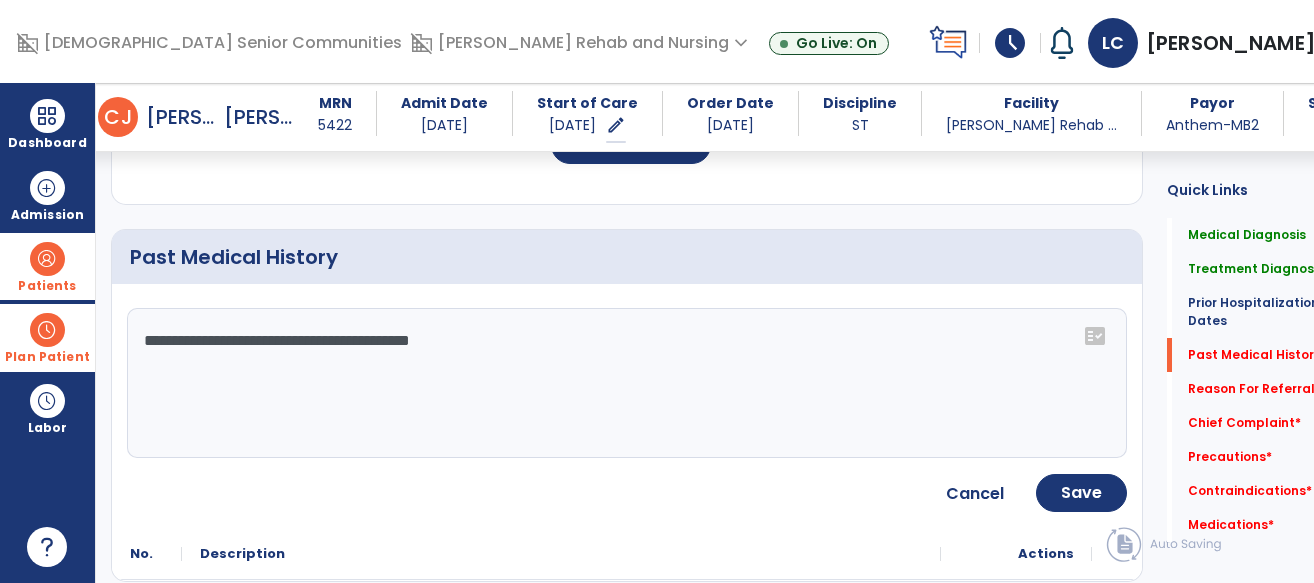 scroll, scrollTop: 742, scrollLeft: 0, axis: vertical 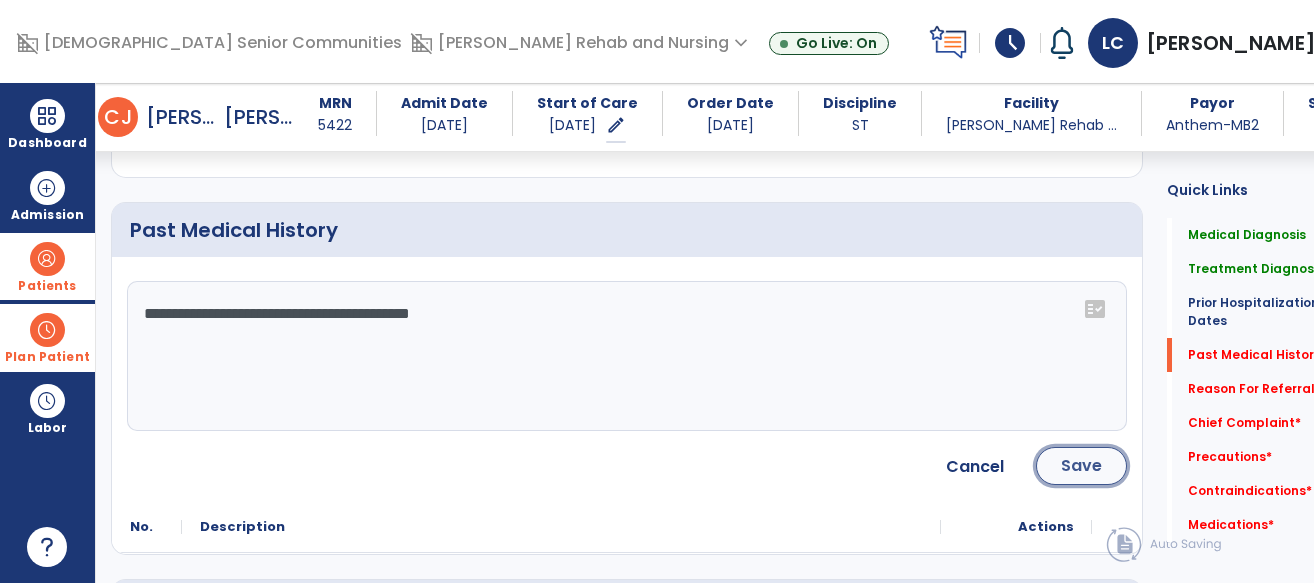 click on "Save" 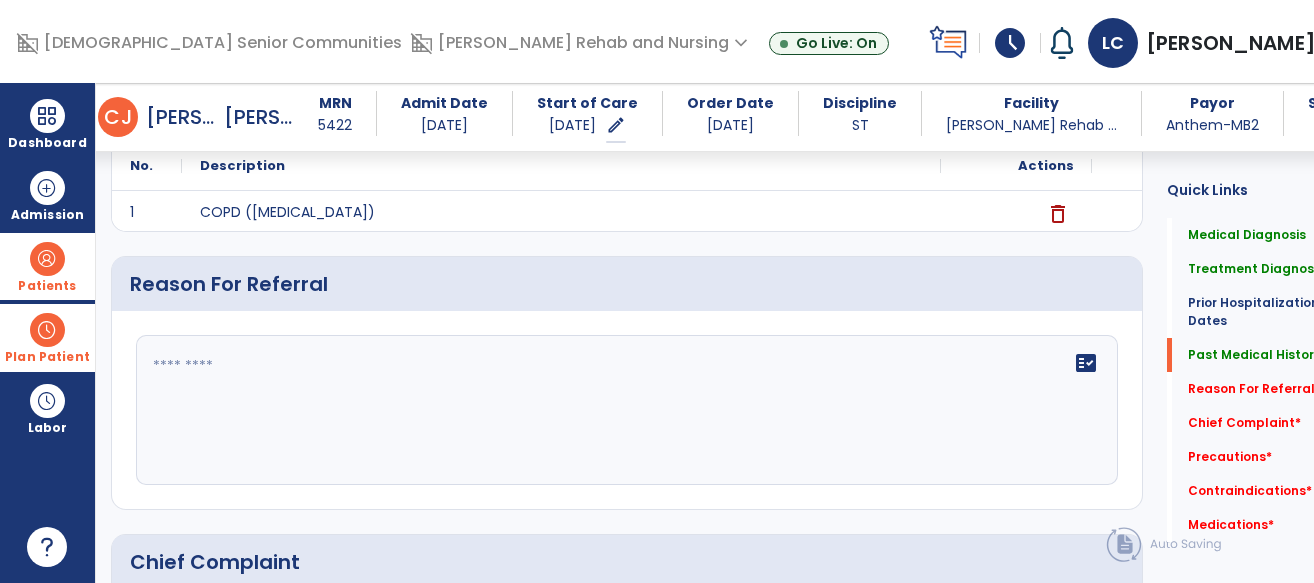 scroll, scrollTop: 877, scrollLeft: 0, axis: vertical 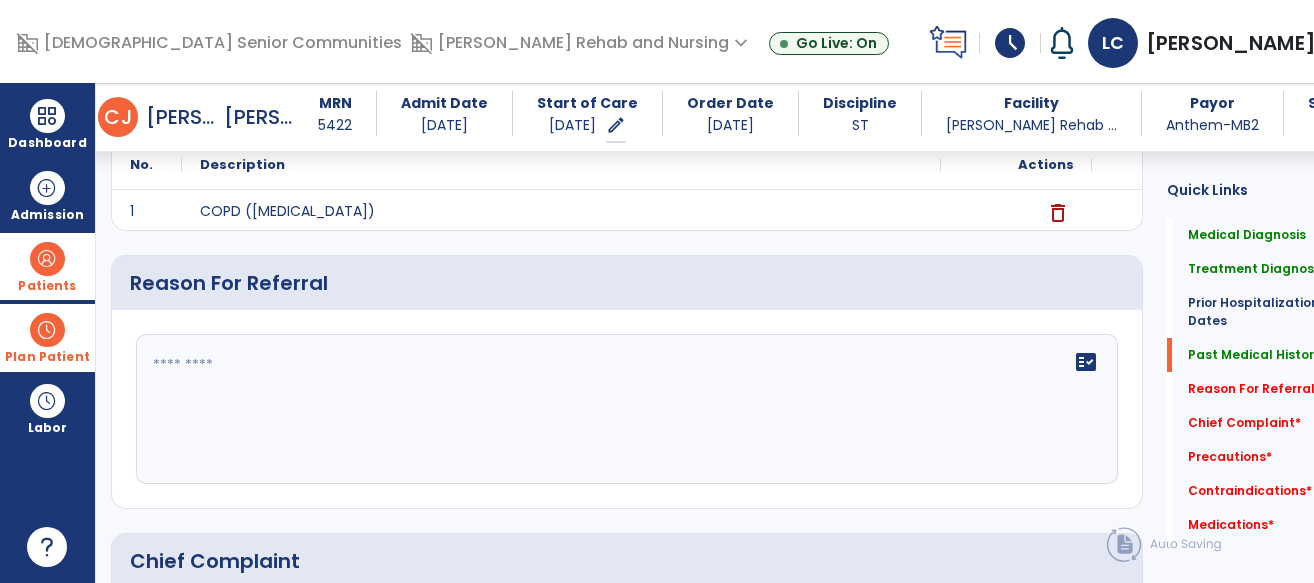 click on "fact_check" 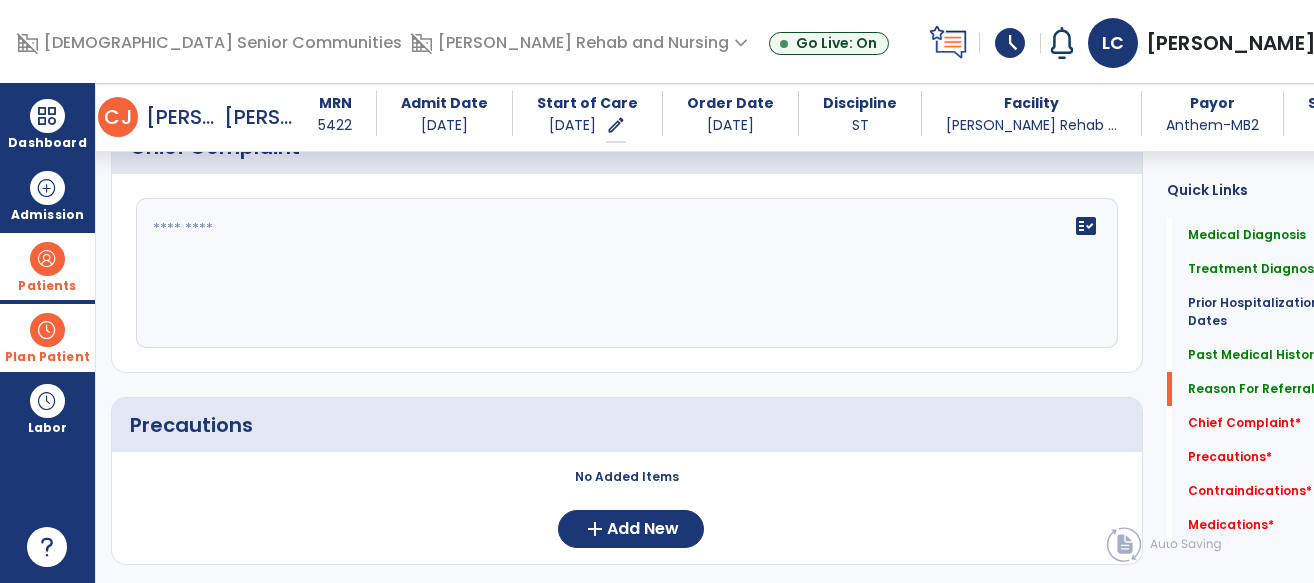 scroll, scrollTop: 1311, scrollLeft: 0, axis: vertical 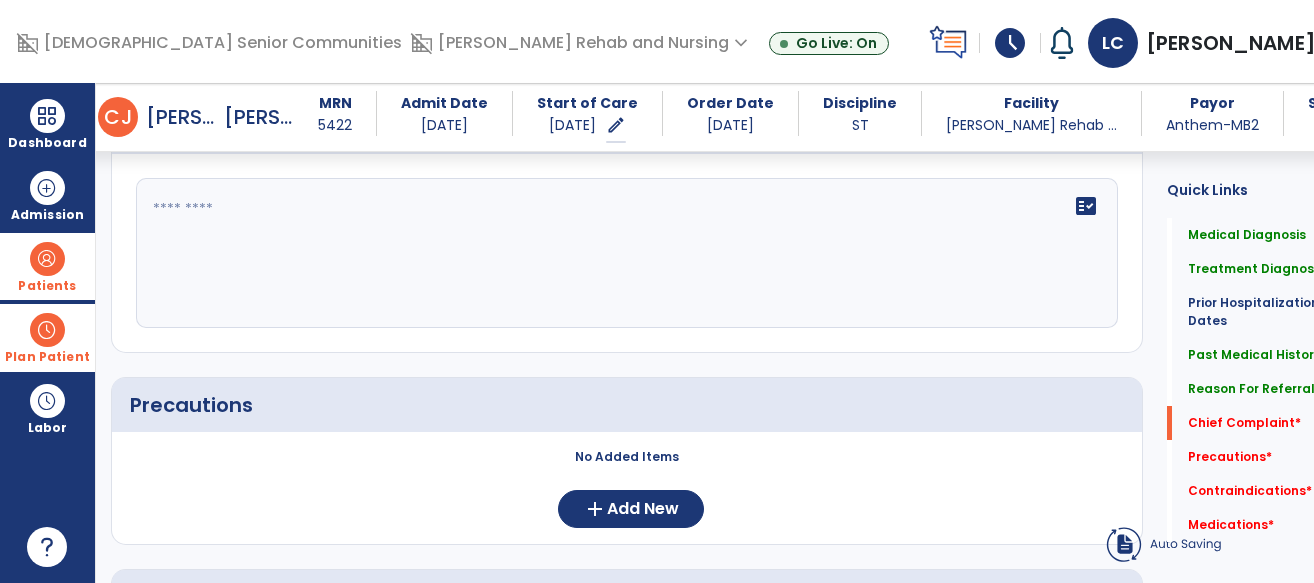 type on "**********" 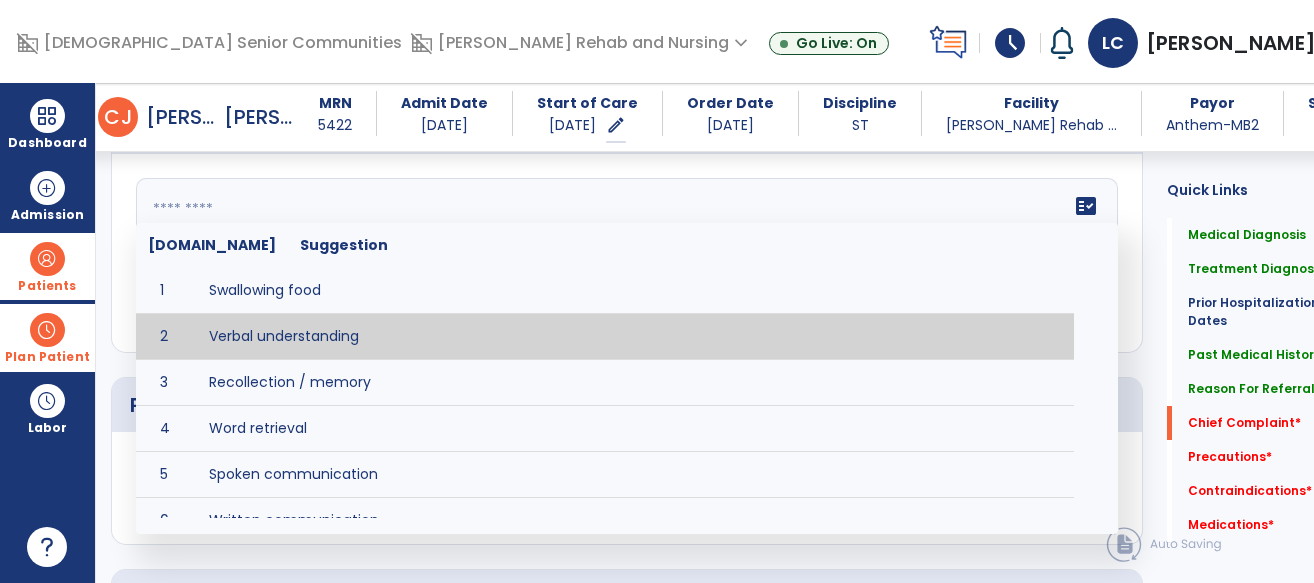 type on "**********" 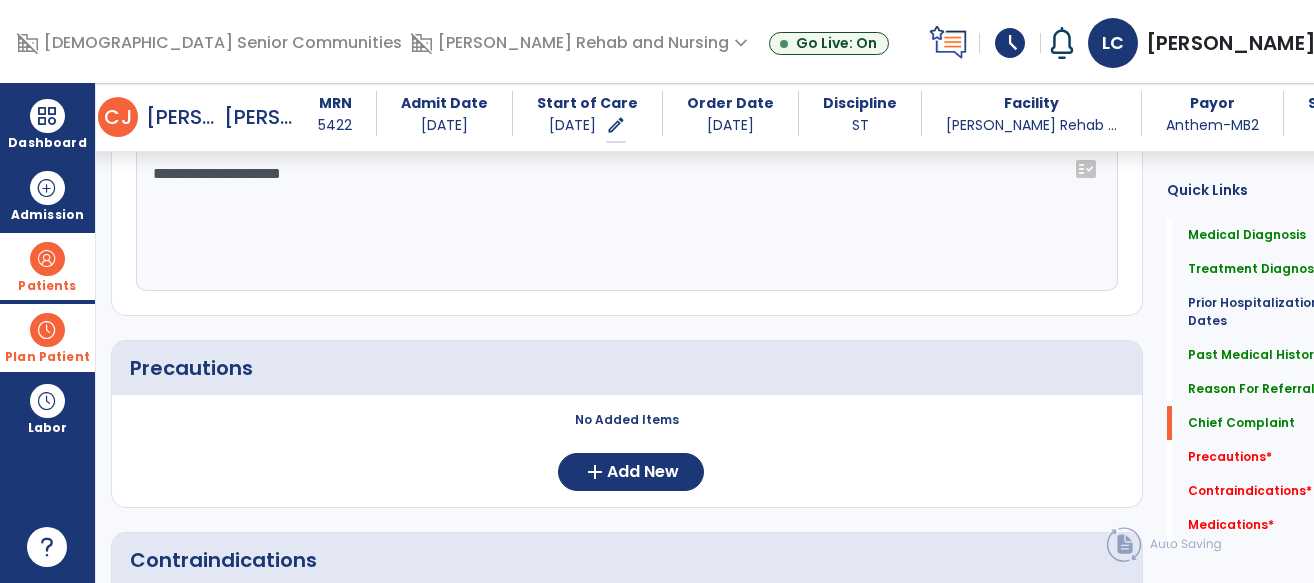 scroll, scrollTop: 1408, scrollLeft: 0, axis: vertical 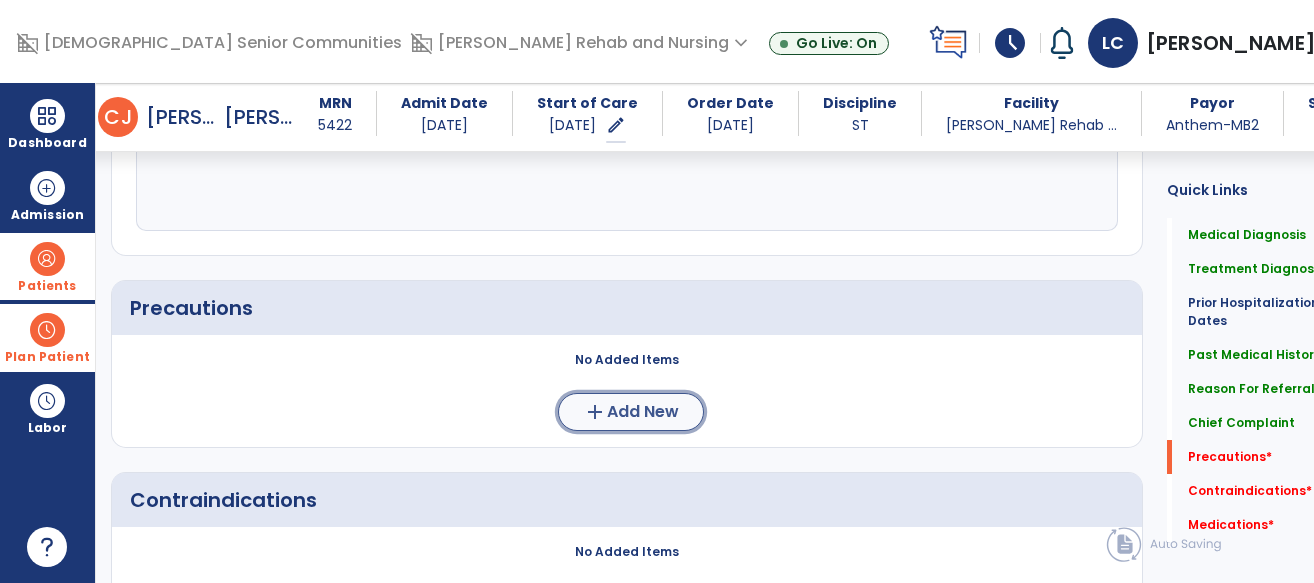 click on "add  Add New" 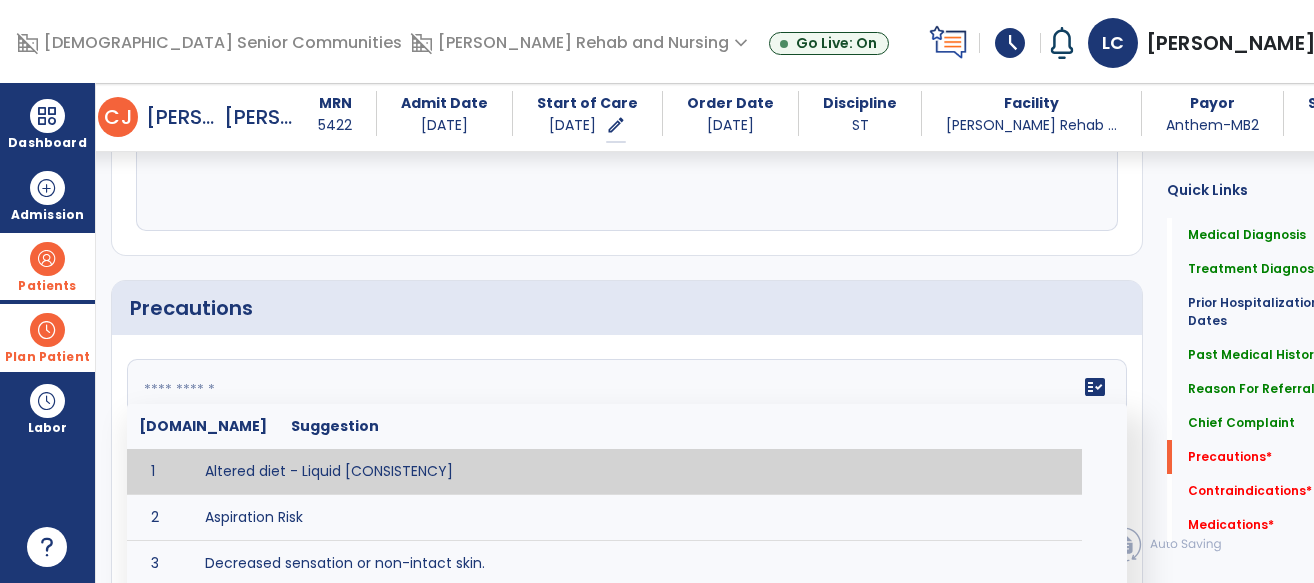 click on "fact_check  [DOMAIN_NAME] Suggestion 1 Altered diet - Liquid [CONSISTENCY] 2 Aspiration Risk 3 Decreased sensation or non-intact skin. 4 Cardiac 5 Check for modified diet / oral intake restrictions related to swallowing impairments. 6 Check INR lab results prior to activity if patient on [MEDICAL_DATA]. 7 Closely monitor anxiety or stress due to increased SOB/dyspnea and cease activity/exercise until patient is able to control this response 8 Code Status:  9 Confirm surgical approach and discoloration or other precautions. 10 Continuous [MEDICAL_DATA] (SpO2) during all periods of sleep (day and night) and when out of line of sight of a competent caregiver. 11 Precautions for exercise include:  12 [MEDICAL_DATA] 13 [MEDICAL_DATA] 14 Fall risk 15 [MEDICAL_DATA] 16 High fall risk related to cognitive, motor, perceptual, and sensory deficits 17 Hip precaution 18 Impulsive tendencies, restrict patient performance in unsupervised tasks 19 Isolation 20 [MEDICAL_DATA] 21 22 23 24 25 Monitor for [MEDICAL_DATA] 26 27 NPO" 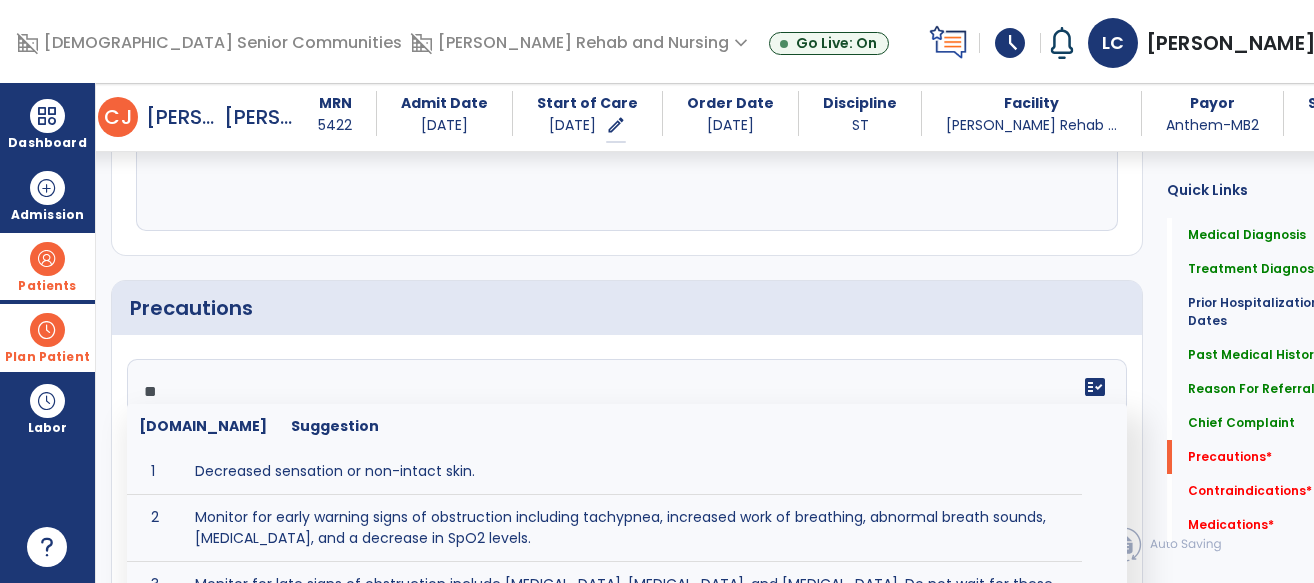 type on "*" 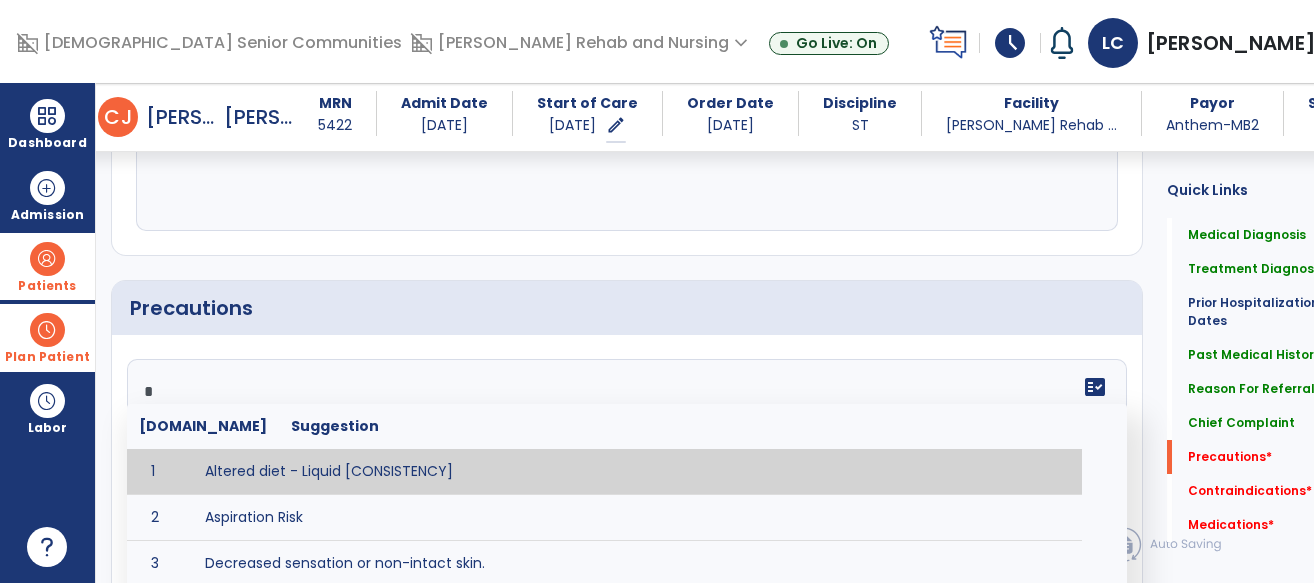 type on "**" 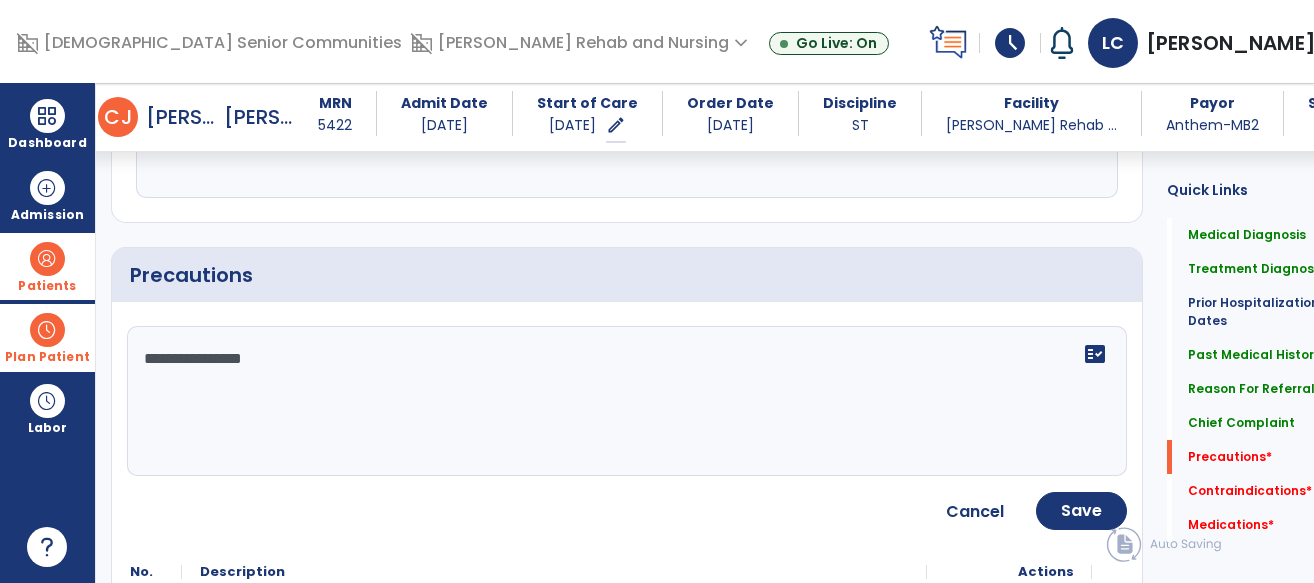 scroll, scrollTop: 1489, scrollLeft: 0, axis: vertical 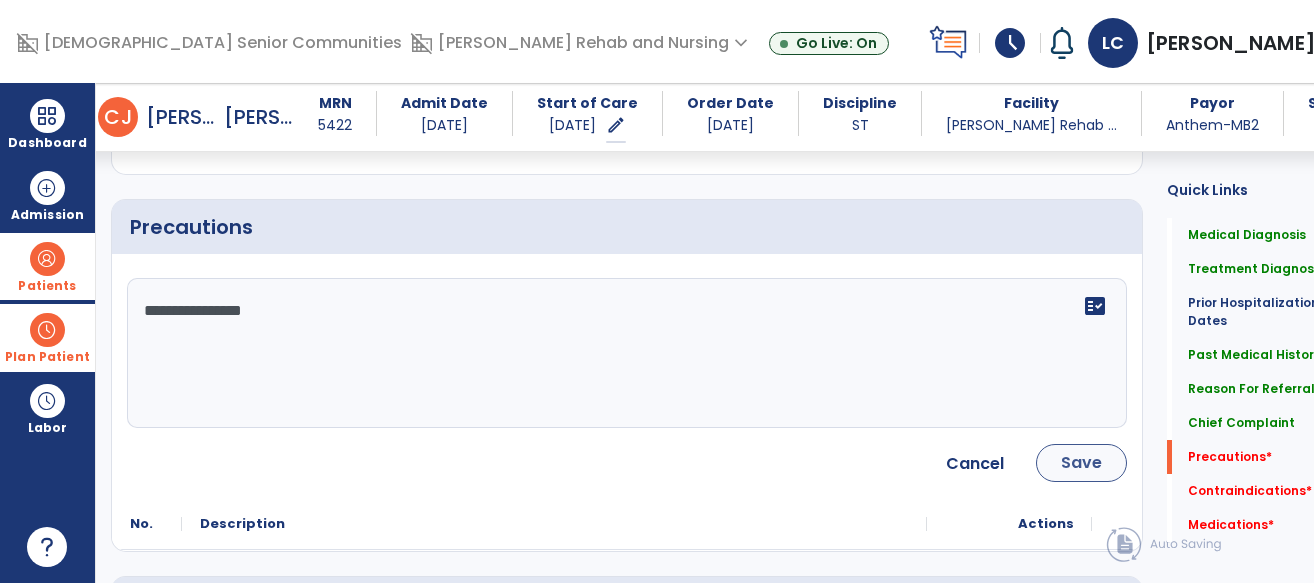 type on "**********" 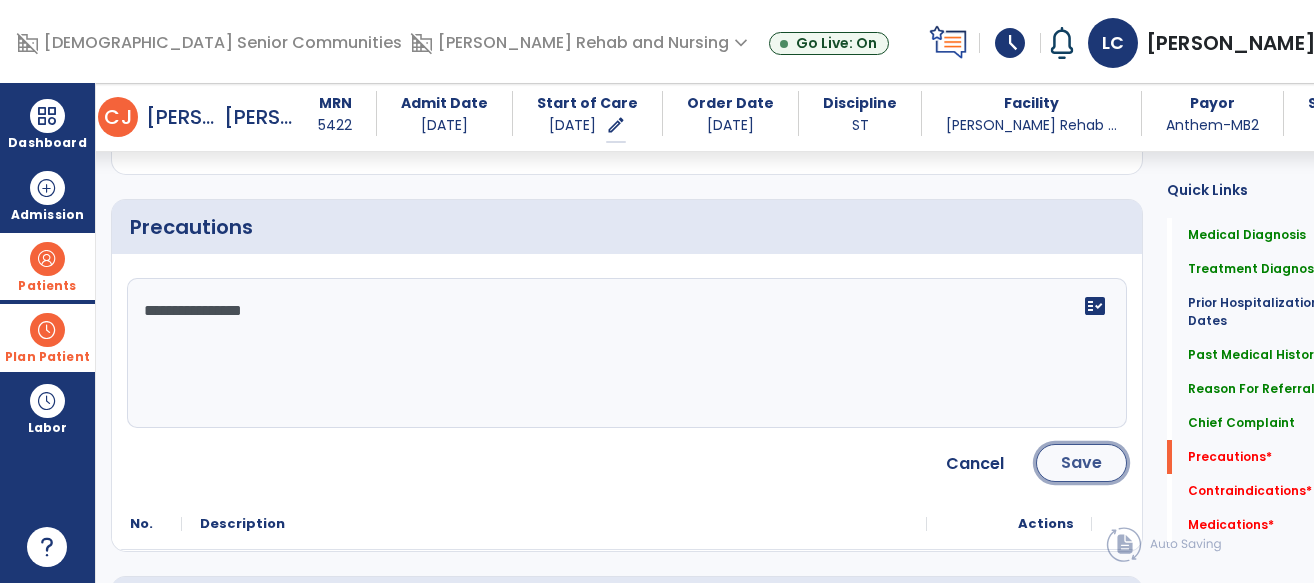 click on "Save" 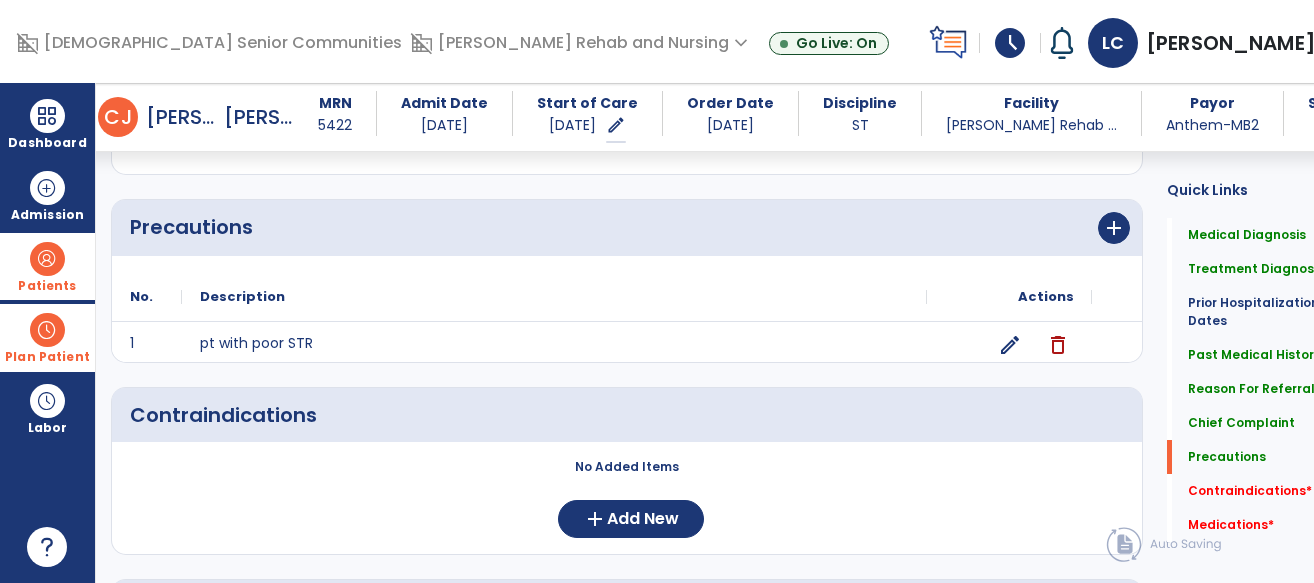 scroll, scrollTop: 1723, scrollLeft: 0, axis: vertical 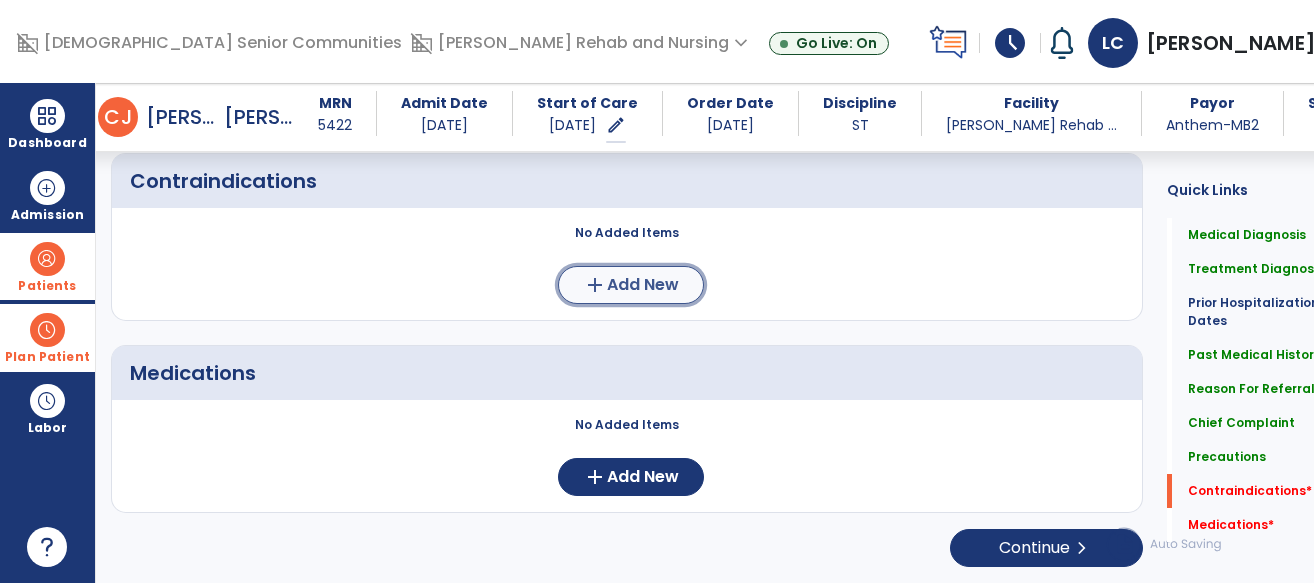 click on "Add New" 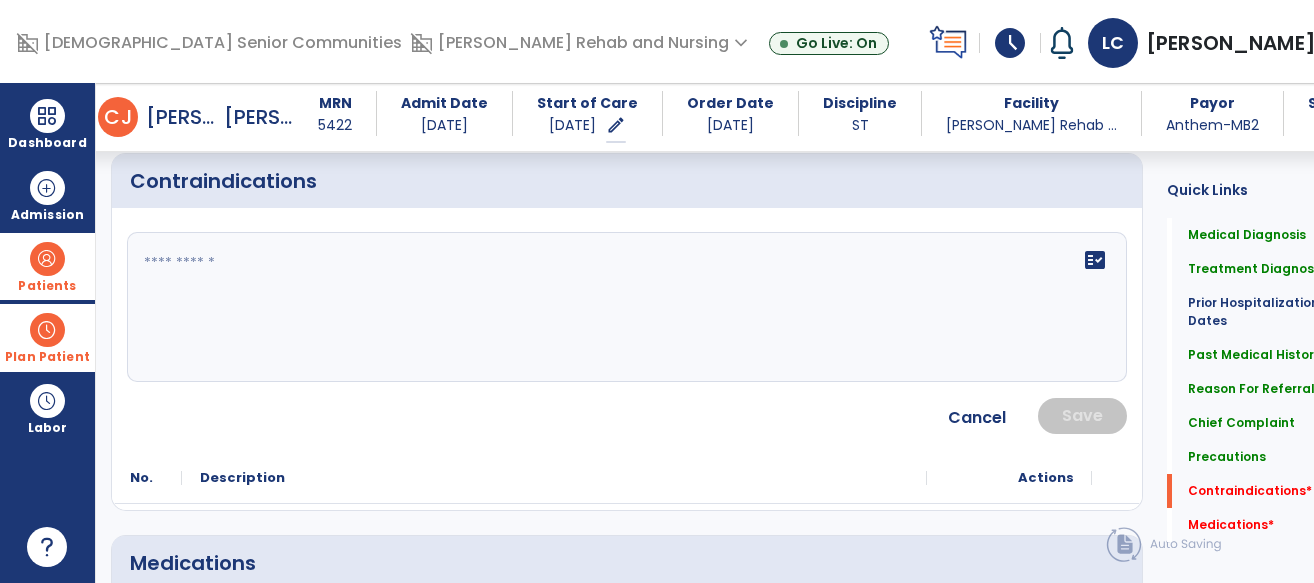 click on "fact_check" 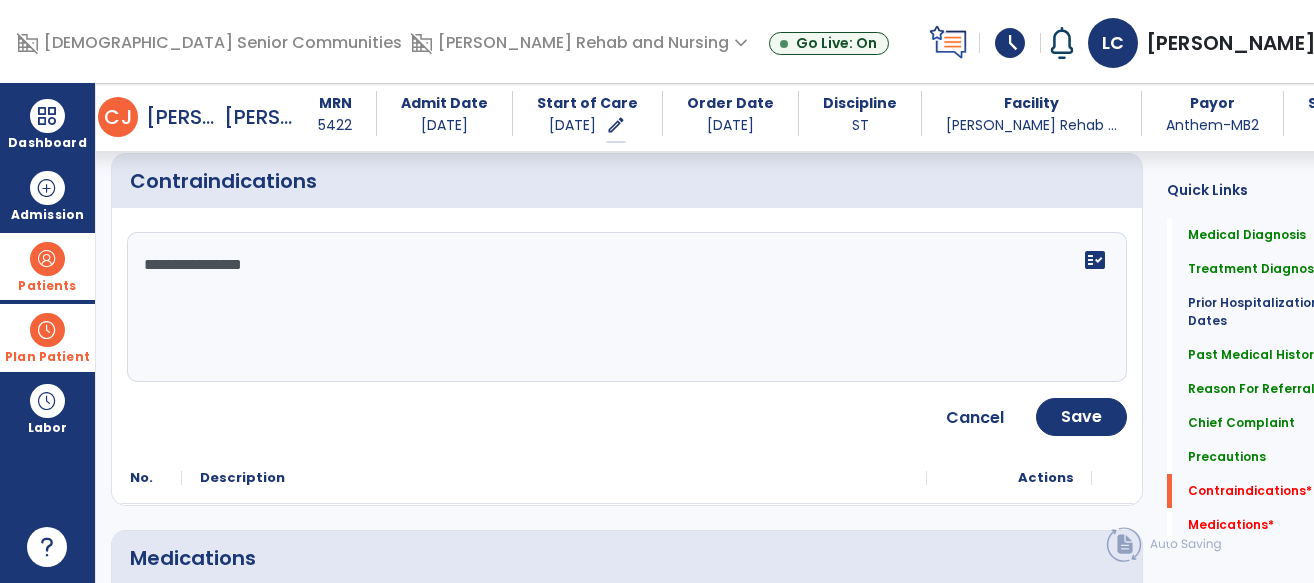 type on "**********" 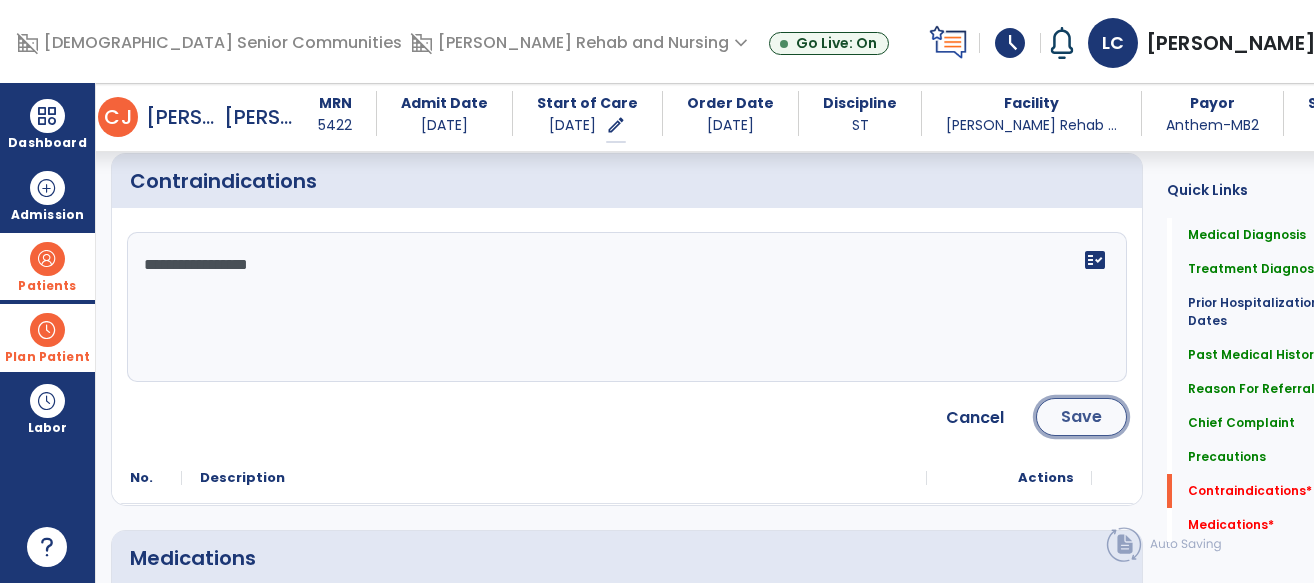click on "Save" 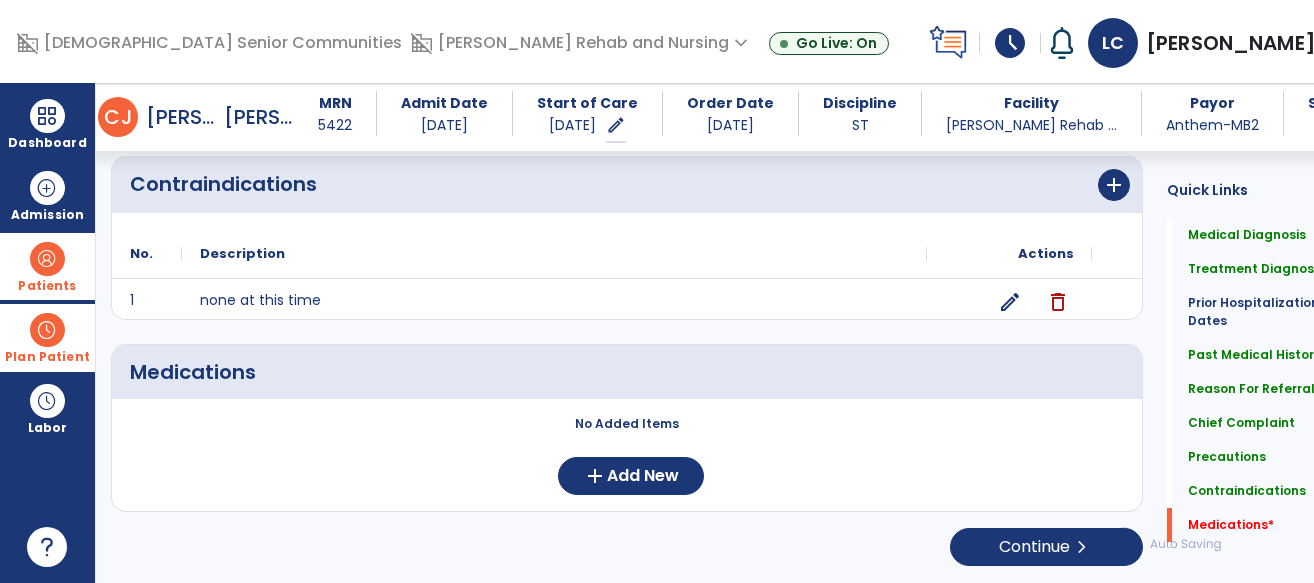 scroll, scrollTop: 1719, scrollLeft: 0, axis: vertical 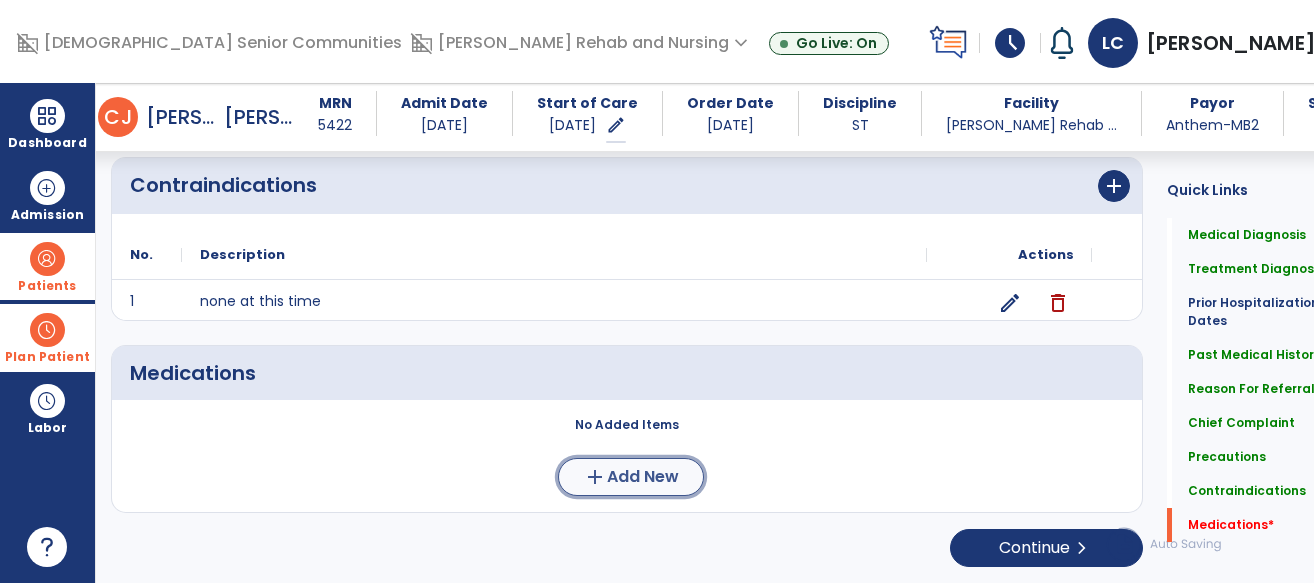 click on "add  Add New" 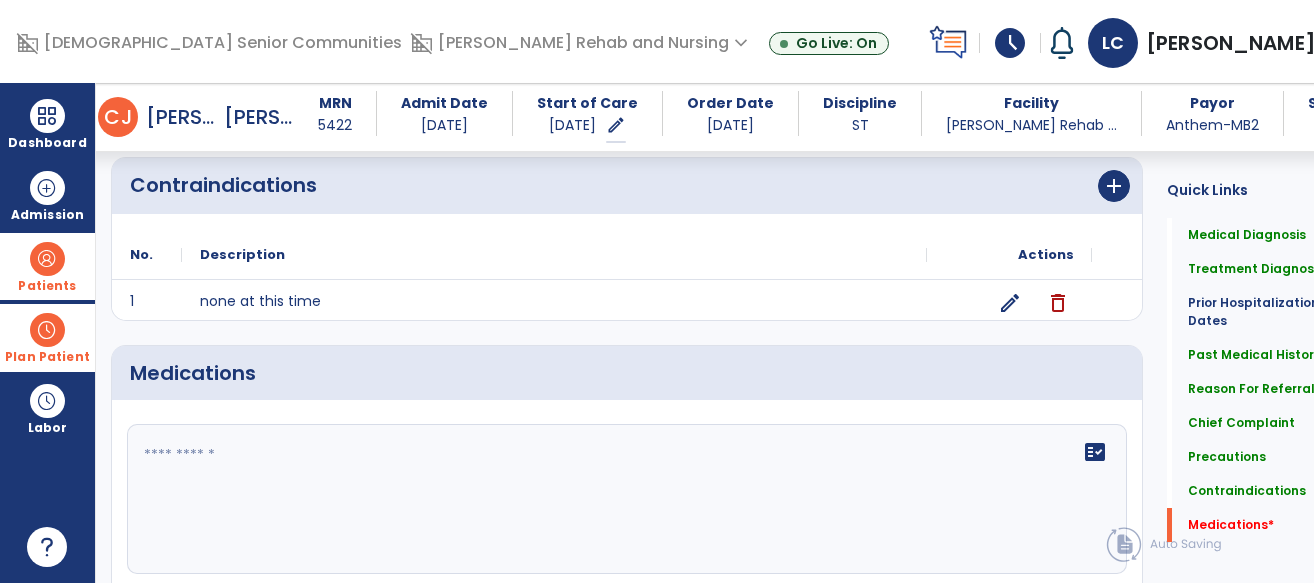 click 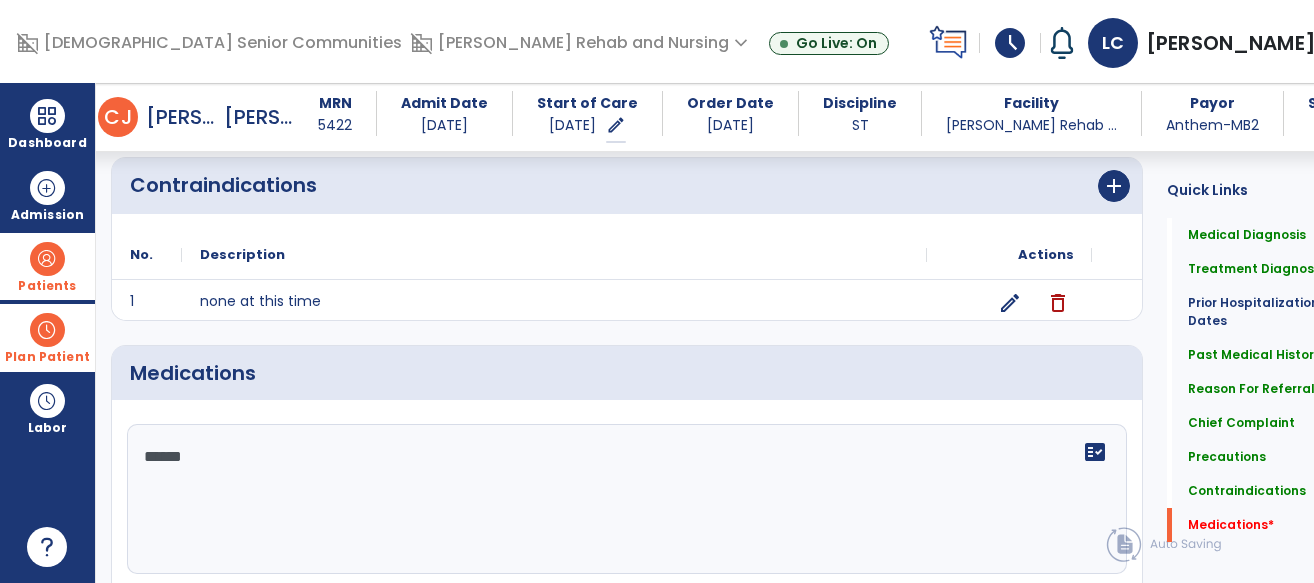 type on "*******" 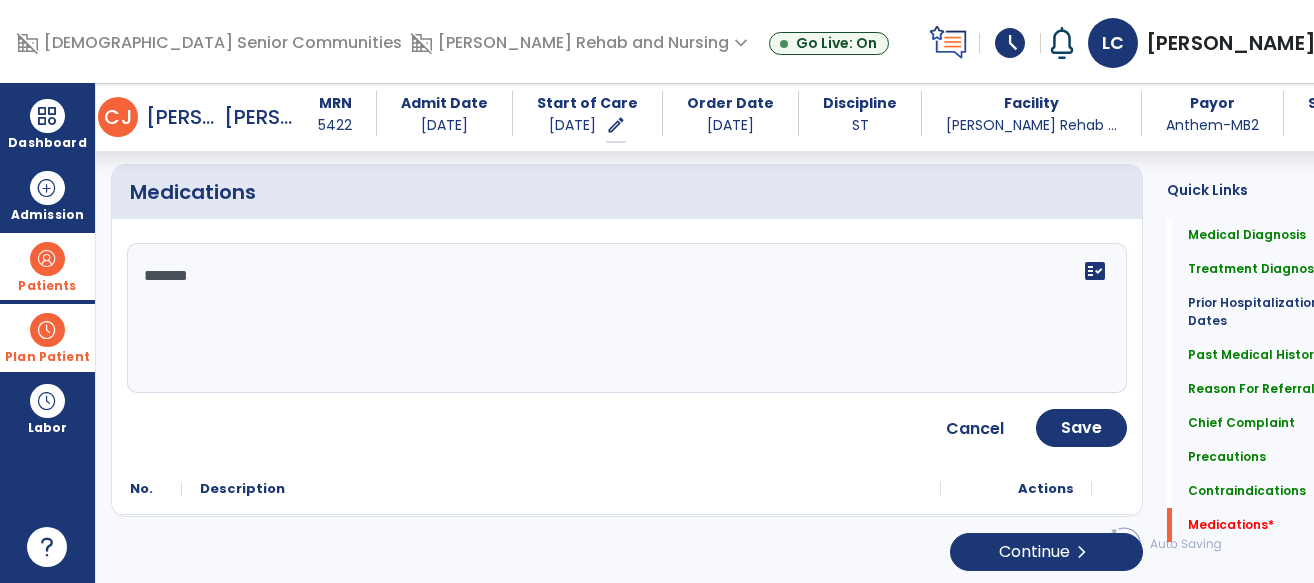 scroll, scrollTop: 1904, scrollLeft: 0, axis: vertical 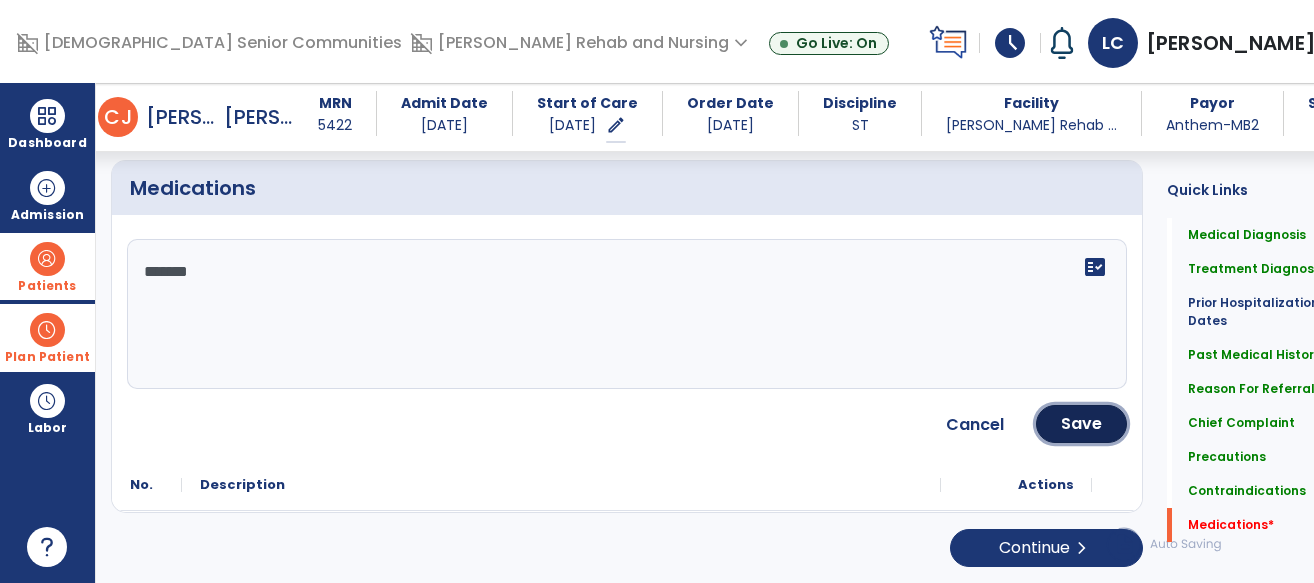 click on "Save" 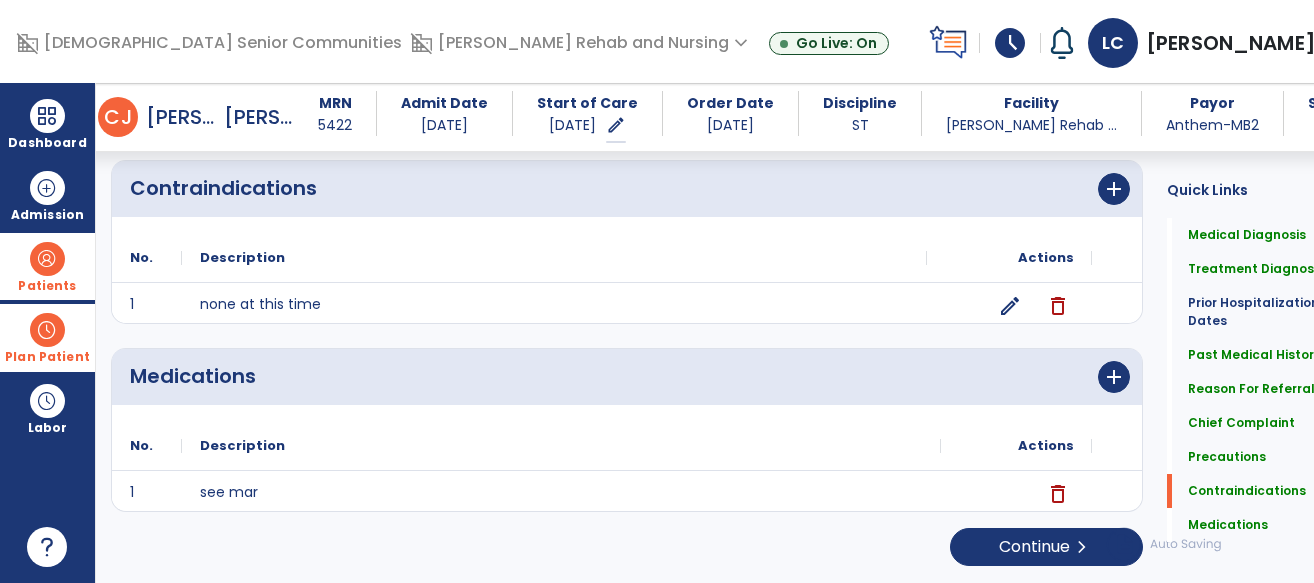 scroll, scrollTop: 1715, scrollLeft: 0, axis: vertical 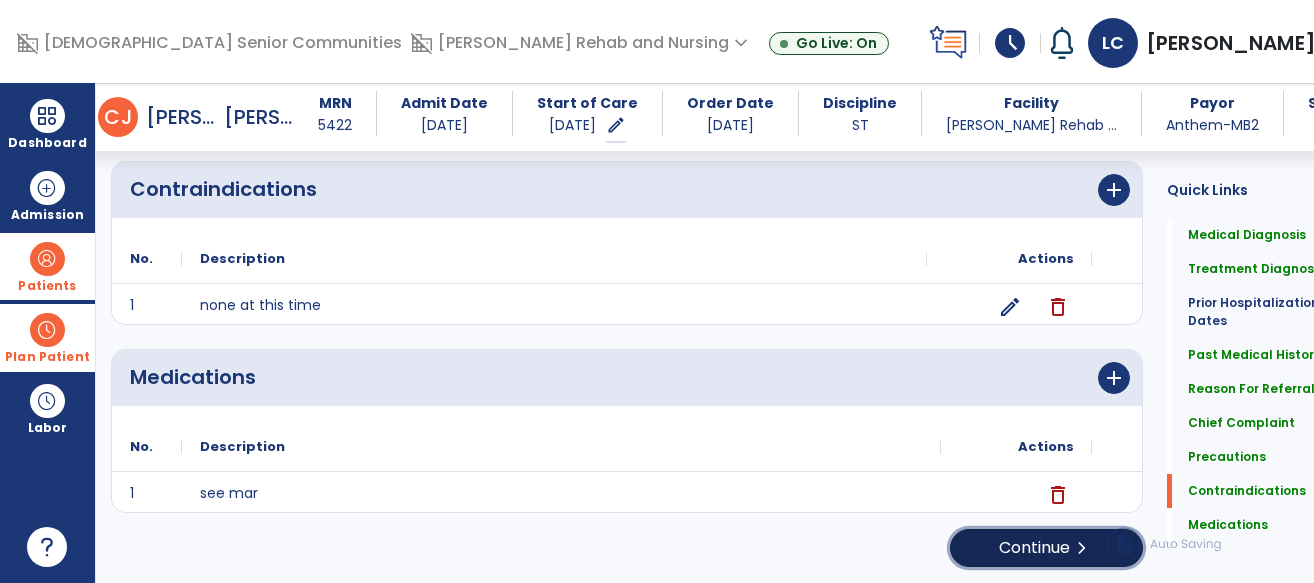 click on "Continue  chevron_right" 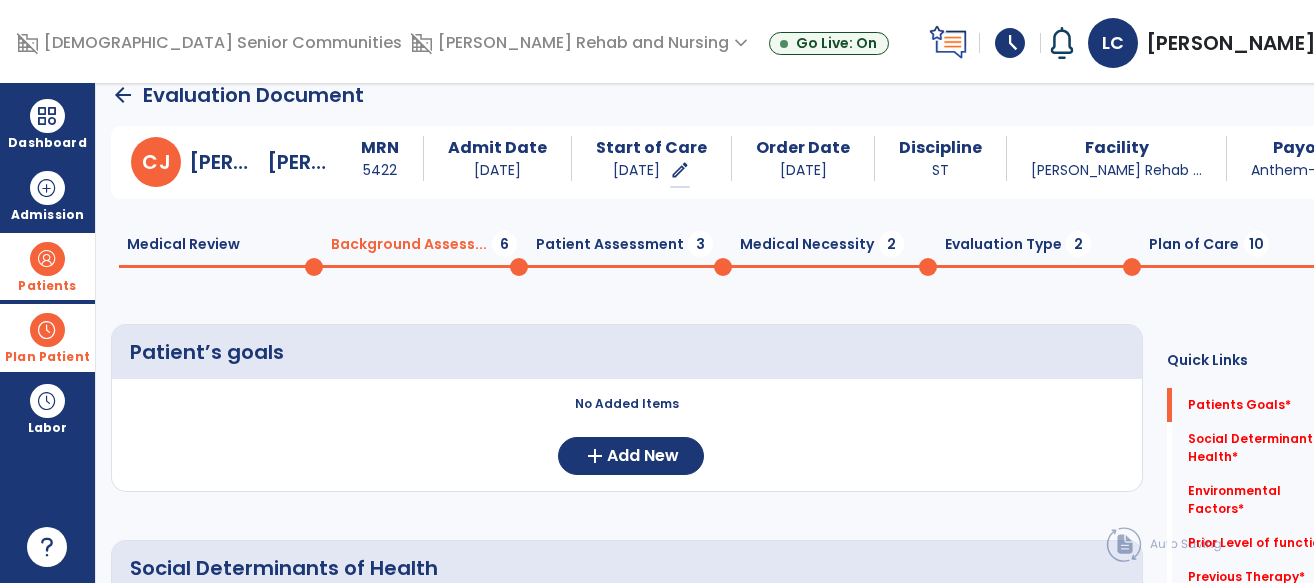 scroll, scrollTop: 84, scrollLeft: 0, axis: vertical 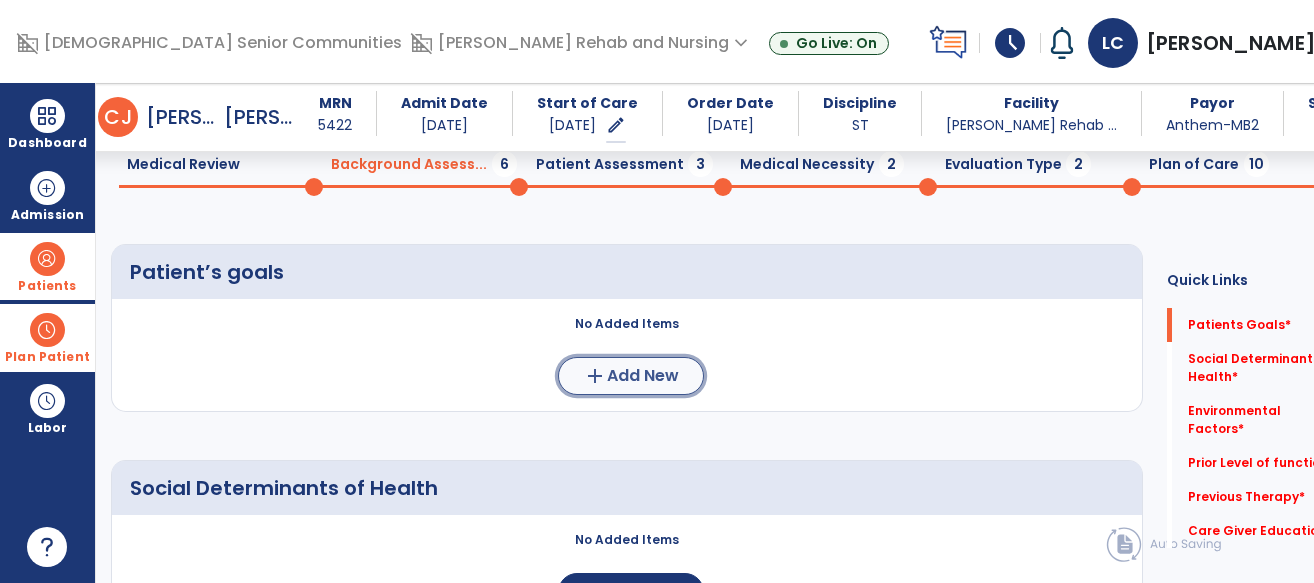 click on "Add New" 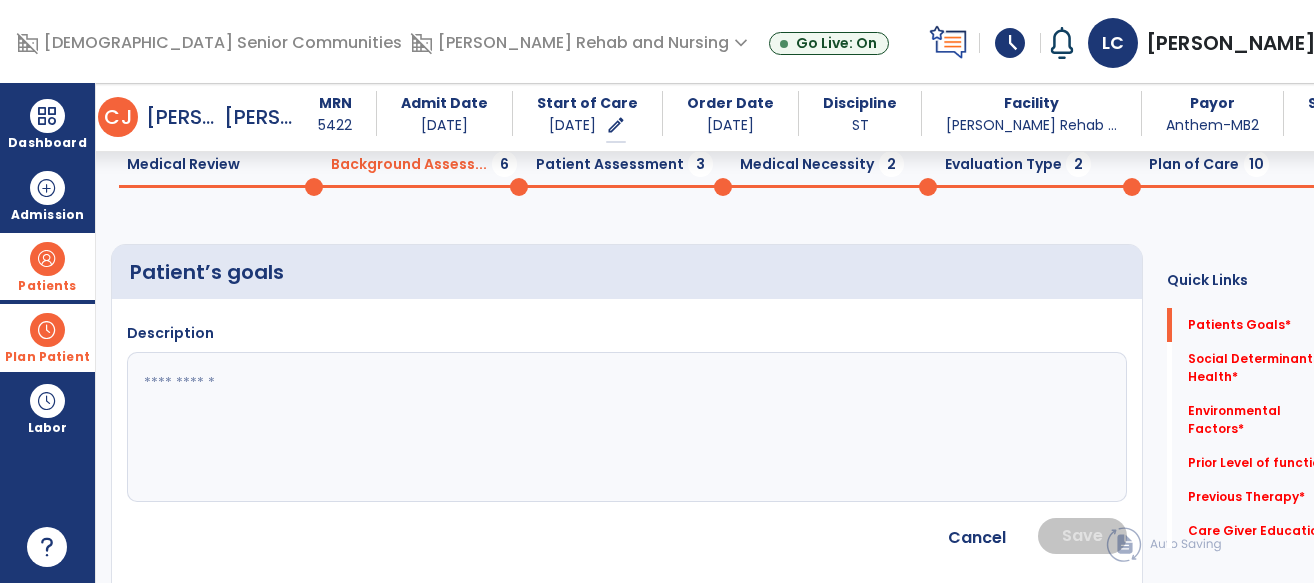 click 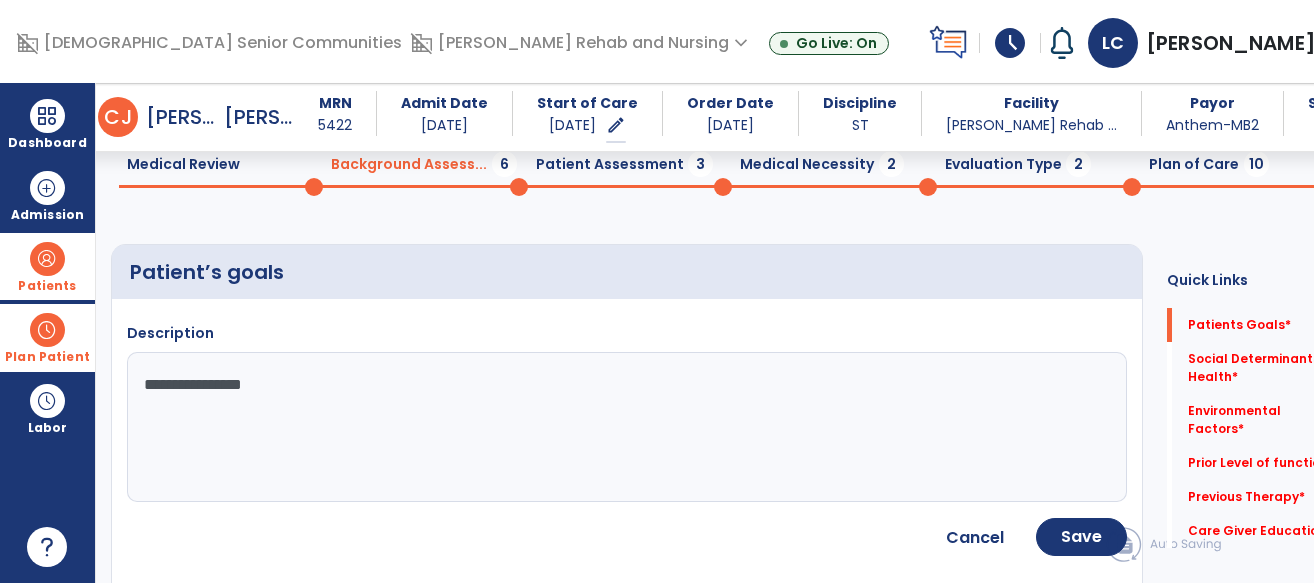 type on "**********" 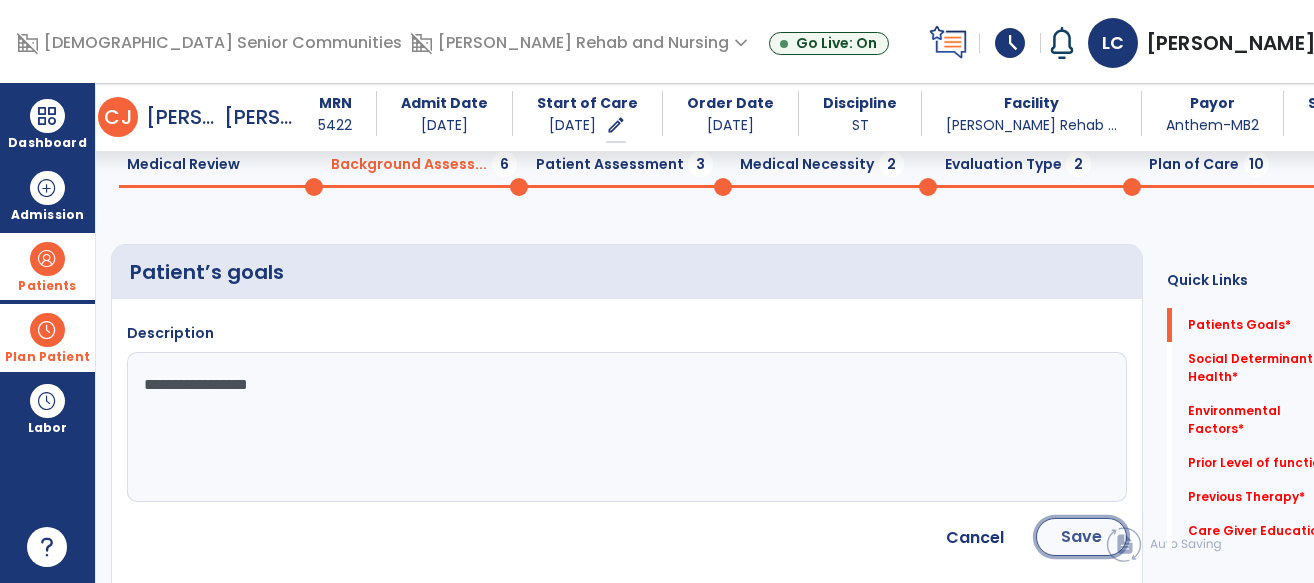 click on "Save" 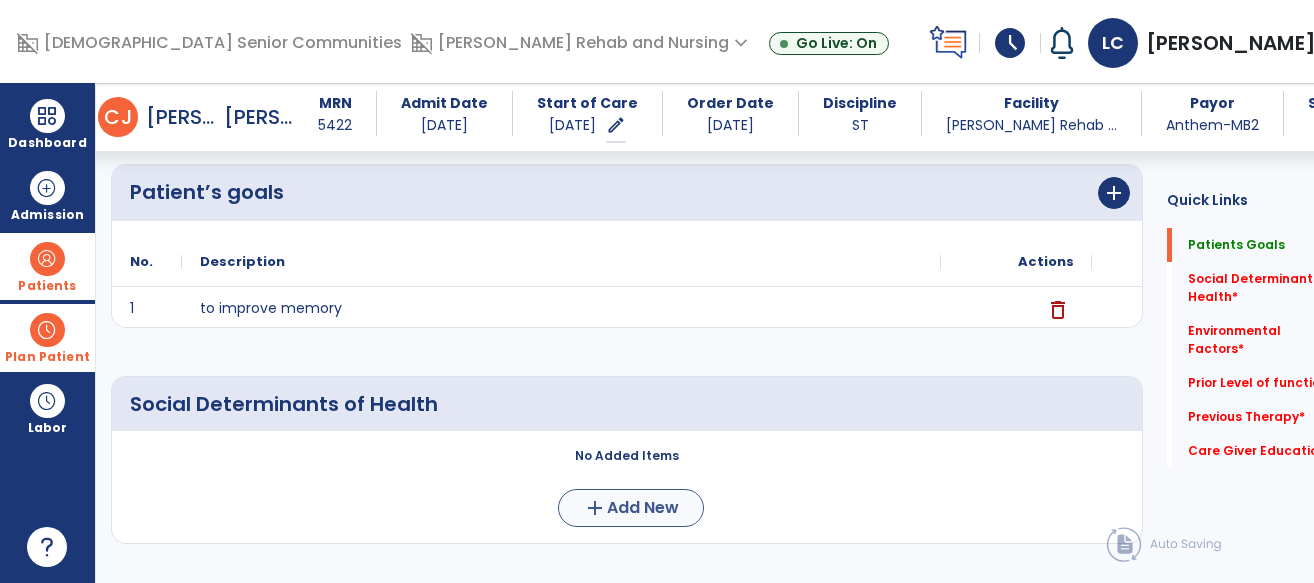 scroll, scrollTop: 166, scrollLeft: 0, axis: vertical 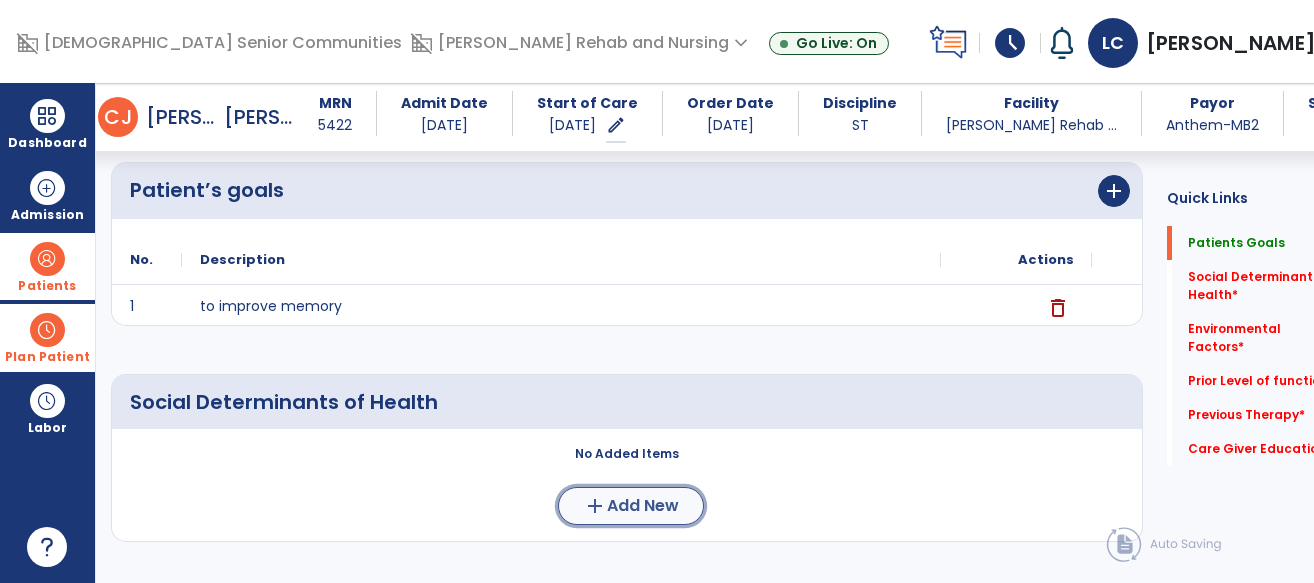 click on "add  Add New" 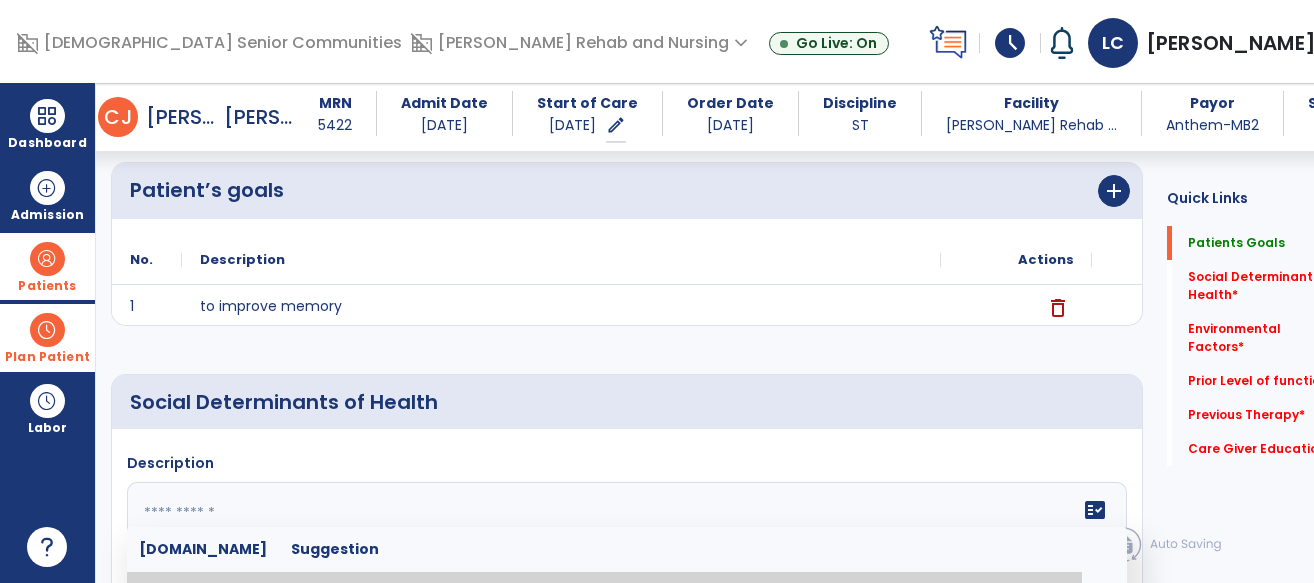 click 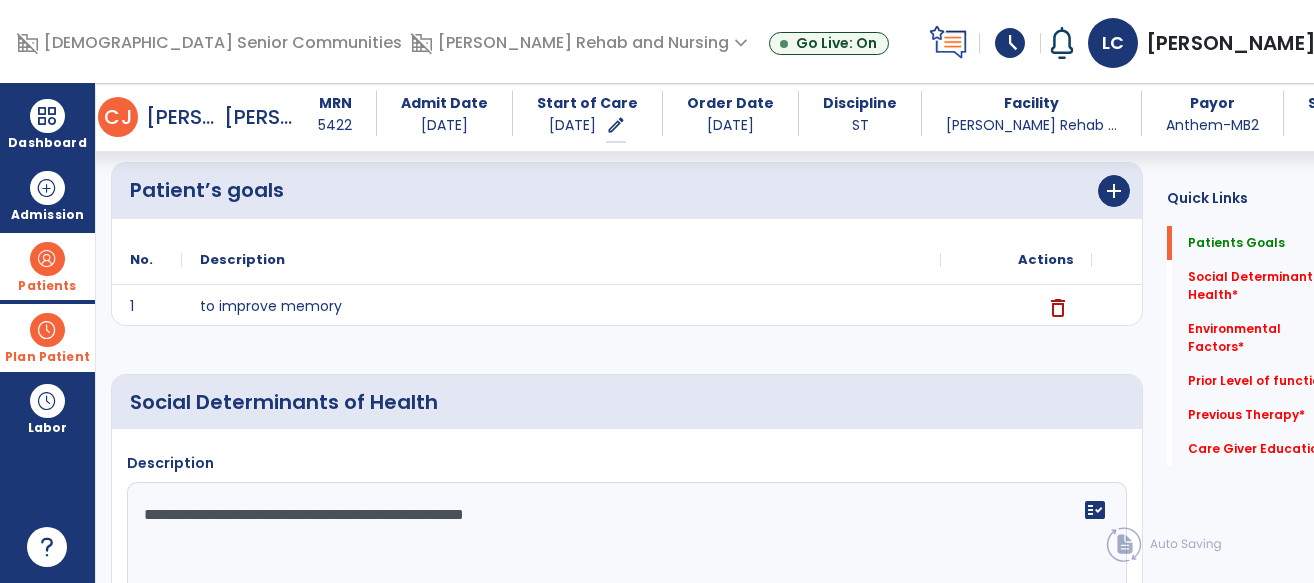 click on "**********" 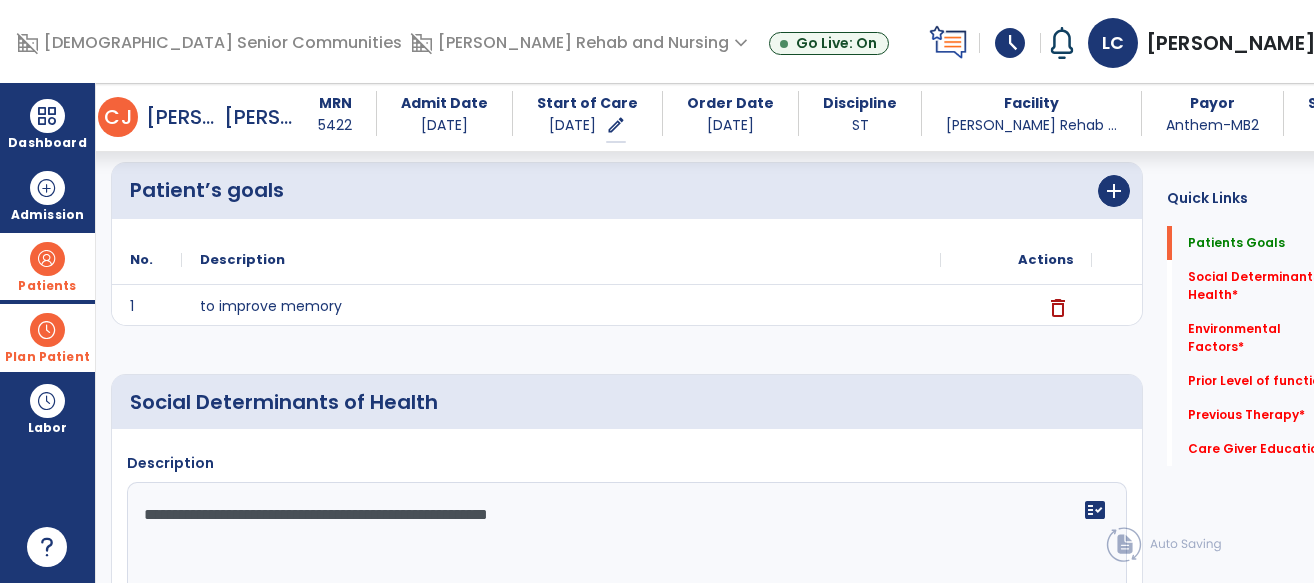 type on "**********" 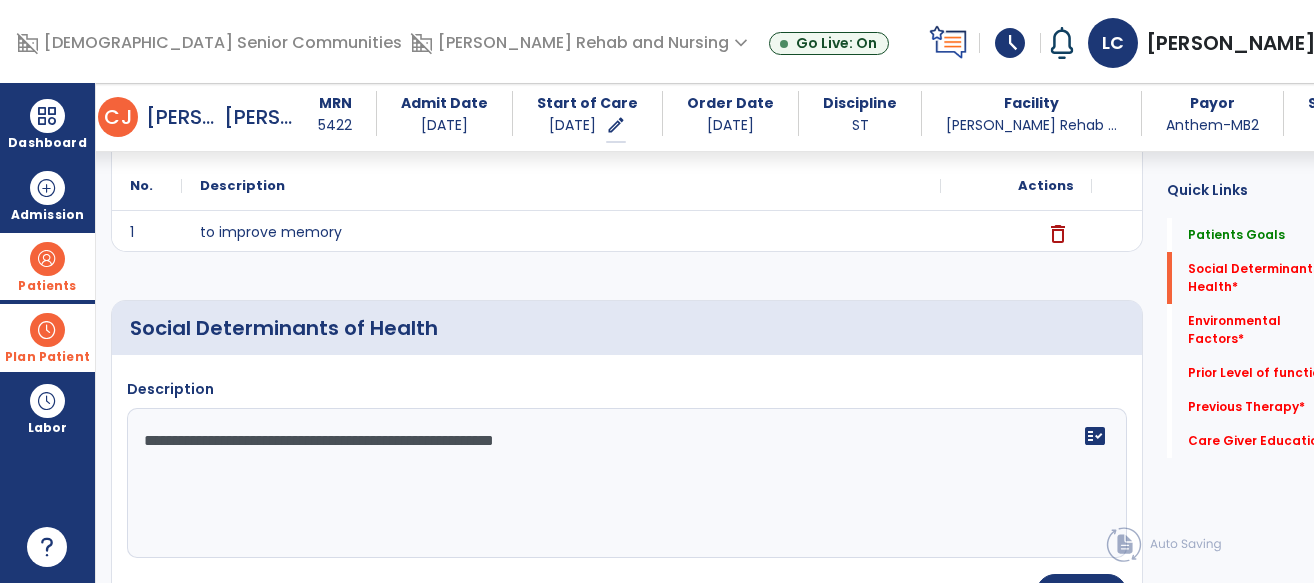 scroll, scrollTop: 378, scrollLeft: 0, axis: vertical 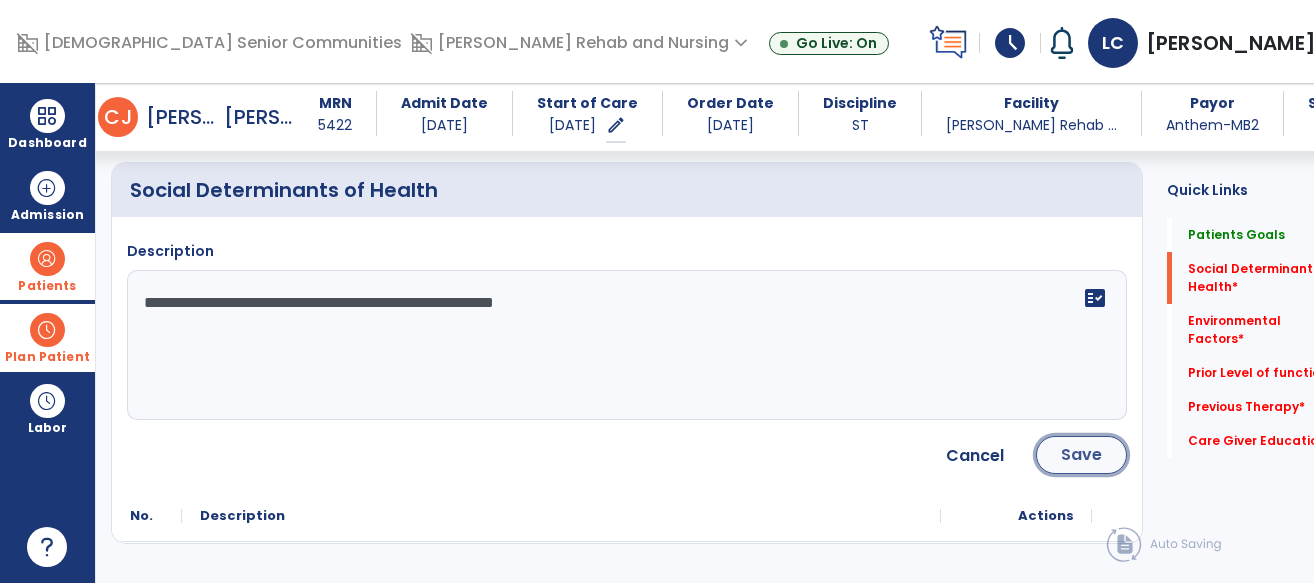 click on "Save" 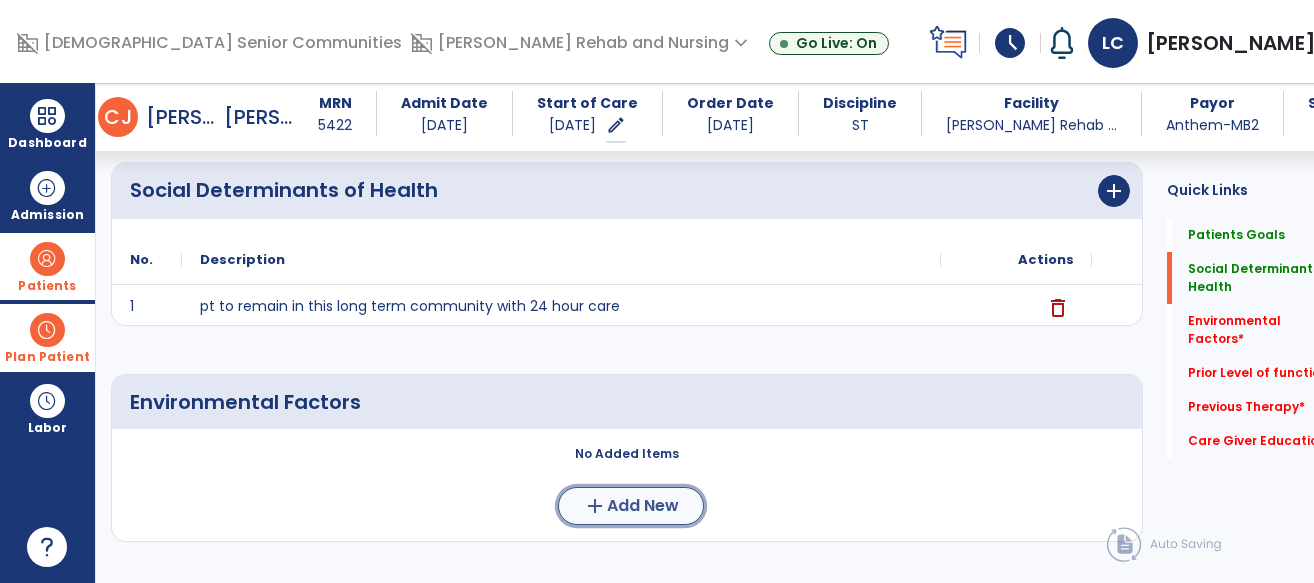 click on "Add New" 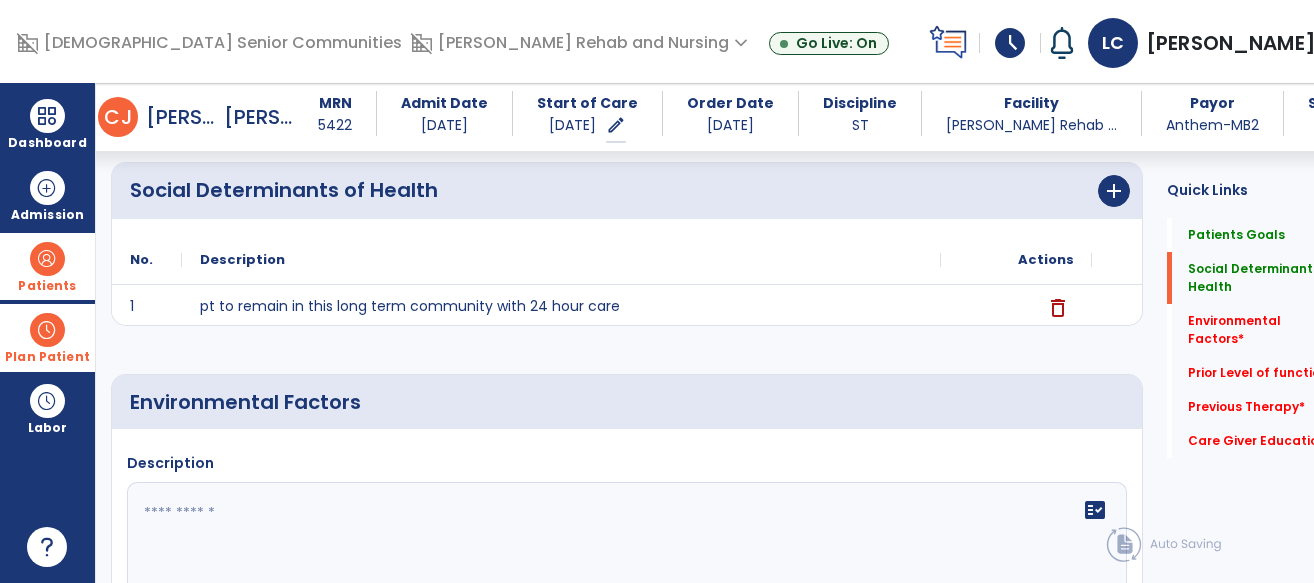 click 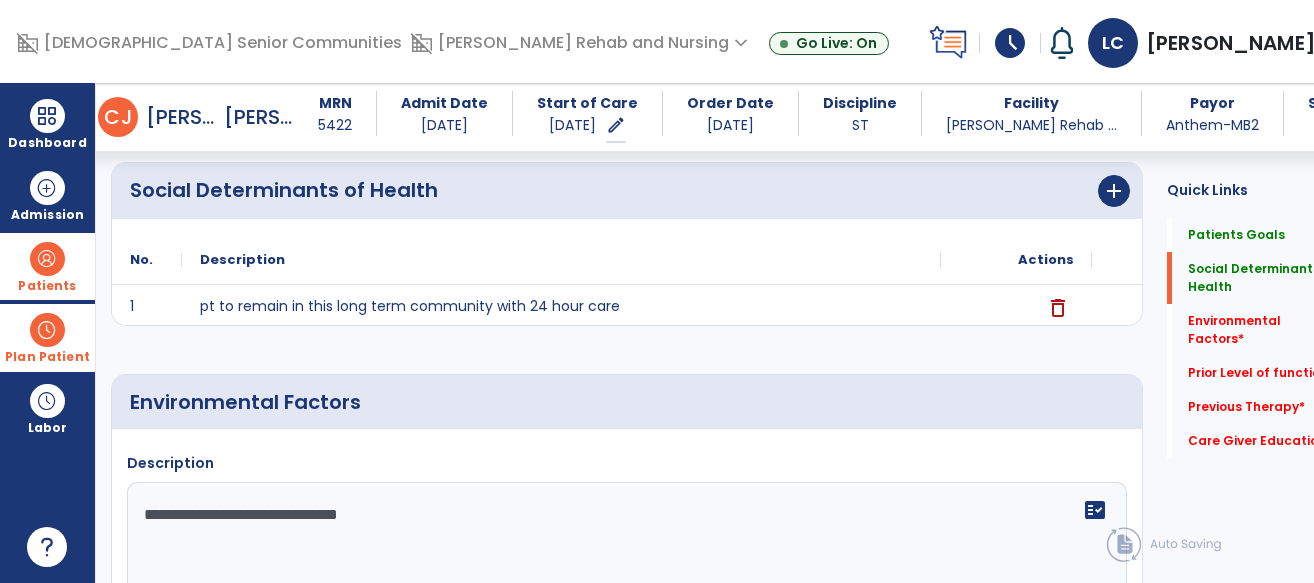 type on "**********" 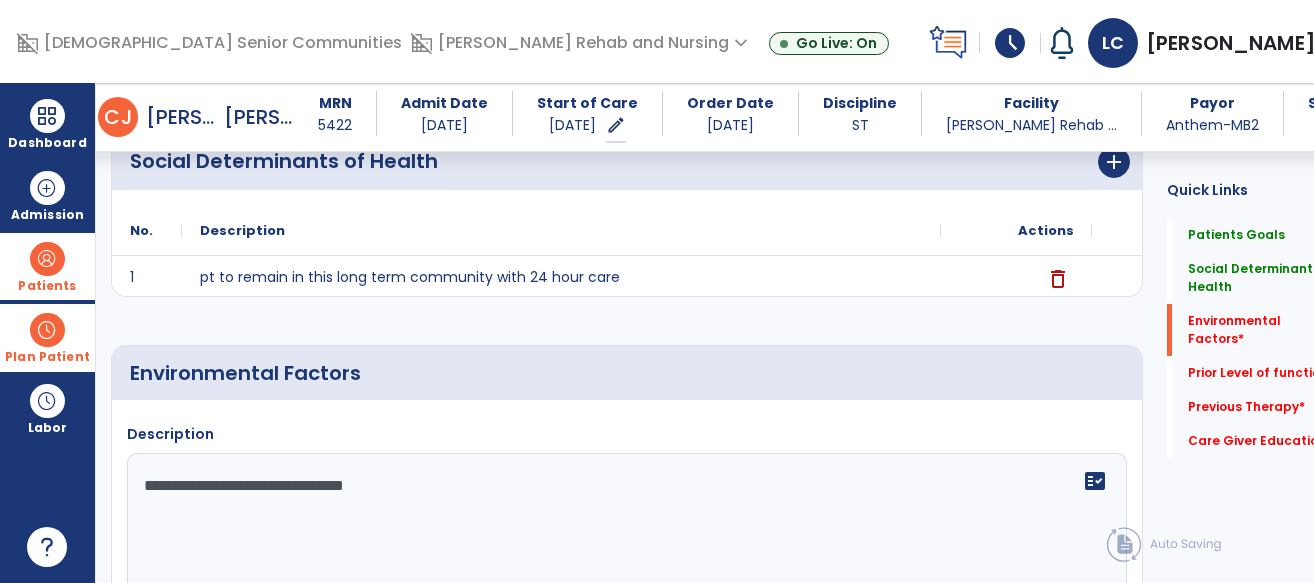 scroll, scrollTop: 666, scrollLeft: 0, axis: vertical 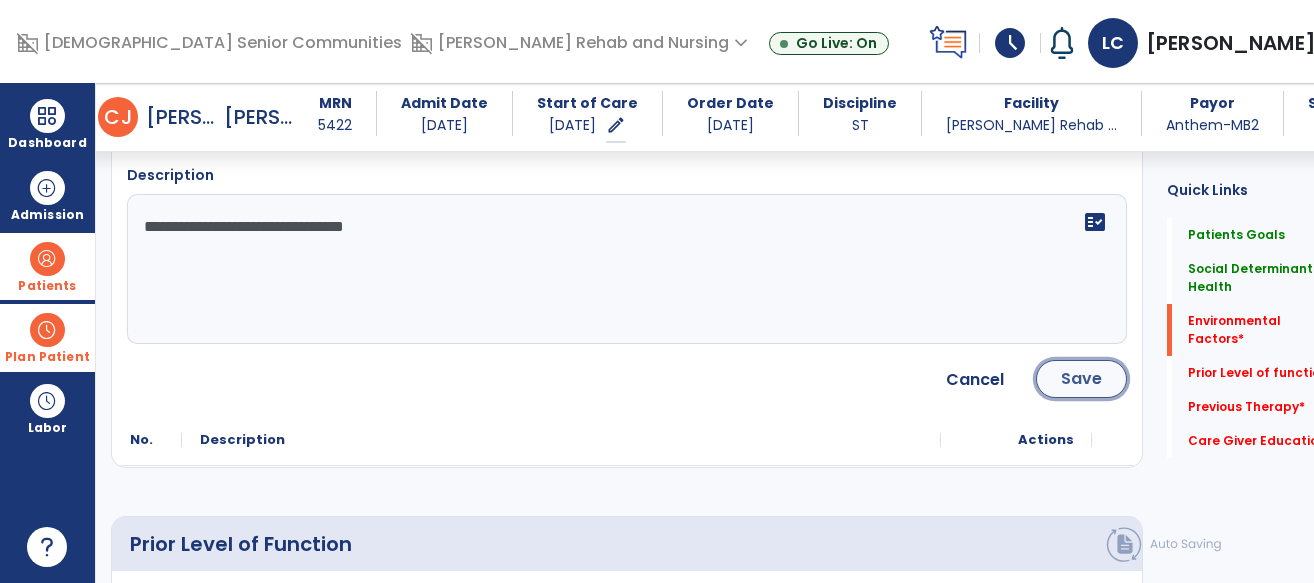 click on "Save" 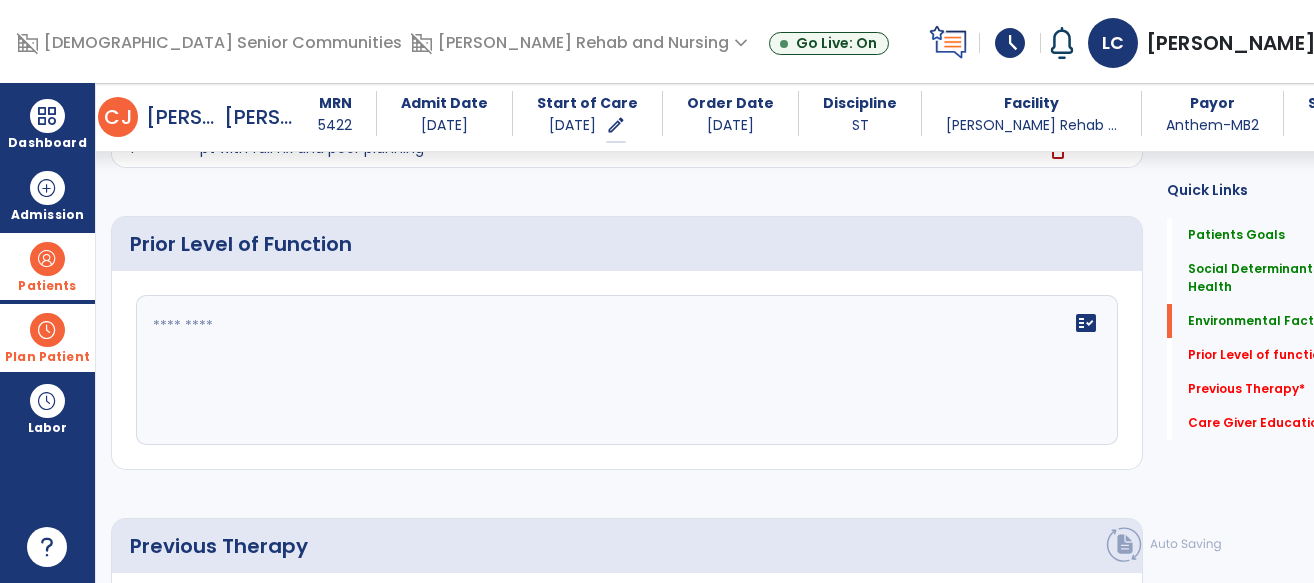 scroll, scrollTop: 750, scrollLeft: 0, axis: vertical 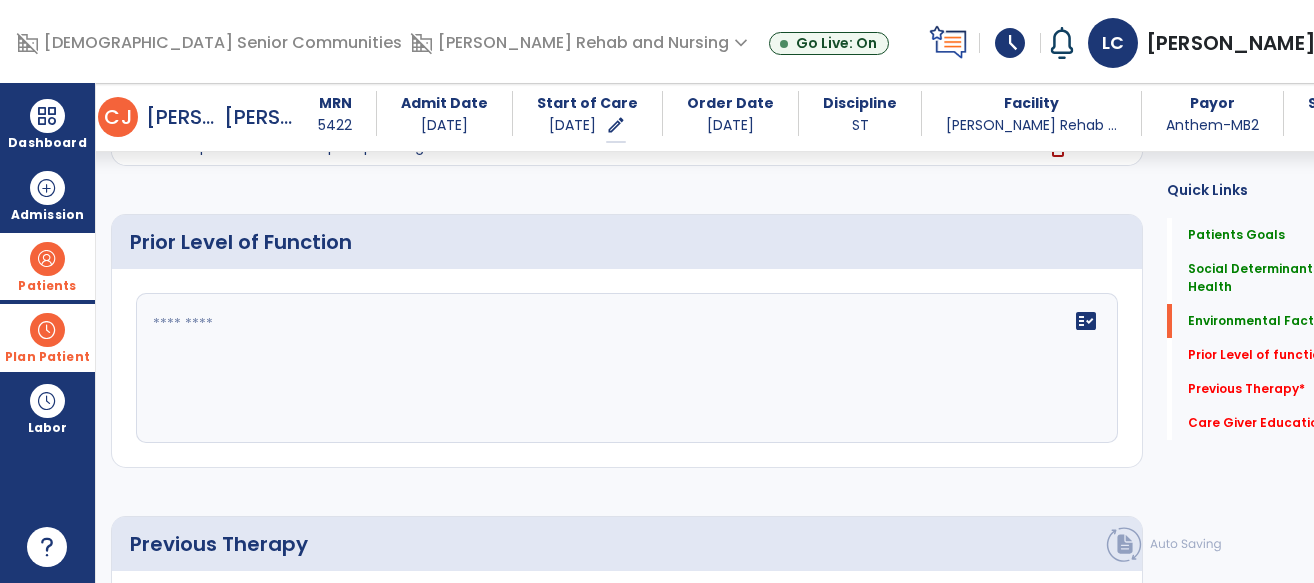 click on "fact_check" 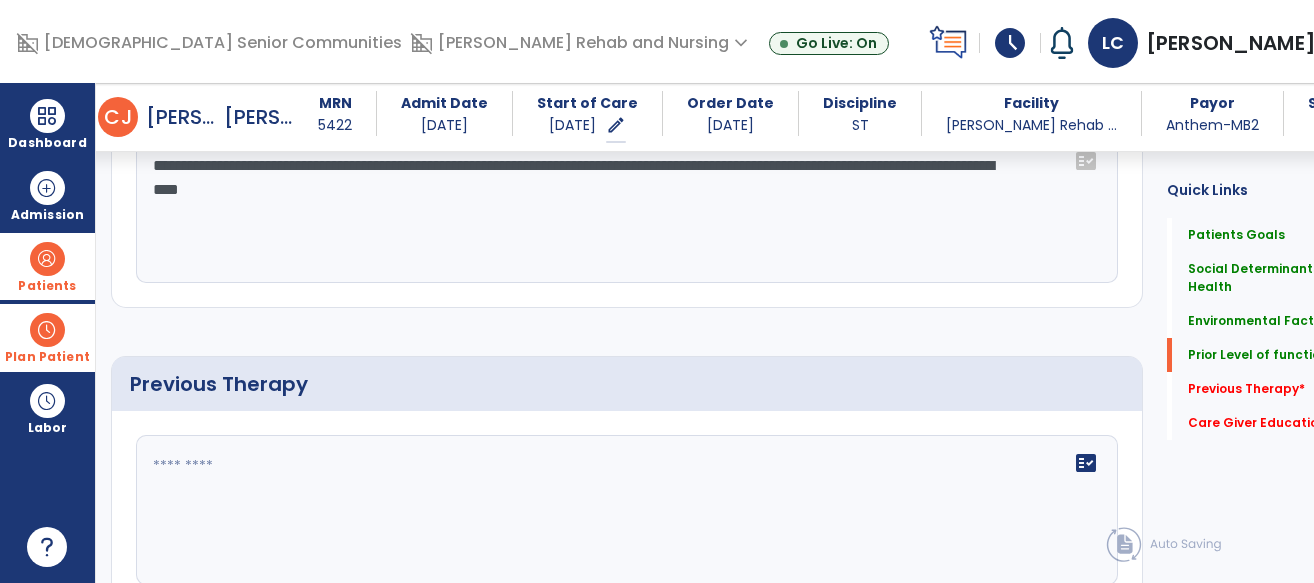 scroll, scrollTop: 950, scrollLeft: 0, axis: vertical 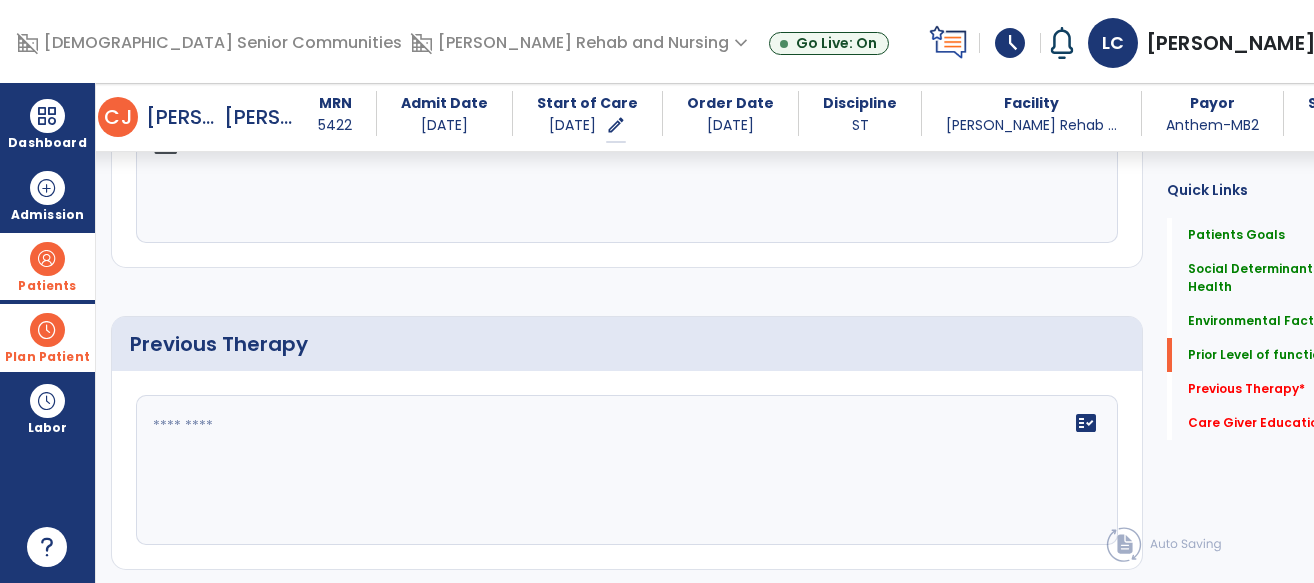 type on "**********" 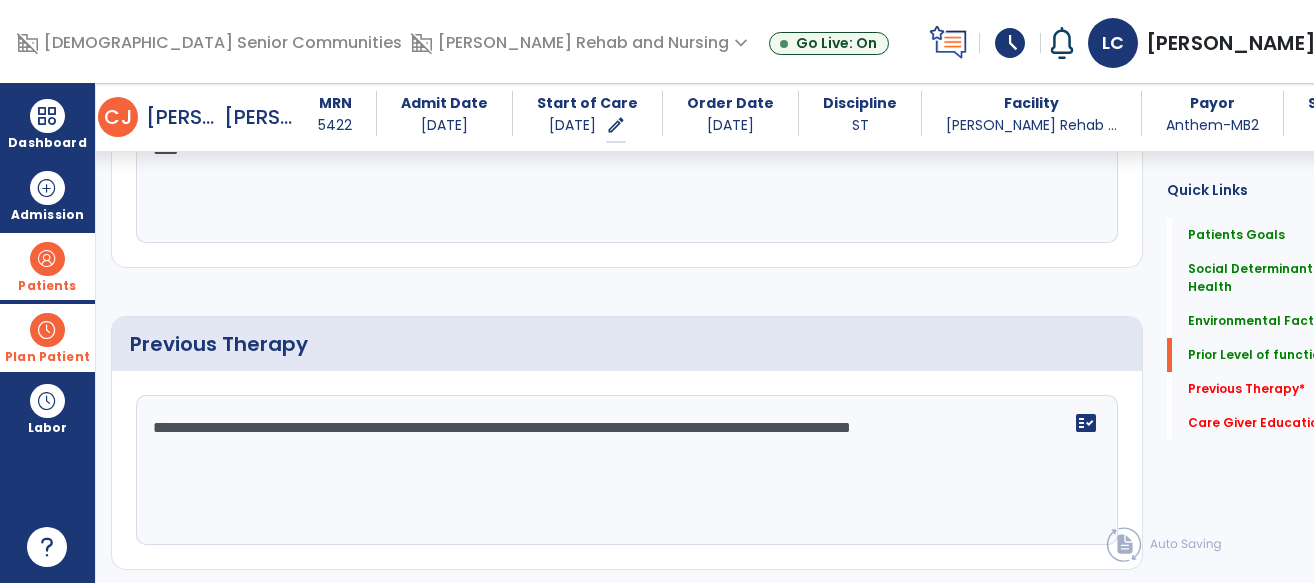scroll, scrollTop: 970, scrollLeft: 0, axis: vertical 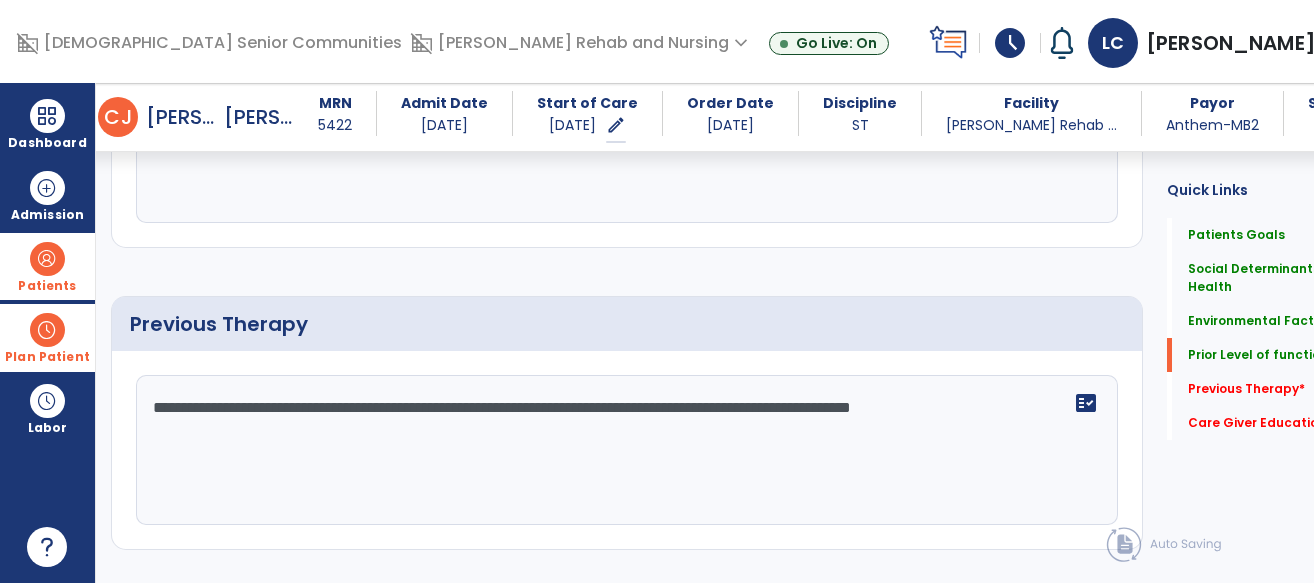 click on "**********" 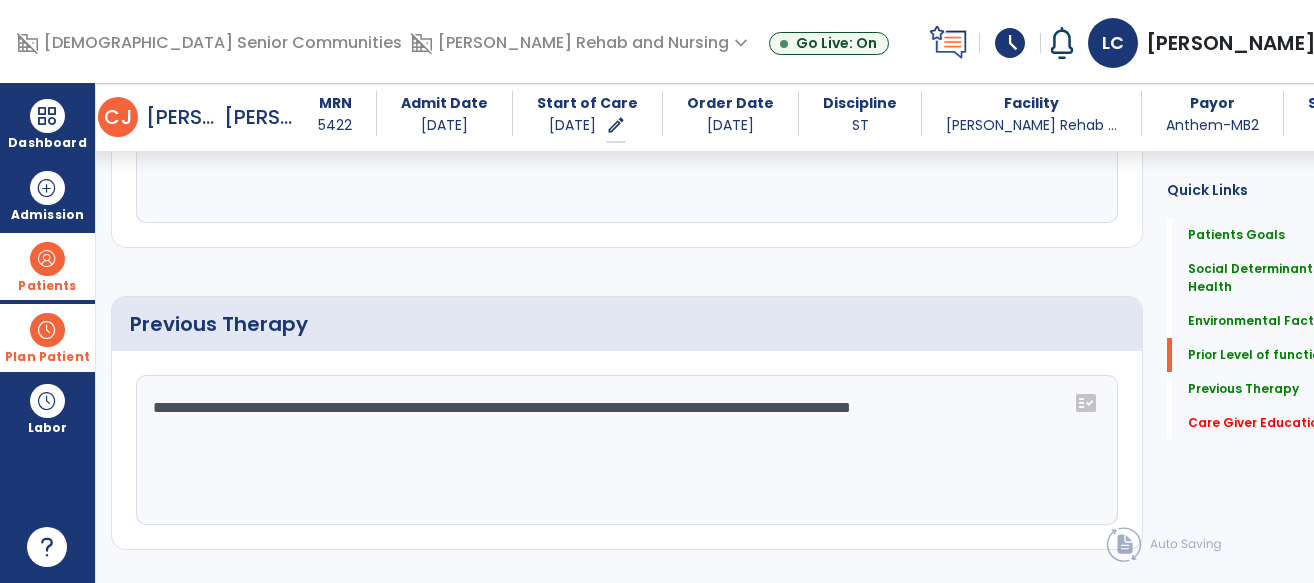 scroll, scrollTop: 1297, scrollLeft: 0, axis: vertical 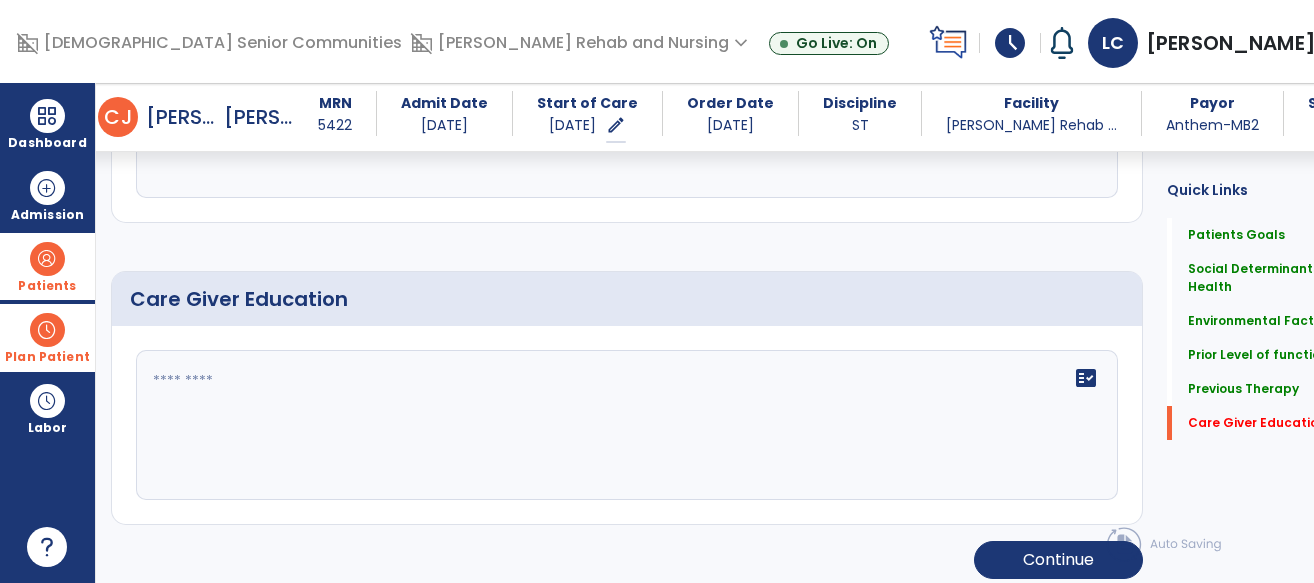 type on "**********" 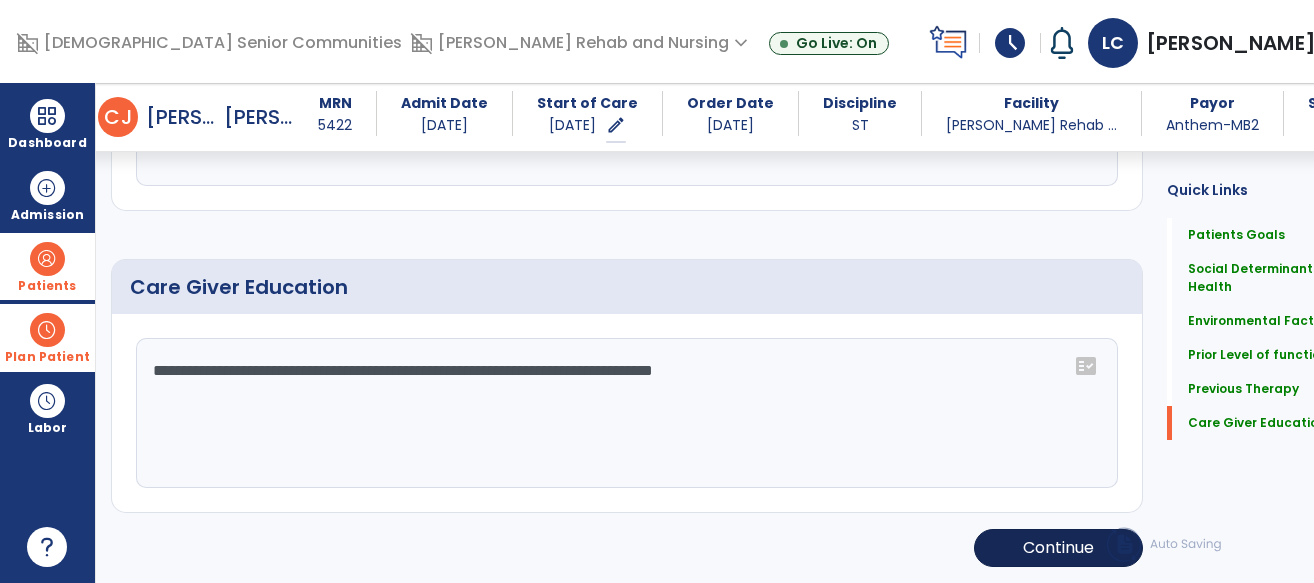 type on "**********" 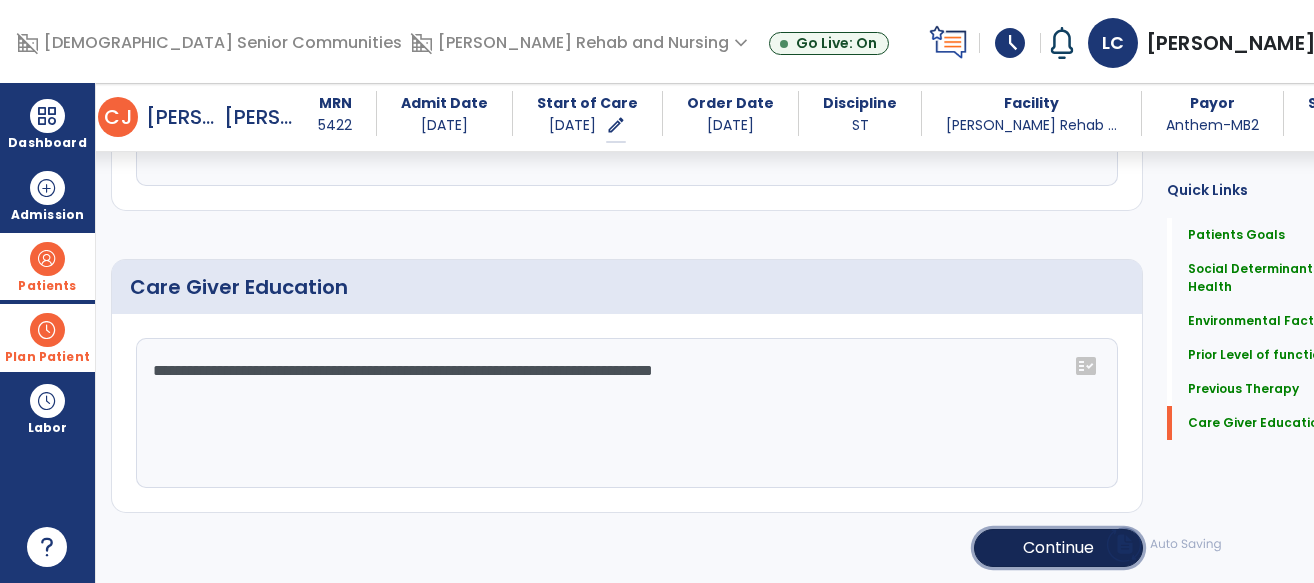 click on "Continue" 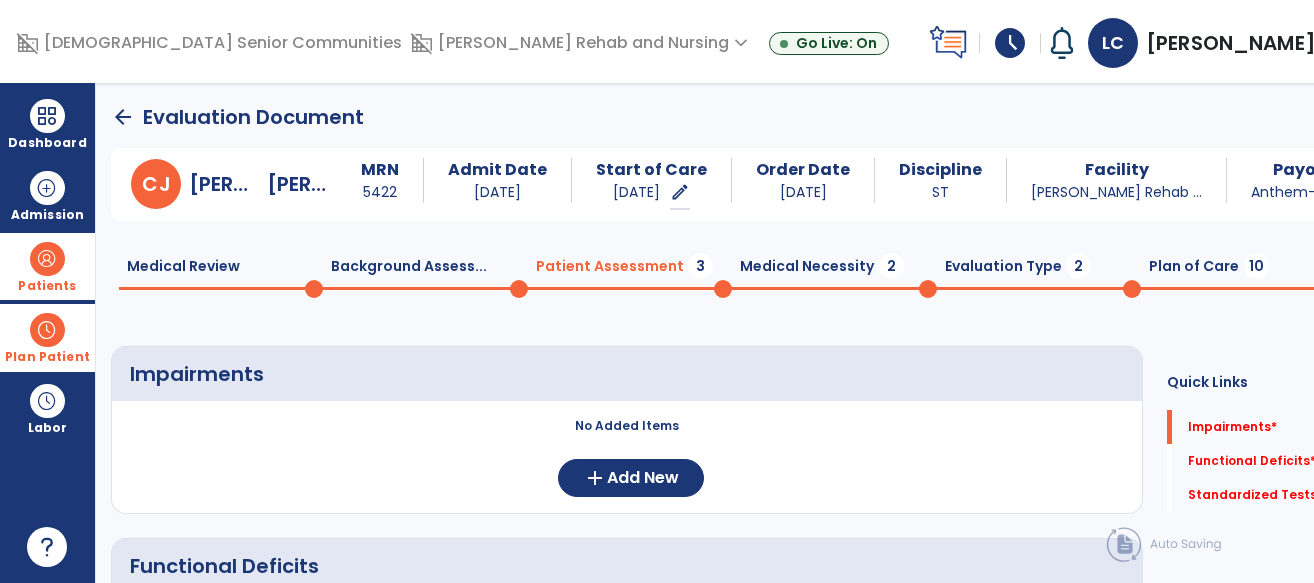 scroll, scrollTop: 0, scrollLeft: 0, axis: both 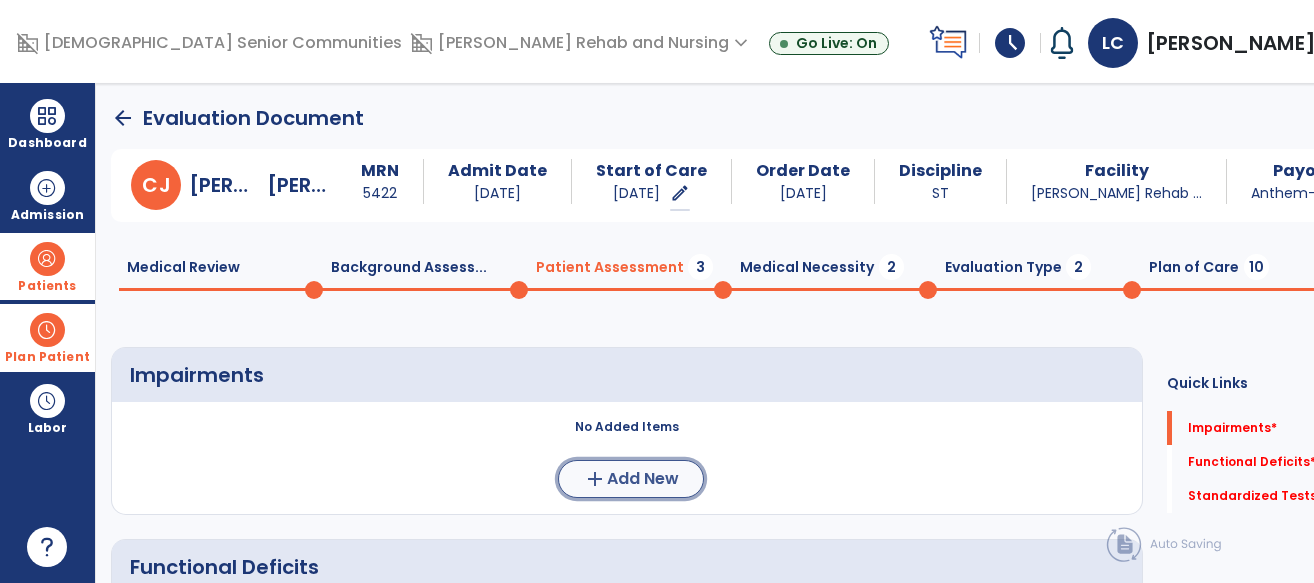 click on "add  Add New" 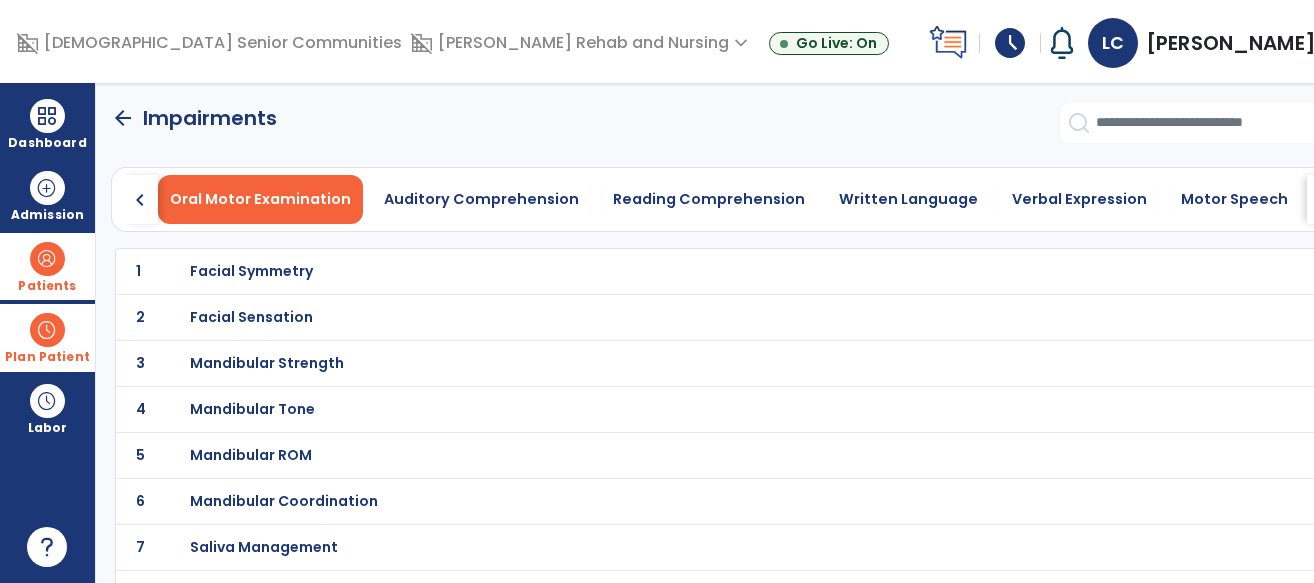 click on "chevron_right" 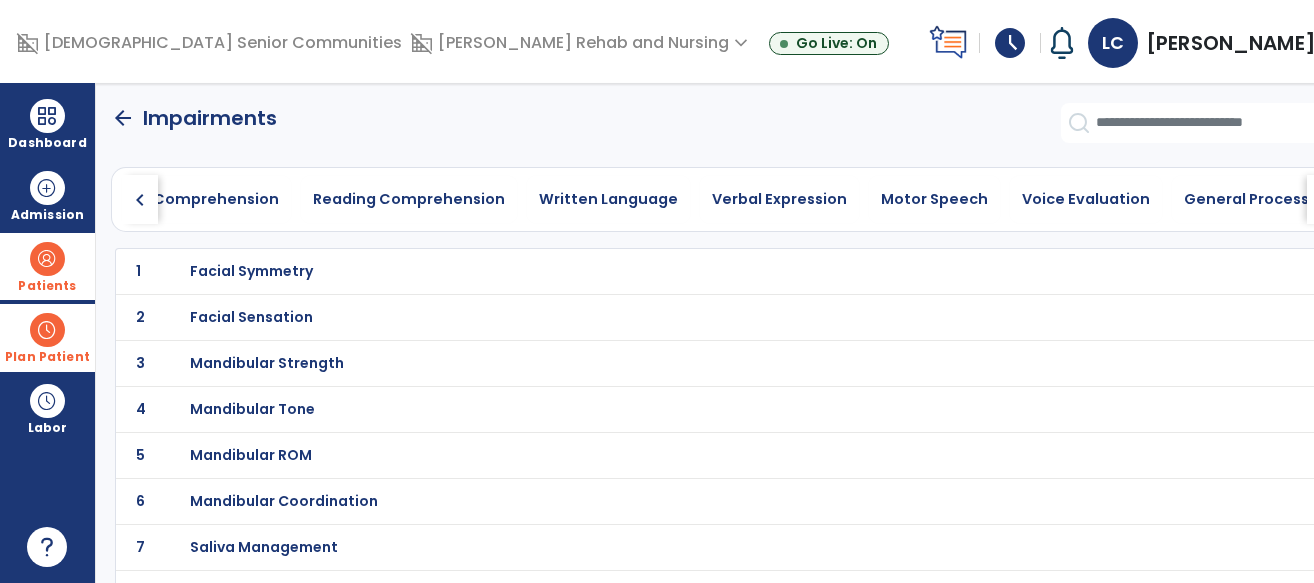 click on "chevron_right" 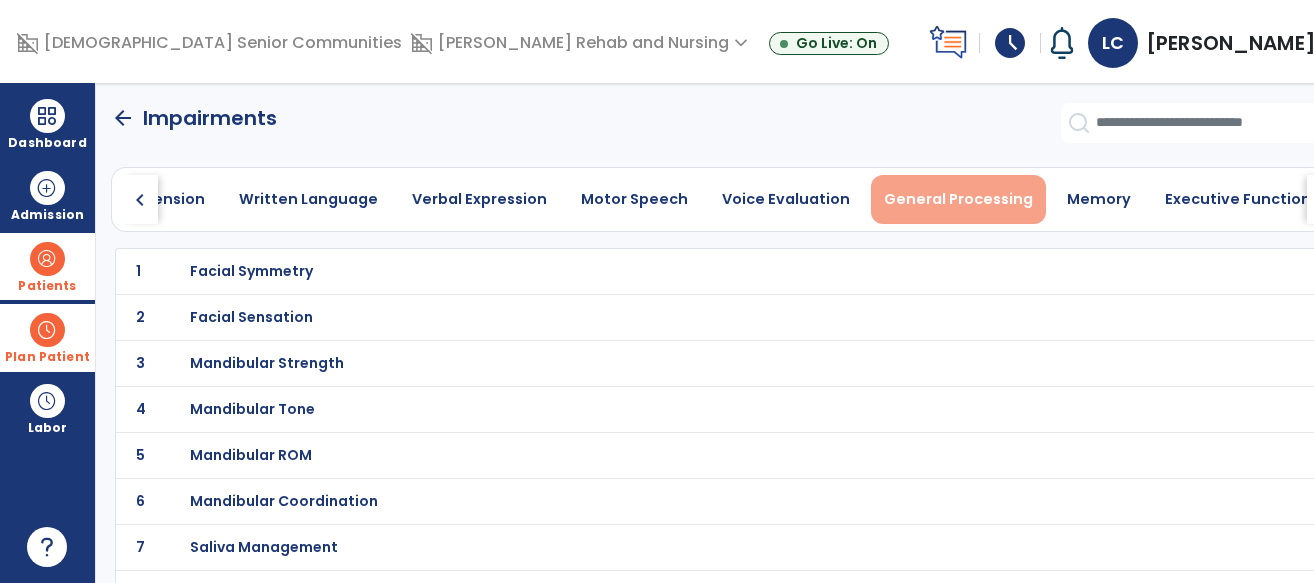 click on "General Processing" at bounding box center [958, 199] 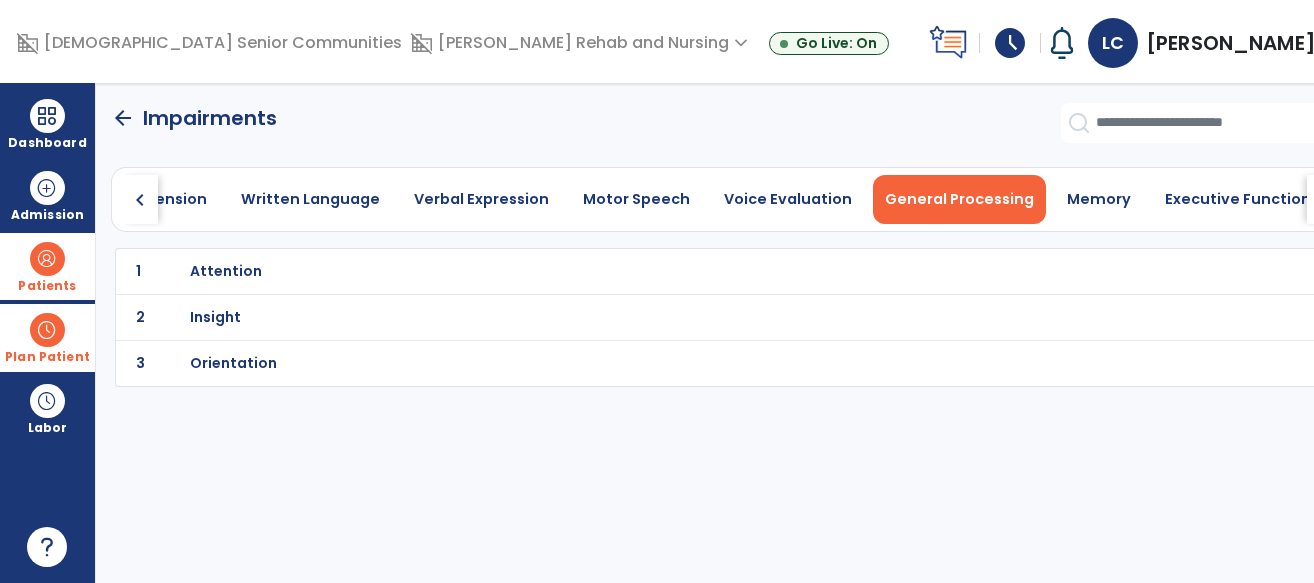 click on "1 Attention" 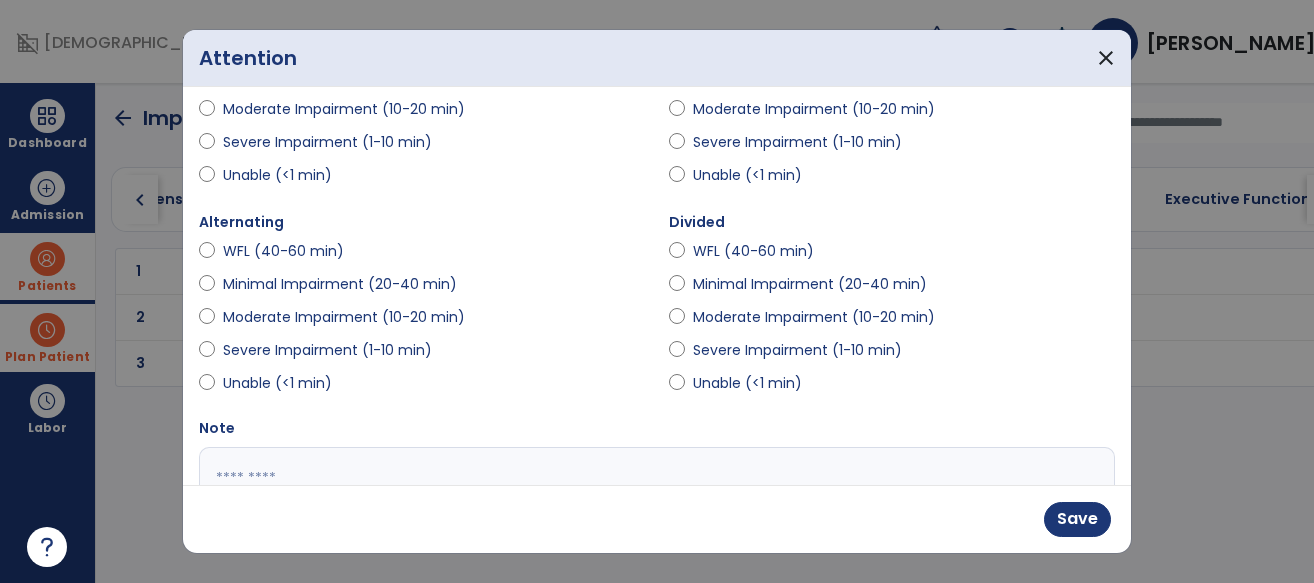 scroll, scrollTop: 245, scrollLeft: 0, axis: vertical 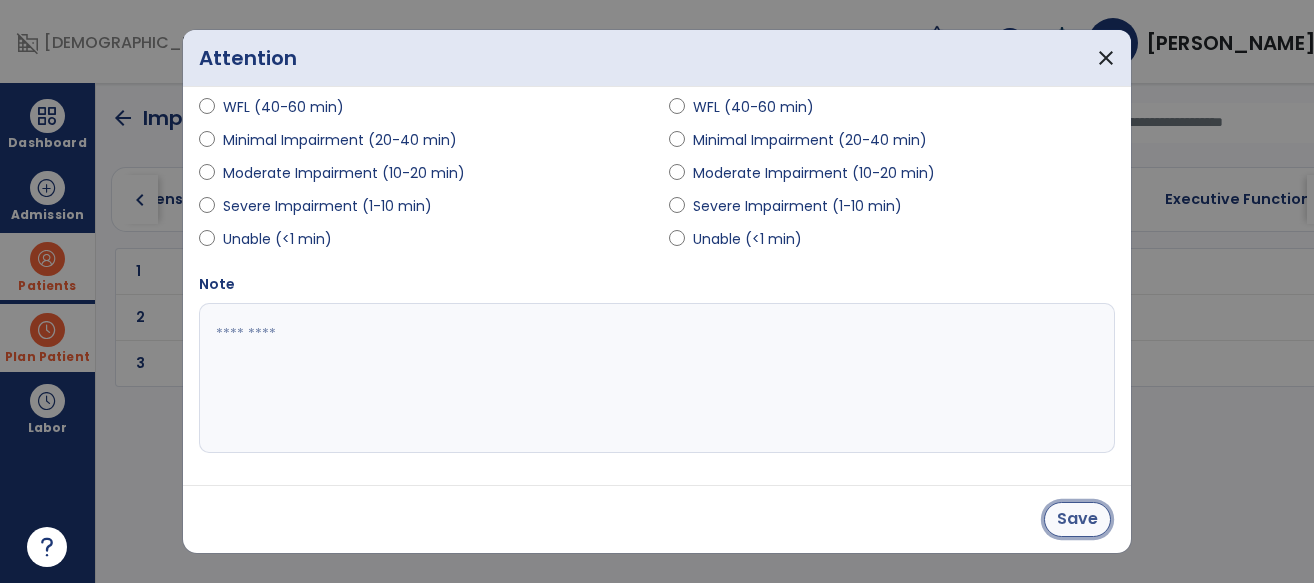 click on "Save" at bounding box center [1077, 519] 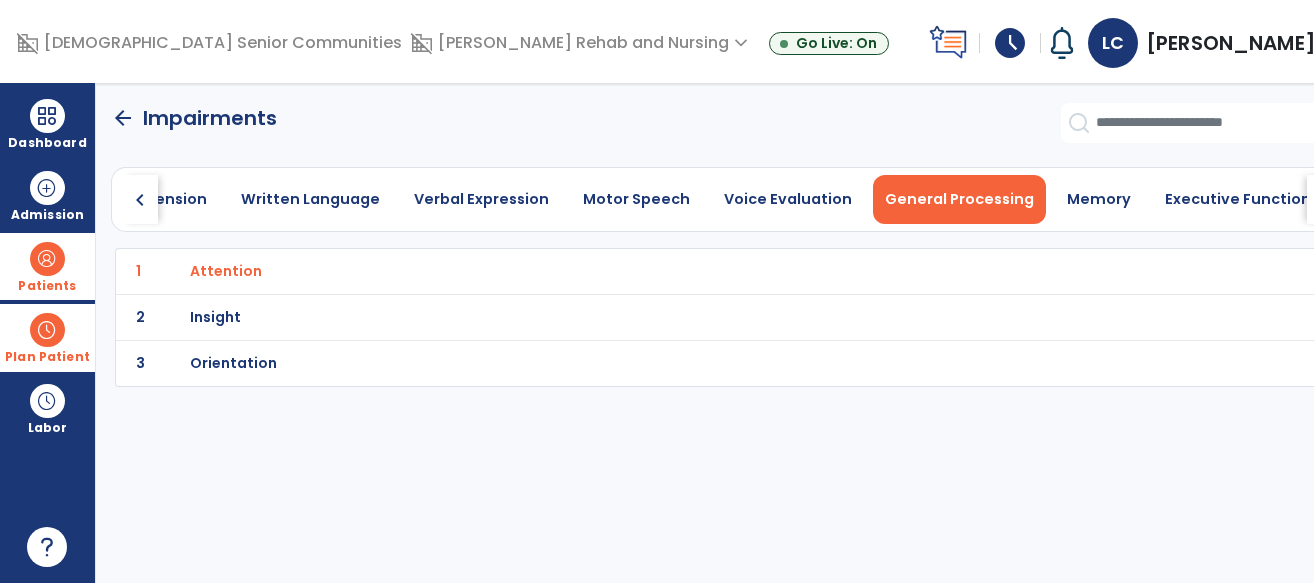click on "Orientation" at bounding box center [226, 271] 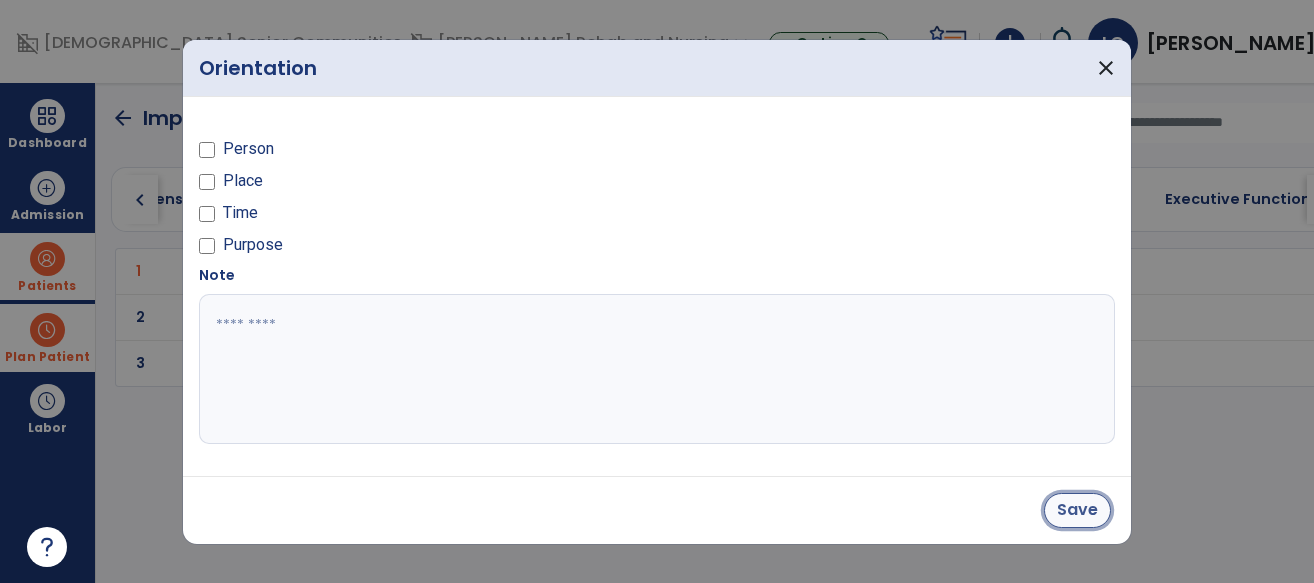click on "Save" at bounding box center (1077, 510) 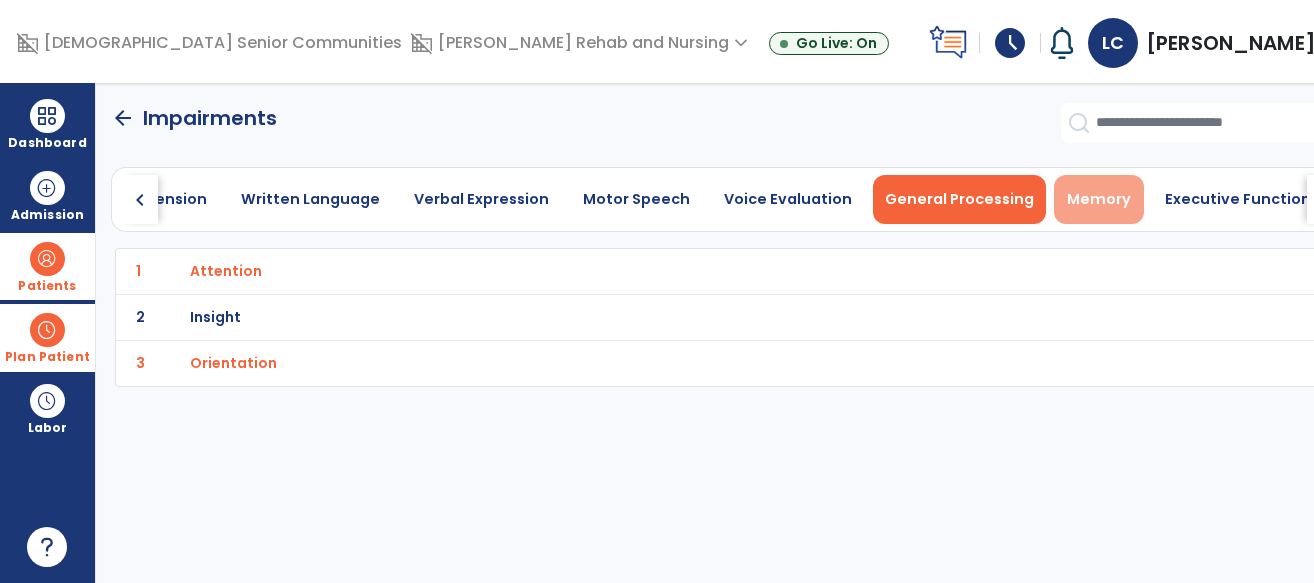 click on "Memory" at bounding box center (1099, 199) 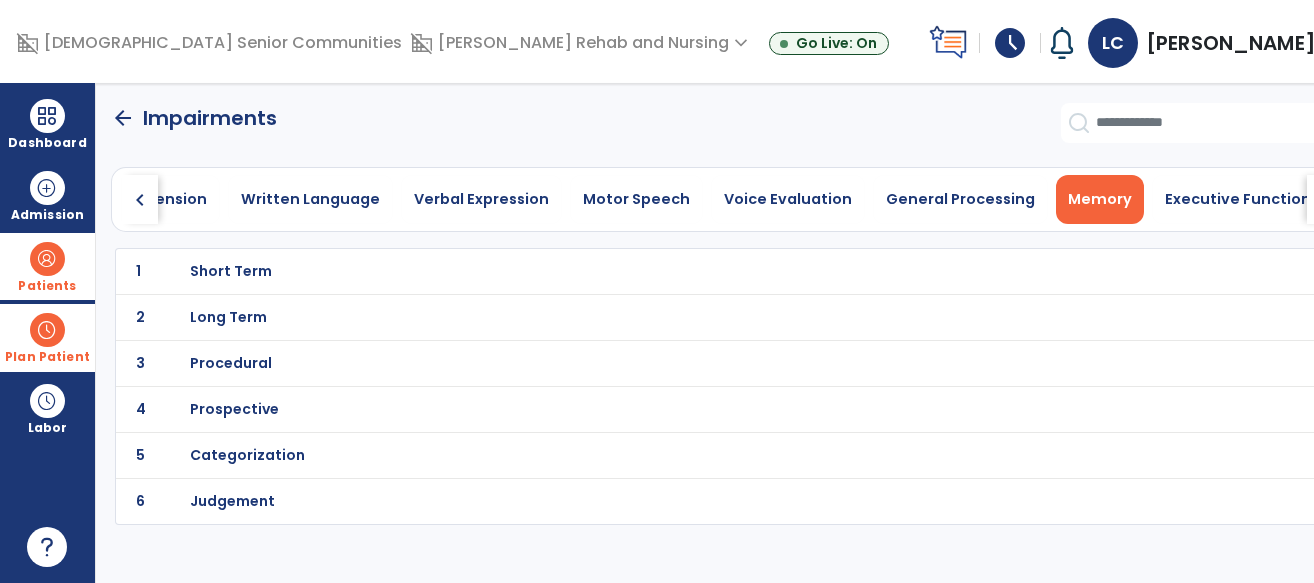 click on "Short Term" at bounding box center [688, 271] 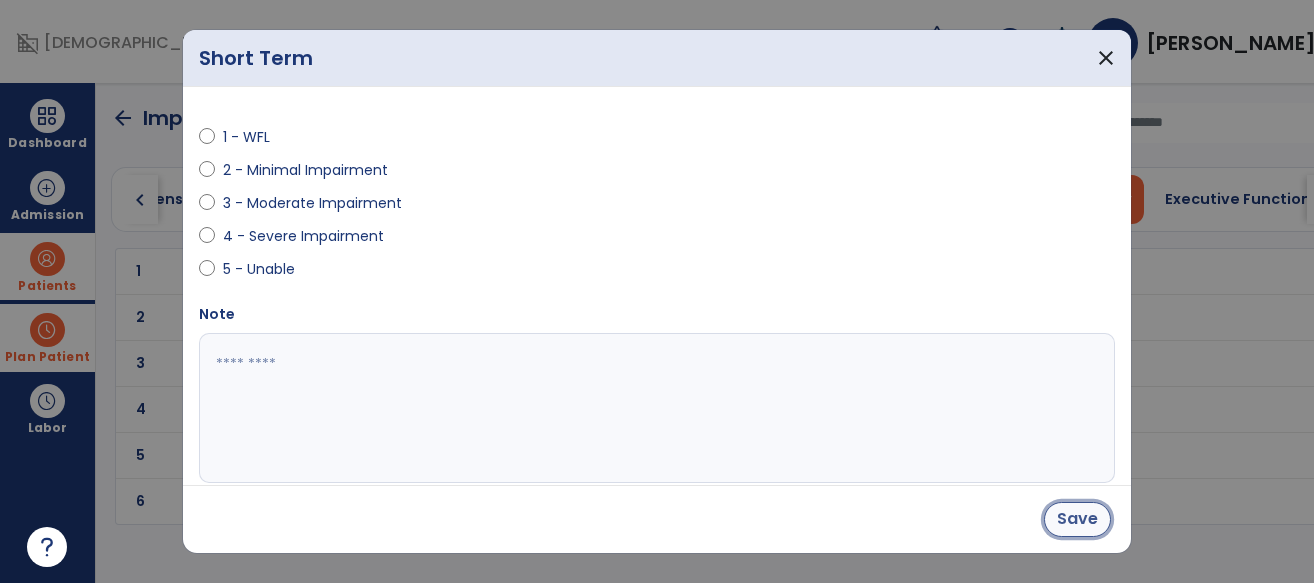click on "Save" at bounding box center [1077, 519] 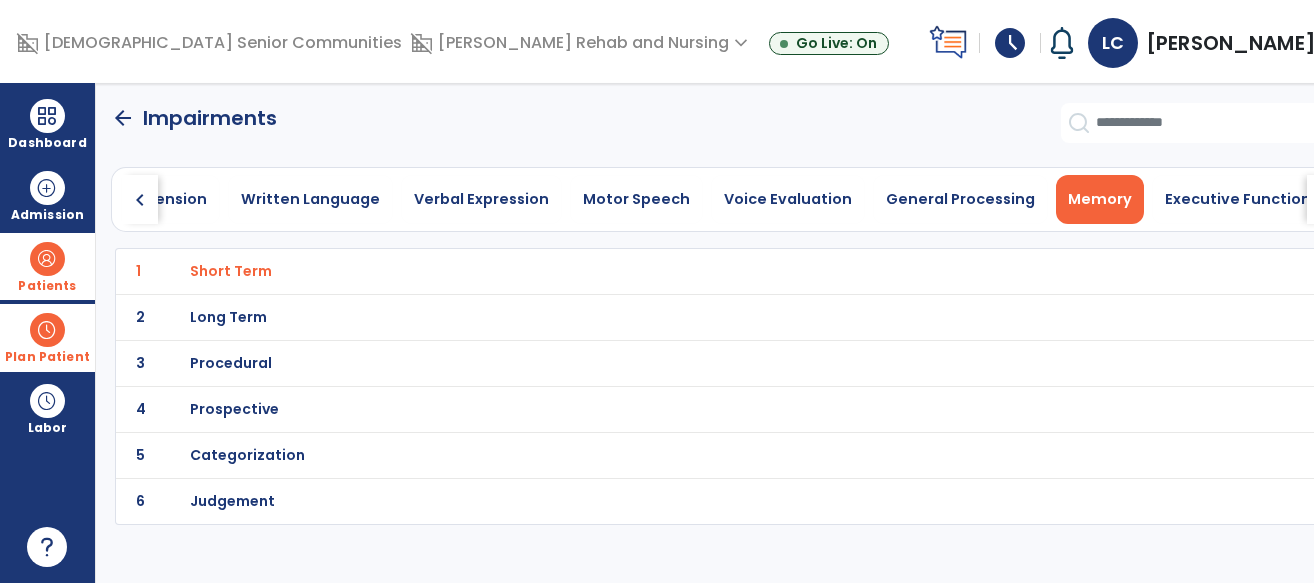 click on "Categorization" at bounding box center [231, 271] 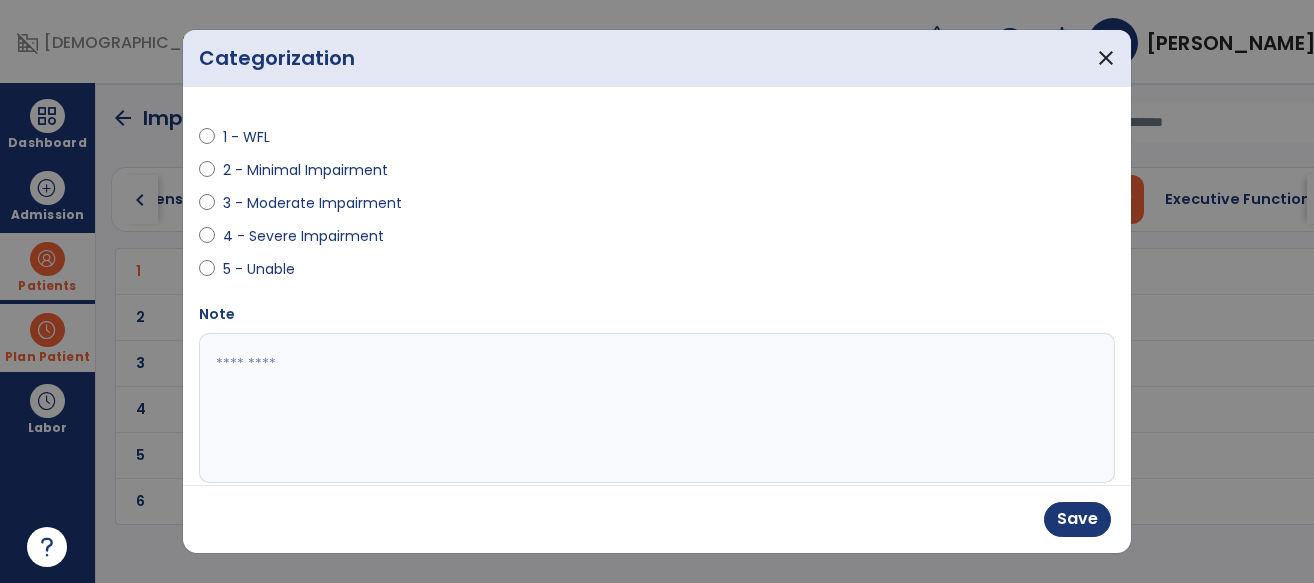 click on "Save" at bounding box center [657, 519] 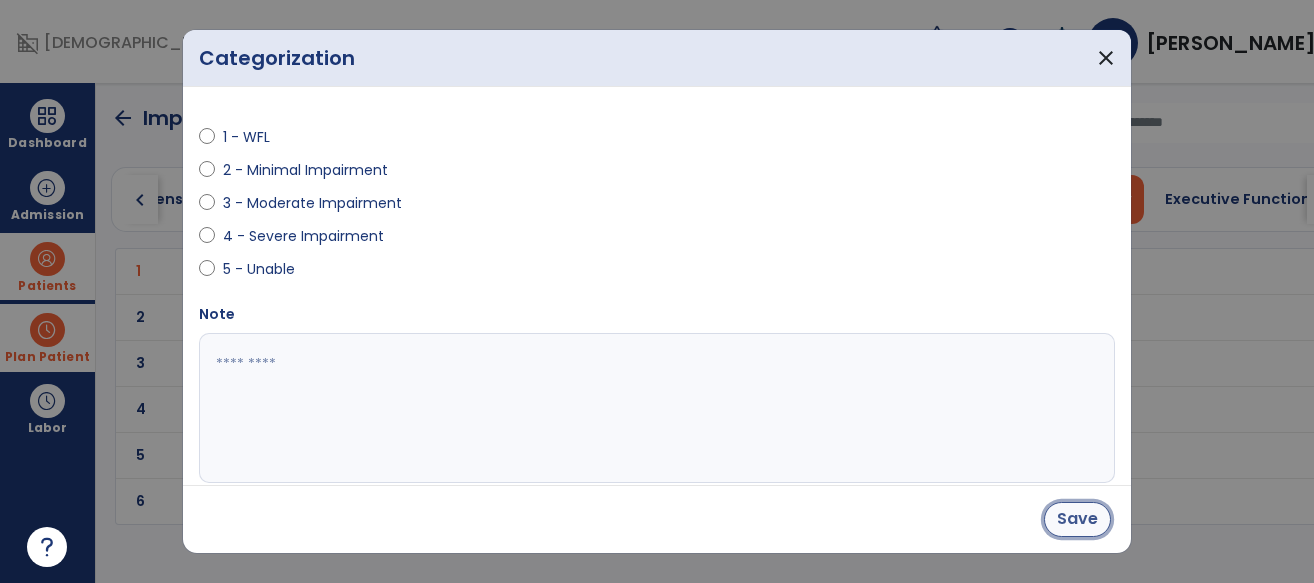click on "Save" at bounding box center (1077, 519) 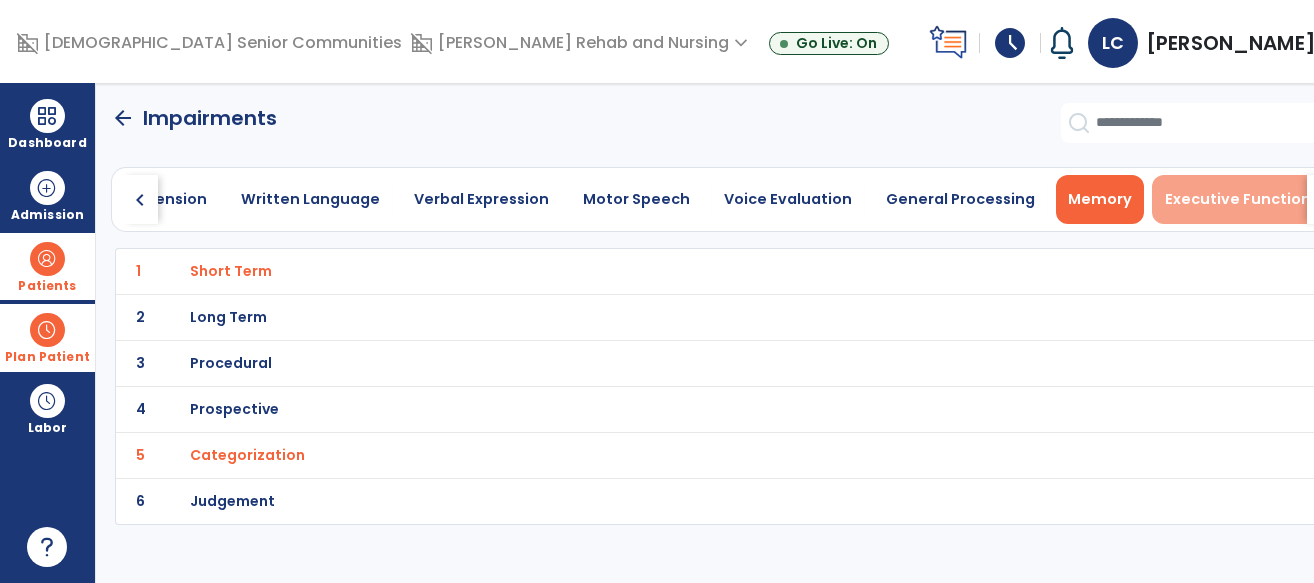 click on "Executive Functioning" at bounding box center (1250, 199) 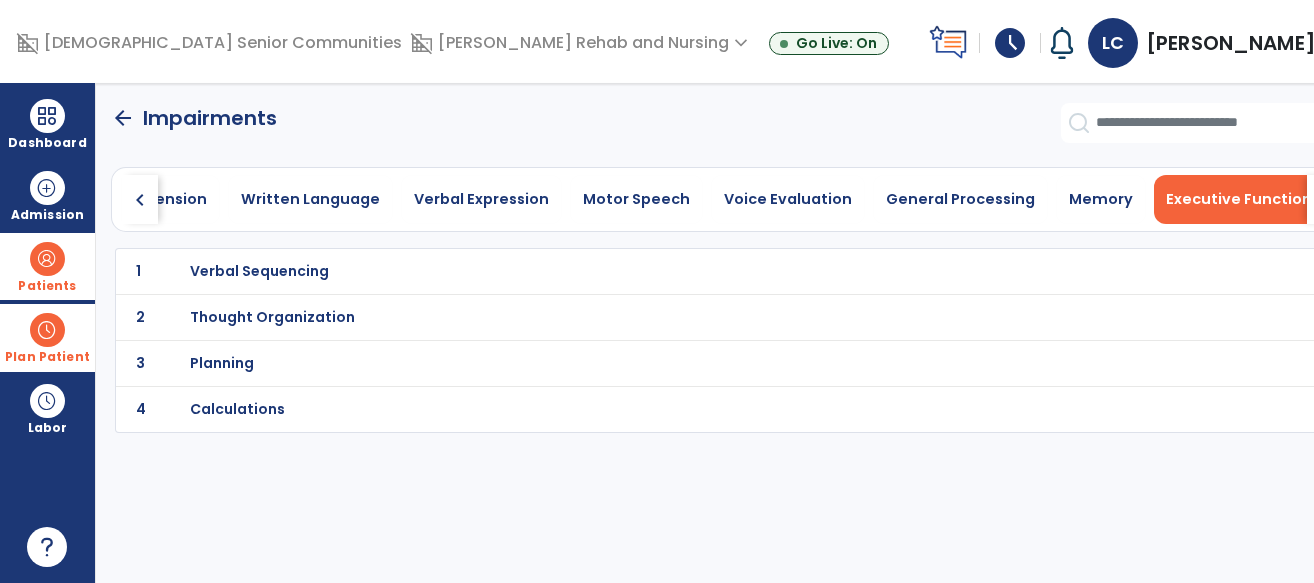 click on "3 Planning" 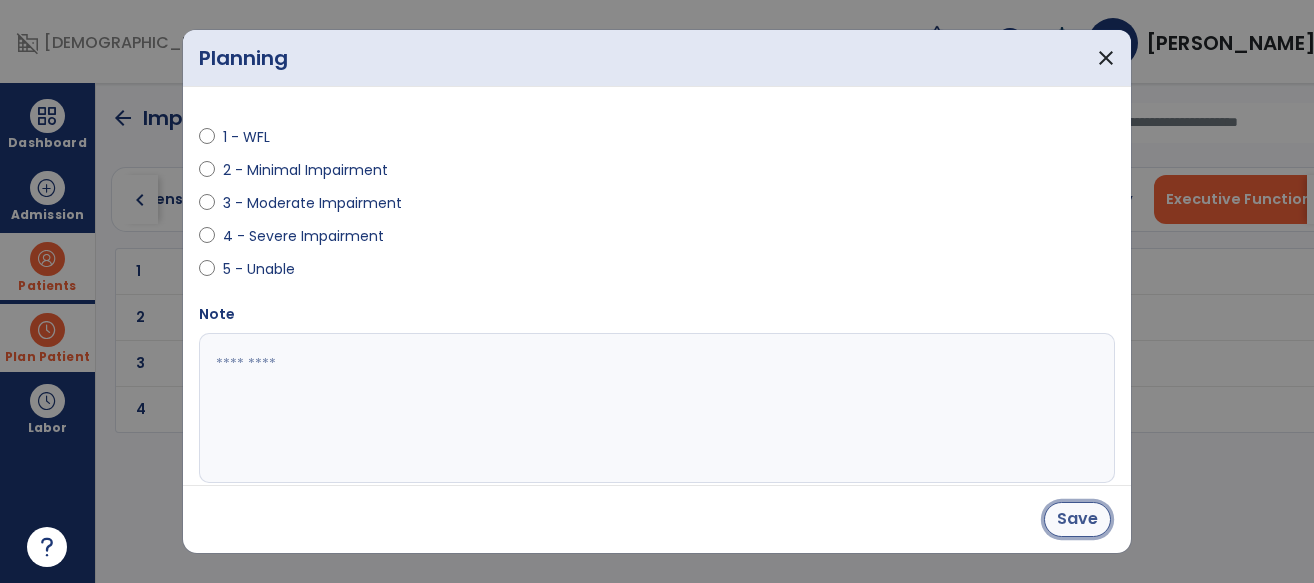 click on "Save" at bounding box center (1077, 519) 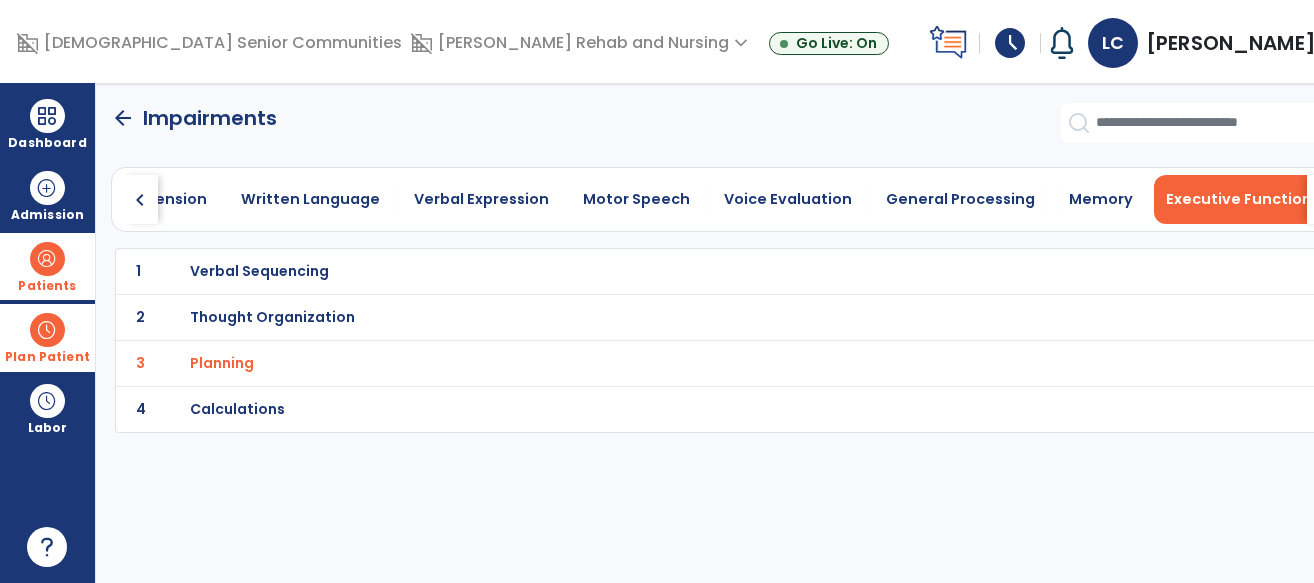 click on "chevron_right" 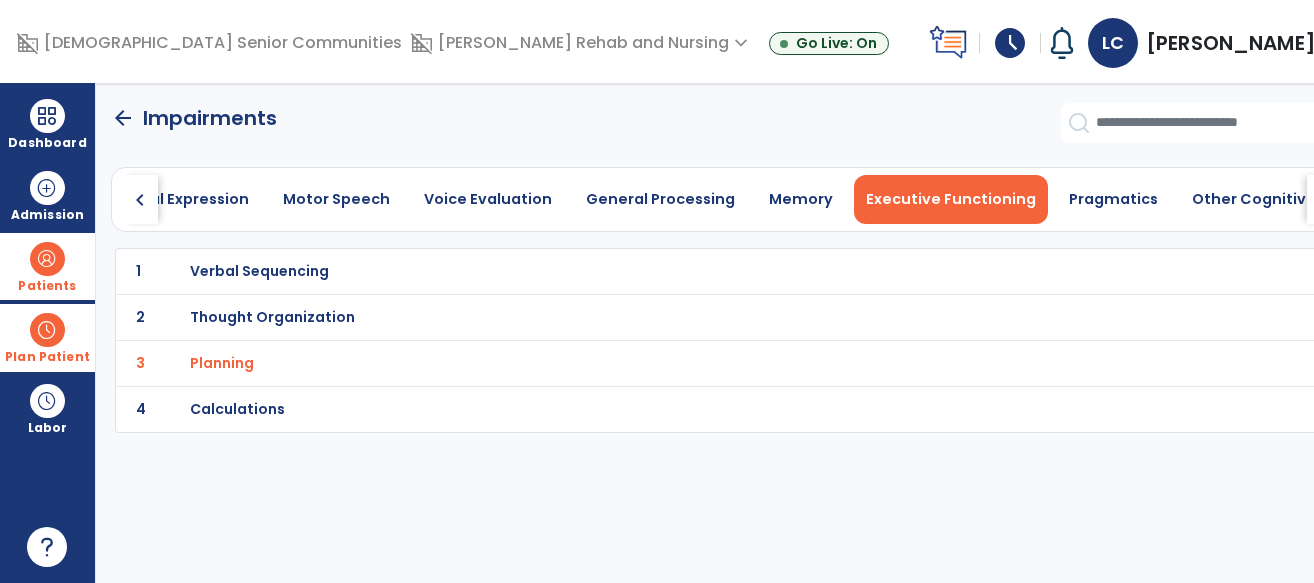 click on "chevron_right" 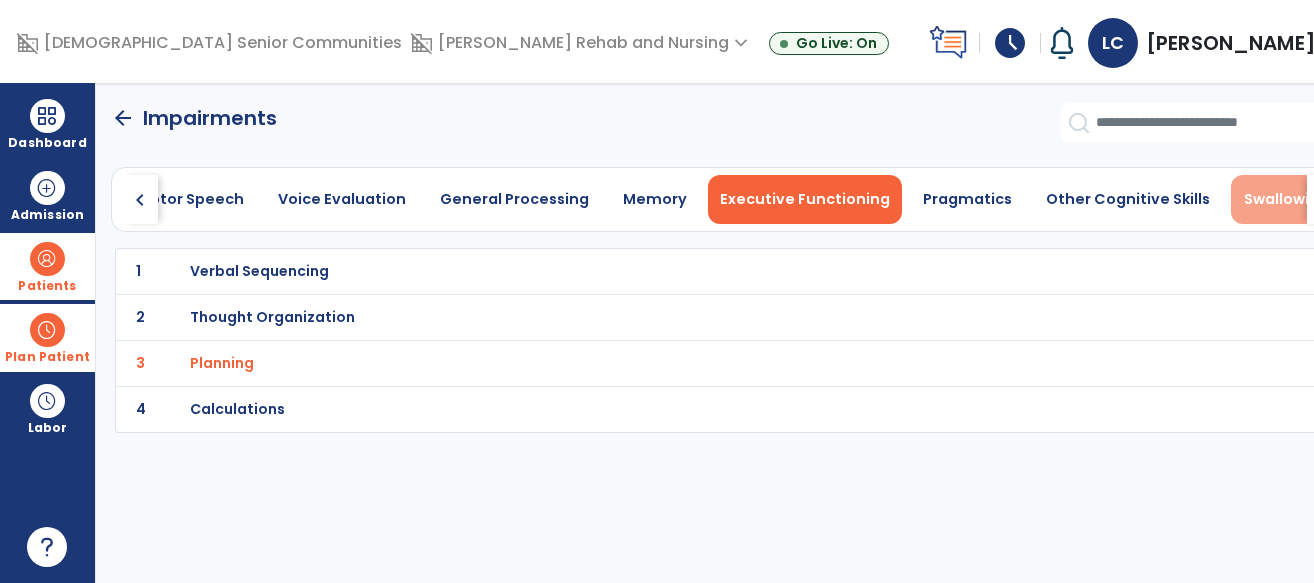 click on "Swallowing" at bounding box center (1286, 199) 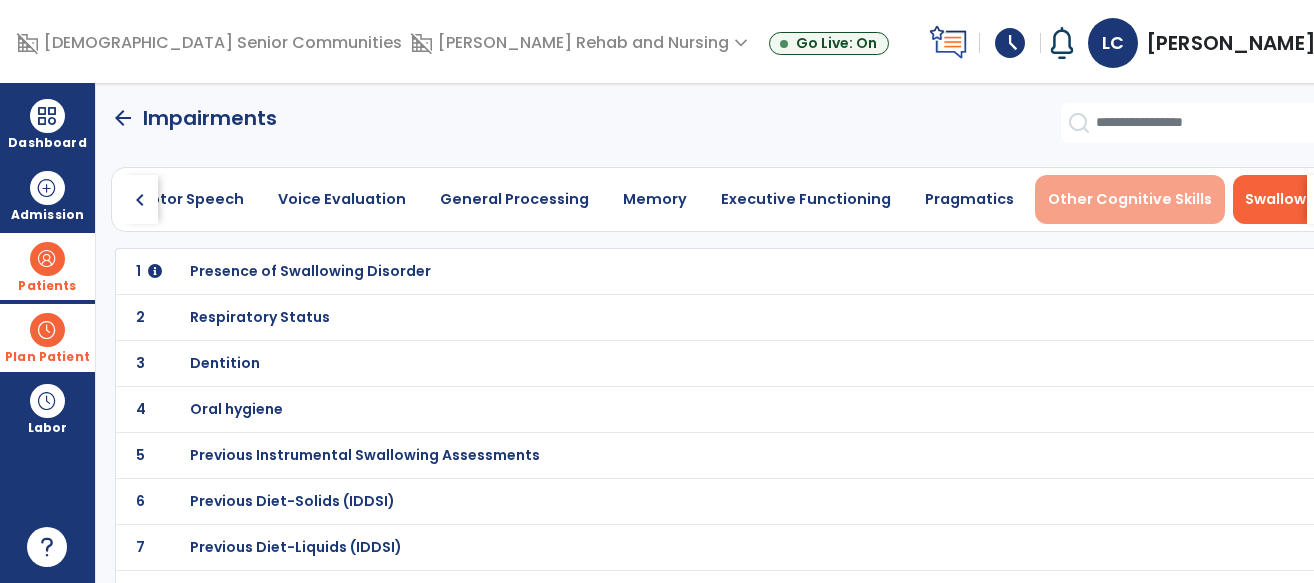 click on "Other Cognitive Skills" at bounding box center (1130, 199) 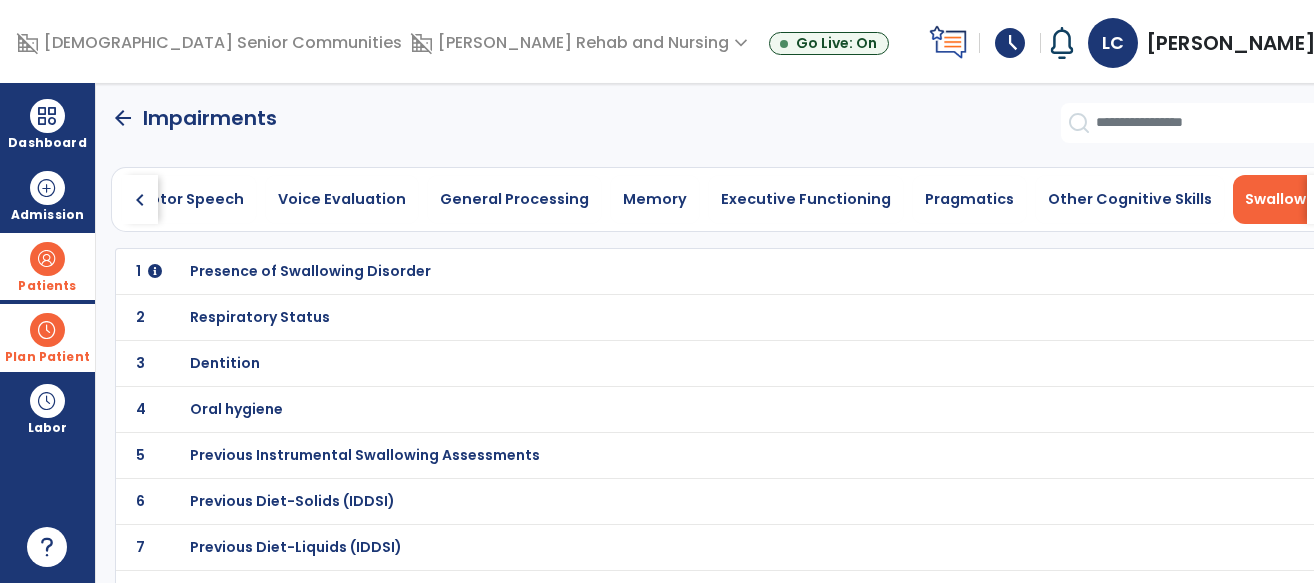 scroll, scrollTop: 0, scrollLeft: 1044, axis: horizontal 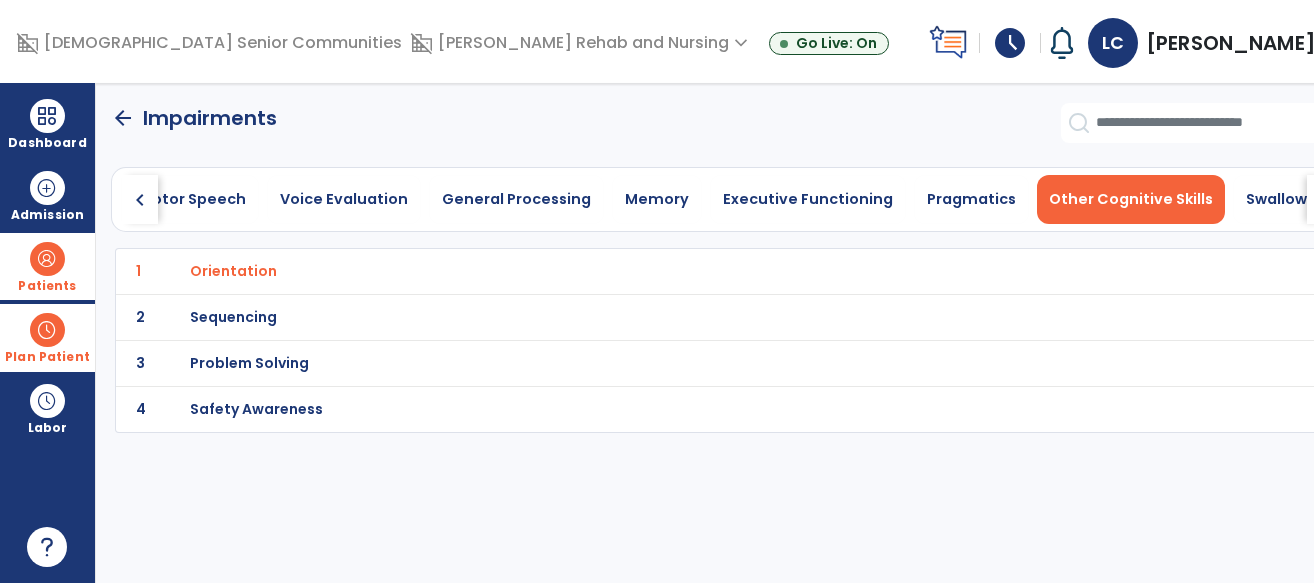 click on "arrow_back" 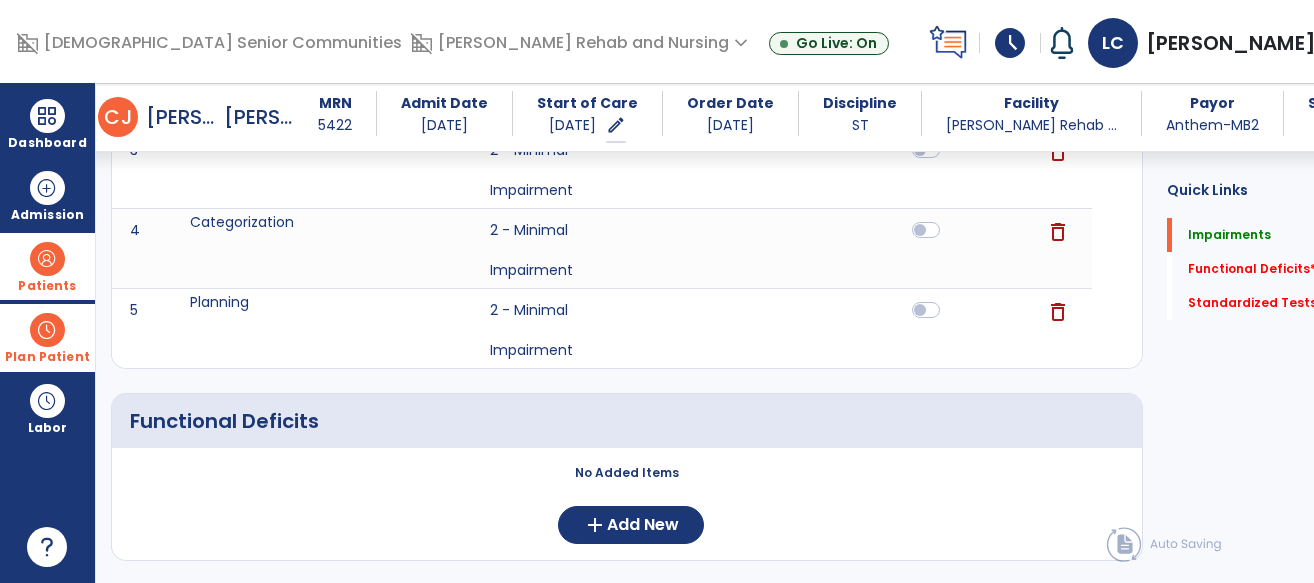 scroll, scrollTop: 445, scrollLeft: 0, axis: vertical 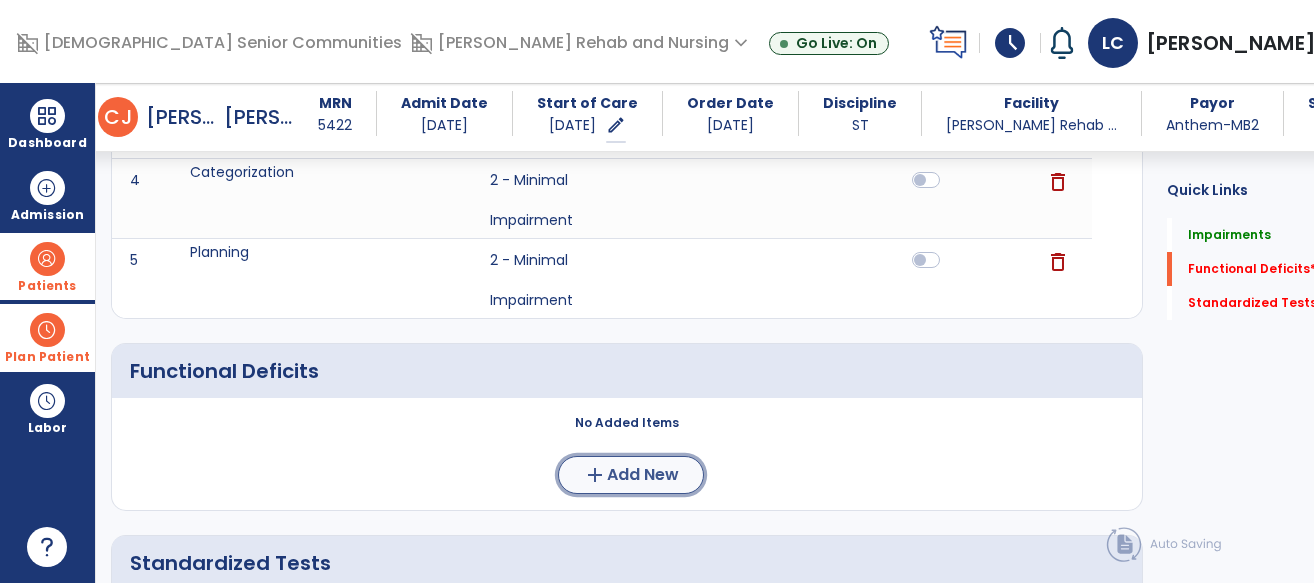 click on "Add New" 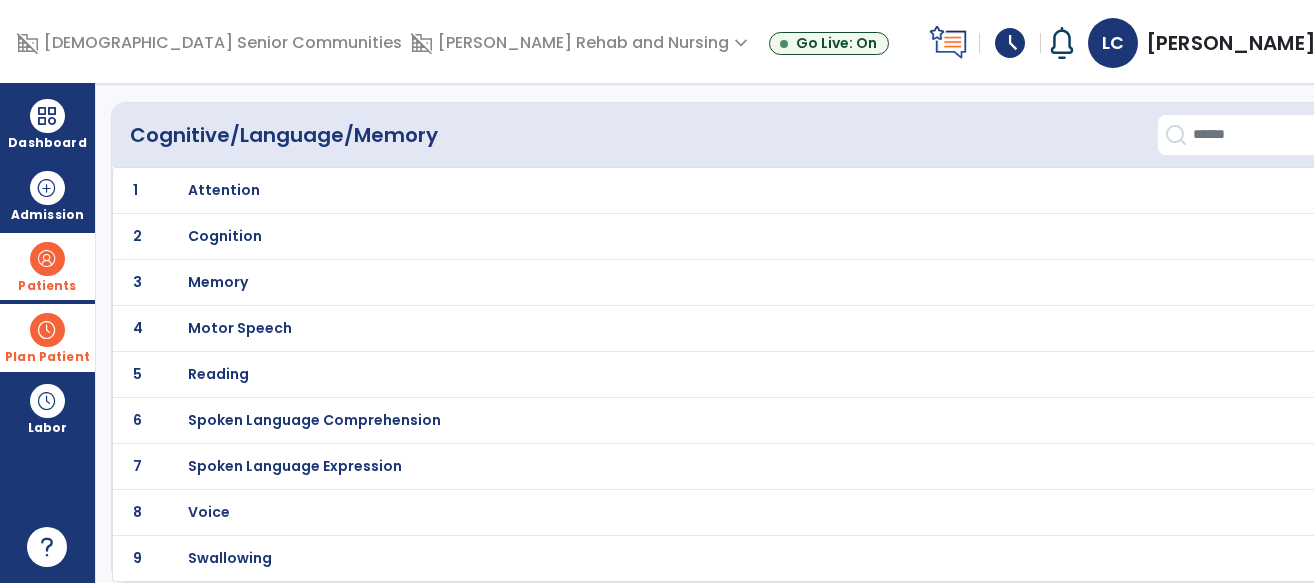scroll, scrollTop: 0, scrollLeft: 0, axis: both 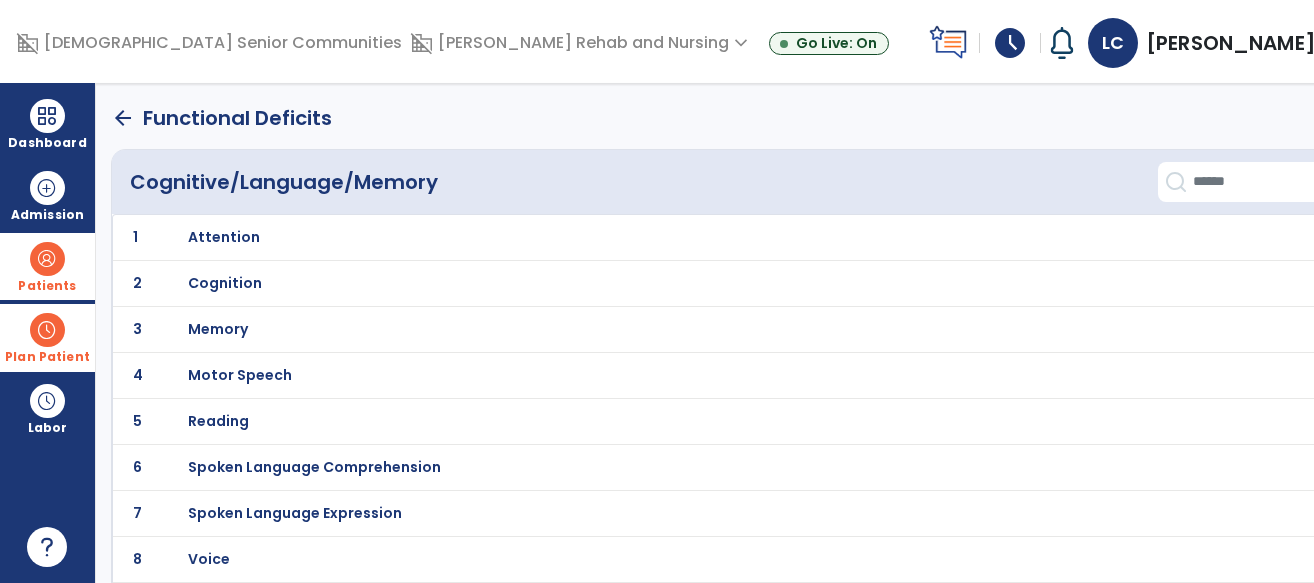 click on "Cognition" at bounding box center (224, 237) 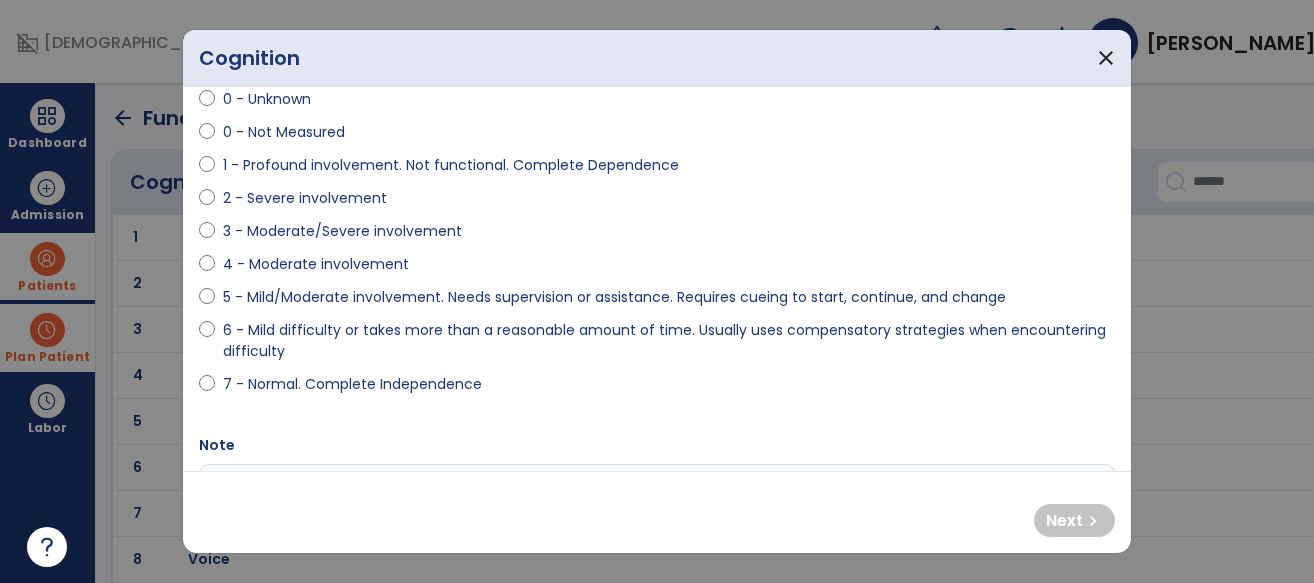 scroll, scrollTop: 82, scrollLeft: 0, axis: vertical 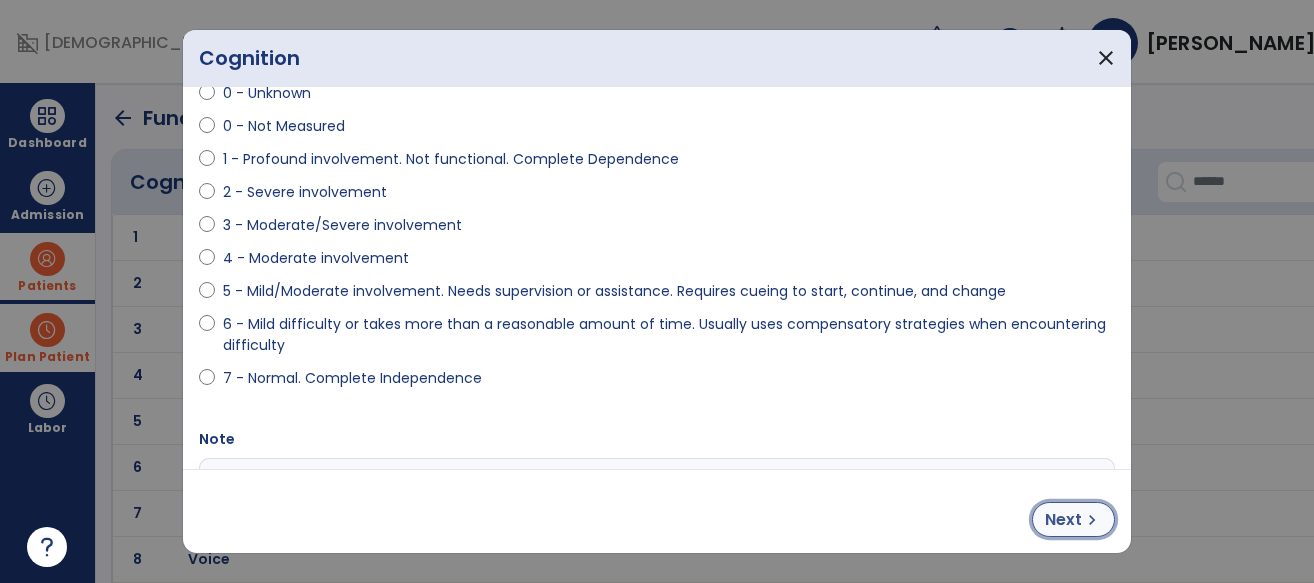 click on "Next" at bounding box center [1063, 520] 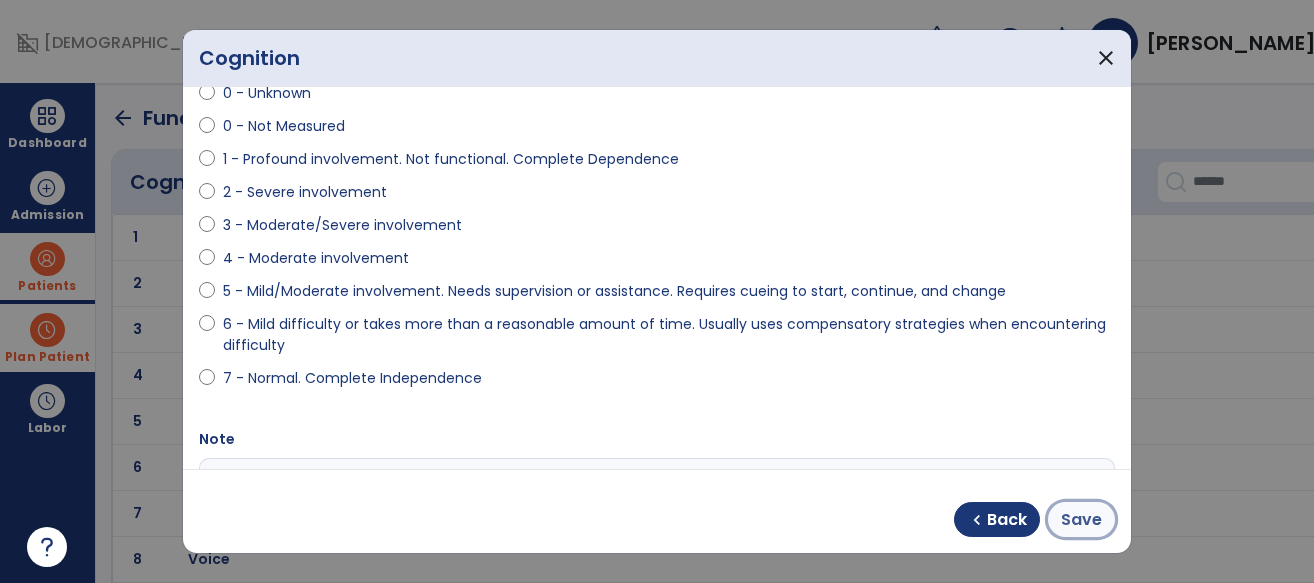 click on "Save" at bounding box center (1081, 520) 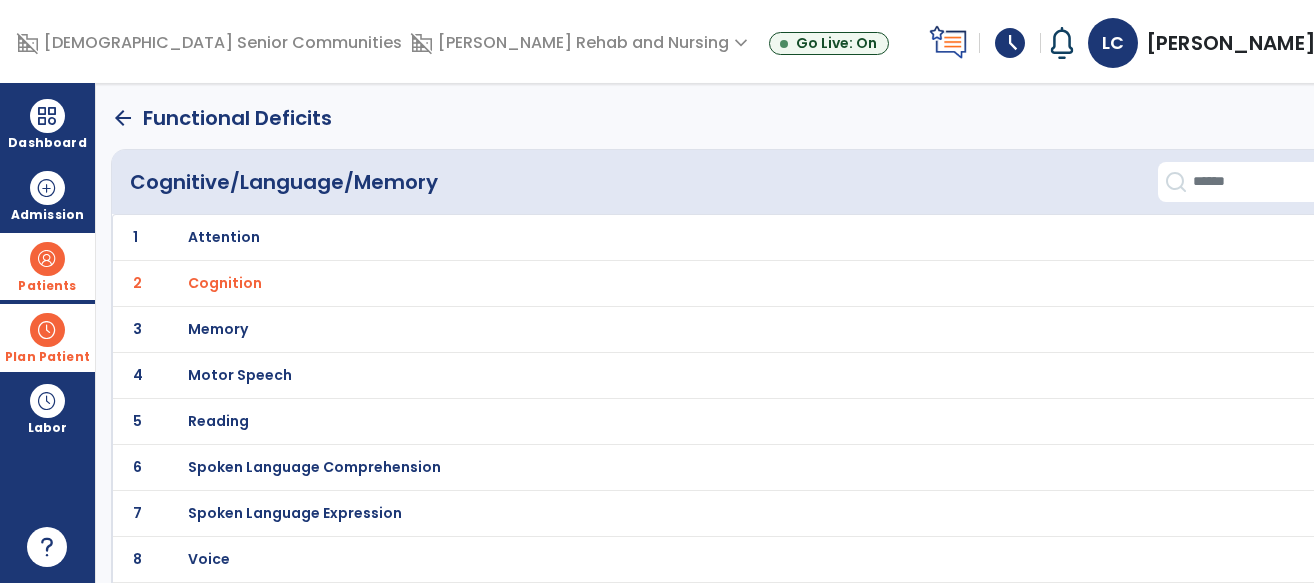 click on "Memory" at bounding box center [224, 237] 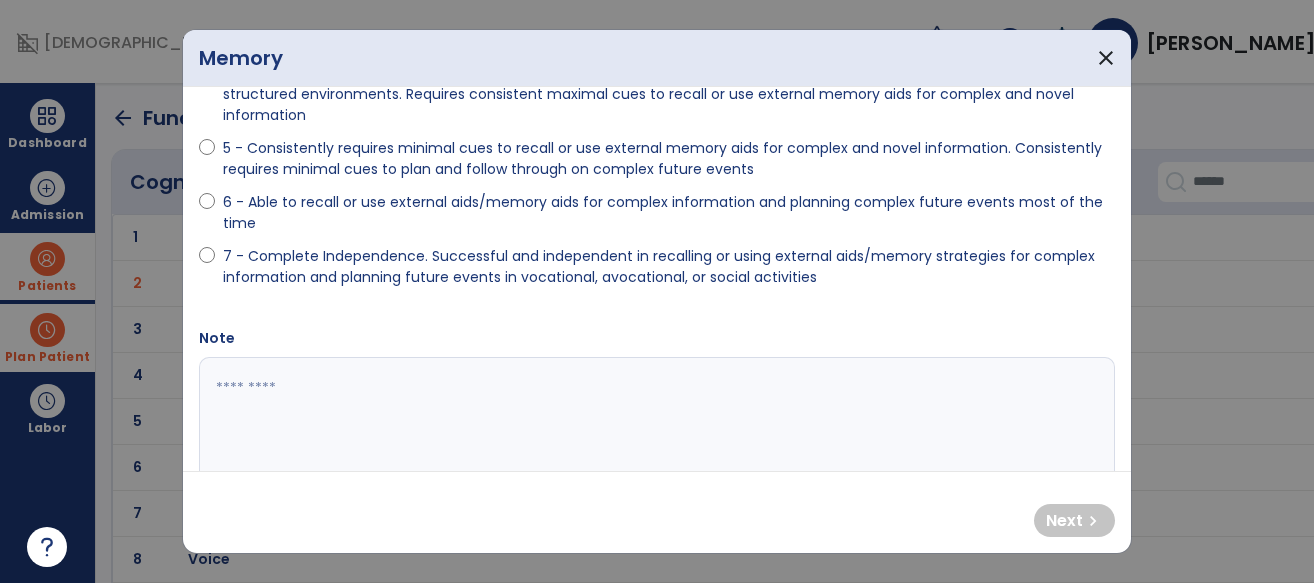 scroll, scrollTop: 300, scrollLeft: 0, axis: vertical 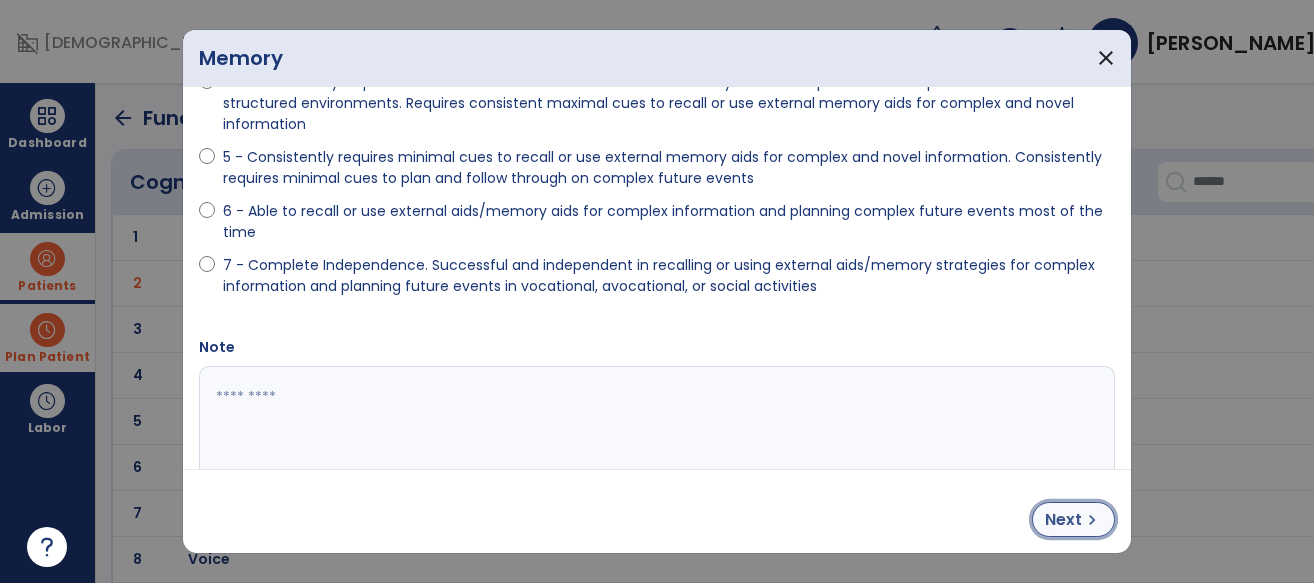 click on "Next" at bounding box center [1063, 520] 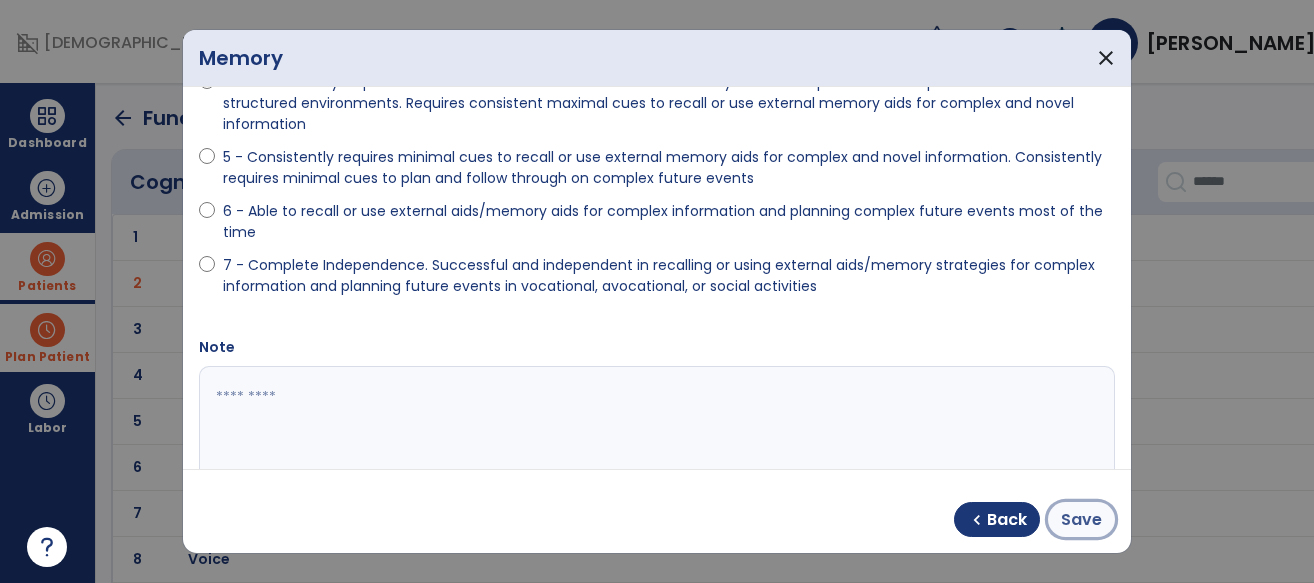 click on "Save" at bounding box center [1081, 520] 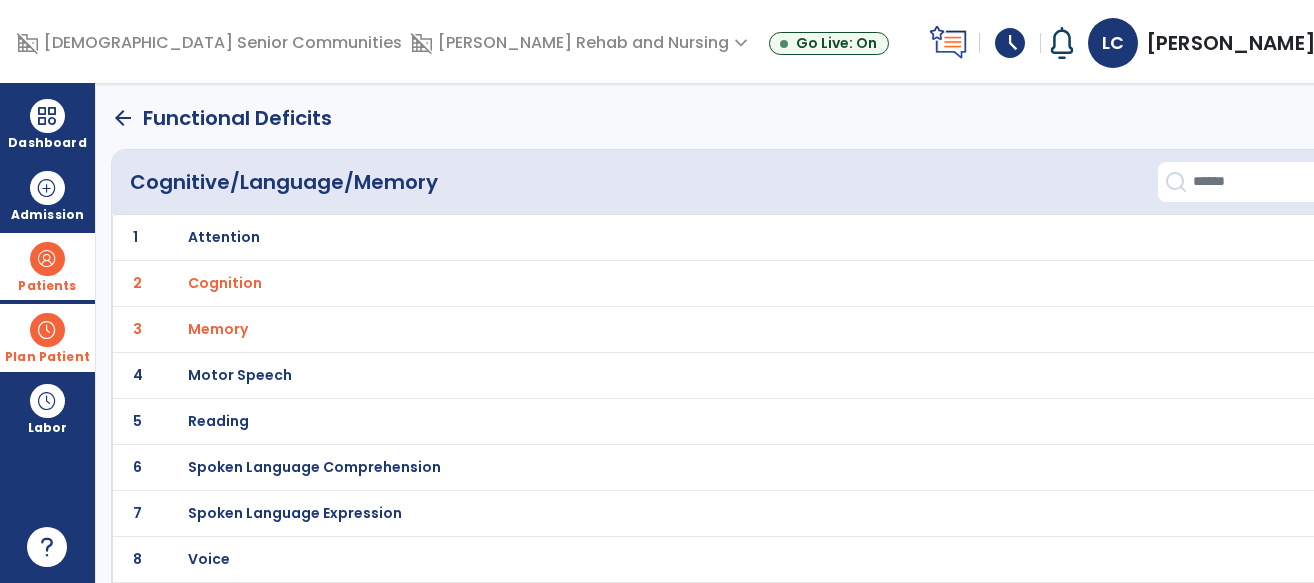 click on "arrow_back" 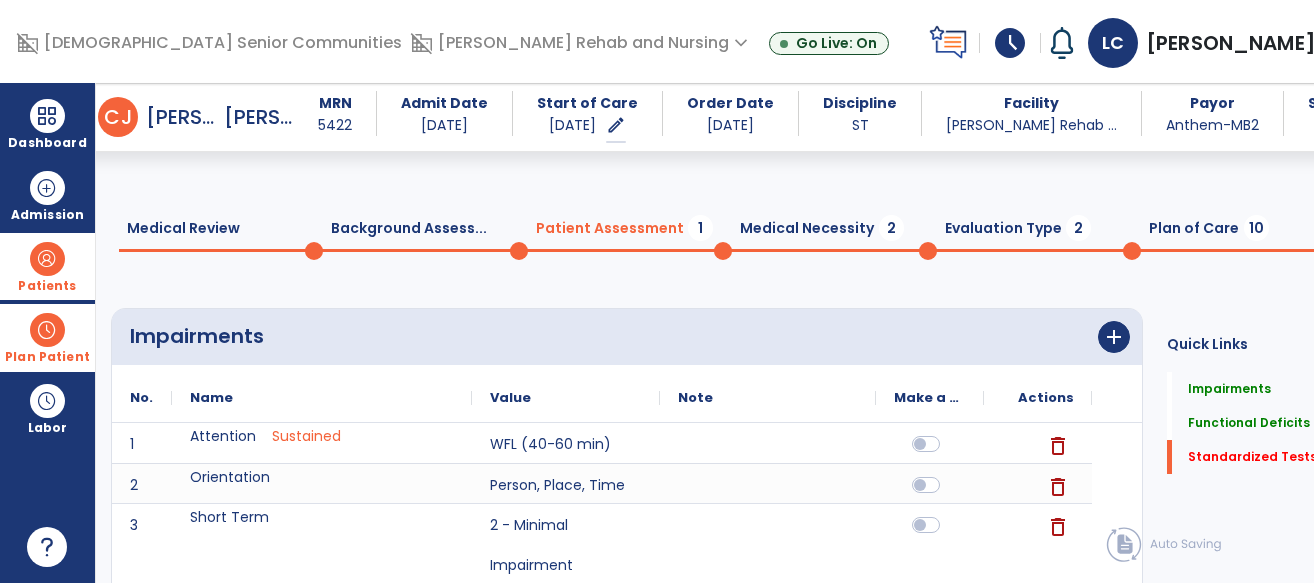 scroll, scrollTop: 1143, scrollLeft: 0, axis: vertical 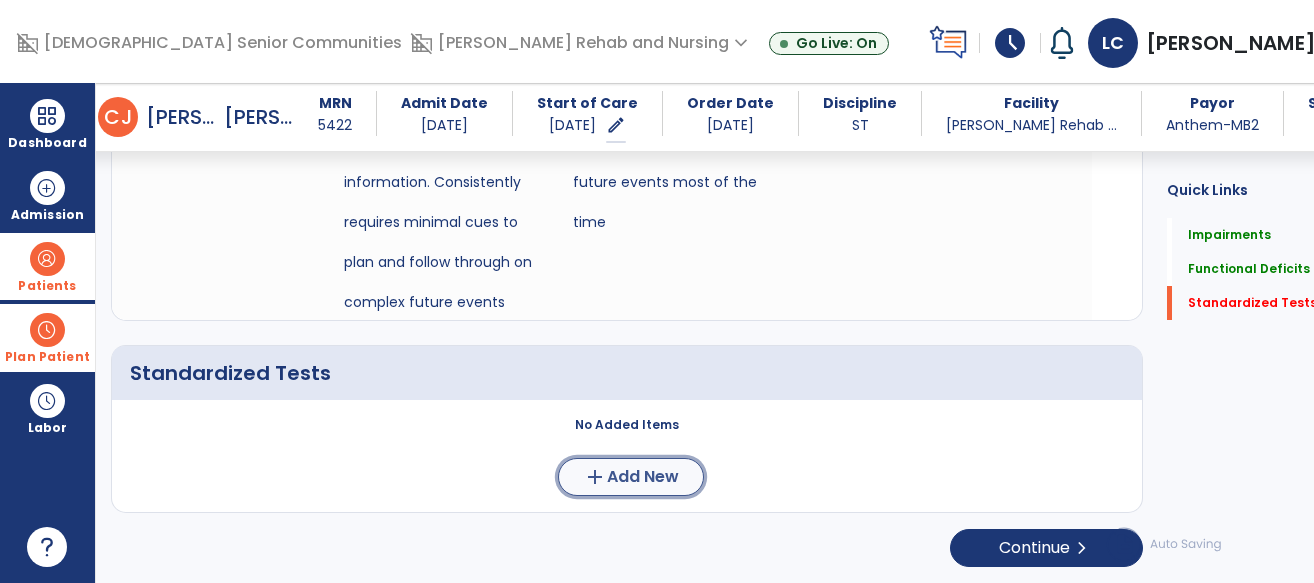 click on "add" 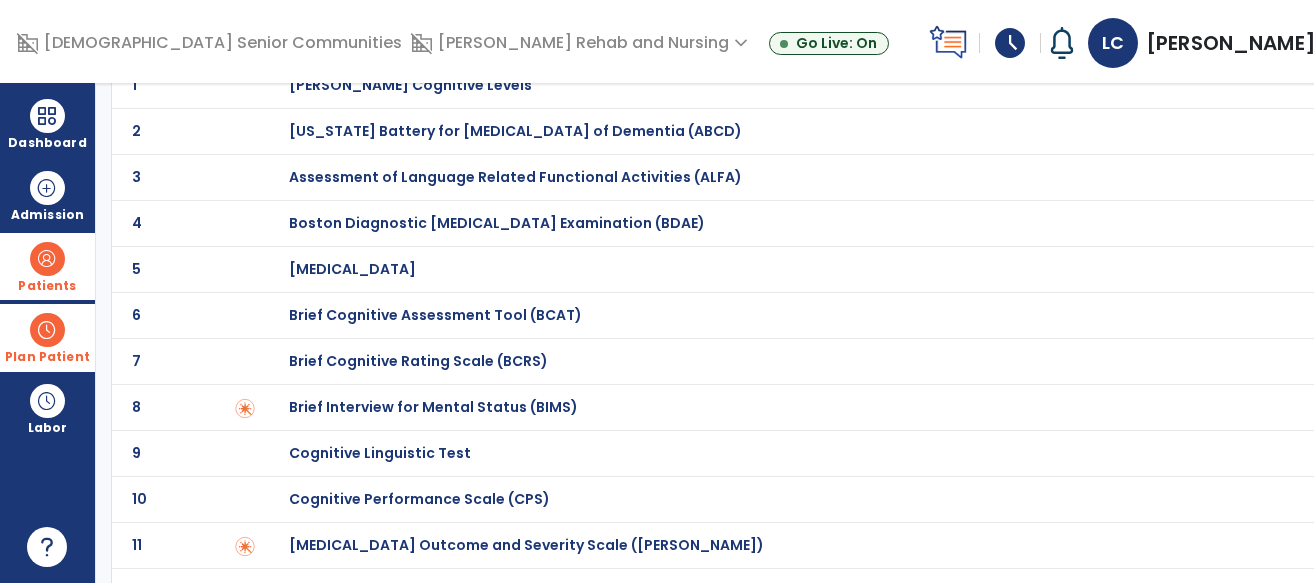 scroll, scrollTop: 116, scrollLeft: 0, axis: vertical 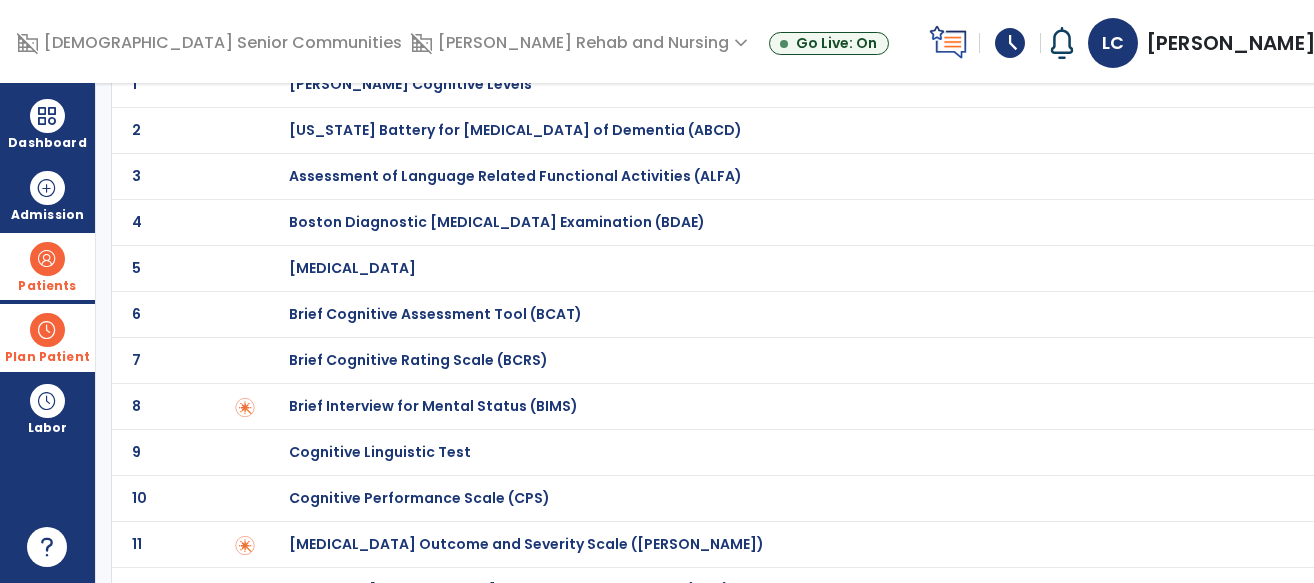 click on "Cognitive Linguistic Test" at bounding box center (410, 84) 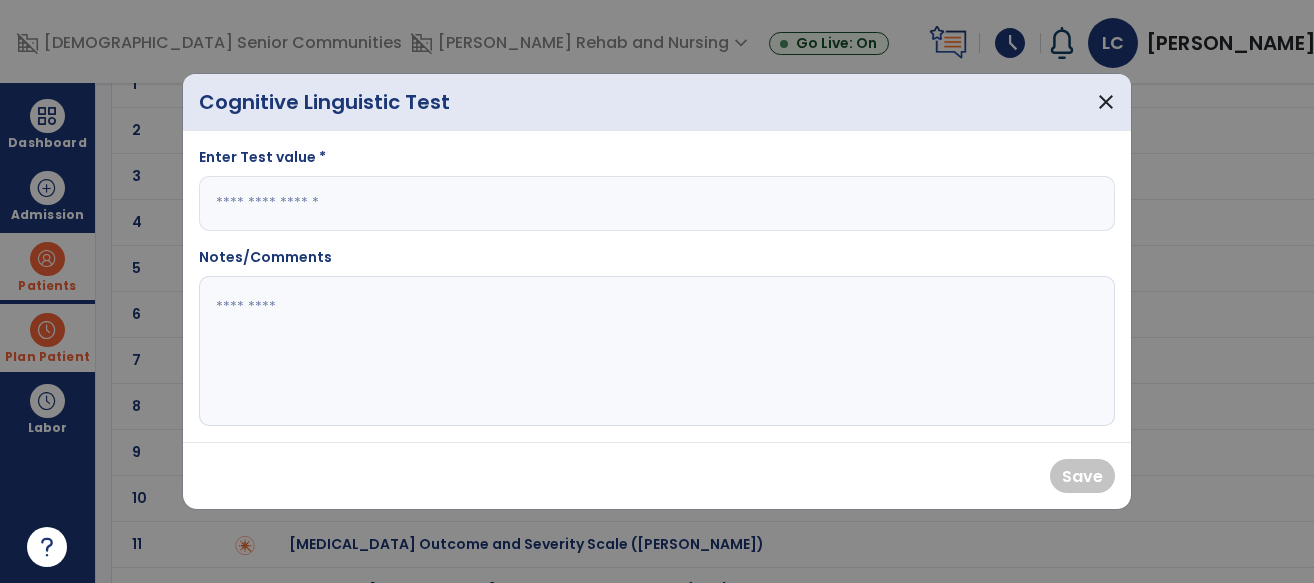 click at bounding box center (657, 203) 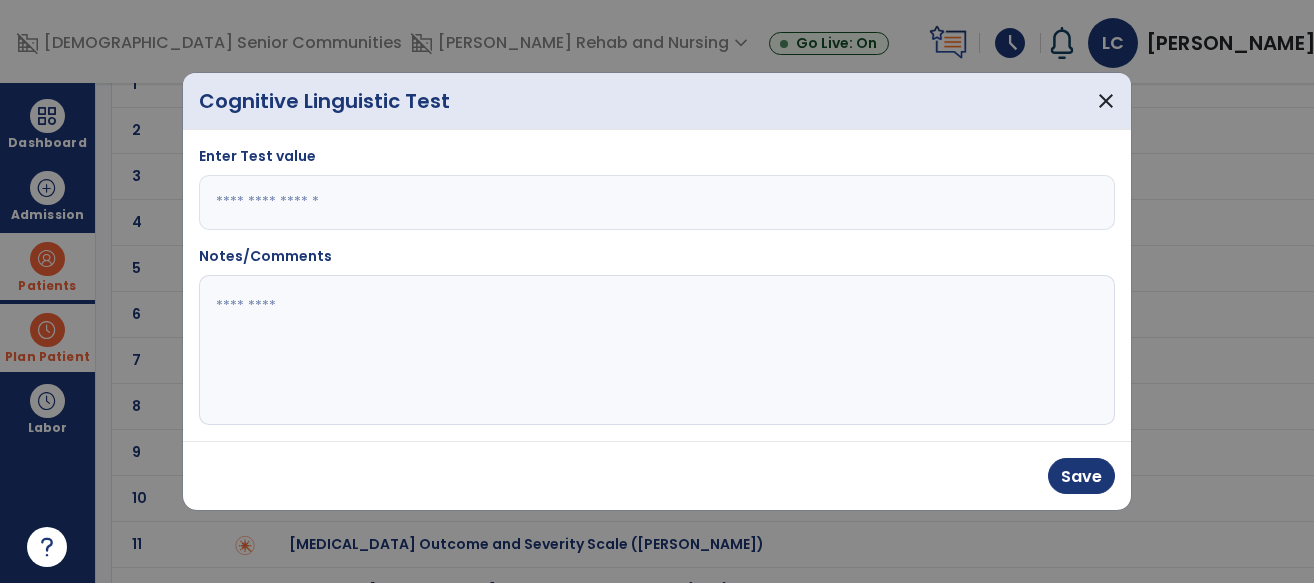 type on "***" 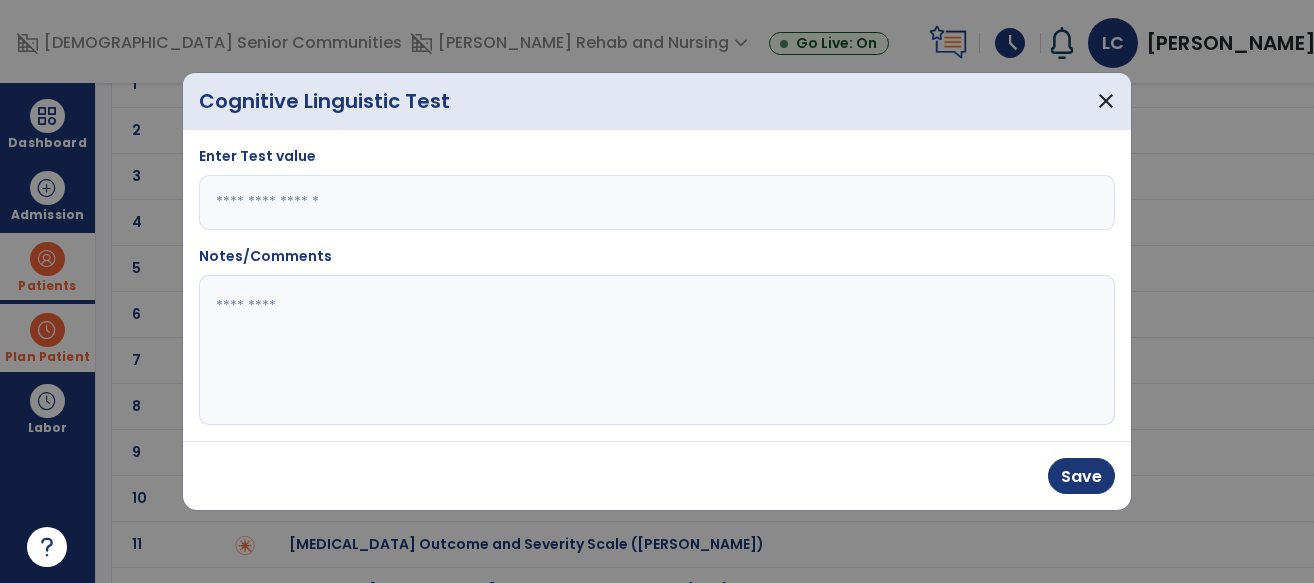 click 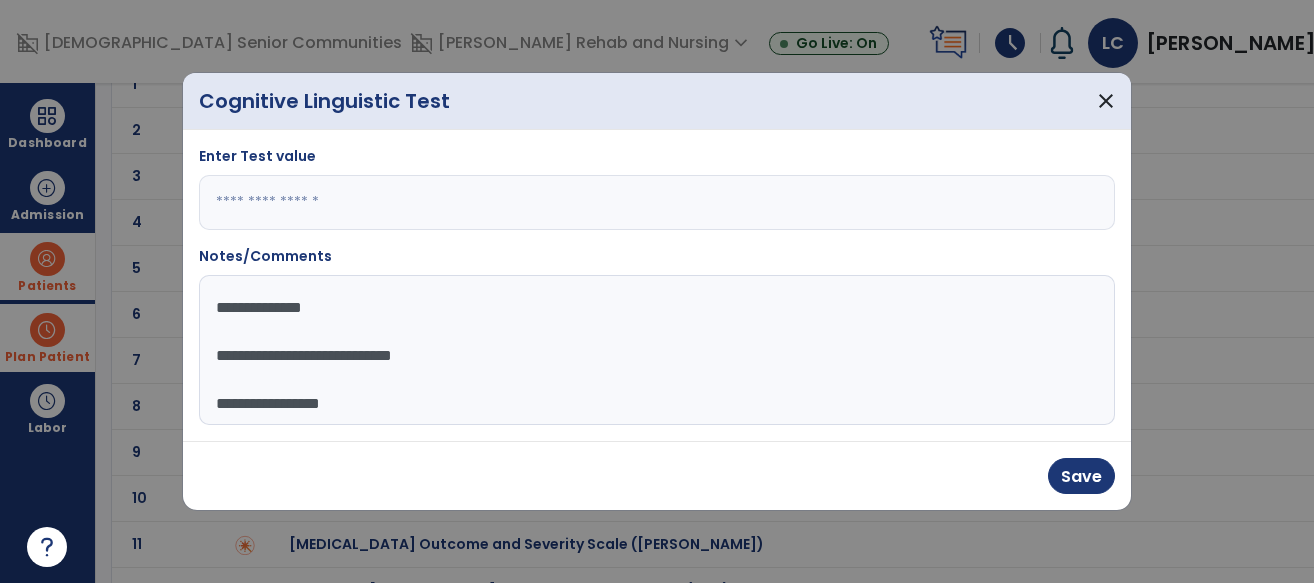 scroll, scrollTop: 135, scrollLeft: 0, axis: vertical 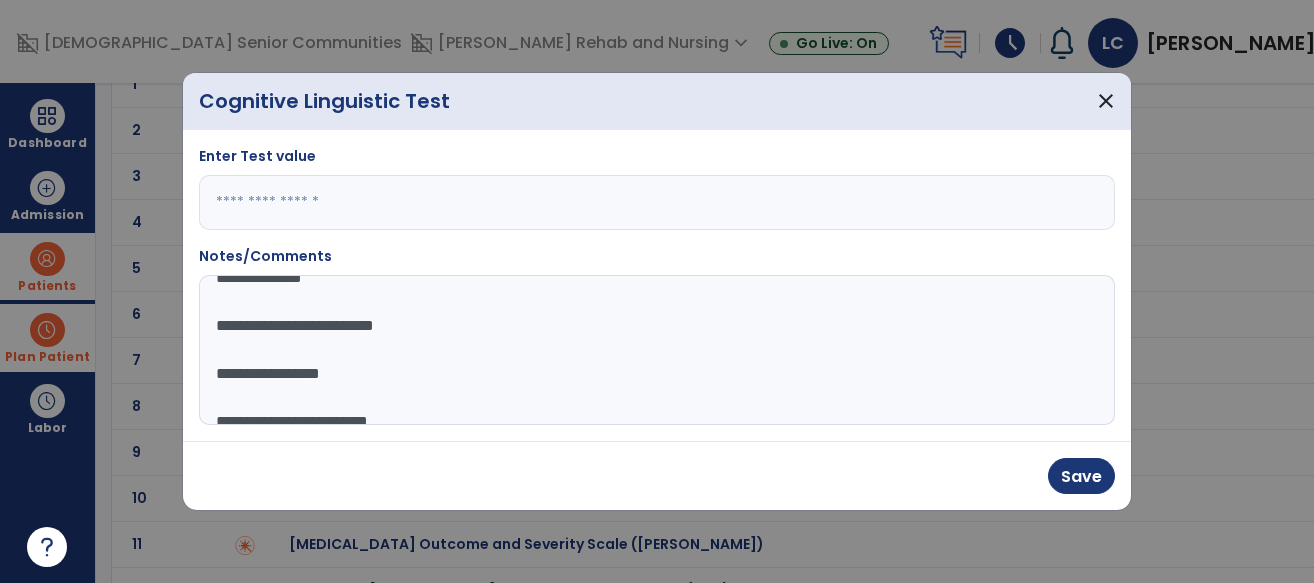 click on "**********" 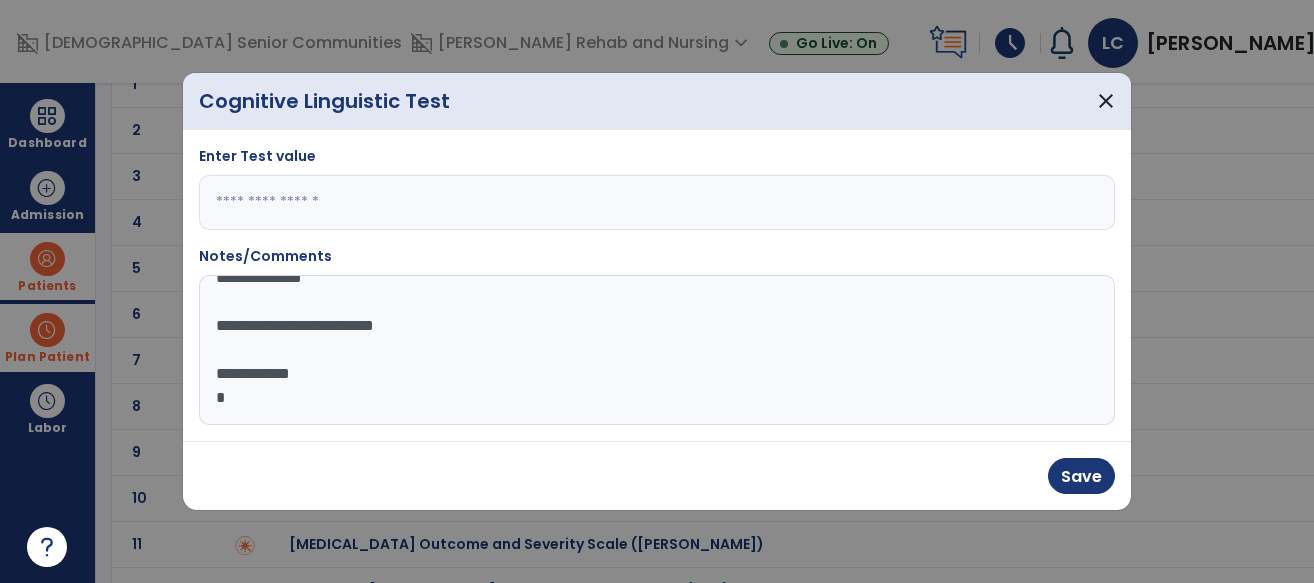 scroll, scrollTop: 140, scrollLeft: 0, axis: vertical 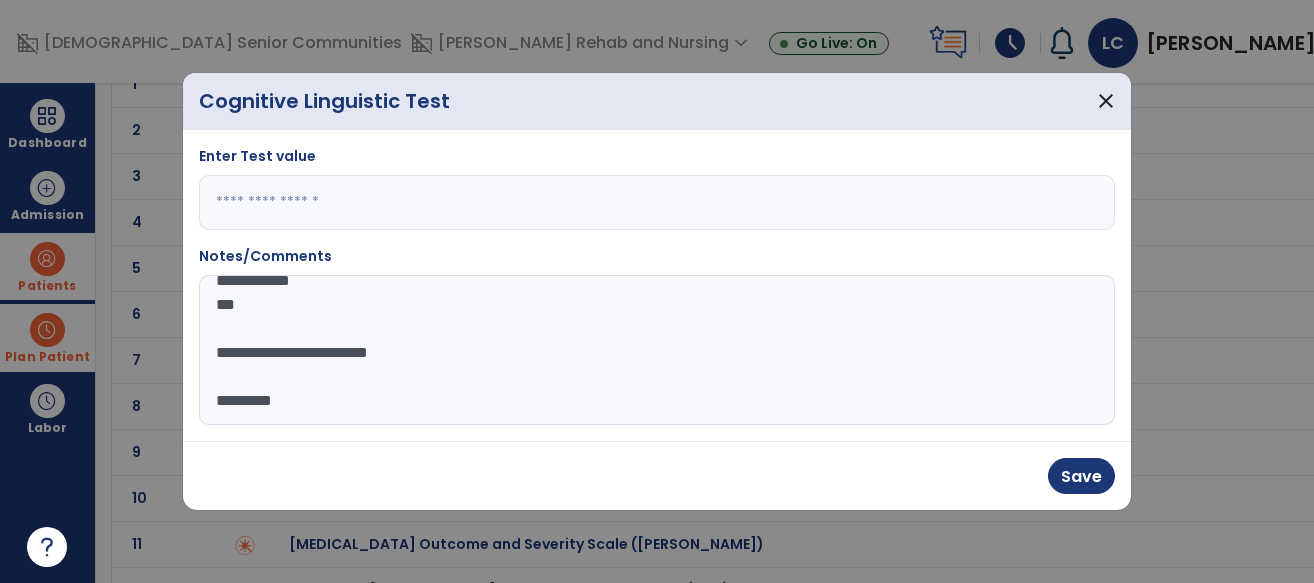 click on "**********" 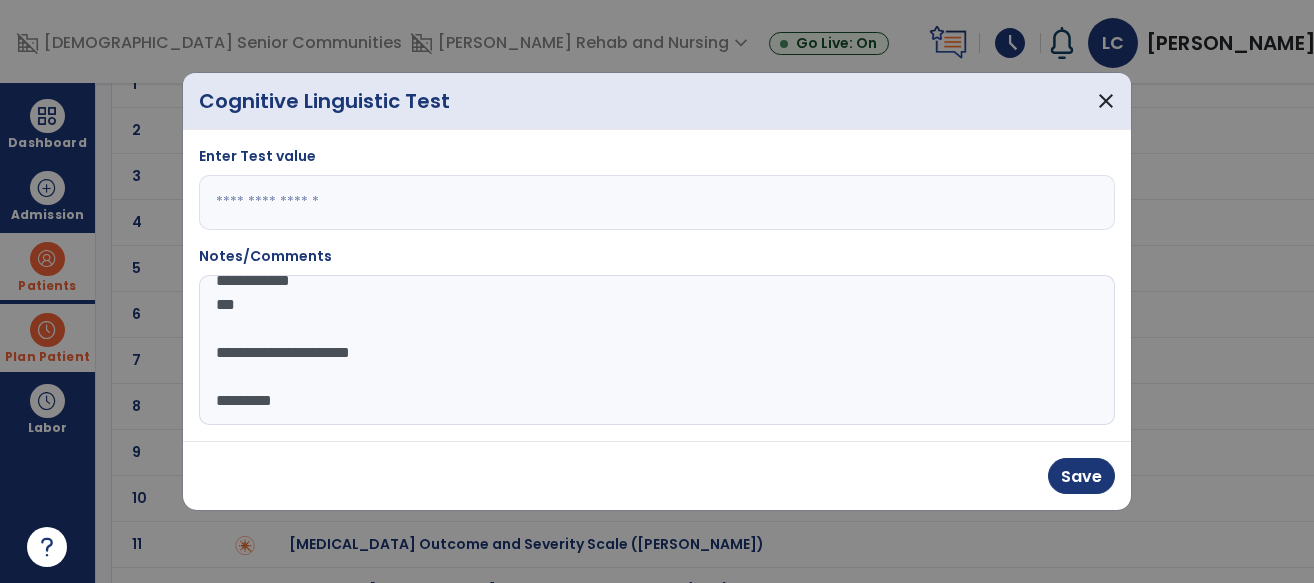 scroll, scrollTop: 110, scrollLeft: 0, axis: vertical 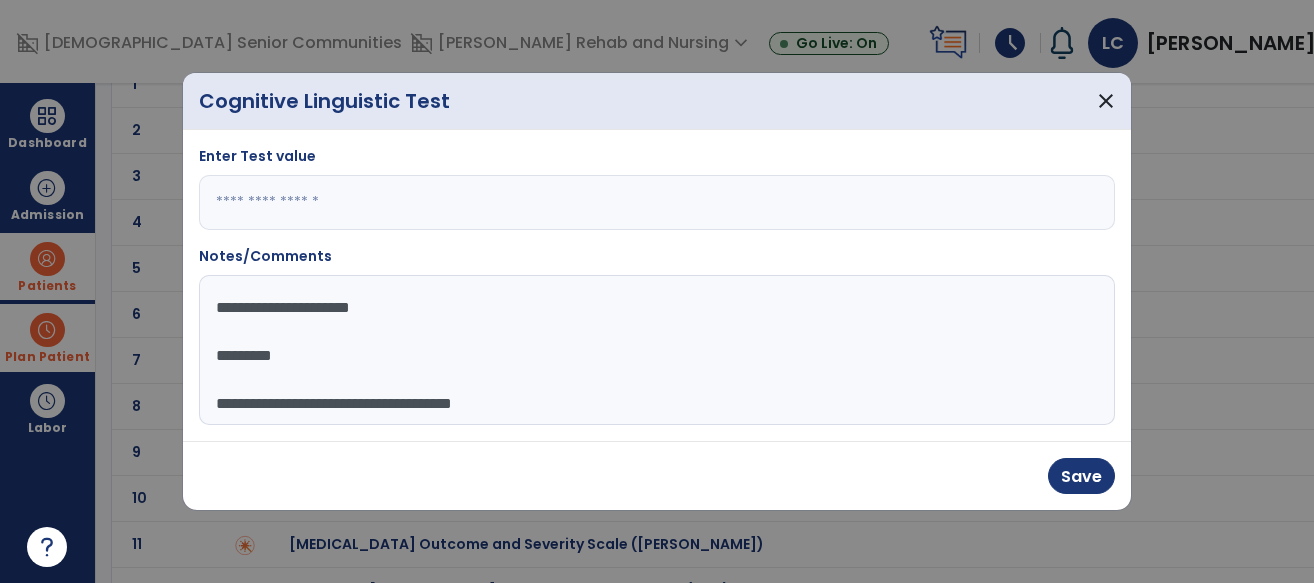 click on "**********" 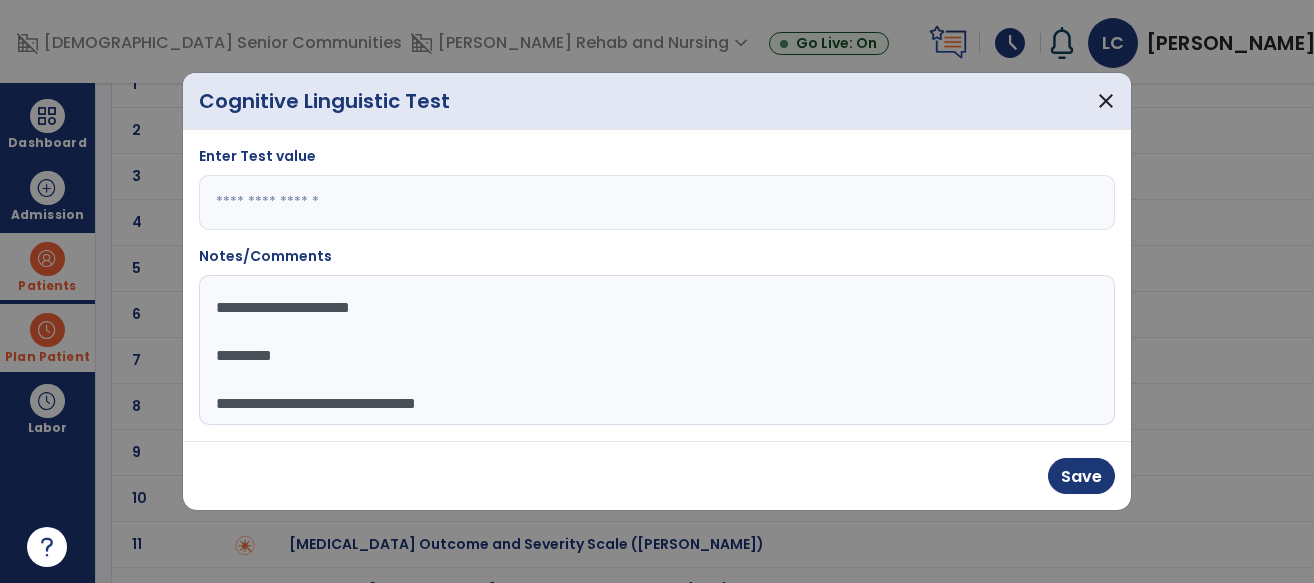 type on "**********" 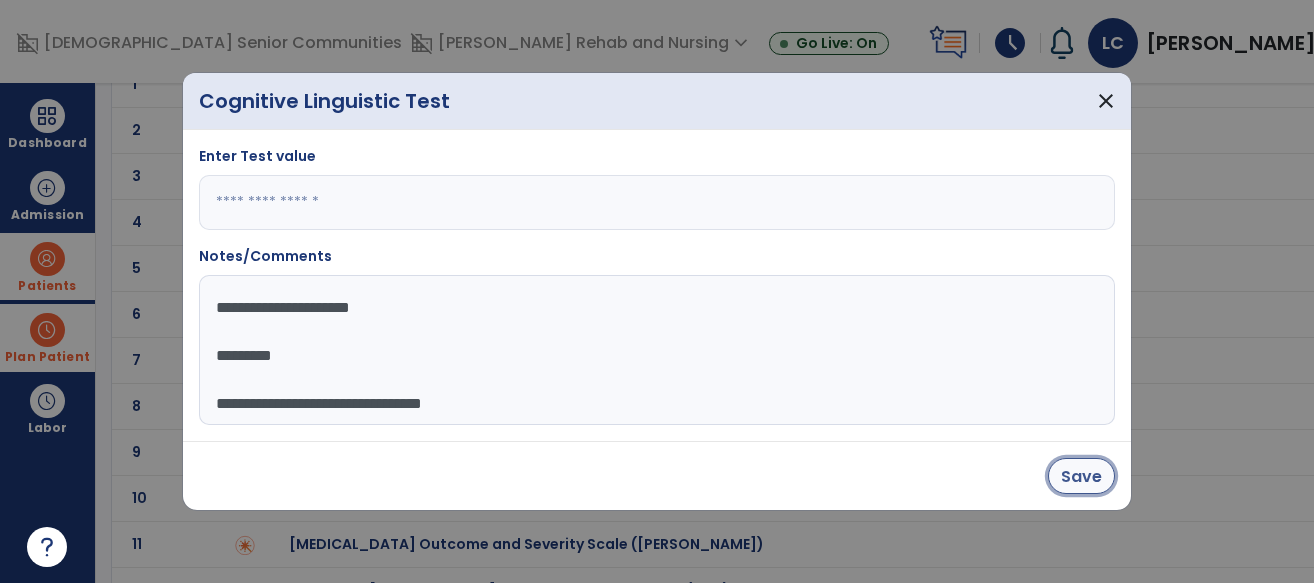 click on "Save" at bounding box center (1081, 476) 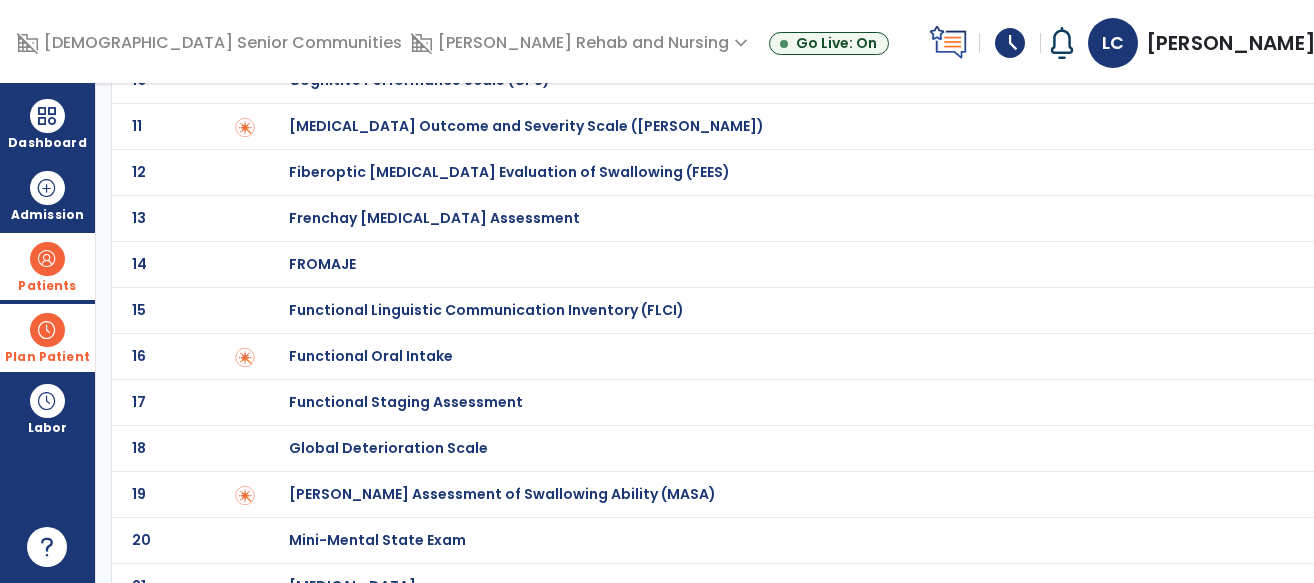 click on "Global Deterioration Scale" at bounding box center (790, -334) 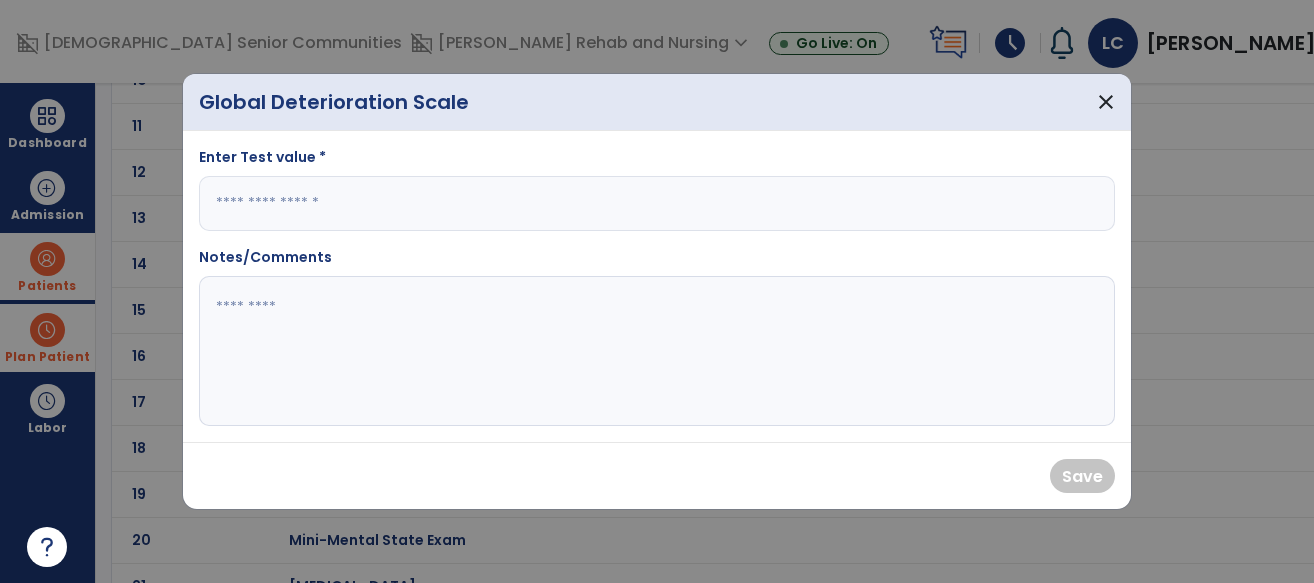 click at bounding box center (657, 203) 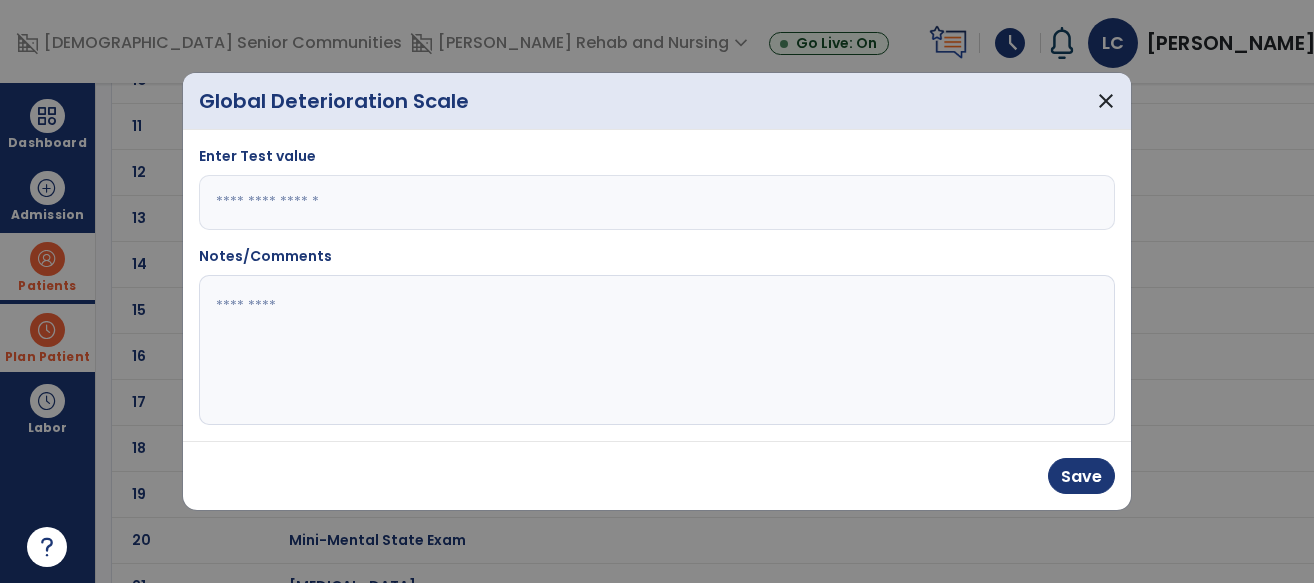 type on "*" 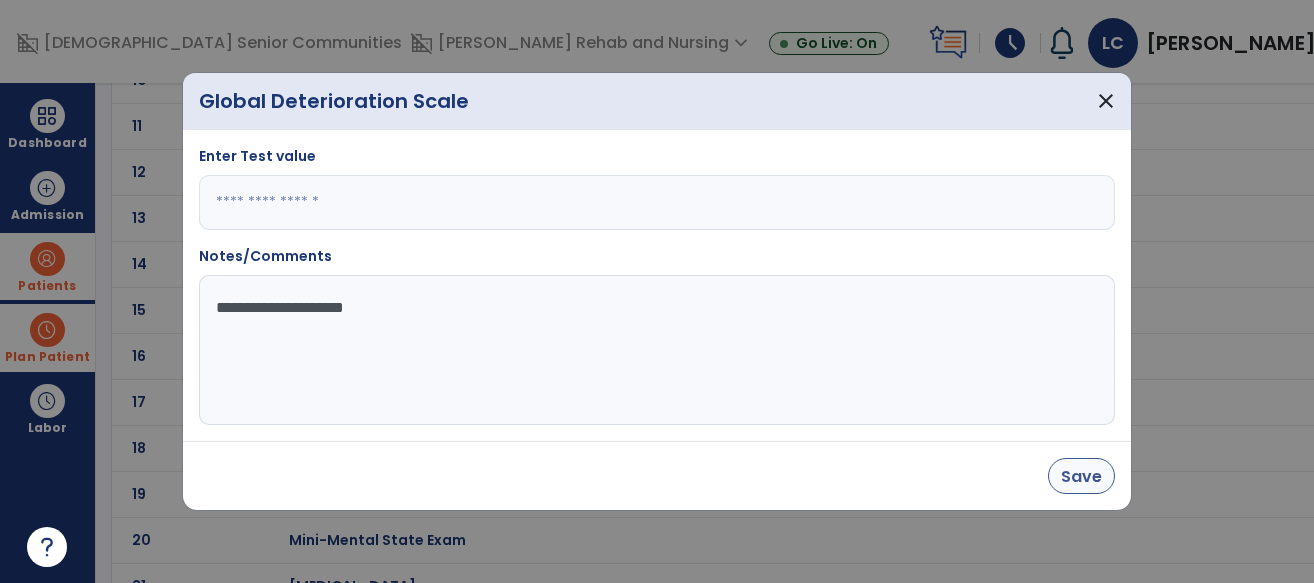 type on "**********" 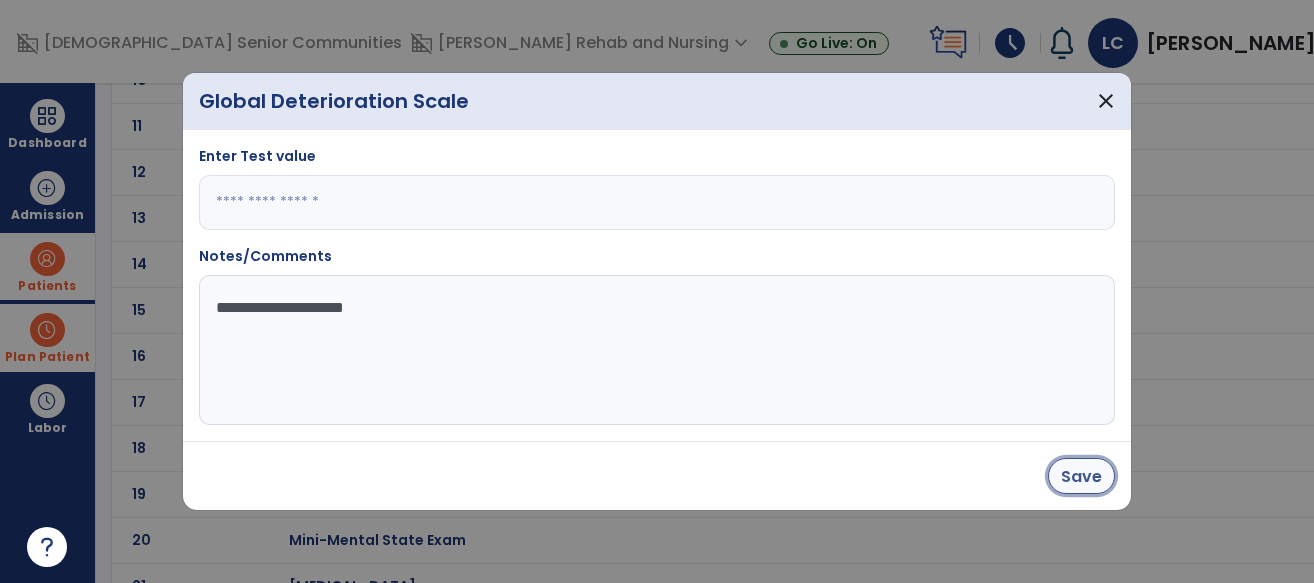 click on "Save" at bounding box center [1081, 476] 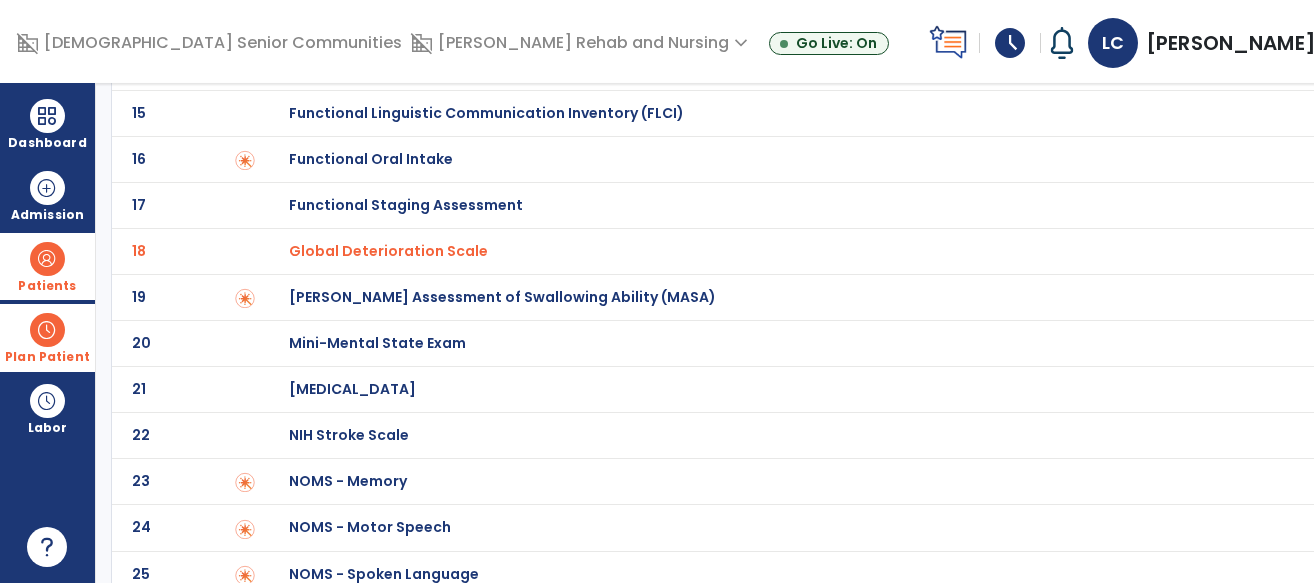 scroll, scrollTop: 732, scrollLeft: 0, axis: vertical 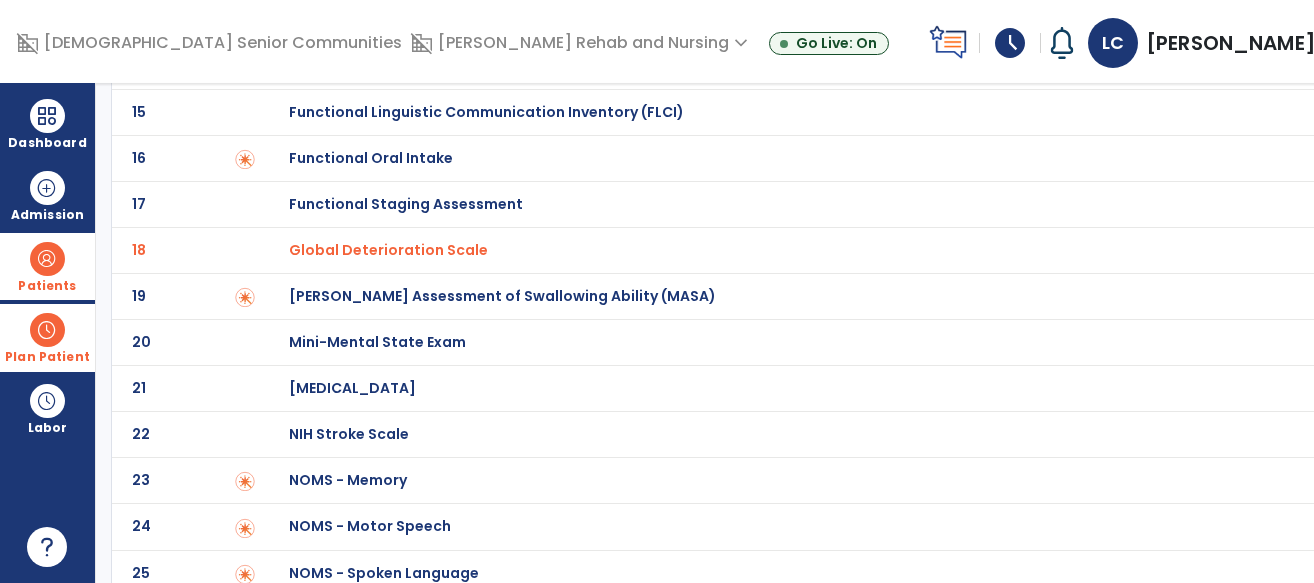 click on "Mini-Mental State Exam" at bounding box center [410, -532] 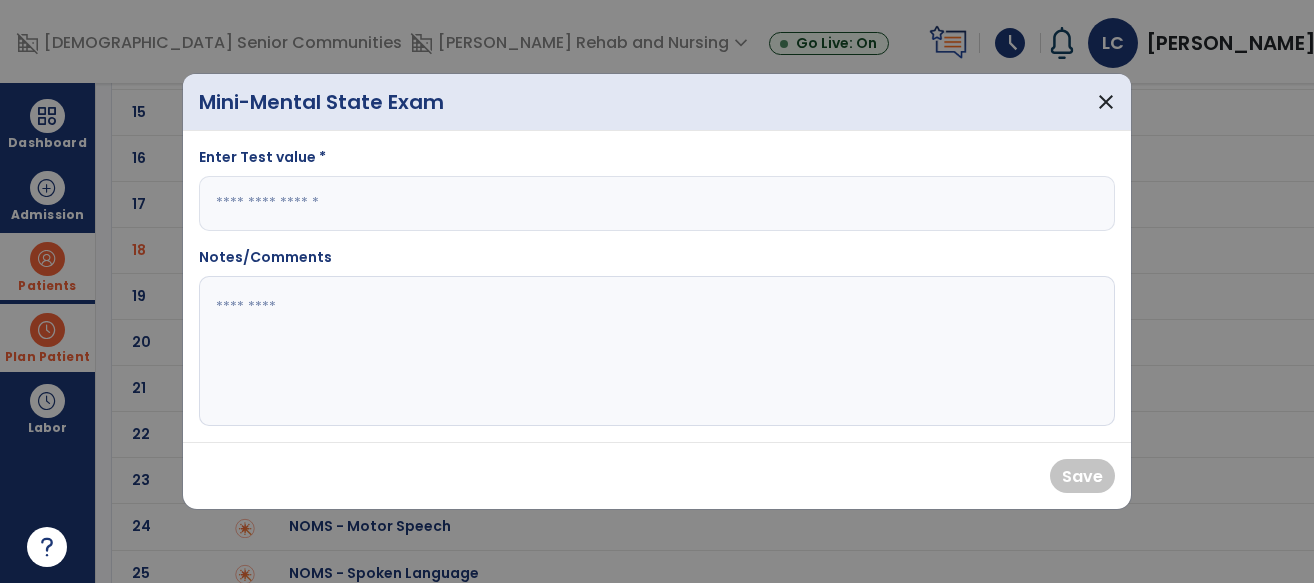 click at bounding box center [657, 203] 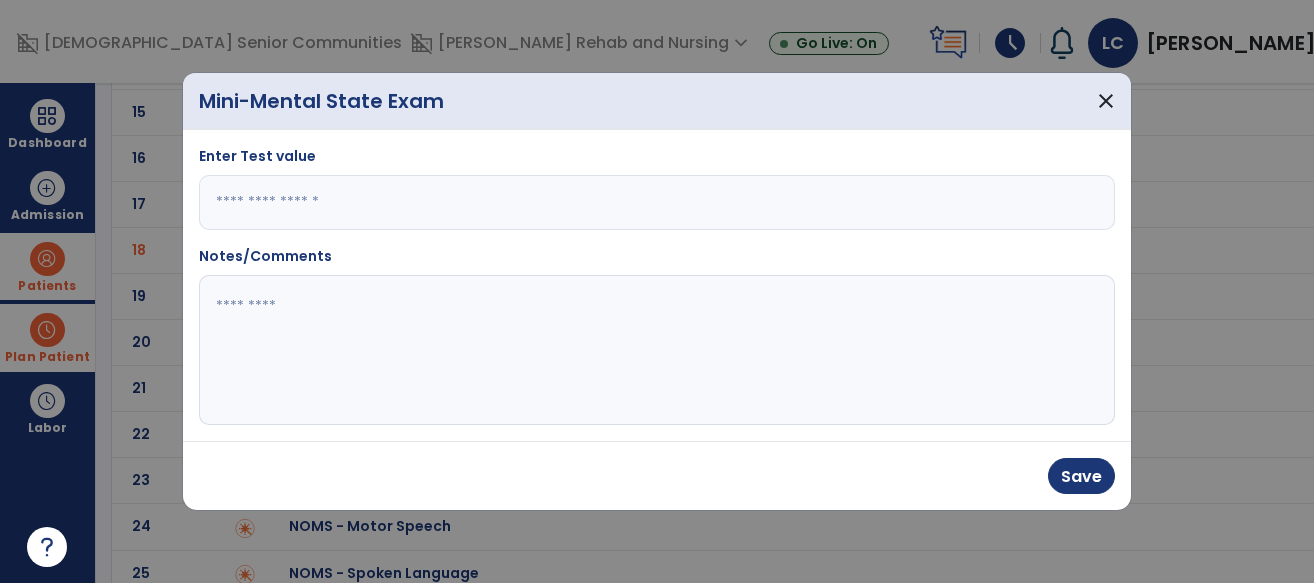 type on "**" 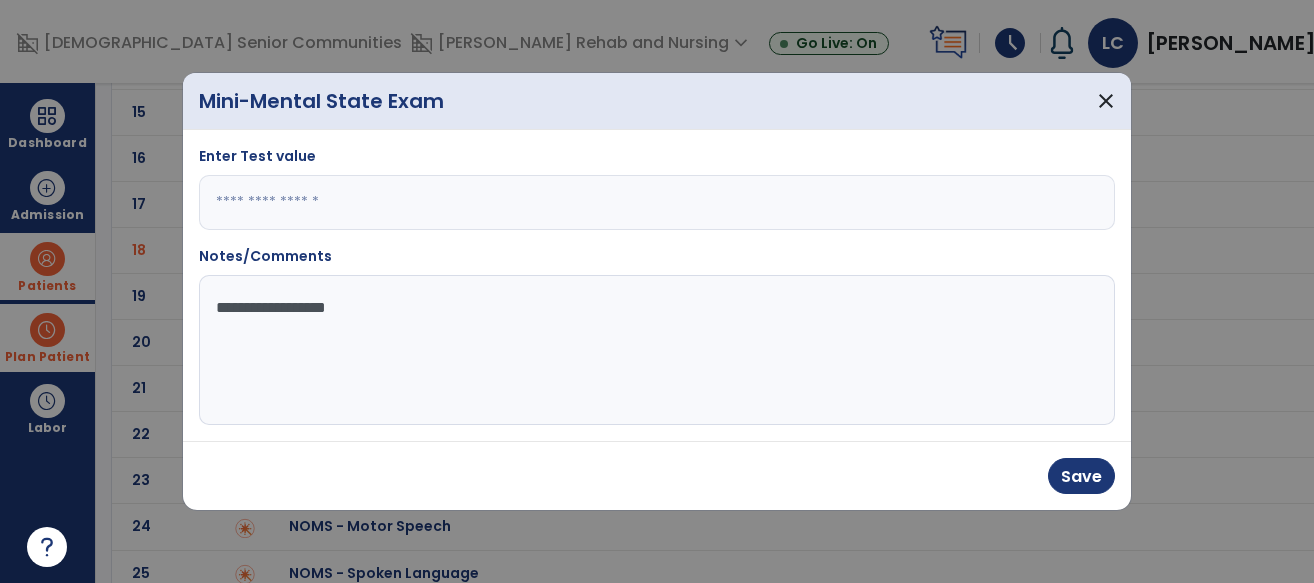 type on "**********" 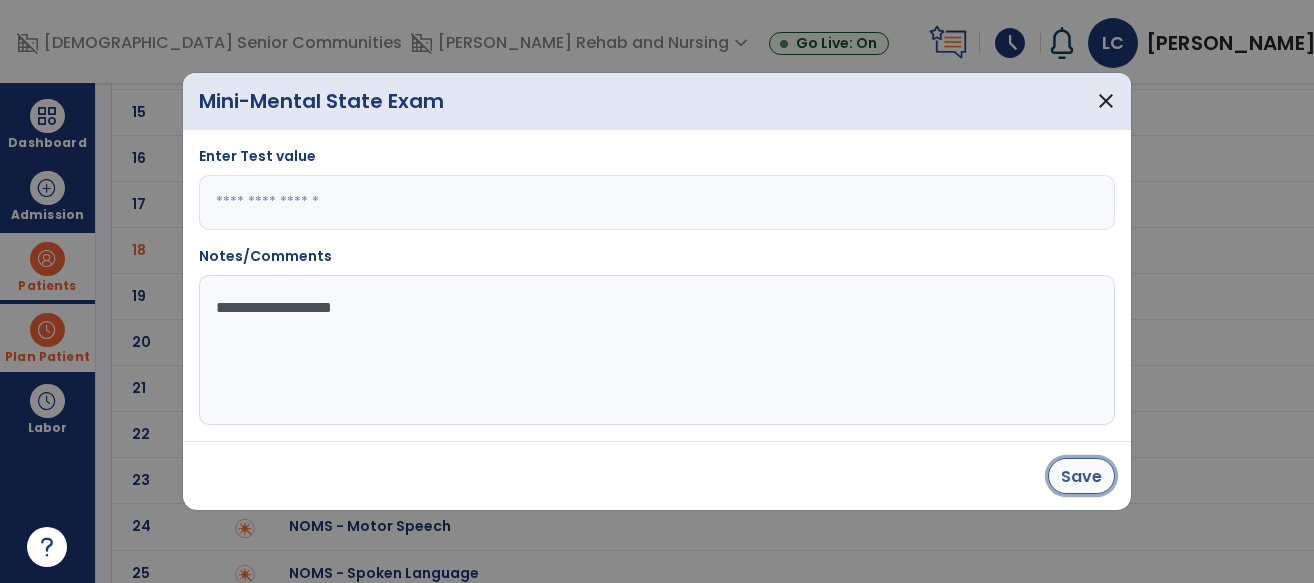 click on "Save" at bounding box center (1081, 476) 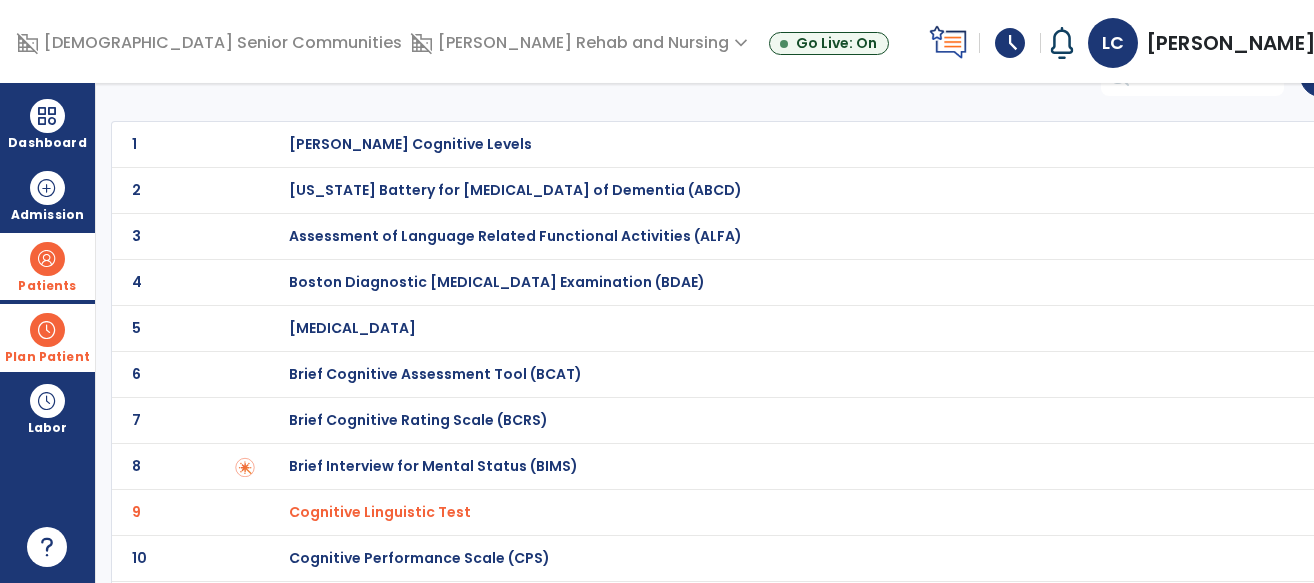 scroll, scrollTop: 75, scrollLeft: 0, axis: vertical 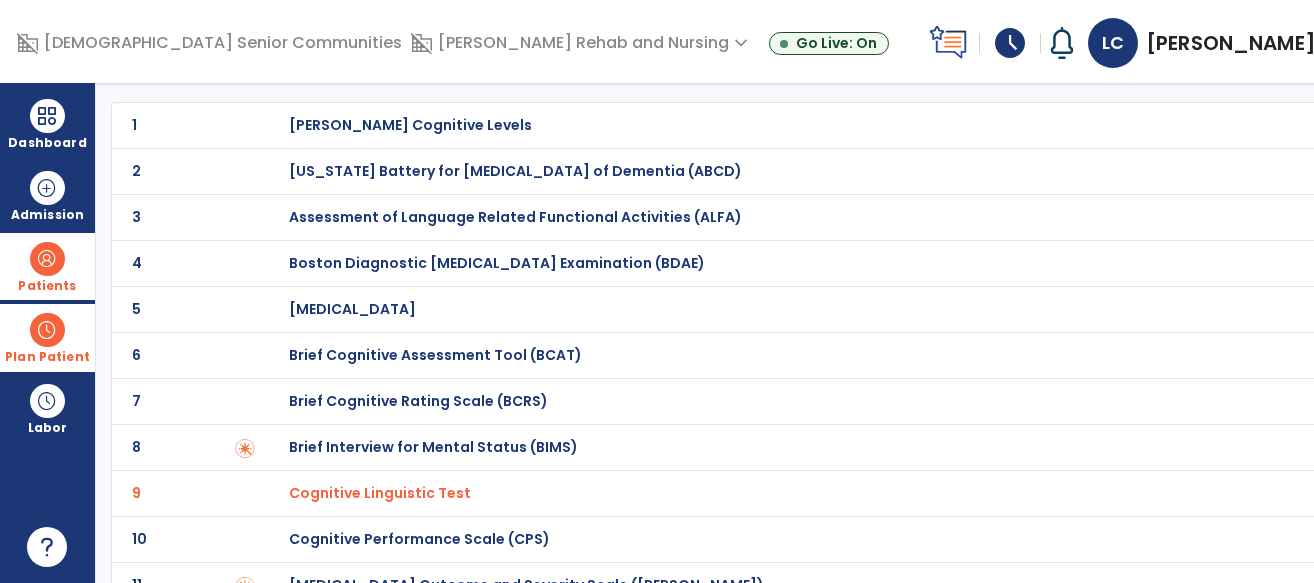 click on "Cognitive Linguistic Test" at bounding box center [380, 493] 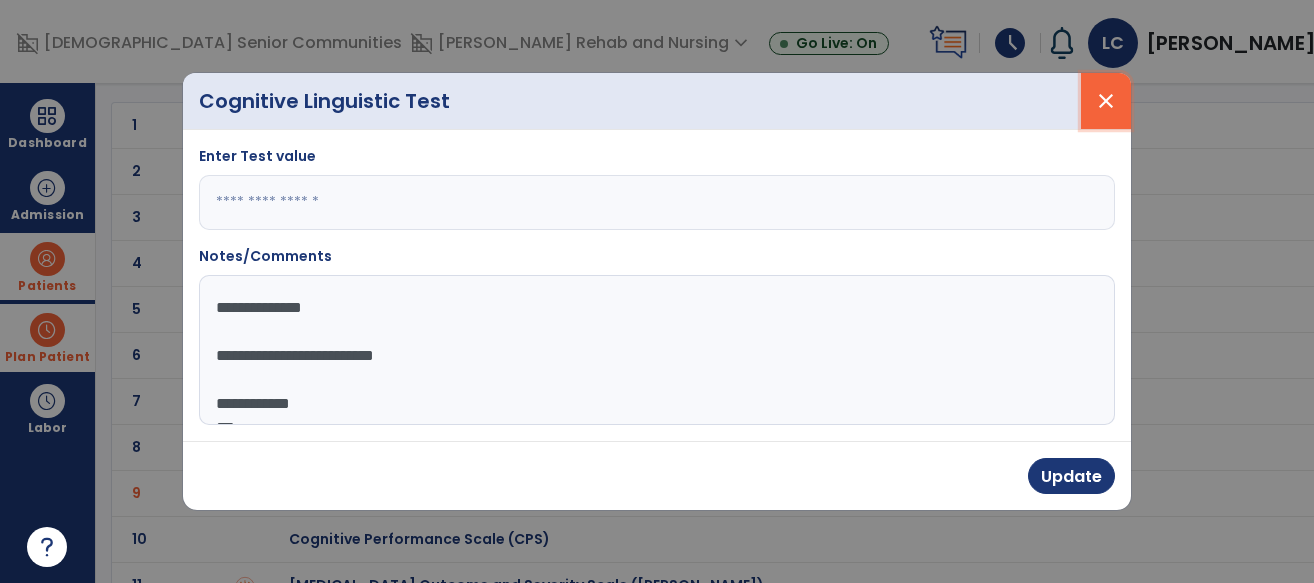 click on "close" at bounding box center [1106, 101] 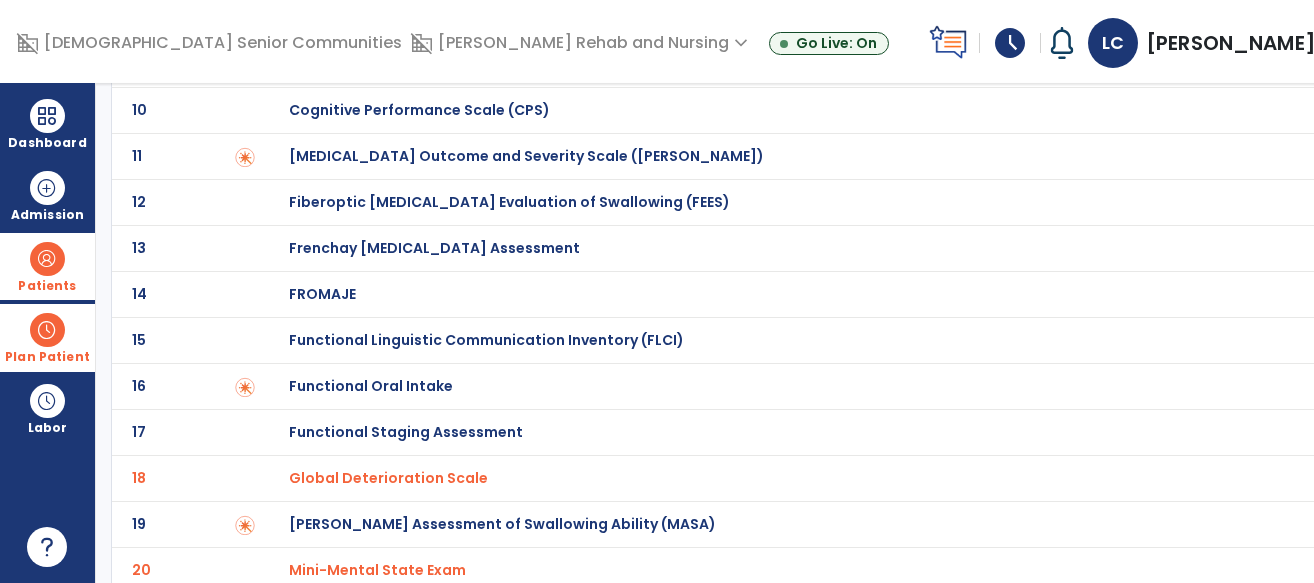scroll, scrollTop: 508, scrollLeft: 0, axis: vertical 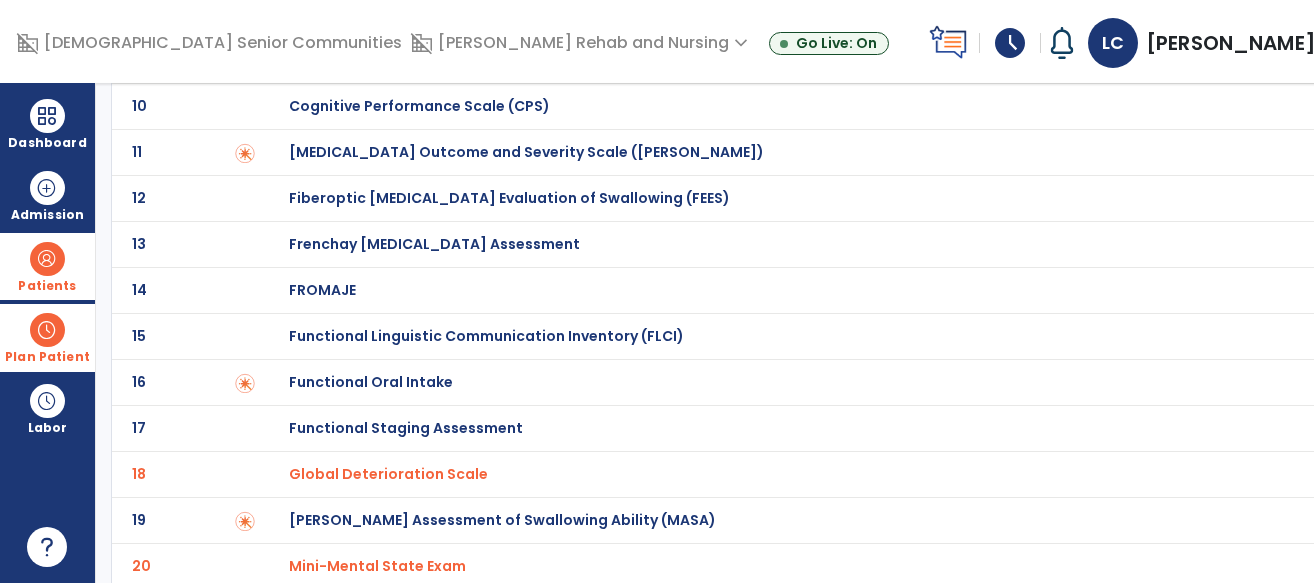 click on "Global Deterioration Scale" at bounding box center (380, 60) 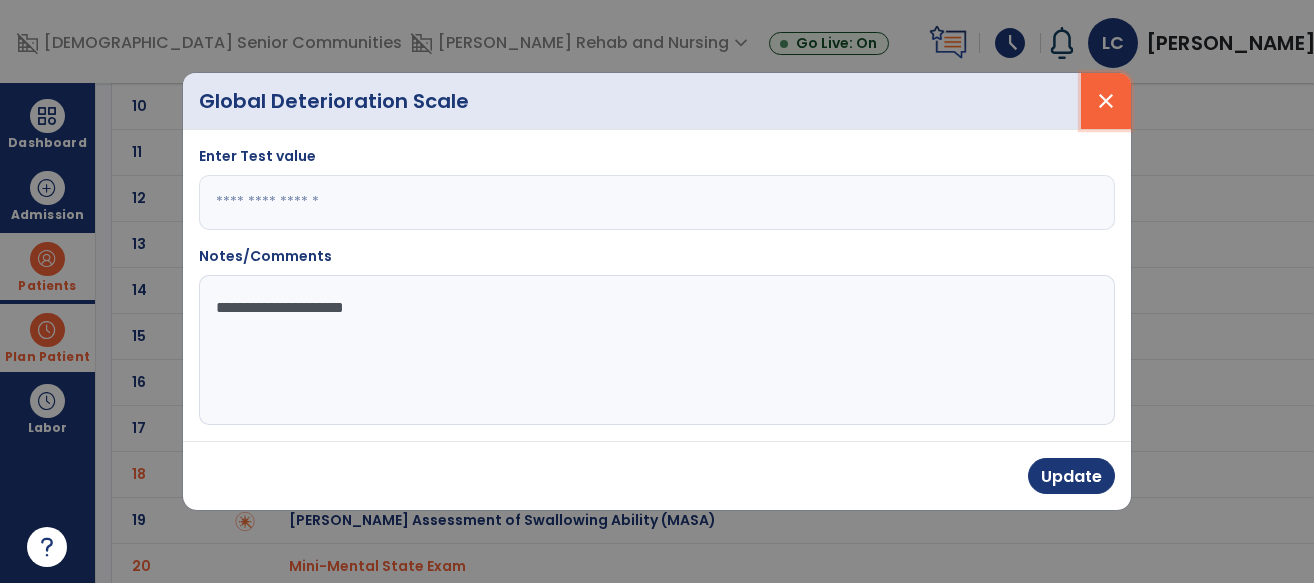 click on "close" at bounding box center (1106, 101) 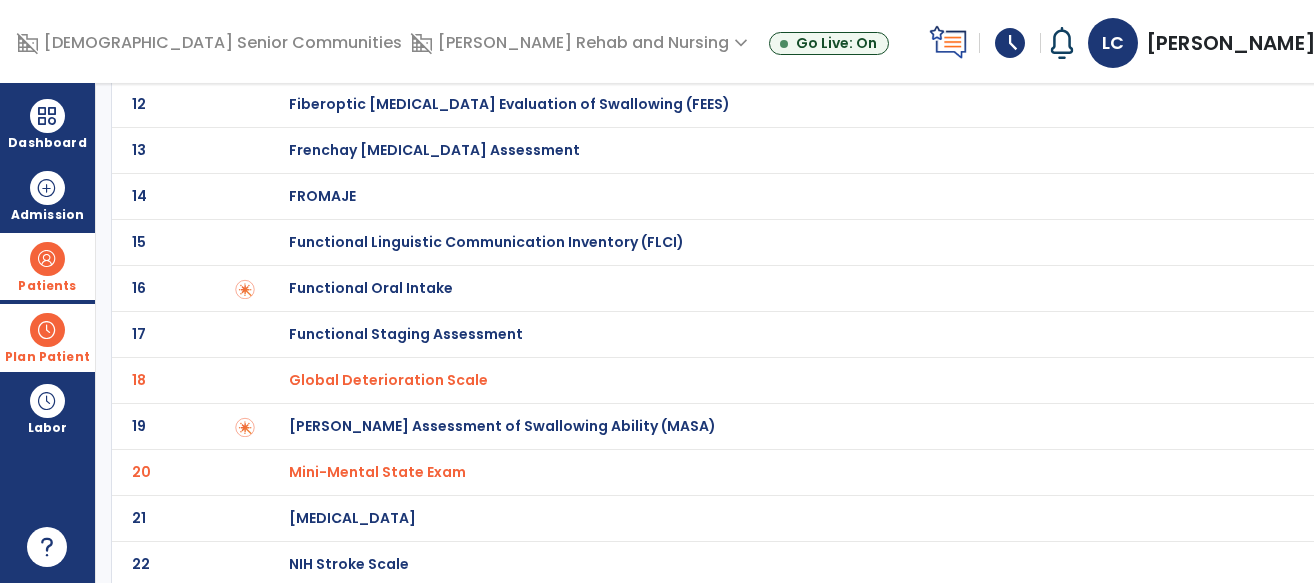 scroll, scrollTop: 604, scrollLeft: 0, axis: vertical 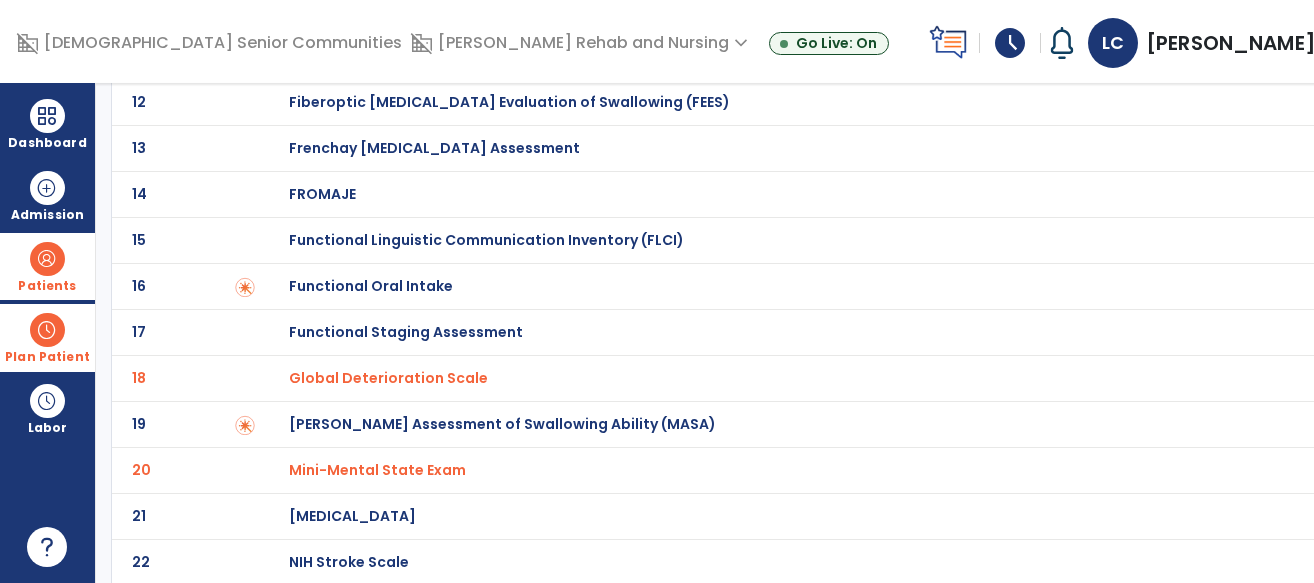 click on "Mini-Mental State Exam" at bounding box center (380, -36) 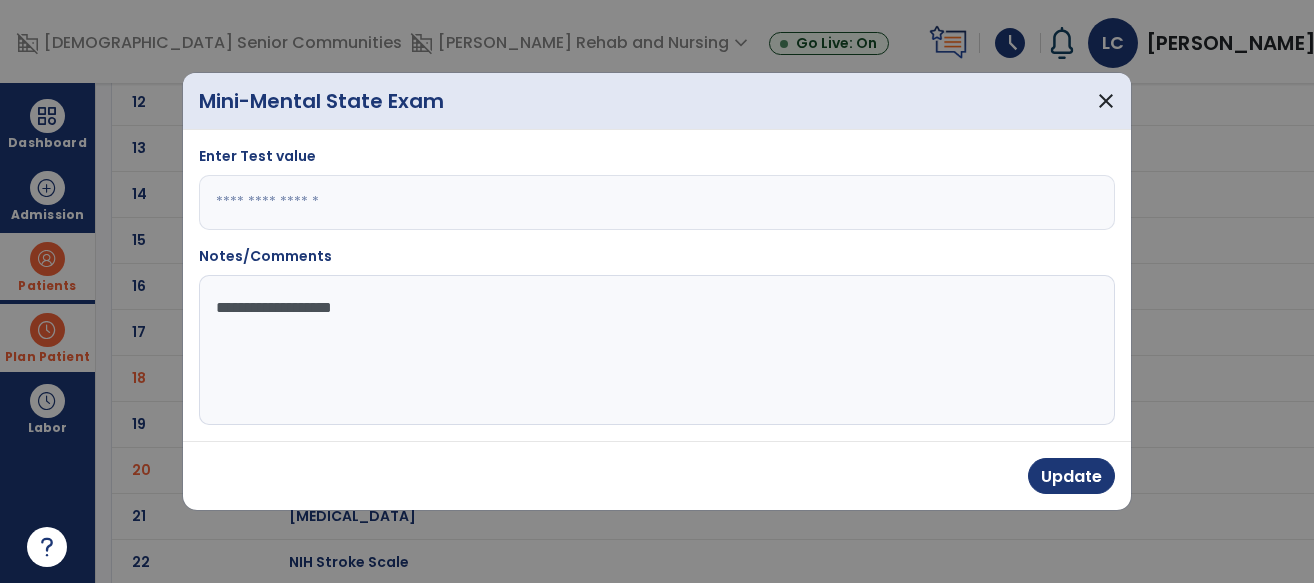 click on "**********" at bounding box center (657, 285) 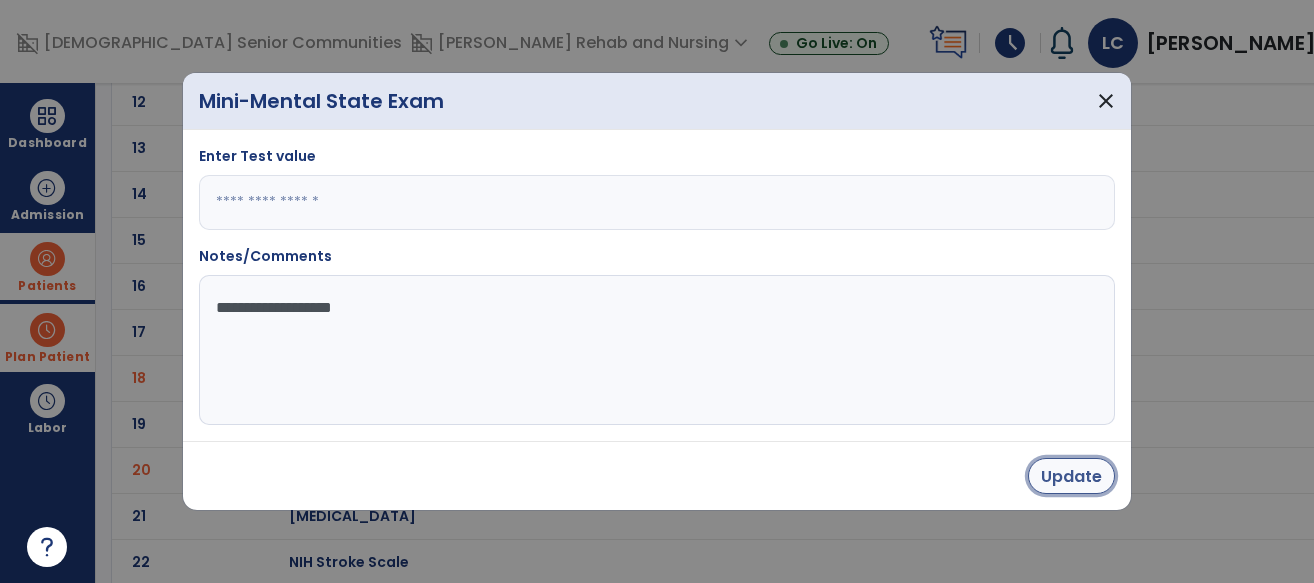 click on "Update" at bounding box center [1071, 476] 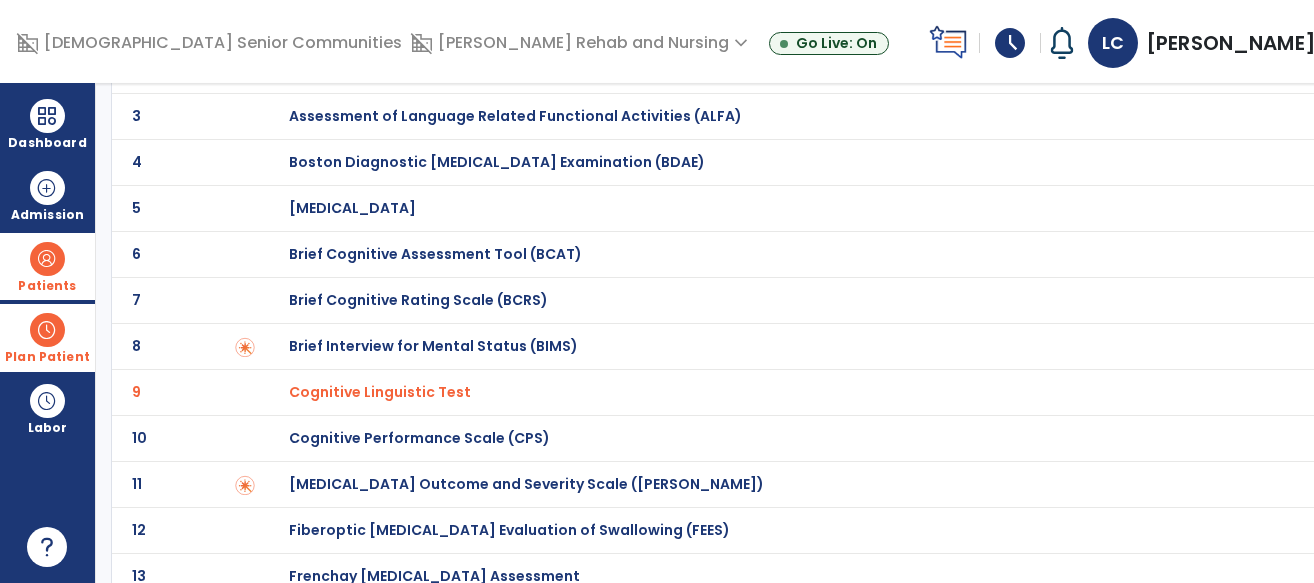 scroll, scrollTop: 0, scrollLeft: 0, axis: both 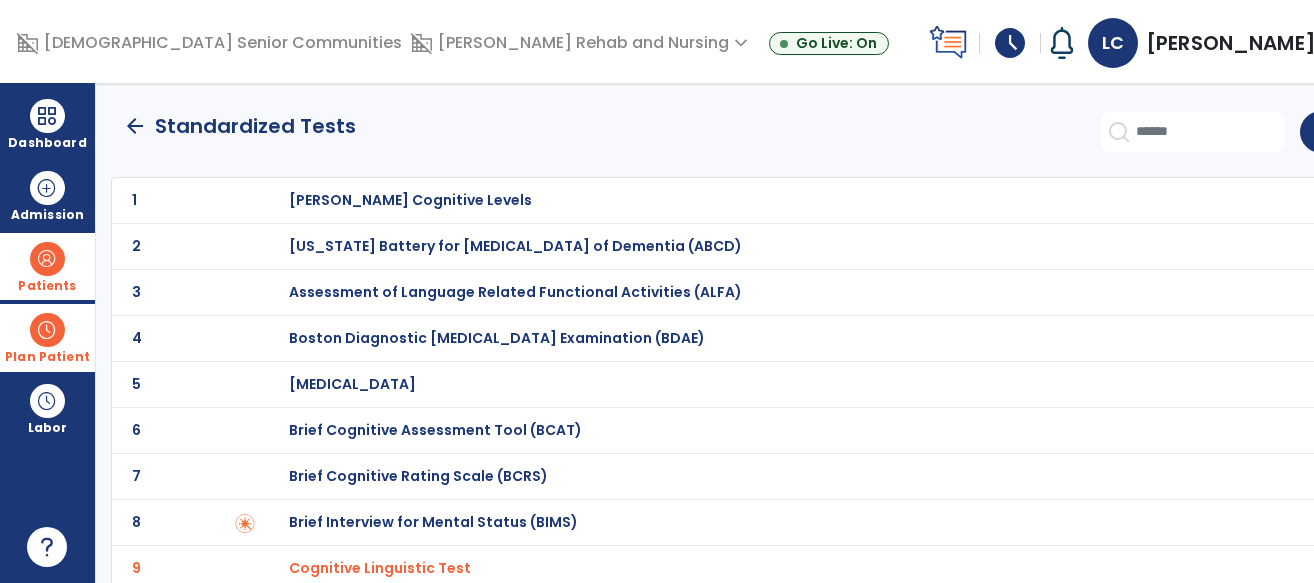 click on "arrow_back" 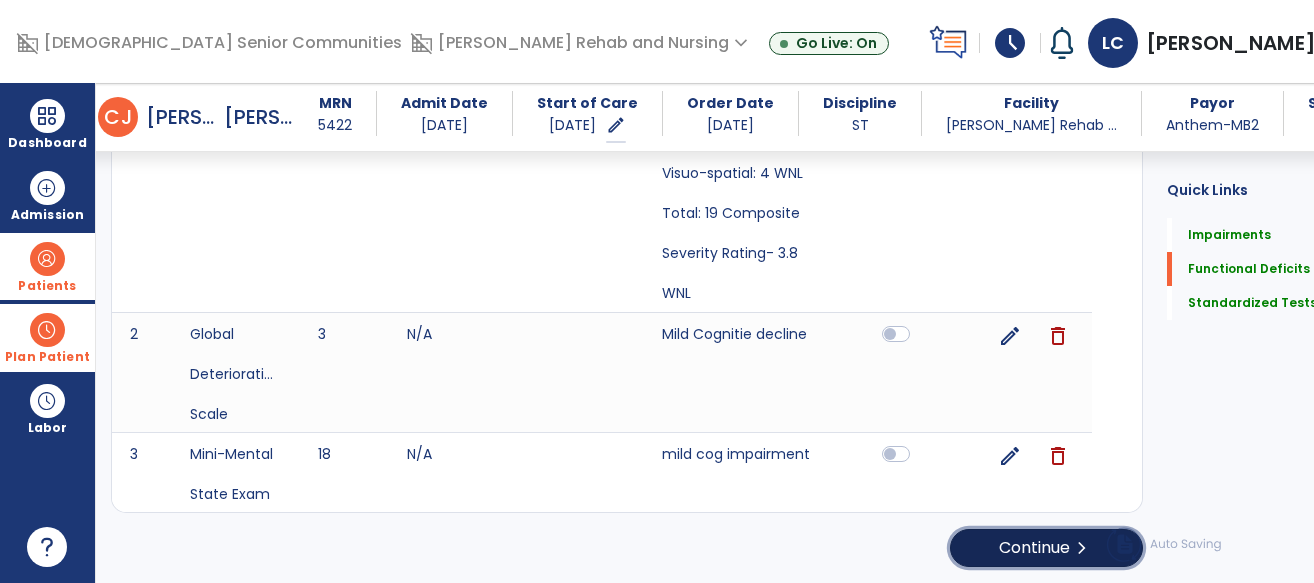 click on "Continue  chevron_right" 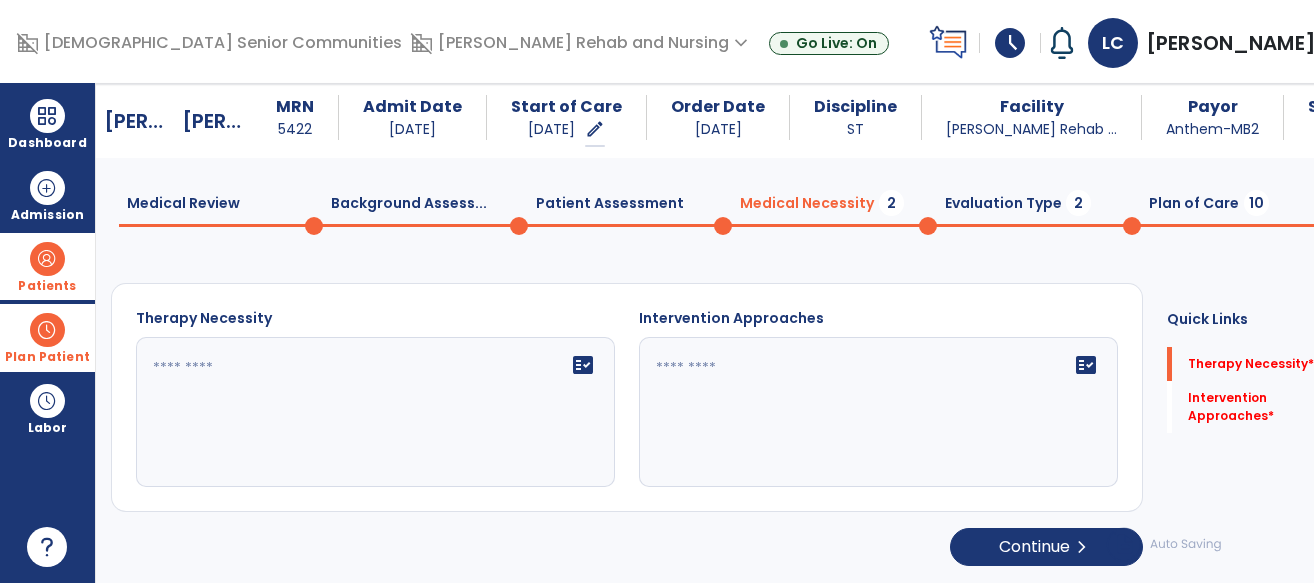 scroll, scrollTop: 45, scrollLeft: 0, axis: vertical 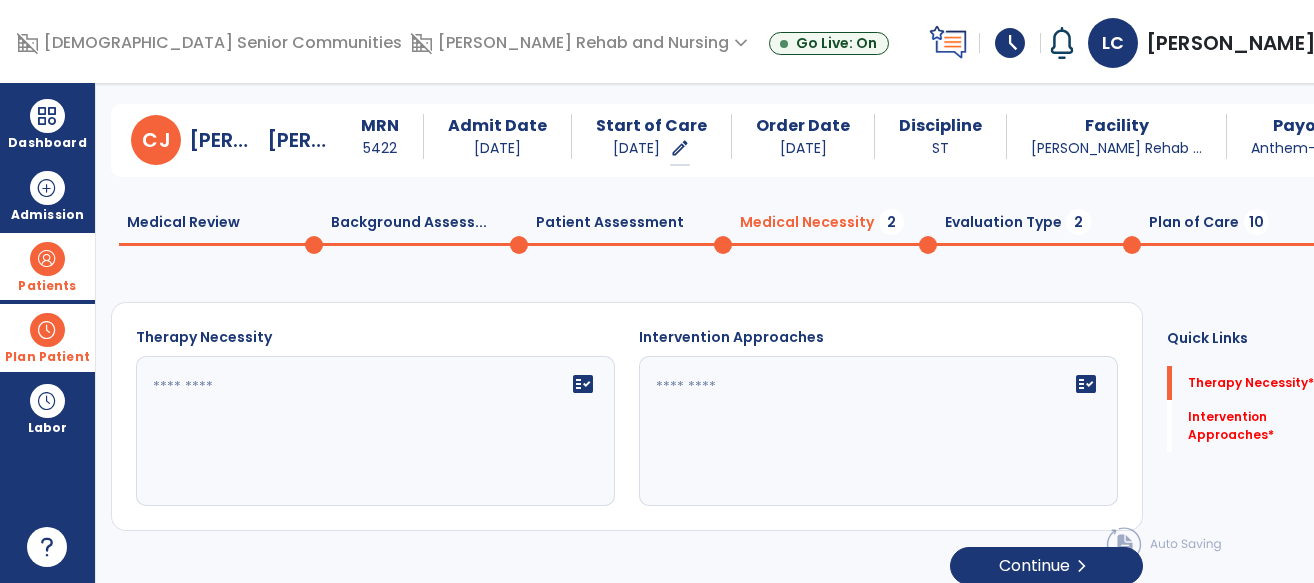 click on "fact_check" 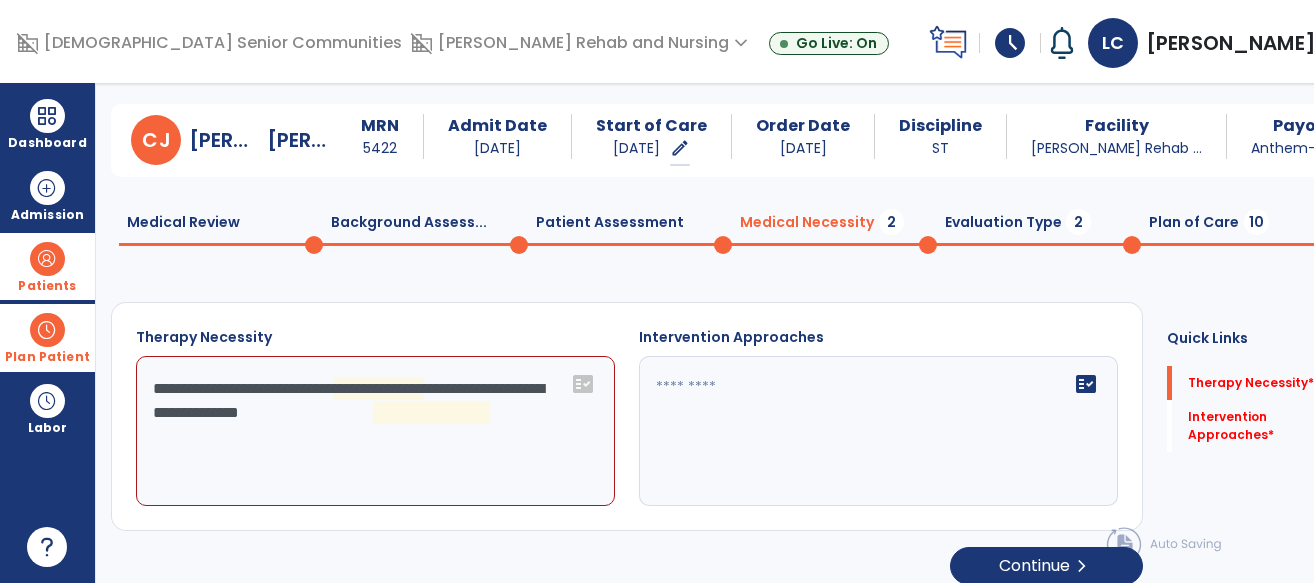 click on "**********" 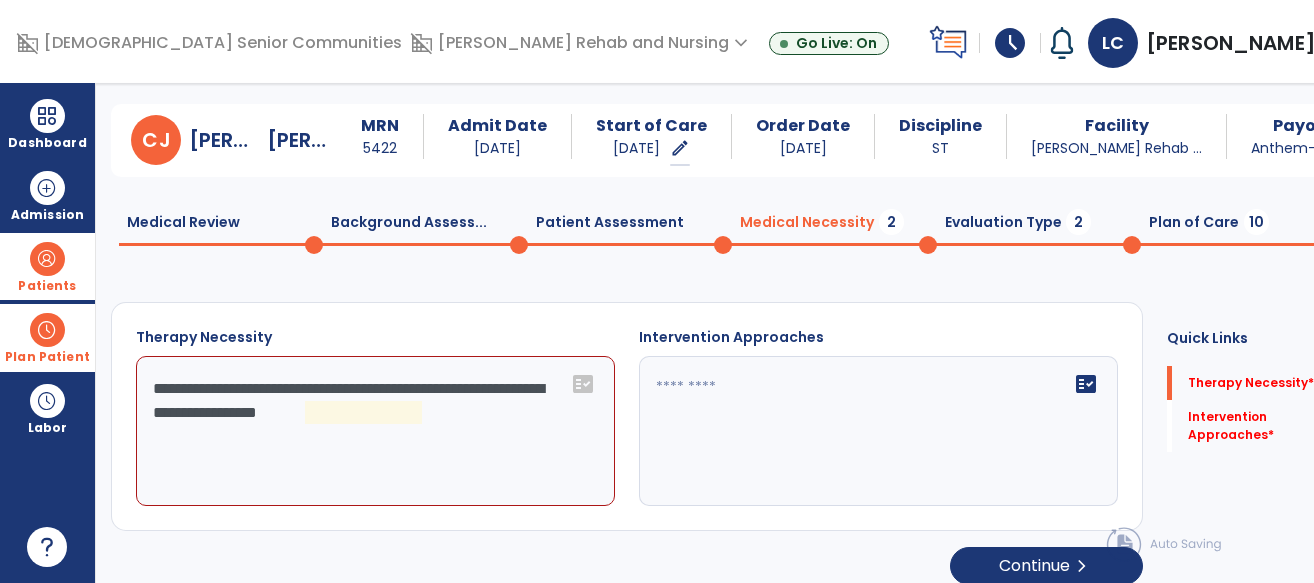 click on "**********" 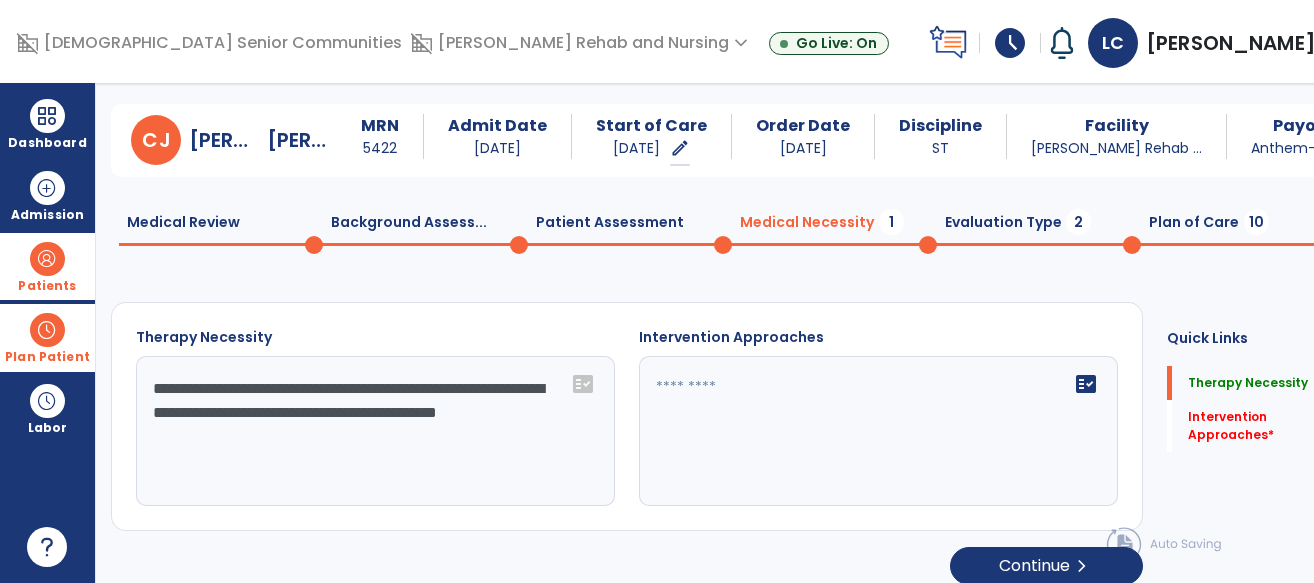 type on "**********" 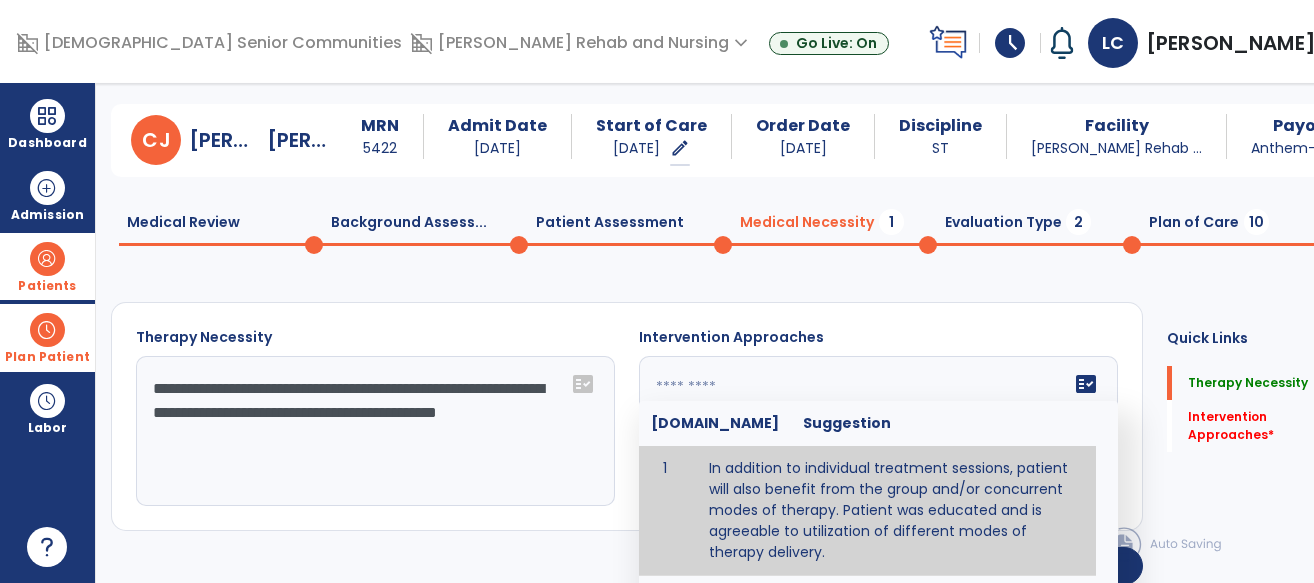 click on "fact_check  [DOMAIN_NAME] Suggestion 1 In addition to individual treatment sessions, patient will also benefit from the group and/or concurrent modes of therapy. Patient was educated and is agreeable to utilization of different modes of therapy delivery. 2 Patient will benefit from [MEDICAL_DATA] to: Create a network that promotes growth and learning by enabling patients to receive and give support and to share experiences from different points of view. 3 Patient will benefit from [MEDICAL_DATA] because it allows for modeling (a form of learning in which individuals learn by imitating the actions of others and it reduces [MEDICAL_DATA] and enhances coping mechanisms. 4 Patient will benefit from group/concurrent therapy because it is supported by evidence to promote increased patient engagement and sustainable outcomes. 5 Patient will benefit from group/concurrent therapy to: Promote independence and minimize dependence." 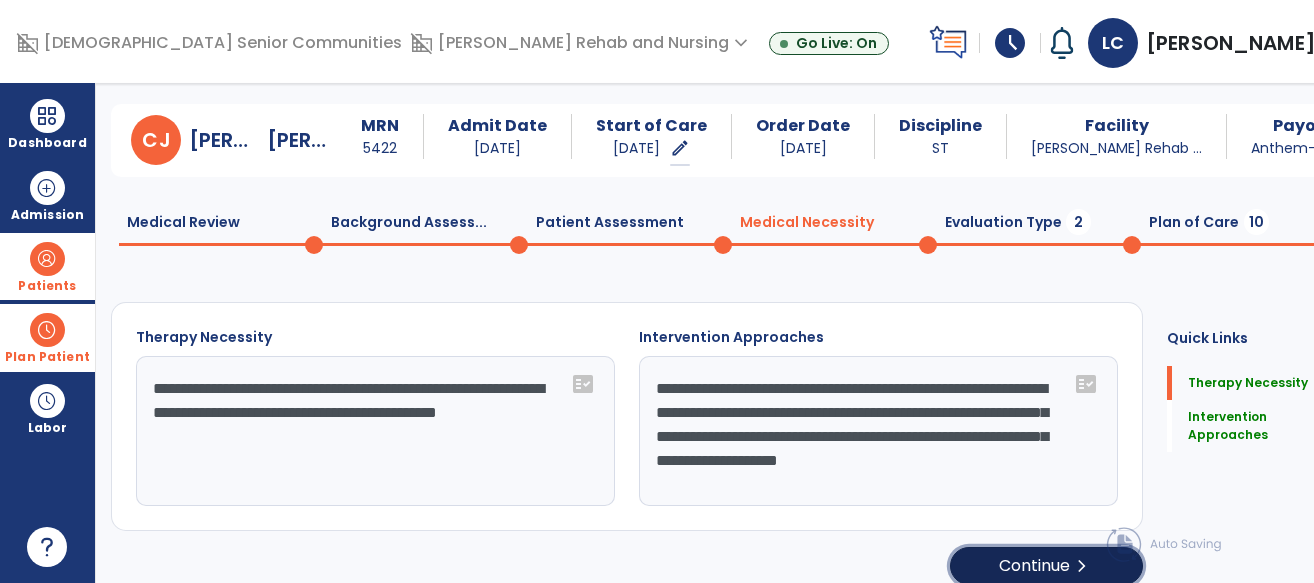 click on "Continue  chevron_right" 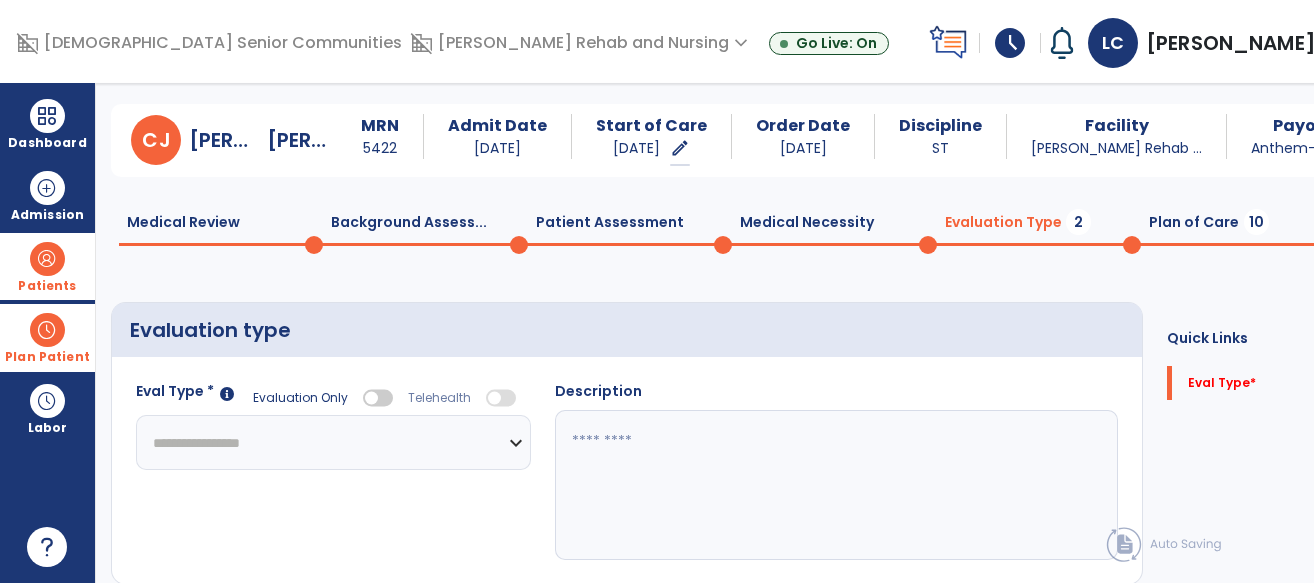 click on "**********" 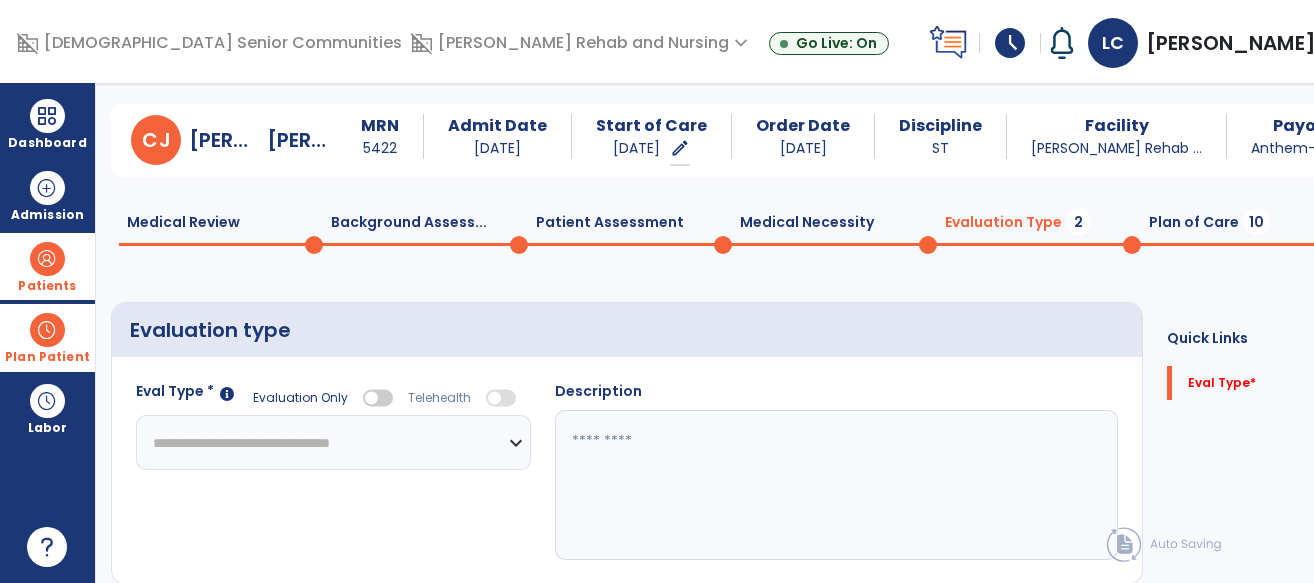 click on "**********" 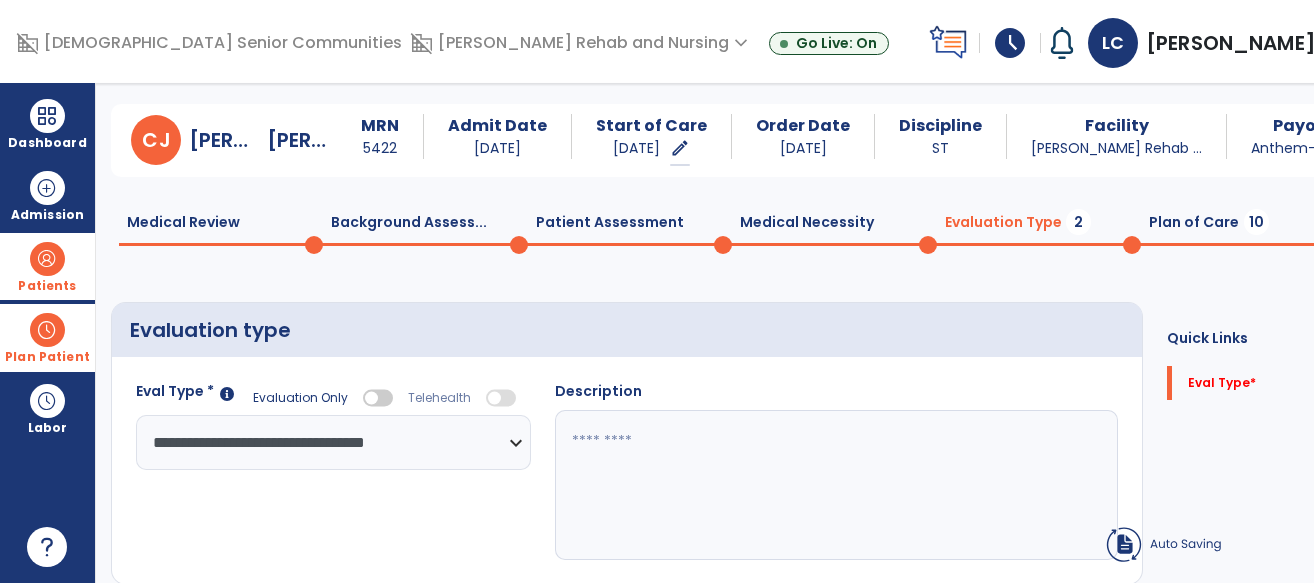 click 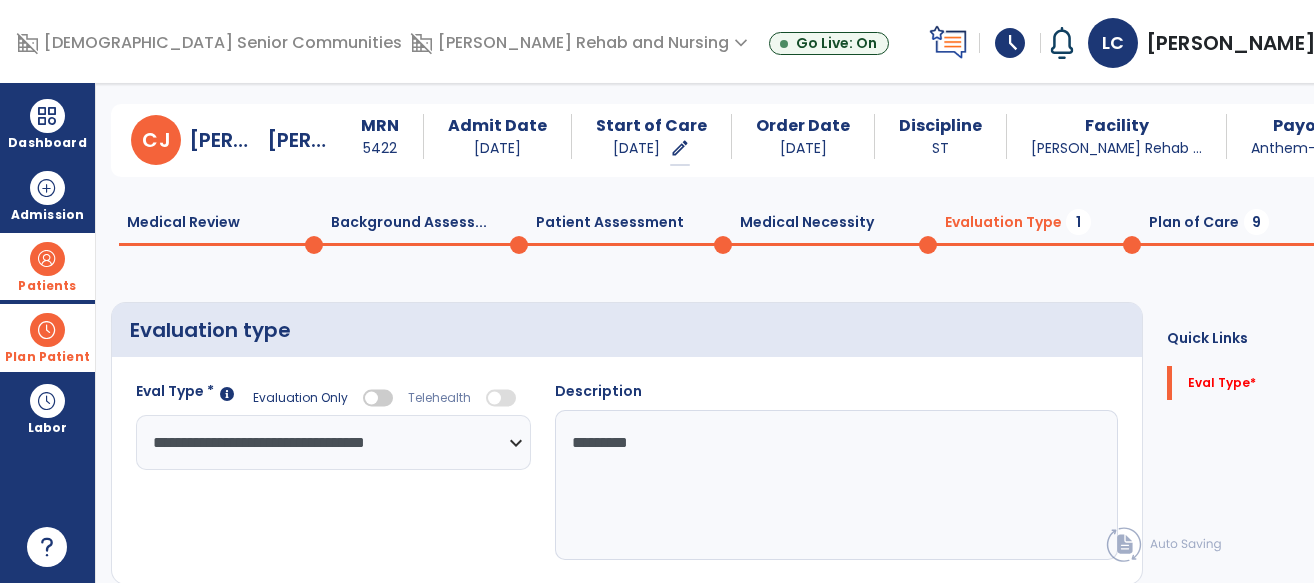 type on "*********" 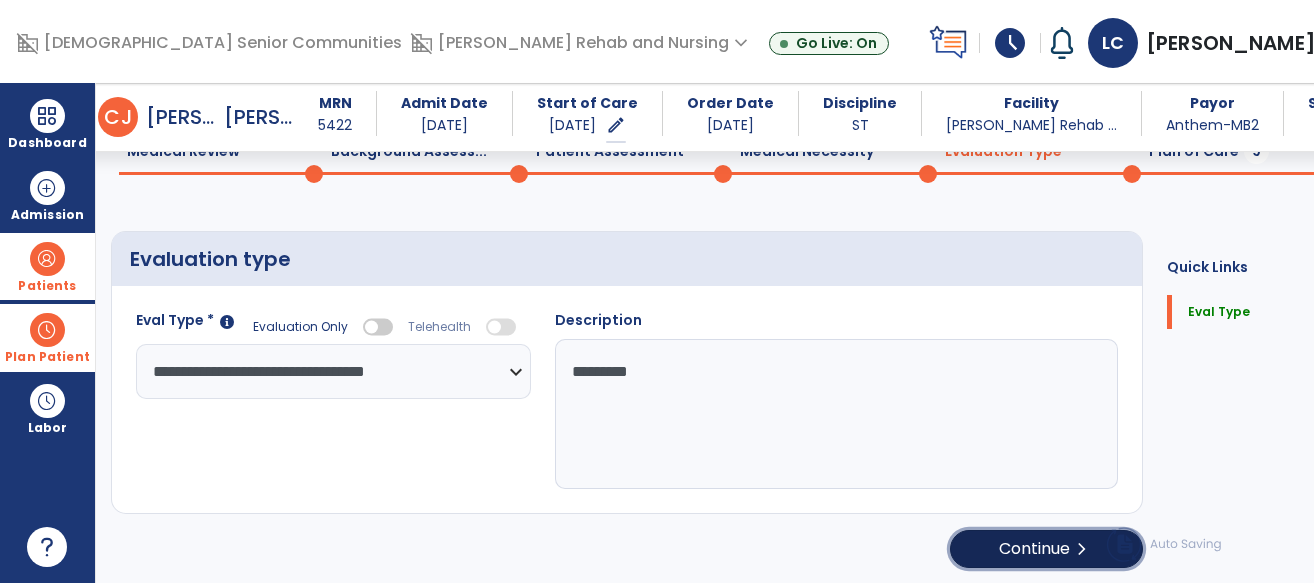 scroll, scrollTop: 98, scrollLeft: 0, axis: vertical 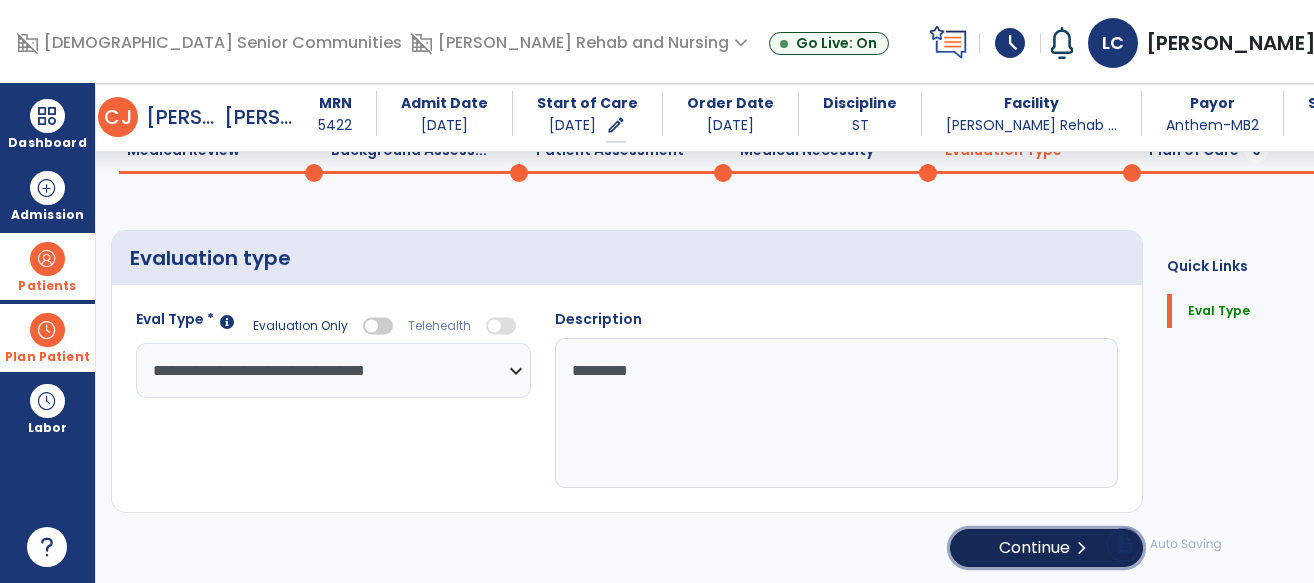 click on "Continue  chevron_right" 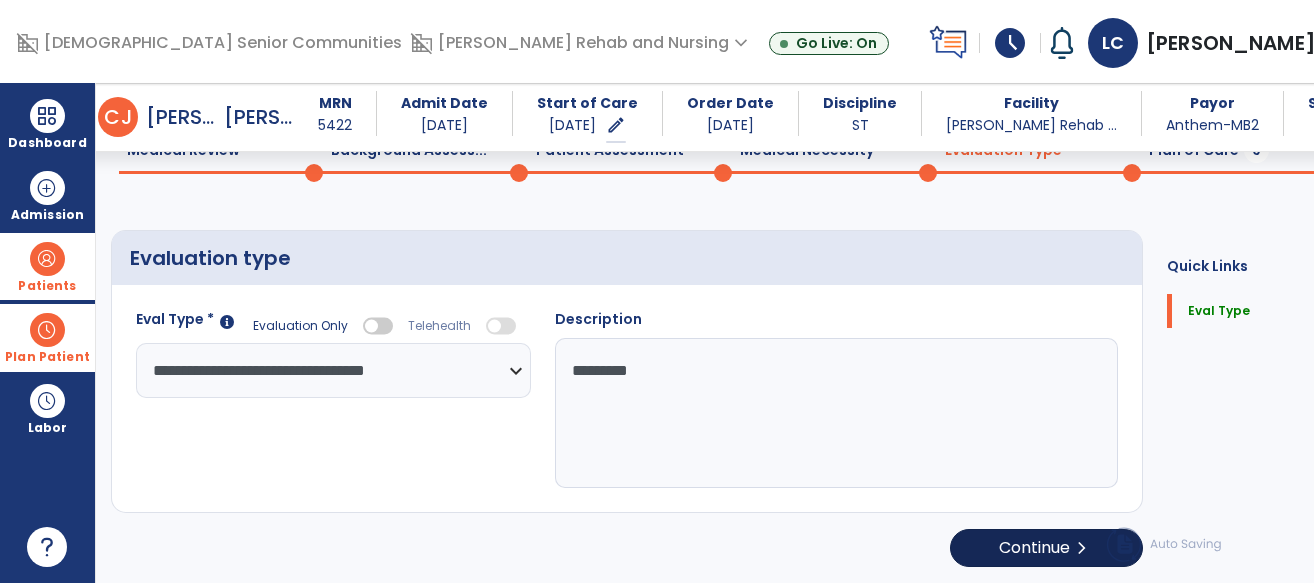 select on "*****" 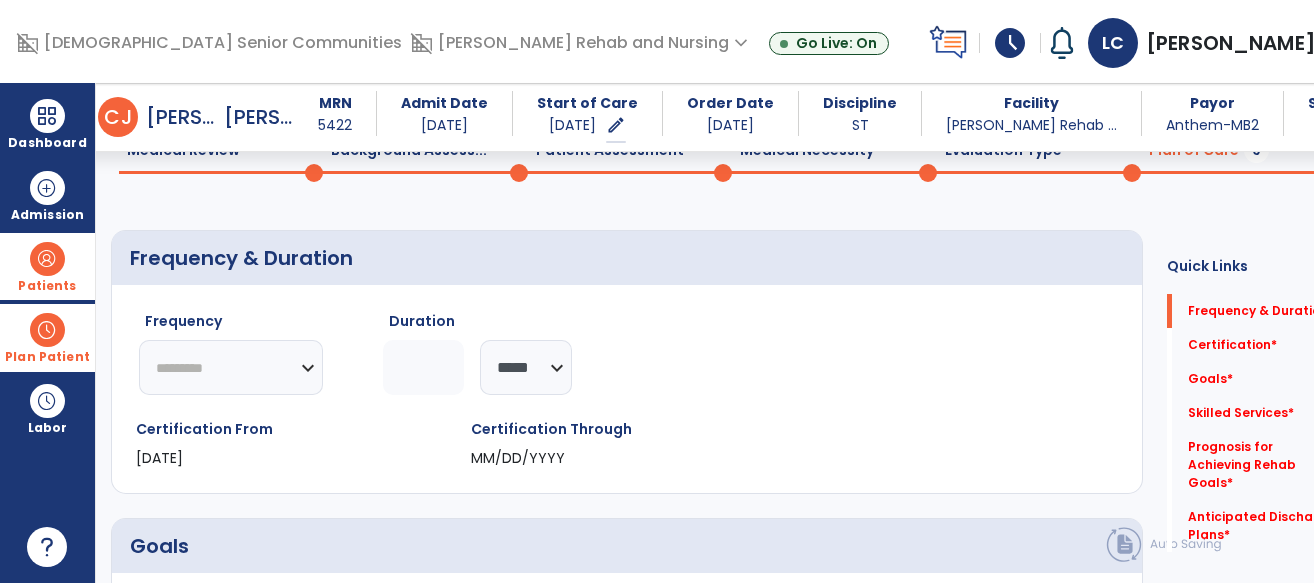 click at bounding box center (886, 546) 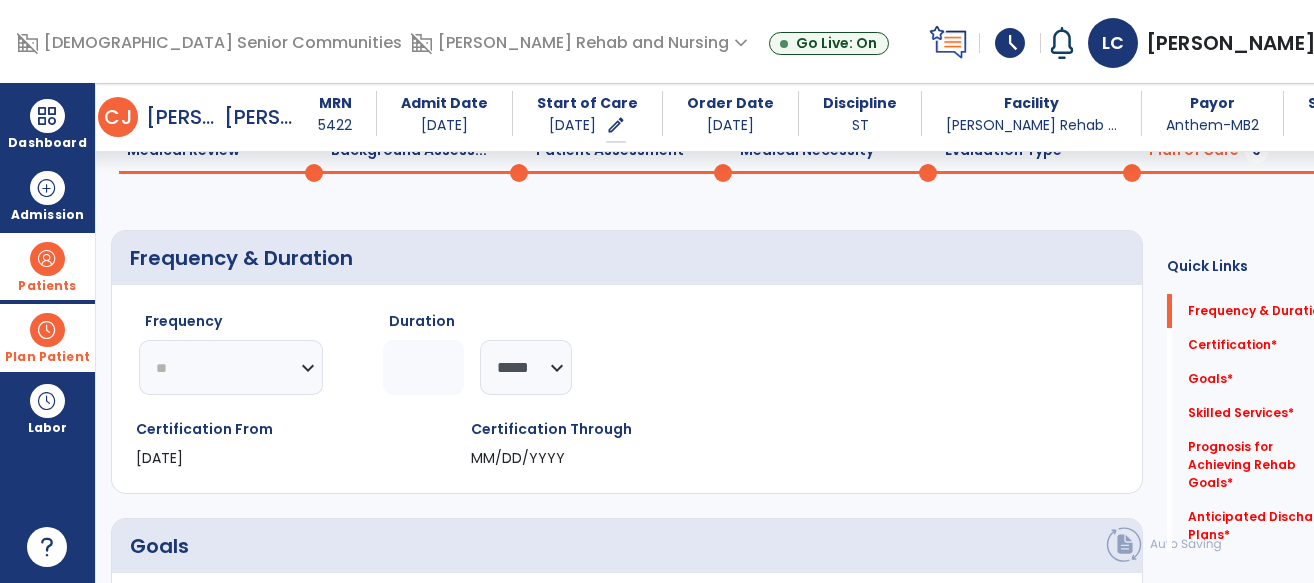 click on "********* ** ** ** ** ** ** **" 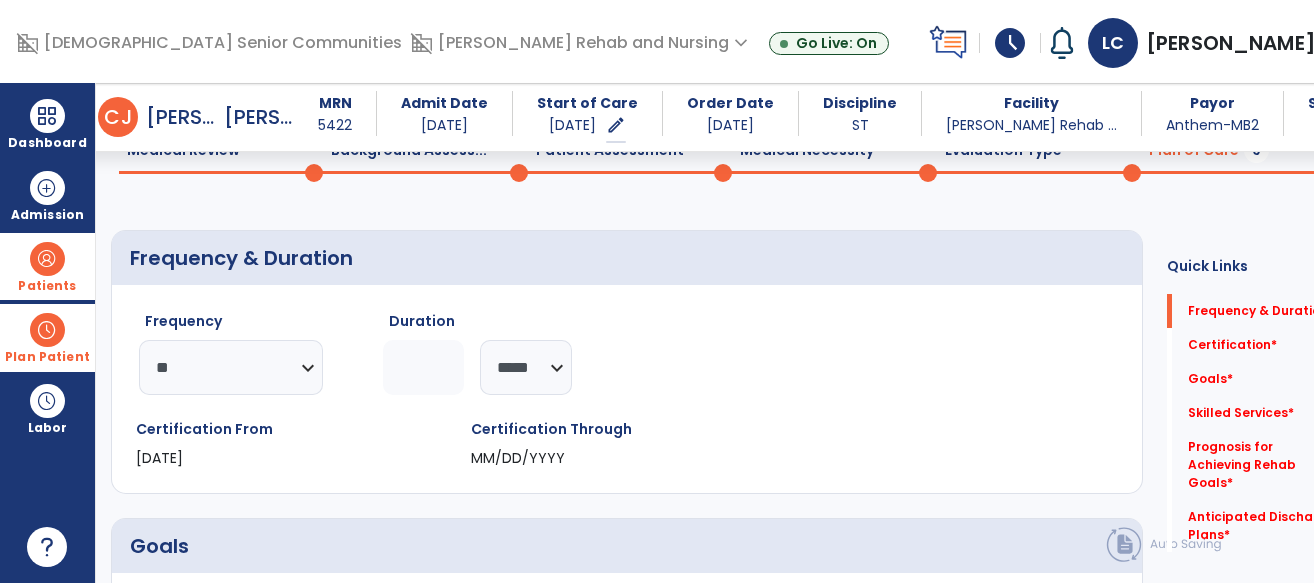 click 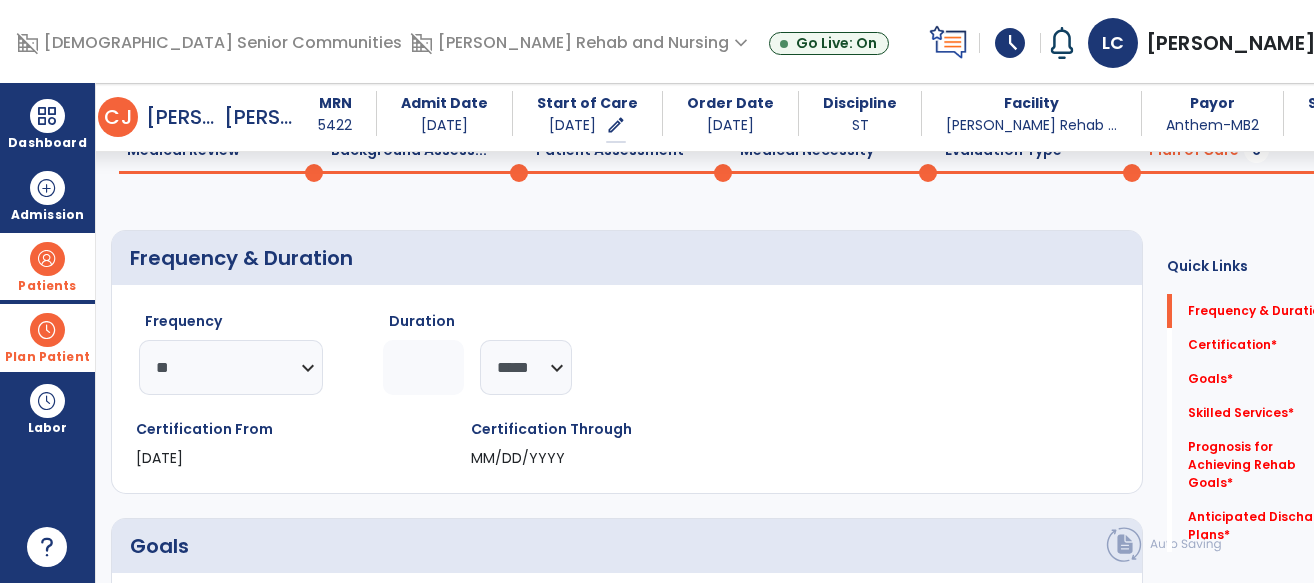 type on "**" 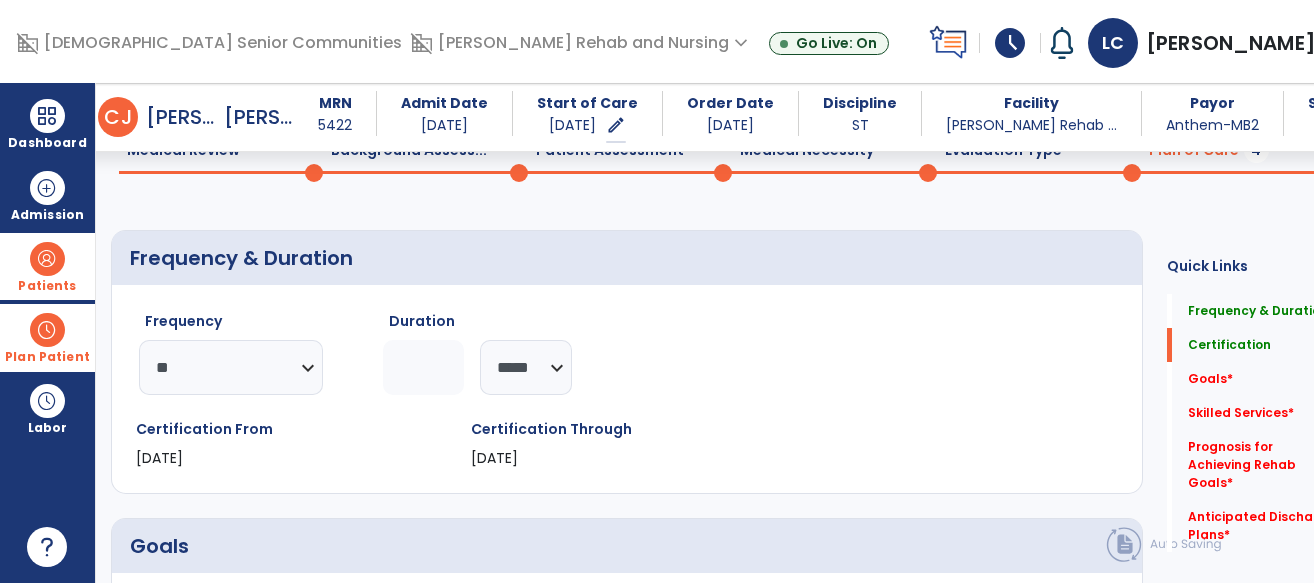 scroll, scrollTop: 335, scrollLeft: 0, axis: vertical 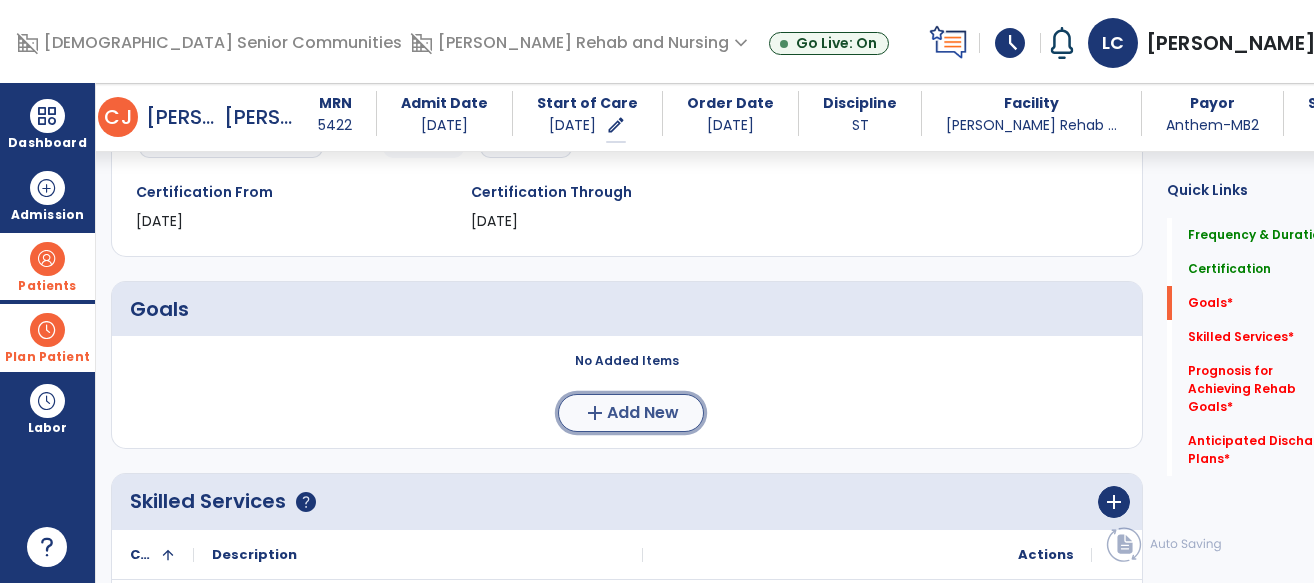 click on "Add New" at bounding box center (643, 413) 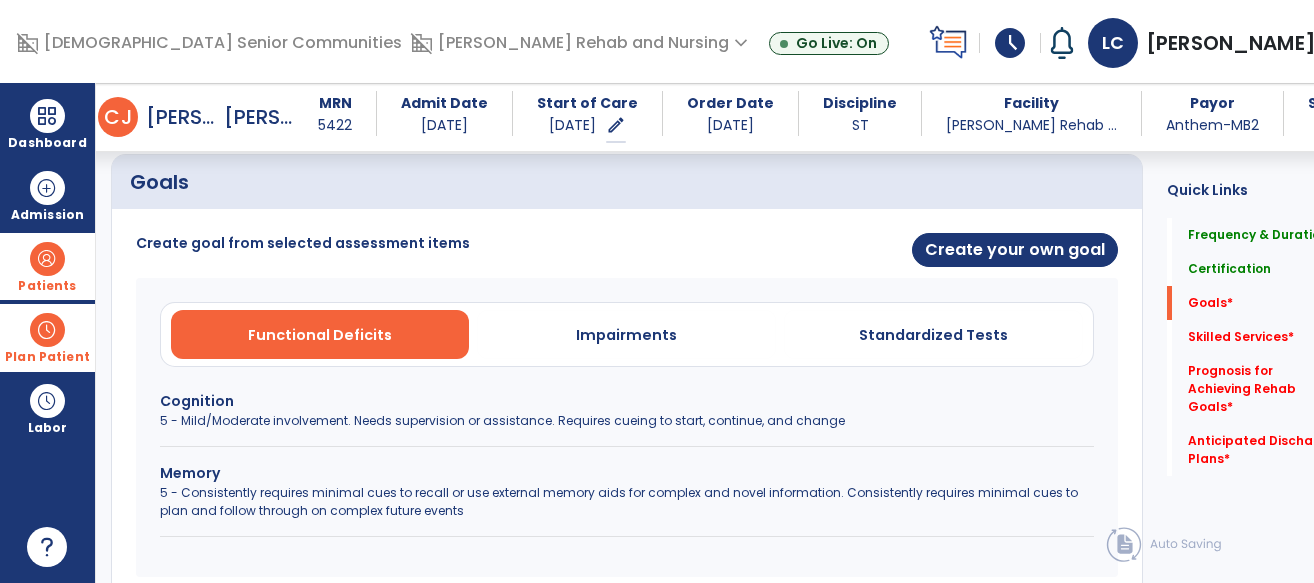 scroll, scrollTop: 475, scrollLeft: 0, axis: vertical 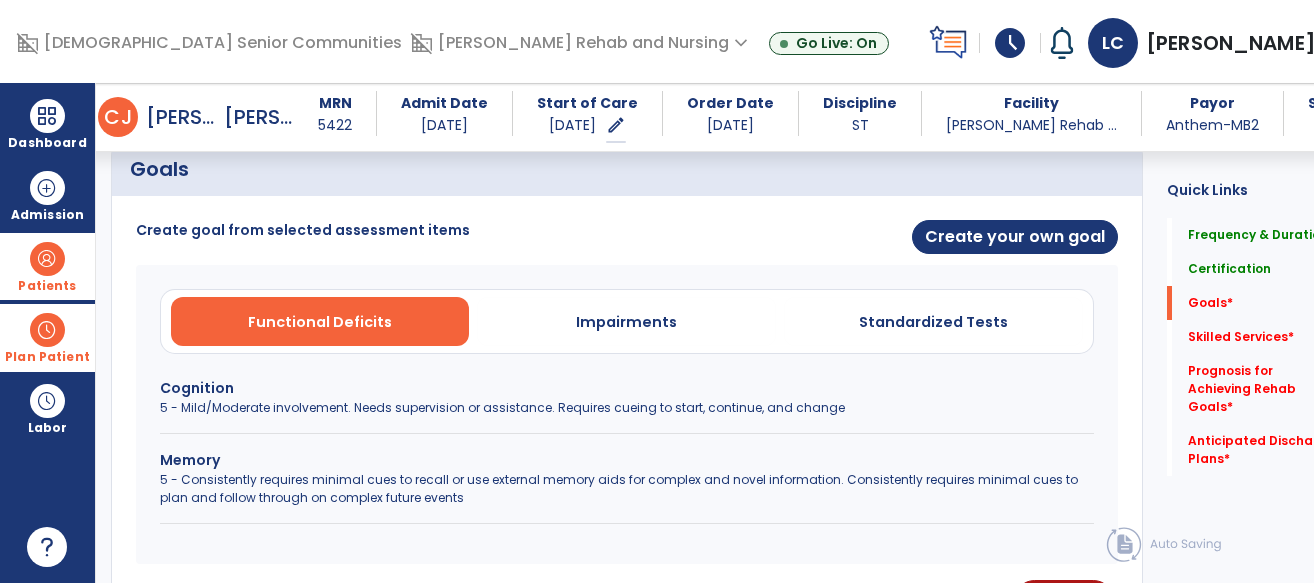 click on "5 - Mild/Moderate involvement. Needs supervision or assistance. Requires cueing to start, continue, and change" at bounding box center [627, 408] 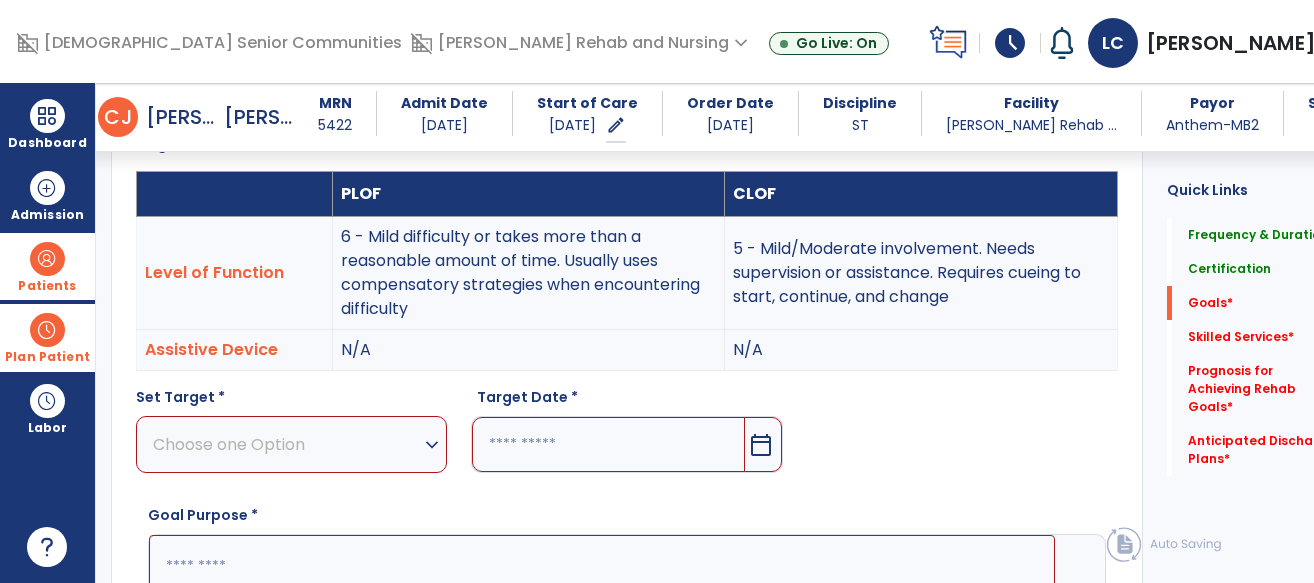 scroll, scrollTop: 650, scrollLeft: 0, axis: vertical 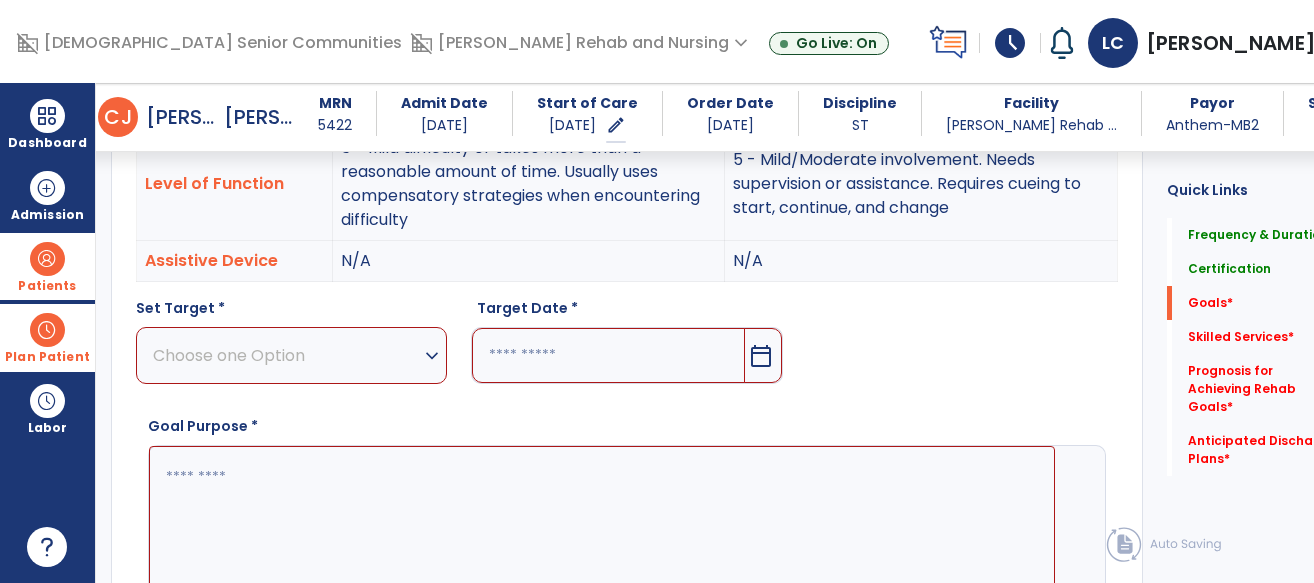 click on "expand_more" at bounding box center [432, 356] 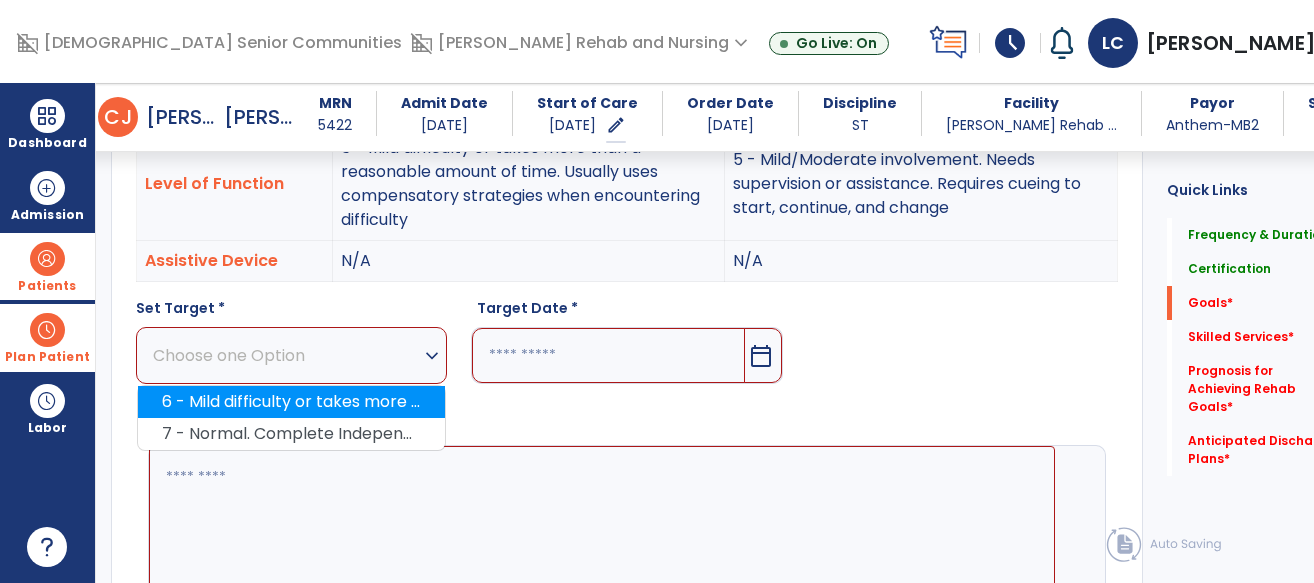 click on "6 - Mild difficulty or takes more than a reasonable amount of time. Usually uses compensatory strategies when encountering difficulty" at bounding box center (291, 402) 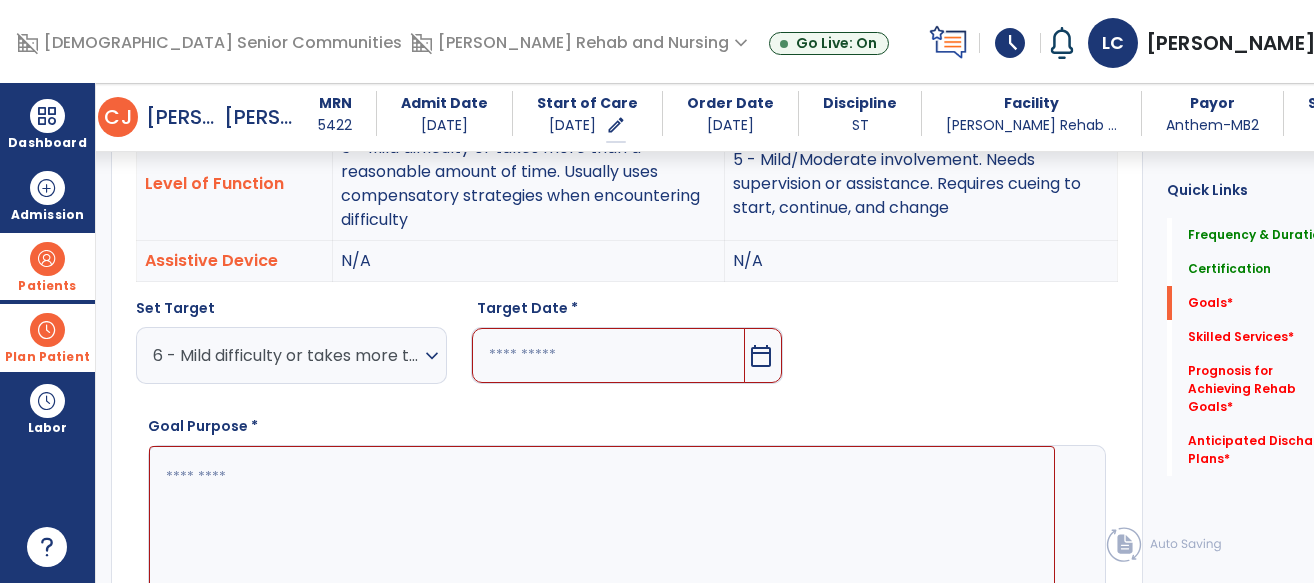 click on "calendar_today" at bounding box center (761, 356) 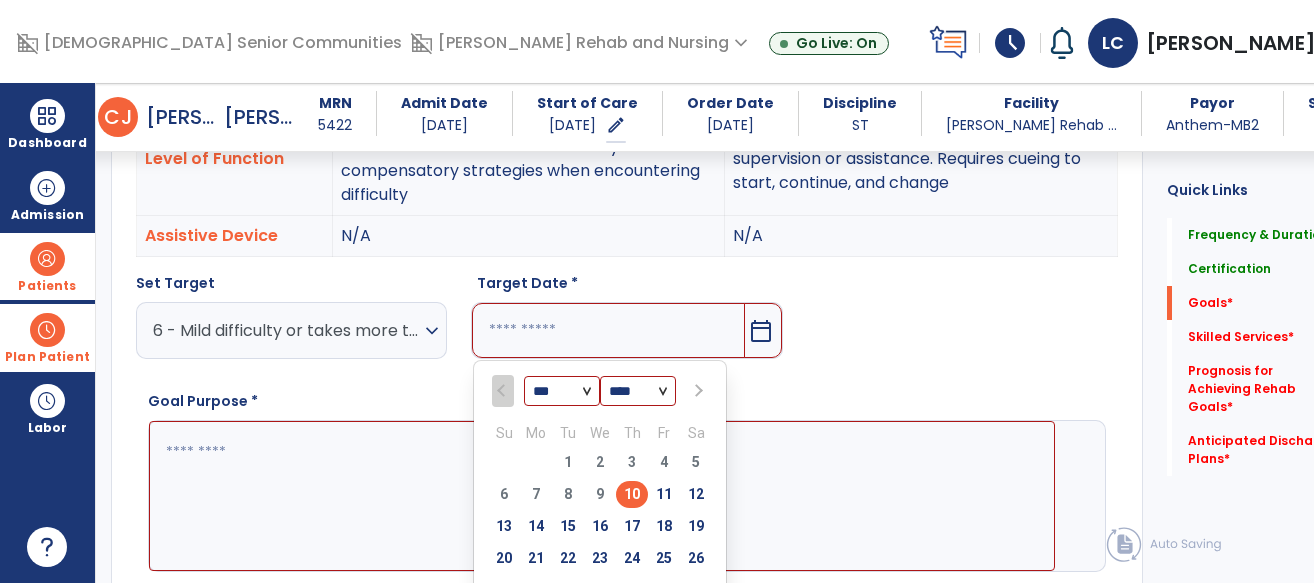 scroll, scrollTop: 738, scrollLeft: 0, axis: vertical 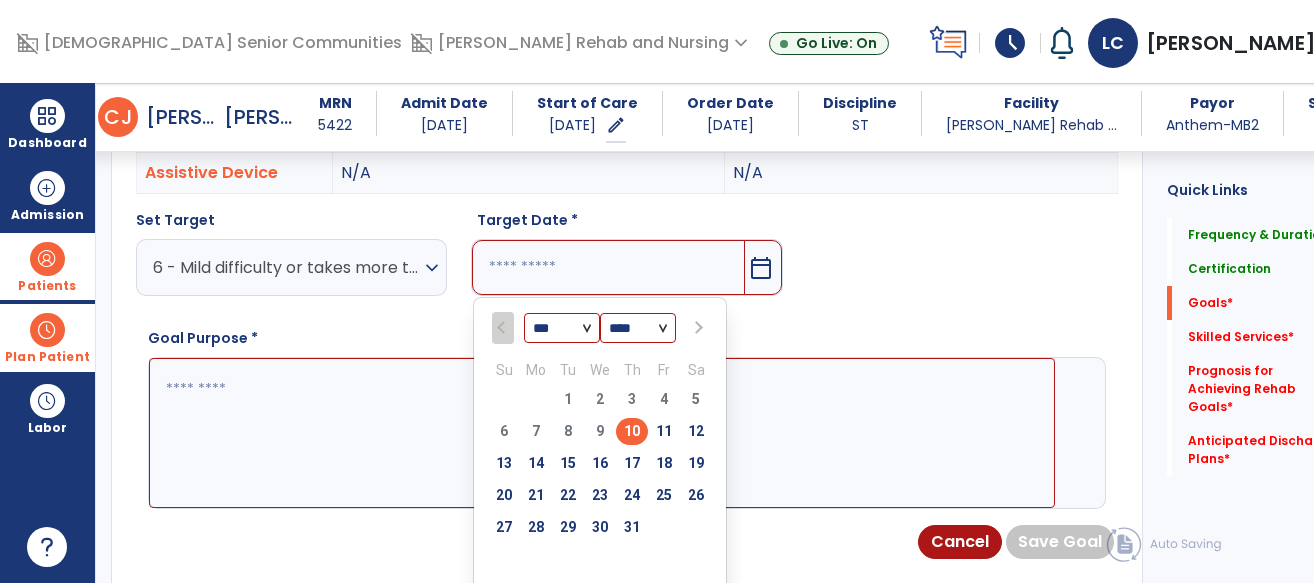 click at bounding box center (697, 328) 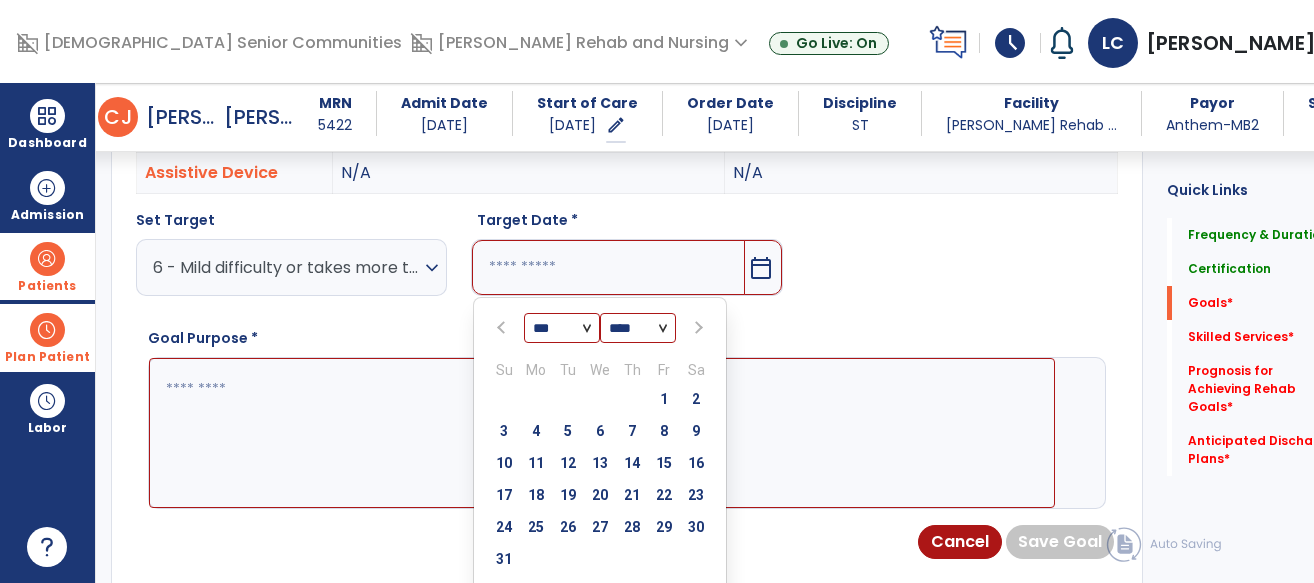 click at bounding box center [697, 328] 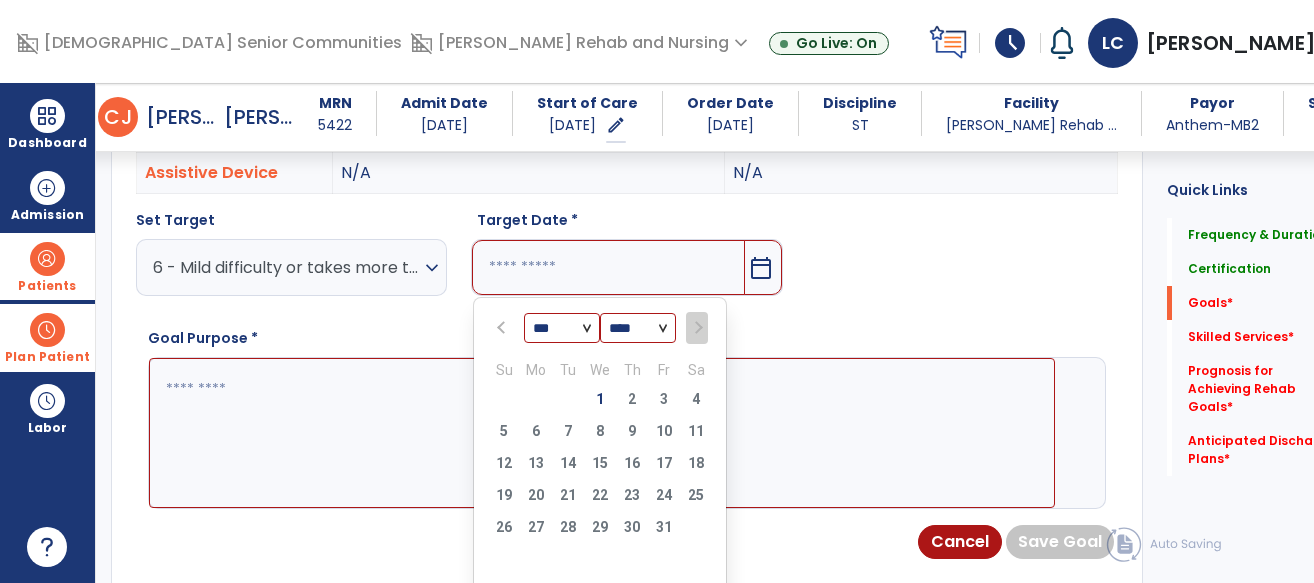 click at bounding box center (696, 328) 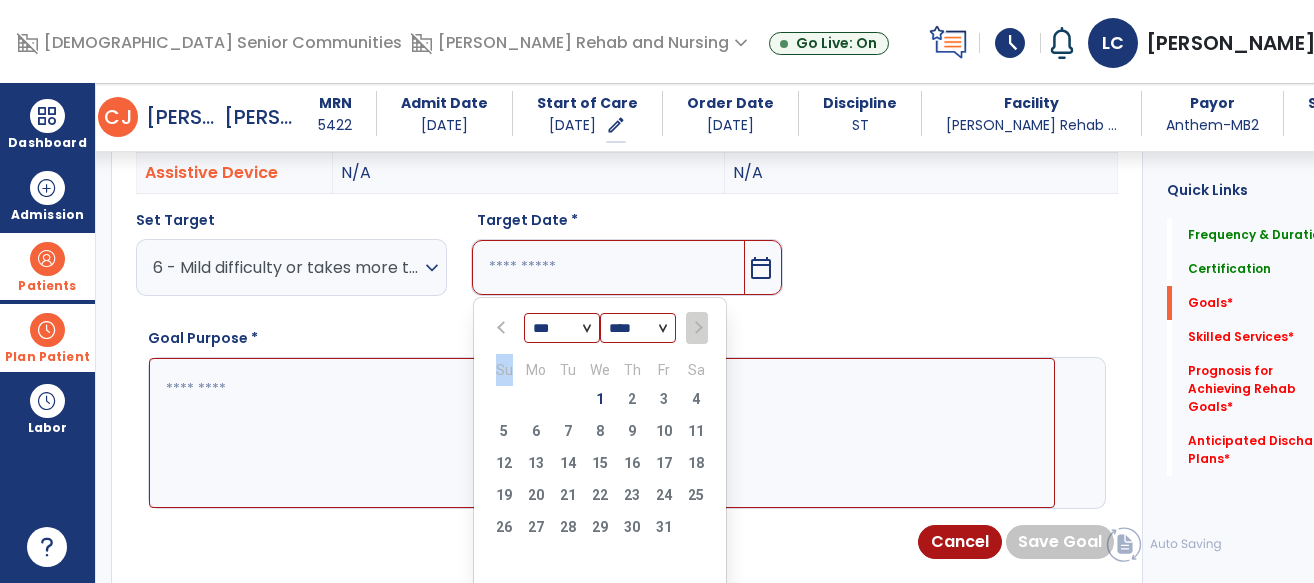 click at bounding box center [696, 328] 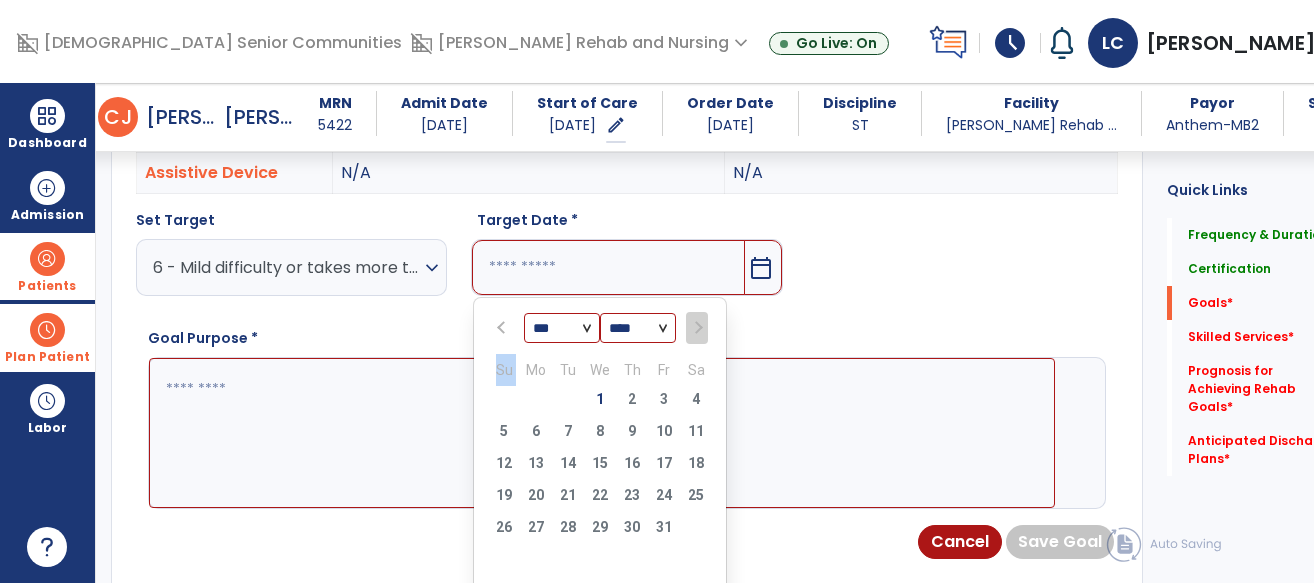 click at bounding box center (696, 328) 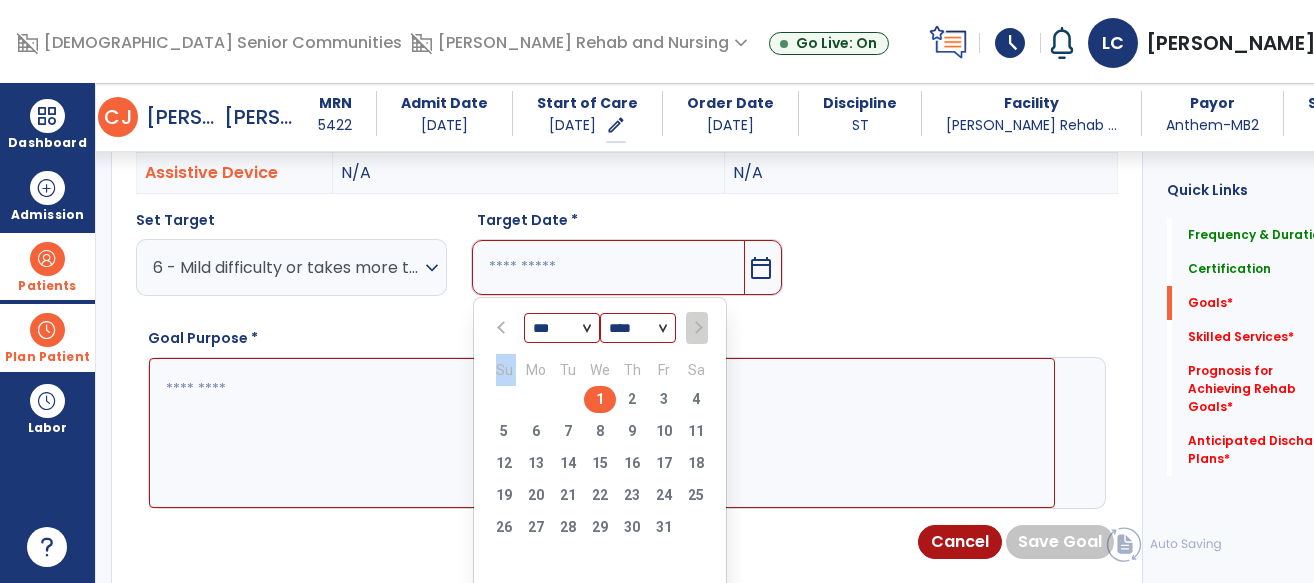 click on "1" at bounding box center [600, 399] 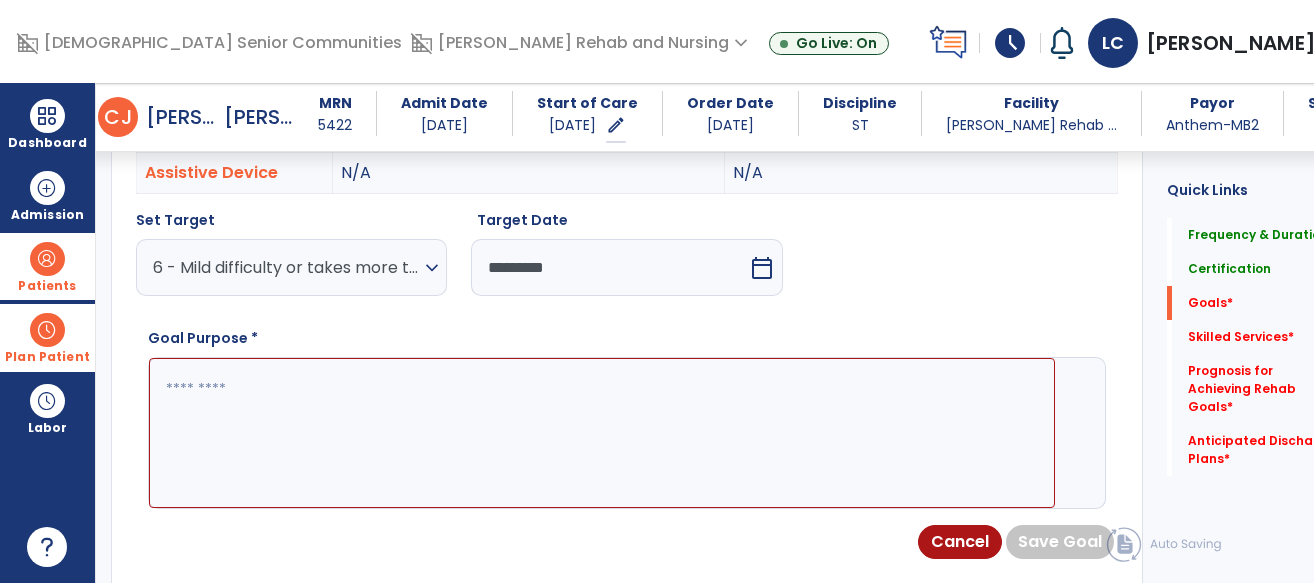 click at bounding box center (602, 433) 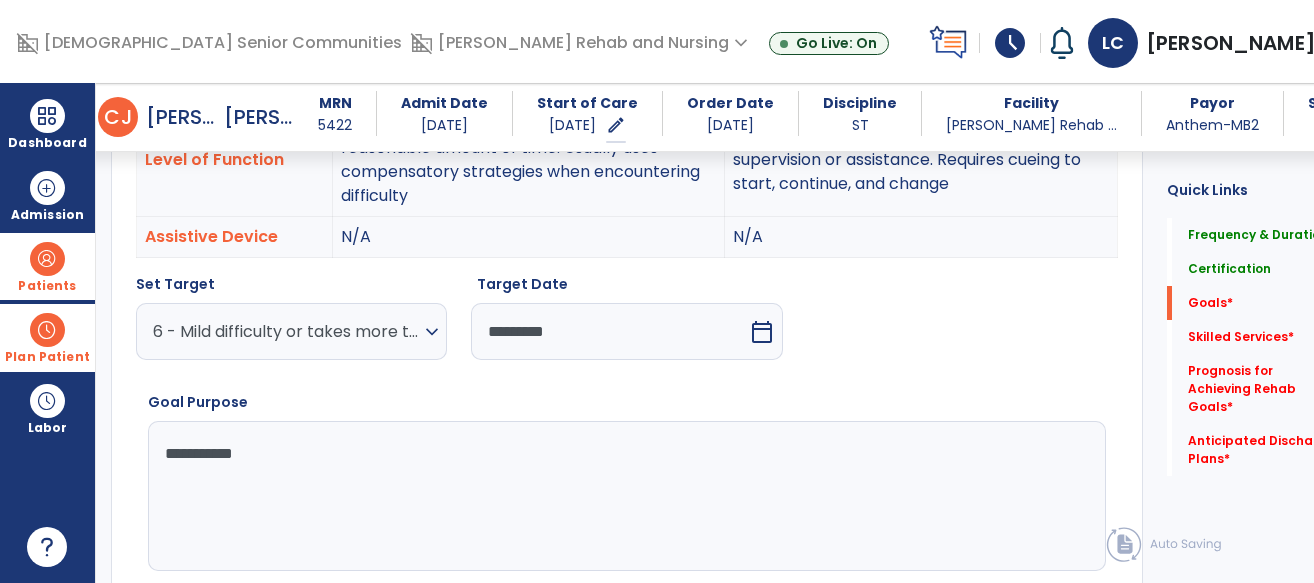 scroll, scrollTop: 687, scrollLeft: 0, axis: vertical 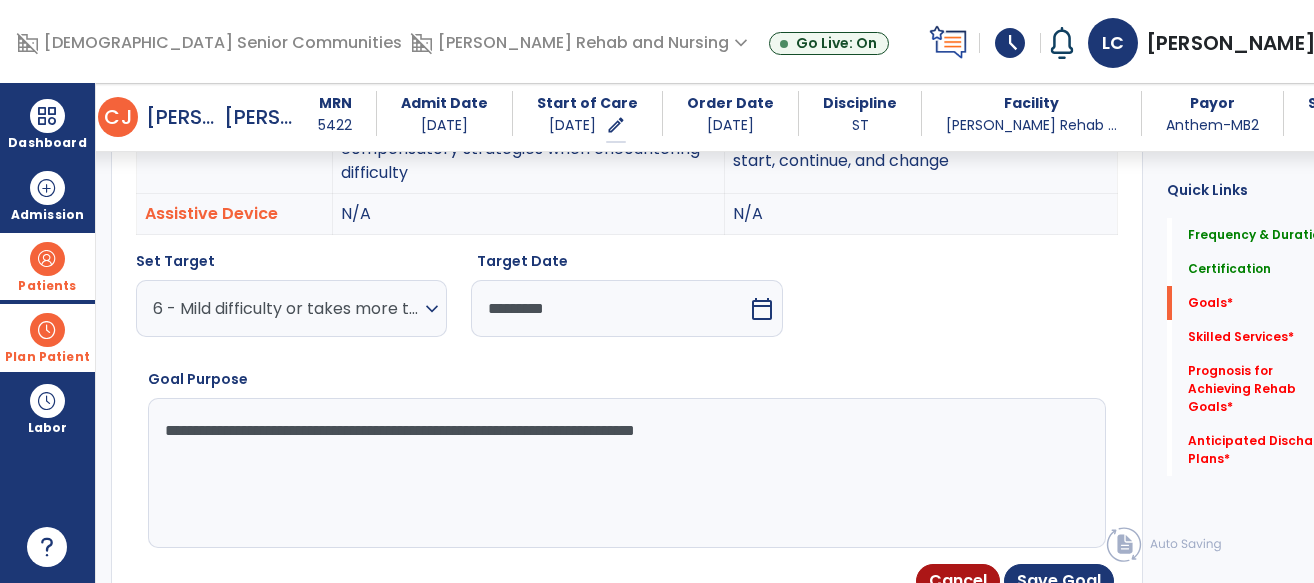 click on "**********" at bounding box center [602, 473] 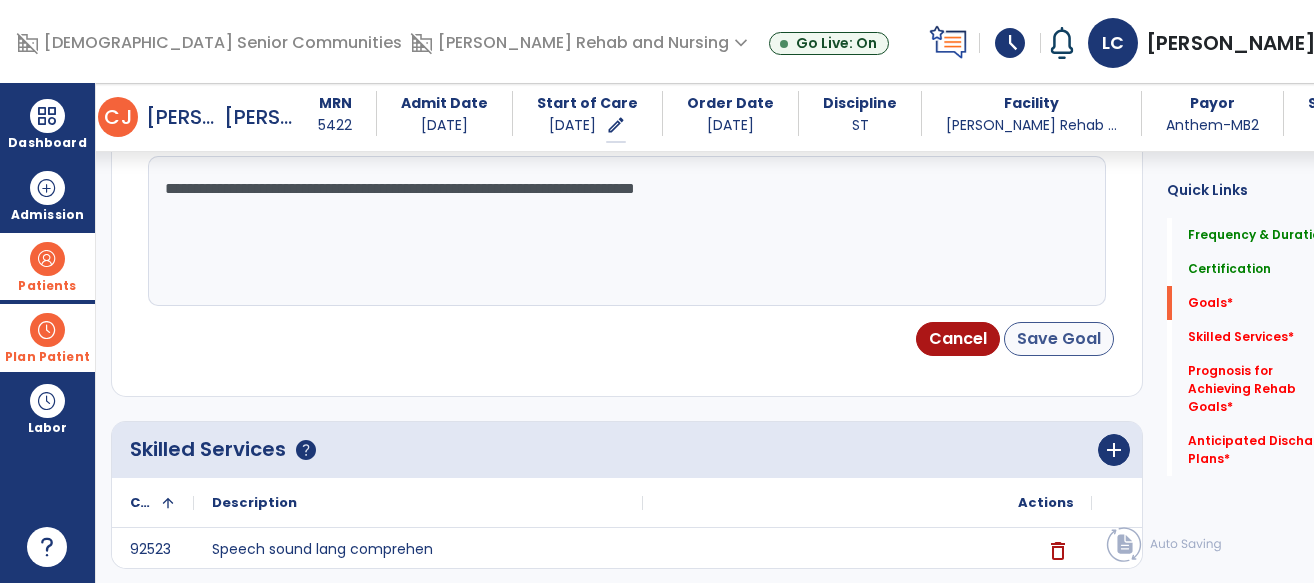 type on "**********" 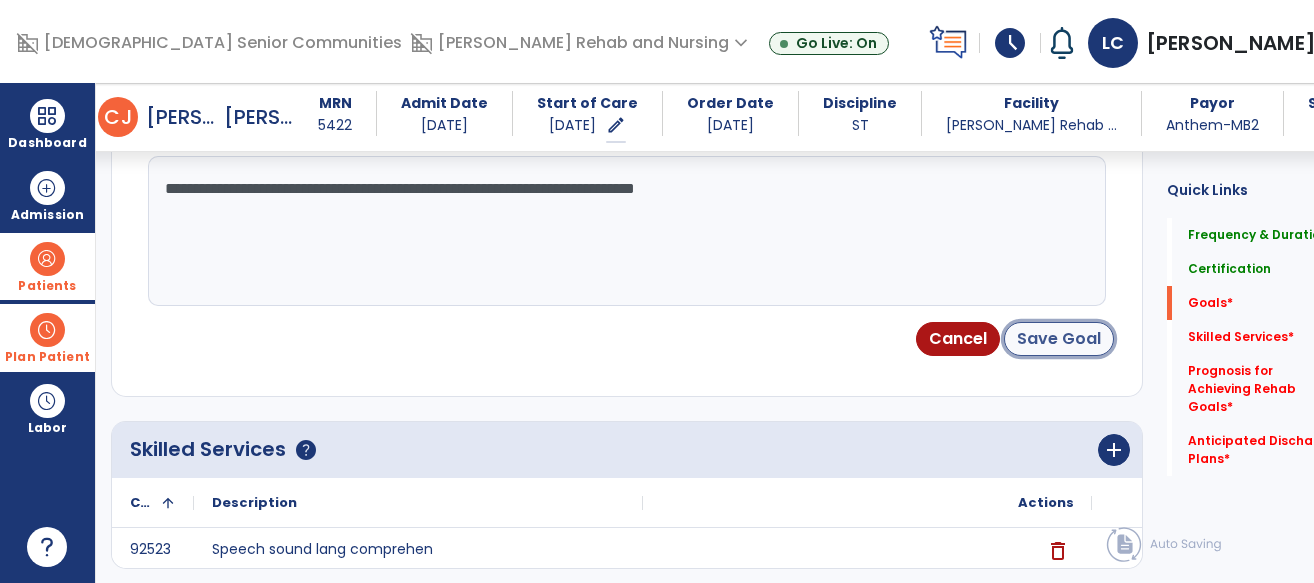 click on "Save Goal" at bounding box center (1059, 339) 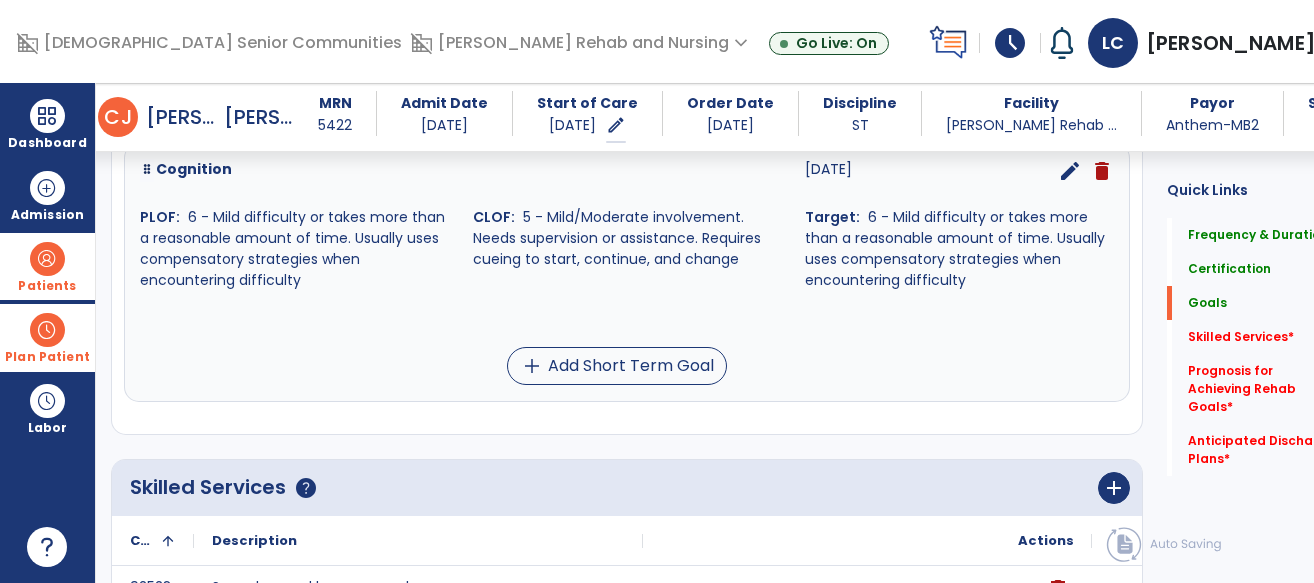 scroll, scrollTop: 555, scrollLeft: 0, axis: vertical 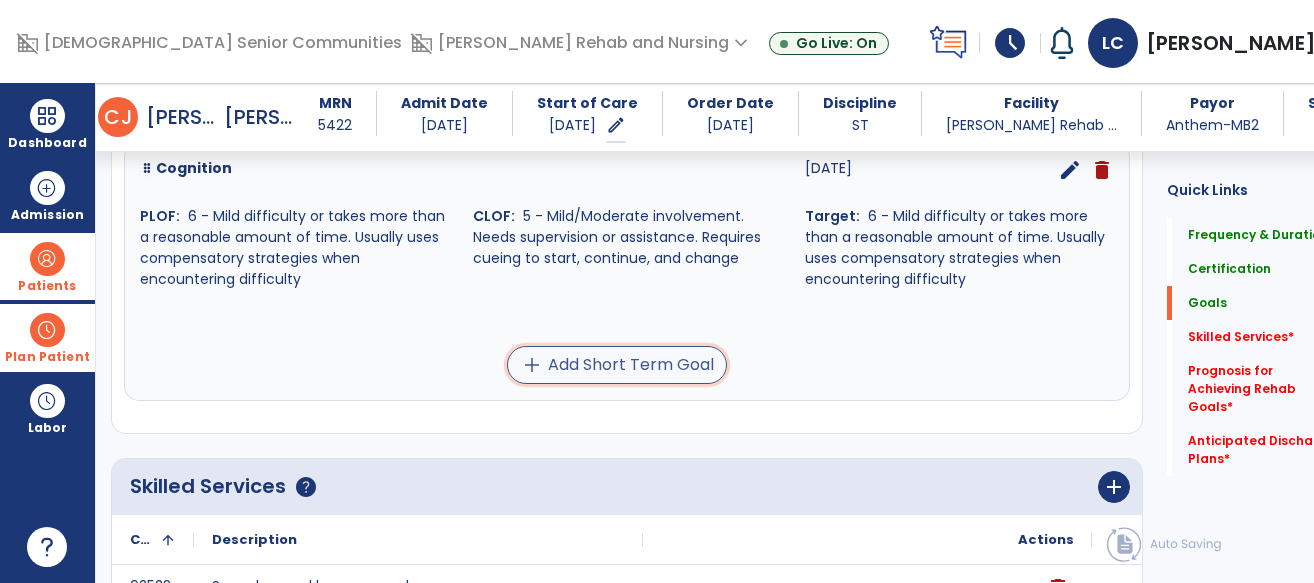 click on "add  Add Short Term Goal" at bounding box center [617, 365] 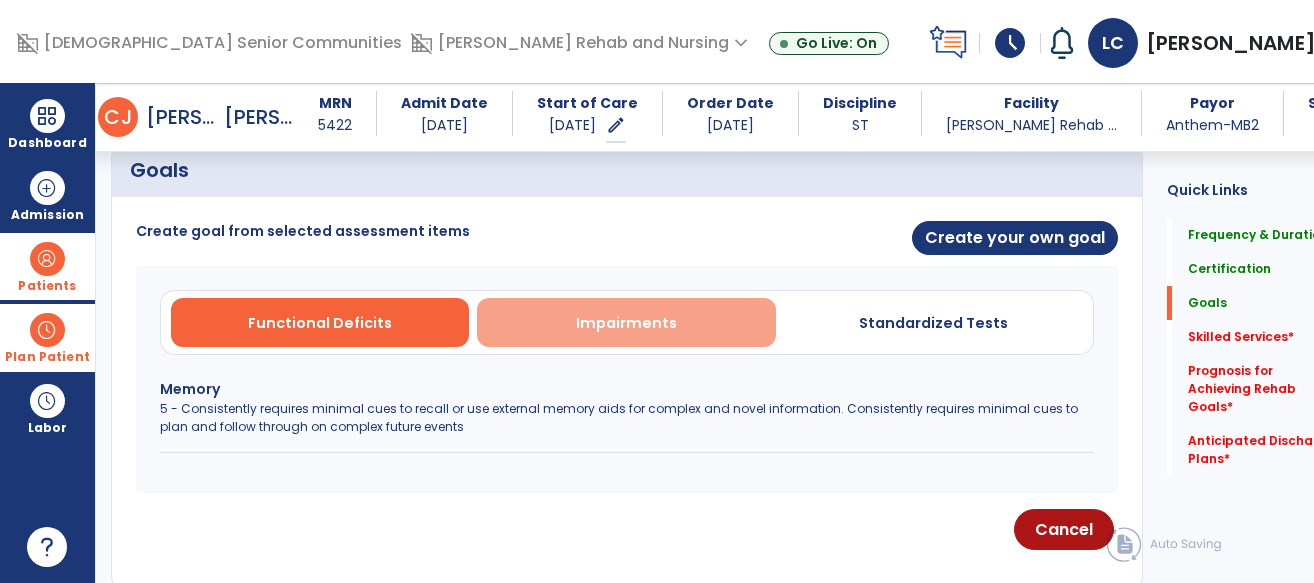 click on "Impairments" at bounding box center (626, 322) 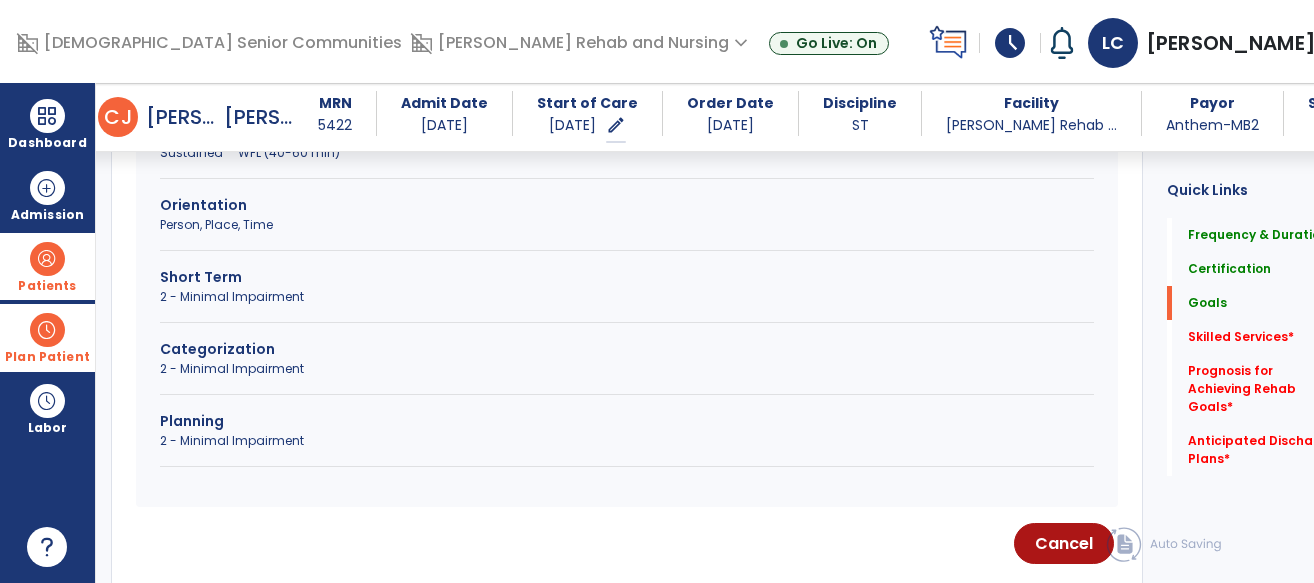 scroll, scrollTop: 735, scrollLeft: 0, axis: vertical 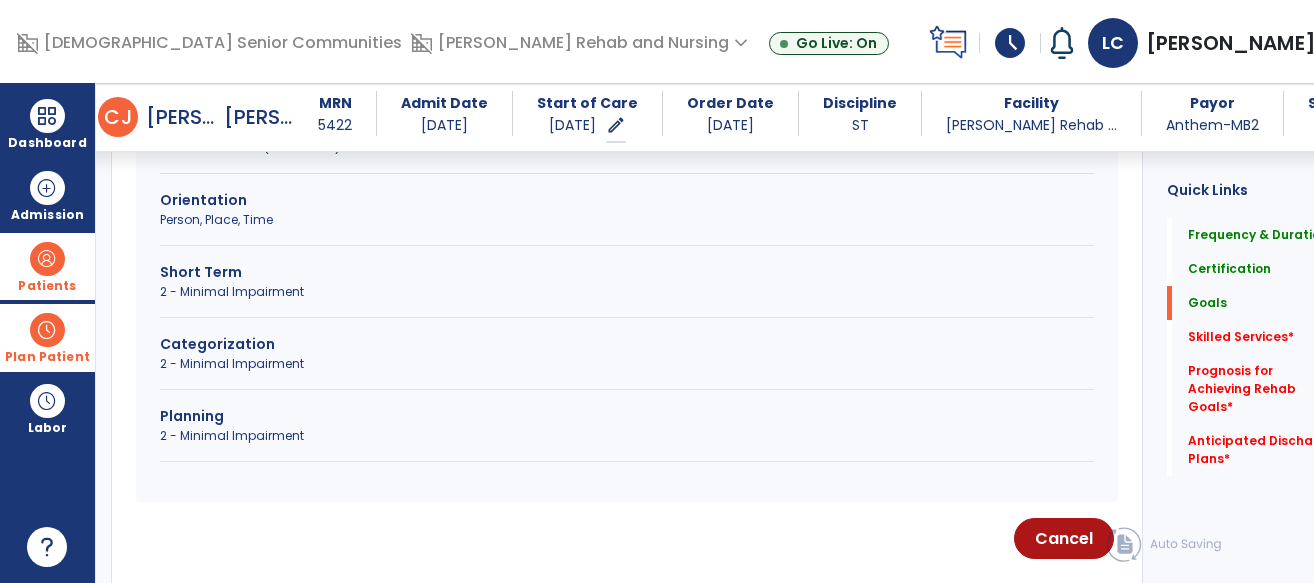click on "2 - Minimal Impairment" at bounding box center [627, 364] 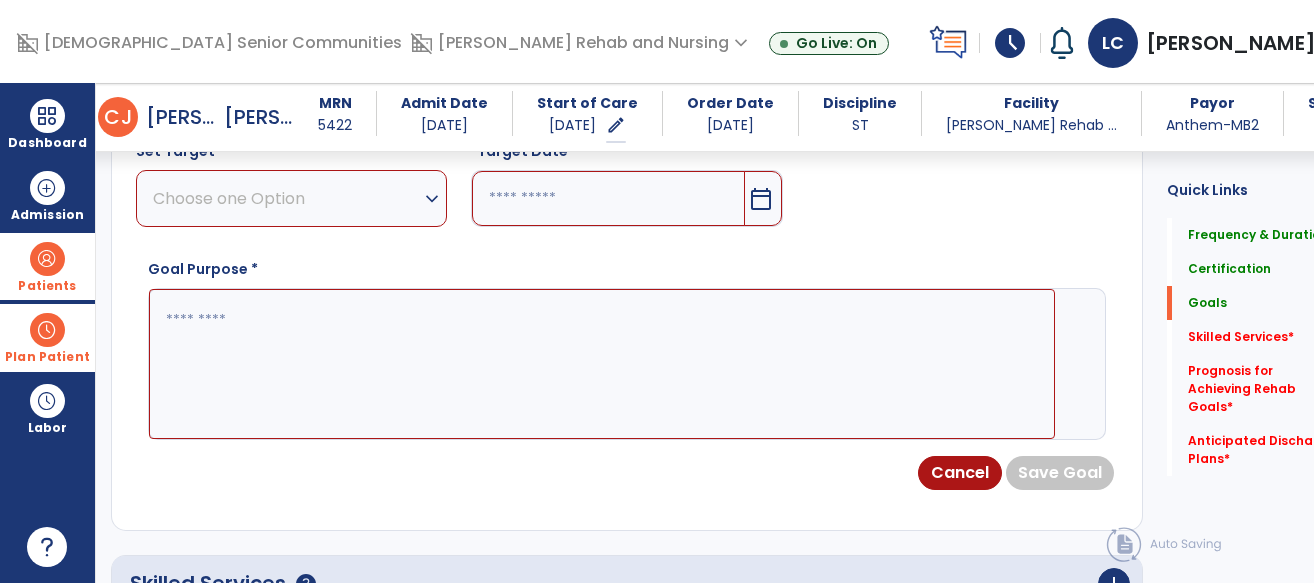click on "Choose one Option" at bounding box center [286, 198] 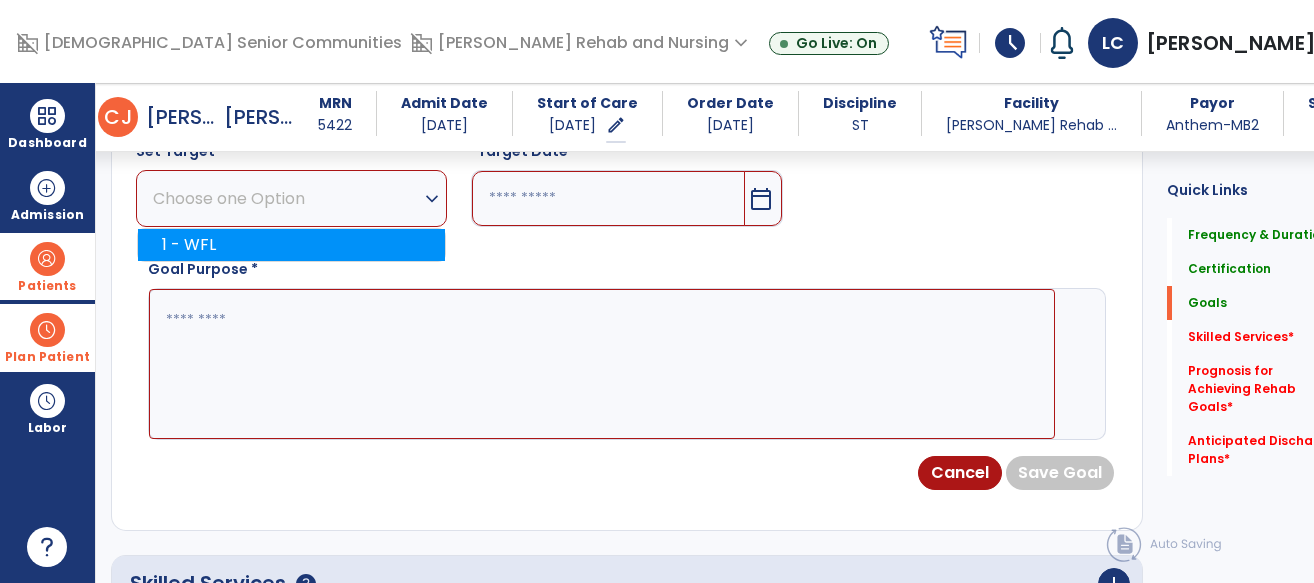 click on "1 - WFL" at bounding box center (291, 245) 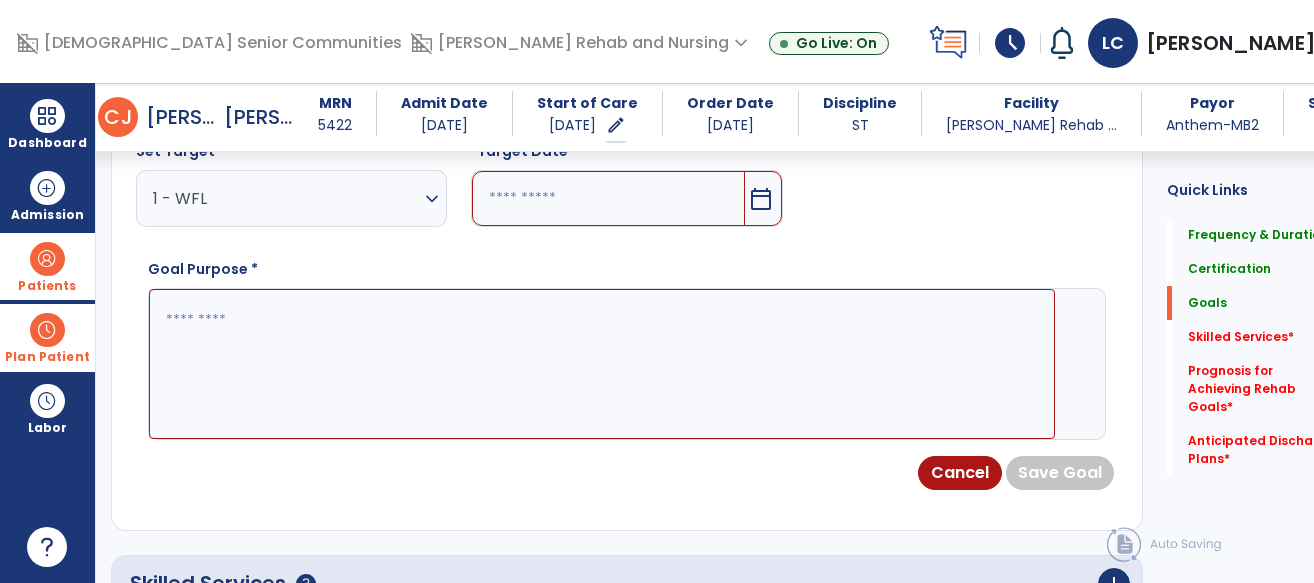 click on "calendar_today" at bounding box center (761, 199) 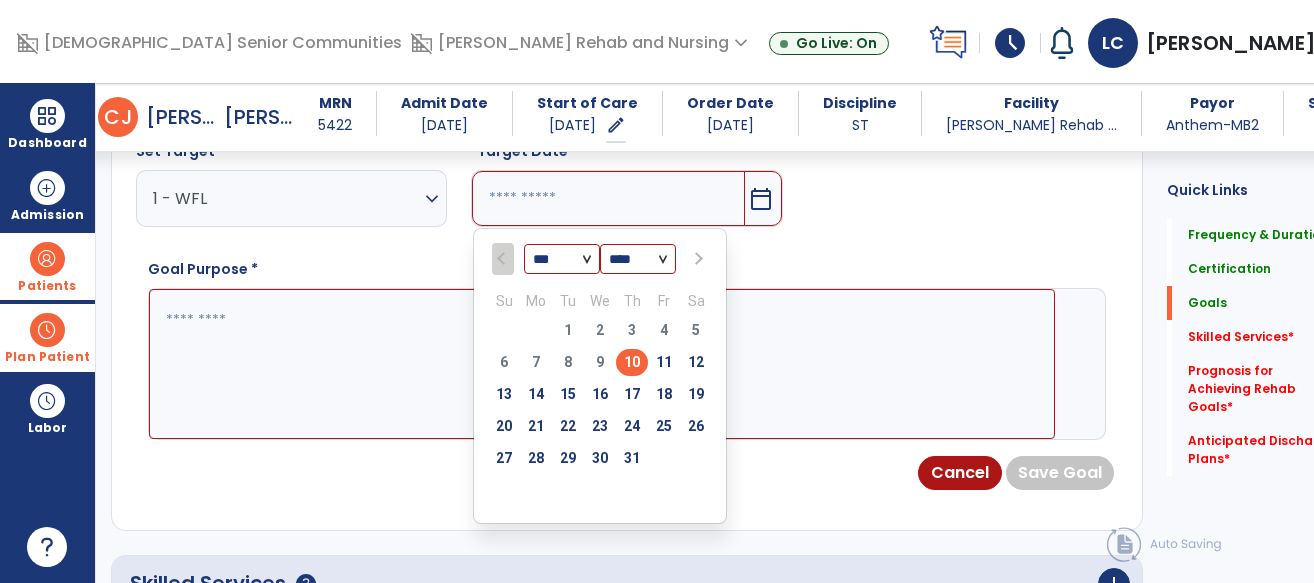 click on "24" at bounding box center [632, 429] 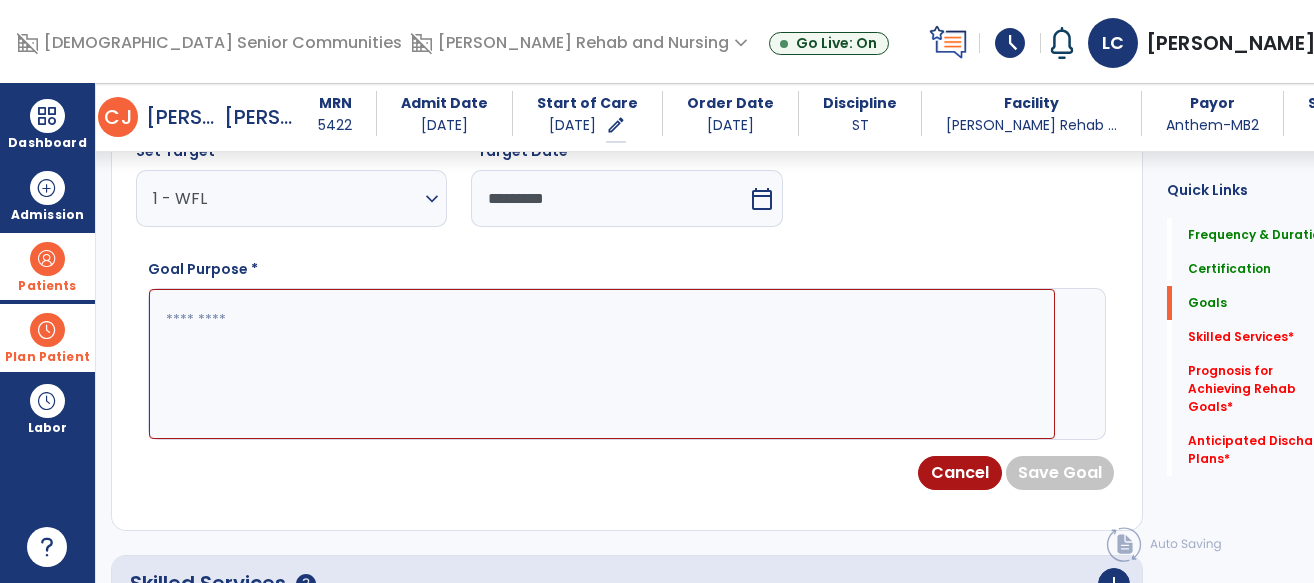 click on "calendar_today" at bounding box center [764, 198] 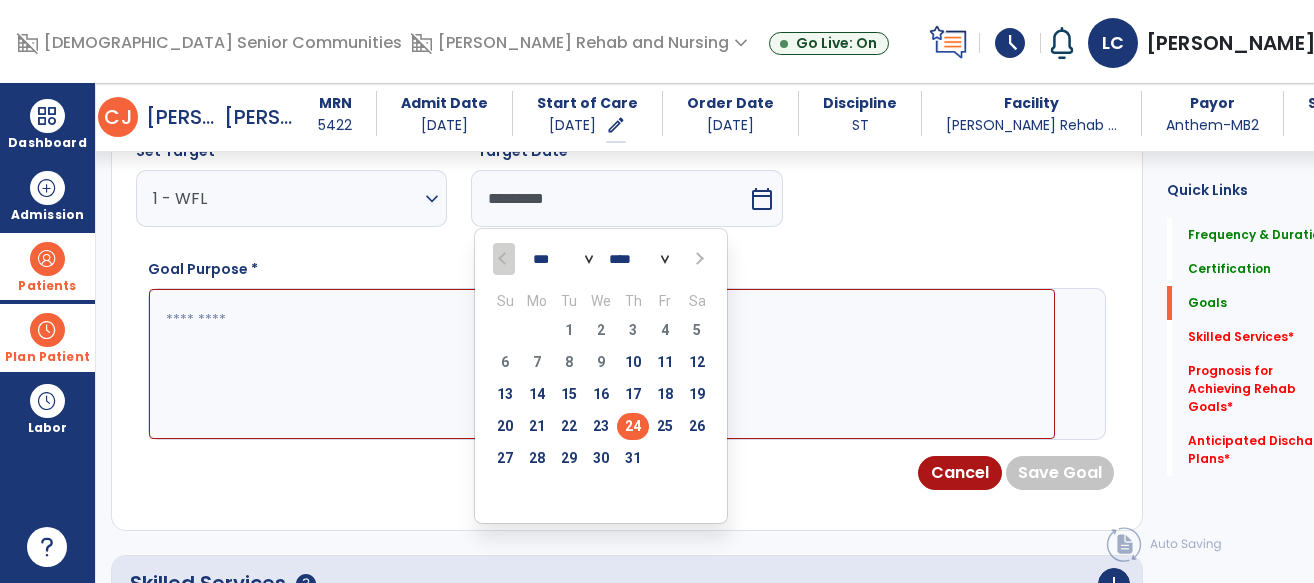 click at bounding box center [602, 364] 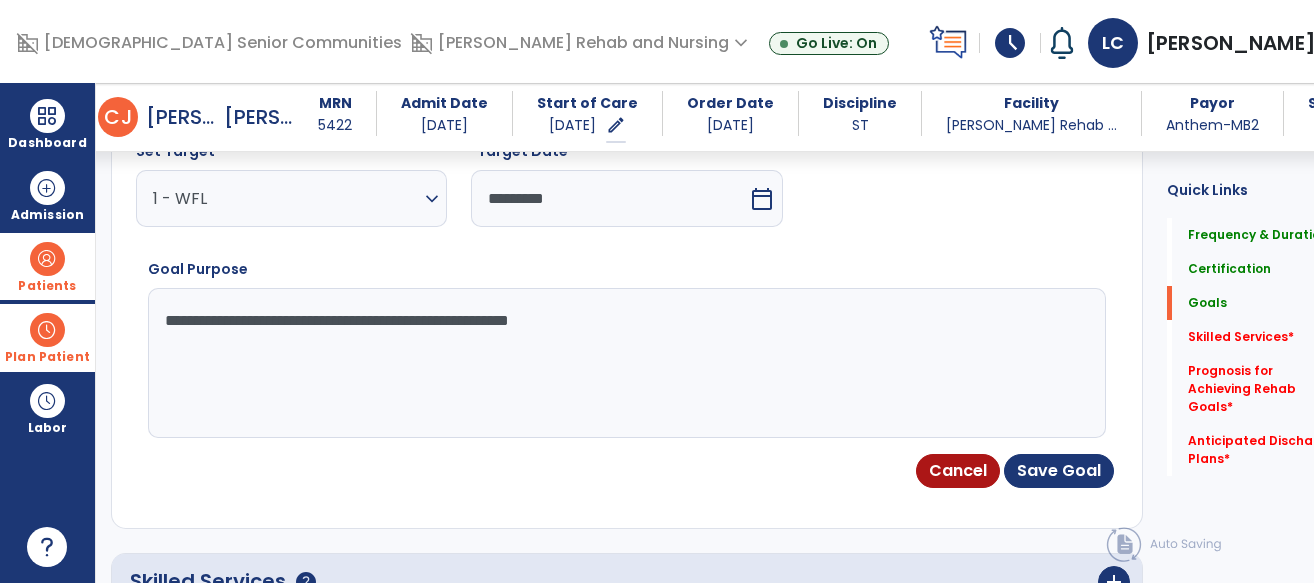 click on "**********" at bounding box center [602, 363] 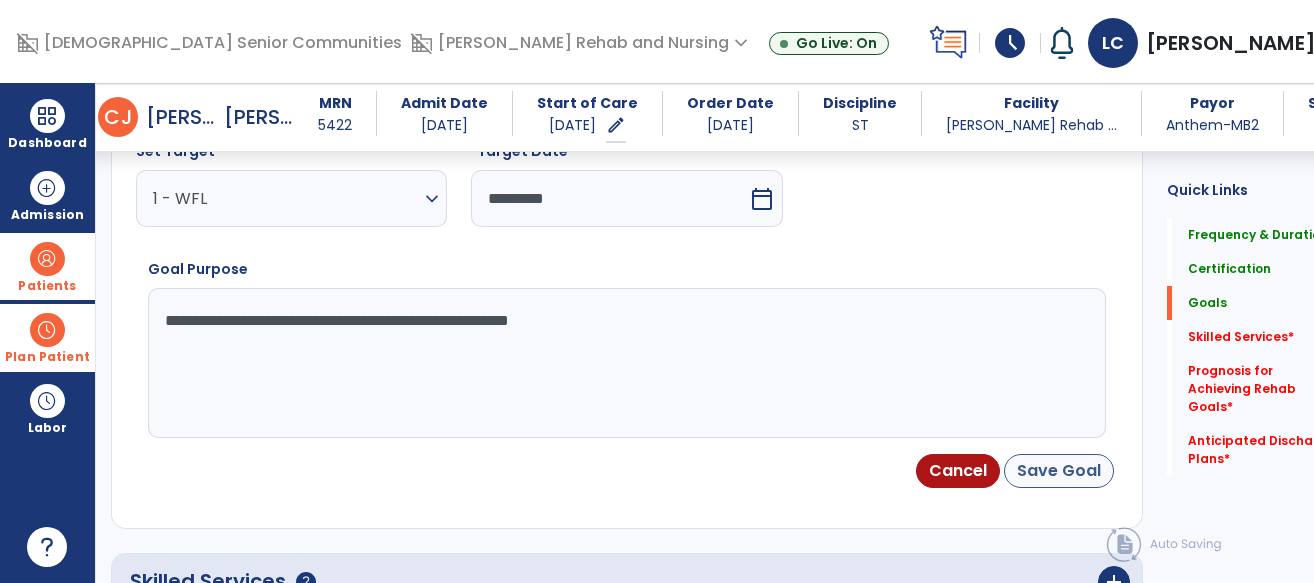 type on "**********" 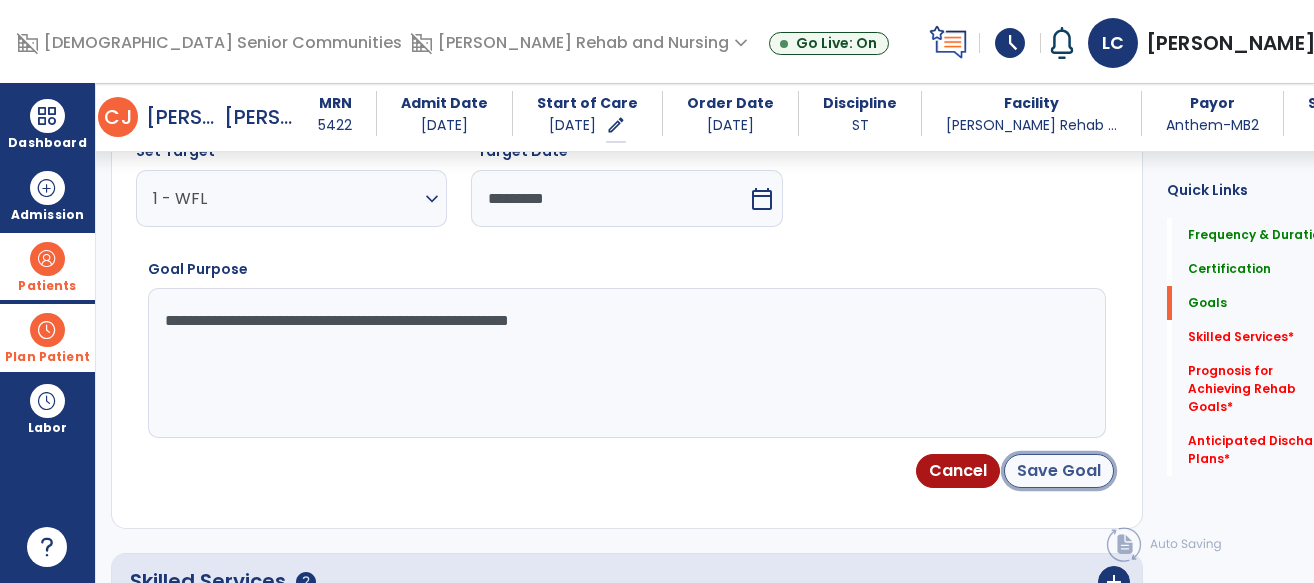 click on "Save Goal" at bounding box center (1059, 471) 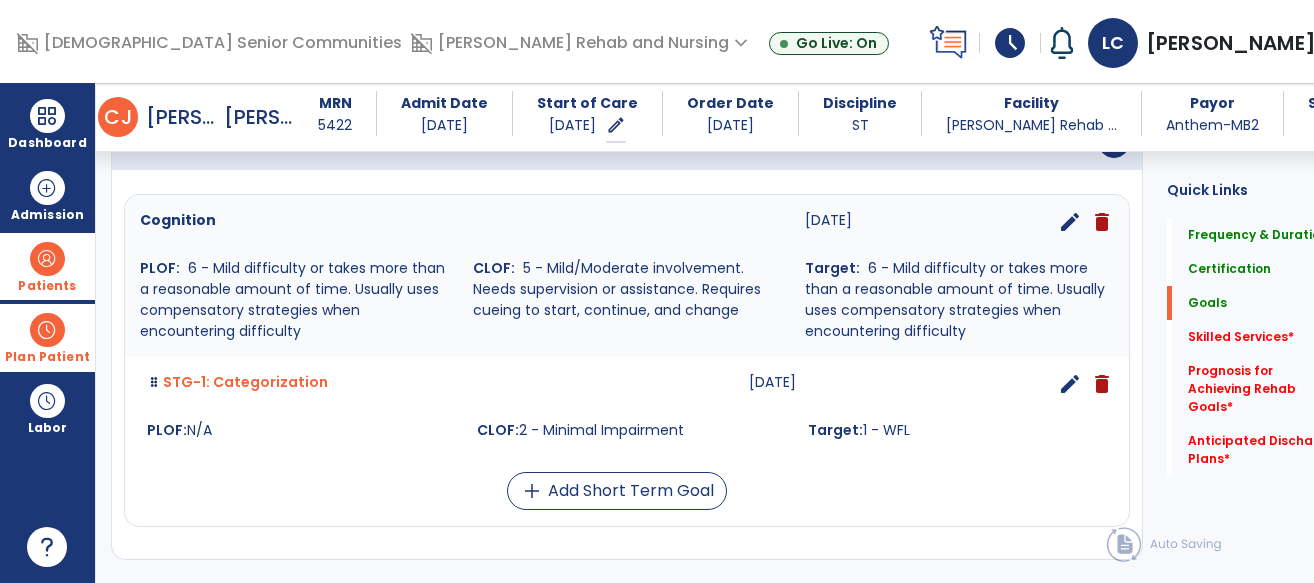 scroll, scrollTop: 516, scrollLeft: 0, axis: vertical 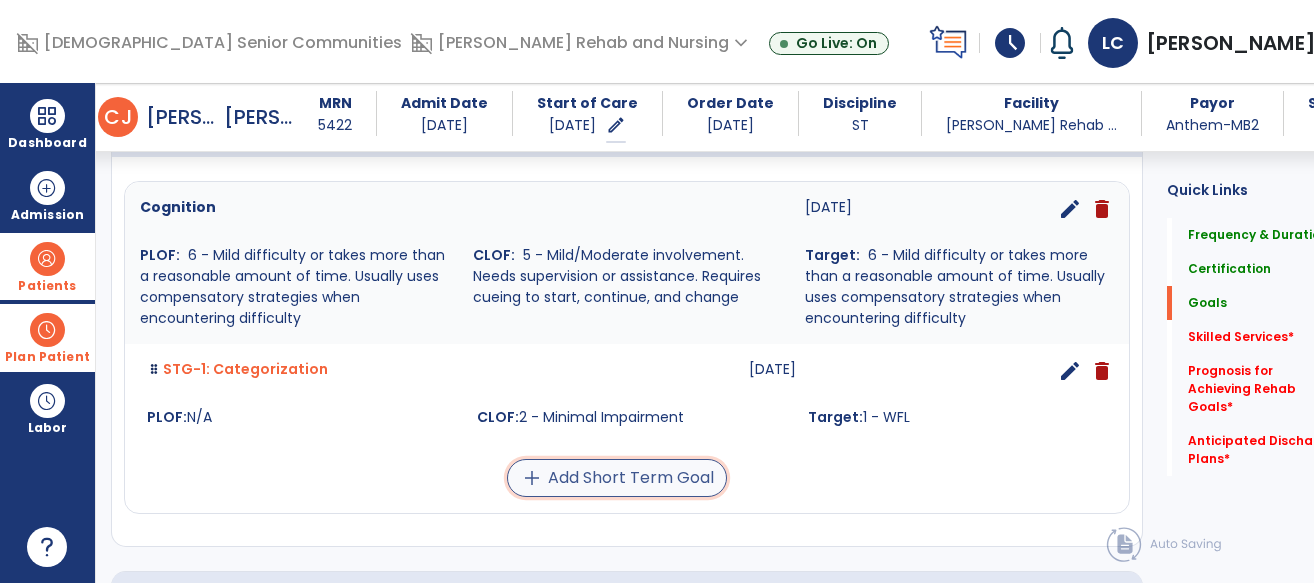 click on "add  Add Short Term Goal" at bounding box center [617, 478] 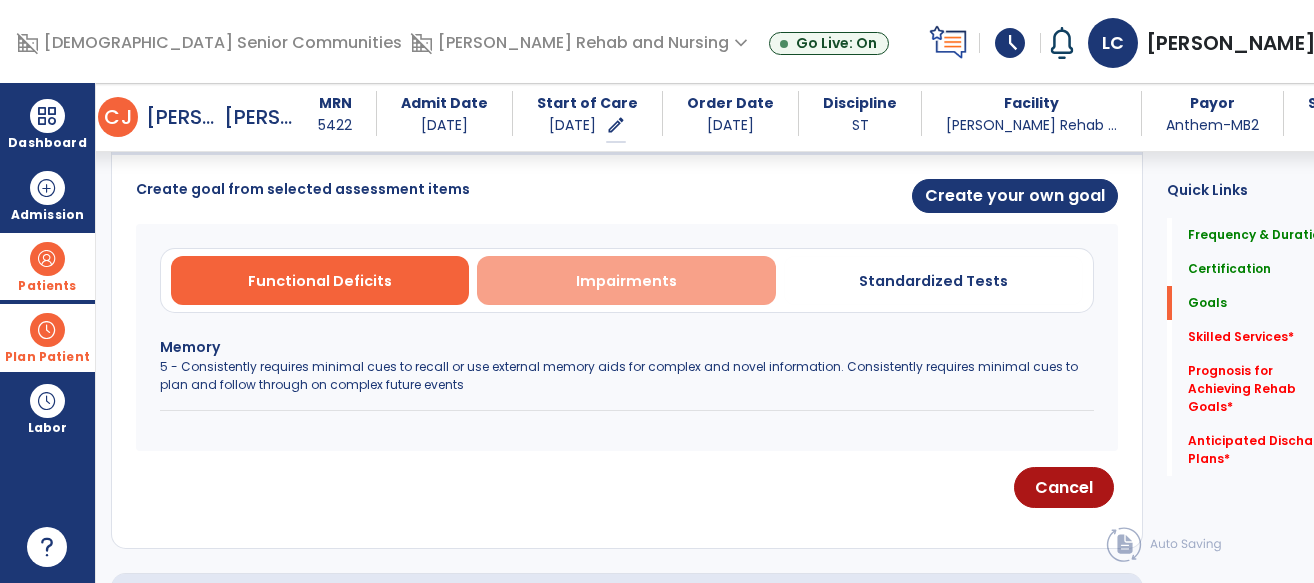click on "Impairments" at bounding box center [626, 280] 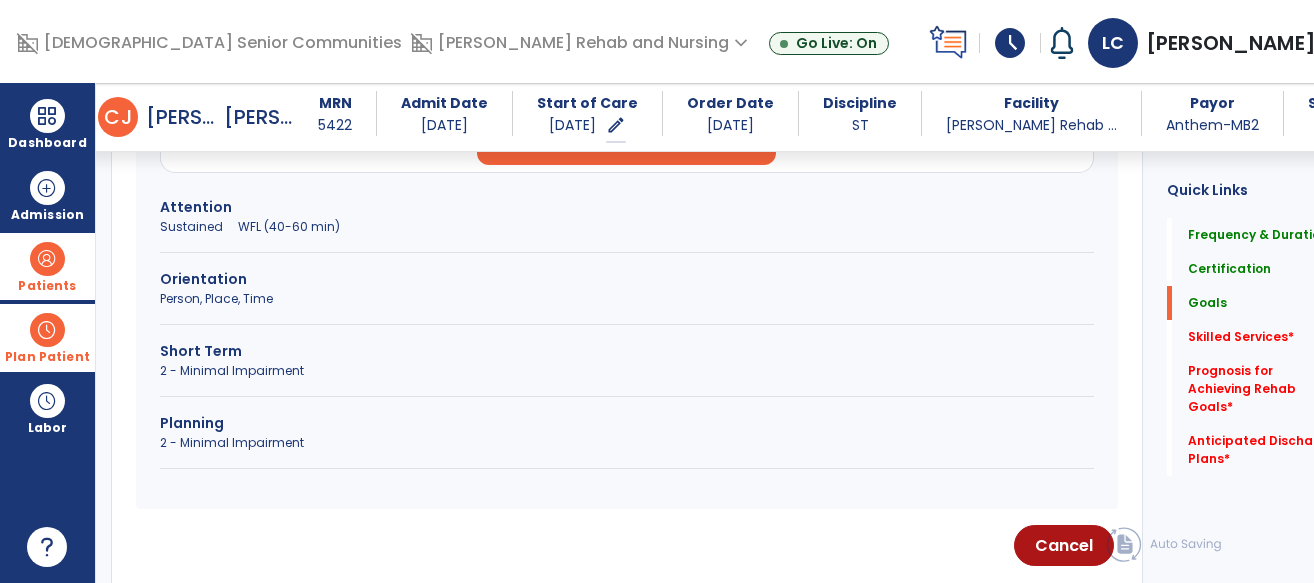 scroll, scrollTop: 720, scrollLeft: 0, axis: vertical 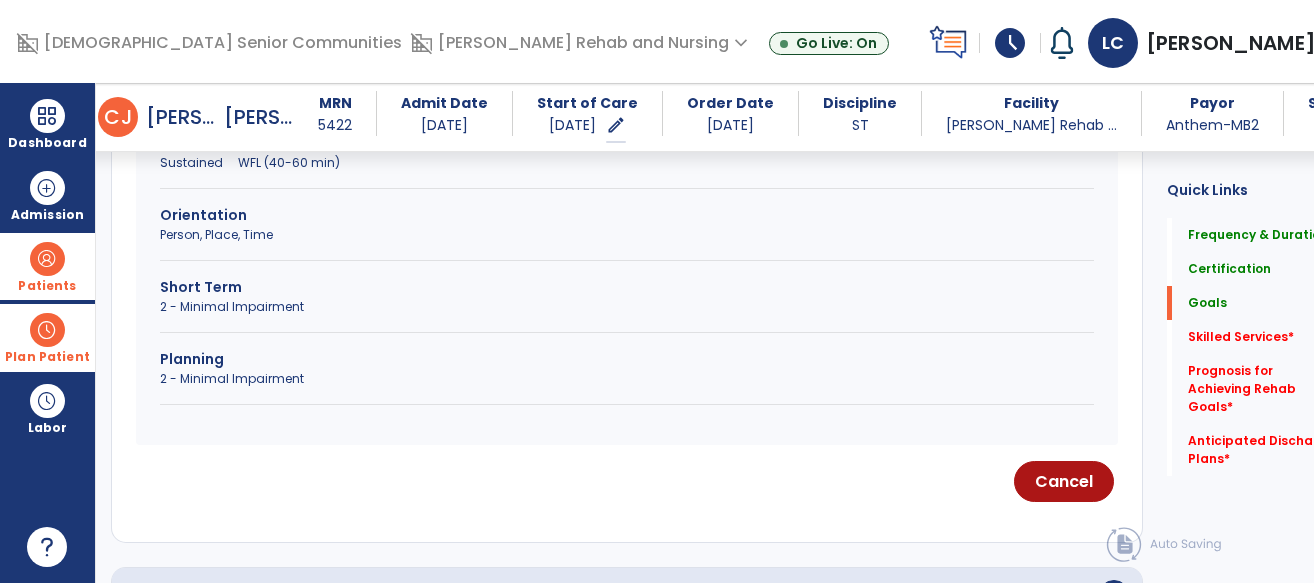click on "Planning" at bounding box center [627, 359] 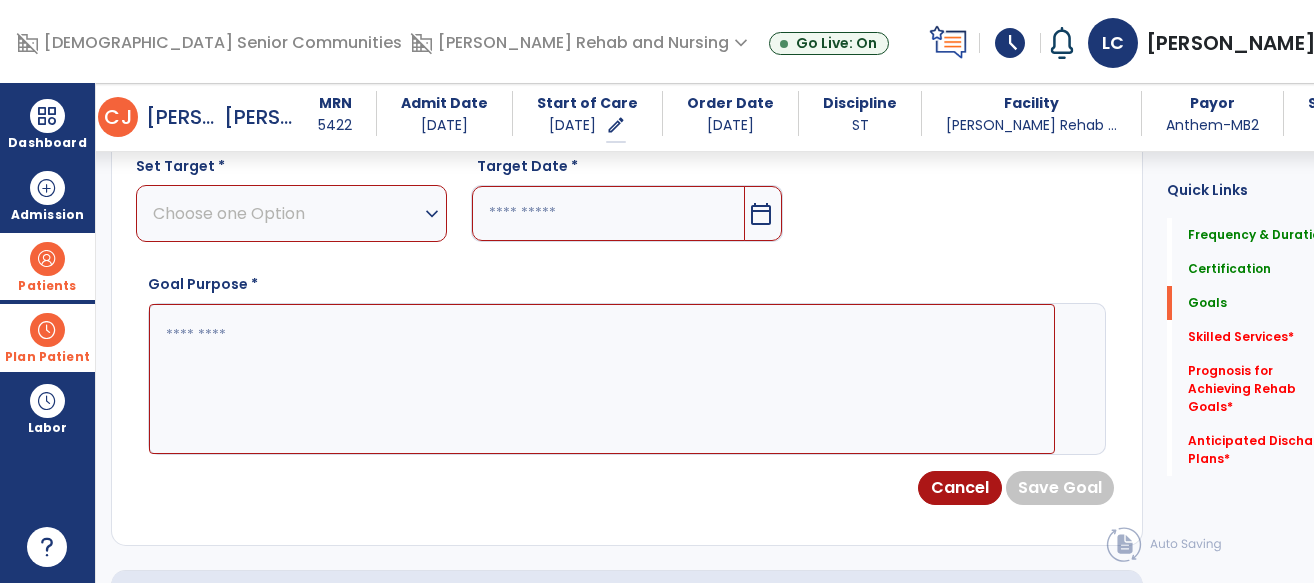 click on "Choose one Option" at bounding box center (286, 213) 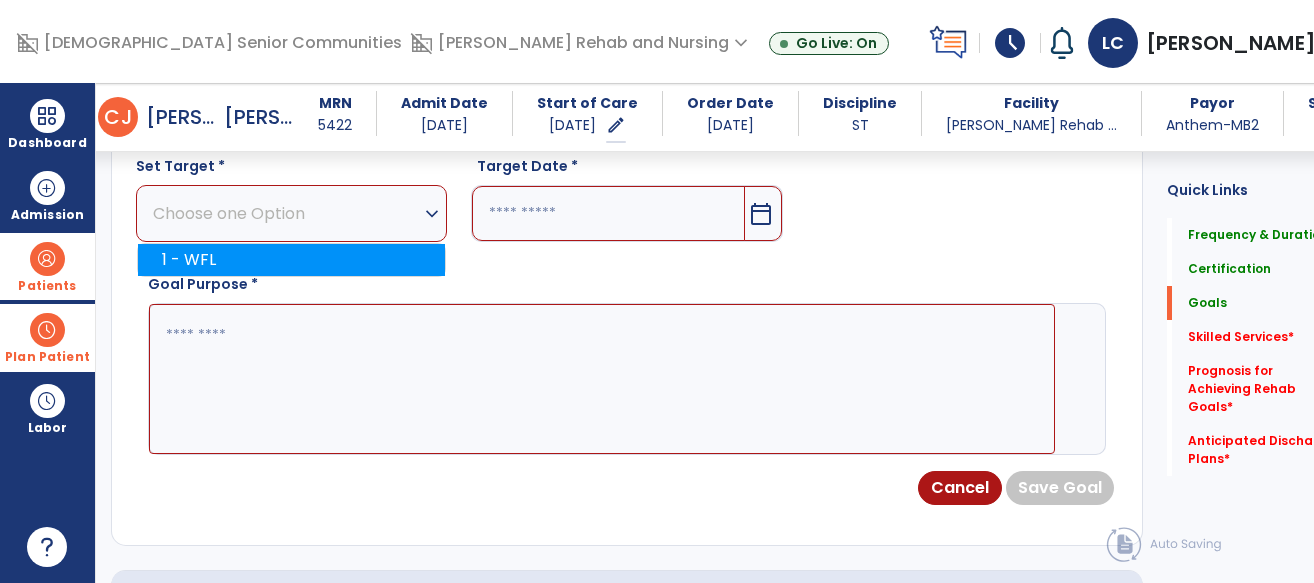 click on "1 - WFL" at bounding box center (291, 260) 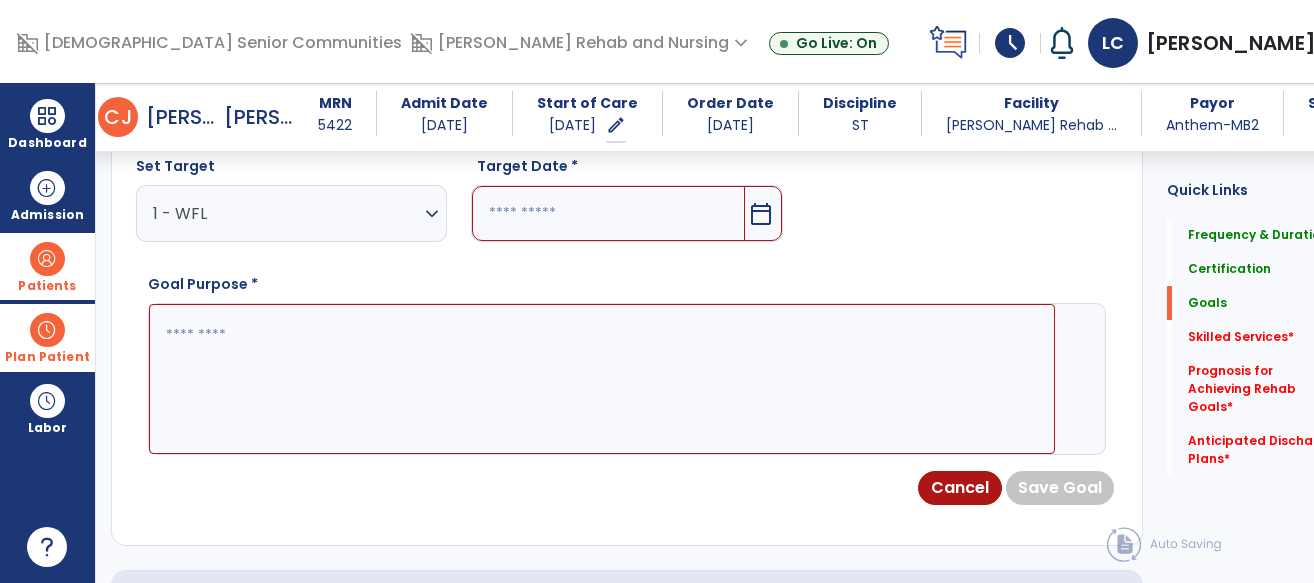 click on "calendar_today" at bounding box center [761, 214] 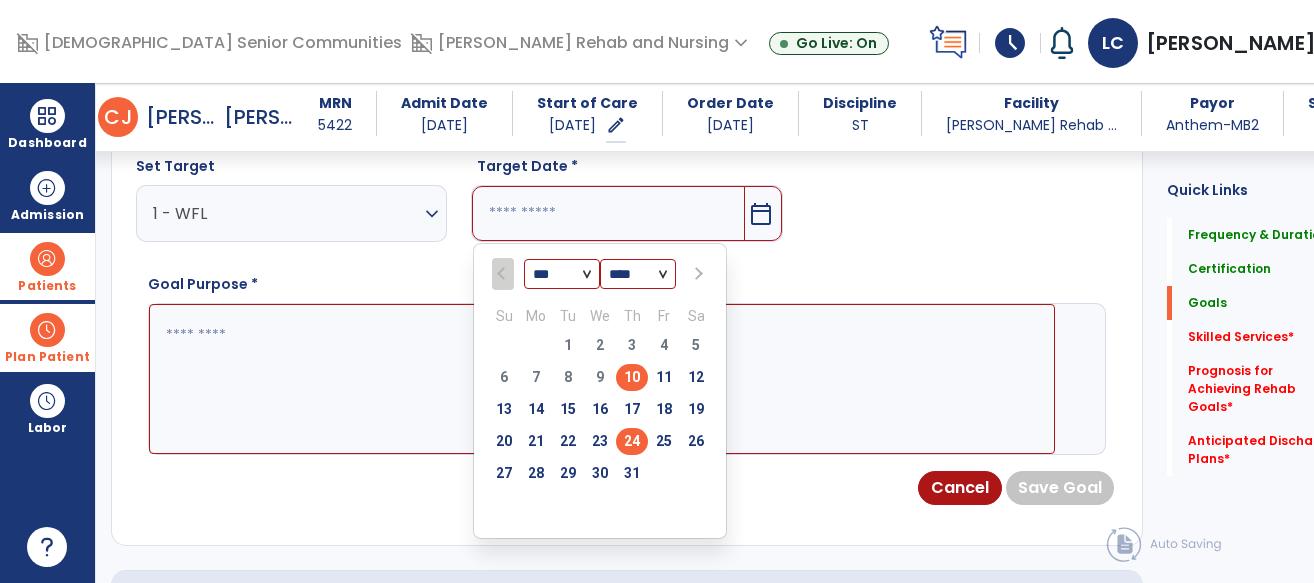 click on "24" at bounding box center [632, 441] 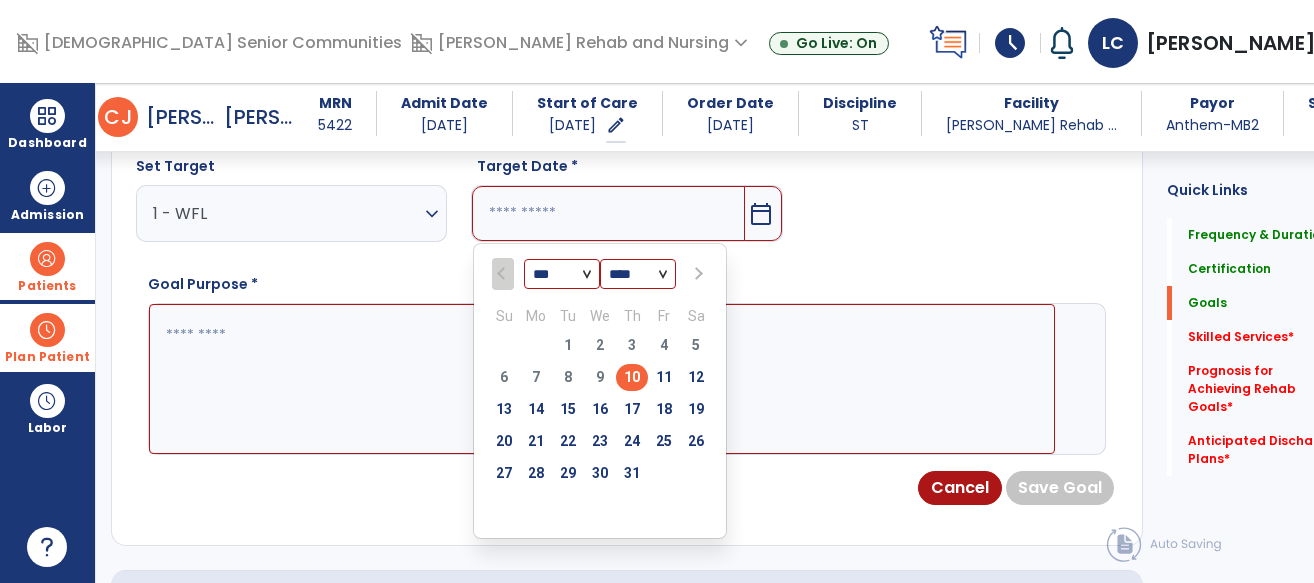 type on "*********" 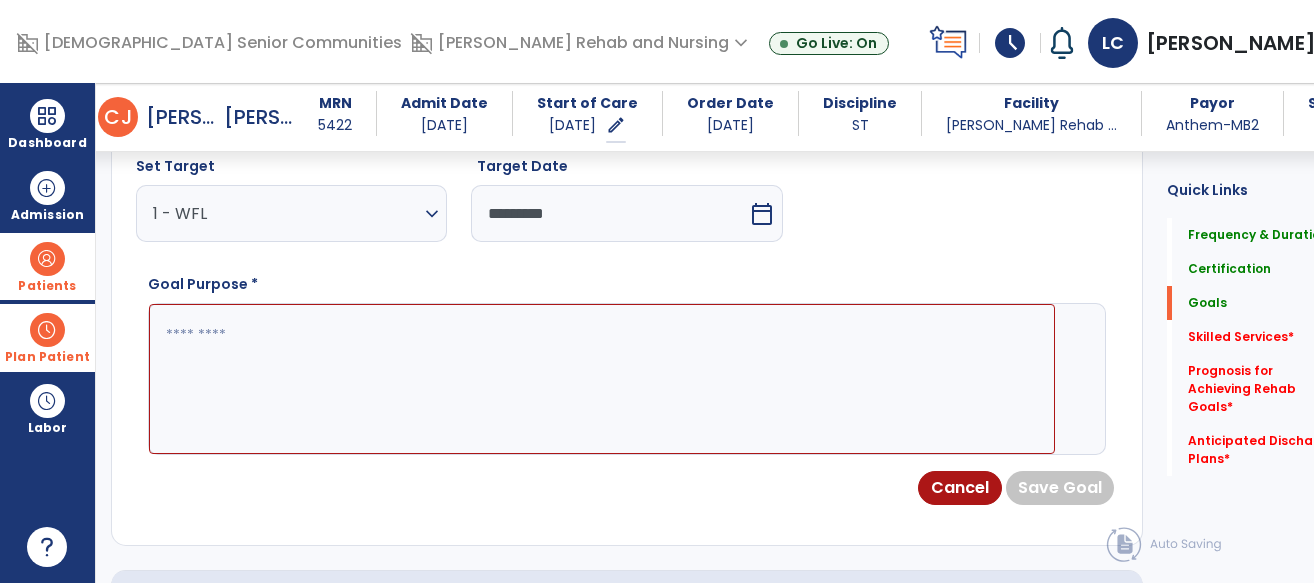 click at bounding box center [602, 379] 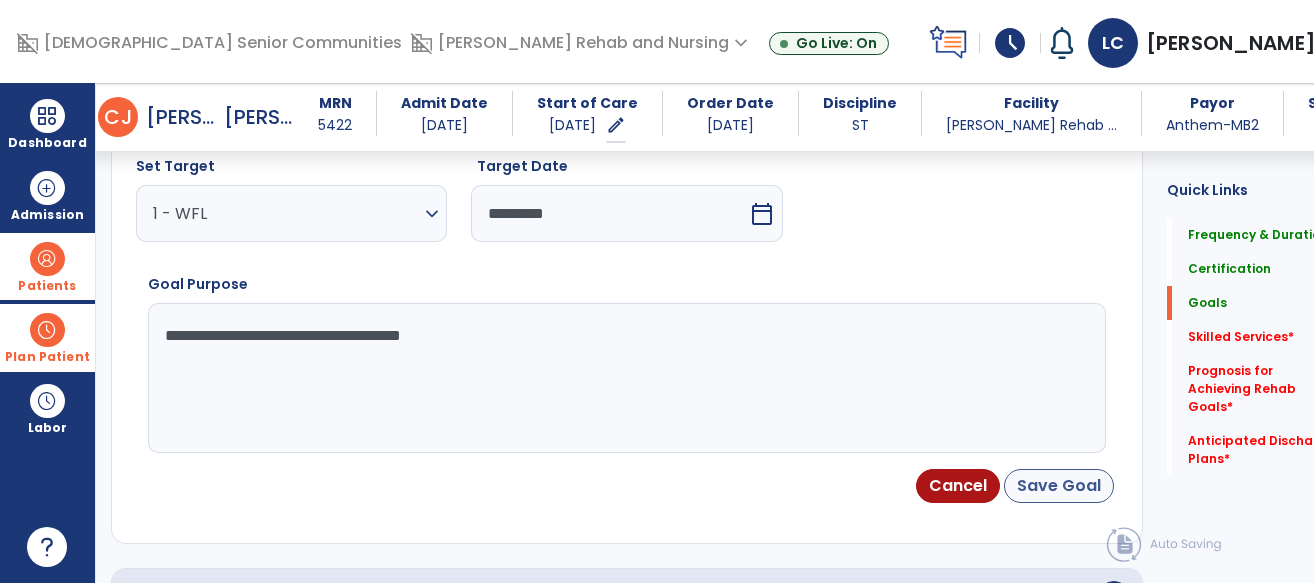 type on "**********" 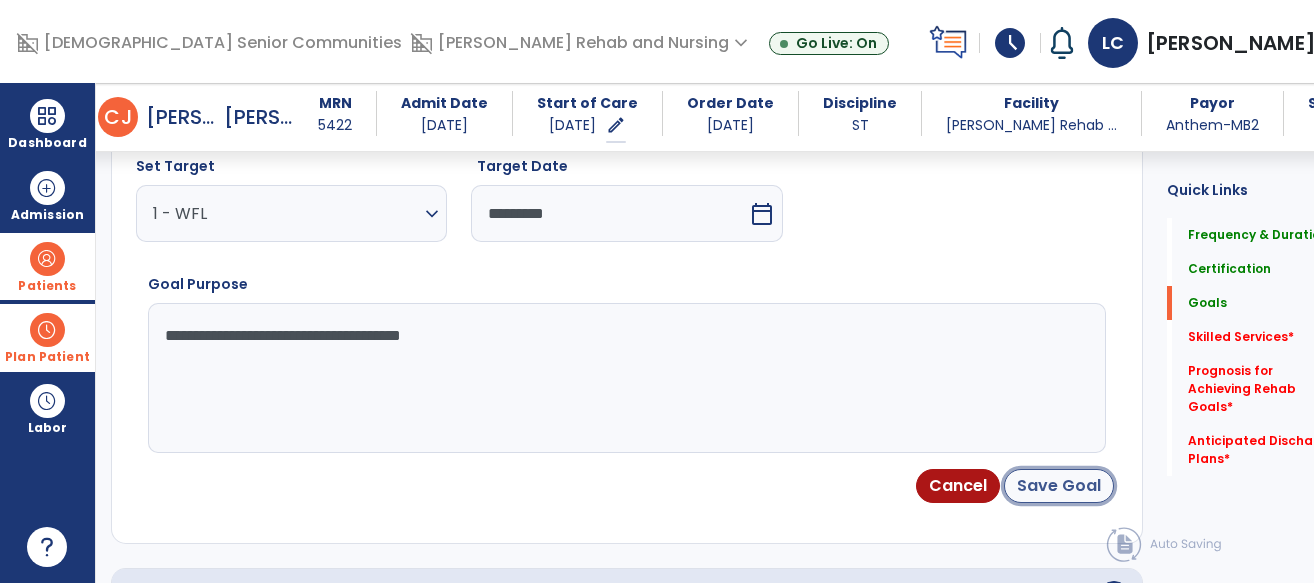 click on "Save Goal" at bounding box center [1059, 486] 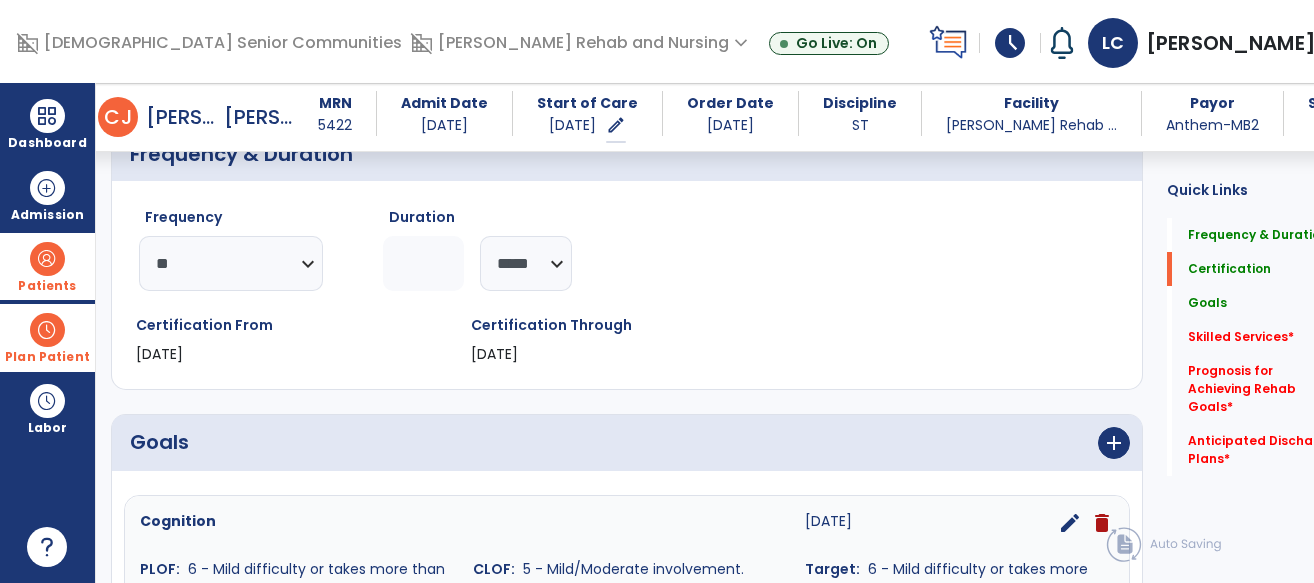 scroll, scrollTop: 328, scrollLeft: 0, axis: vertical 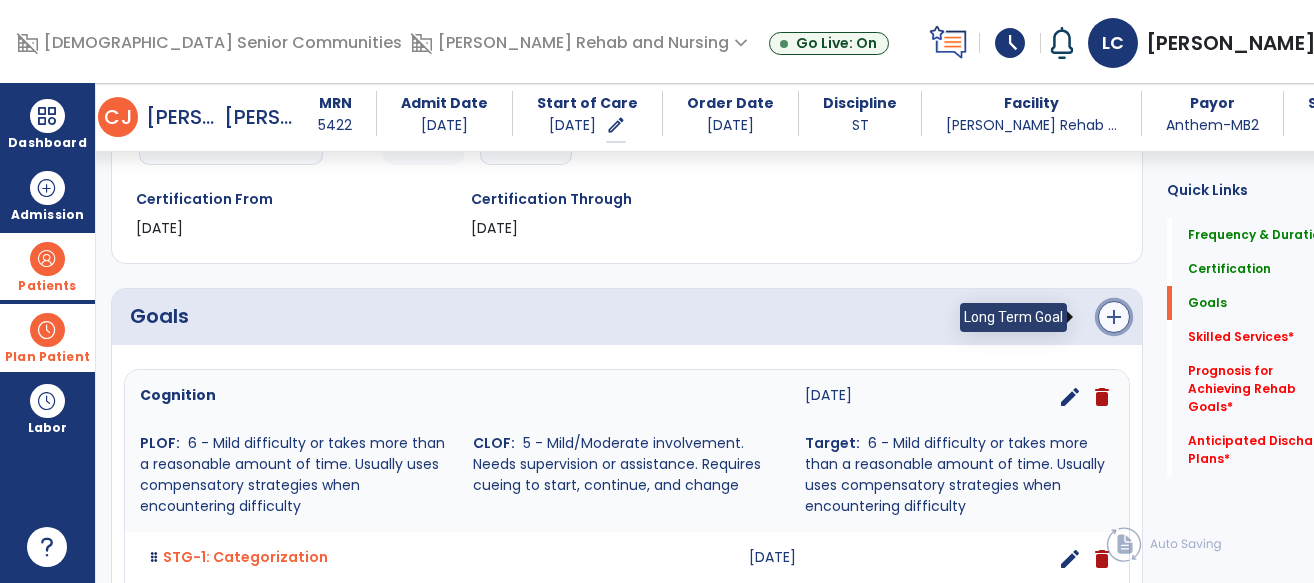 click on "add" at bounding box center (1114, 317) 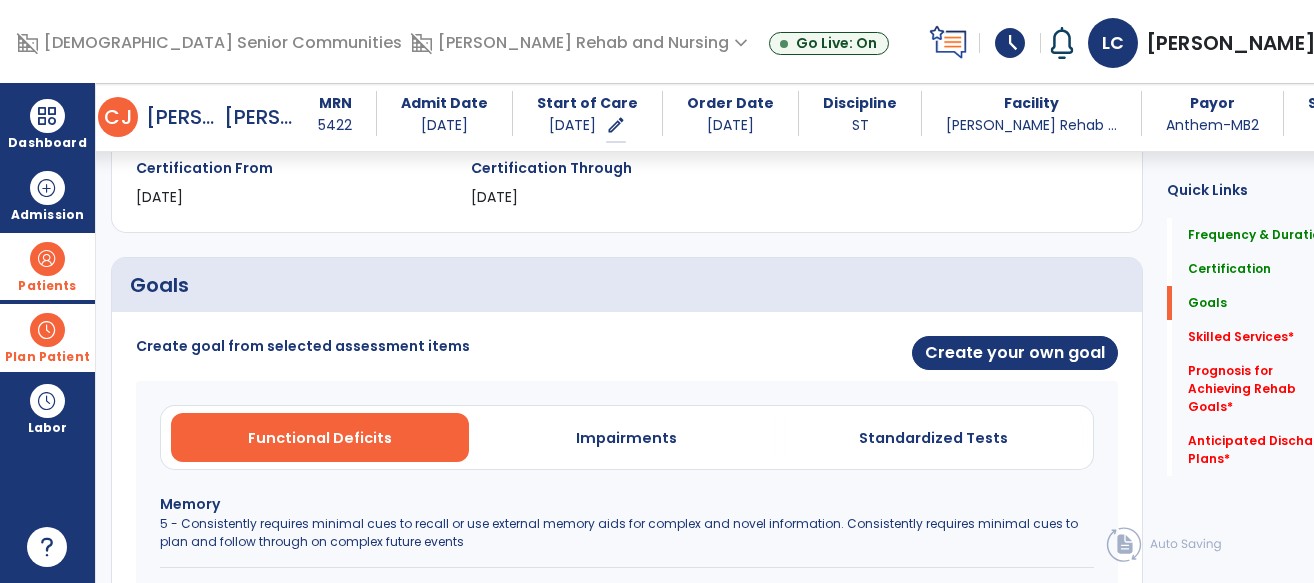 scroll, scrollTop: 411, scrollLeft: 0, axis: vertical 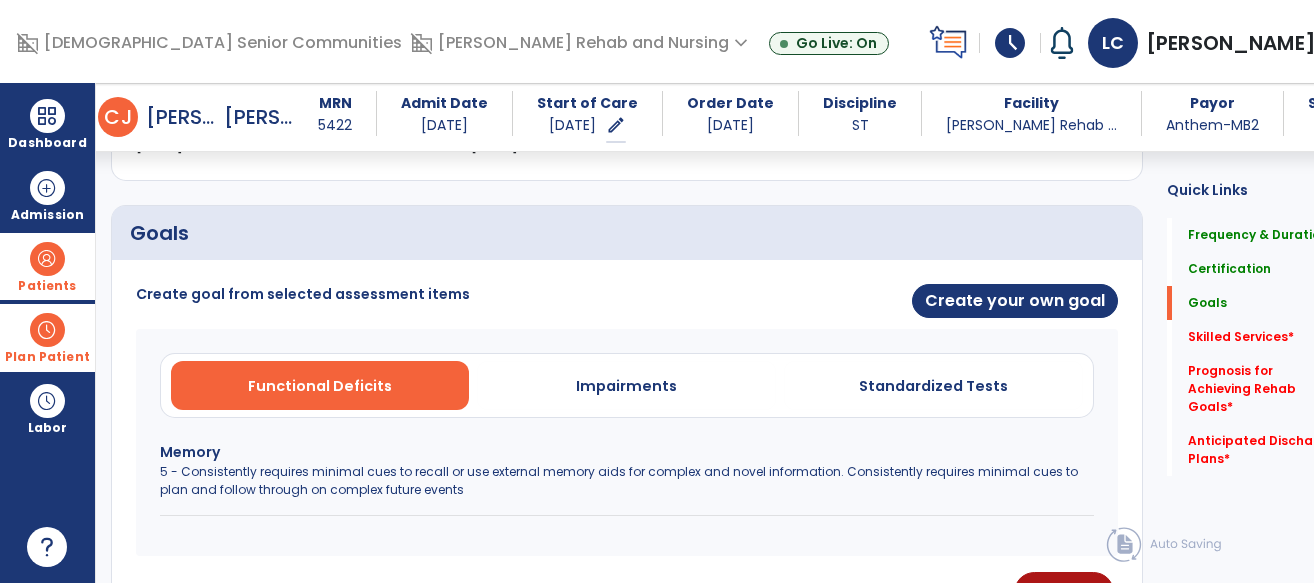 click on "Memory 5 - Consistently requires minimal cues to recall or use external memory aids for complex and novel information.  Consistently requires minimal cues to plan and follow through on complex future events" at bounding box center [627, 479] 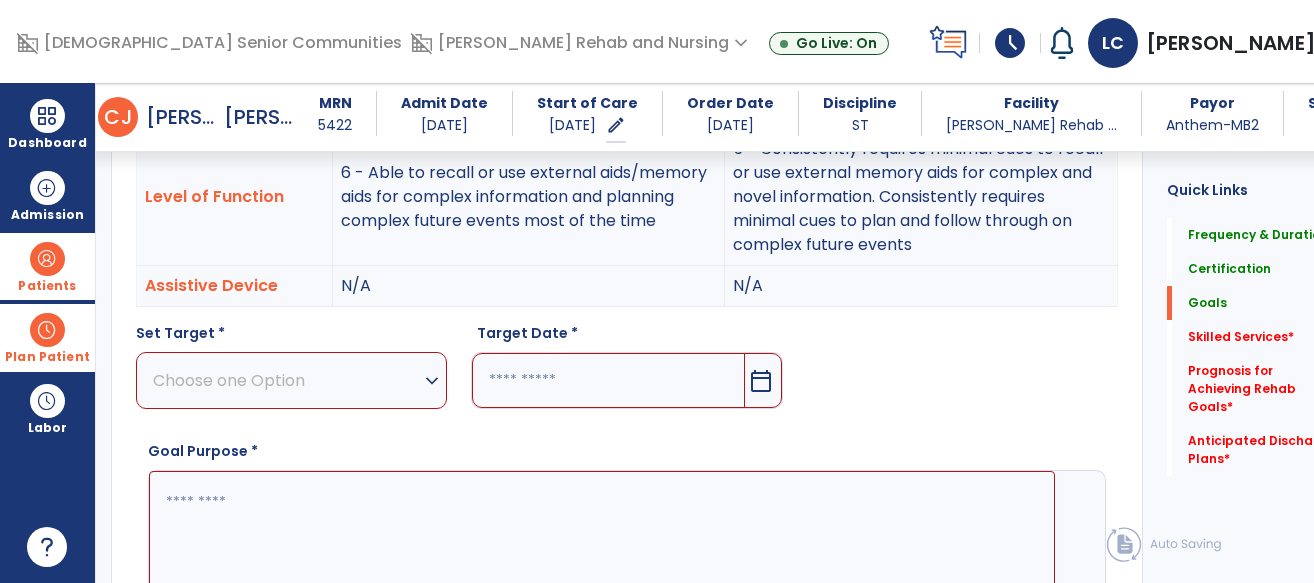 scroll, scrollTop: 663, scrollLeft: 0, axis: vertical 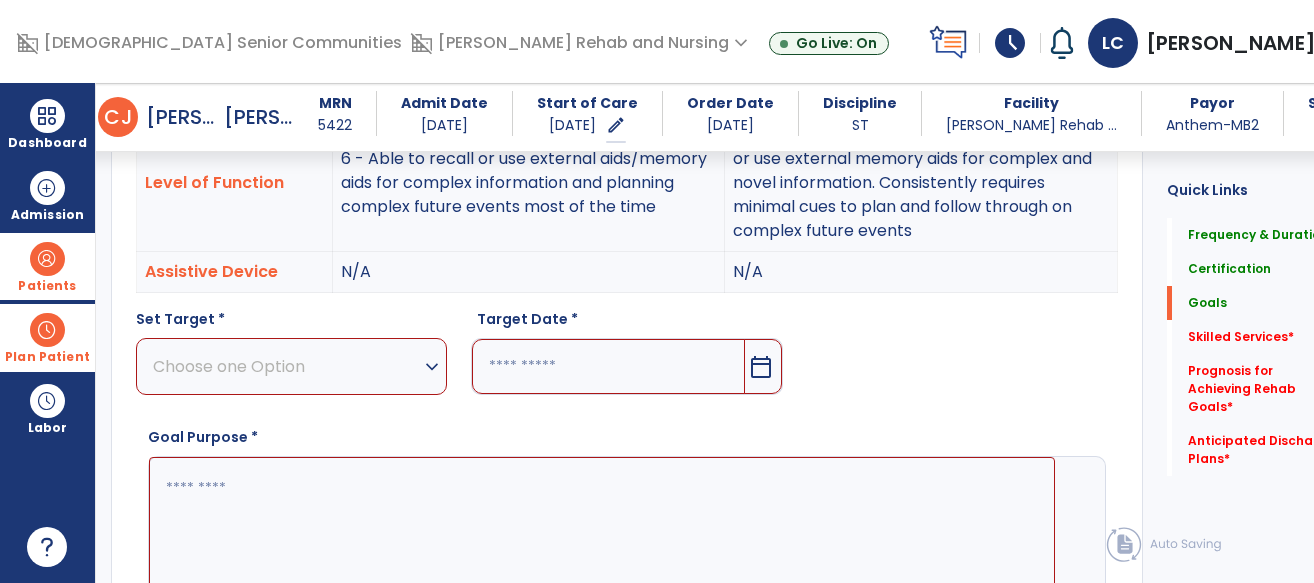 click on "Choose one Option" at bounding box center [286, 366] 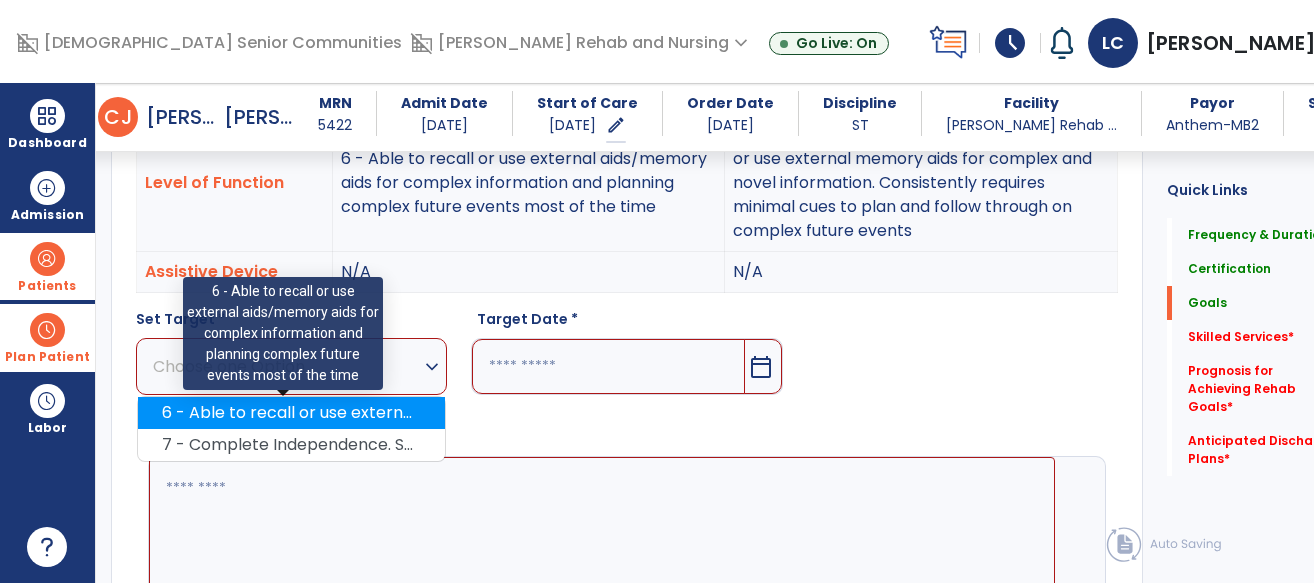 click on "6 - Able to recall or use external aids/memory aids for complex information and planning complex future events most of the time" at bounding box center (291, 413) 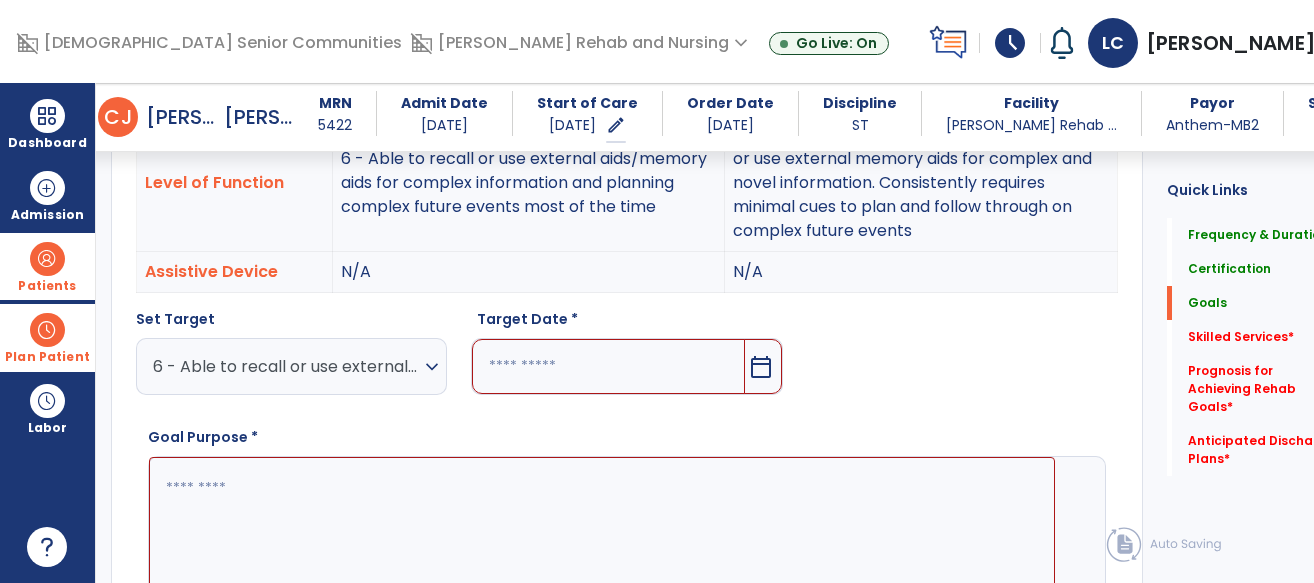 click on "calendar_today" at bounding box center (761, 367) 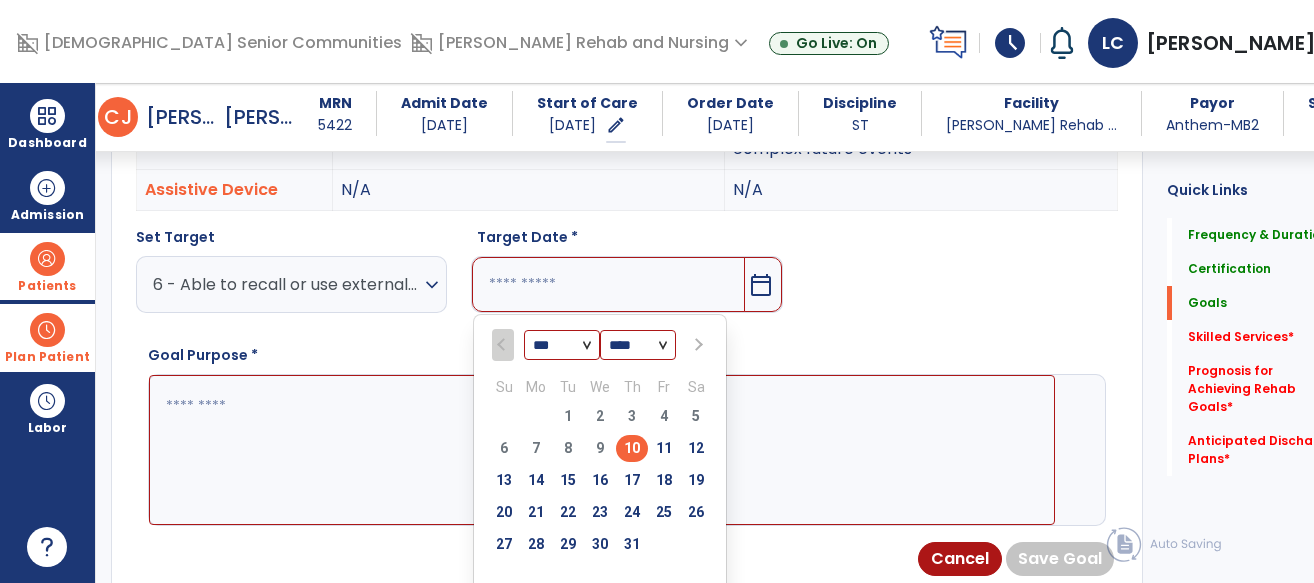 scroll, scrollTop: 776, scrollLeft: 0, axis: vertical 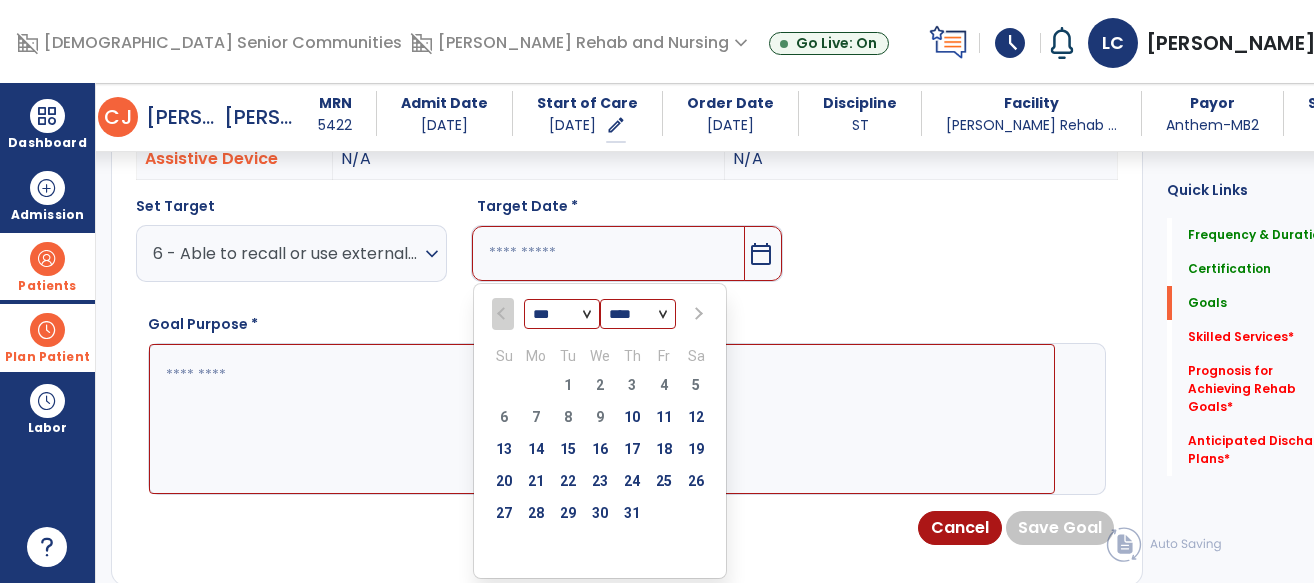 click at bounding box center [697, 314] 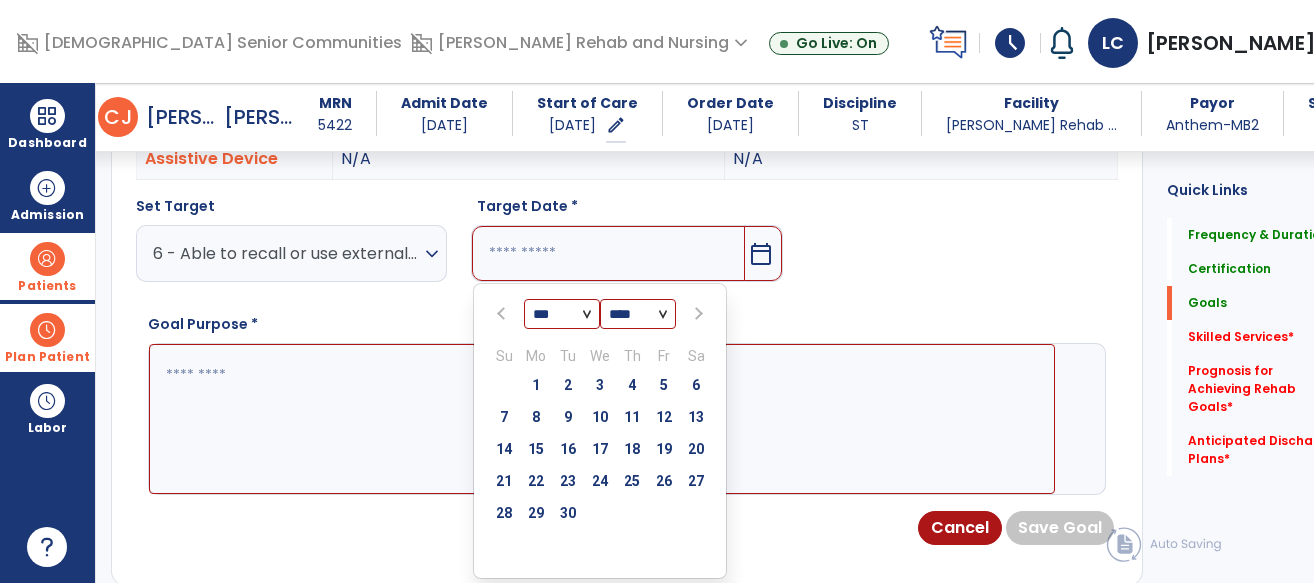 click at bounding box center [697, 314] 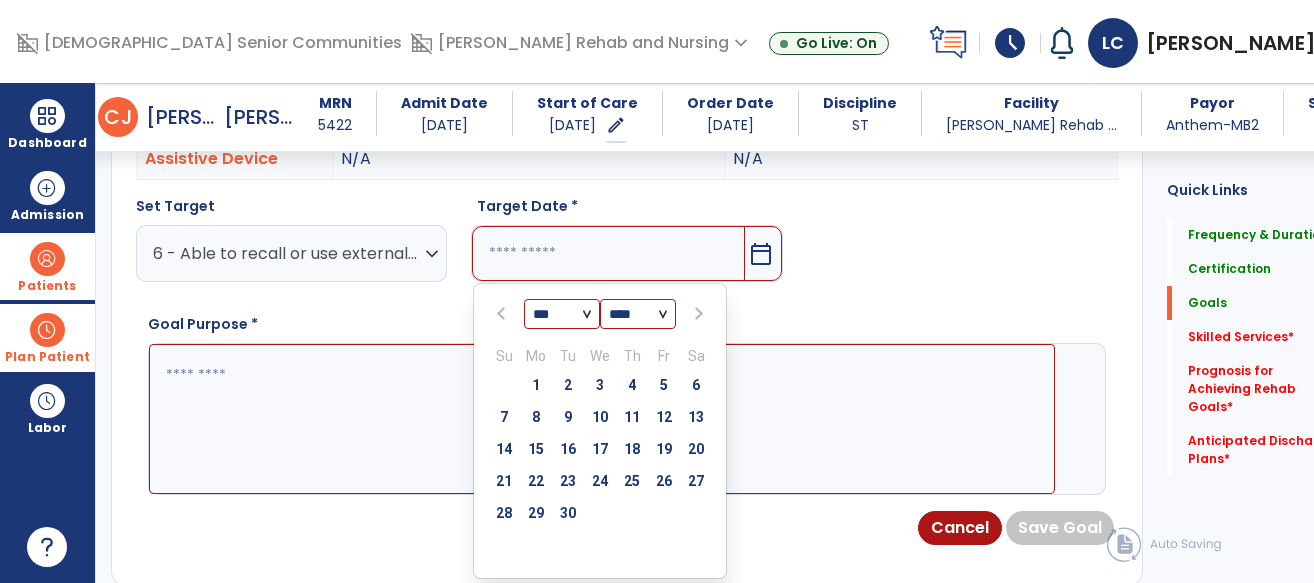 click at bounding box center (696, 314) 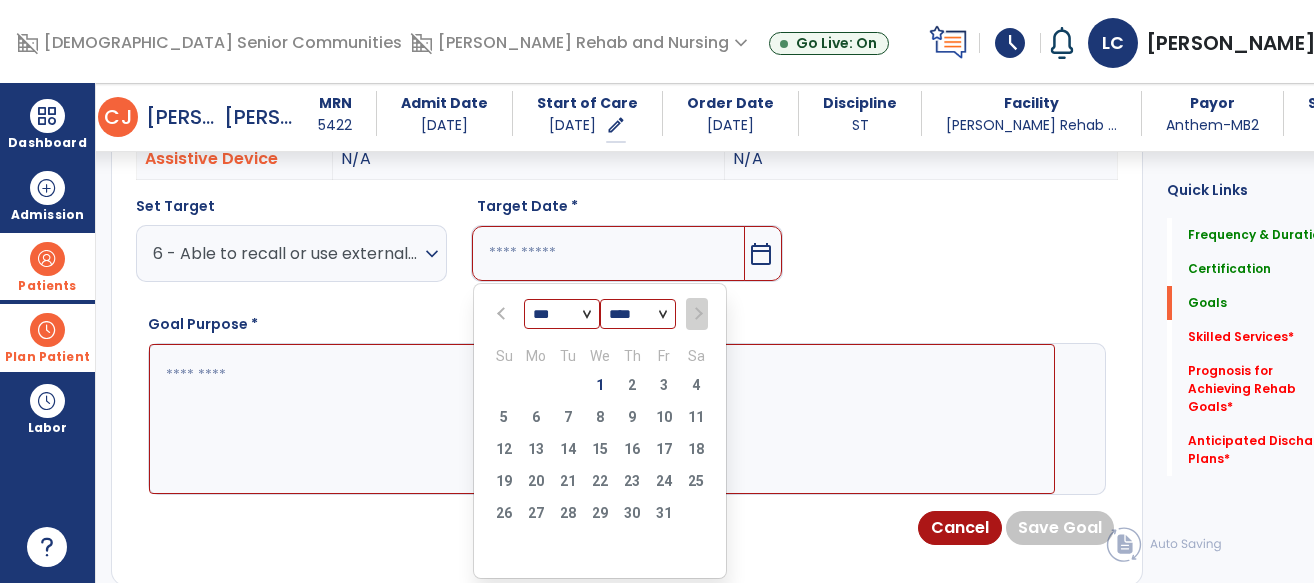 click at bounding box center (696, 314) 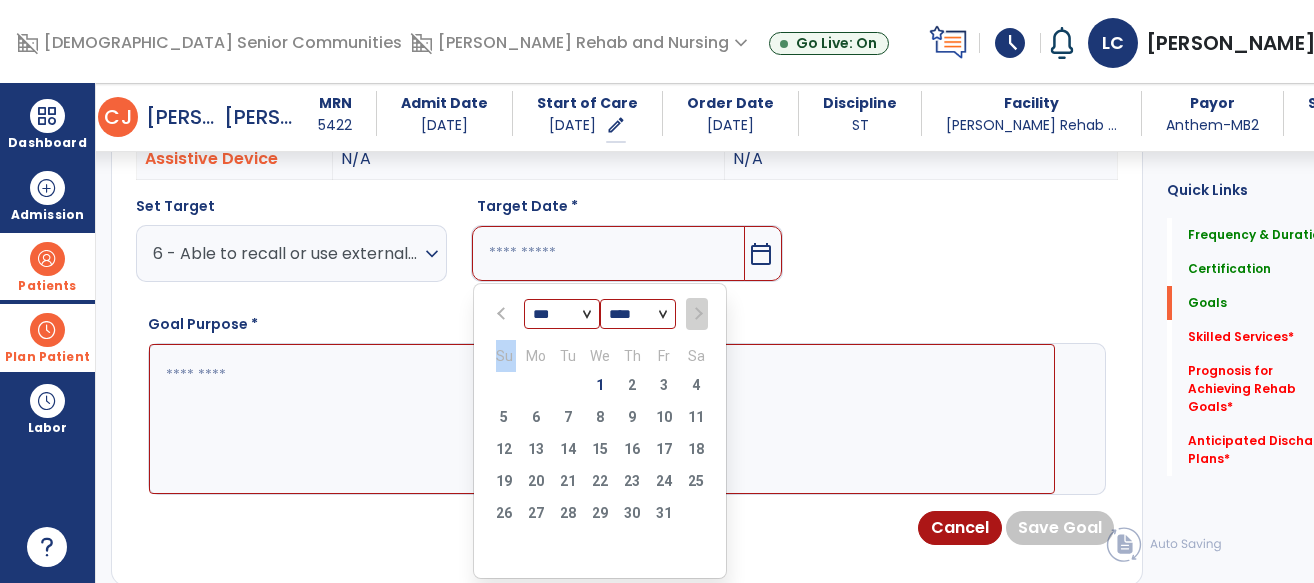 click at bounding box center [696, 314] 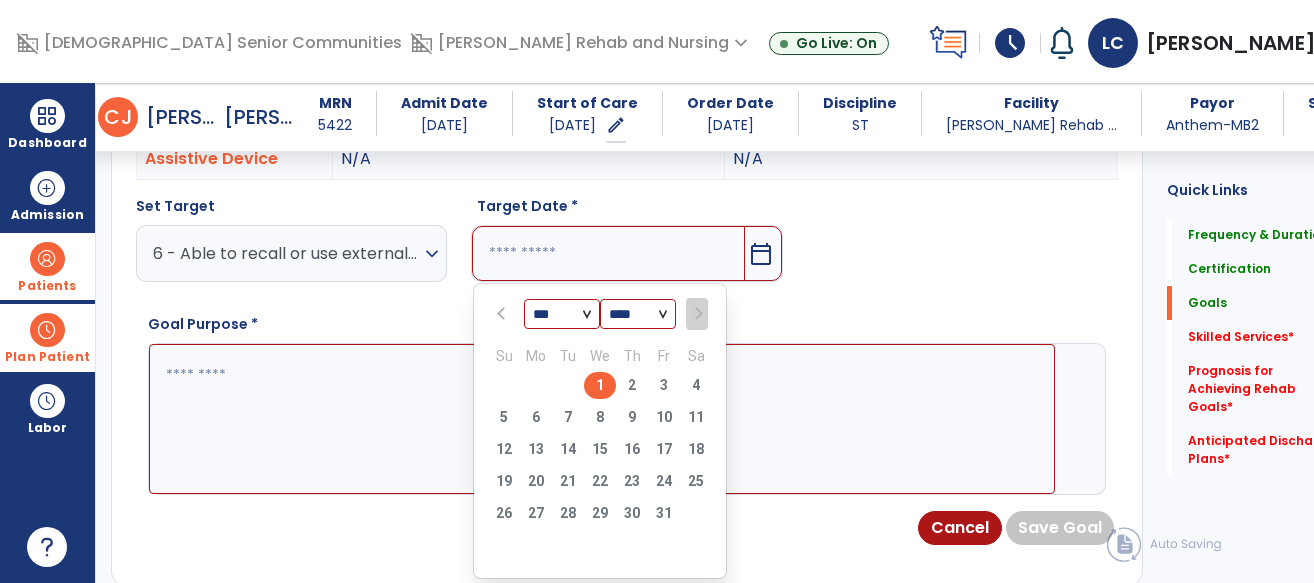 click on "1" at bounding box center [600, 385] 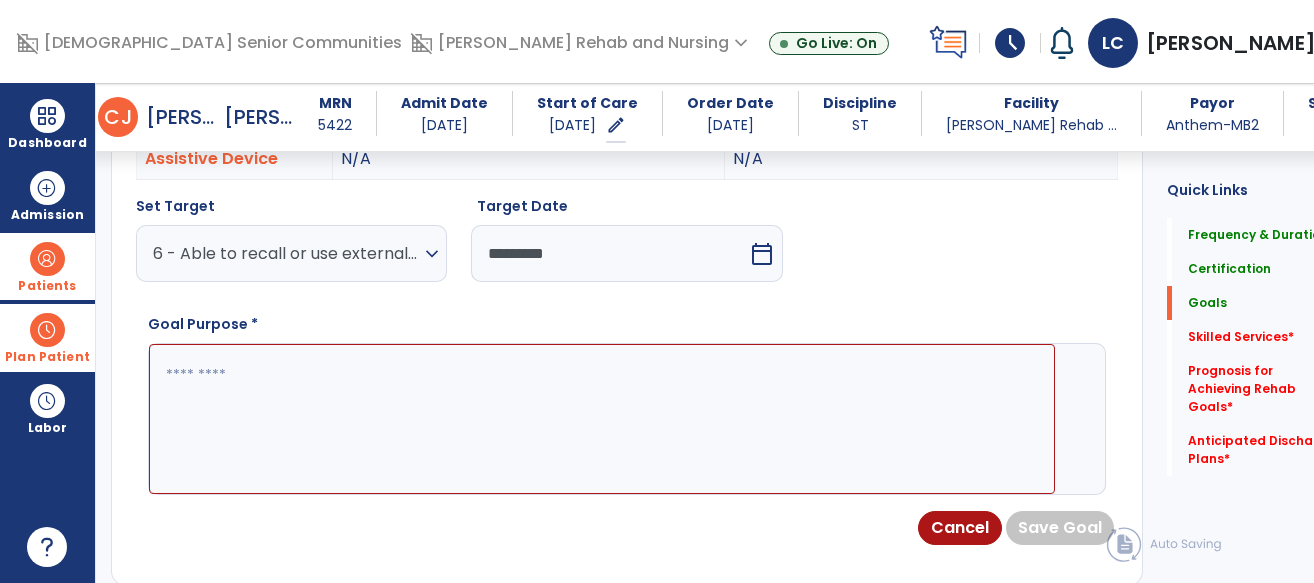 click at bounding box center [602, 419] 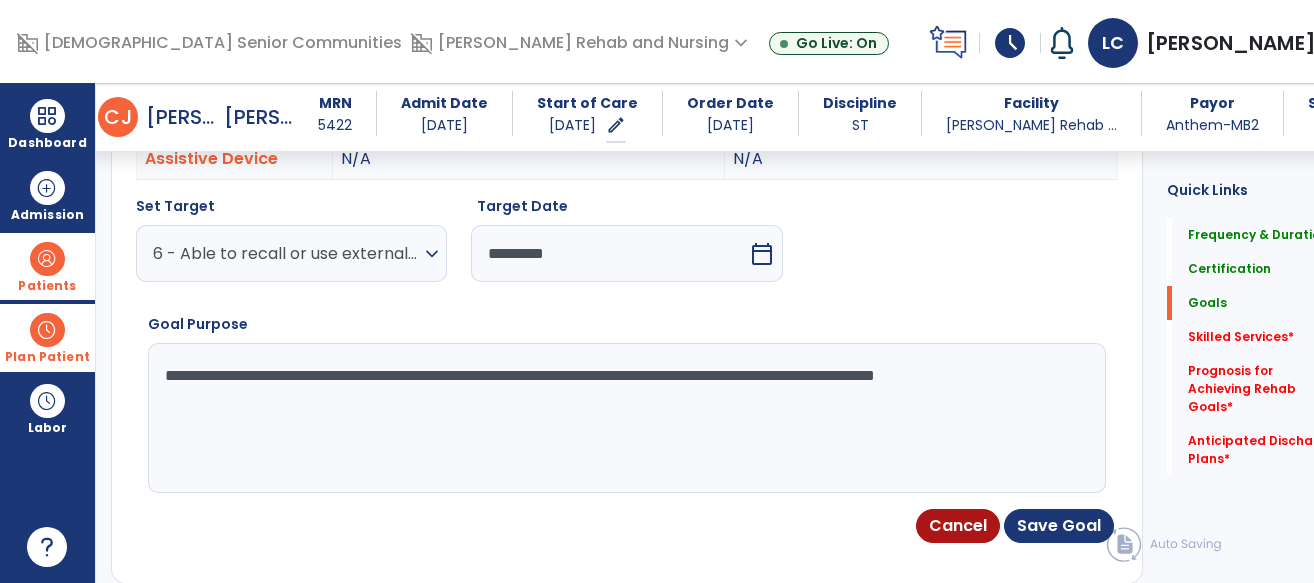 type on "**********" 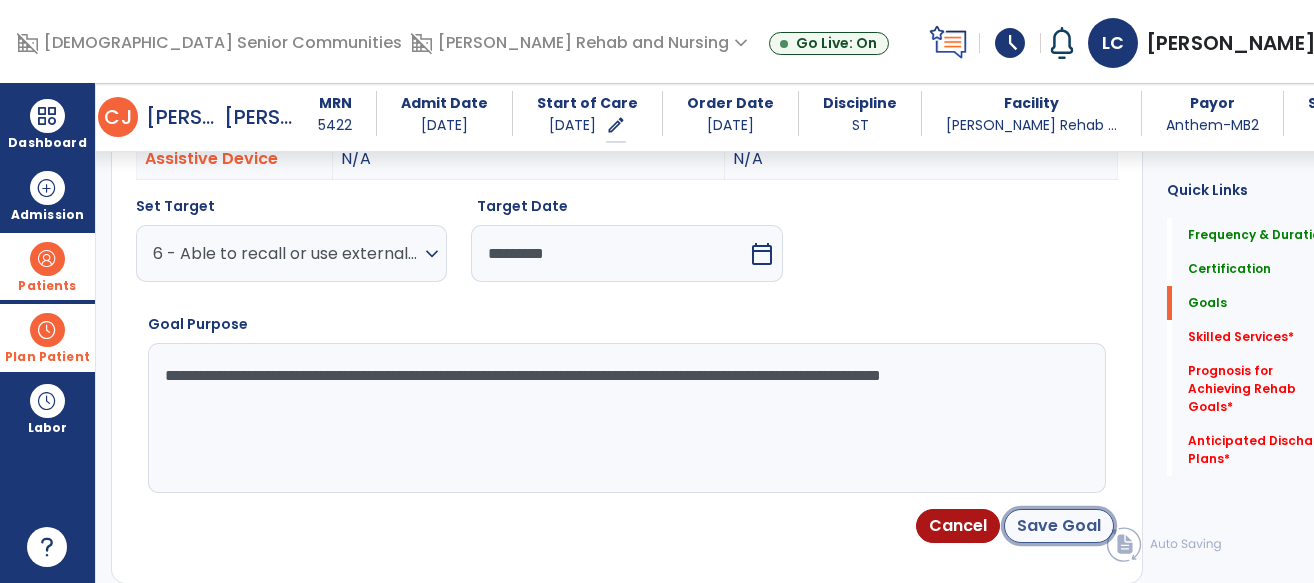 click on "Save Goal" at bounding box center [1059, 526] 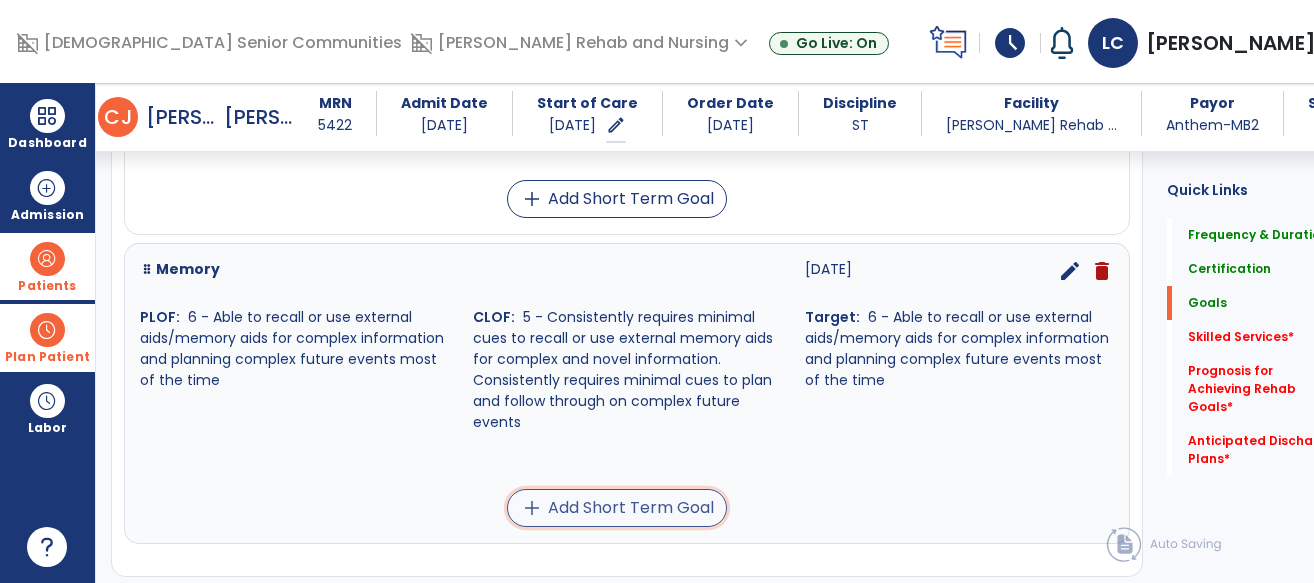 click on "add  Add Short Term Goal" at bounding box center [617, 508] 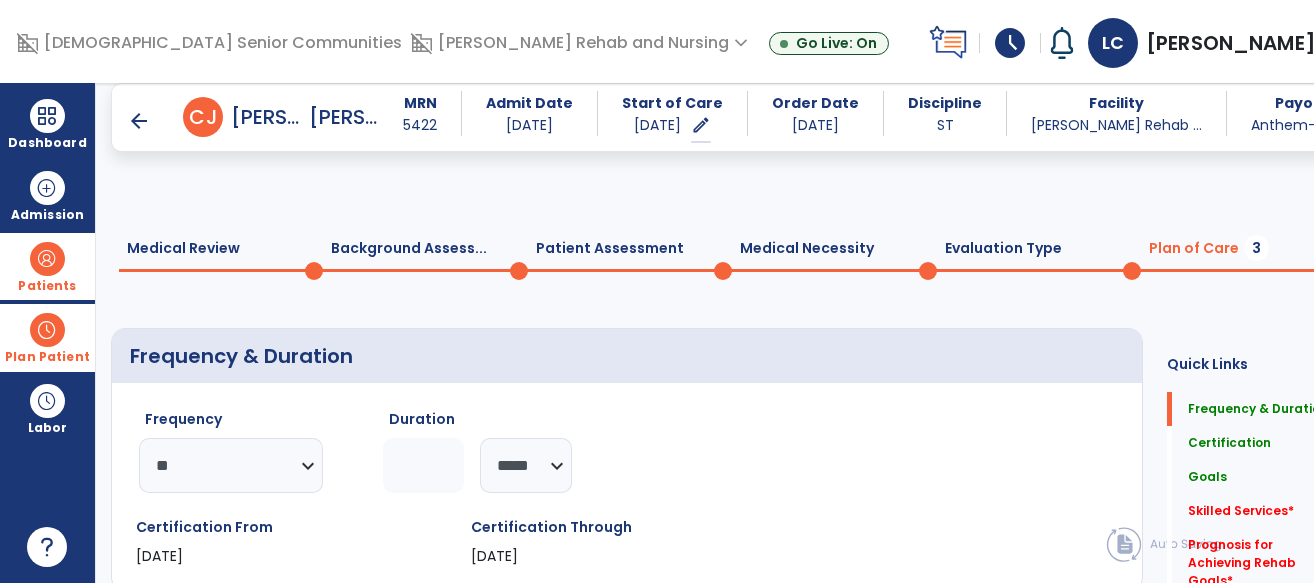 scroll, scrollTop: 366, scrollLeft: 0, axis: vertical 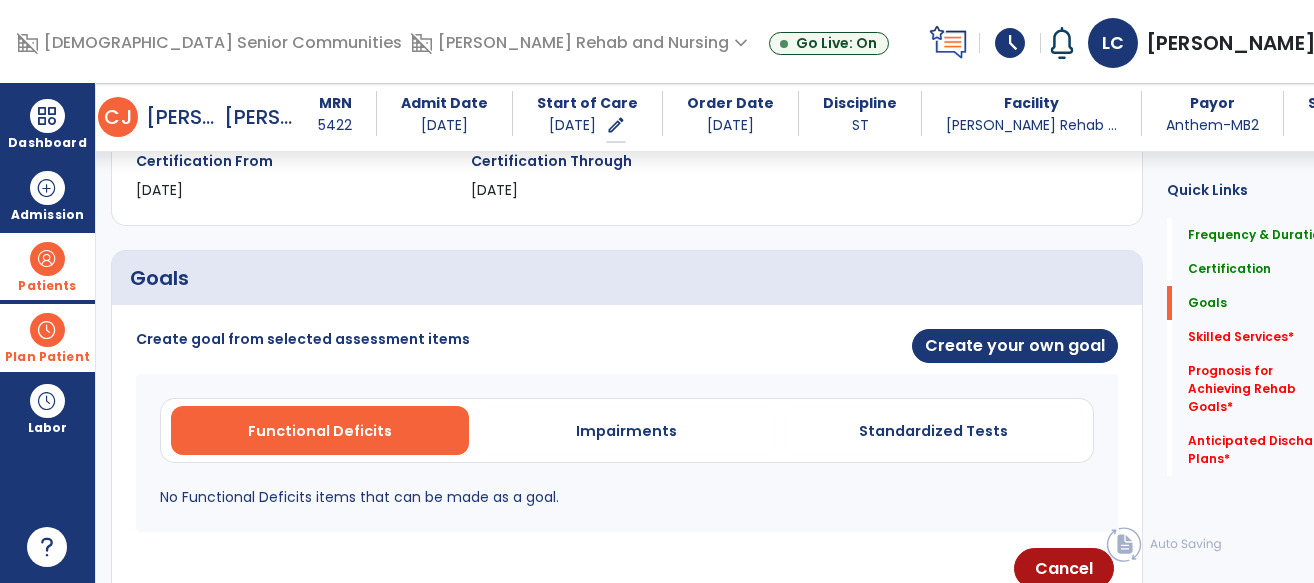 click on "Functional Deficits   Impairments   Standardized Tests  No Functional Deficits items that can be made as a goal." at bounding box center [627, 453] 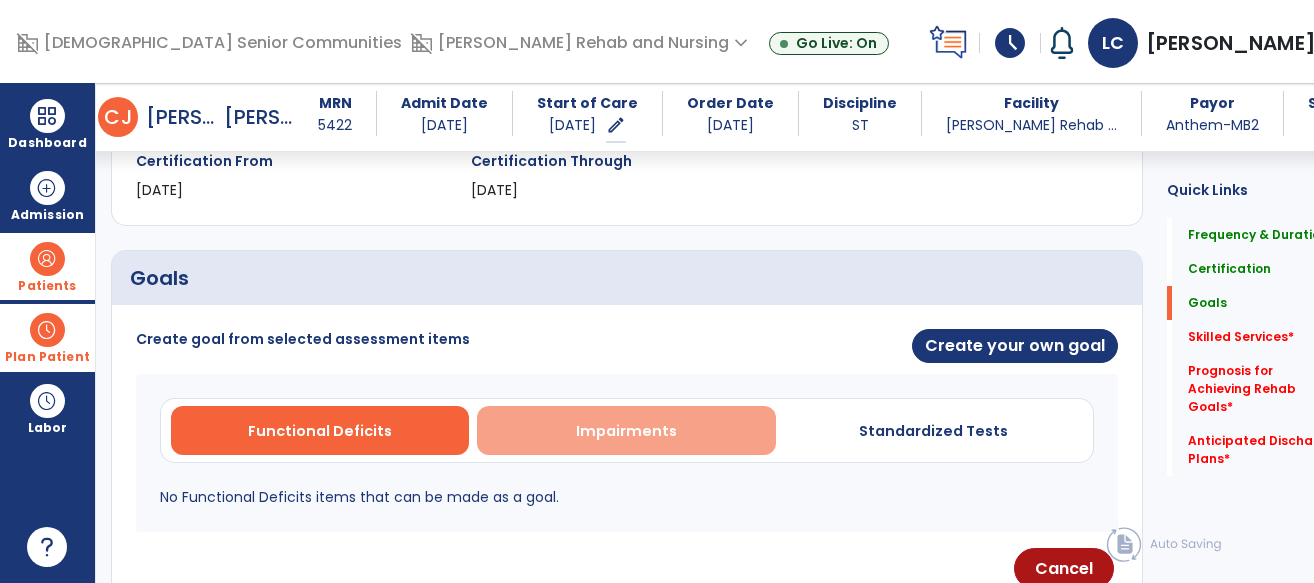 click on "Impairments" at bounding box center [626, 431] 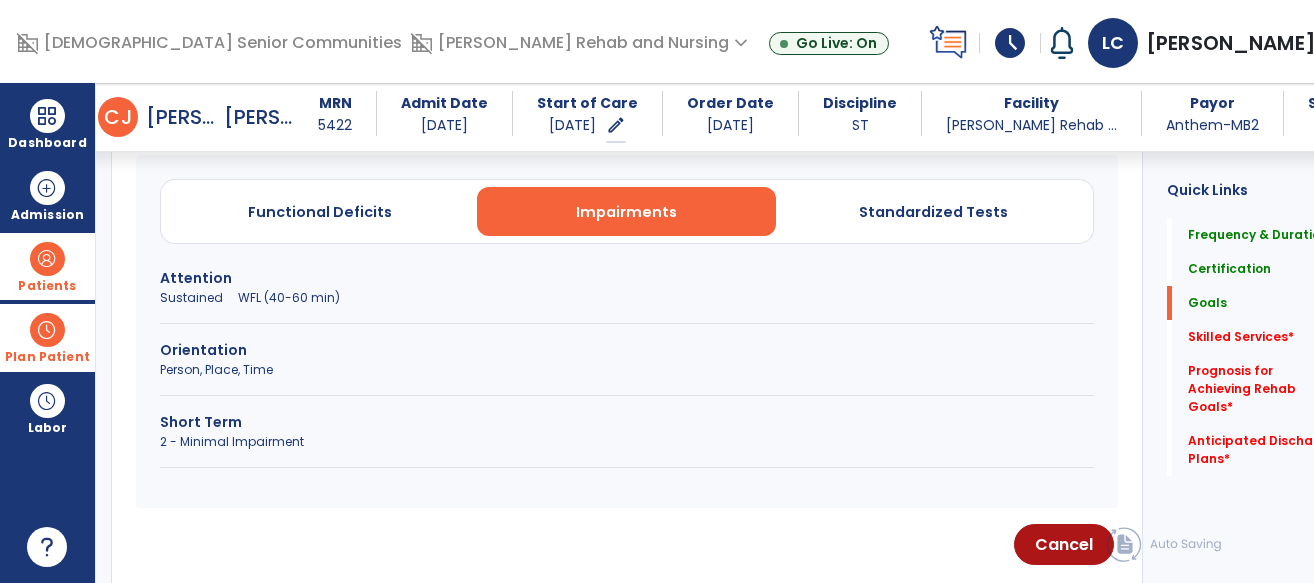 scroll, scrollTop: 586, scrollLeft: 0, axis: vertical 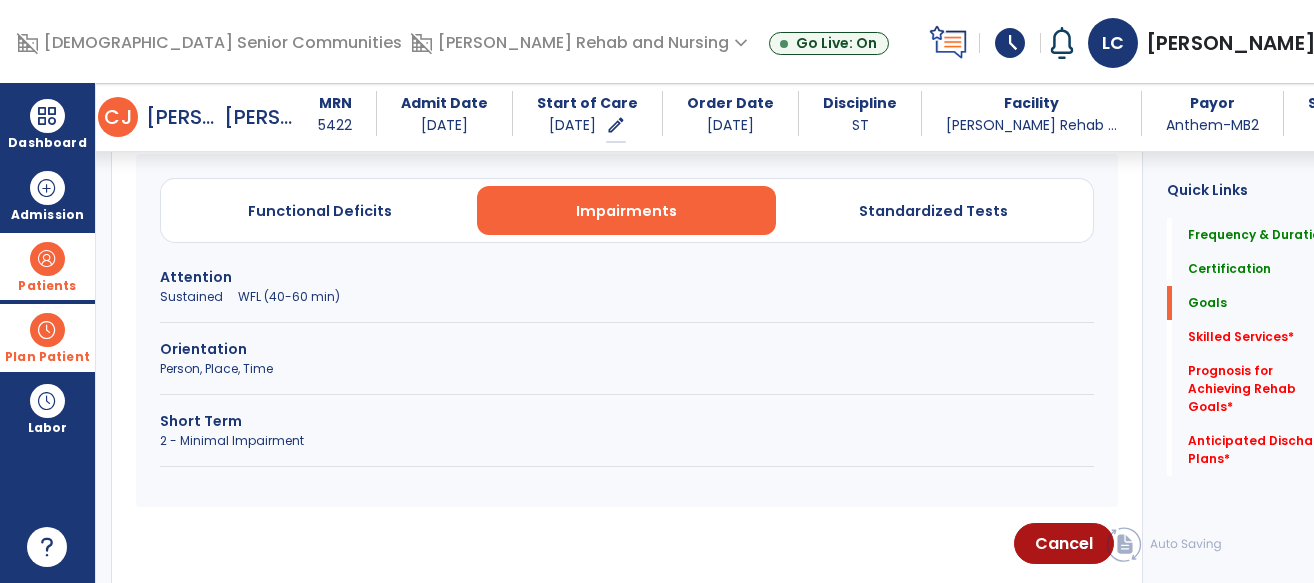 click on "Short Term" at bounding box center [627, 421] 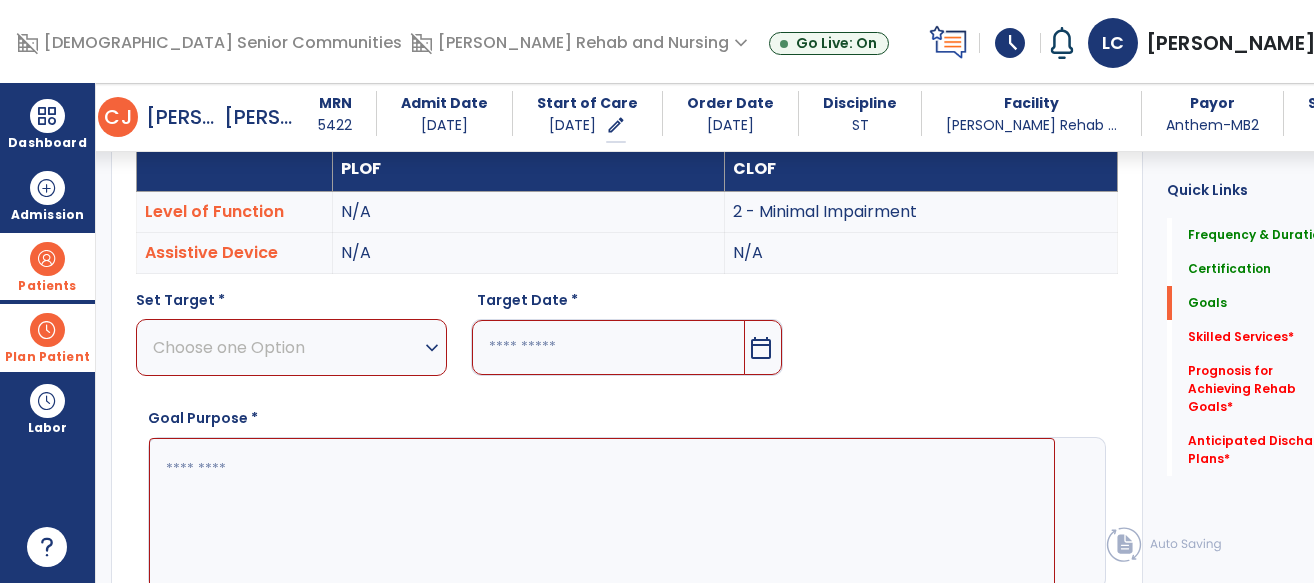 click on "Choose one Option" at bounding box center [286, 347] 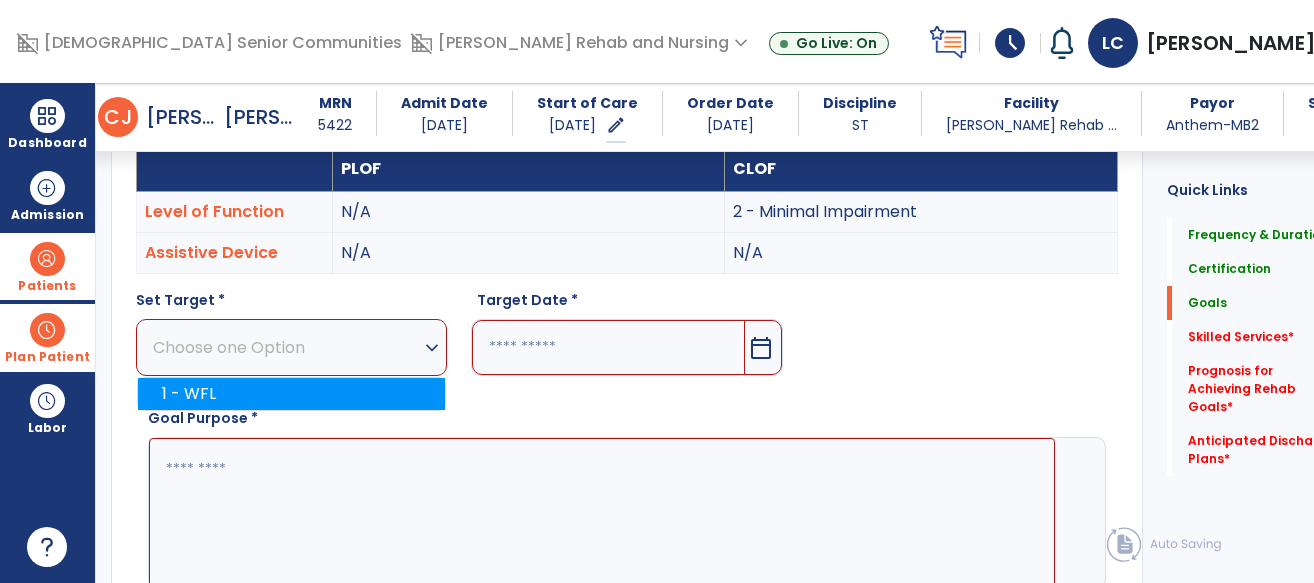 click on "1 - WFL" at bounding box center [291, 394] 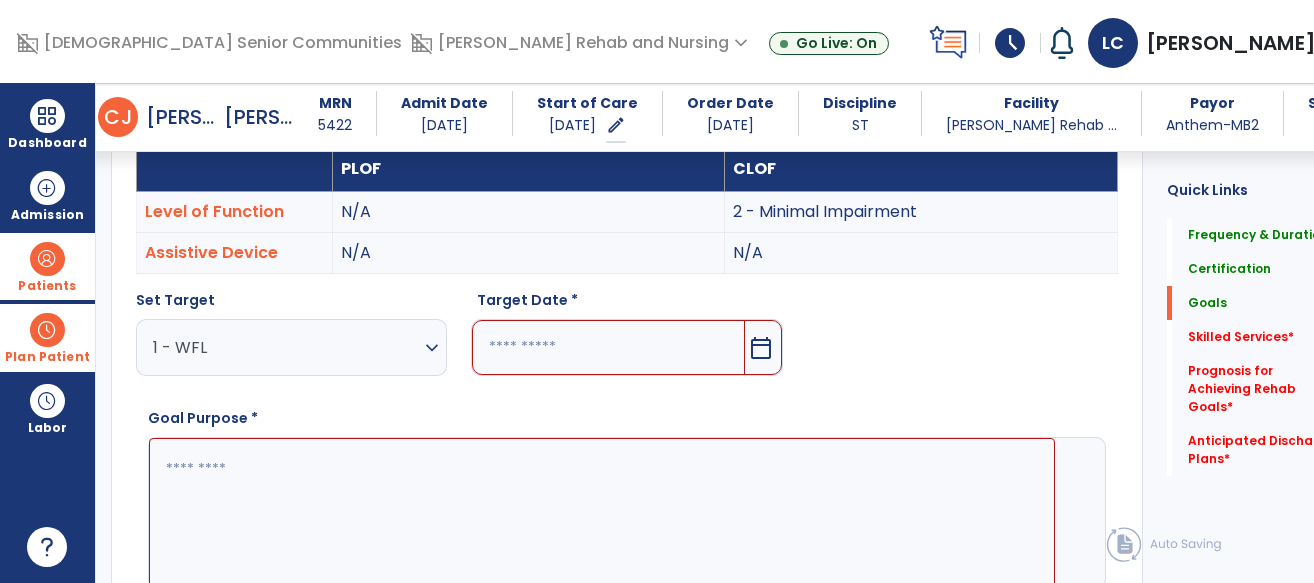 click on "calendar_today" at bounding box center (761, 348) 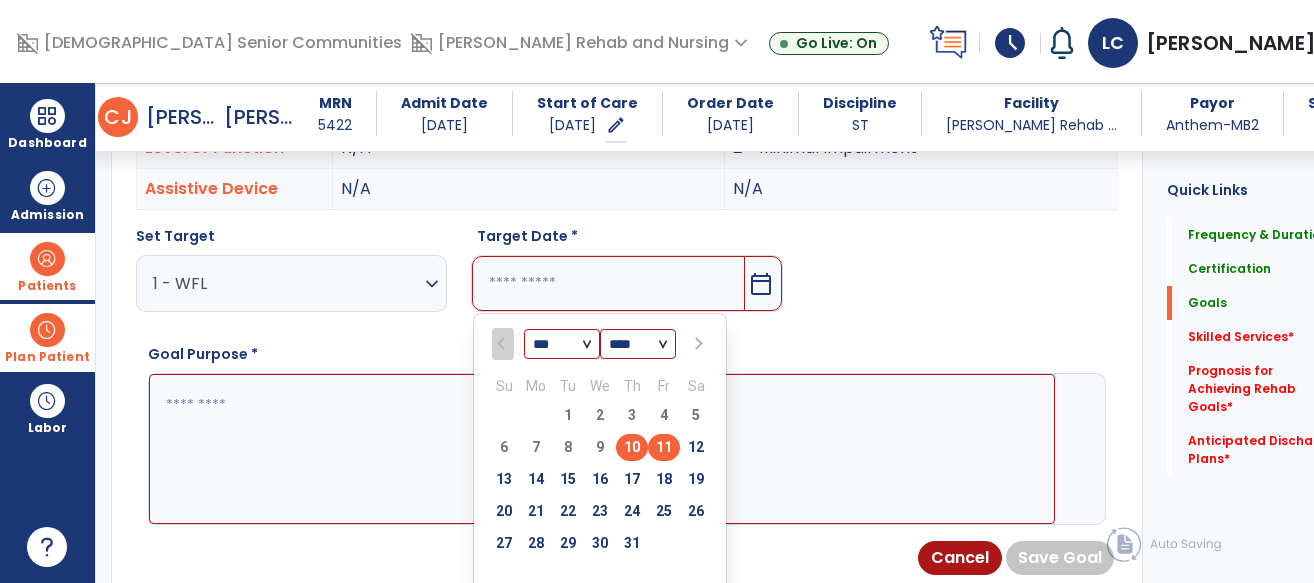 scroll, scrollTop: 668, scrollLeft: 0, axis: vertical 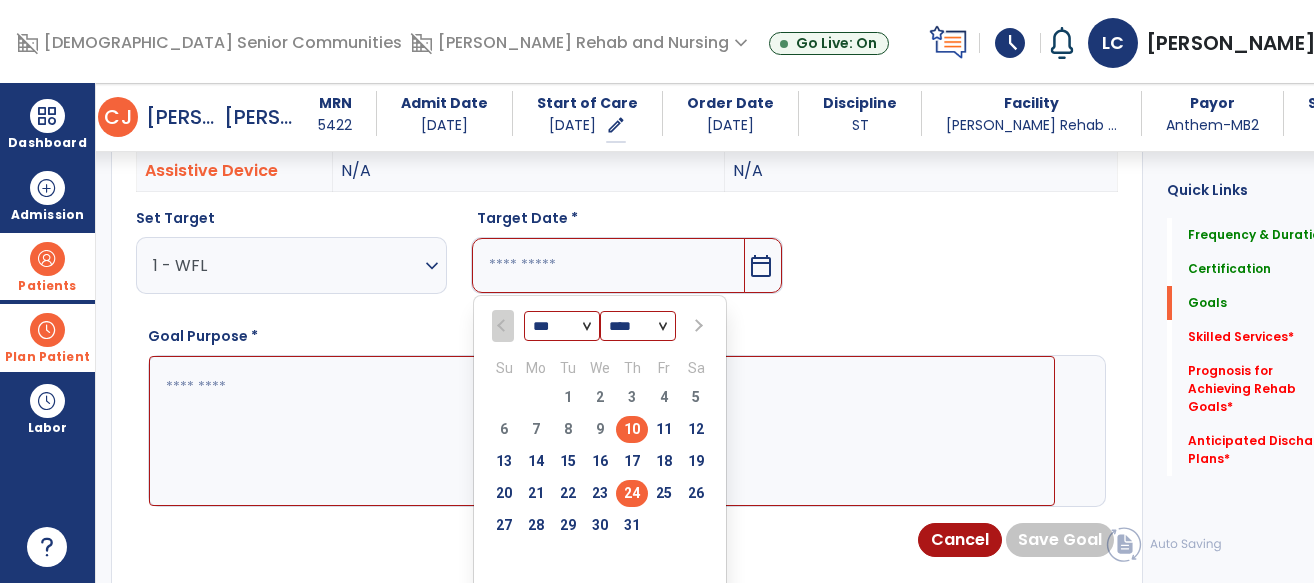 click on "24" at bounding box center [632, 493] 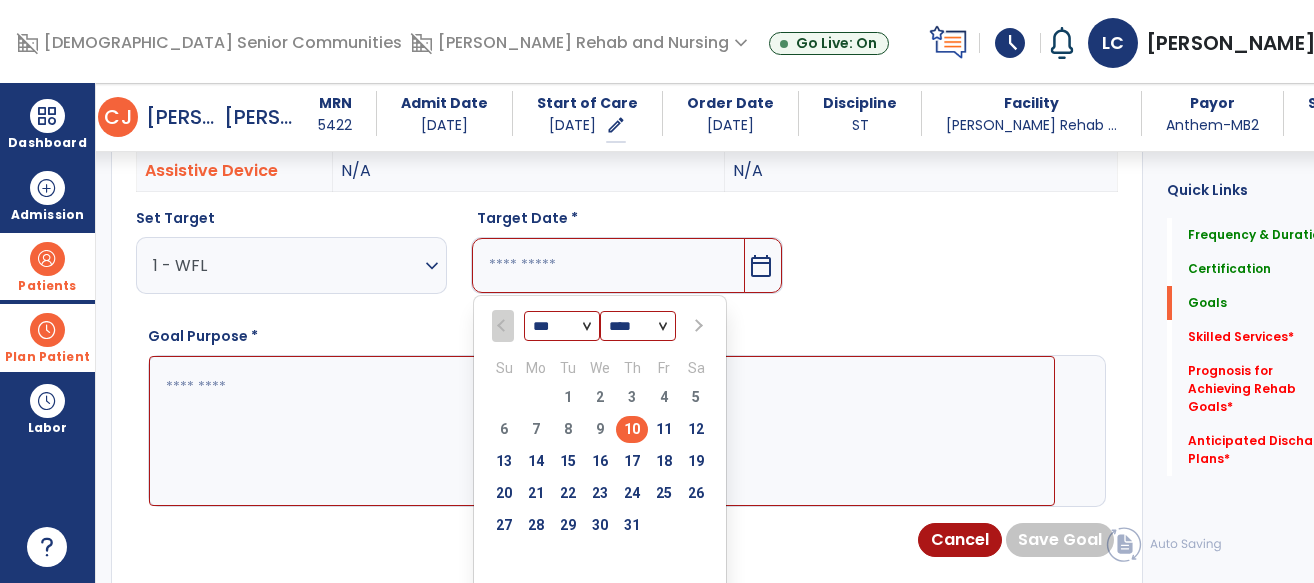 type on "*********" 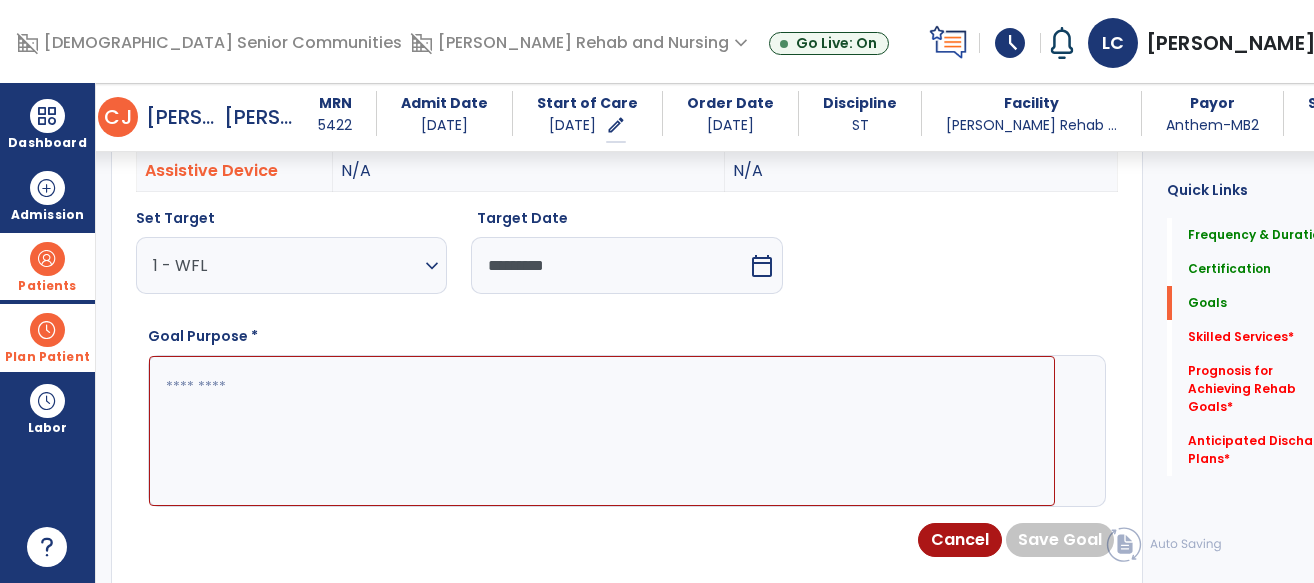 click at bounding box center (602, 431) 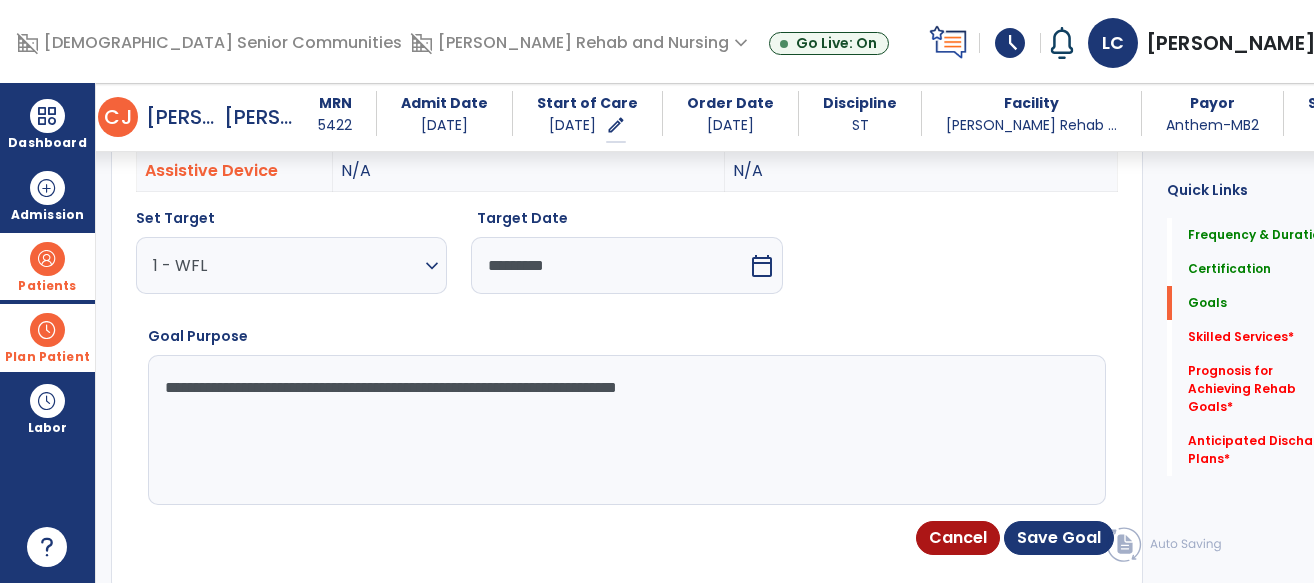 type on "**********" 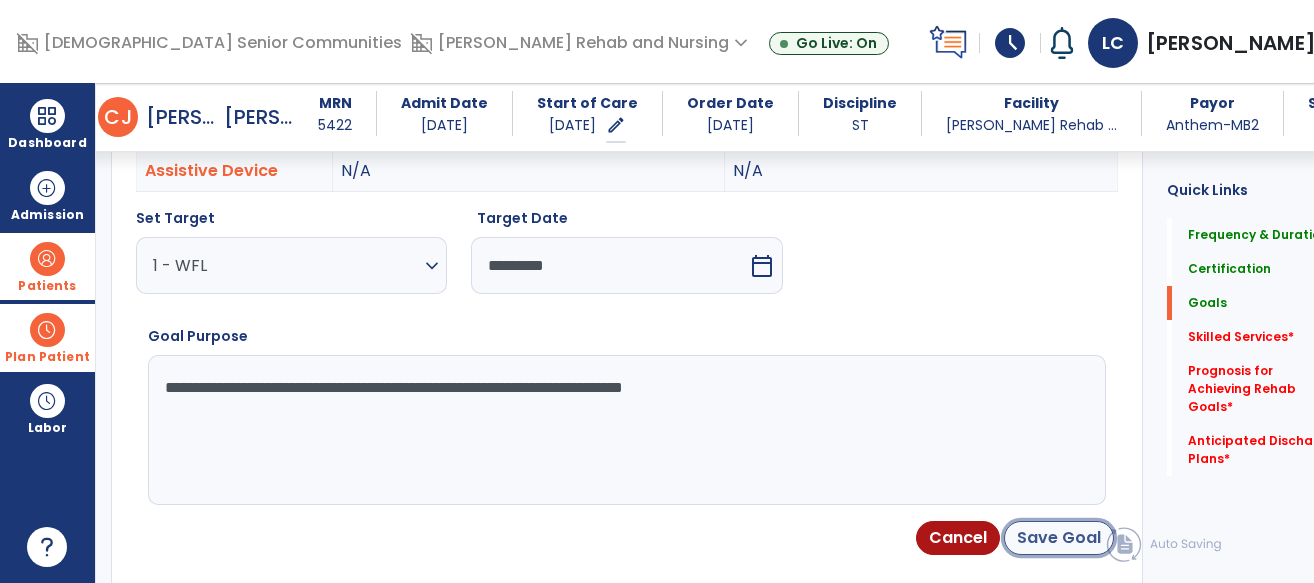 click on "Save Goal" at bounding box center (1059, 538) 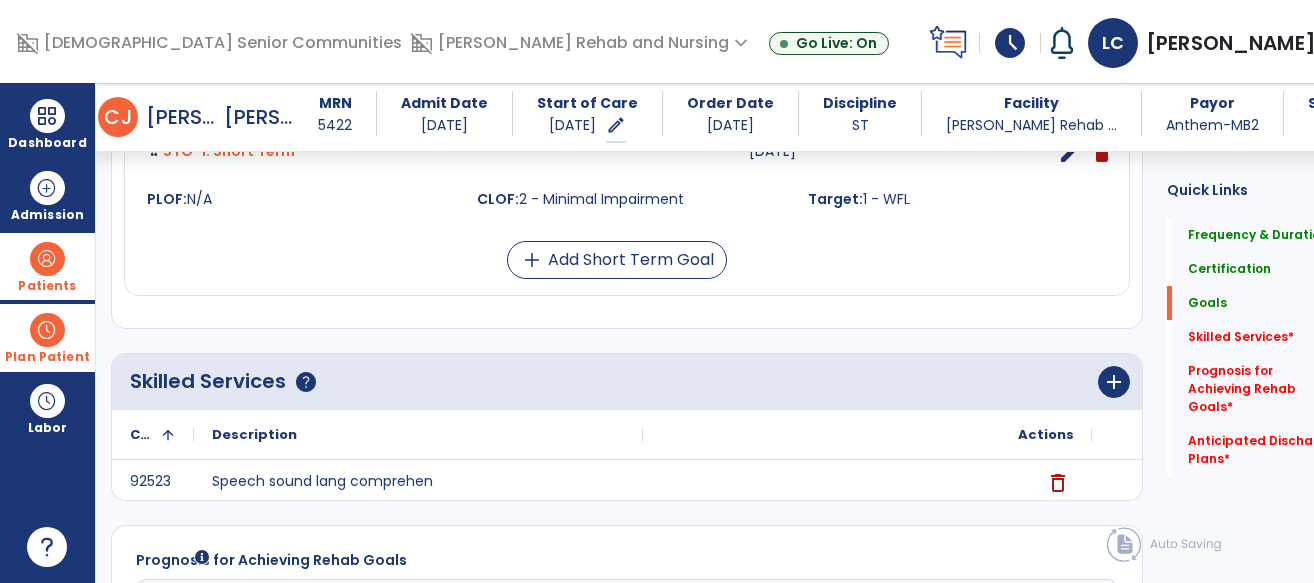 scroll, scrollTop: 1397, scrollLeft: 0, axis: vertical 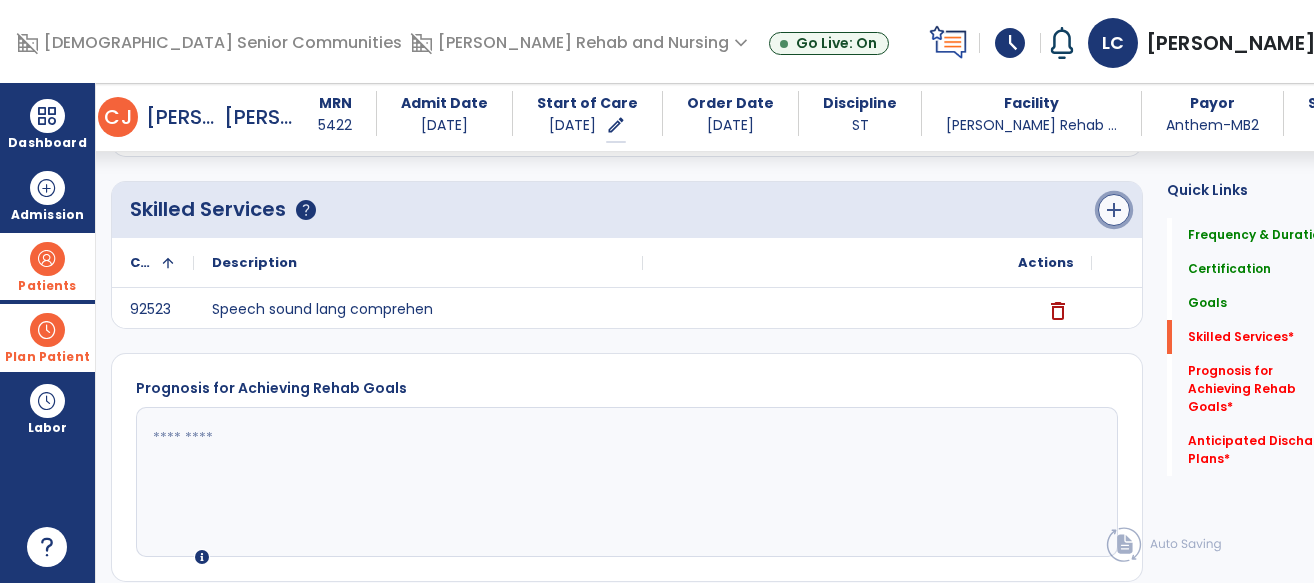 click on "add" 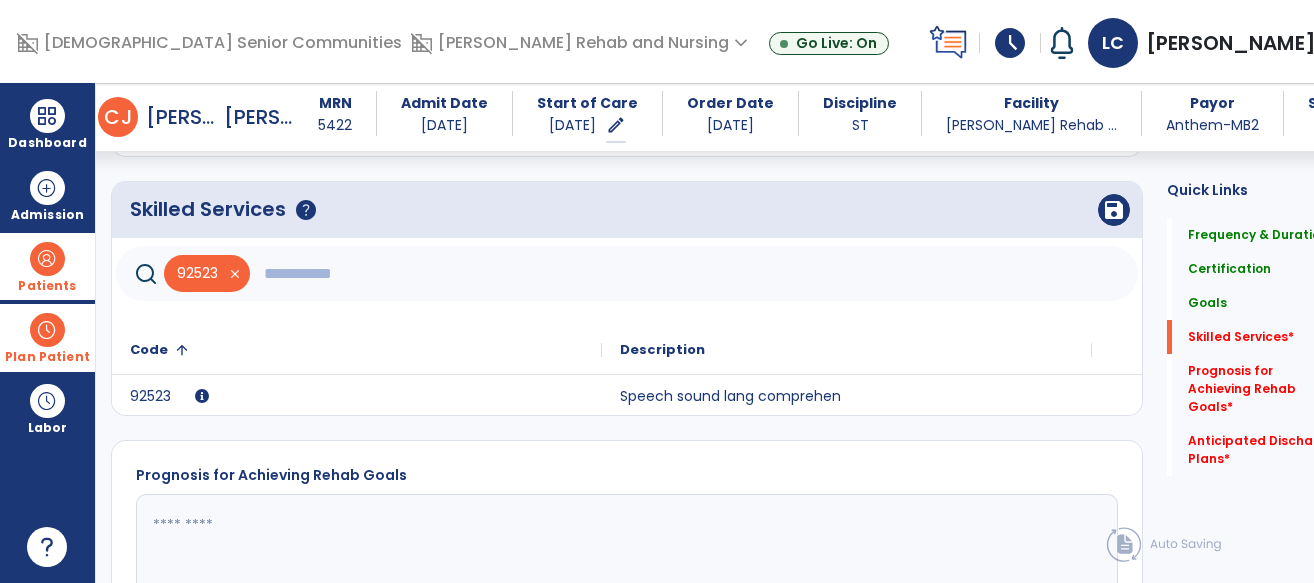 click 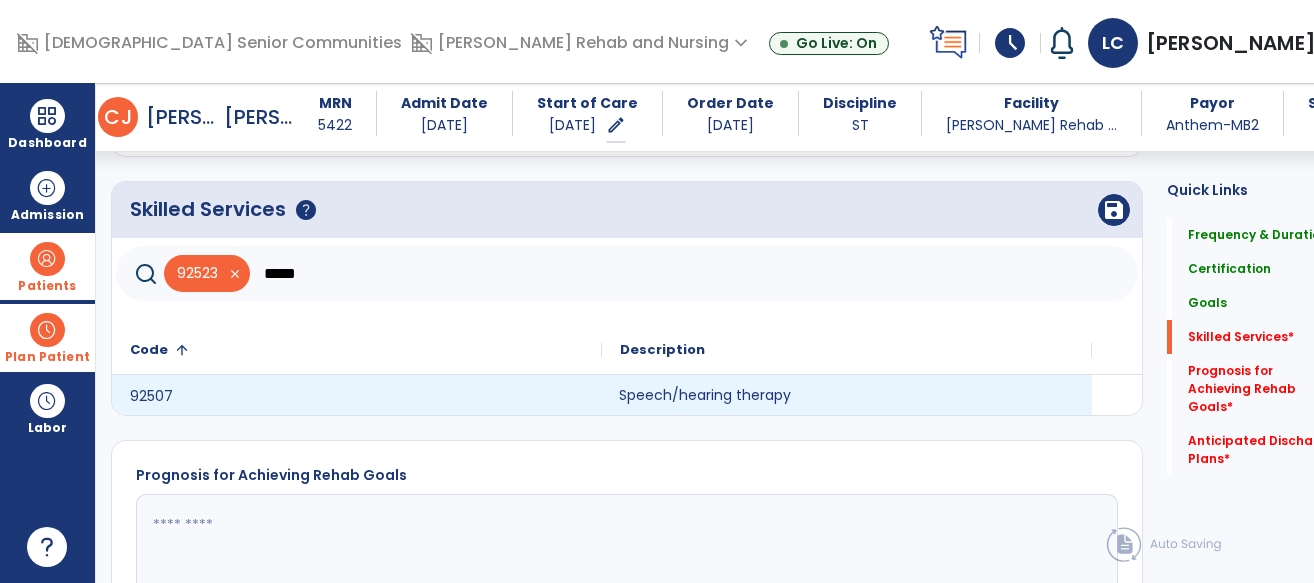 click on "Speech/hearing therapy" 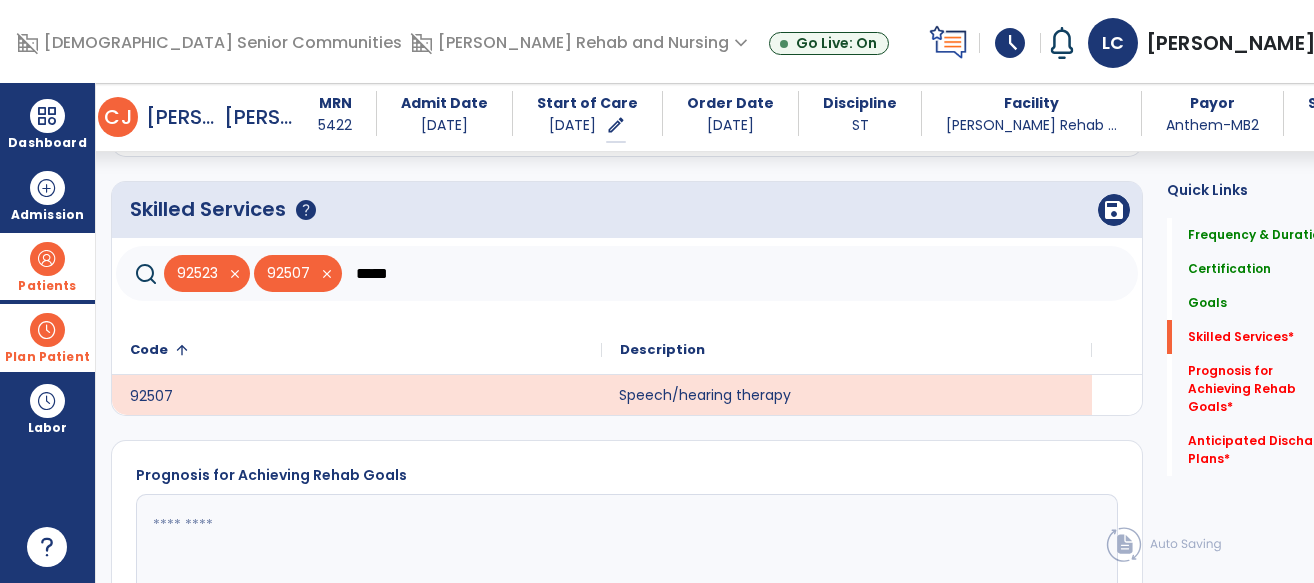 click on "*****" 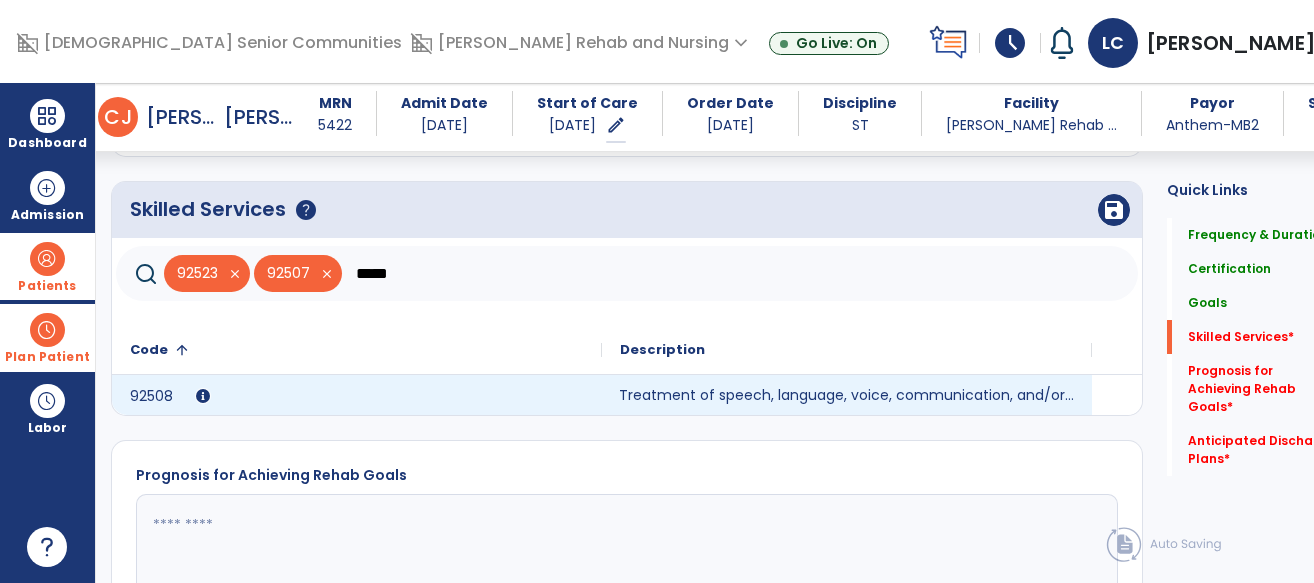 type on "*****" 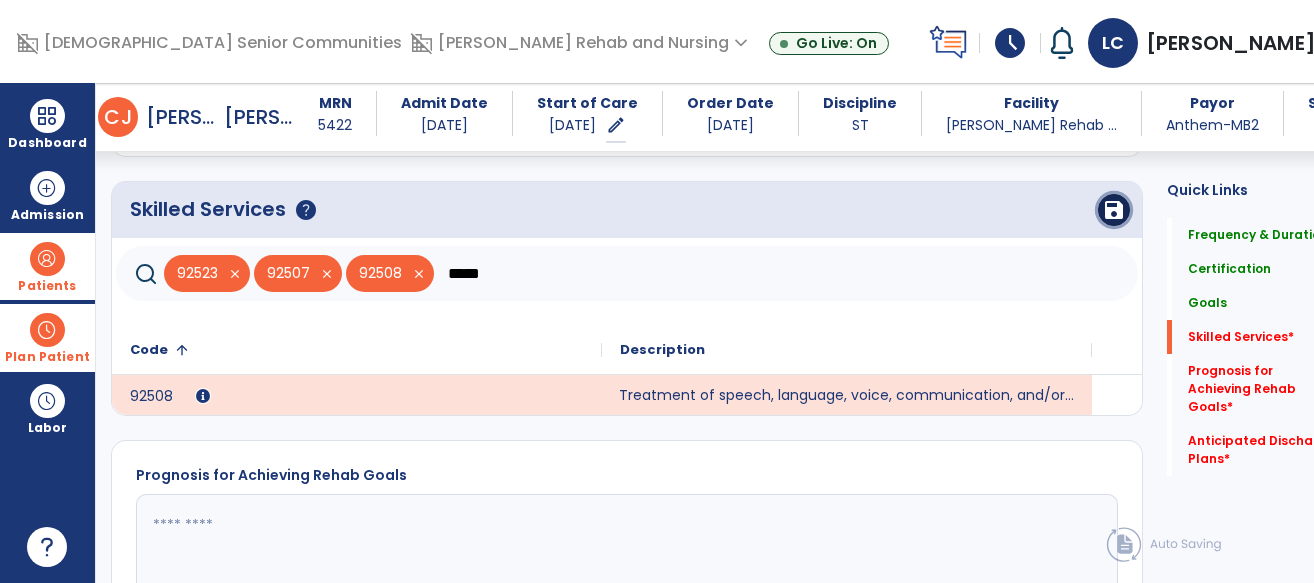 click on "save" 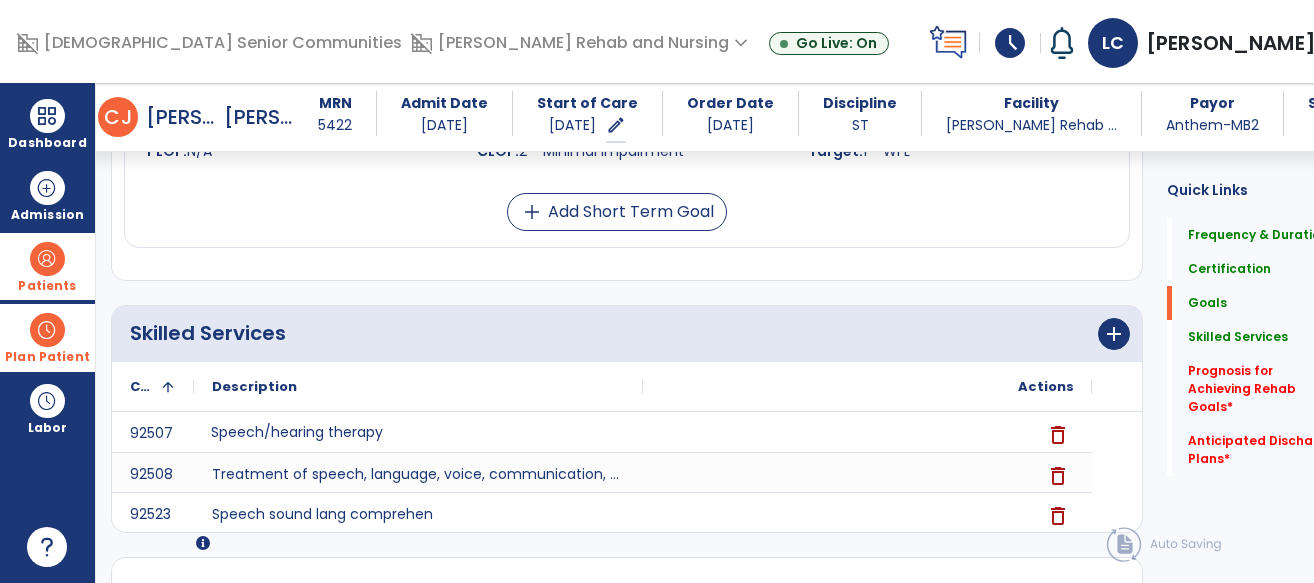 scroll, scrollTop: 1639, scrollLeft: 0, axis: vertical 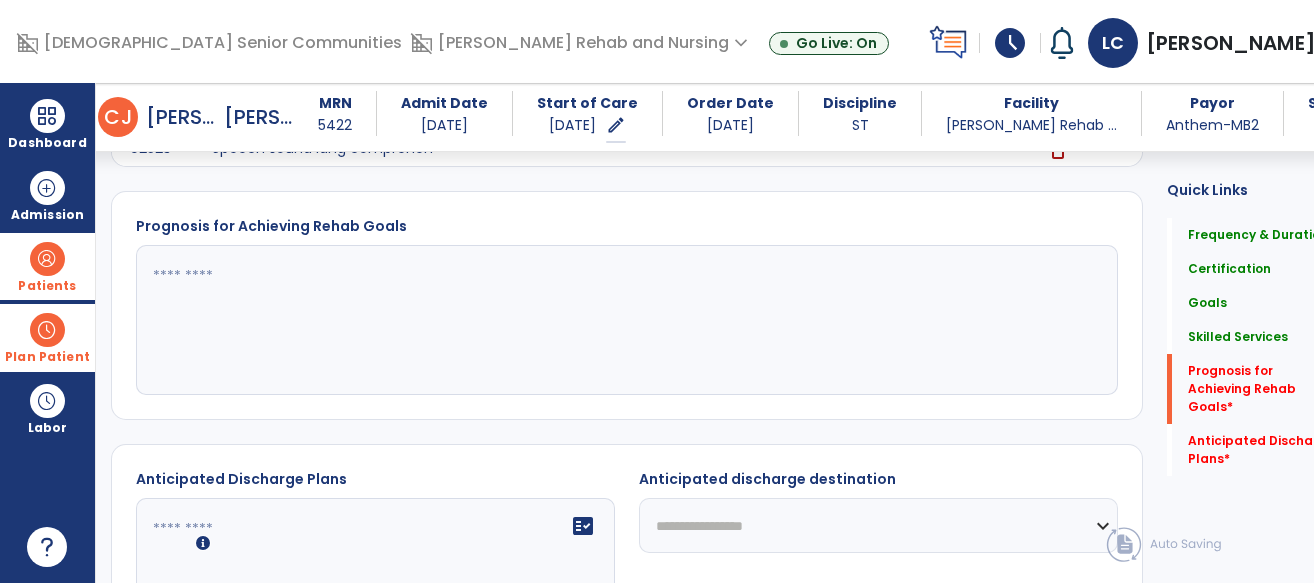 click 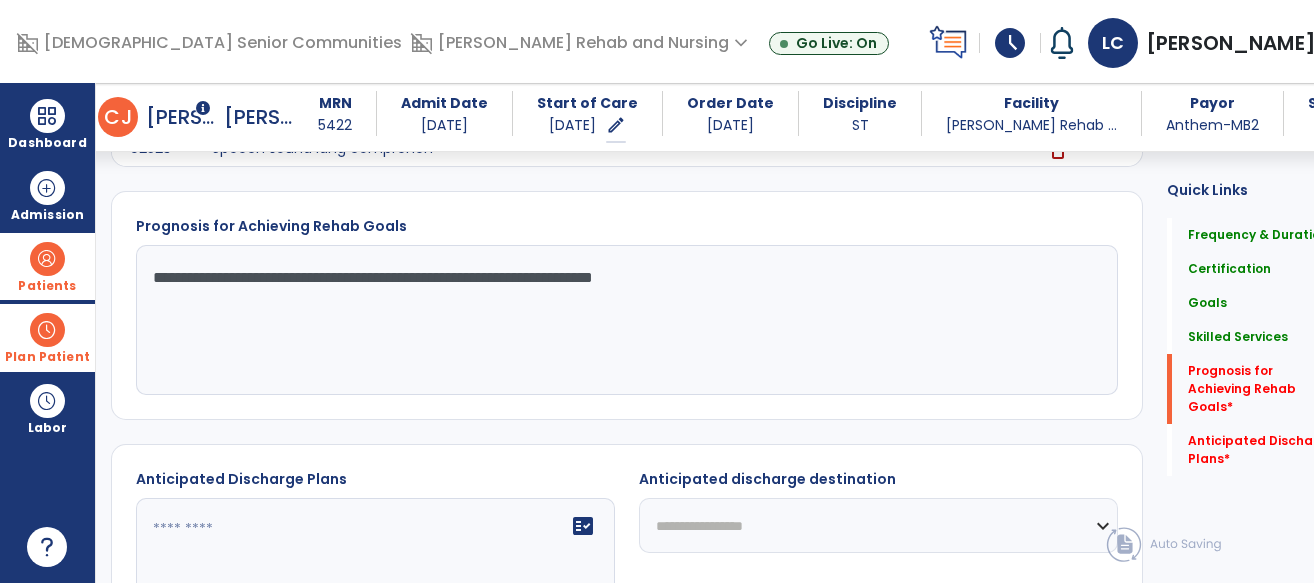 scroll, scrollTop: 1659, scrollLeft: 0, axis: vertical 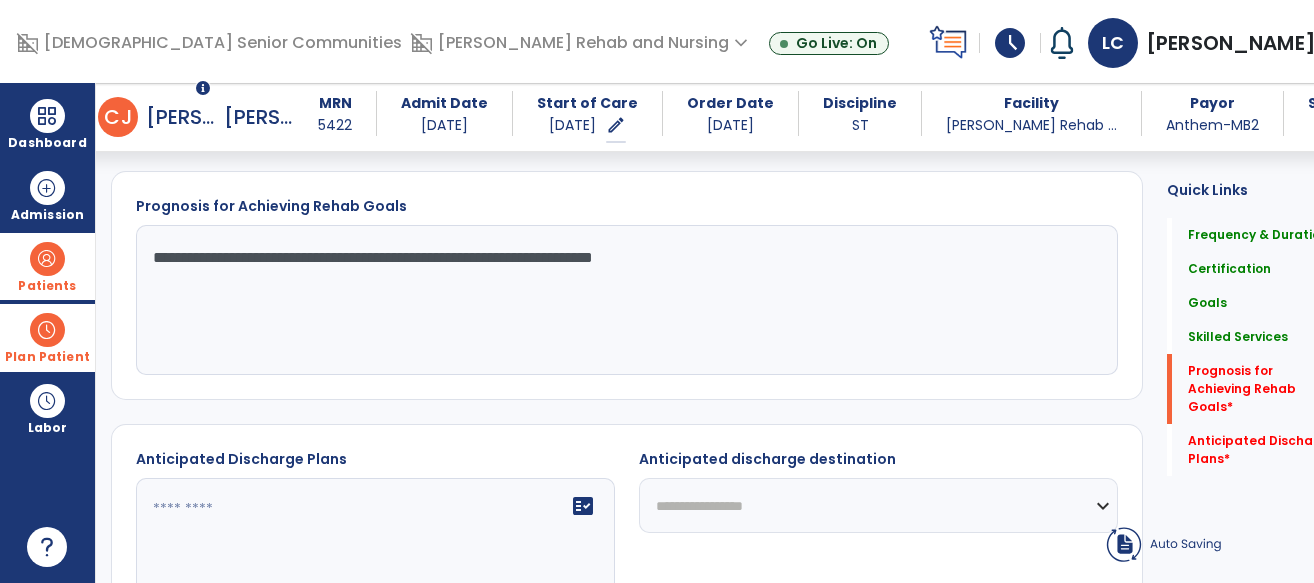 type on "**********" 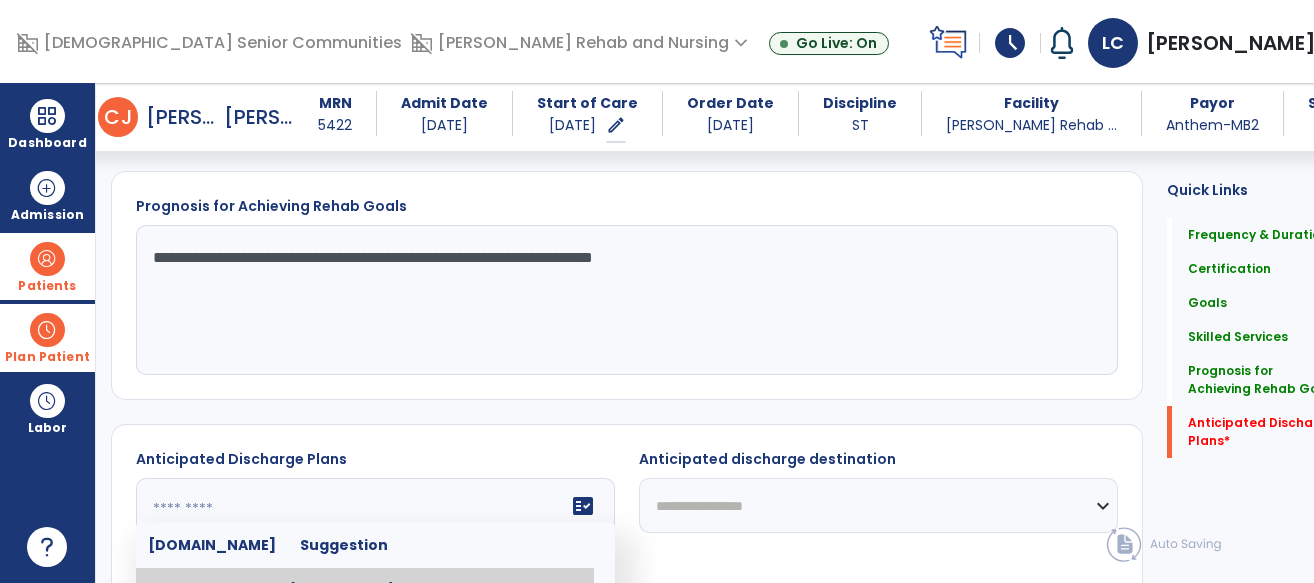scroll, scrollTop: 1847, scrollLeft: 0, axis: vertical 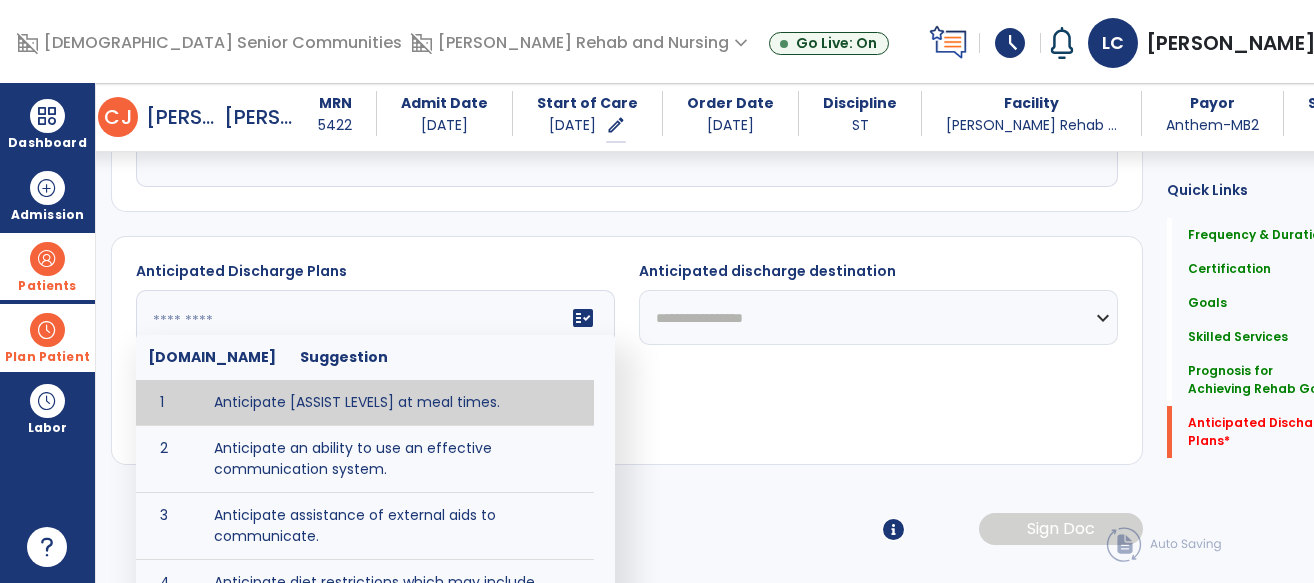 click 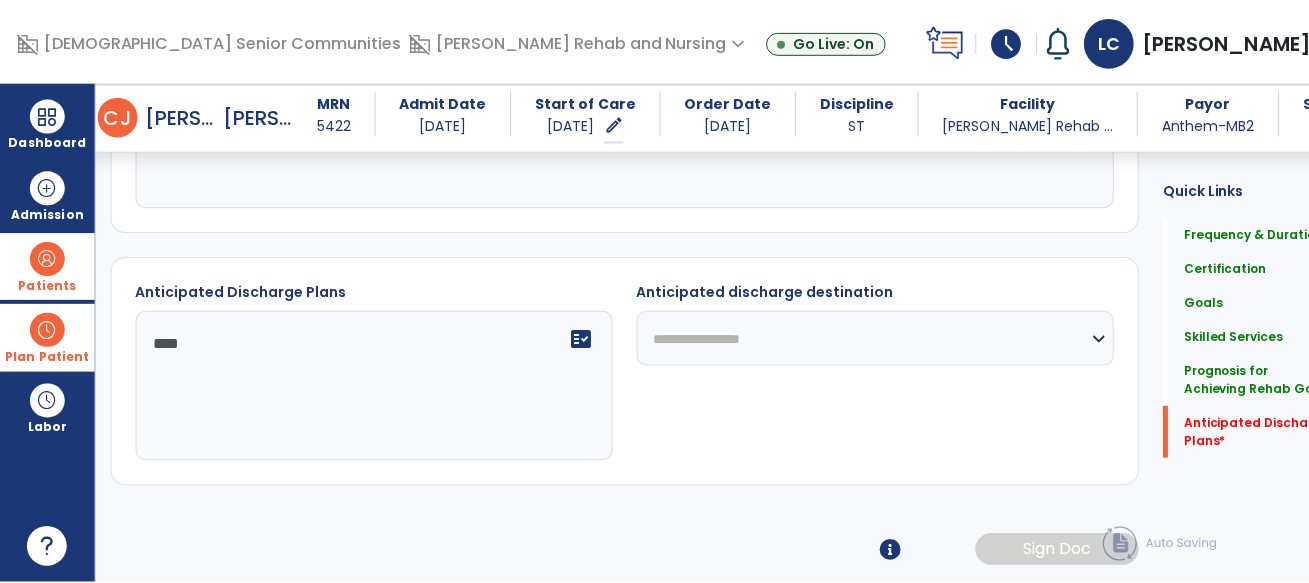 scroll, scrollTop: 1826, scrollLeft: 0, axis: vertical 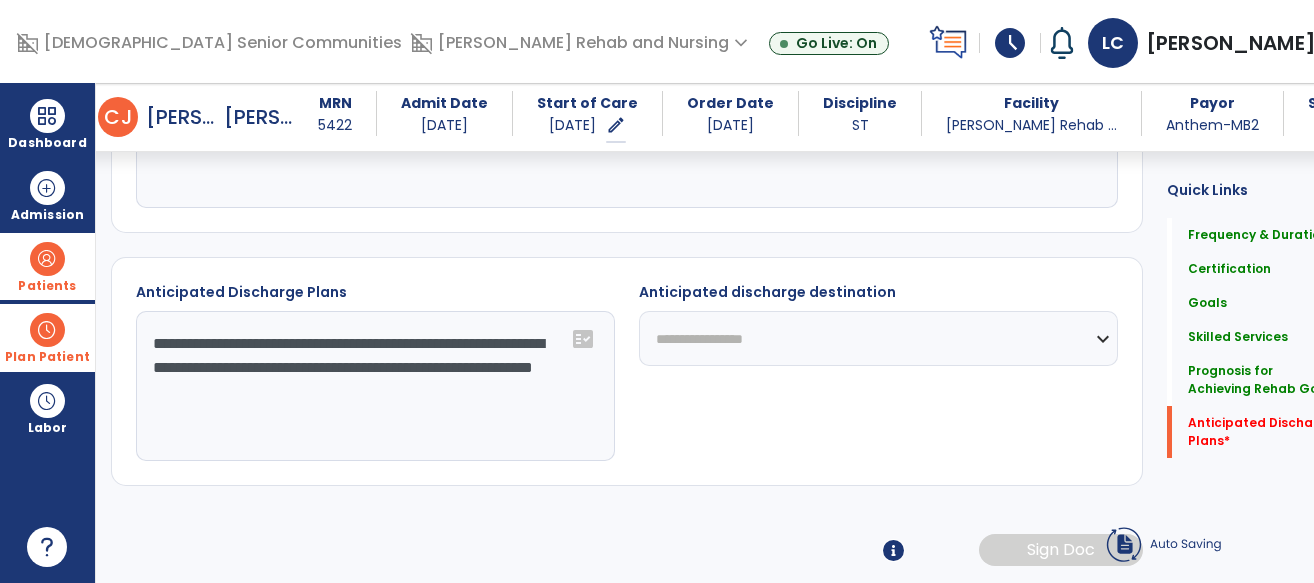 type on "**********" 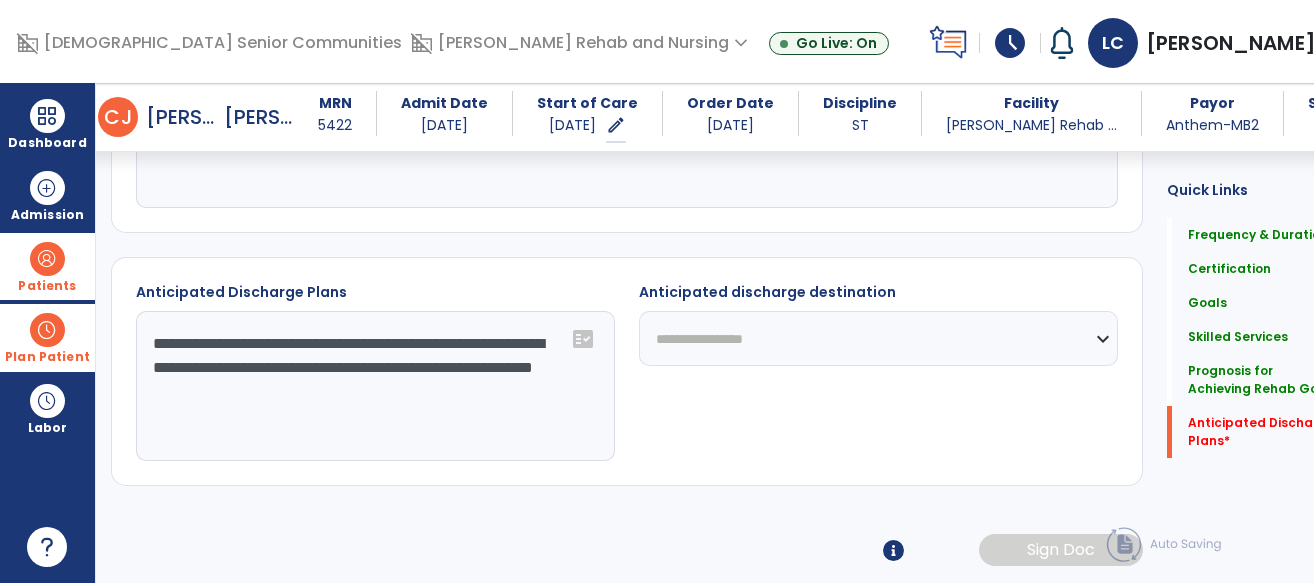 select on "***" 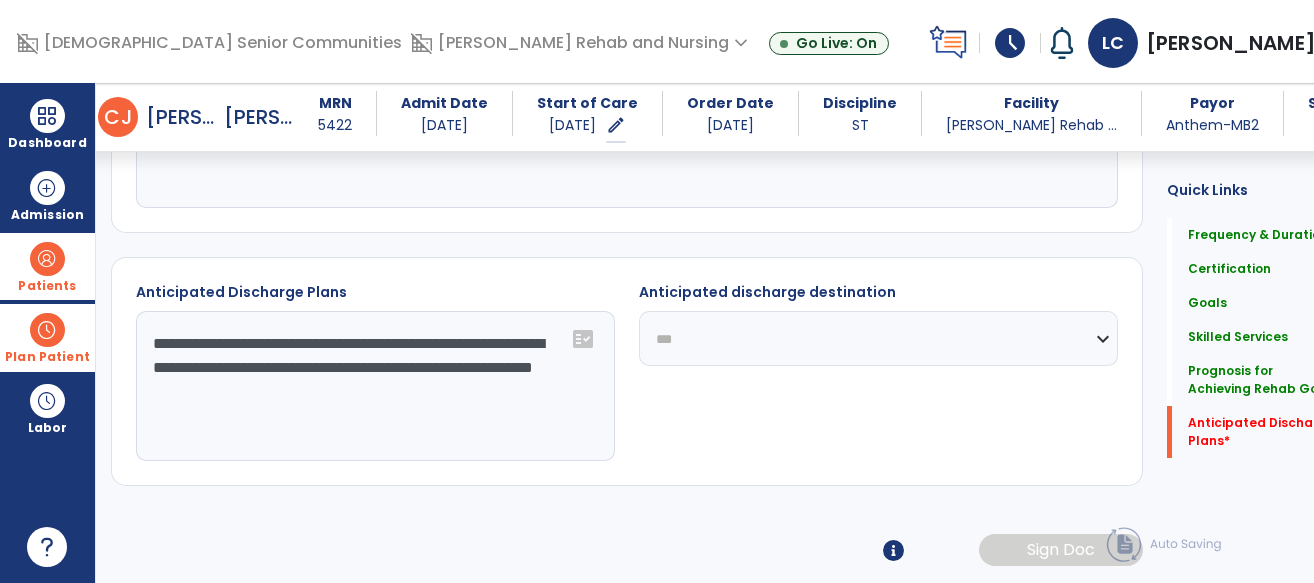 click on "**********" 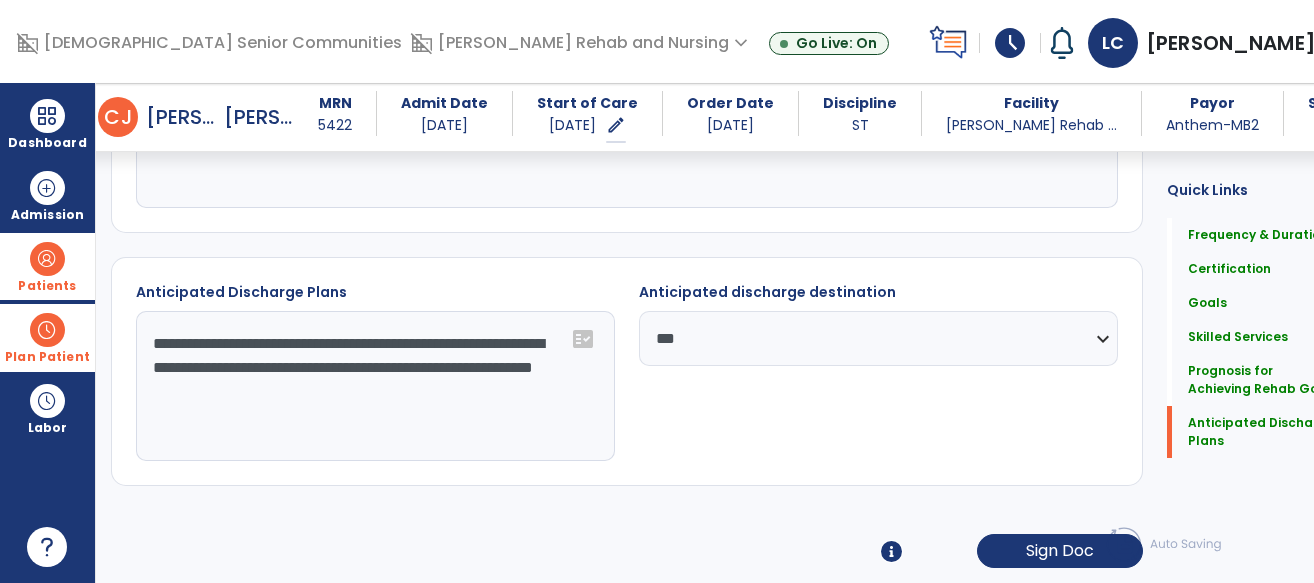 click on "**********" 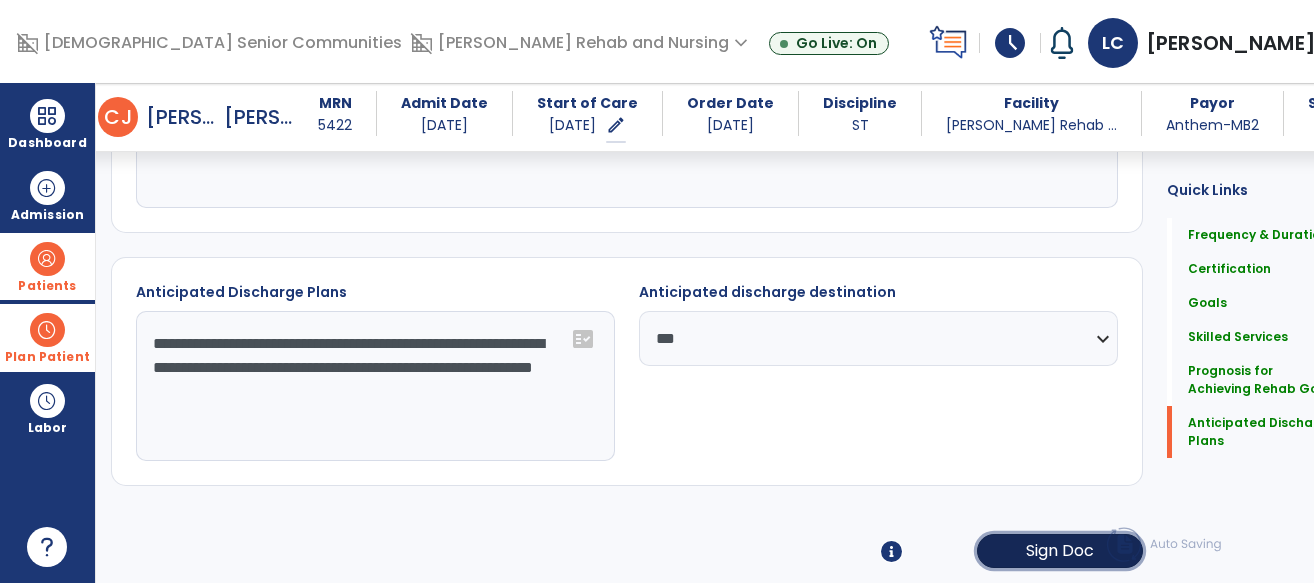 click on "Sign Doc" 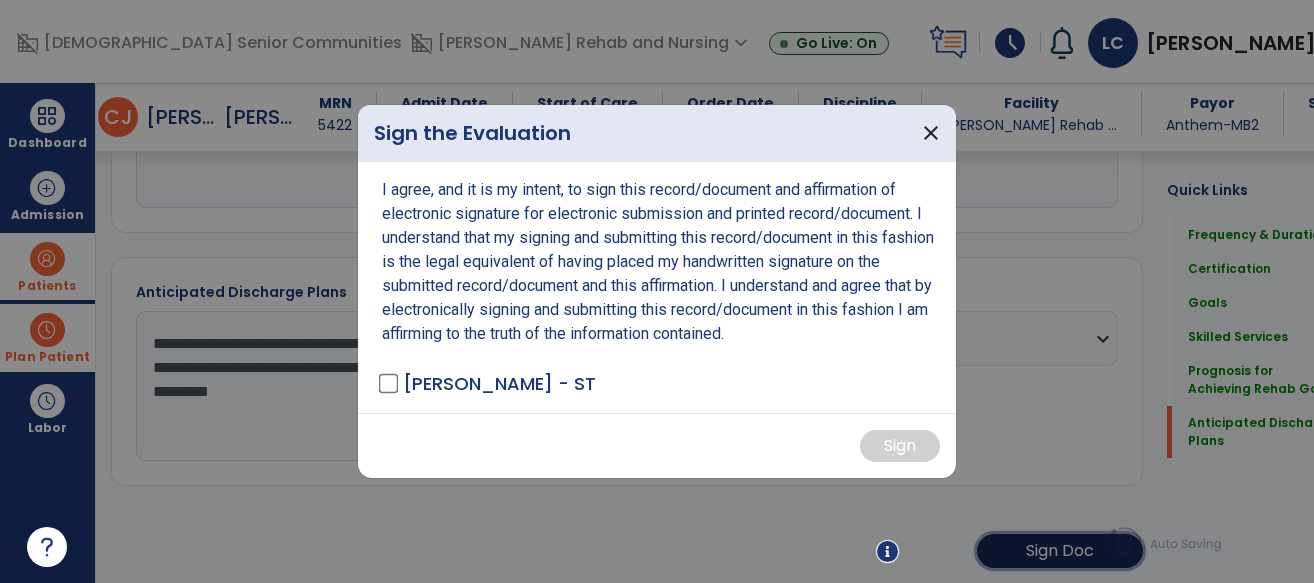 scroll, scrollTop: 1826, scrollLeft: 0, axis: vertical 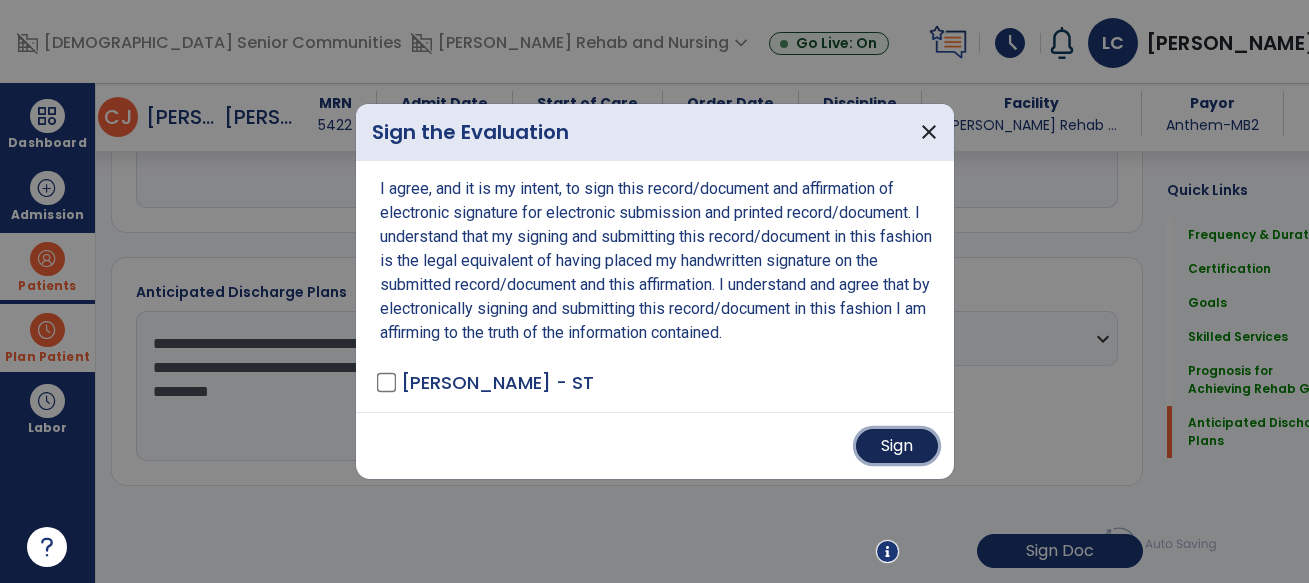 click on "Sign" at bounding box center (897, 446) 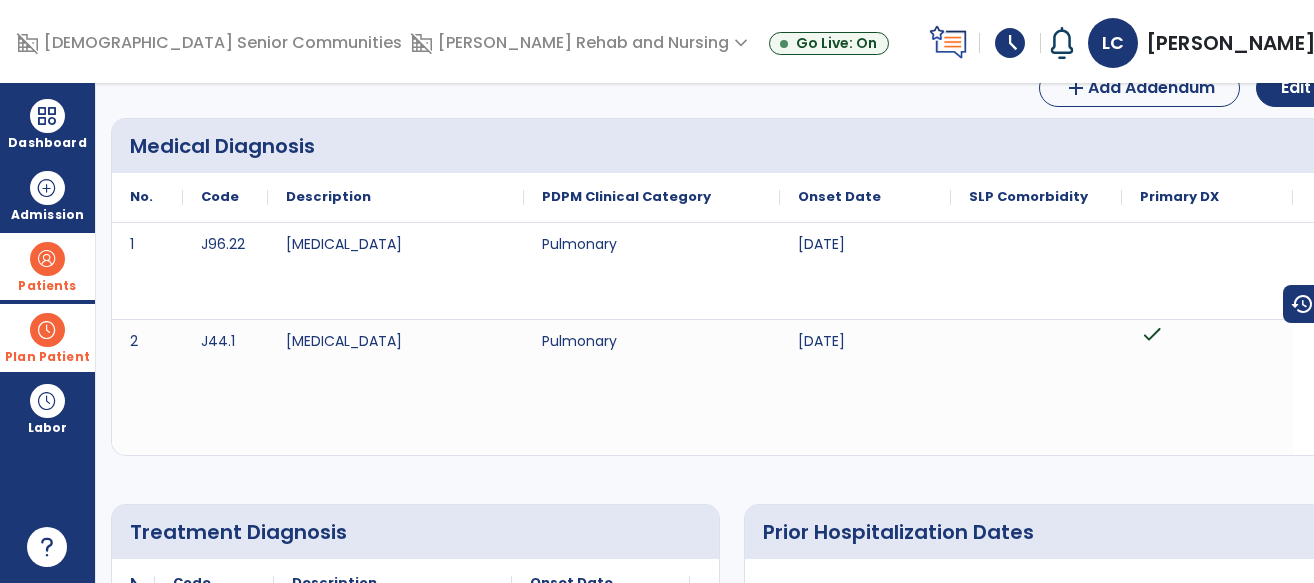 scroll, scrollTop: 0, scrollLeft: 0, axis: both 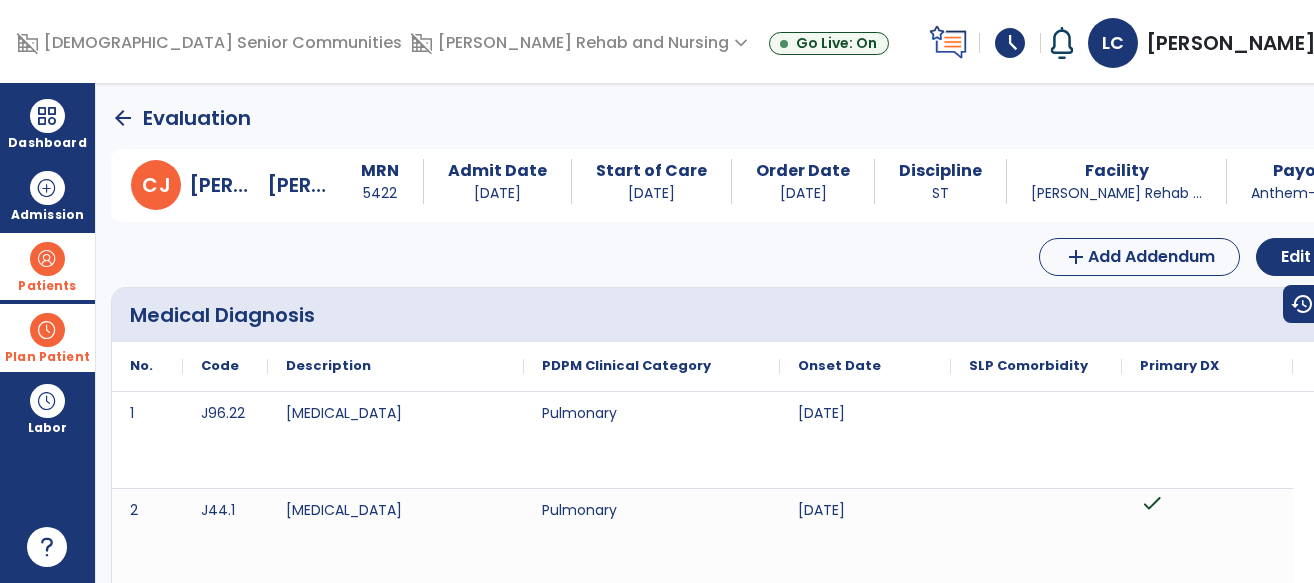 click on "arrow_back" 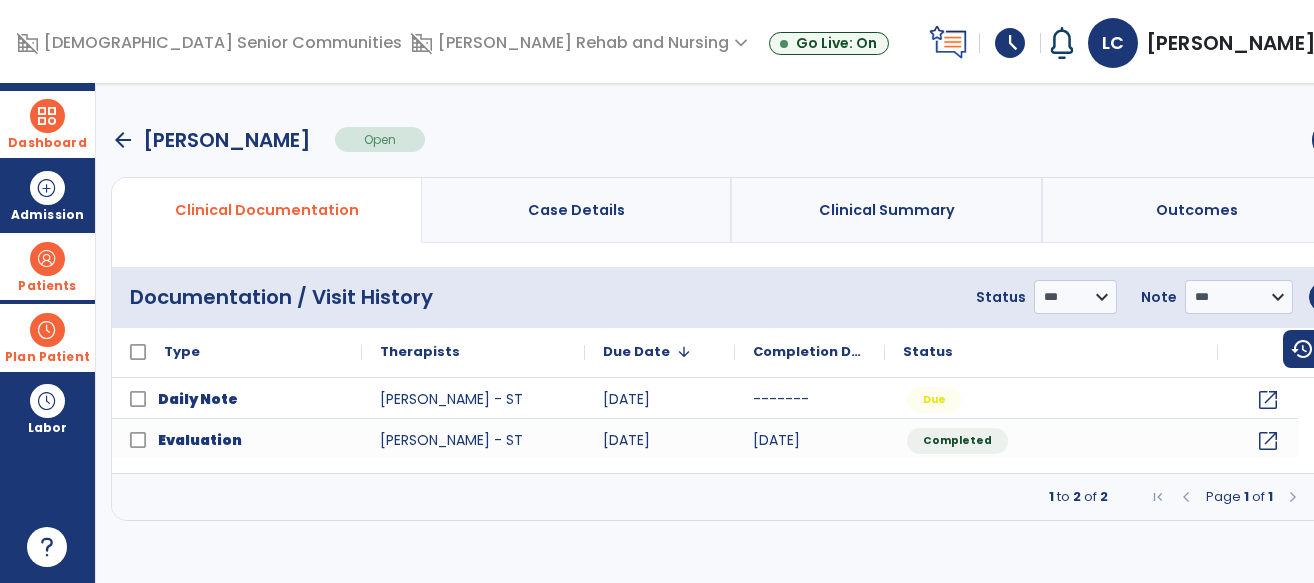 click on "Dashboard" at bounding box center (47, 124) 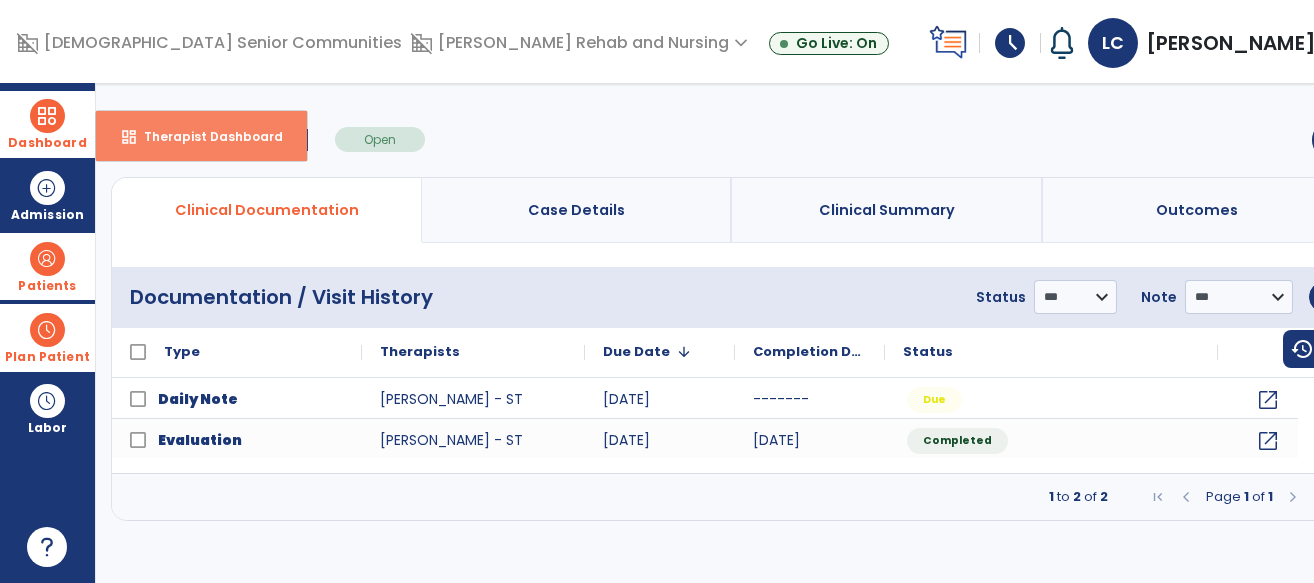 click on "dashboard  Therapist Dashboard" at bounding box center (201, 136) 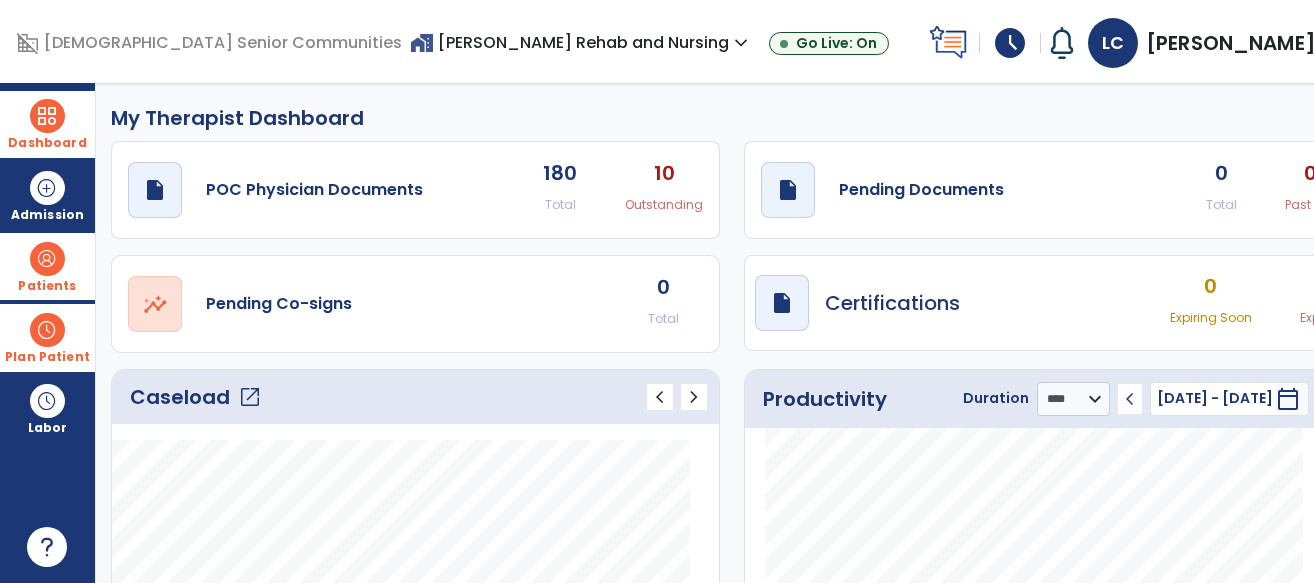 click on "open_in_new" 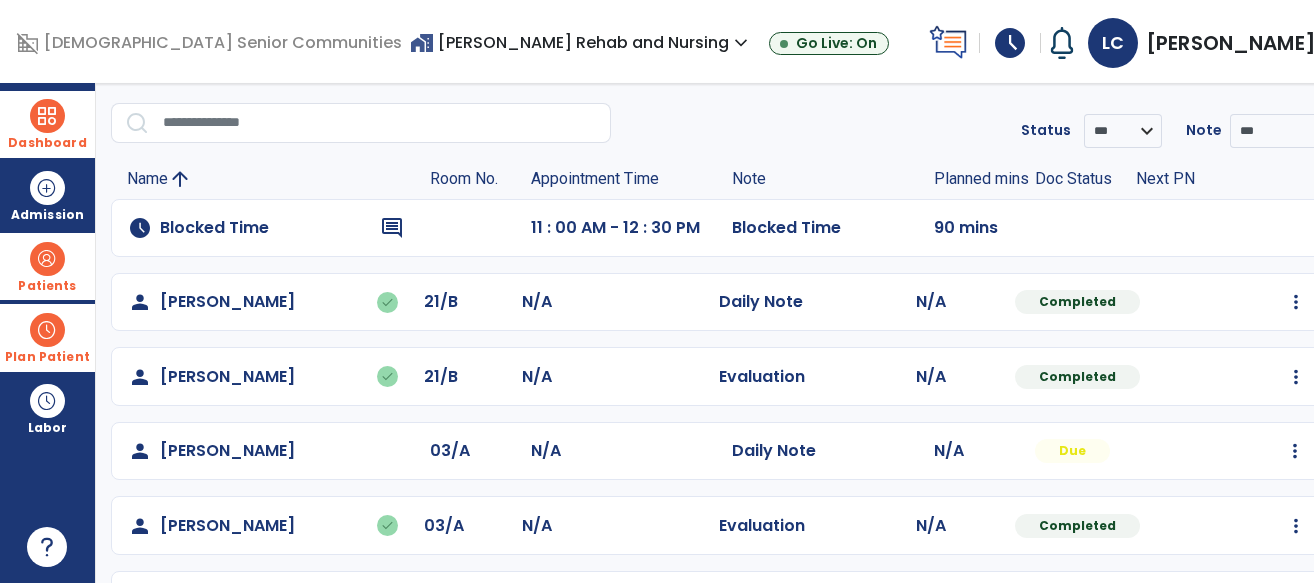 scroll, scrollTop: 97, scrollLeft: 0, axis: vertical 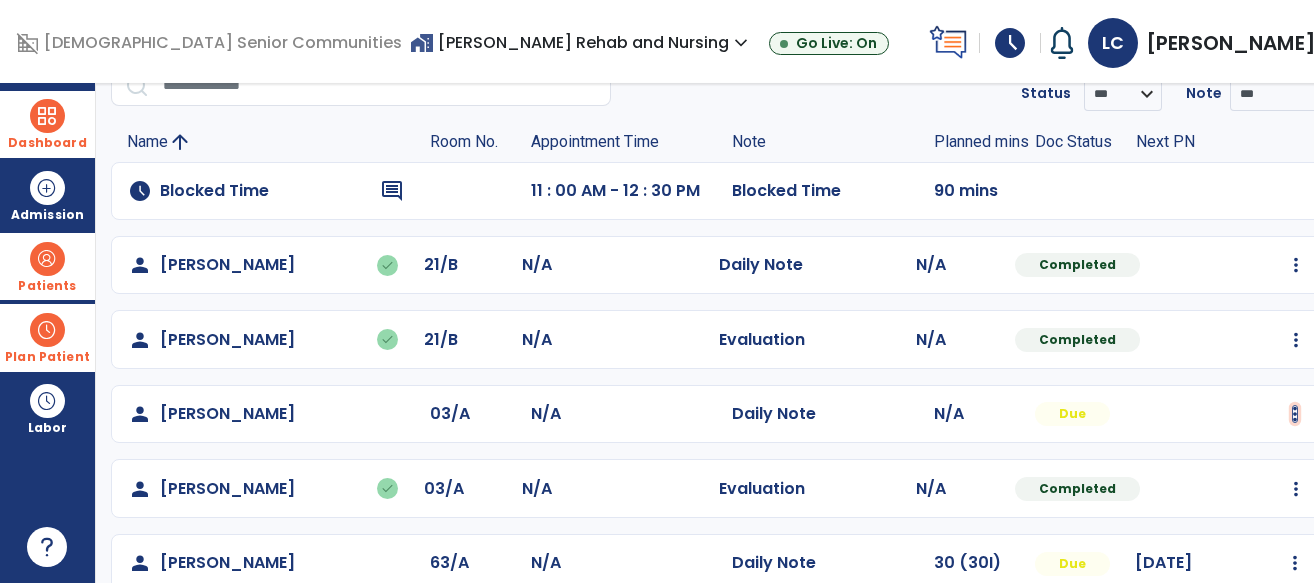 click at bounding box center [1296, 265] 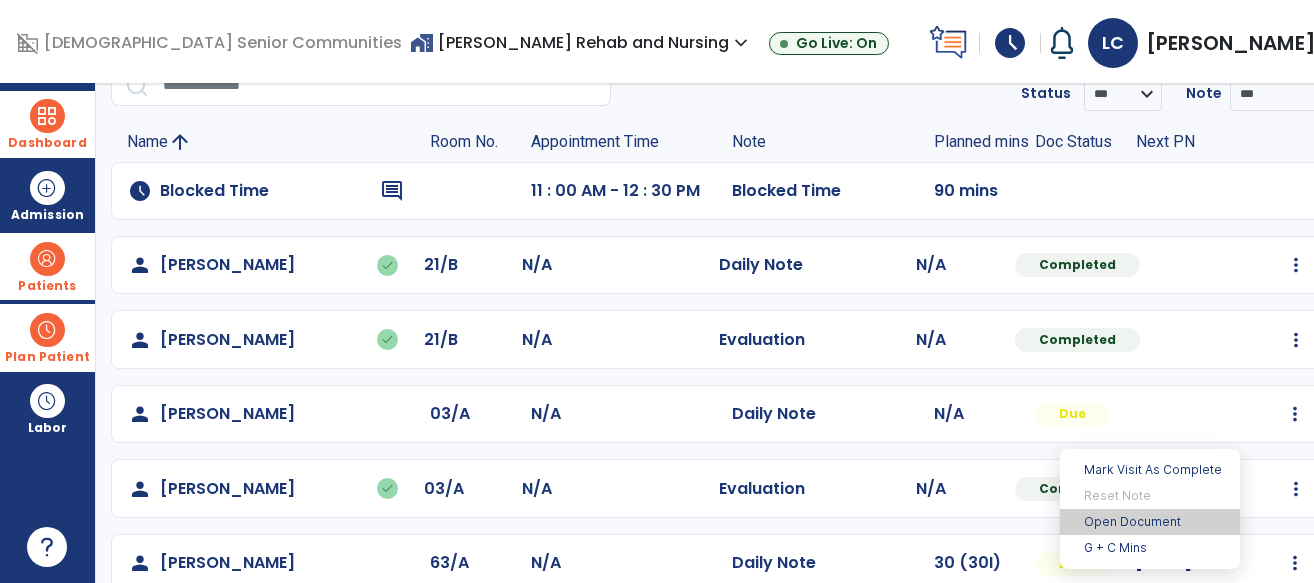click on "Open Document" at bounding box center [1150, 522] 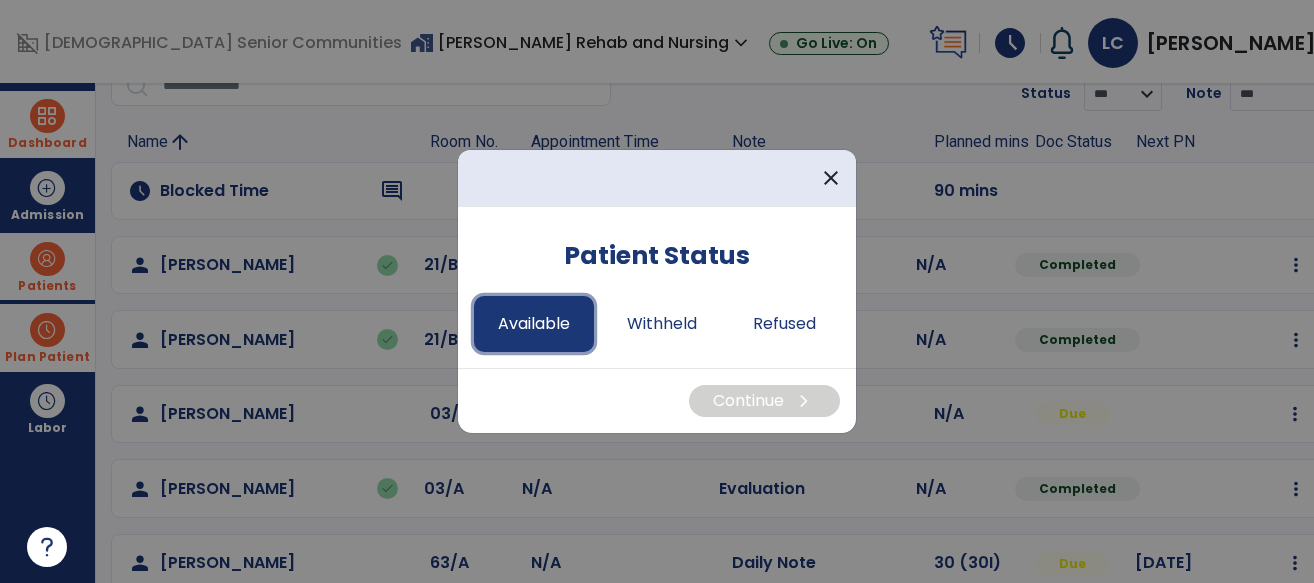 click on "Available" at bounding box center [534, 324] 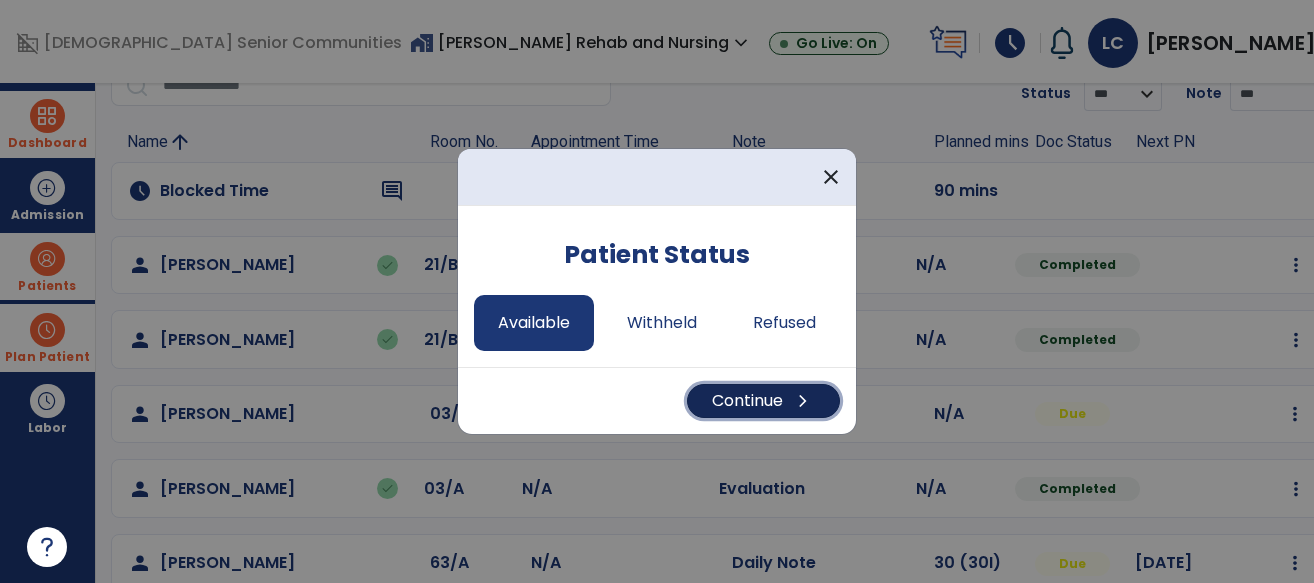 click on "Continue   chevron_right" at bounding box center [763, 401] 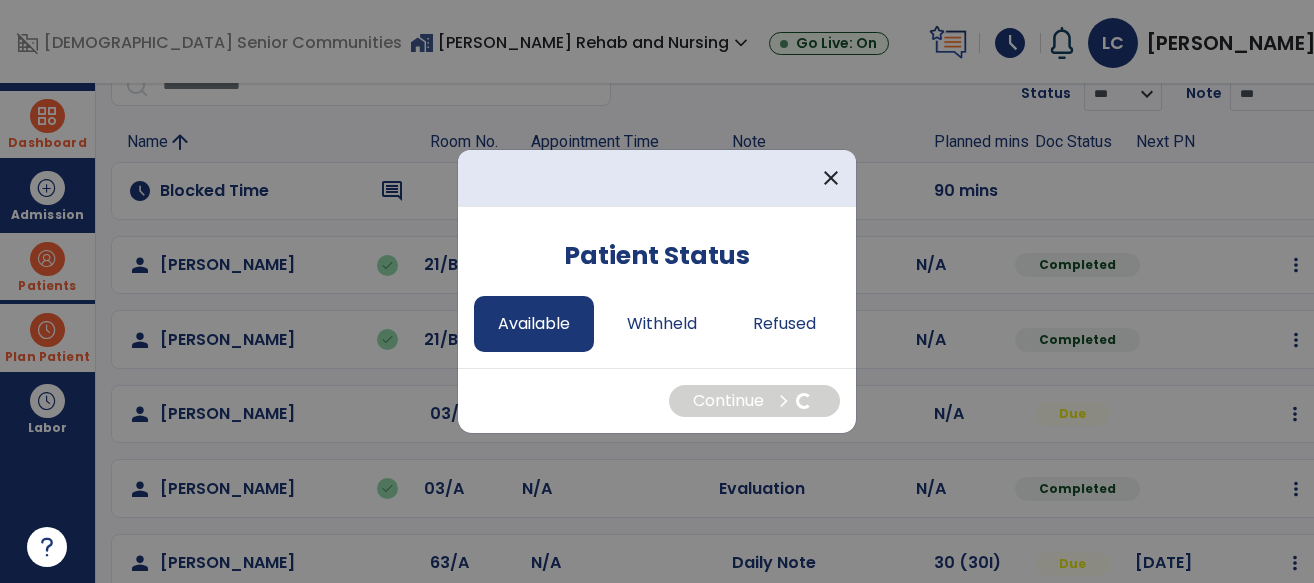 select on "*" 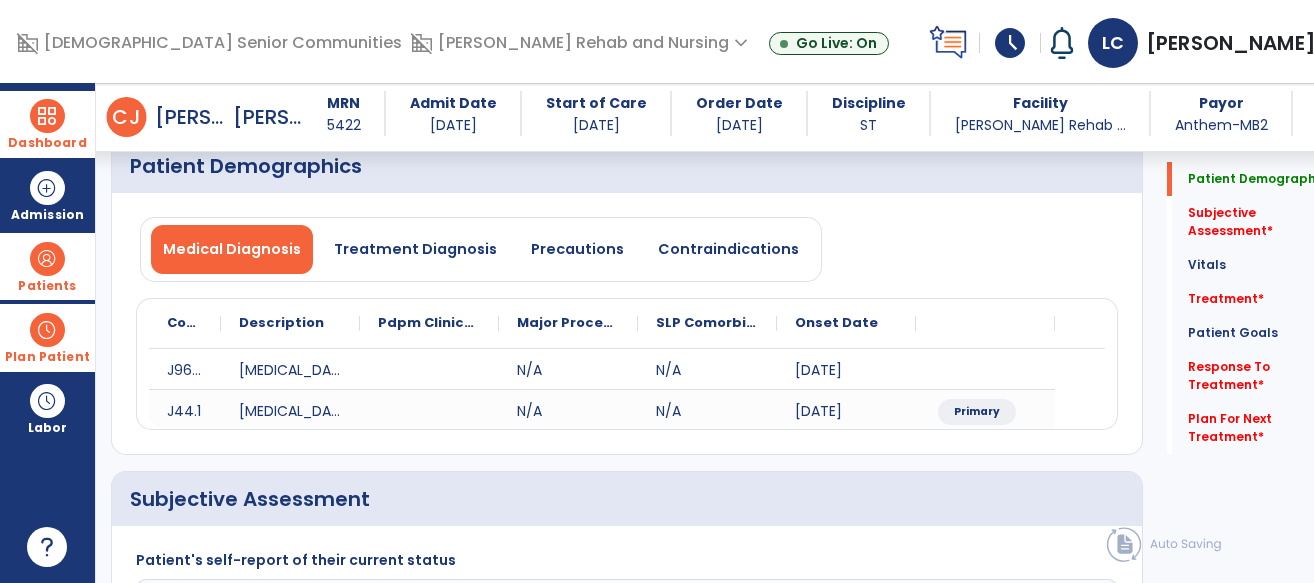 scroll, scrollTop: 283, scrollLeft: 0, axis: vertical 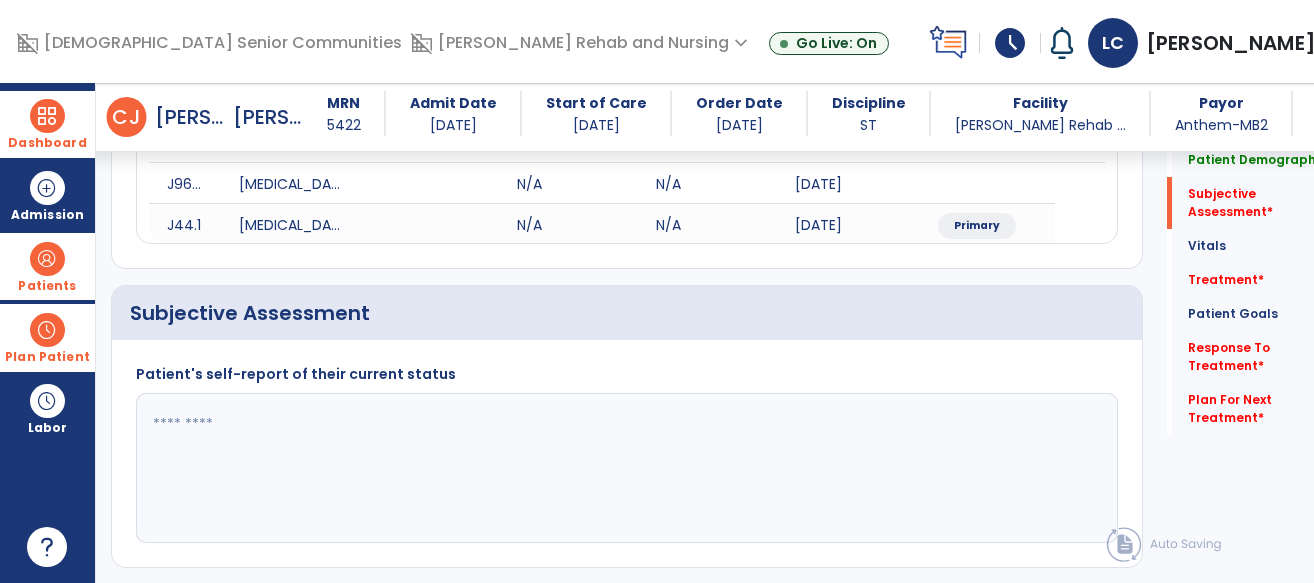click 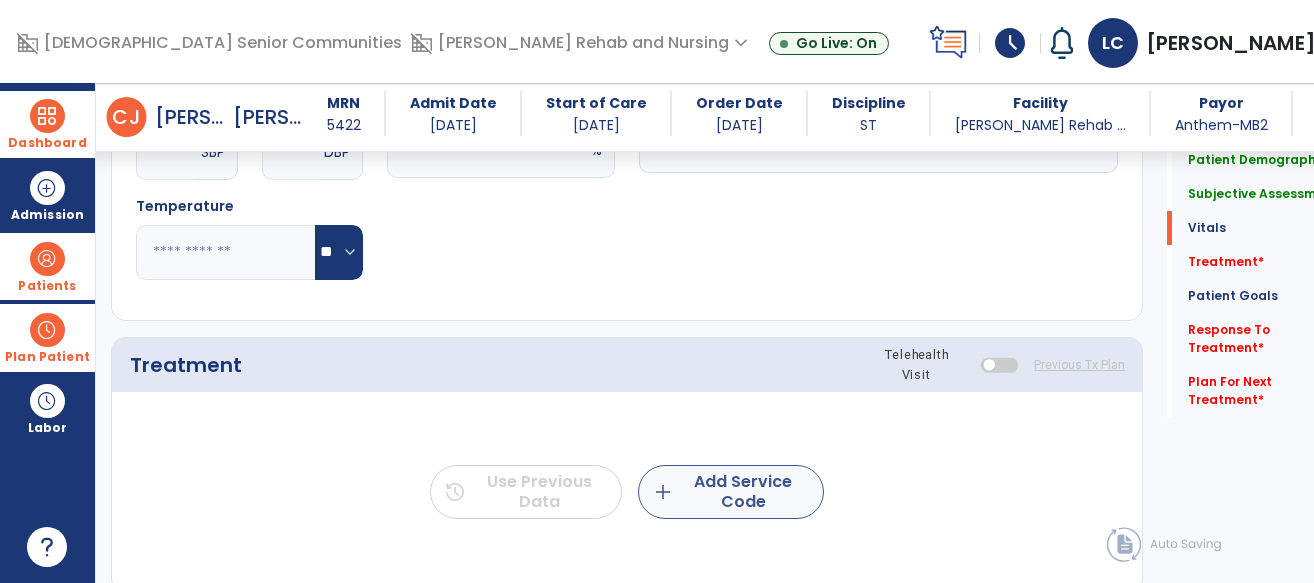 type on "**********" 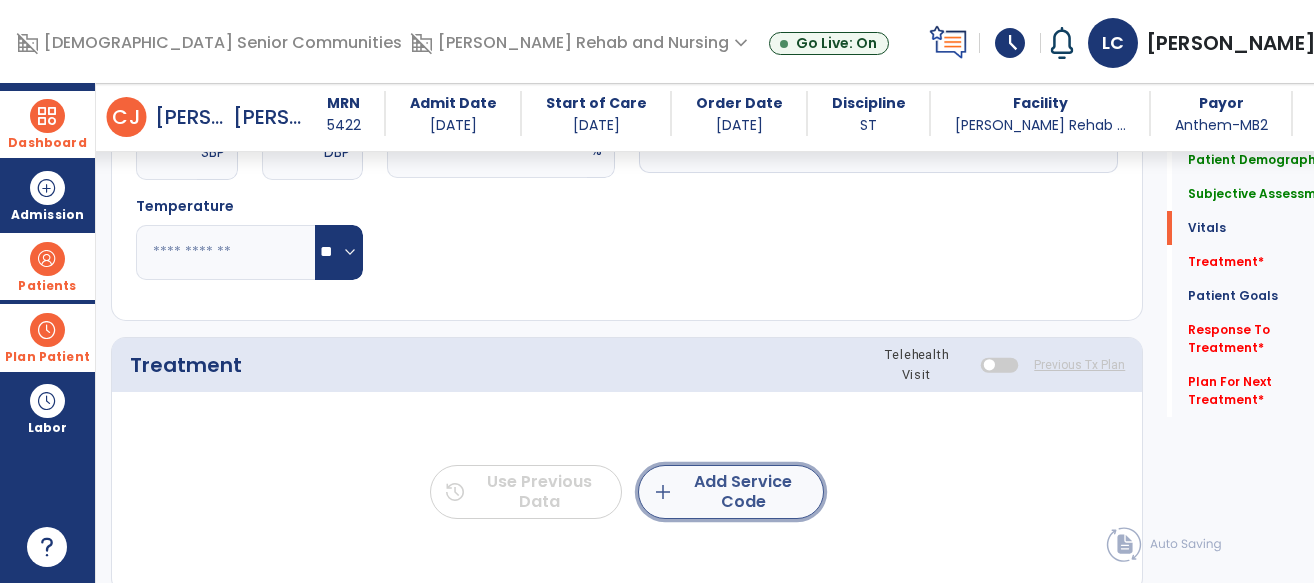 click on "add  Add Service Code" 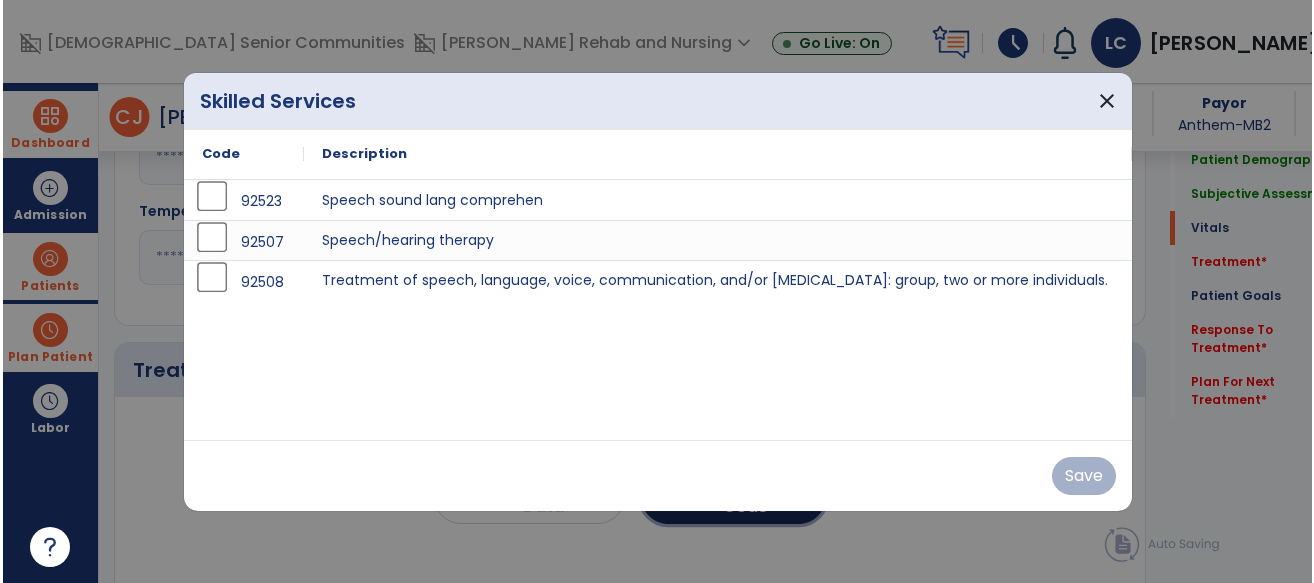 scroll, scrollTop: 952, scrollLeft: 0, axis: vertical 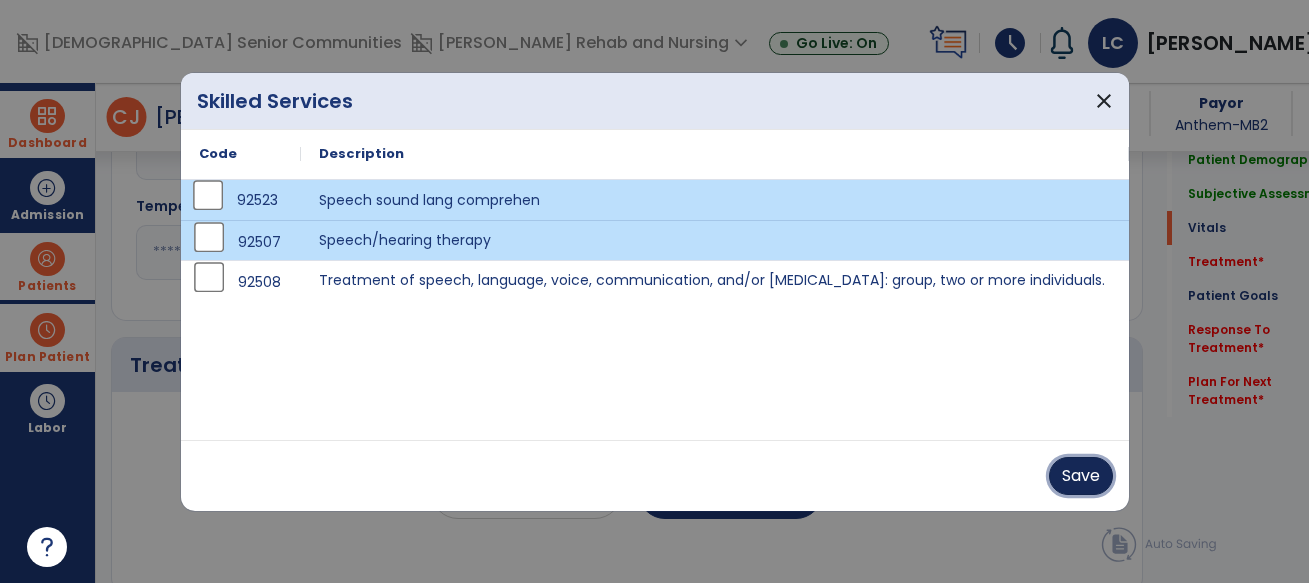 click on "Save" at bounding box center (1081, 476) 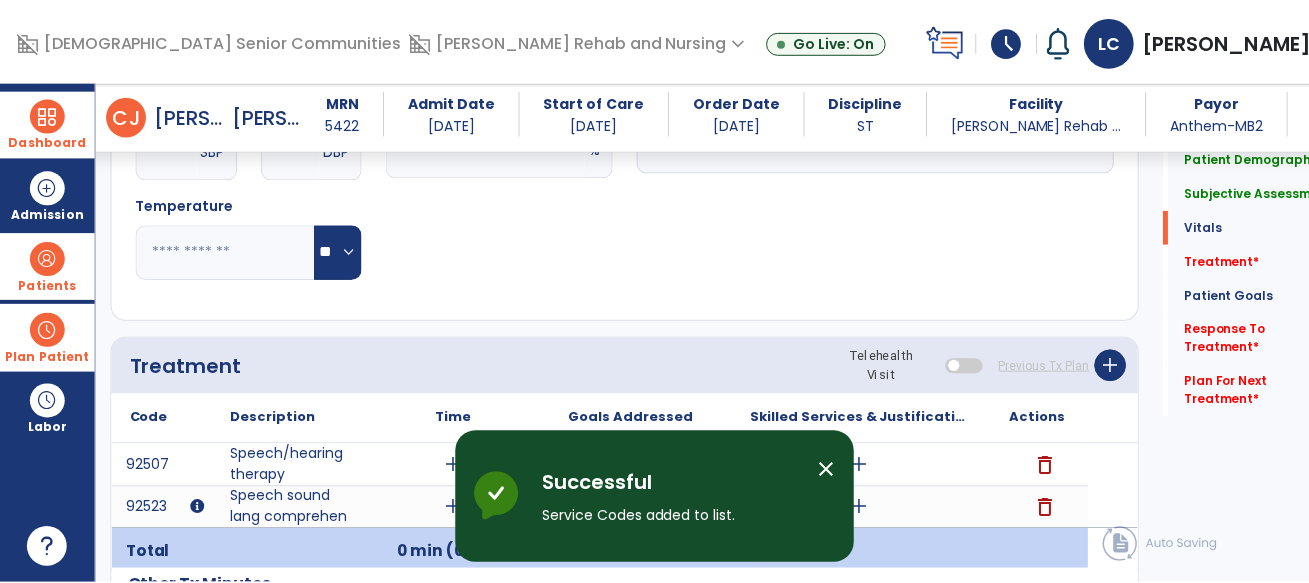 scroll, scrollTop: 1033, scrollLeft: 0, axis: vertical 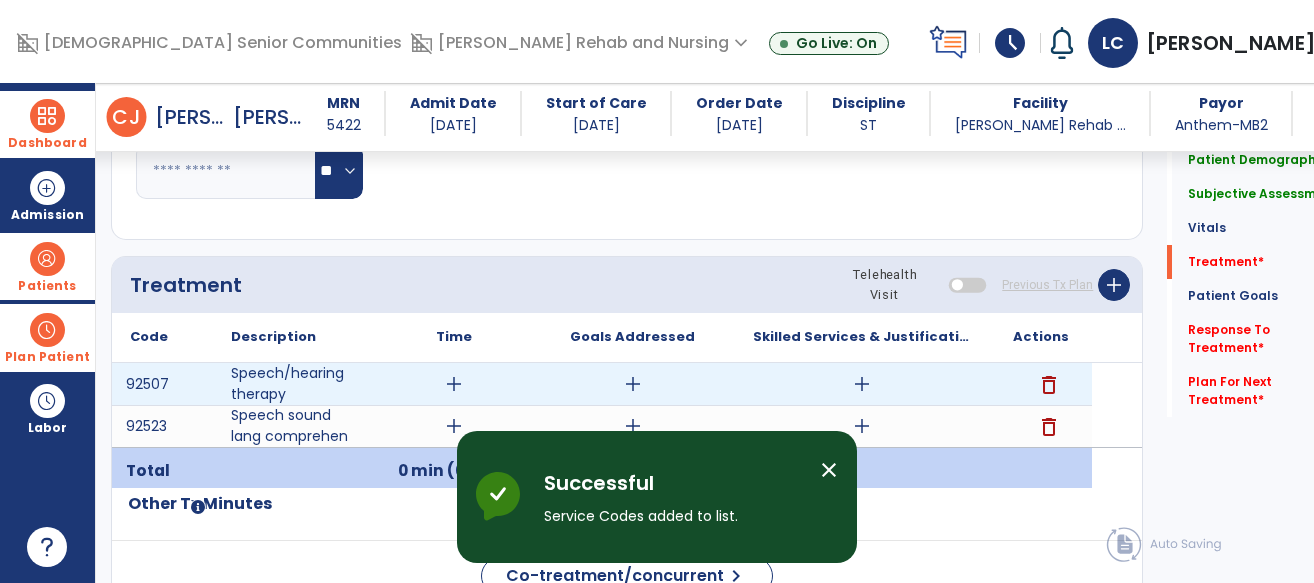 click on "add" at bounding box center [454, 384] 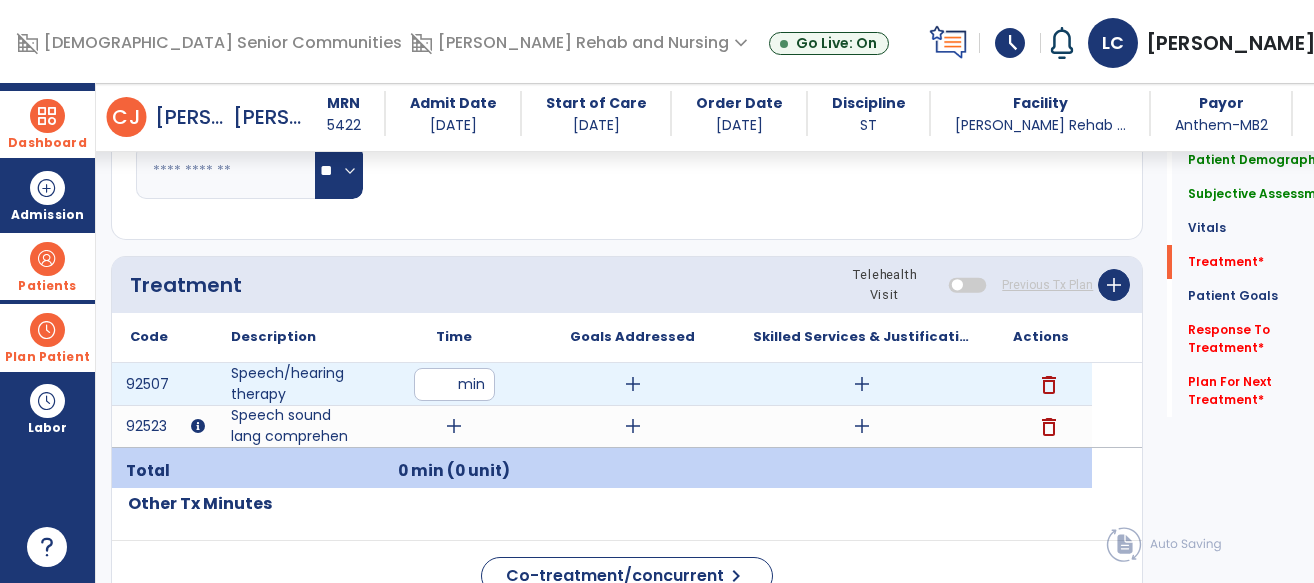 type on "**" 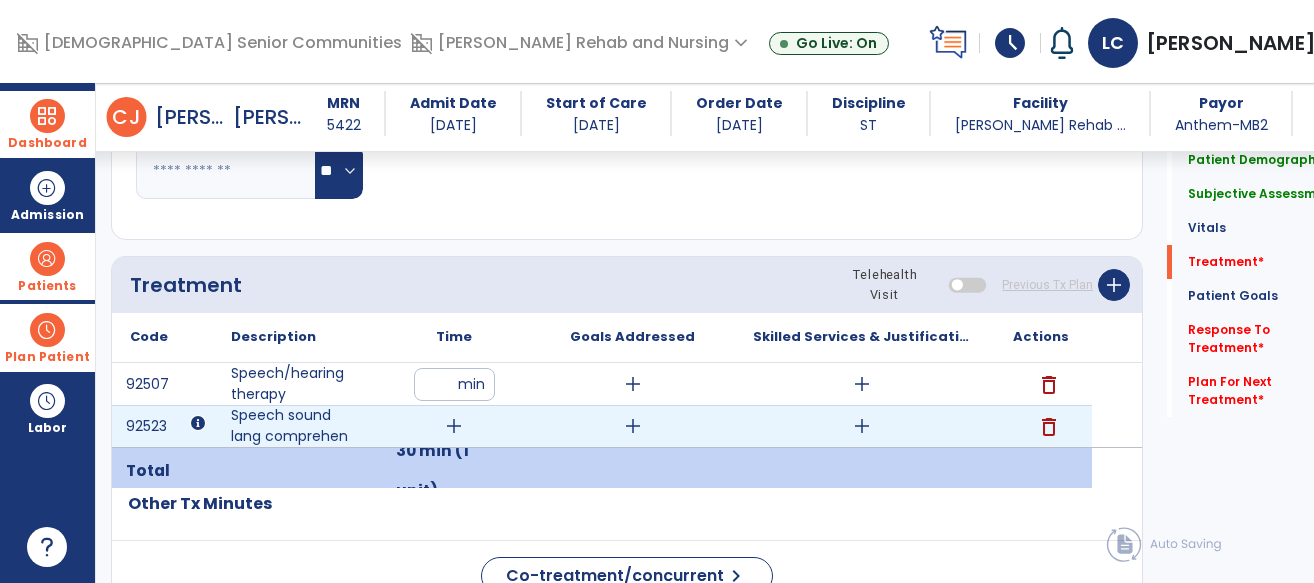 click on "add" at bounding box center (454, 426) 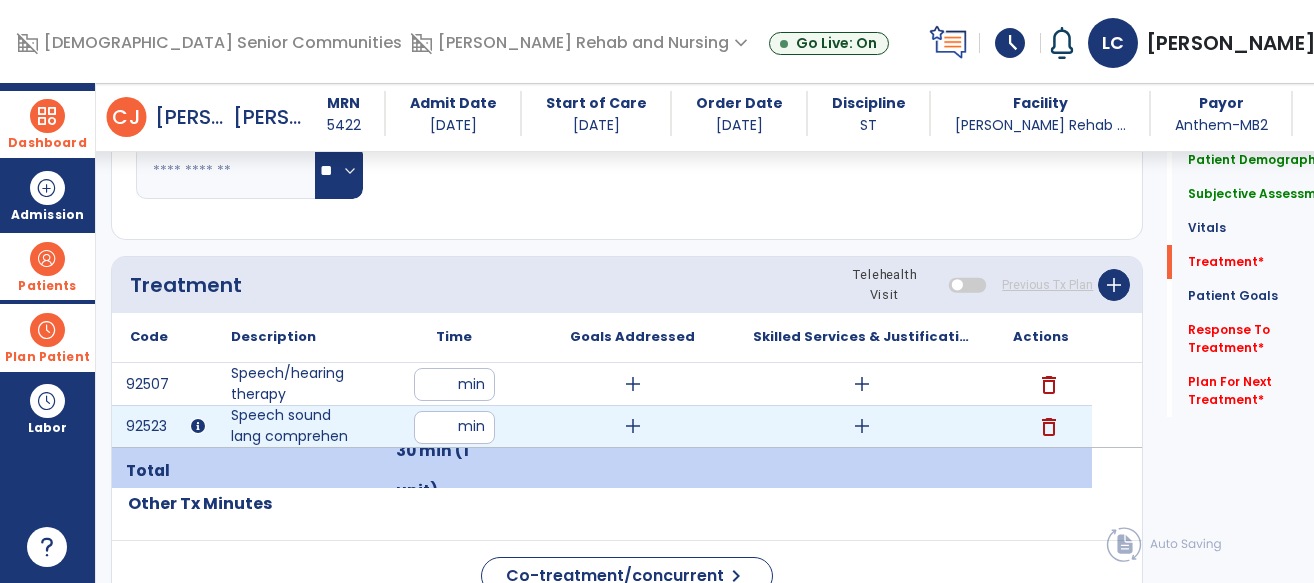 type on "**" 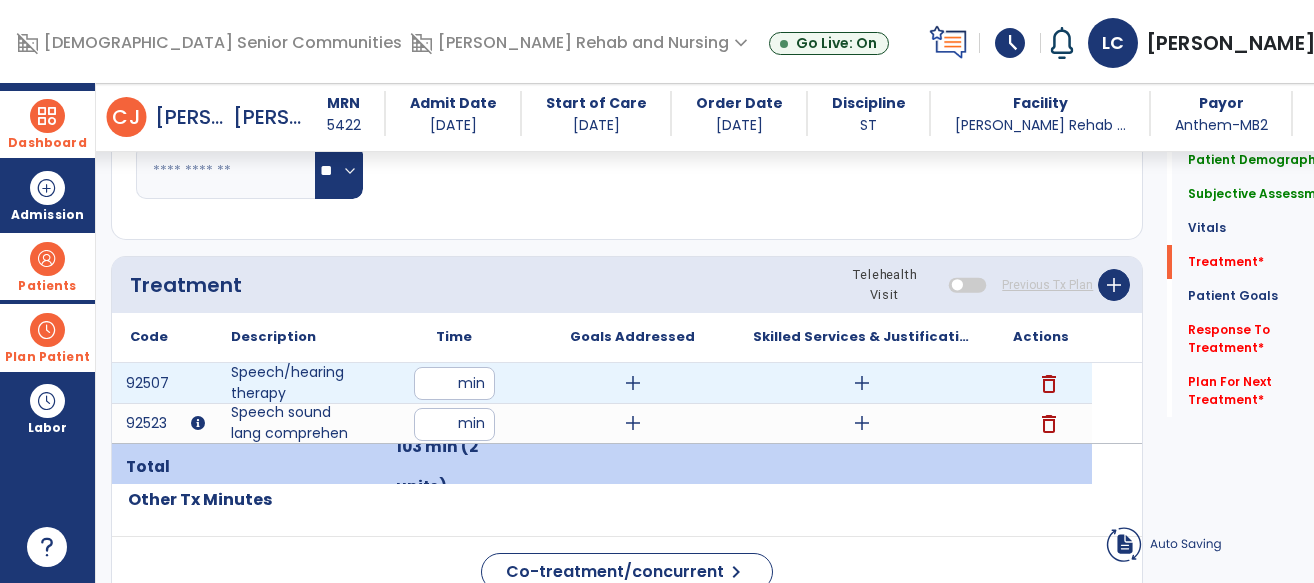 click on "add" at bounding box center [862, 383] 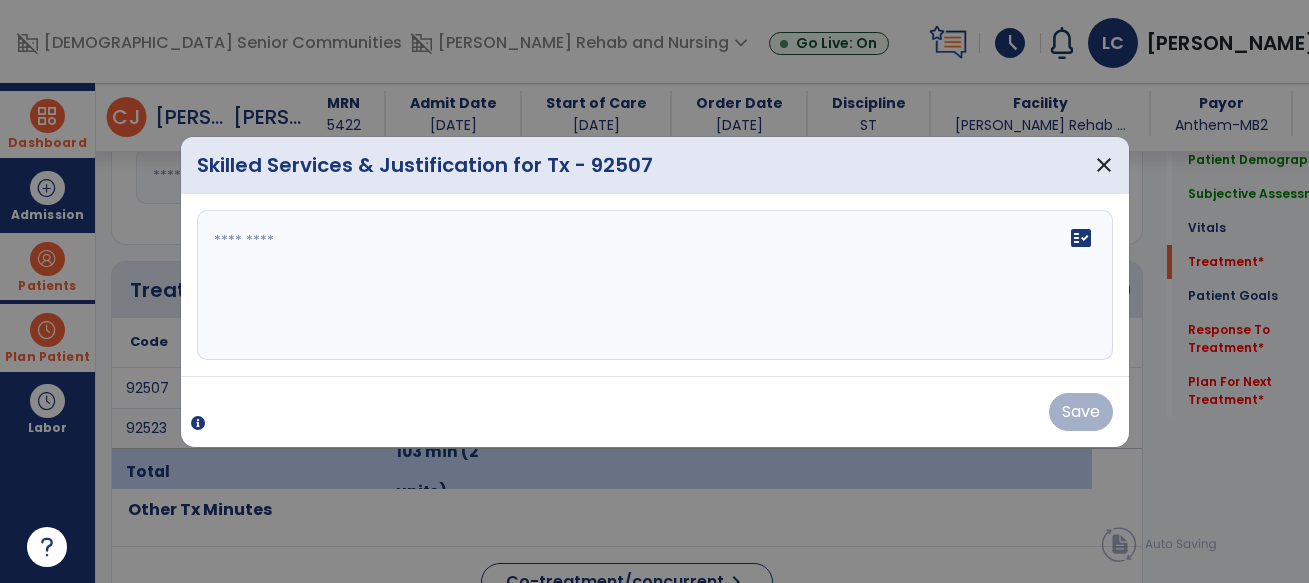 click on "fact_check" at bounding box center (655, 285) 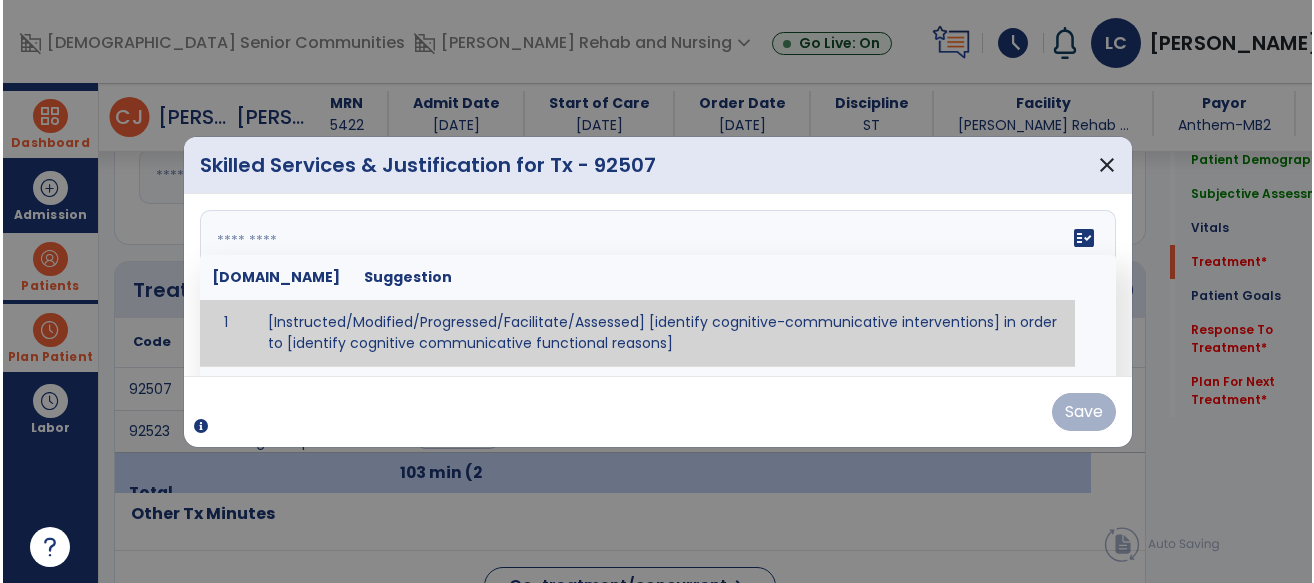 scroll, scrollTop: 1033, scrollLeft: 0, axis: vertical 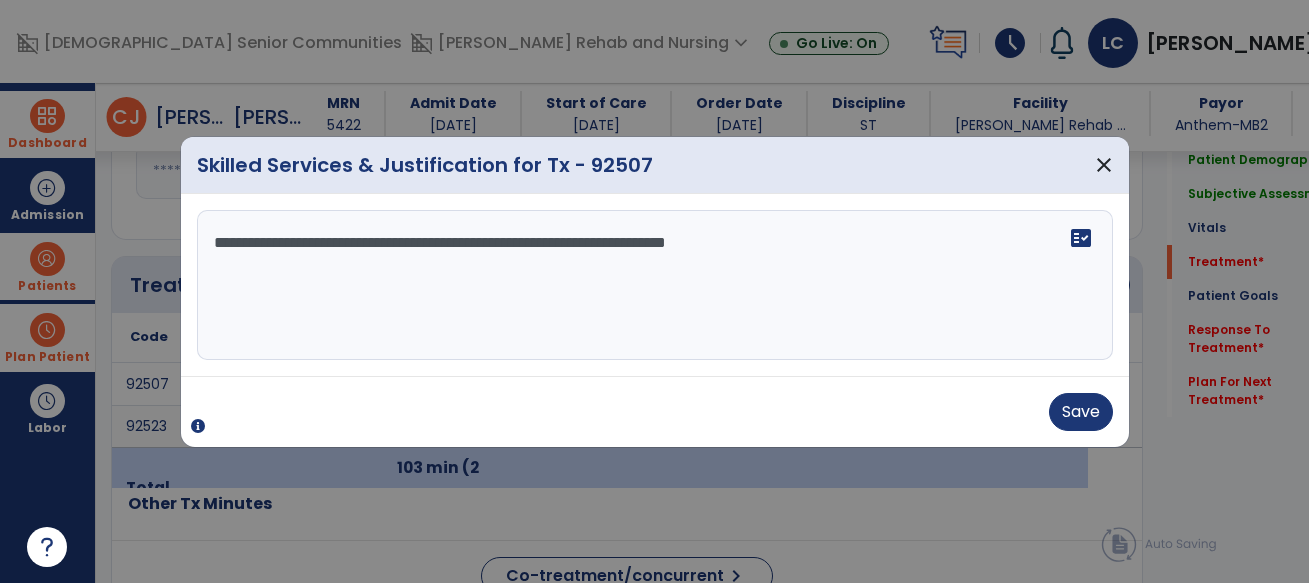 click on "**********" at bounding box center (655, 285) 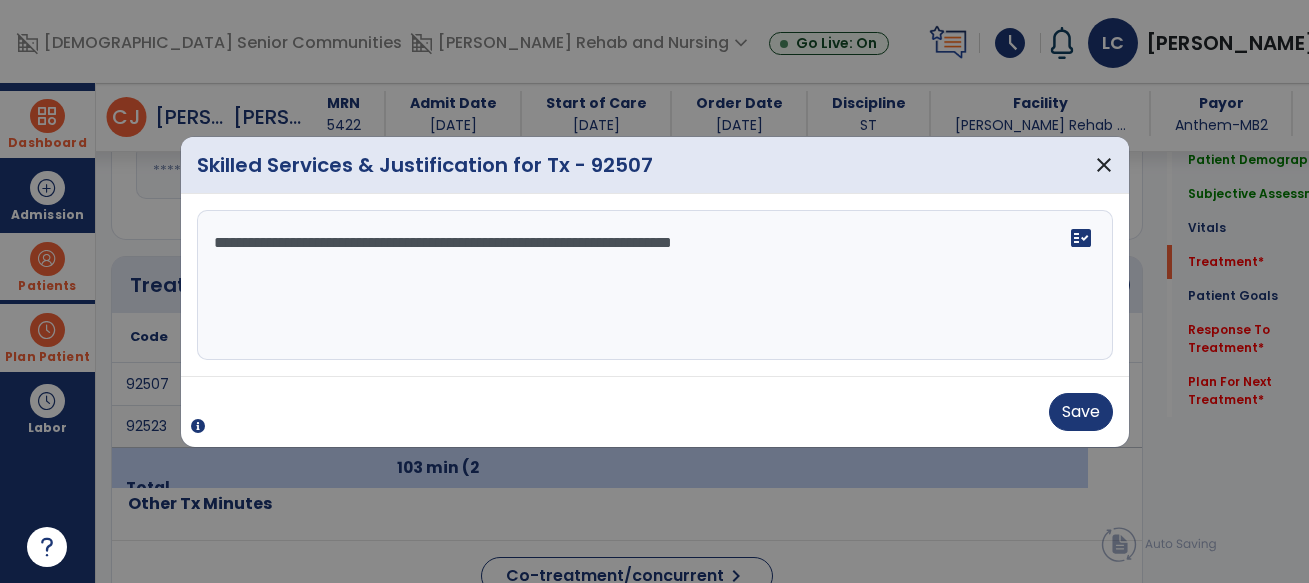 click on "**********" at bounding box center [655, 285] 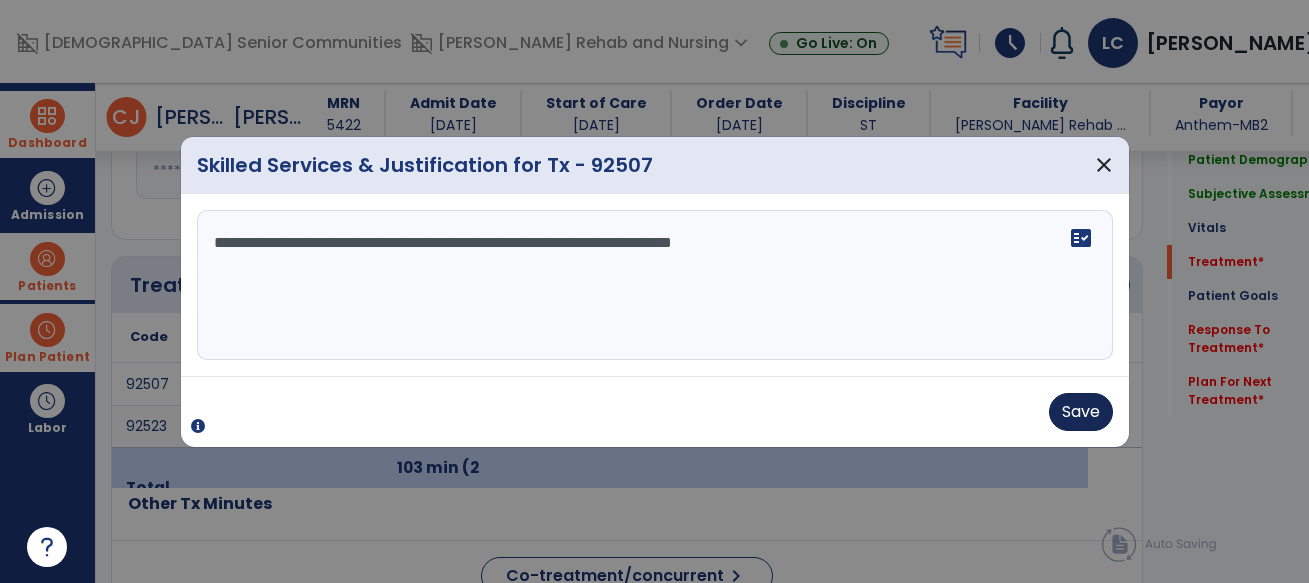 type on "**********" 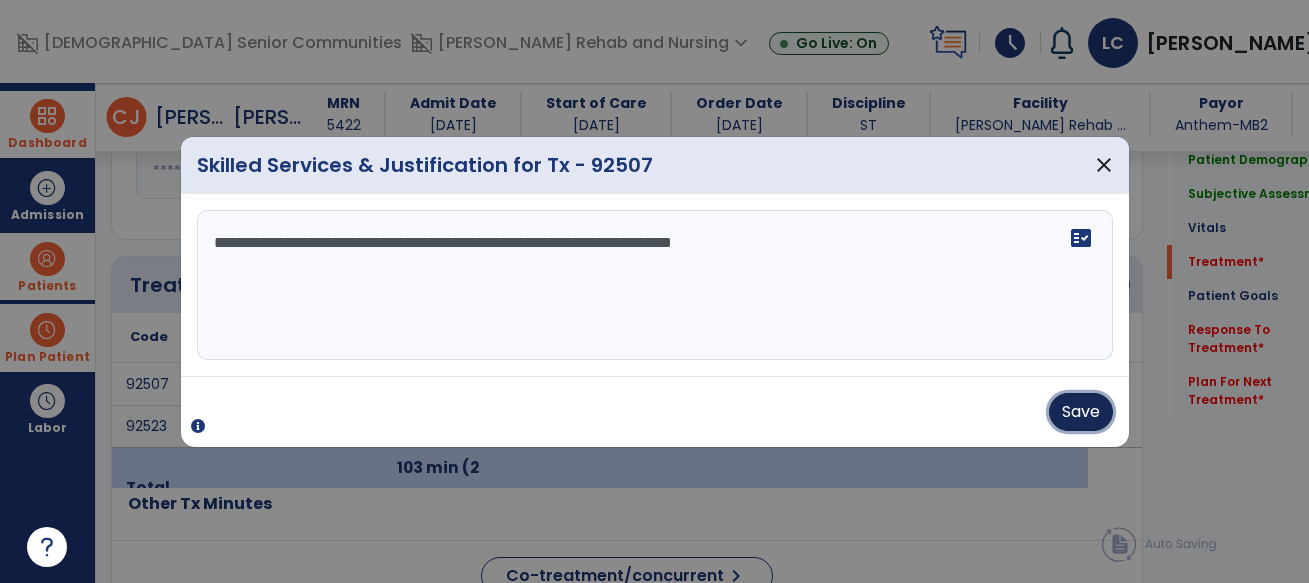 click on "Save" at bounding box center [1081, 412] 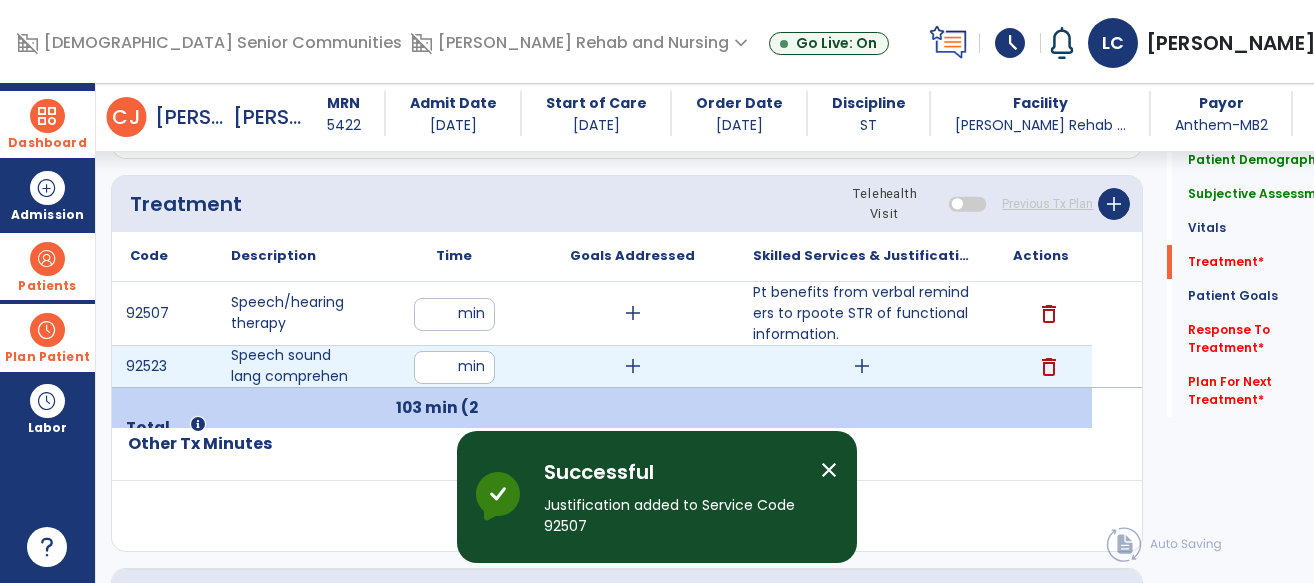 click on "add" at bounding box center [862, 366] 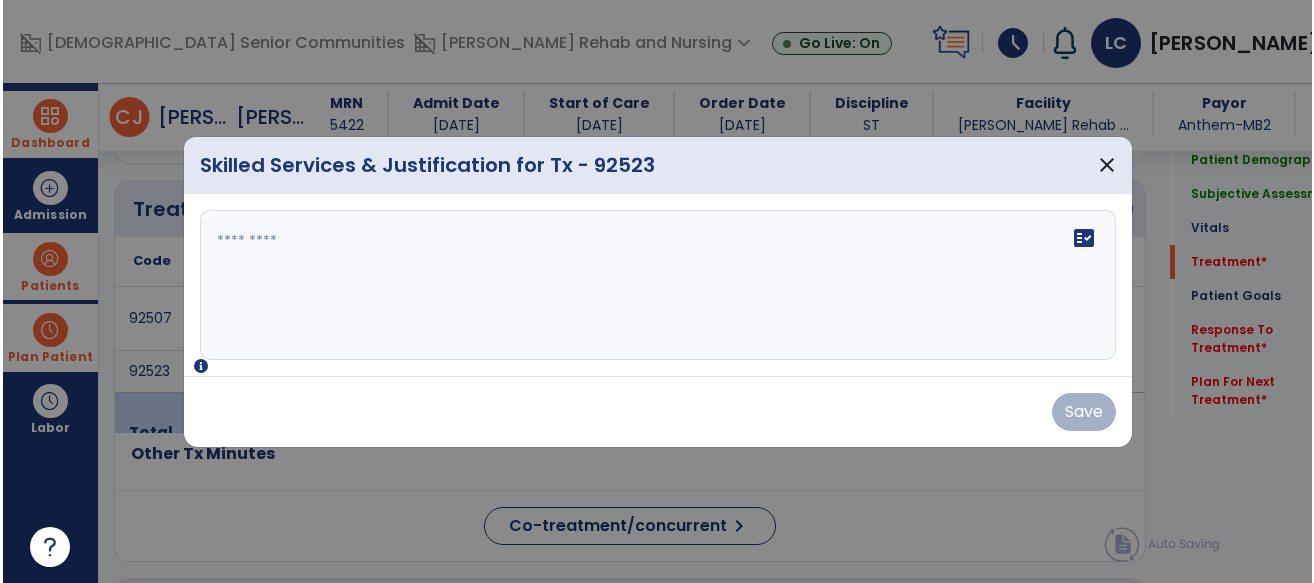 scroll, scrollTop: 1114, scrollLeft: 0, axis: vertical 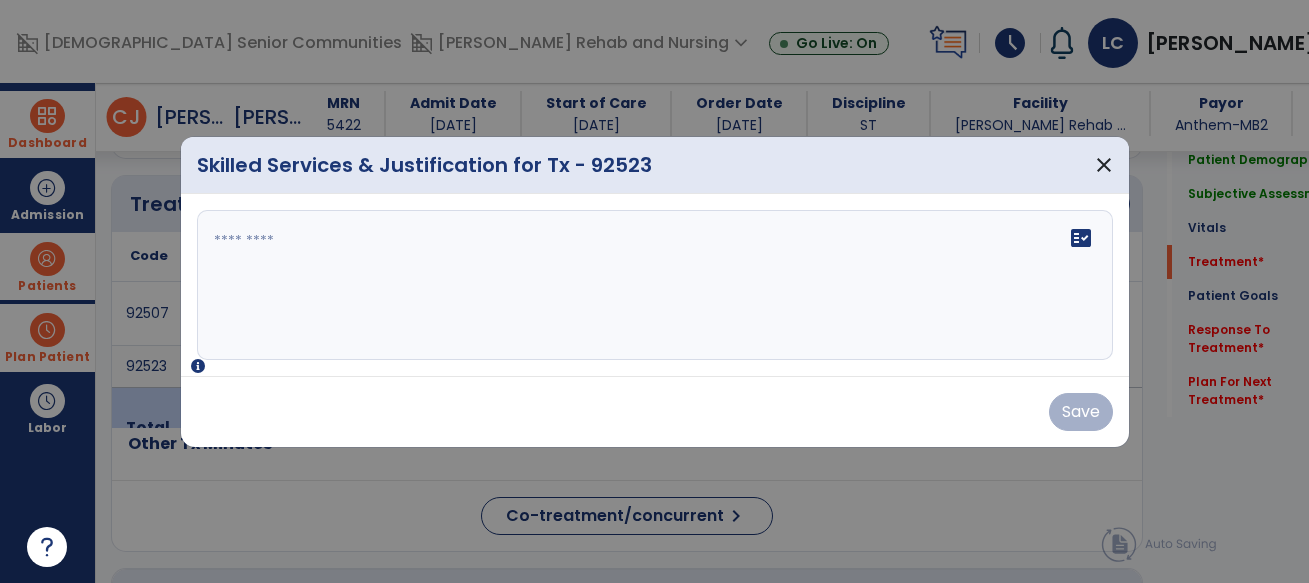 click on "fact_check" at bounding box center [655, 285] 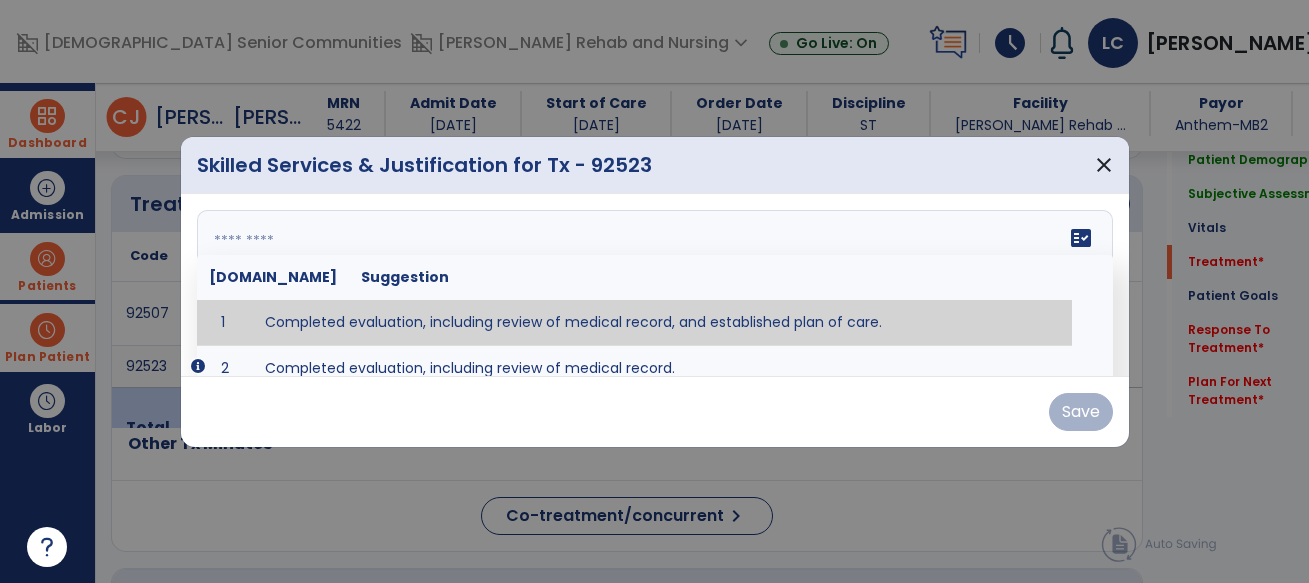 type on "**********" 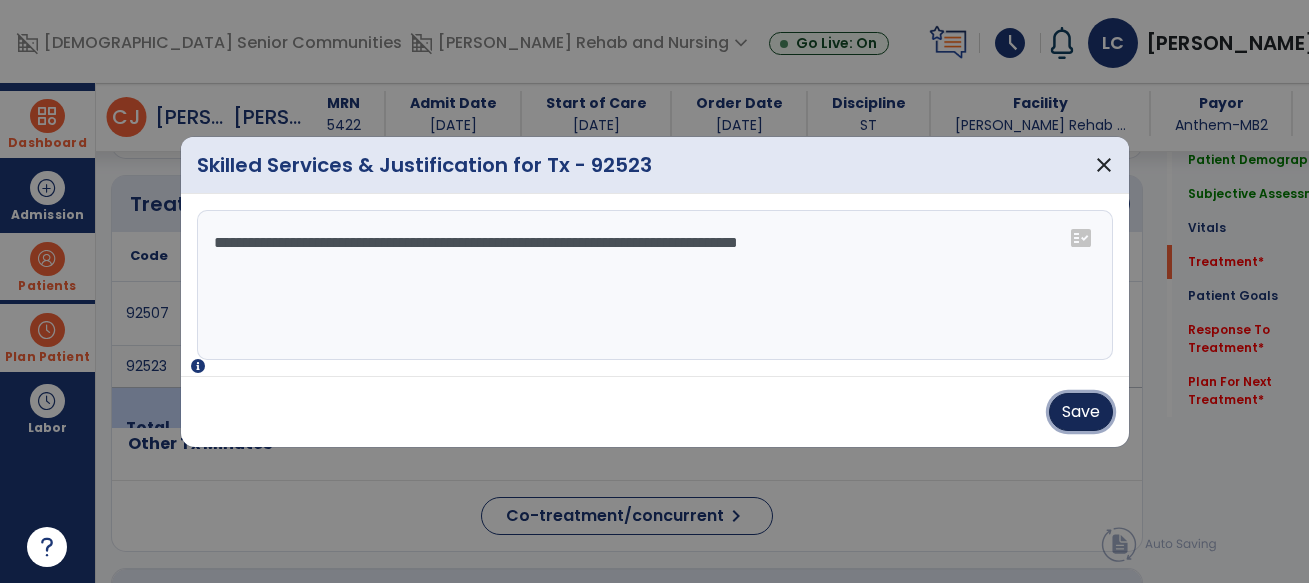 click on "Save" at bounding box center [1081, 412] 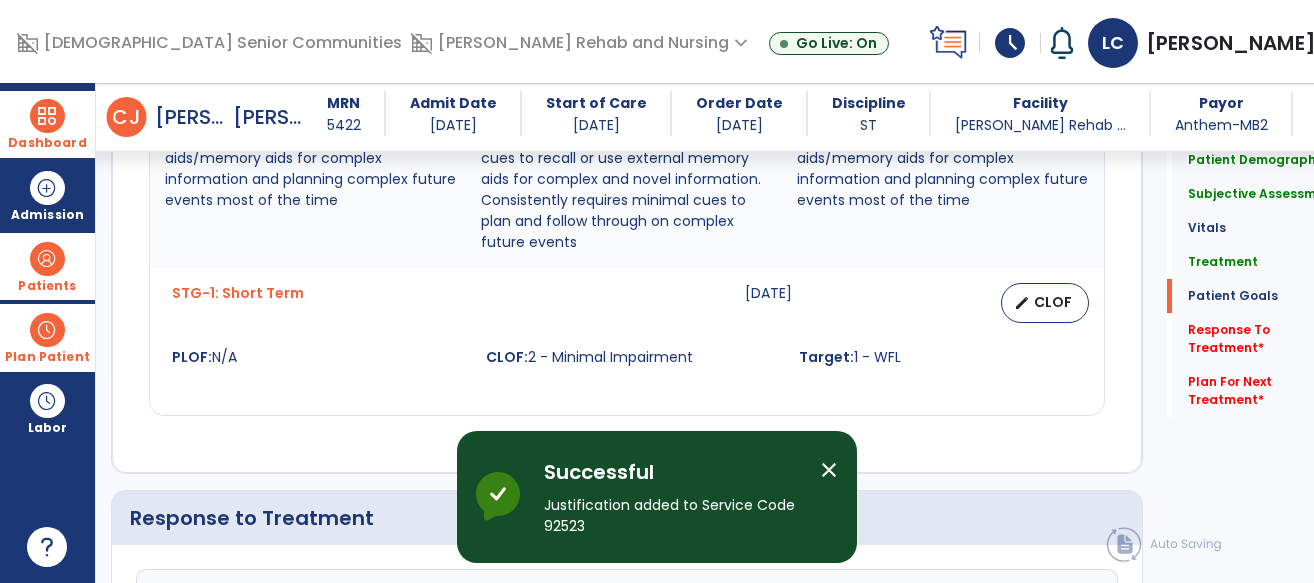 scroll, scrollTop: 2416, scrollLeft: 0, axis: vertical 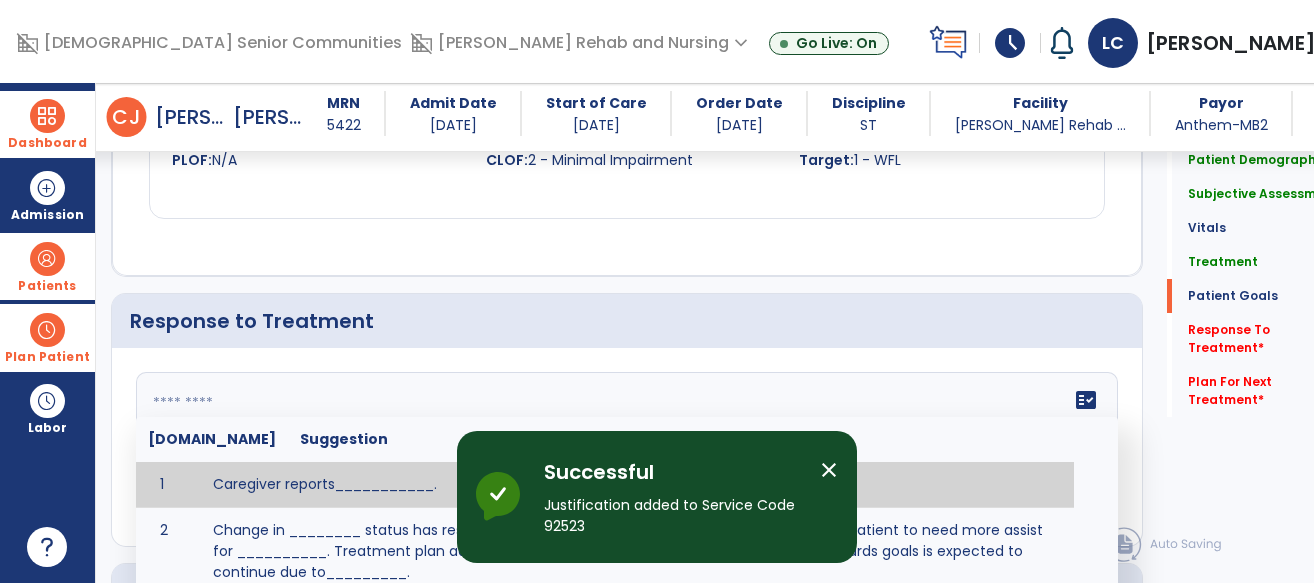 click 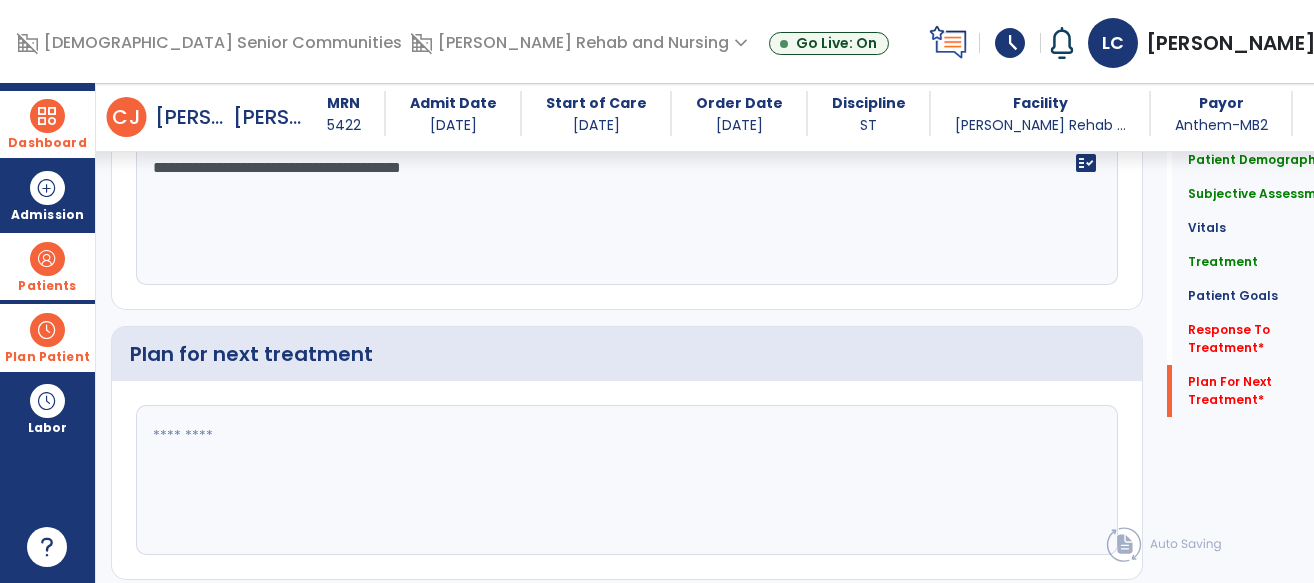 scroll, scrollTop: 2716, scrollLeft: 0, axis: vertical 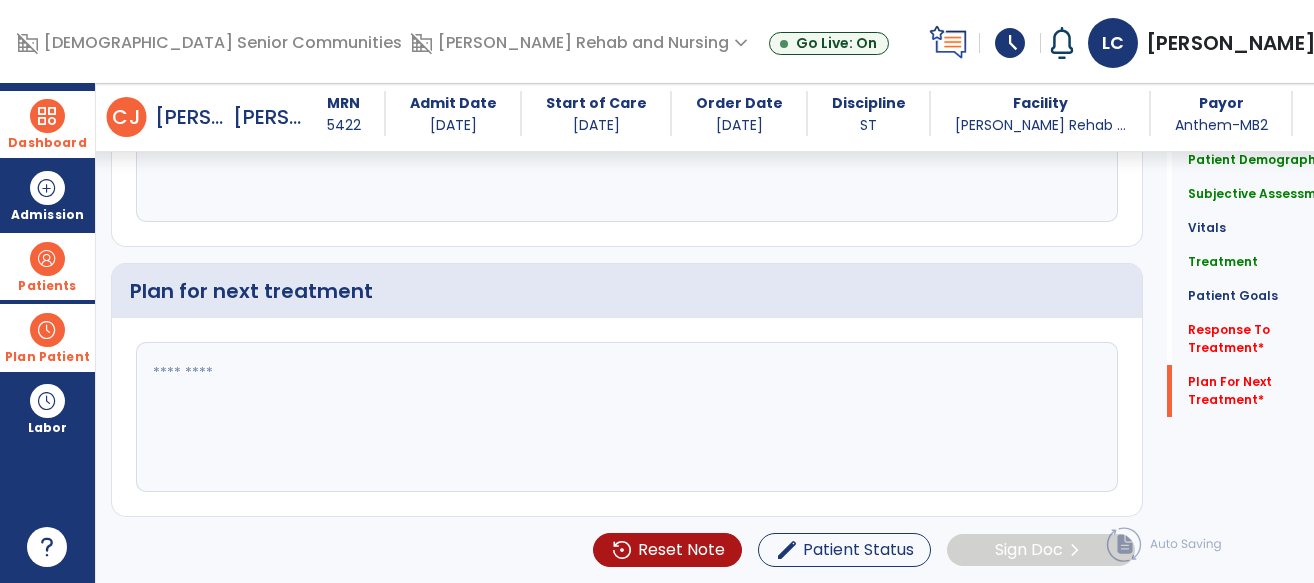 type on "**********" 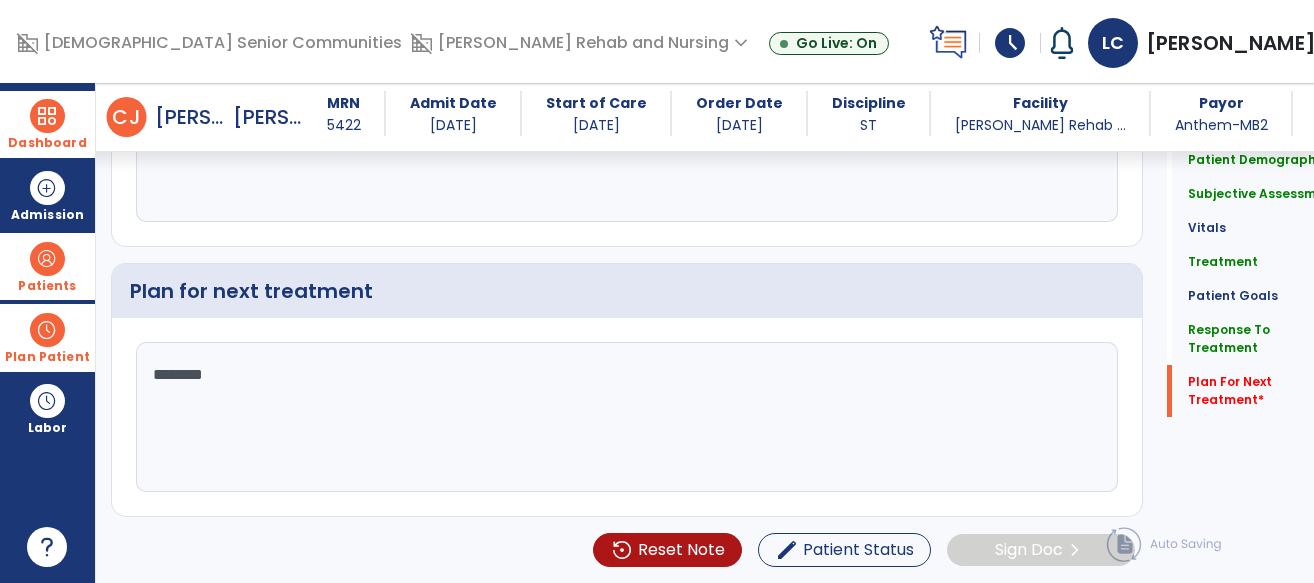 scroll, scrollTop: 2670, scrollLeft: 0, axis: vertical 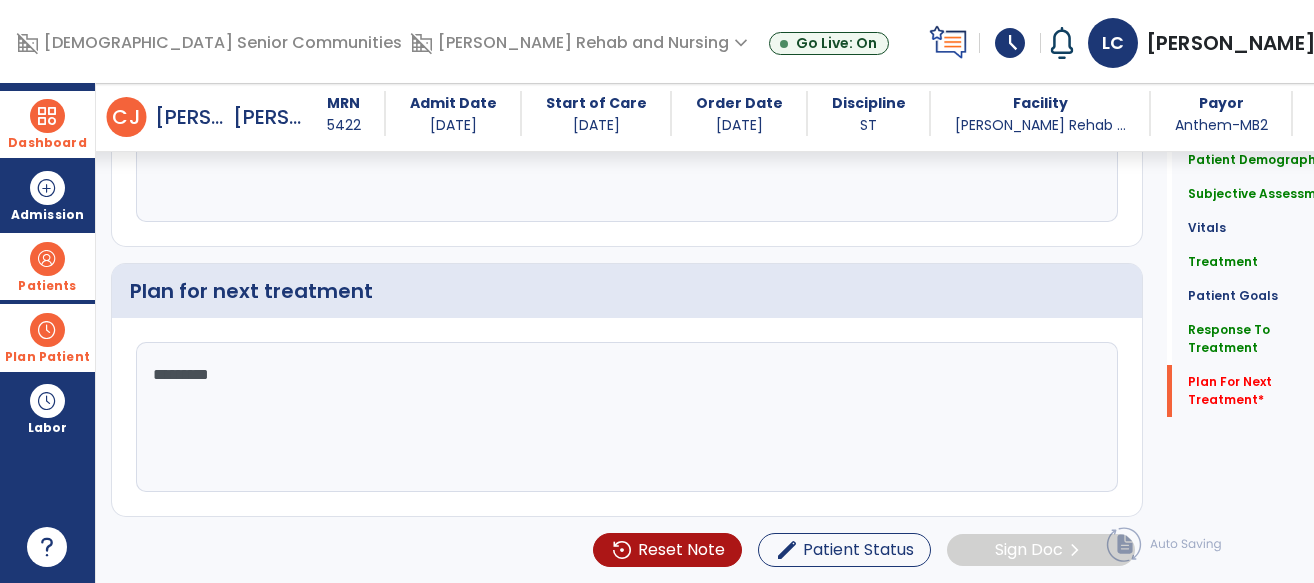 type on "**********" 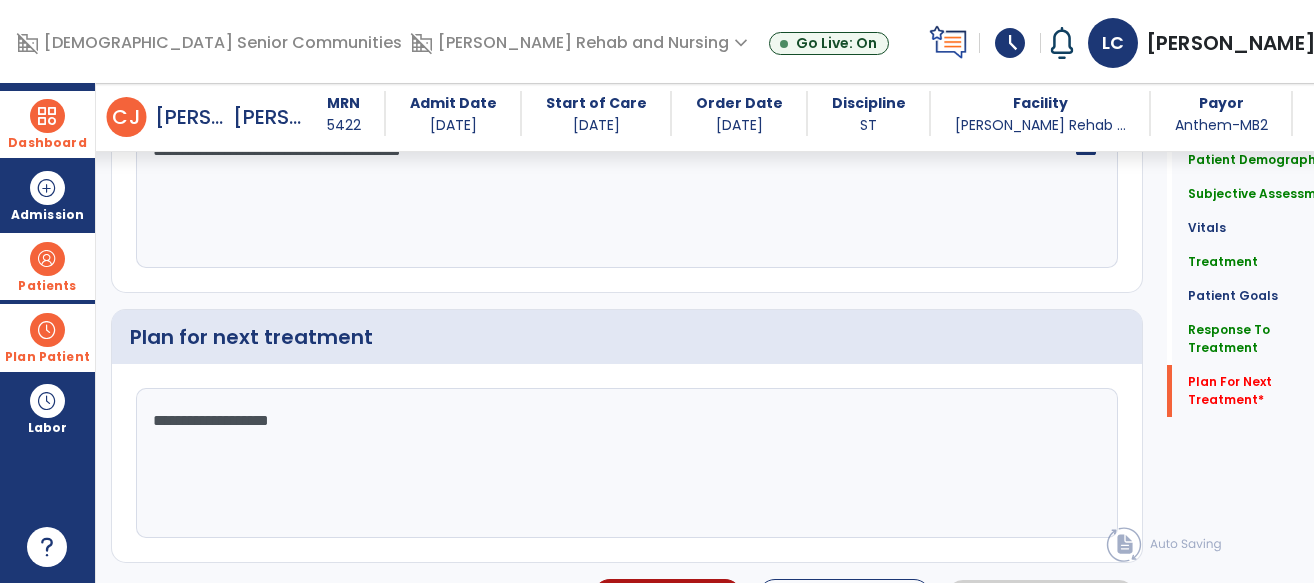 scroll, scrollTop: 2716, scrollLeft: 0, axis: vertical 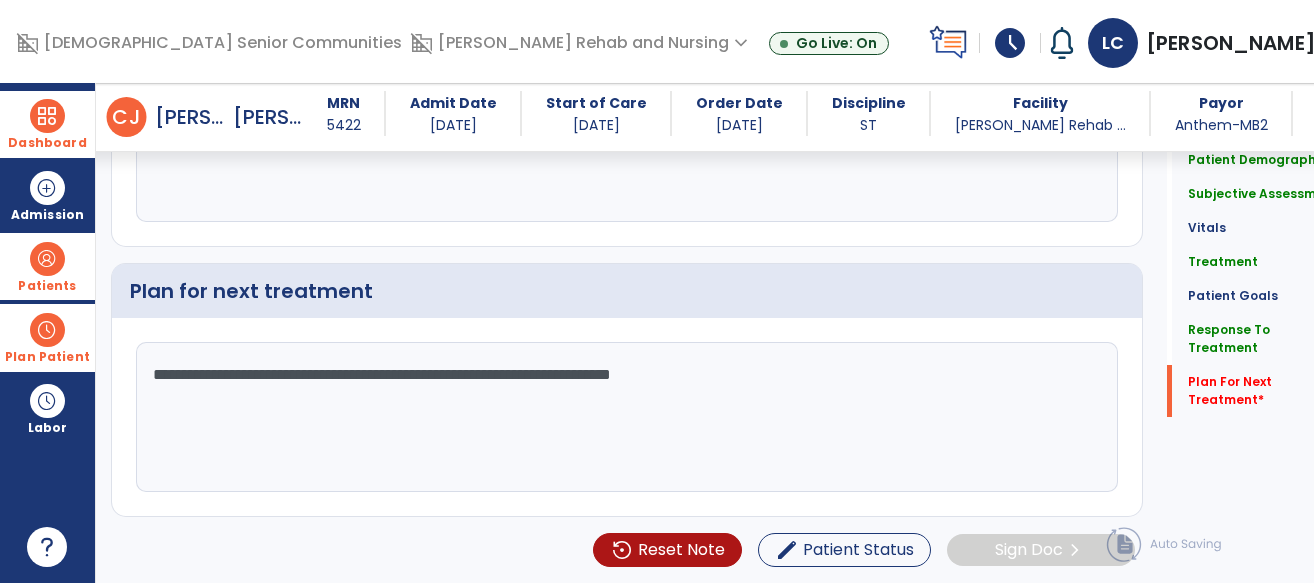 type on "**********" 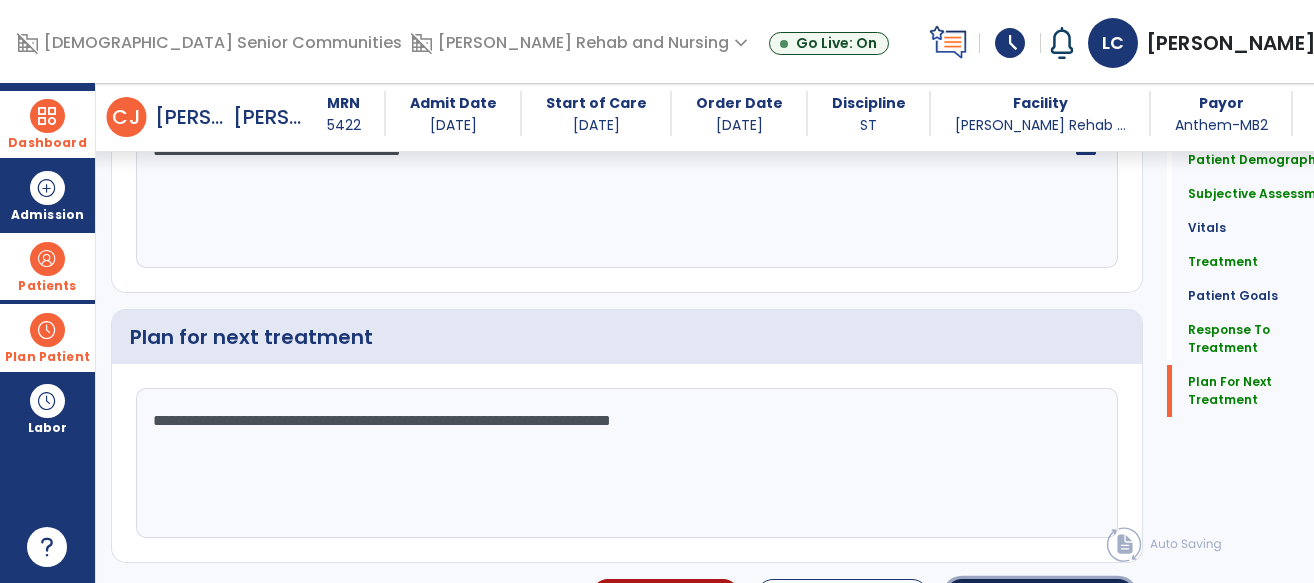 click on "Sign Doc" 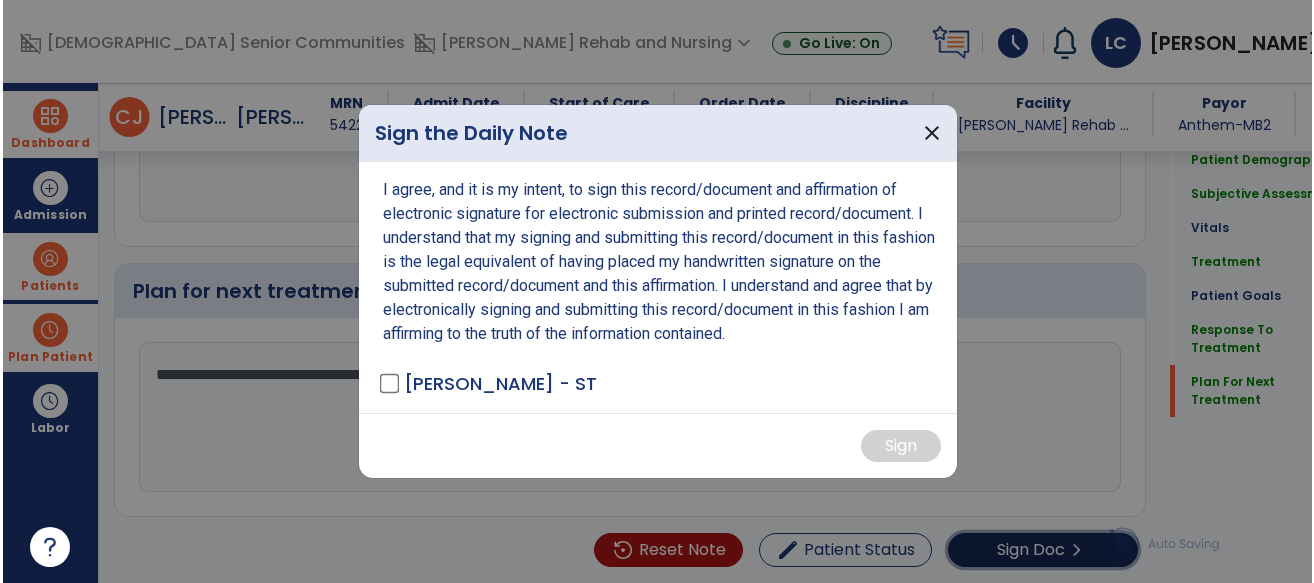 scroll, scrollTop: 2716, scrollLeft: 0, axis: vertical 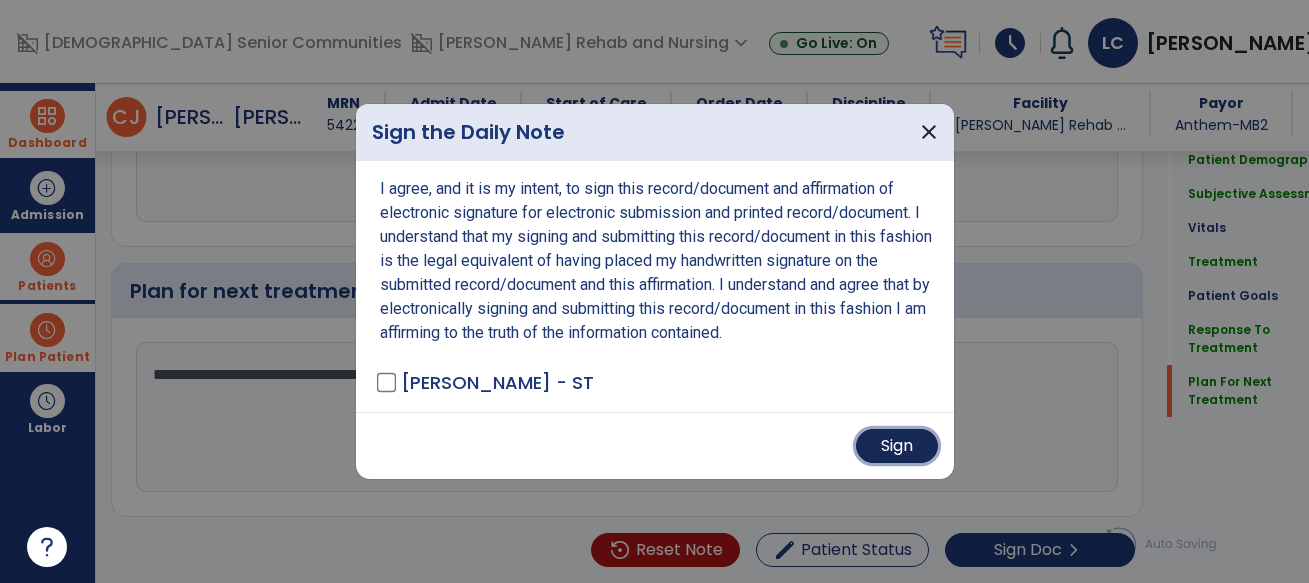 click on "Sign" at bounding box center (897, 446) 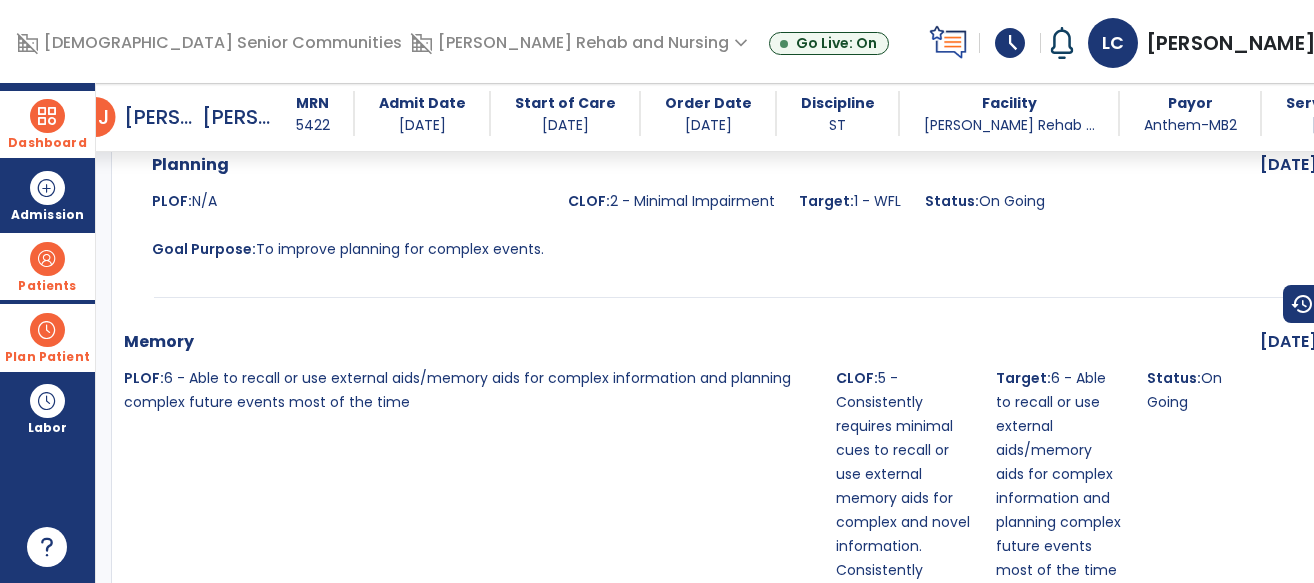 scroll, scrollTop: 0, scrollLeft: 0, axis: both 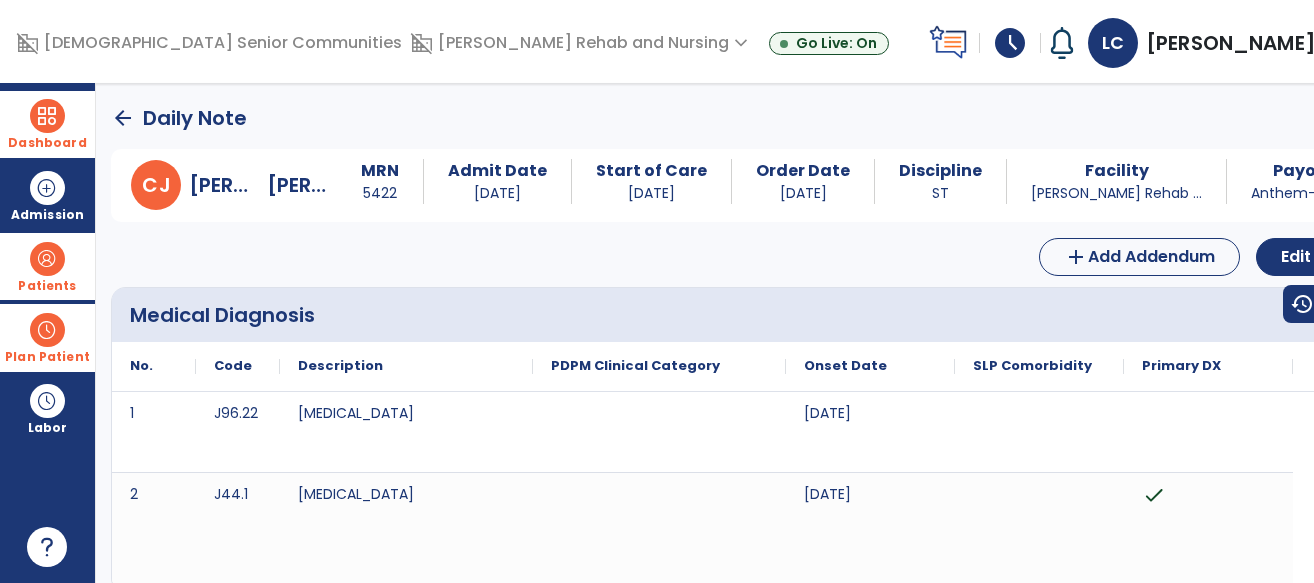 click on "arrow_back" 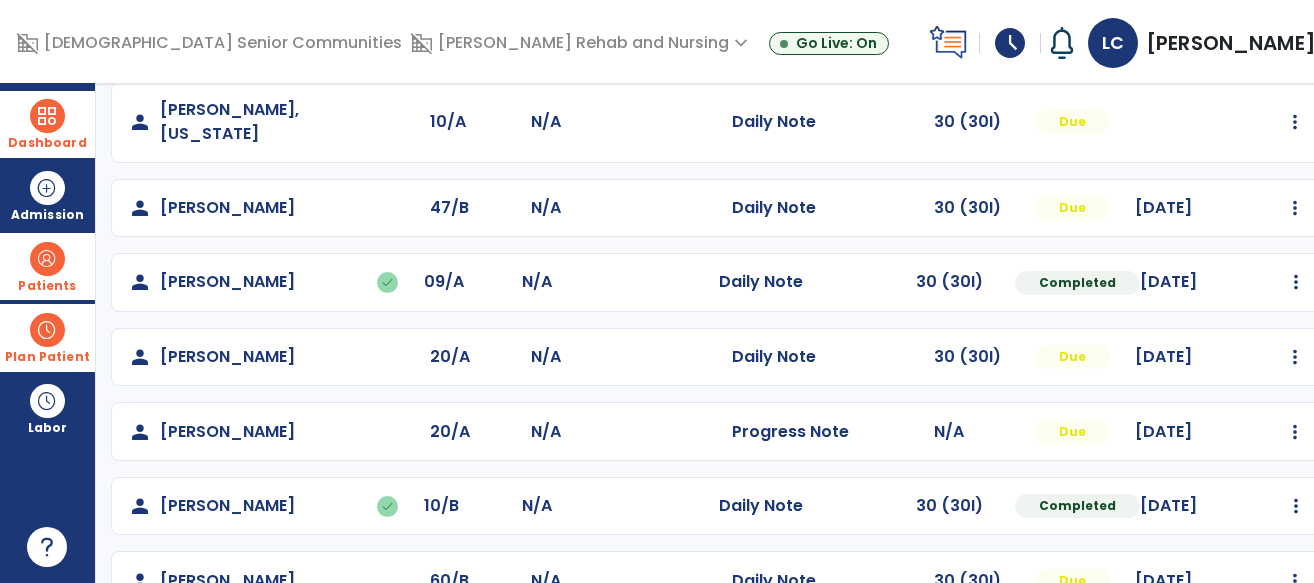 scroll, scrollTop: 677, scrollLeft: 0, axis: vertical 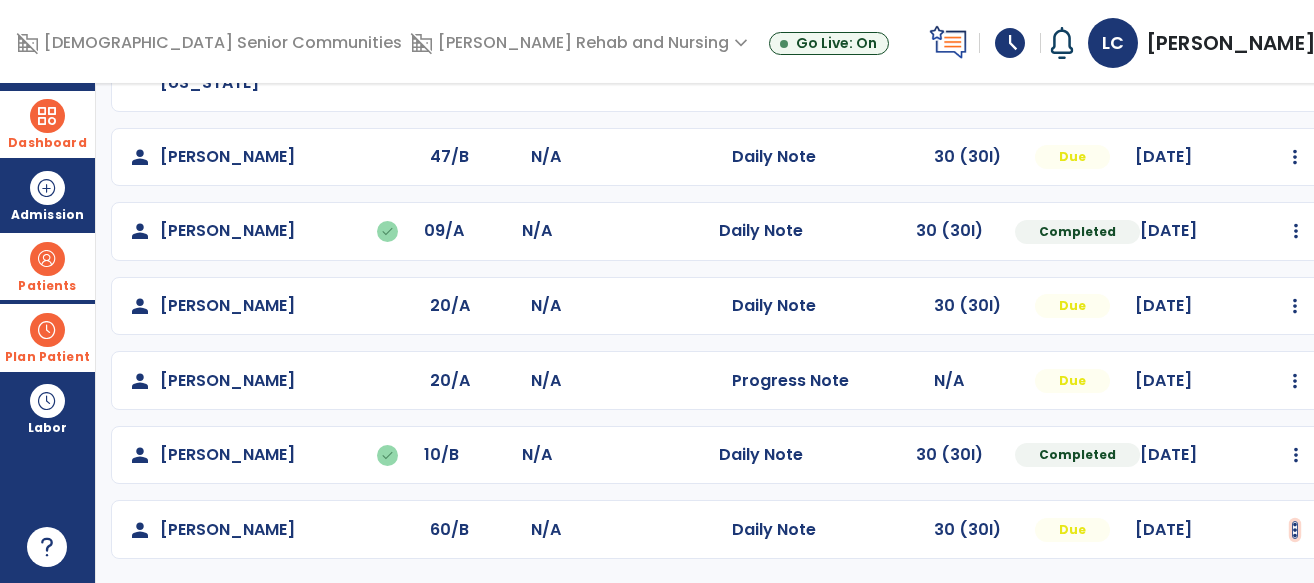 click at bounding box center [1296, -314] 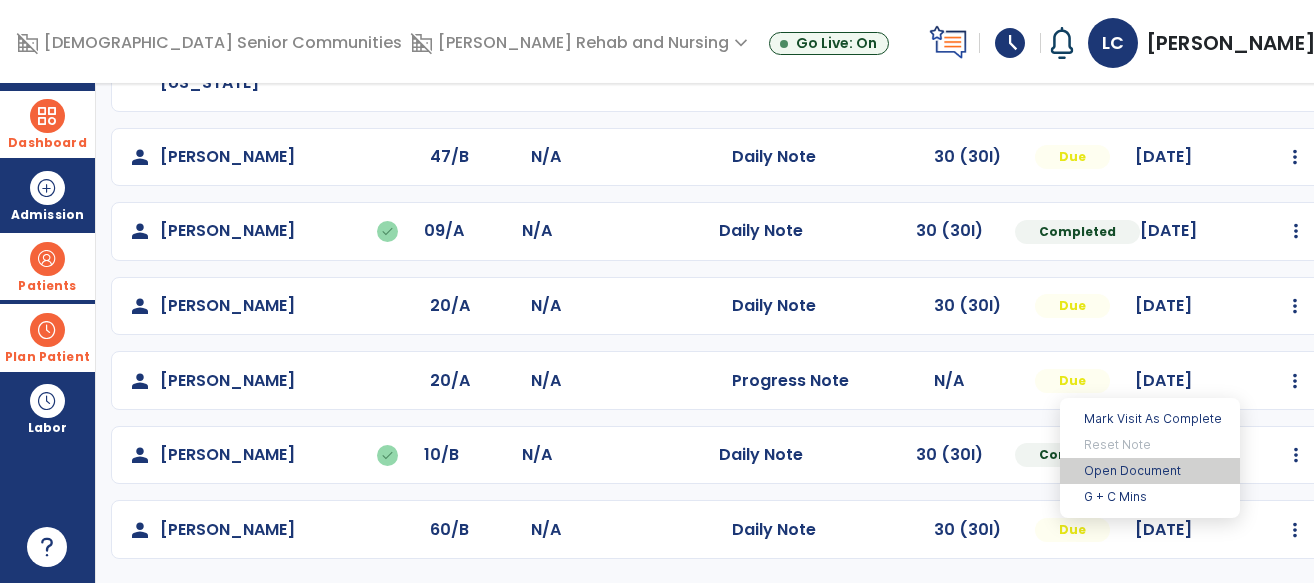 click on "Open Document" at bounding box center (1150, 471) 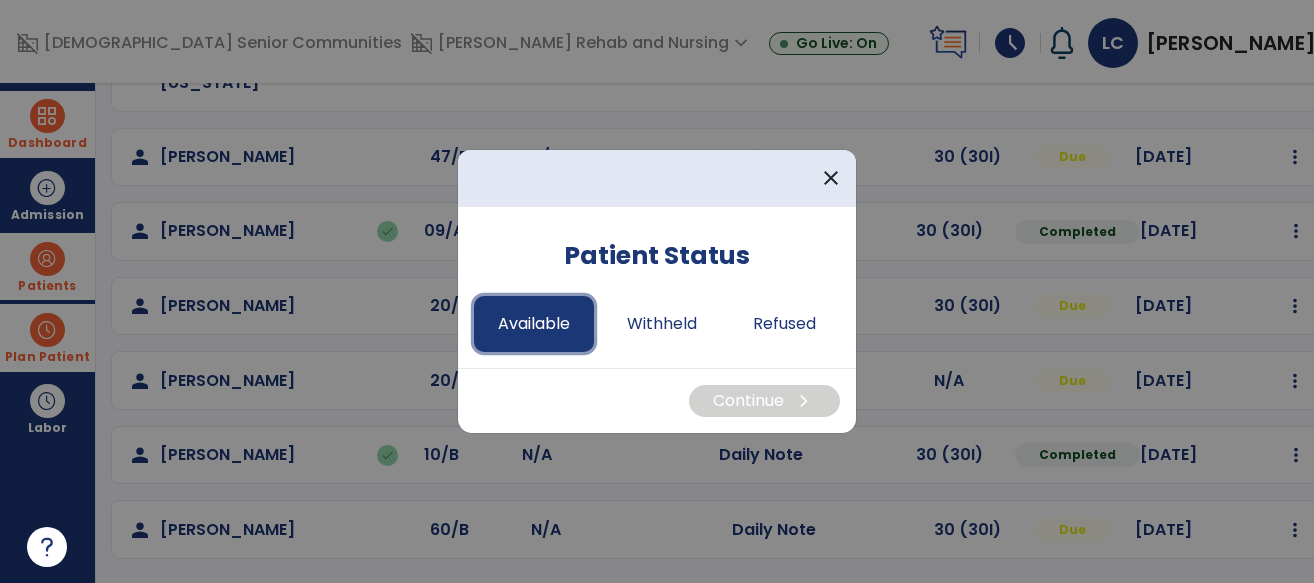 click on "Available" at bounding box center (534, 324) 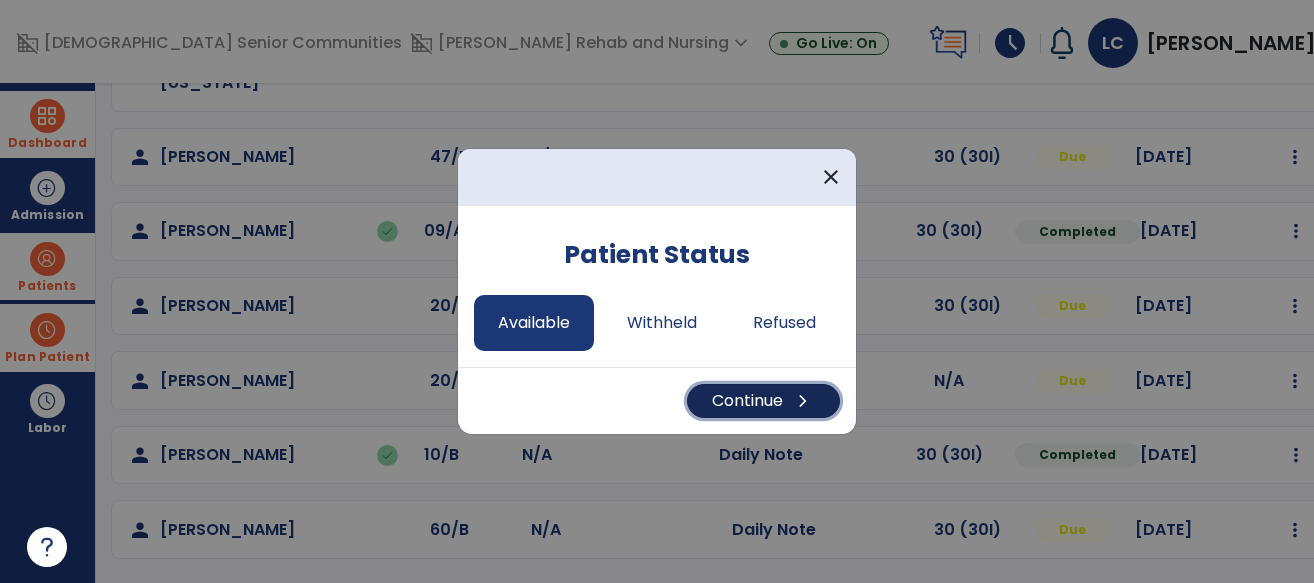 click on "Continue   chevron_right" at bounding box center [763, 401] 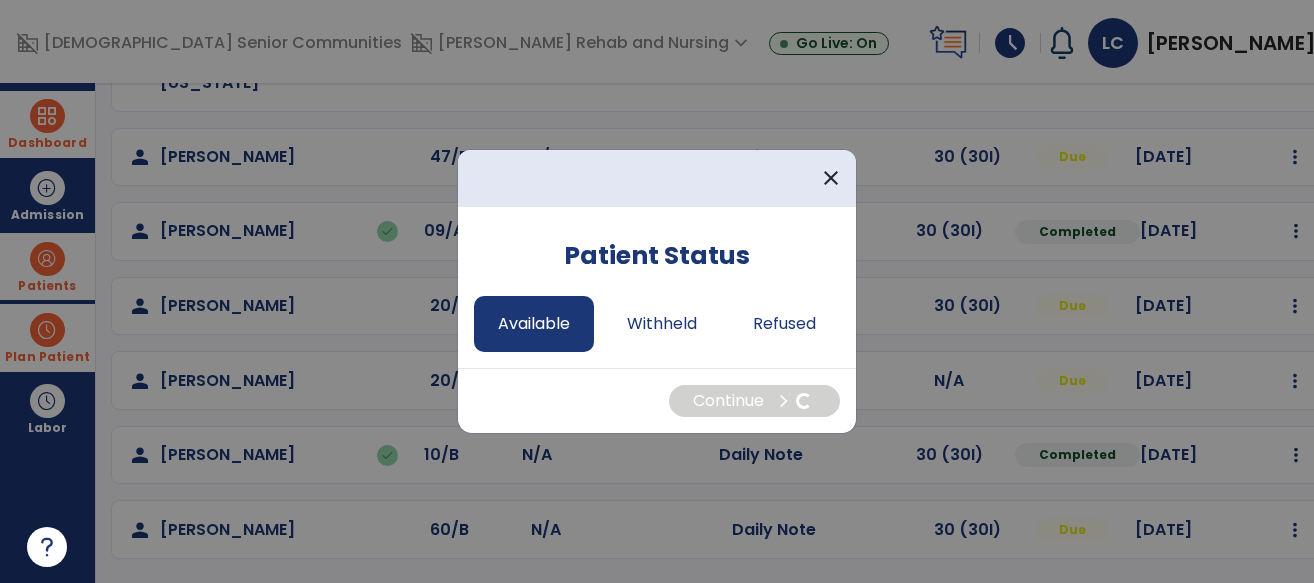select on "*" 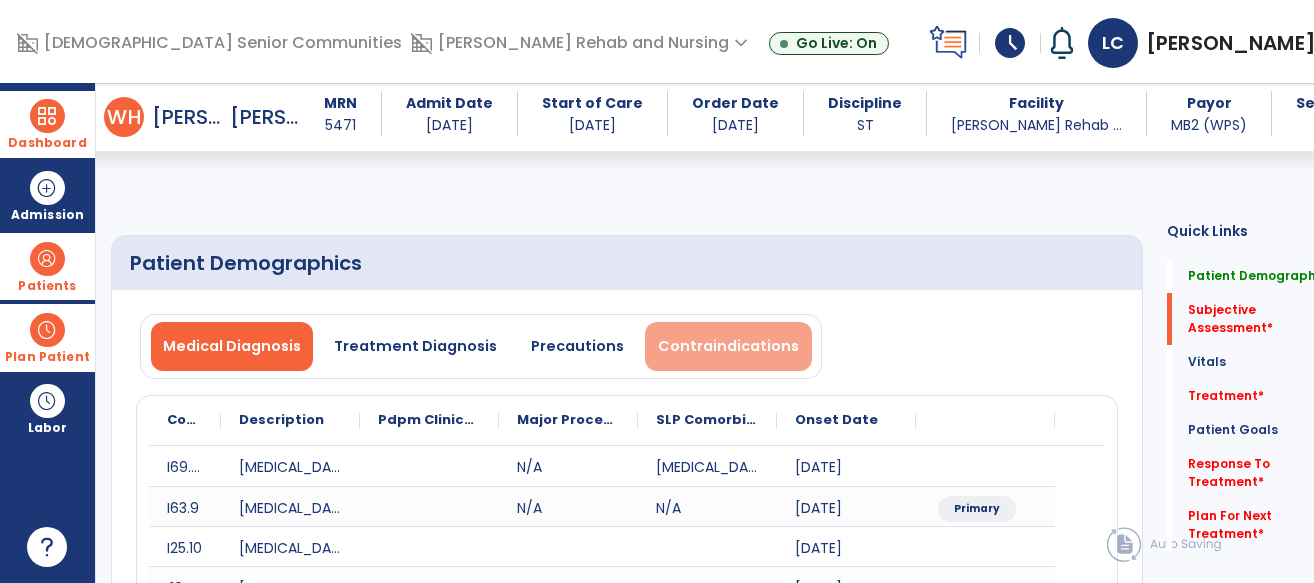 scroll, scrollTop: 562, scrollLeft: 0, axis: vertical 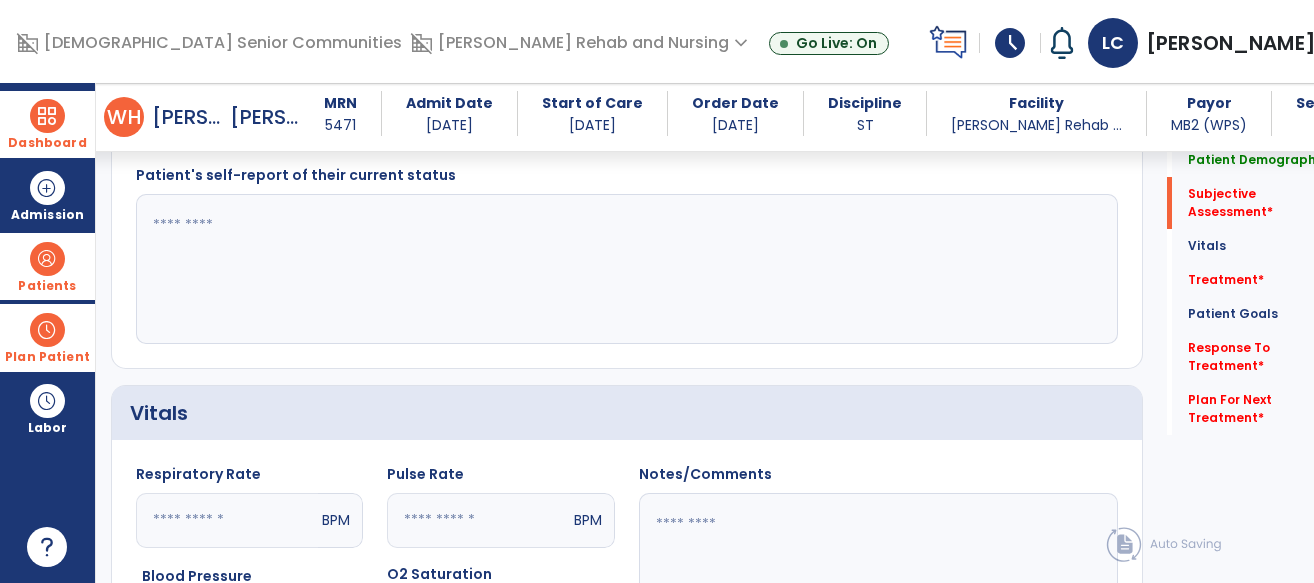 click 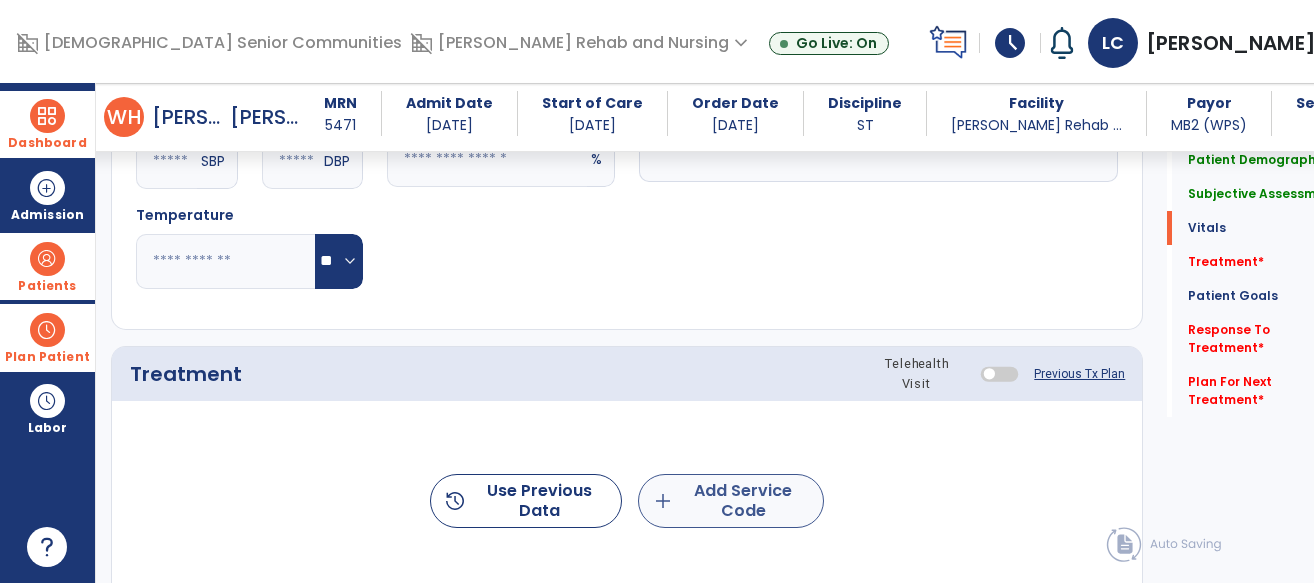 type on "**********" 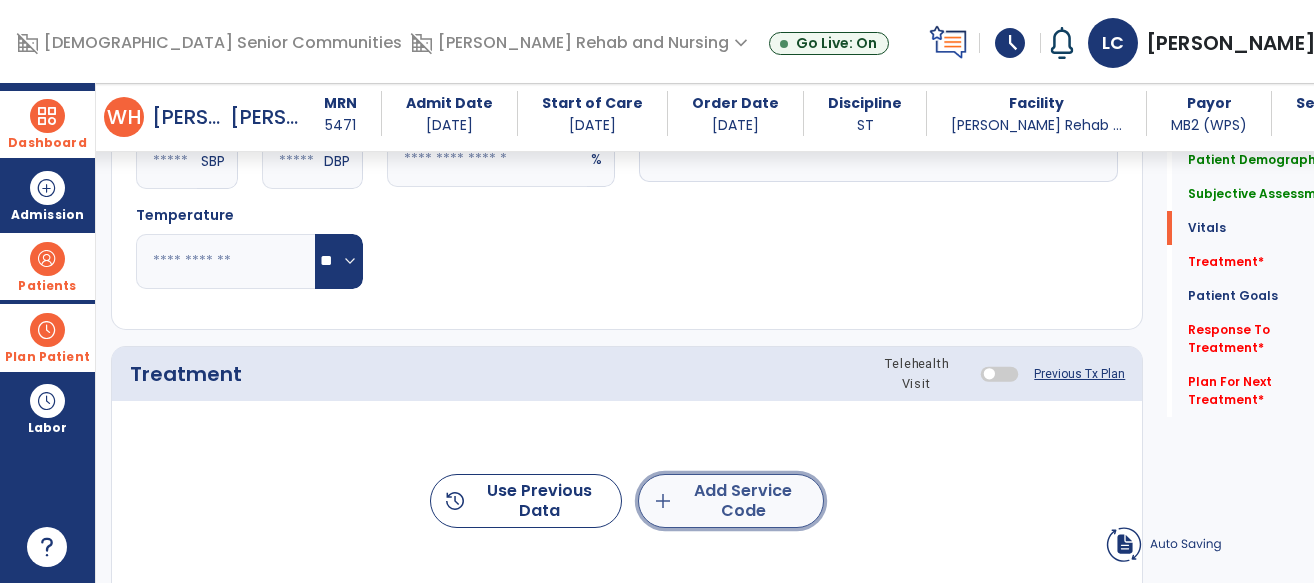 click on "add  Add Service Code" 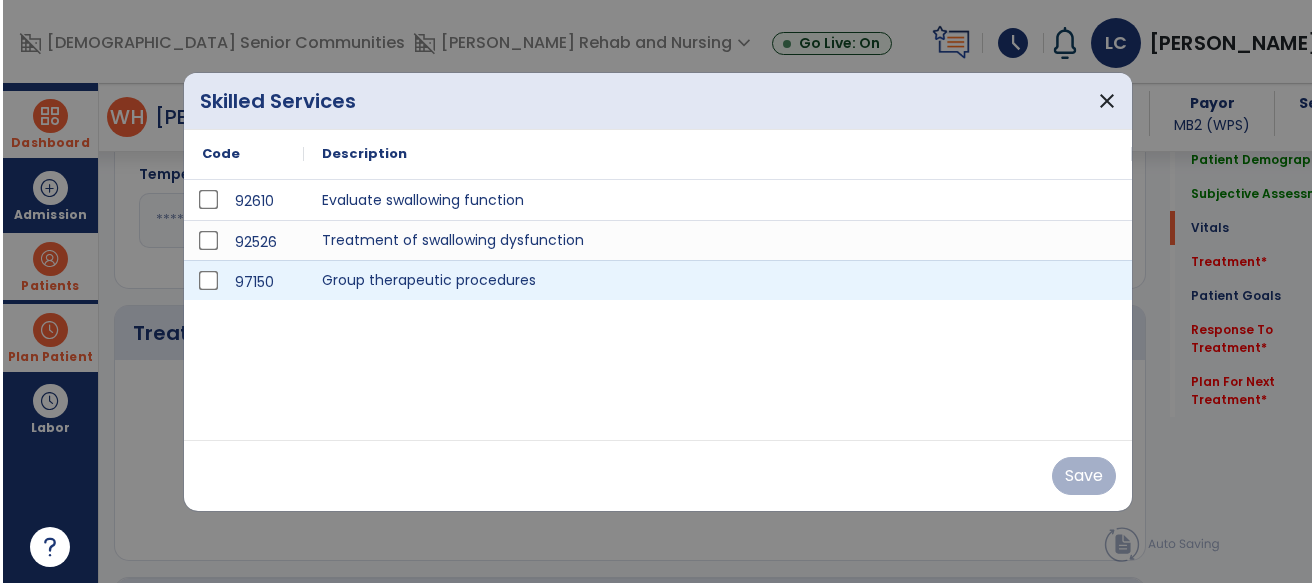 scroll, scrollTop: 1059, scrollLeft: 0, axis: vertical 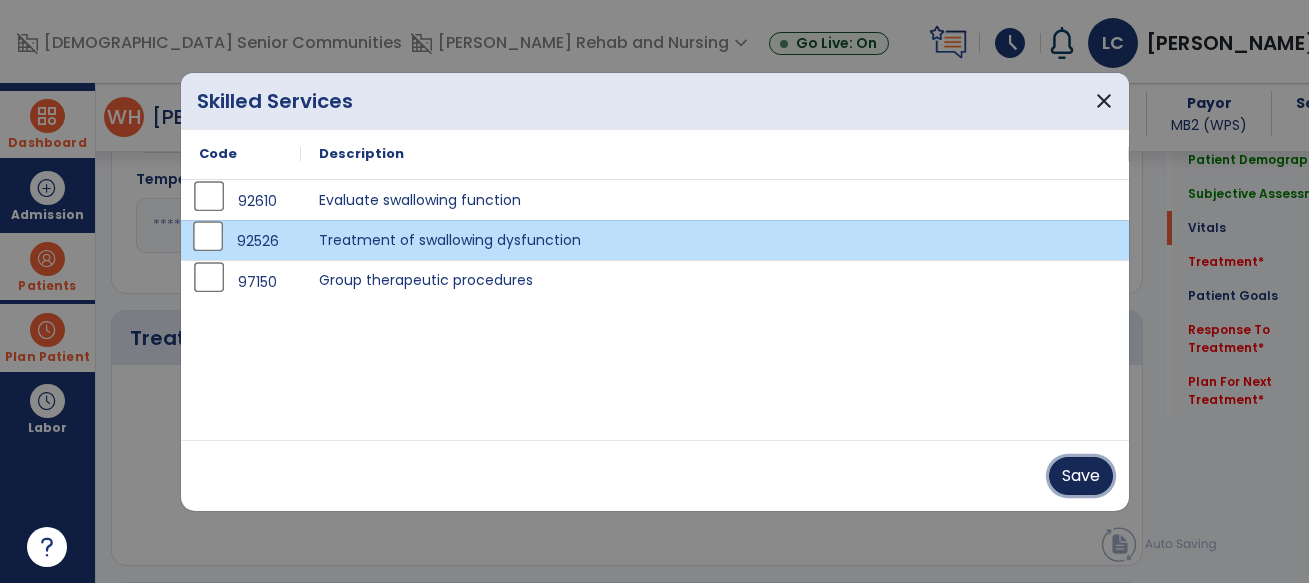 click on "Save" at bounding box center (1081, 476) 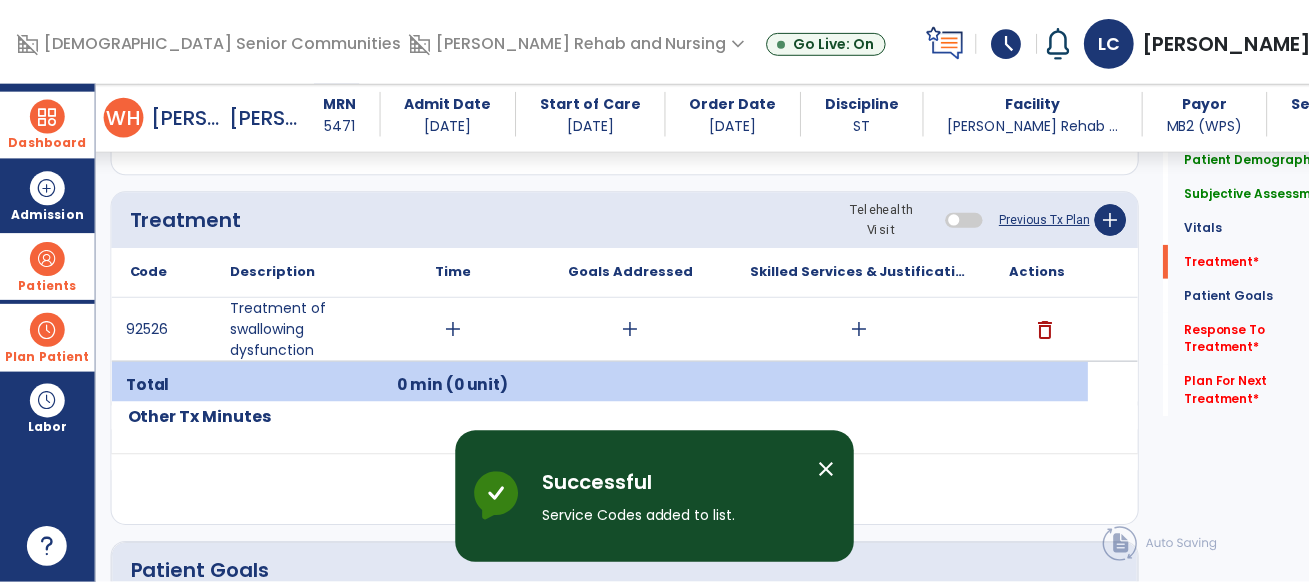 scroll, scrollTop: 1183, scrollLeft: 0, axis: vertical 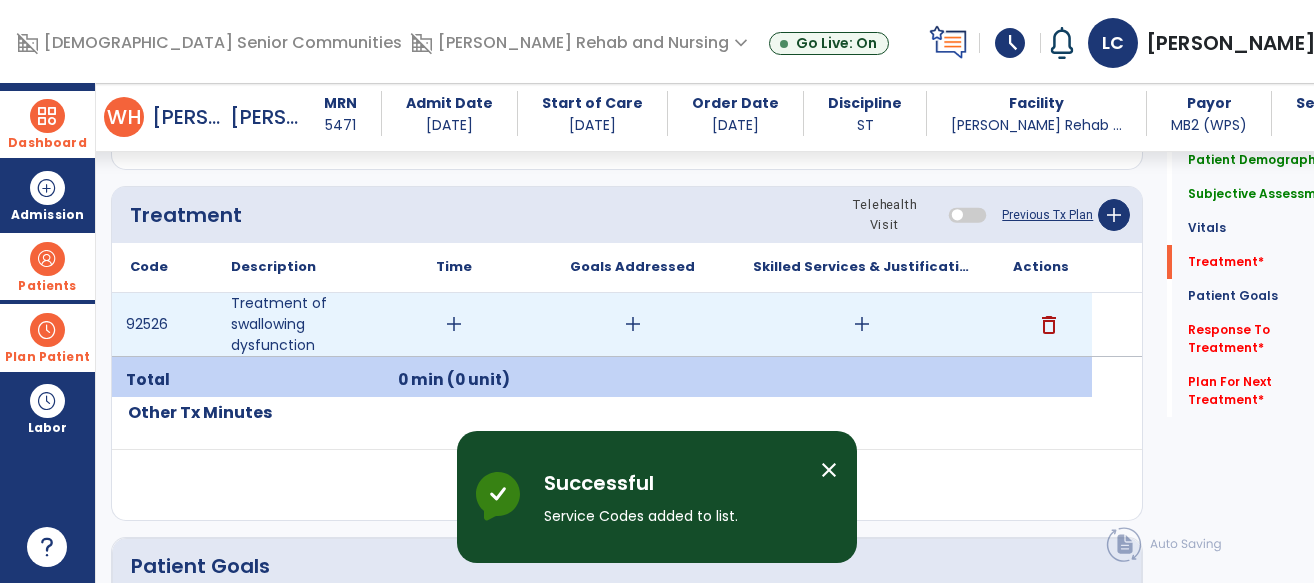 click on "add" at bounding box center (454, 324) 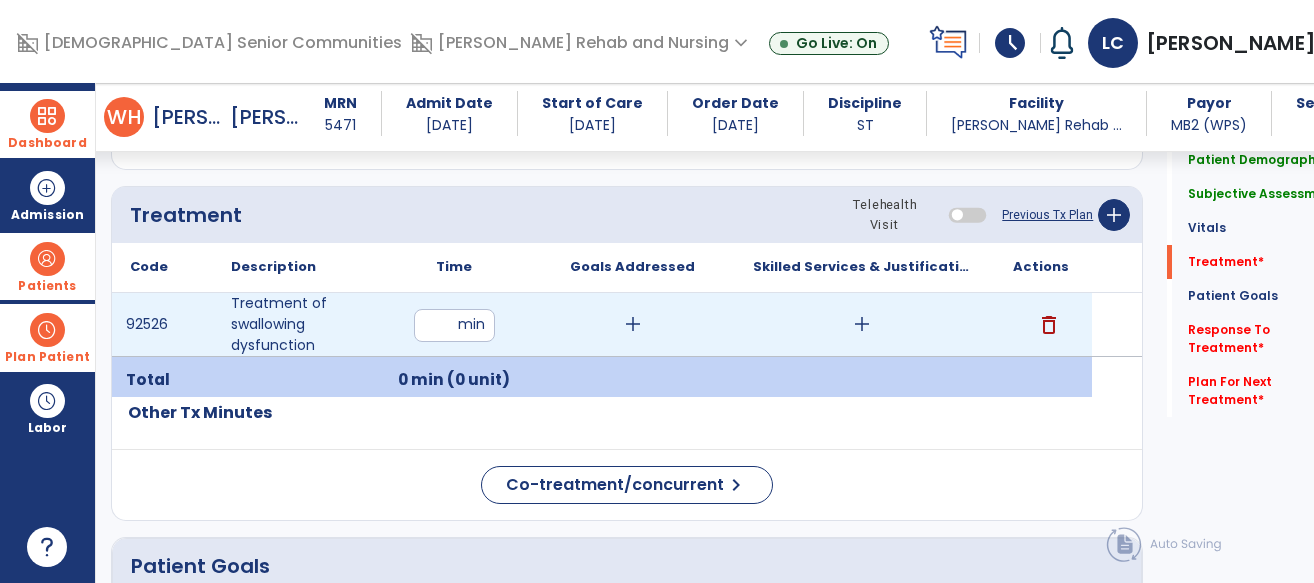 type on "**" 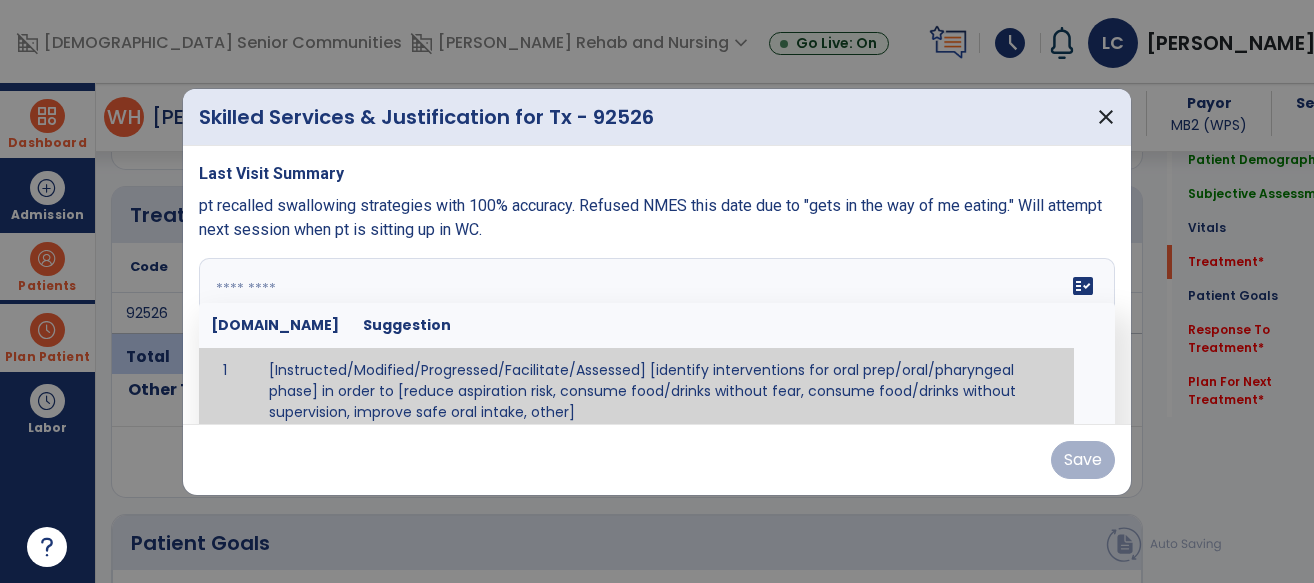 click on "fact_check  [DOMAIN_NAME] Suggestion 1 [Instructed/Modified/Progressed/Facilitate/Assessed] [identify interventions for oral prep/oral/pharyngeal phase] in order to [reduce aspiration risk, consume food/drinks without fear, consume food/drinks without supervision, improve safe oral intake, other] 2 [Instructed/Modified/Progressed/Facilitate/Assessed] [identify compensatory methods such as alternating bites/sips, effortful swallow, other] in order to [reduce aspiration risk, consume food/drinks without fear, consume food/drinks without supervision, improve safe oral intake, other] 3 [Instructed/Modified/Progressed/Assessed] trials of [identify IDDSI Food/Drink Level or NDD Solid/Liquid Level] in order to [reduce aspiration risk, consume food/drinks without fear, consume food/drinks without supervision, improve safe oral intake, other] 4 5 Assessed swallow with administration of [identify test]" at bounding box center (657, 333) 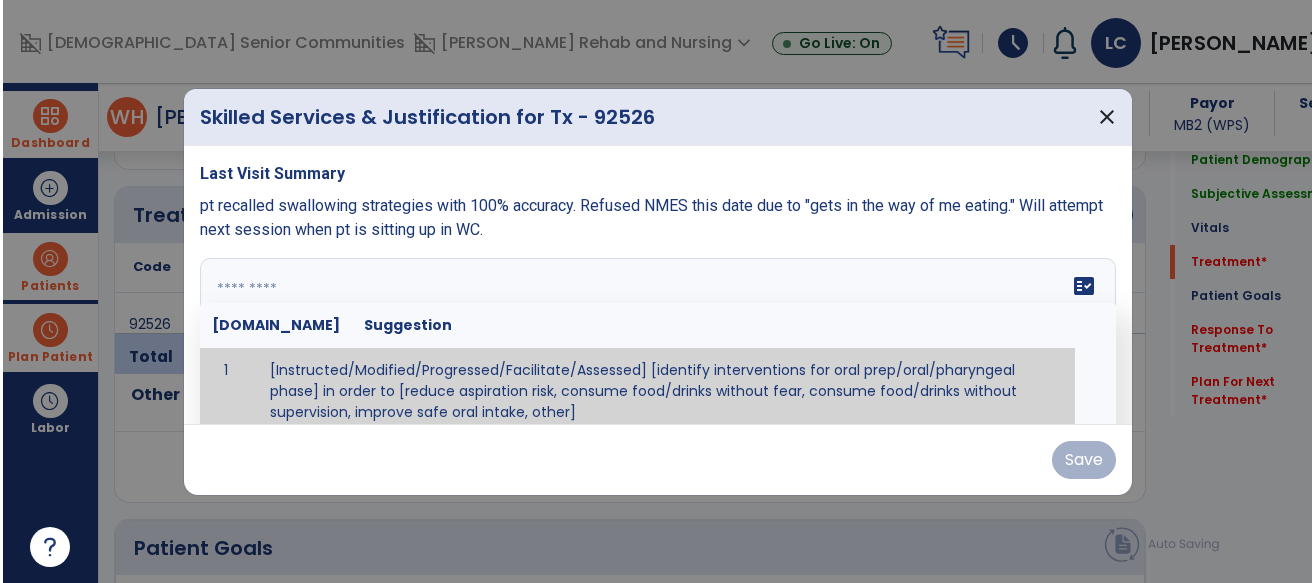 scroll, scrollTop: 1183, scrollLeft: 0, axis: vertical 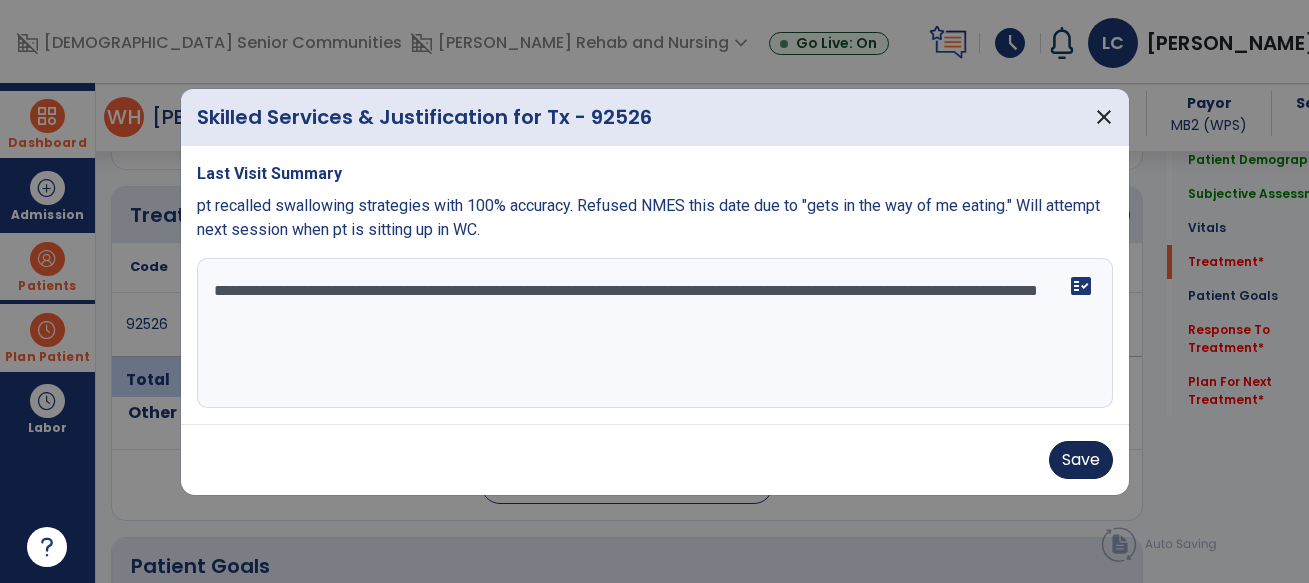 type on "**********" 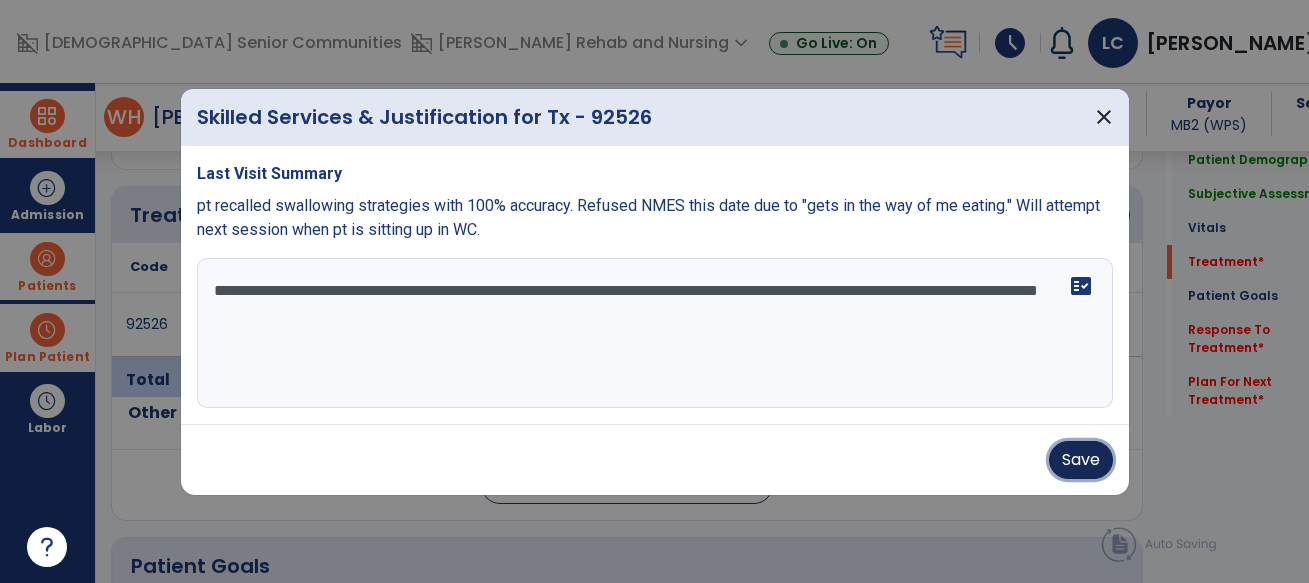 click on "Save" at bounding box center [1081, 460] 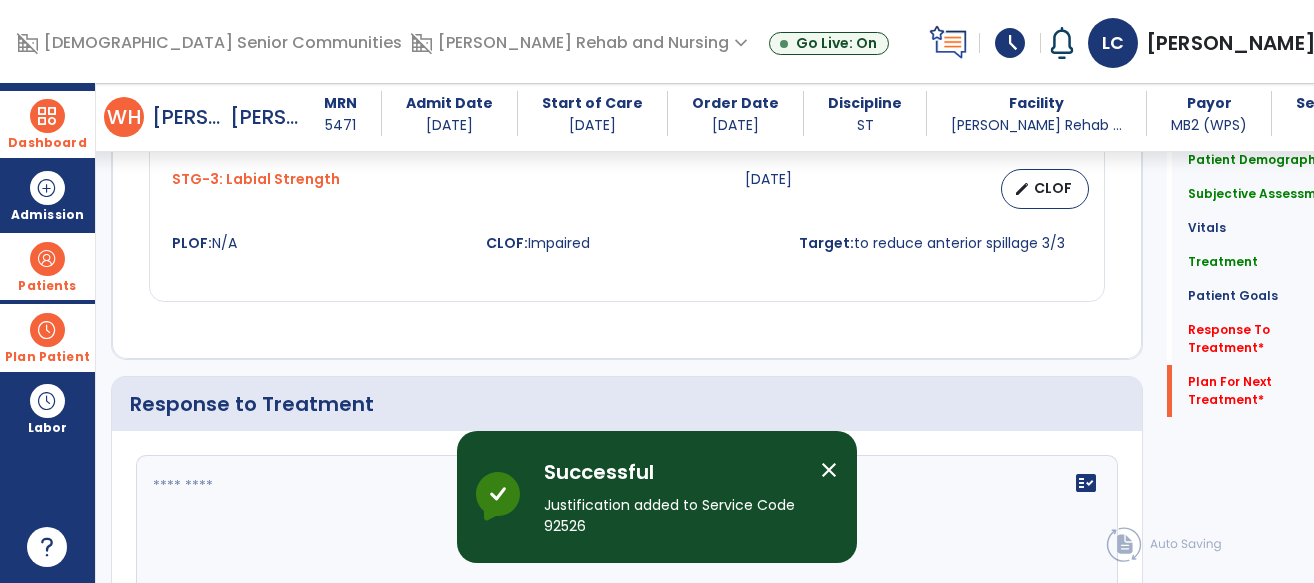 scroll, scrollTop: 2603, scrollLeft: 0, axis: vertical 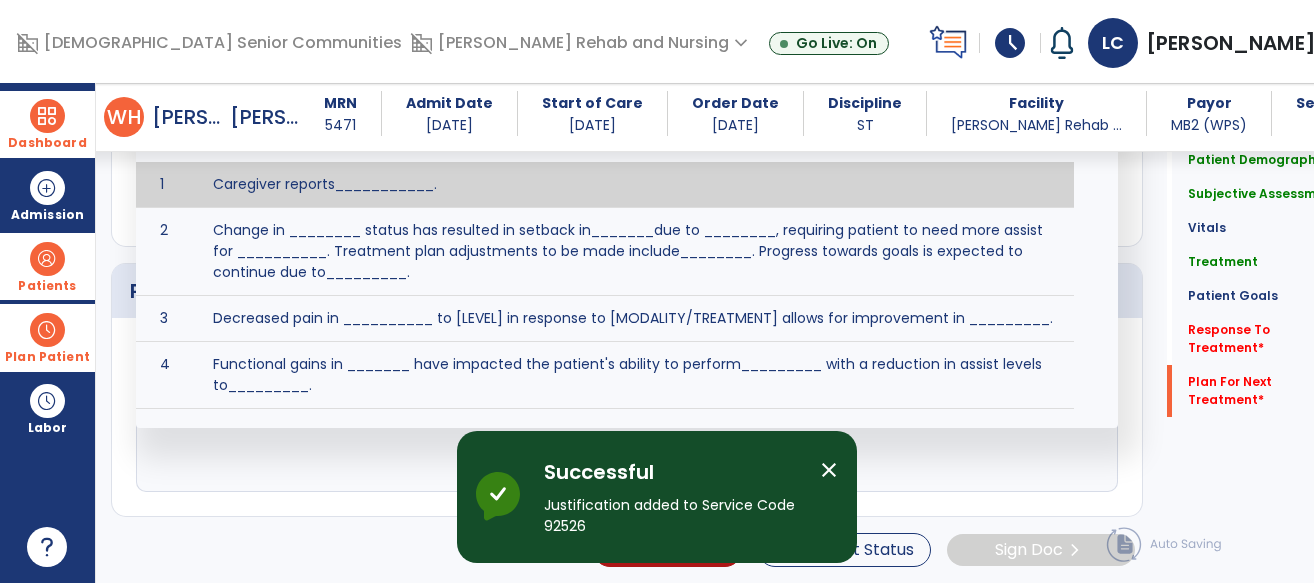 click on "fact_check  [DOMAIN_NAME] Suggestion 1 Caregiver reports___________. 2 Change in ________ status has resulted in setback in_______due to ________, requiring patient to need more assist for __________.   Treatment plan adjustments to be made include________.  Progress towards goals is expected to continue due to_________. 3 Decreased pain in __________ to [LEVEL] in response to [MODALITY/TREATMENT] allows for improvement in _________. 4 Functional gains in _______ have impacted the patient's ability to perform_________ with a reduction in assist levels to_________. 5 Functional progress this week has been significant due to__________. 6 Gains in ________ have improved the patient's ability to perform ______with decreased levels of assist to___________. 7 Improvement in ________allows patient to tolerate higher levels of challenges in_________. 8 Pain in [AREA] has decreased to [LEVEL] in response to [TREATMENT/MODALITY], allowing fore ease in completing__________. 9 10 11 12 13 14 15 16 17 18 19 20 21" 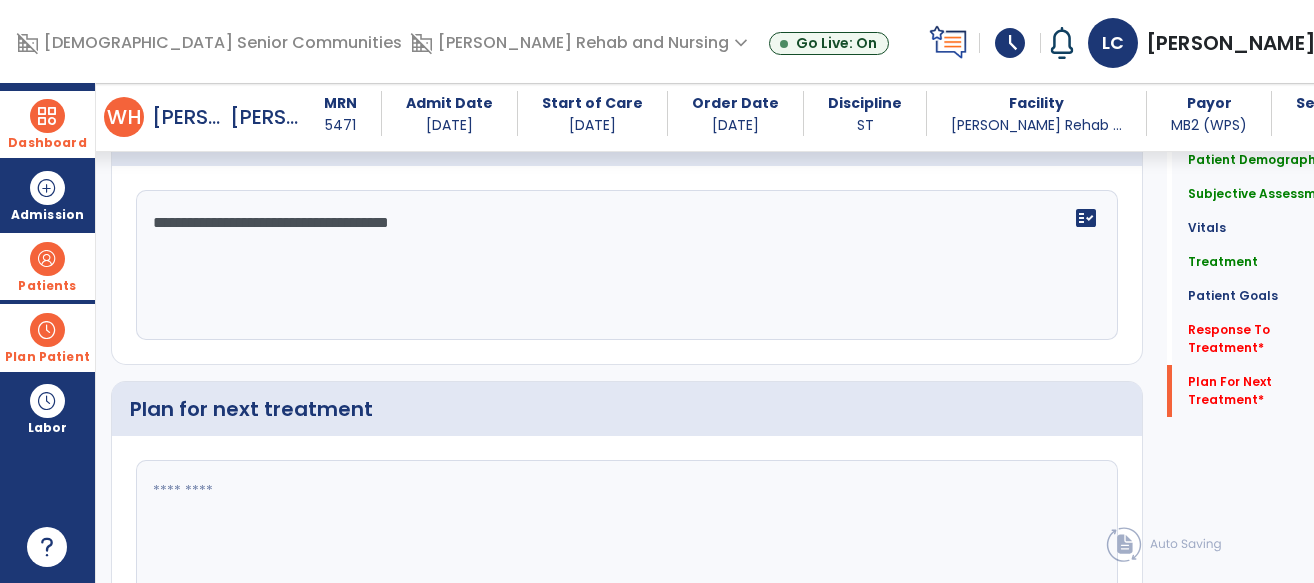 scroll, scrollTop: 2598, scrollLeft: 0, axis: vertical 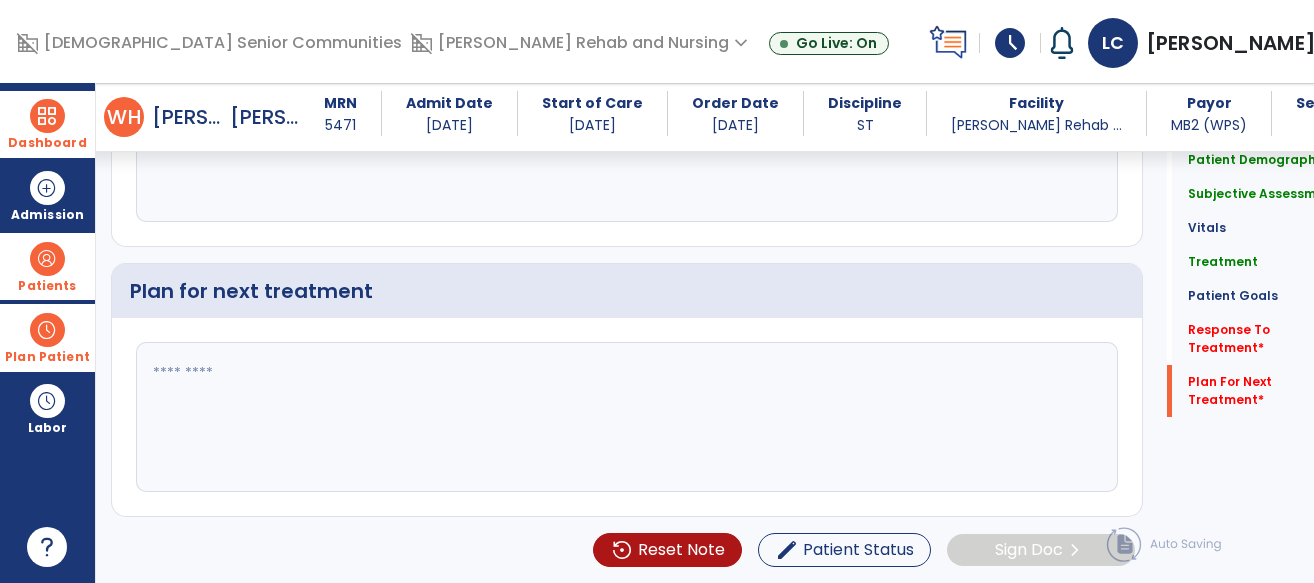 type on "**********" 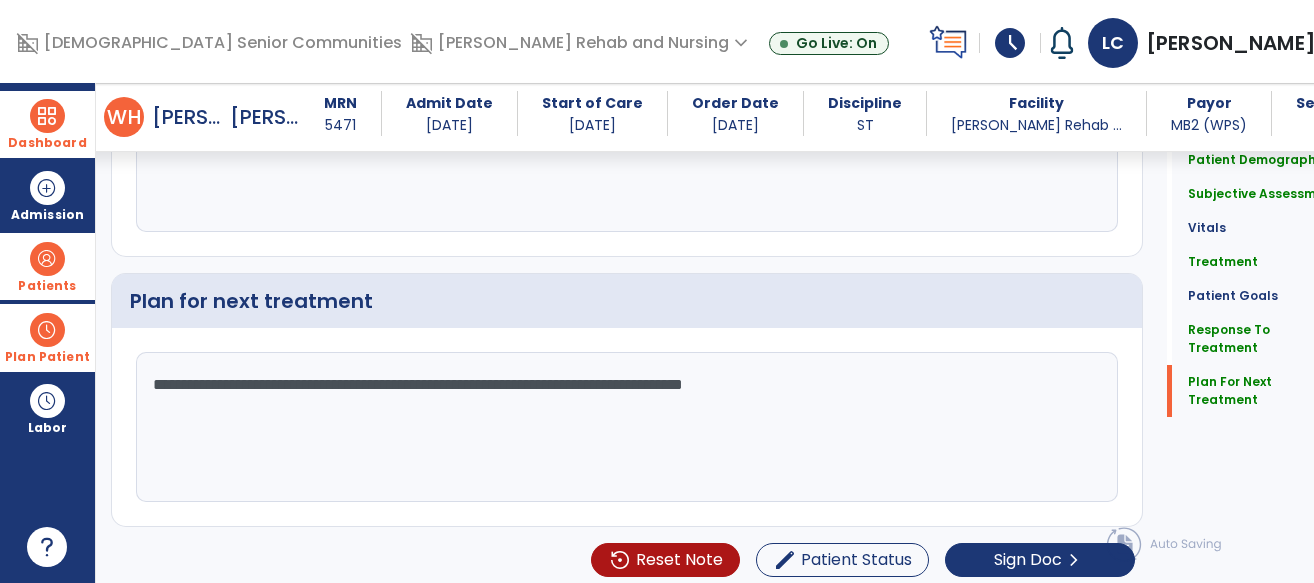 scroll, scrollTop: 2598, scrollLeft: 0, axis: vertical 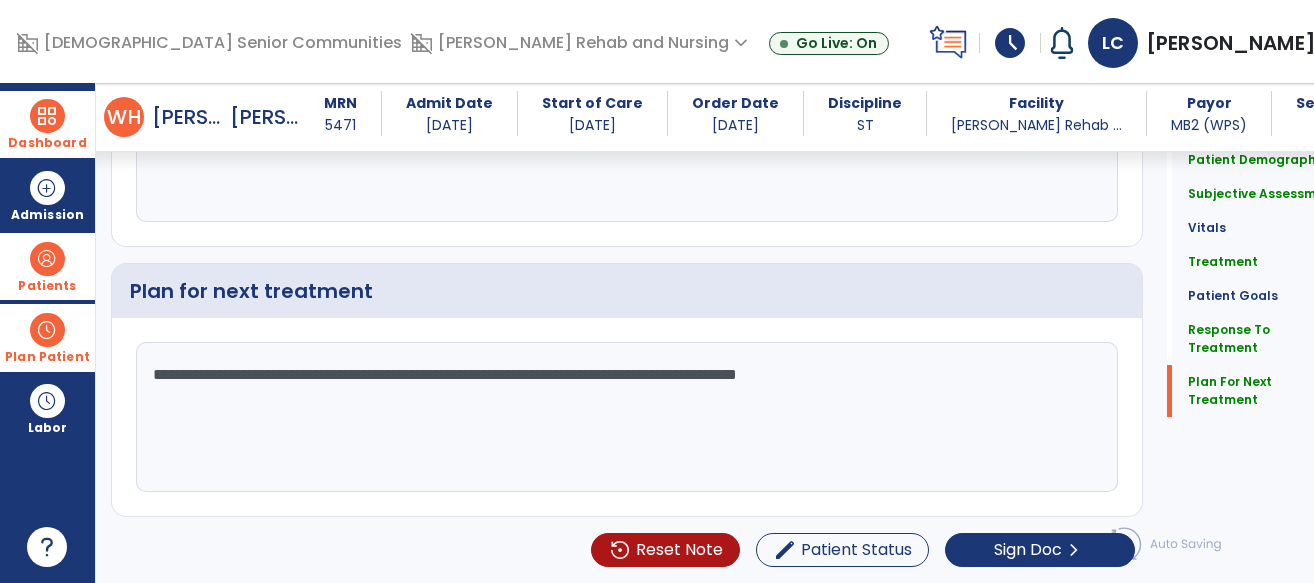 click on "**********" 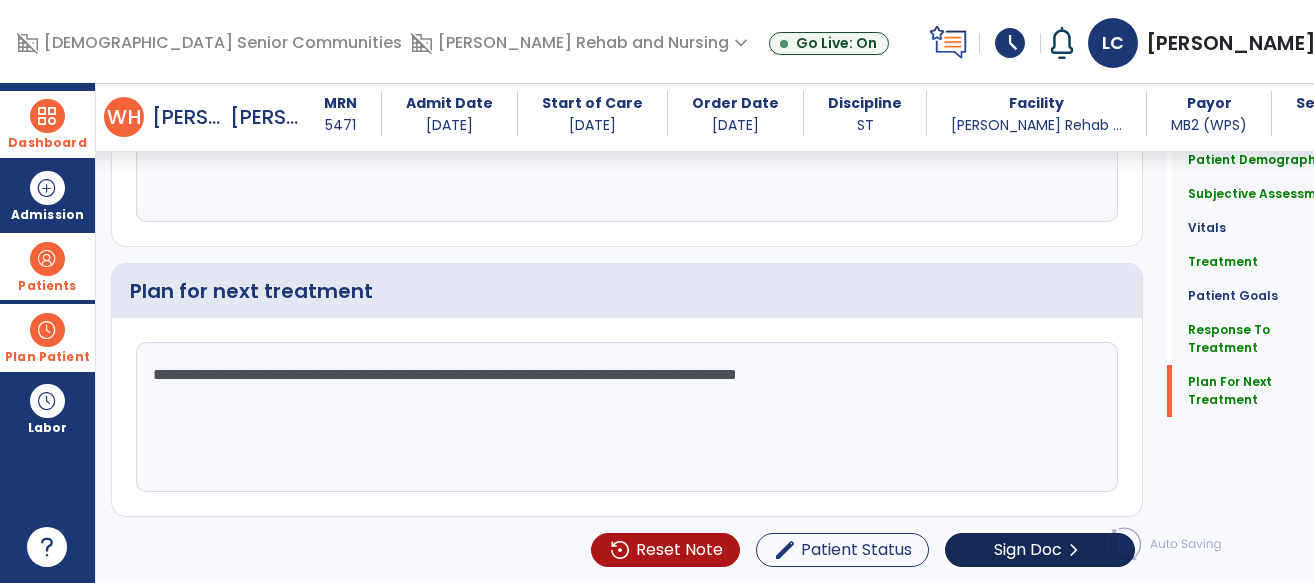 type on "**********" 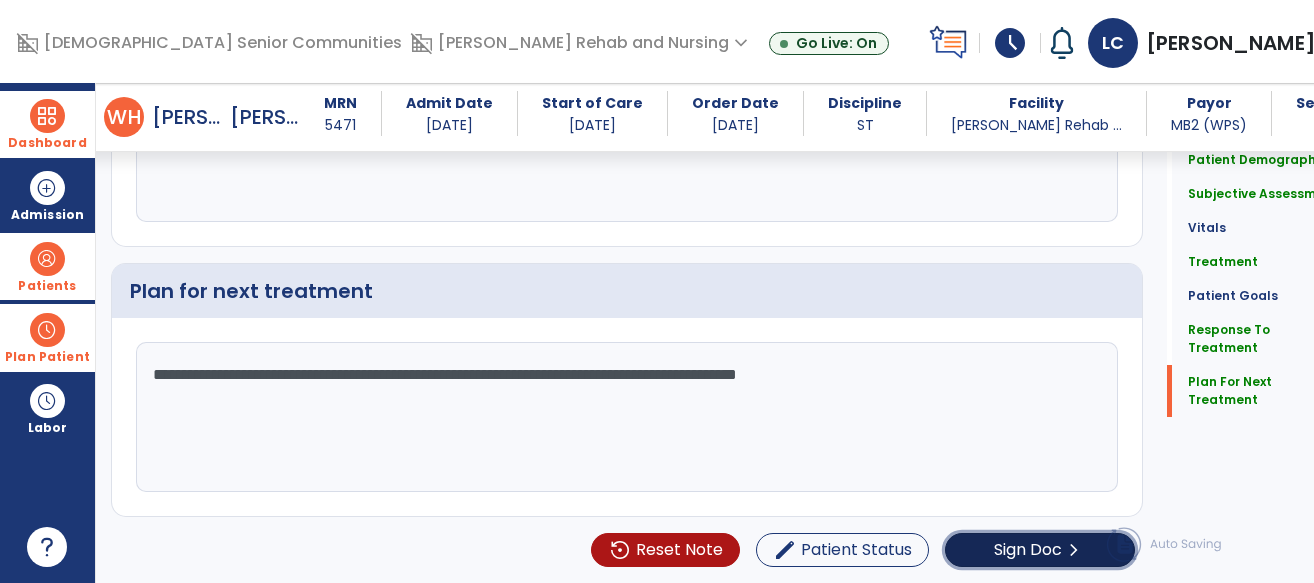 click on "Sign Doc  chevron_right" 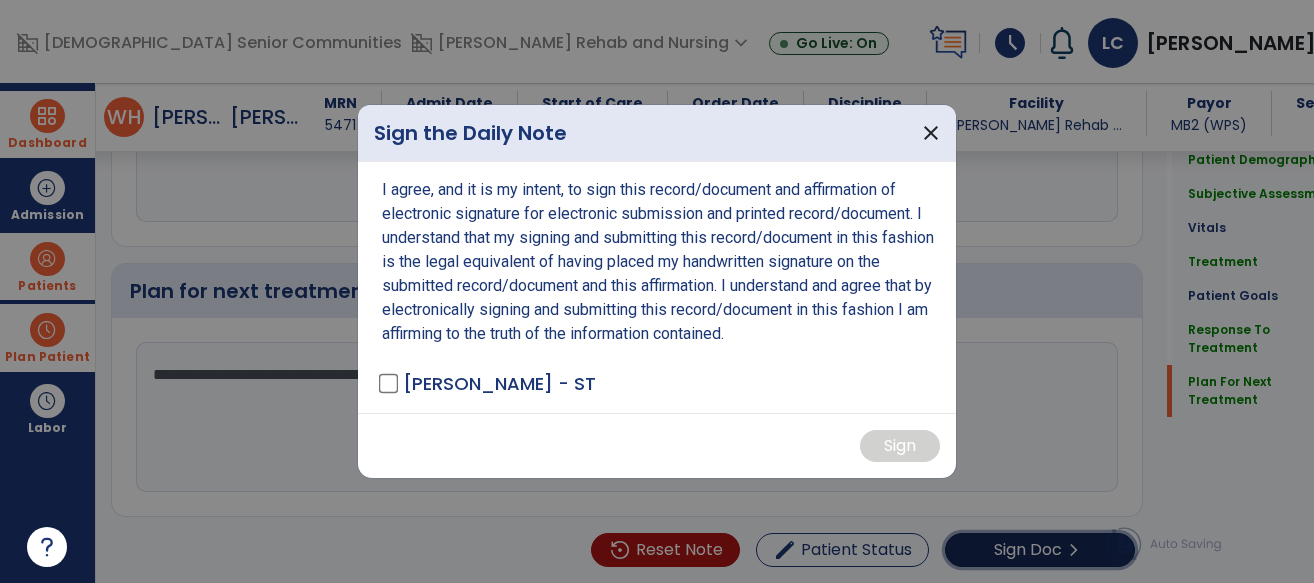 scroll, scrollTop: 2598, scrollLeft: 0, axis: vertical 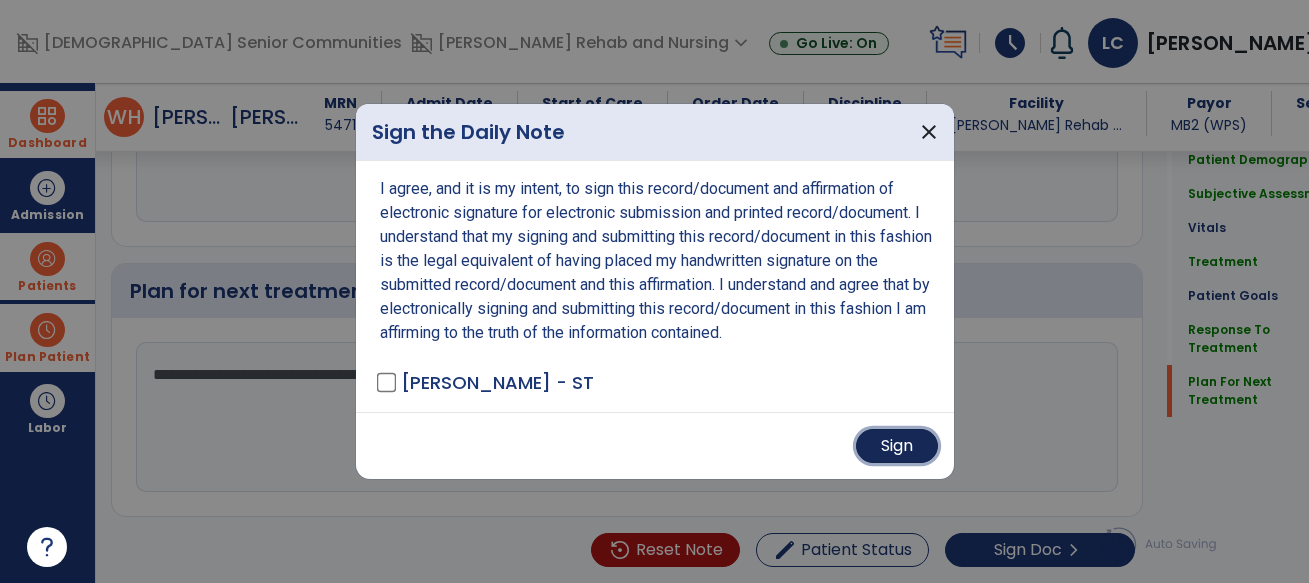 click on "Sign" at bounding box center [897, 446] 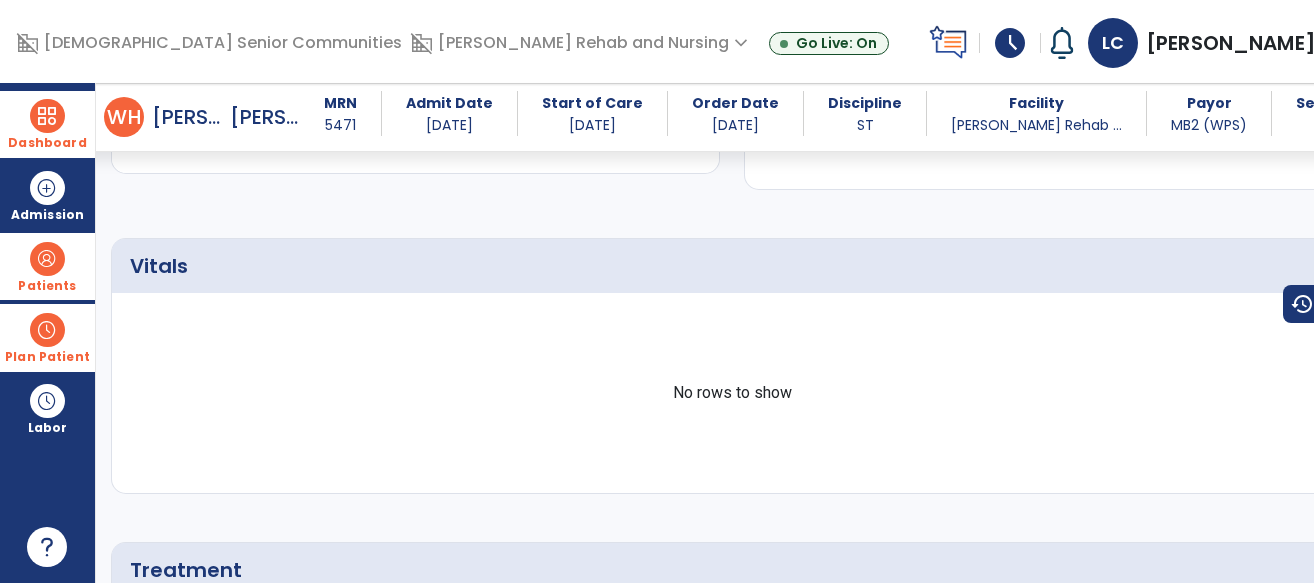 scroll, scrollTop: 0, scrollLeft: 0, axis: both 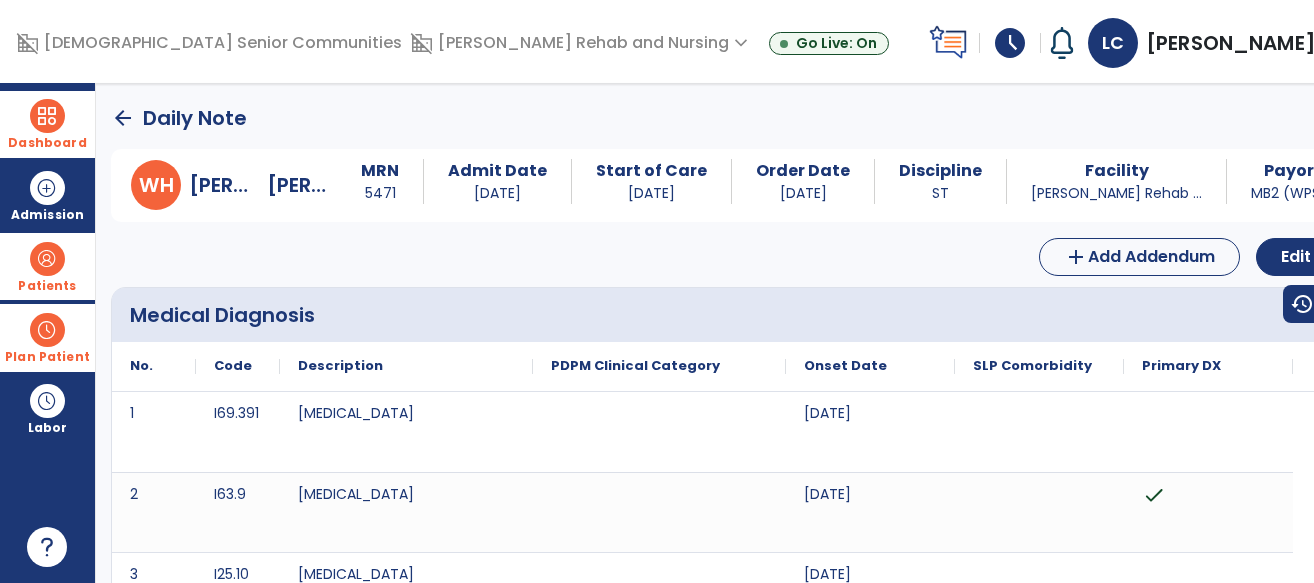 click on "arrow_back" 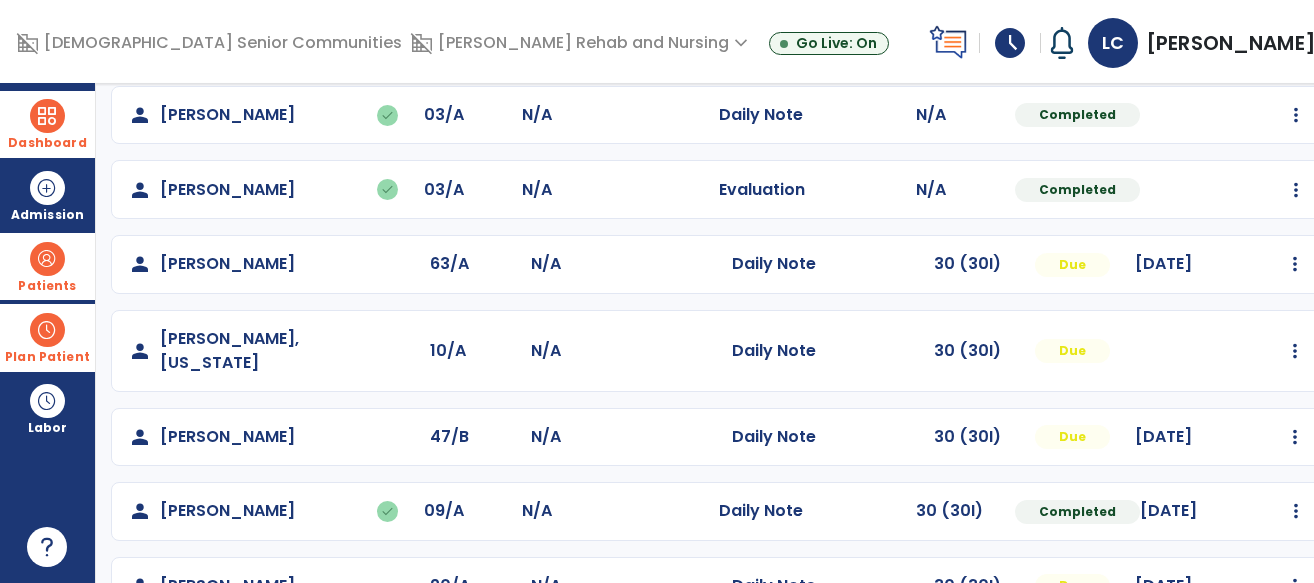 scroll, scrollTop: 410, scrollLeft: 0, axis: vertical 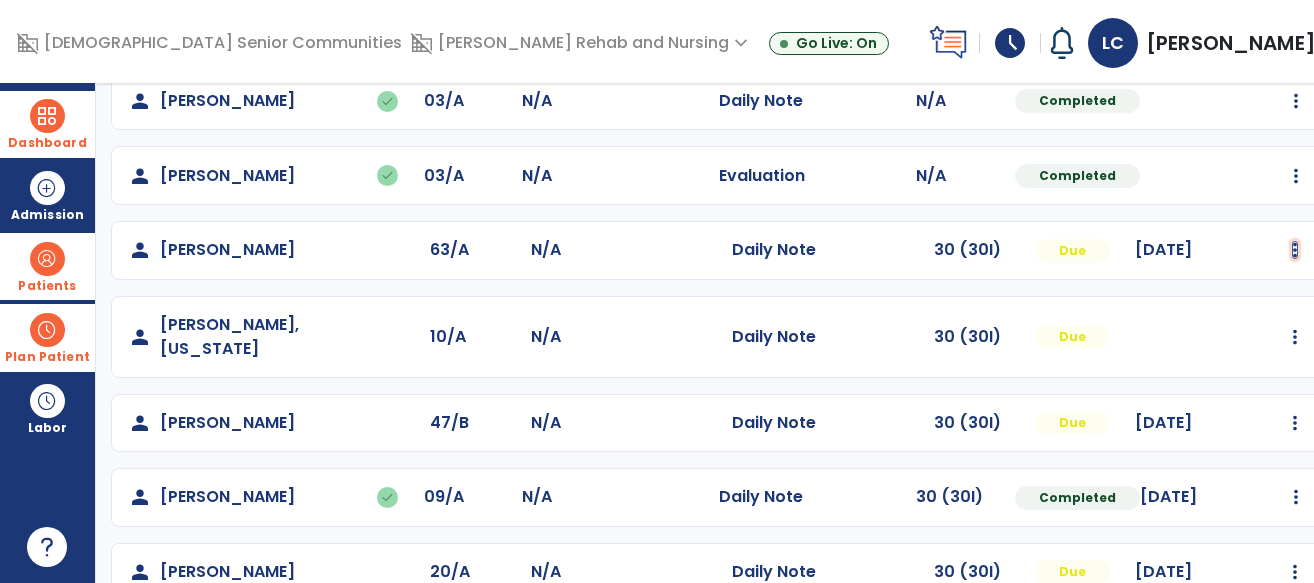 click at bounding box center (1296, -48) 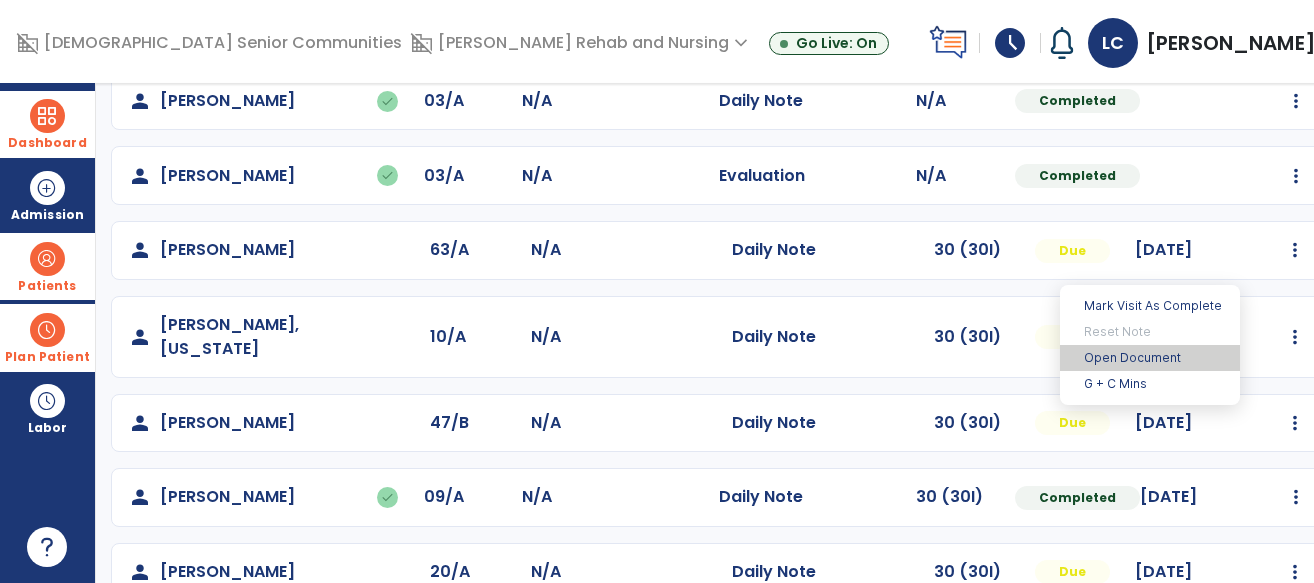 click on "Open Document" at bounding box center [1150, 358] 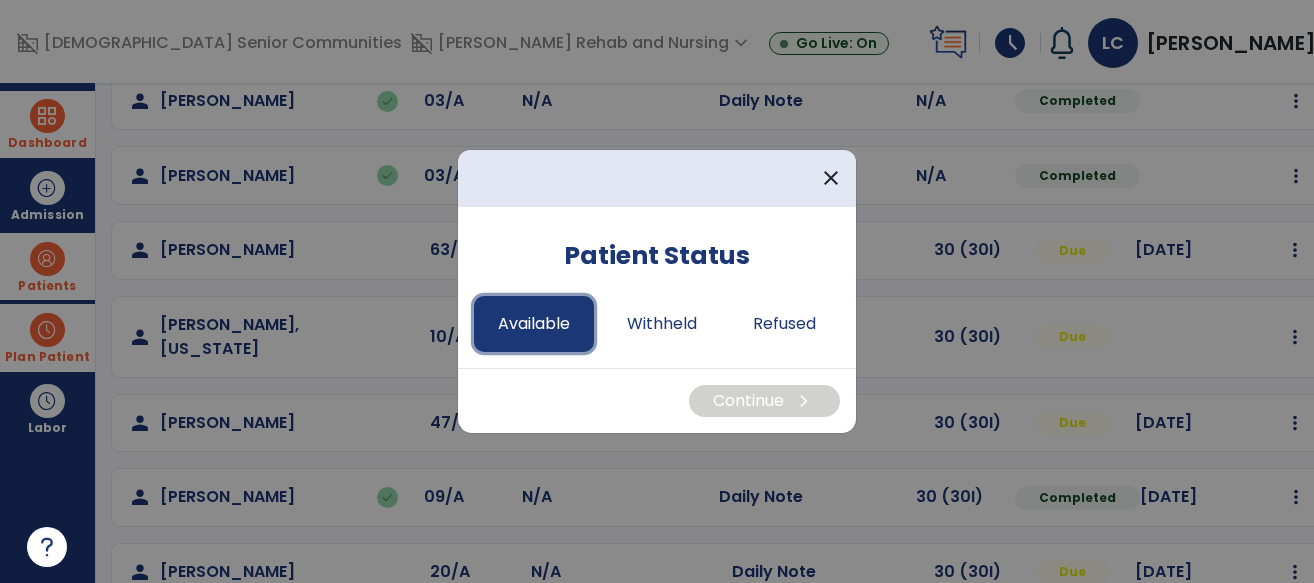 click on "Available" at bounding box center [534, 324] 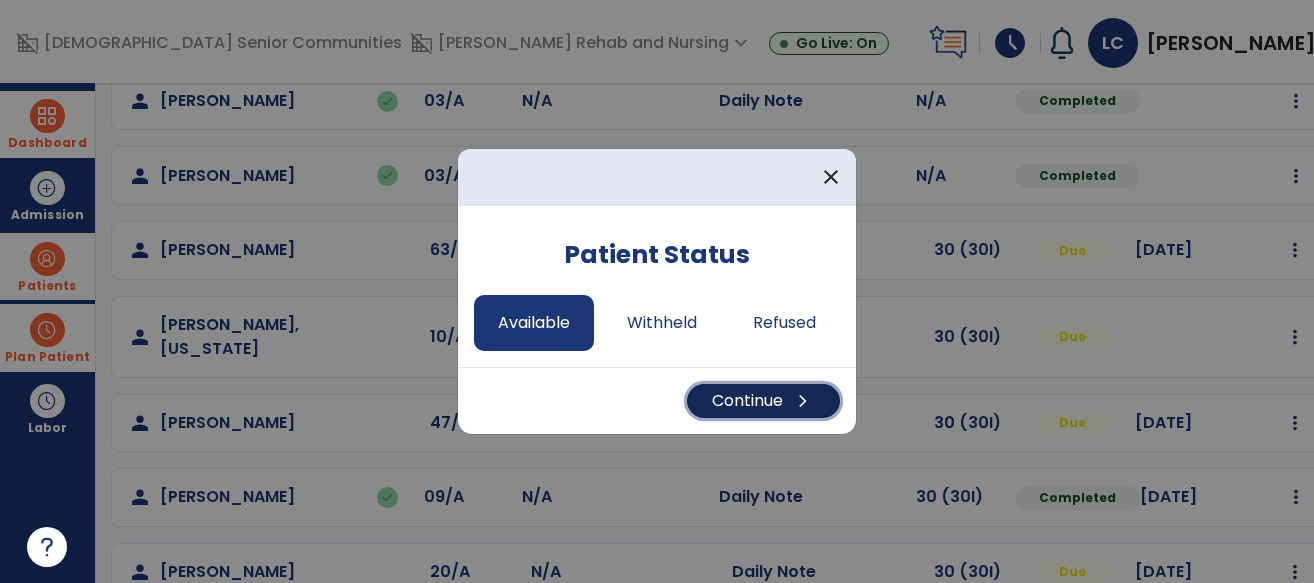click on "Continue   chevron_right" at bounding box center [763, 401] 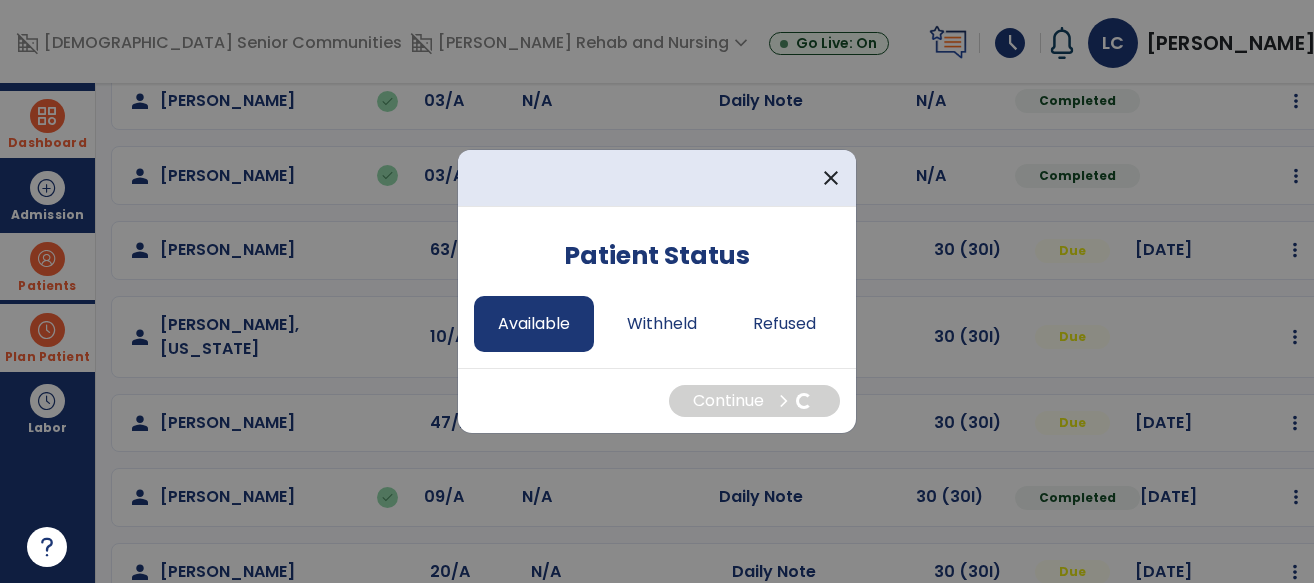 select on "*" 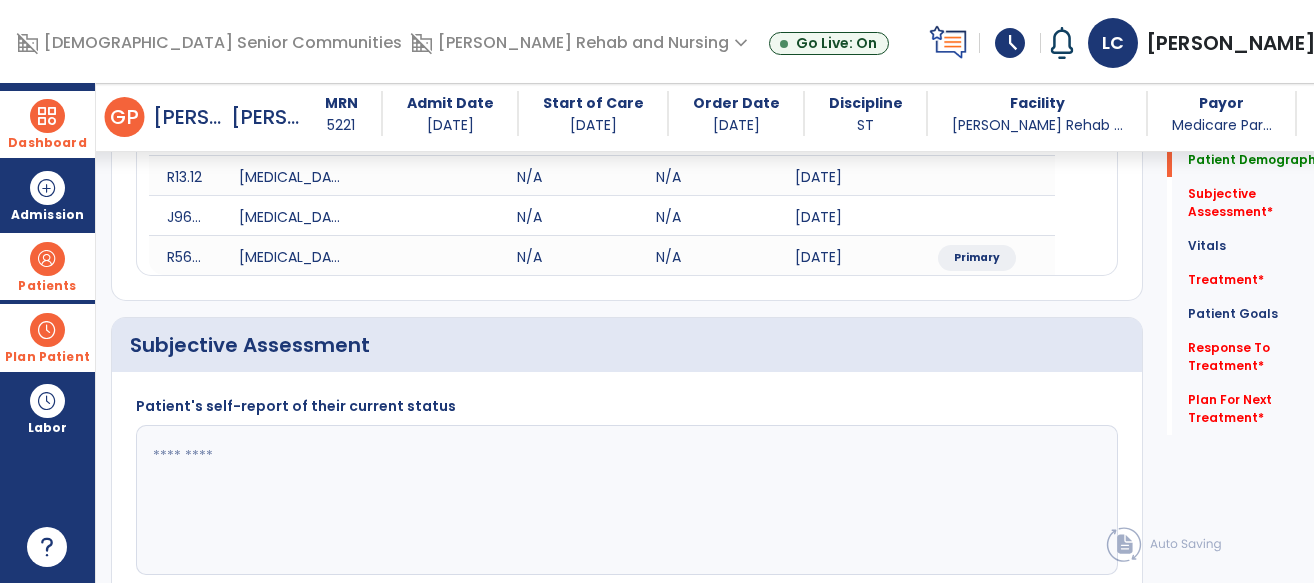 scroll, scrollTop: 334, scrollLeft: 0, axis: vertical 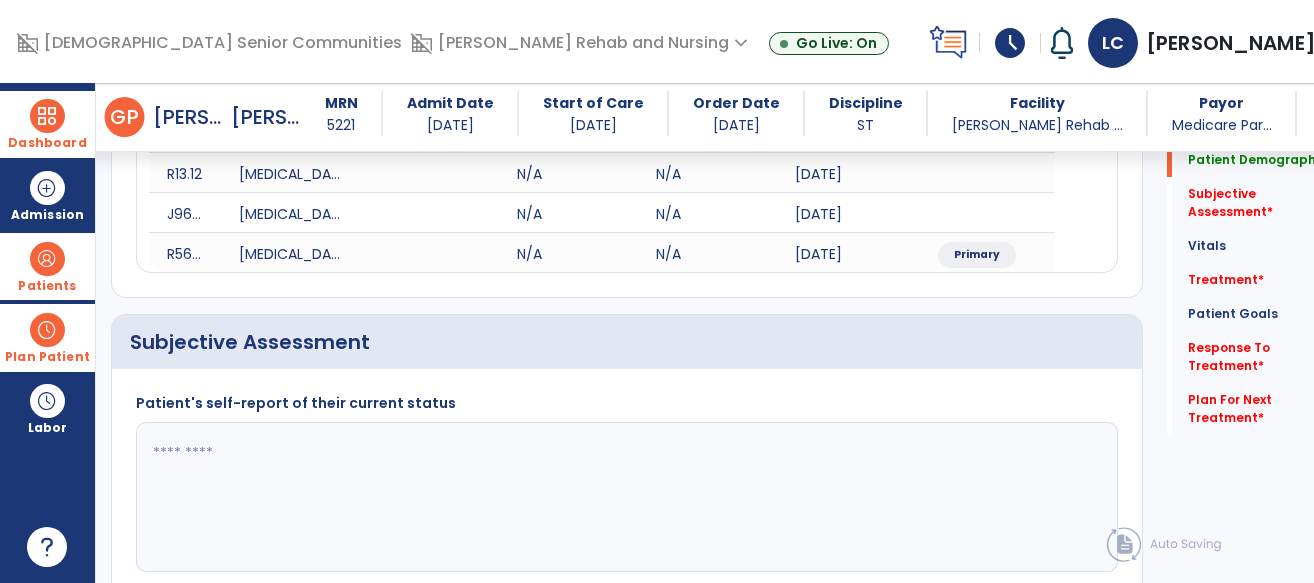 click 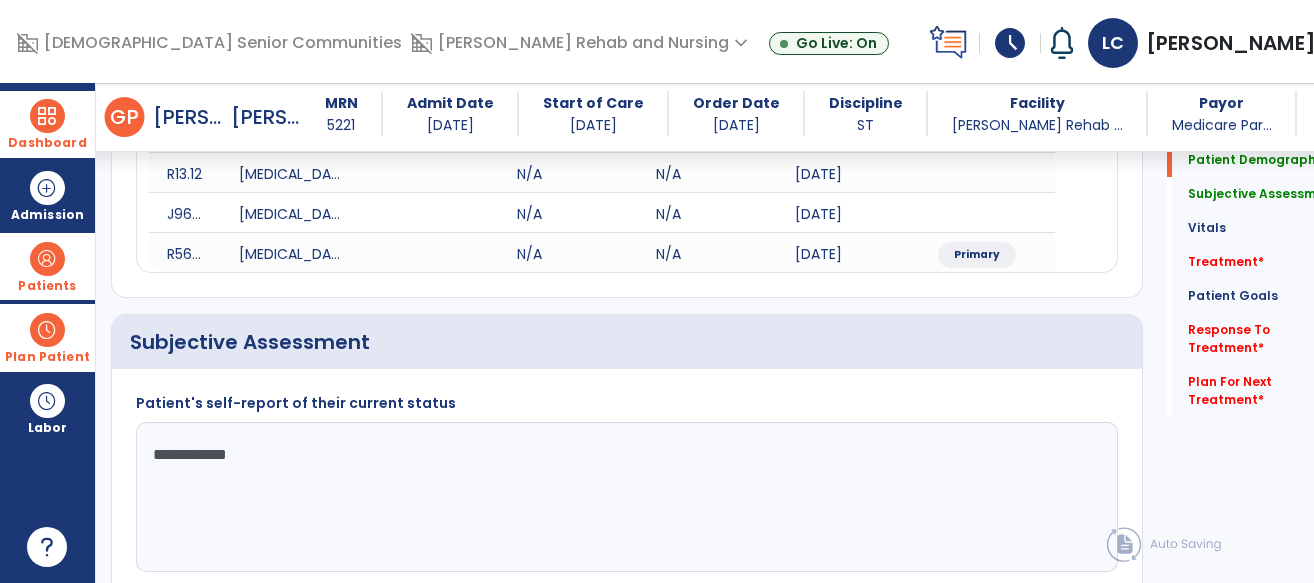 click on "**********" 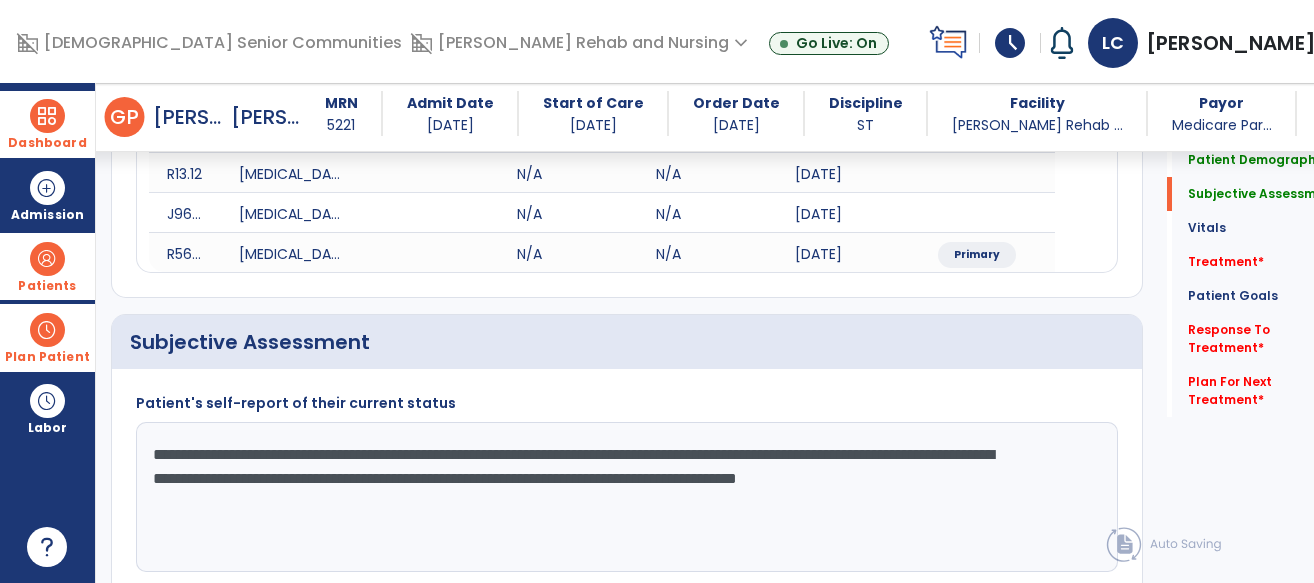 scroll, scrollTop: 375, scrollLeft: 0, axis: vertical 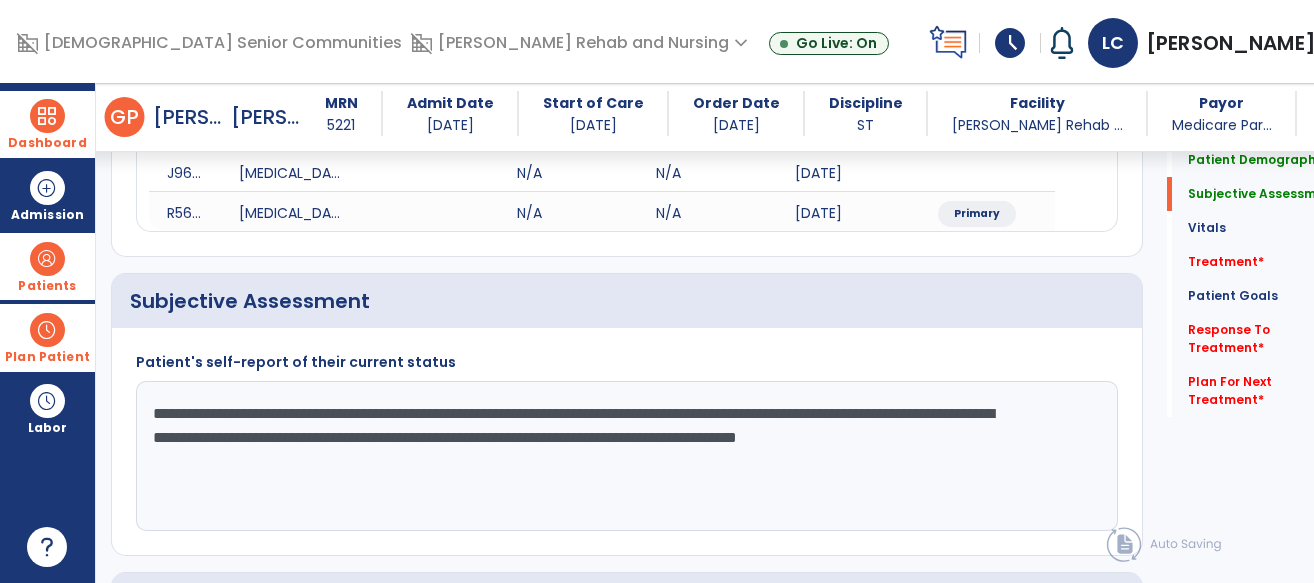 click on "**********" 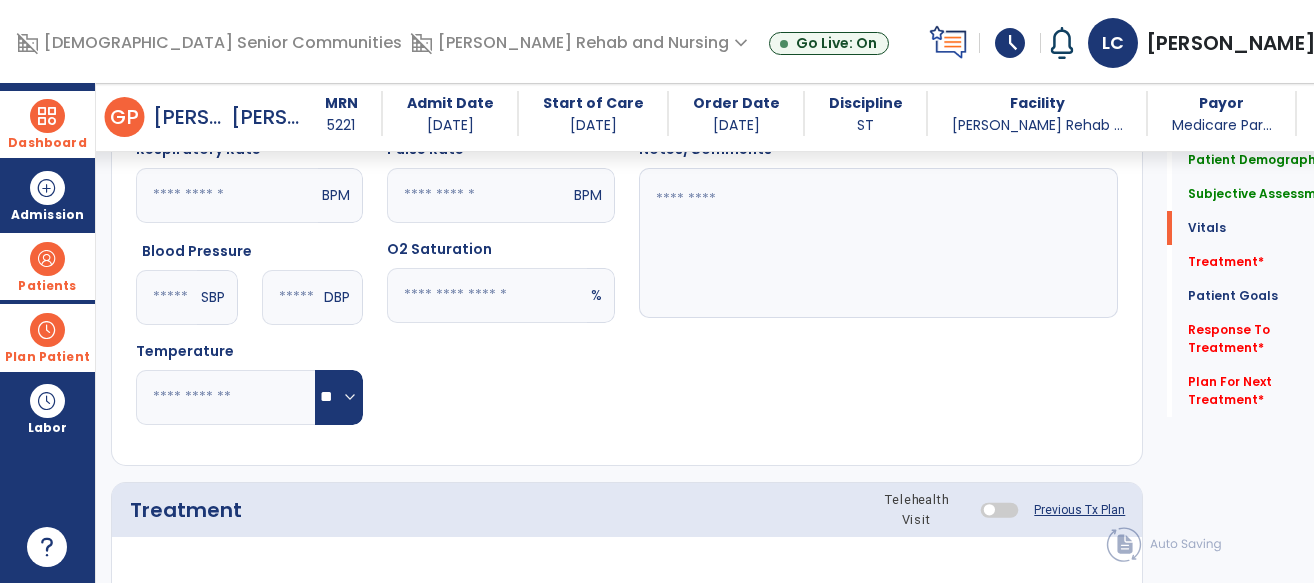 scroll, scrollTop: 885, scrollLeft: 0, axis: vertical 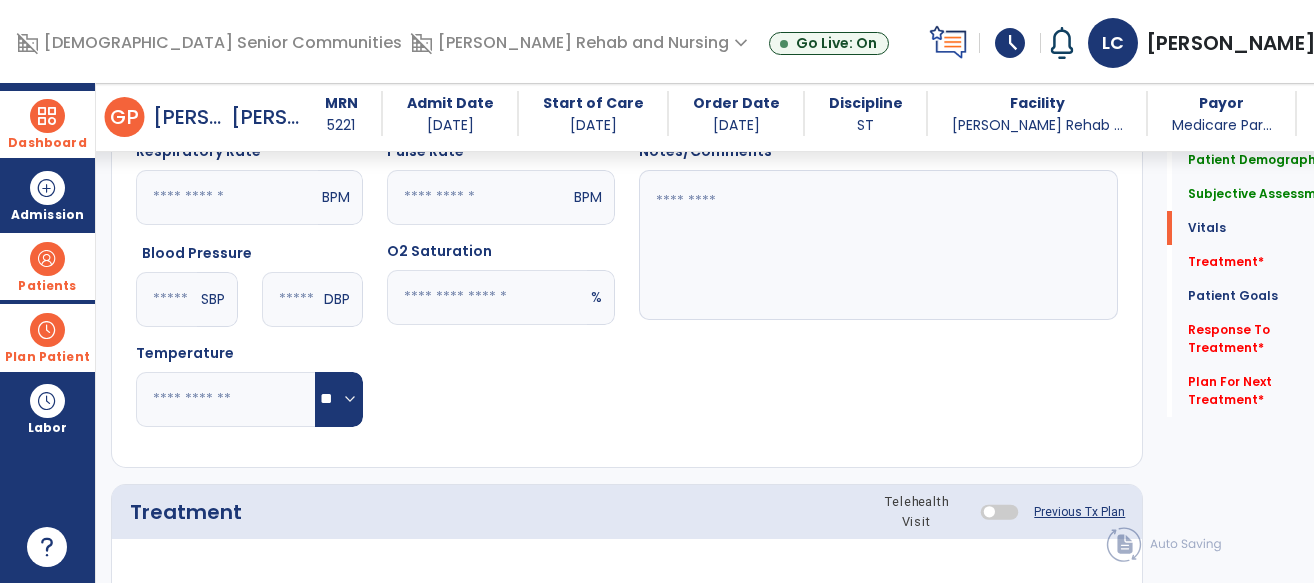 type on "**********" 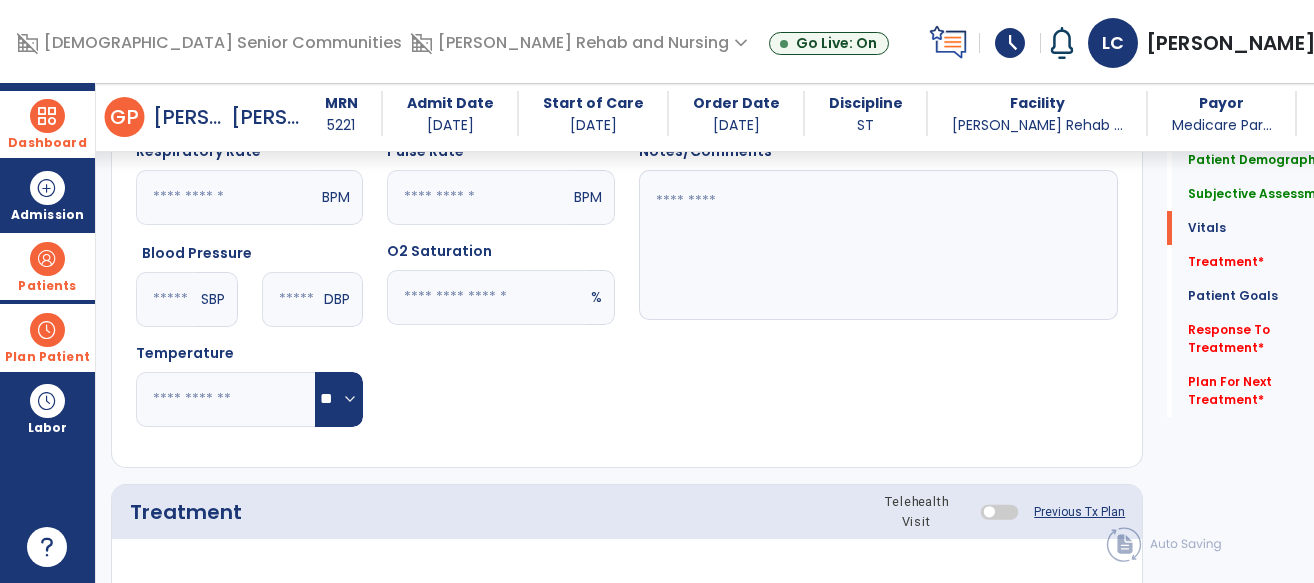click 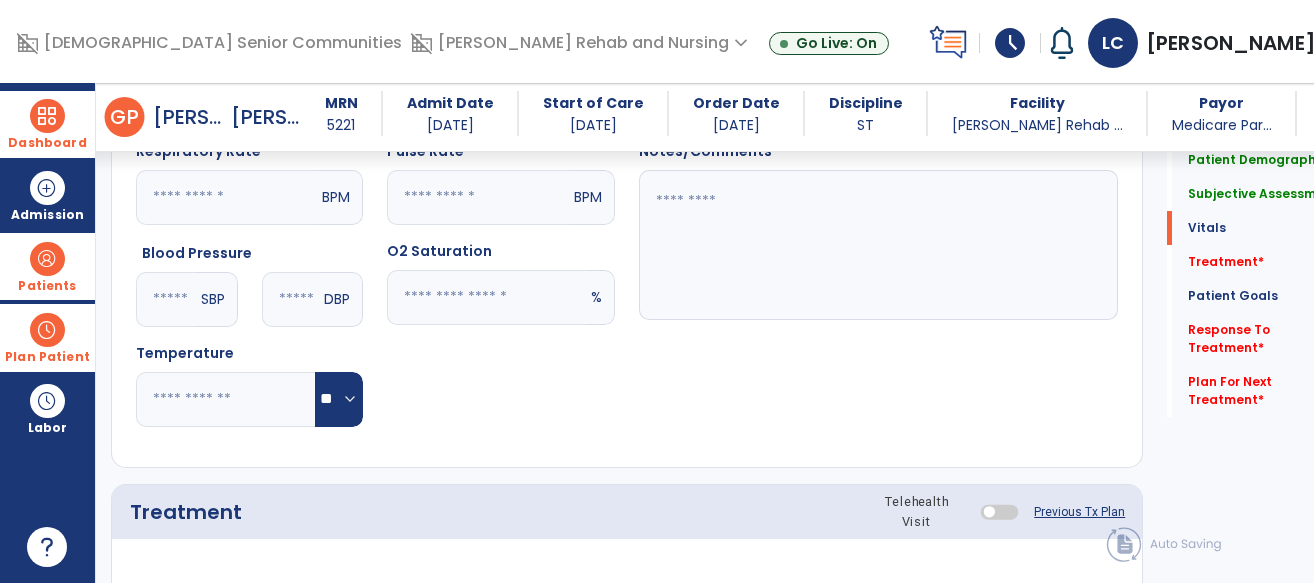 type on "**" 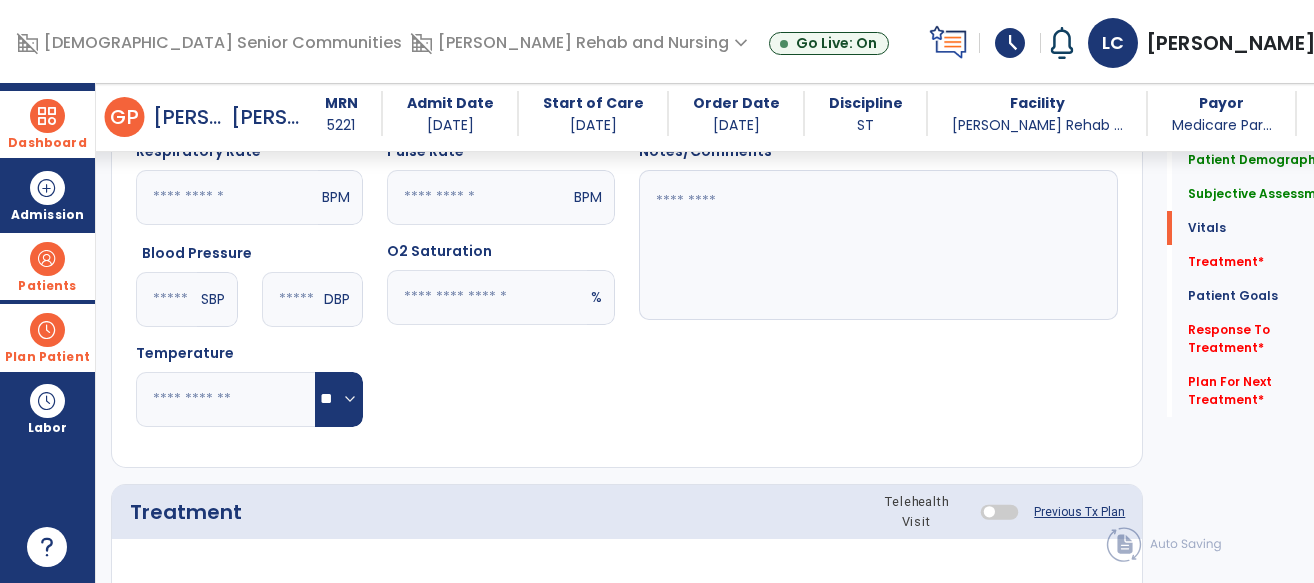 click 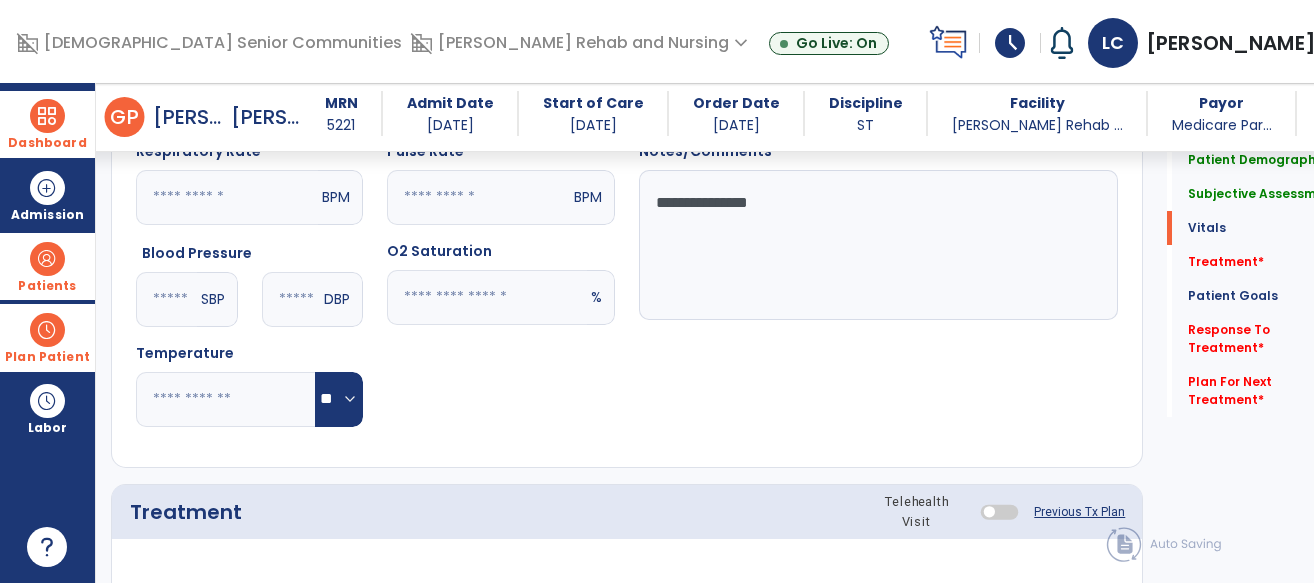 type on "**********" 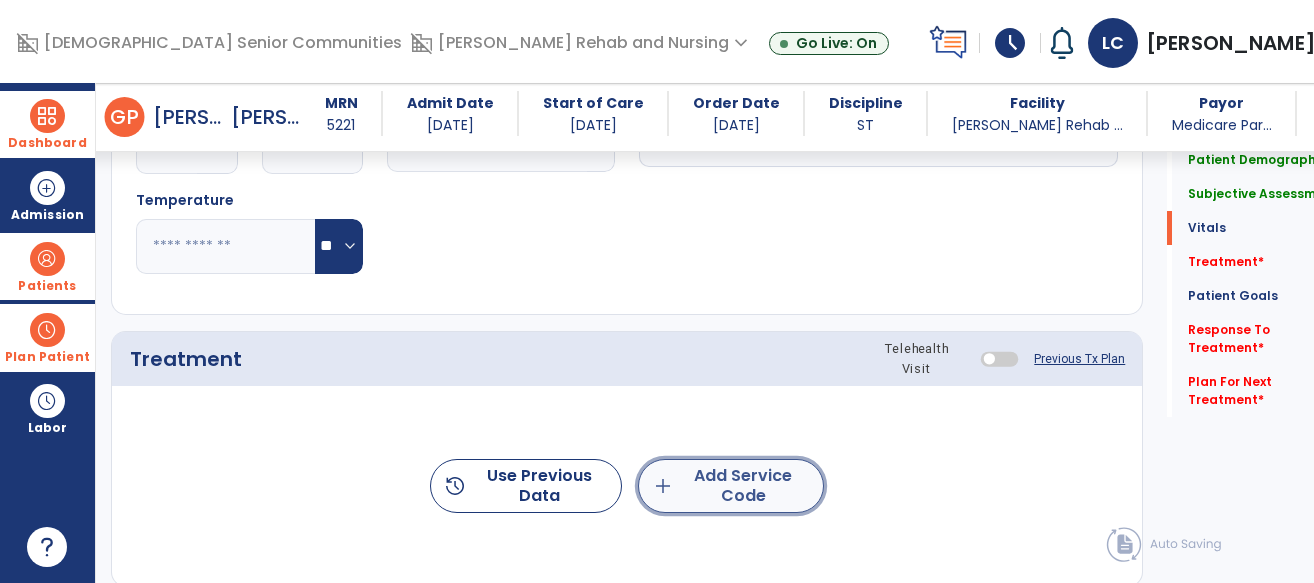 click on "add  Add Service Code" 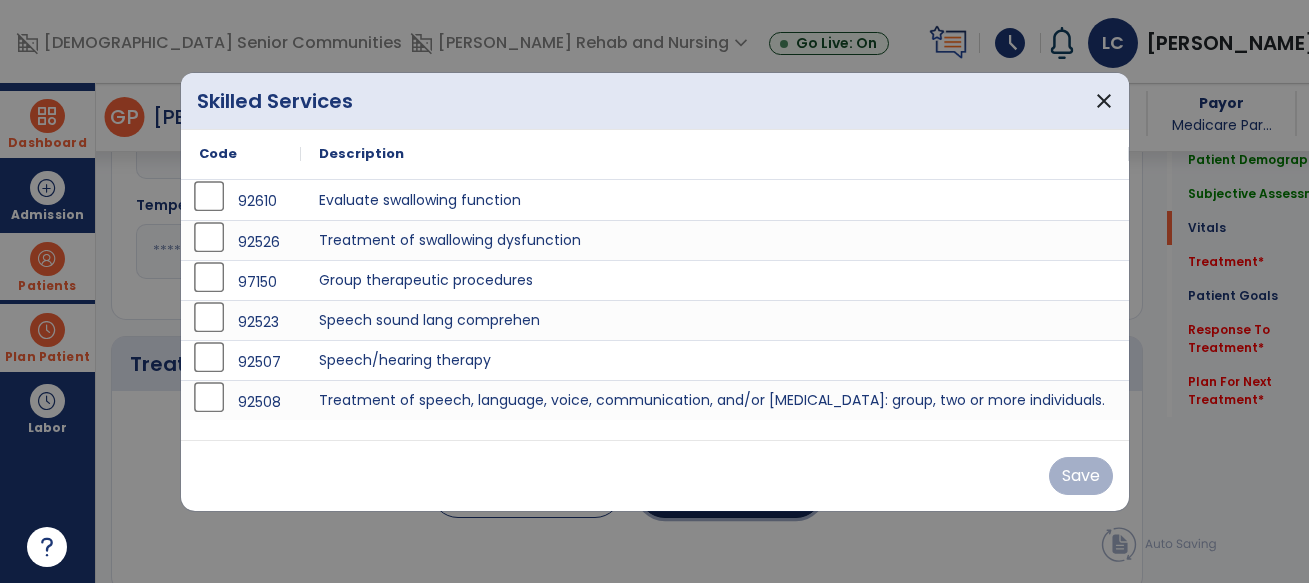 scroll, scrollTop: 1038, scrollLeft: 0, axis: vertical 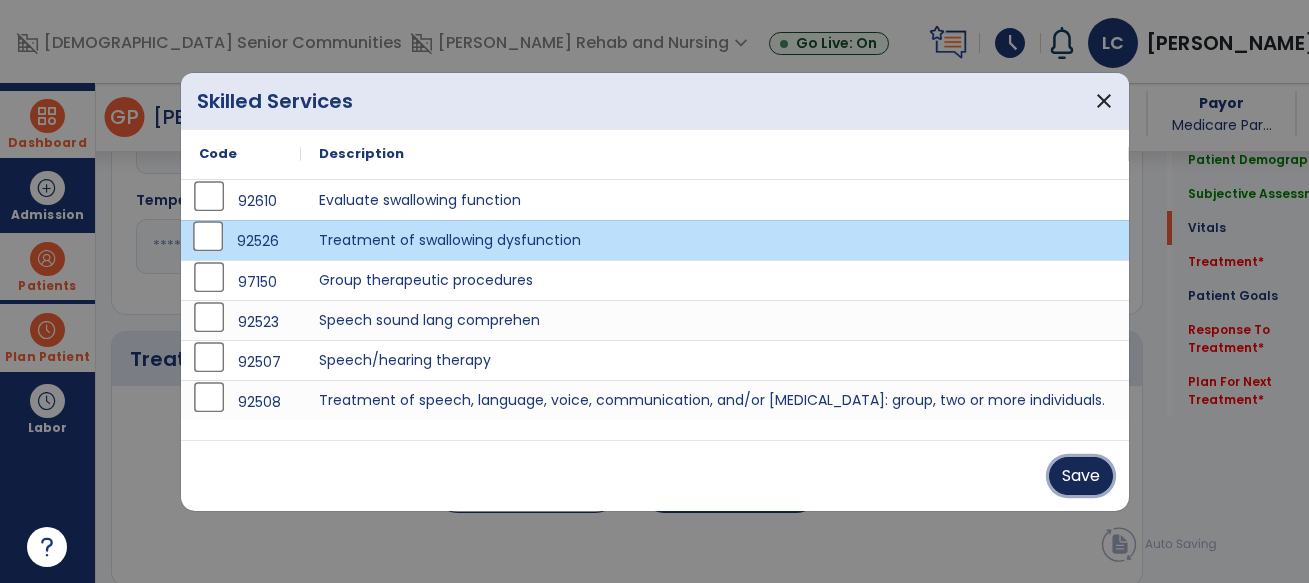 click on "Save" at bounding box center (1081, 476) 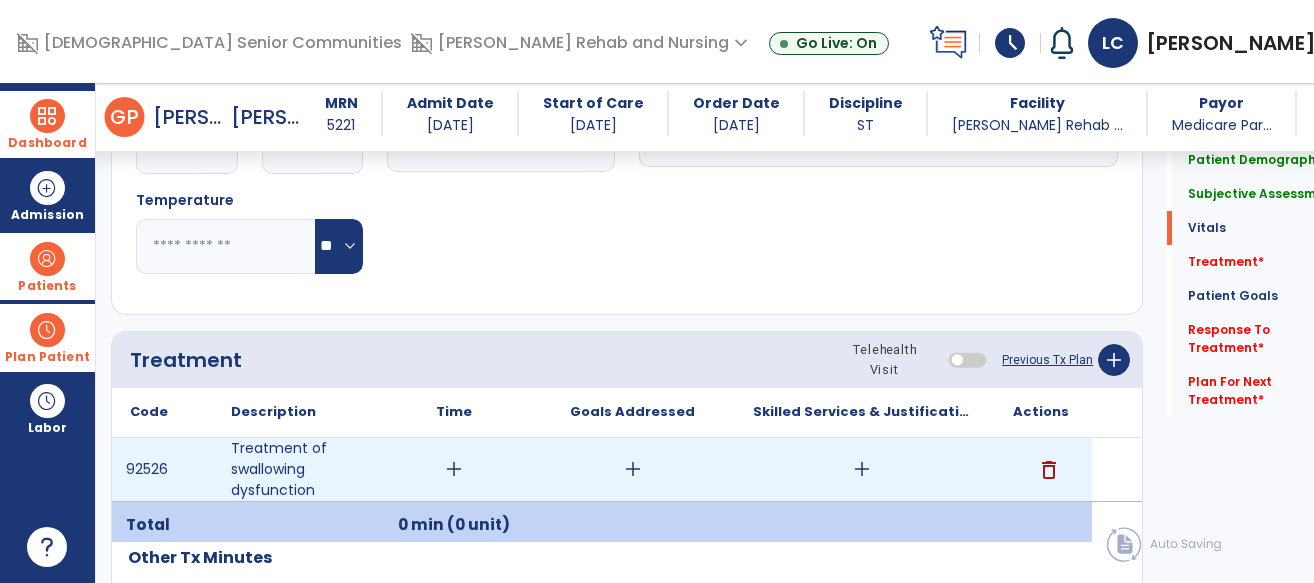 click on "add" at bounding box center [454, 469] 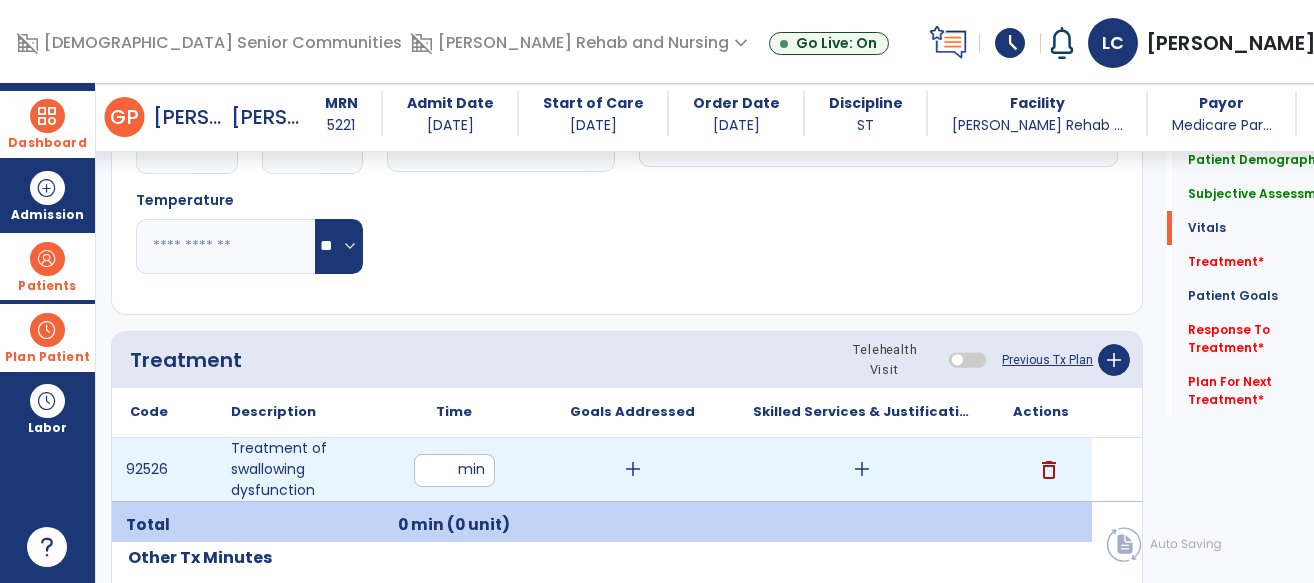 type on "**" 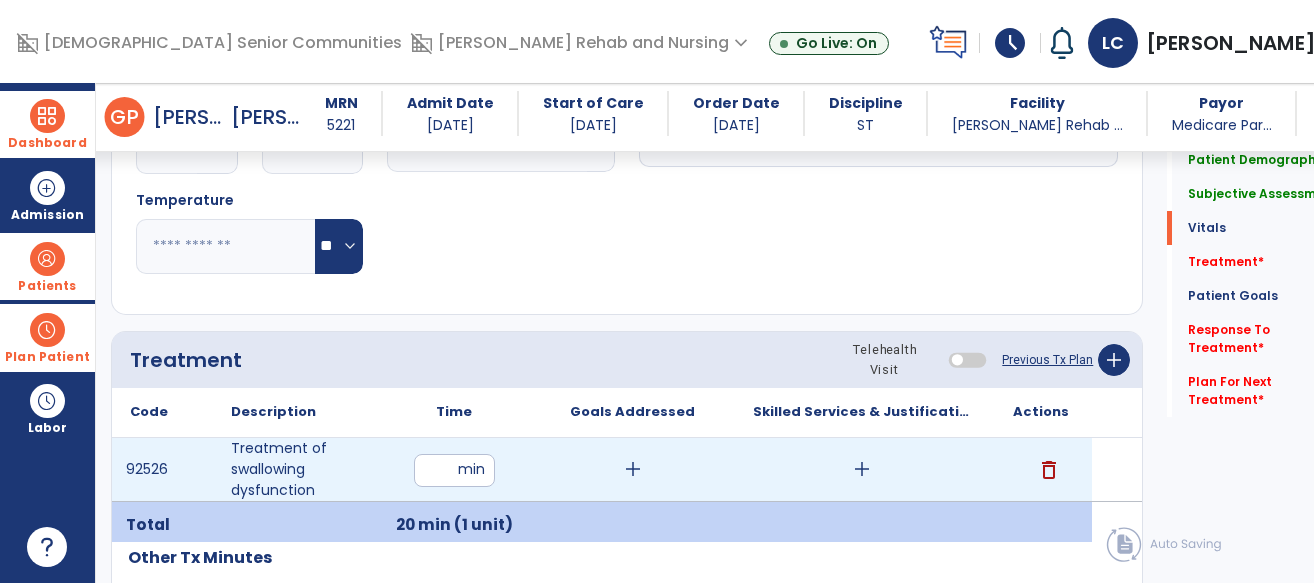 click on "add" at bounding box center [862, 469] 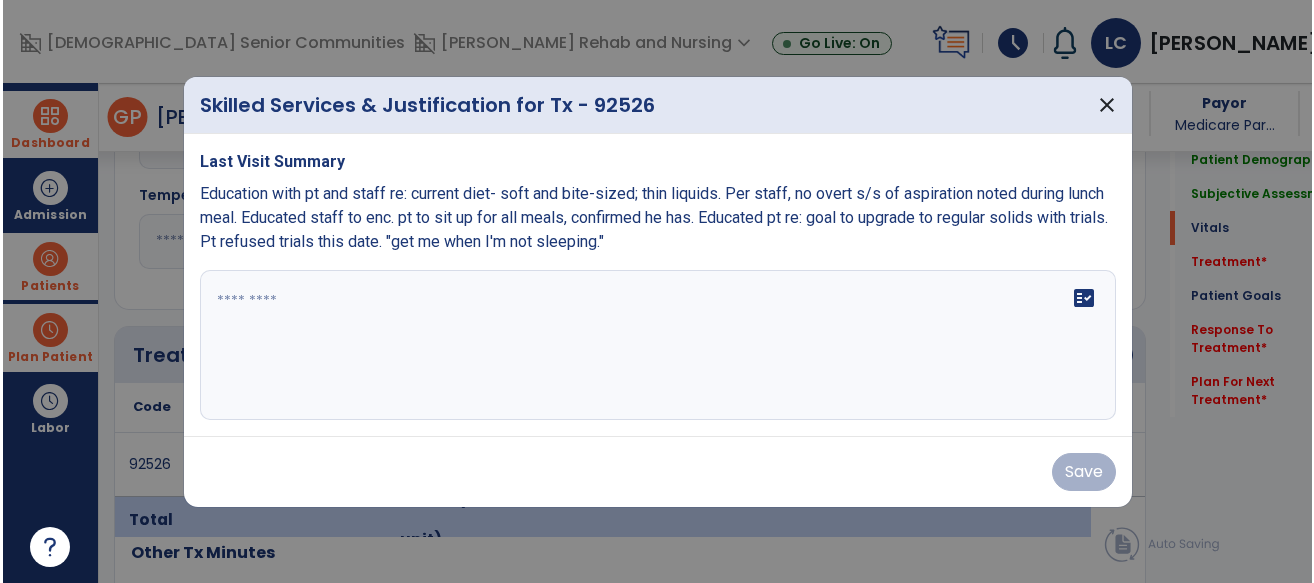 scroll, scrollTop: 1038, scrollLeft: 0, axis: vertical 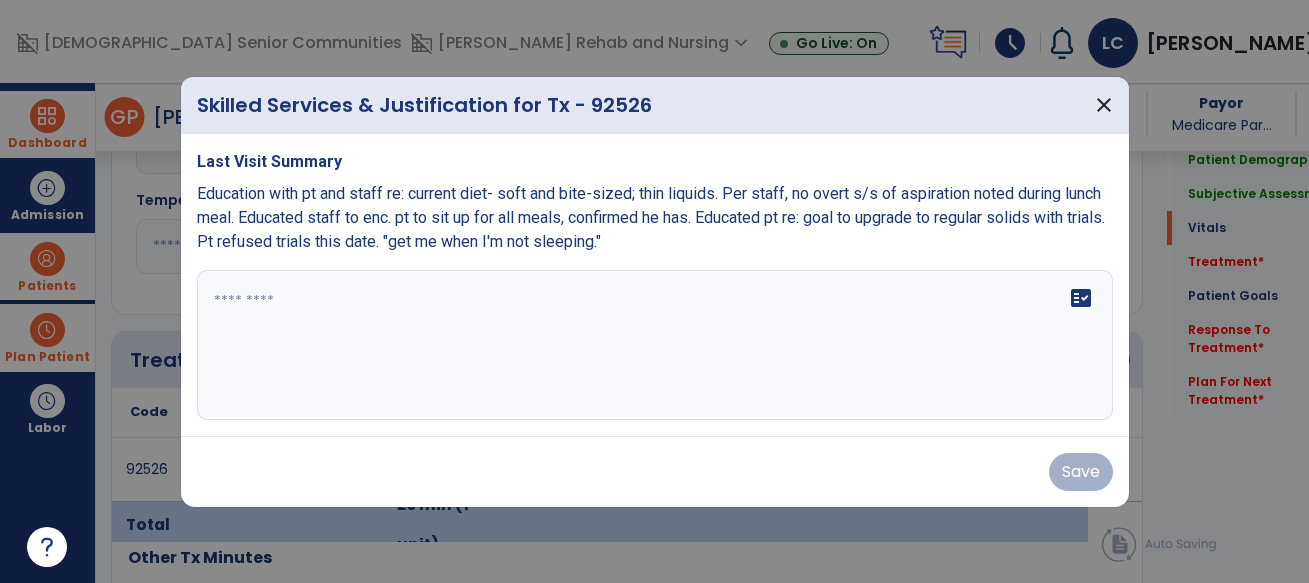 click at bounding box center [655, 345] 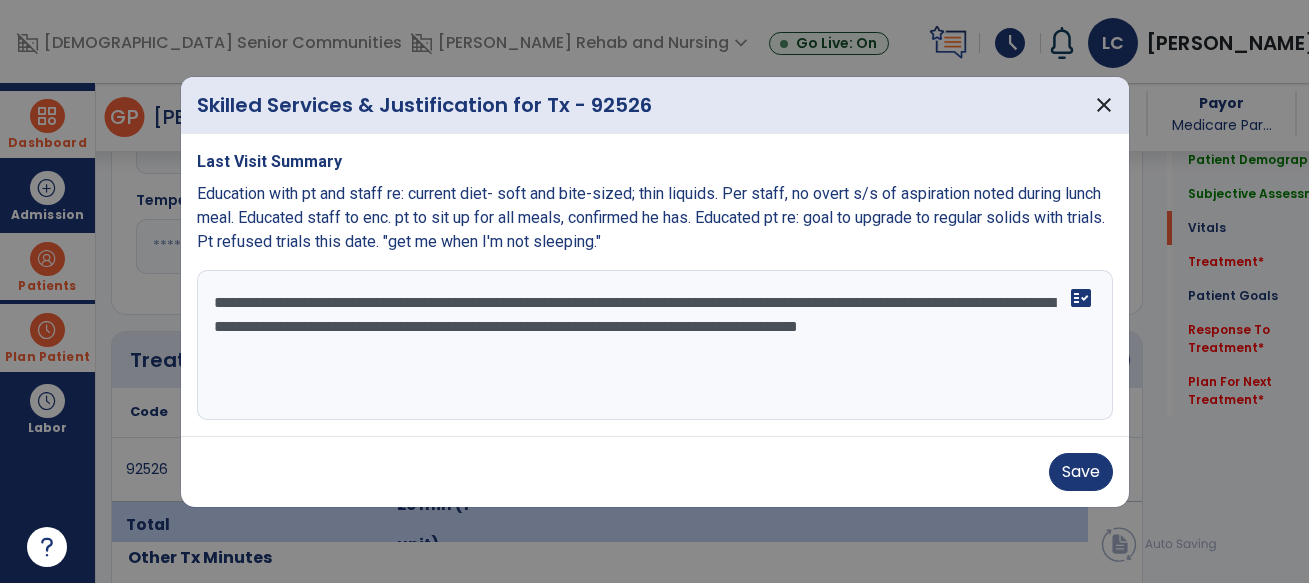 click on "**********" at bounding box center (655, 345) 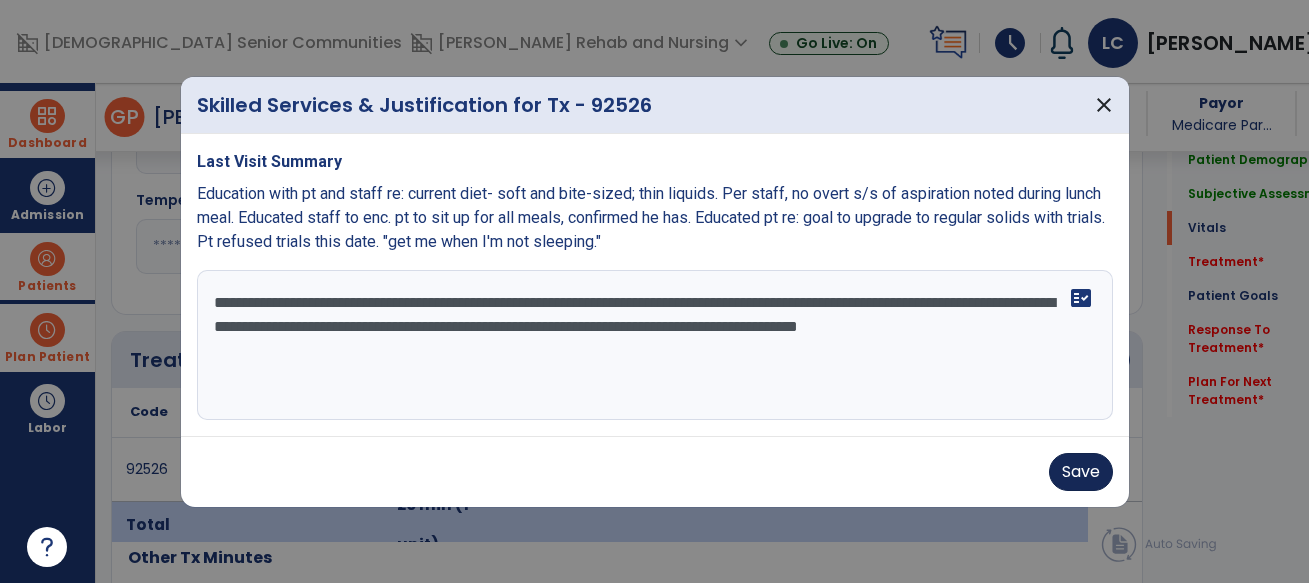 type on "**********" 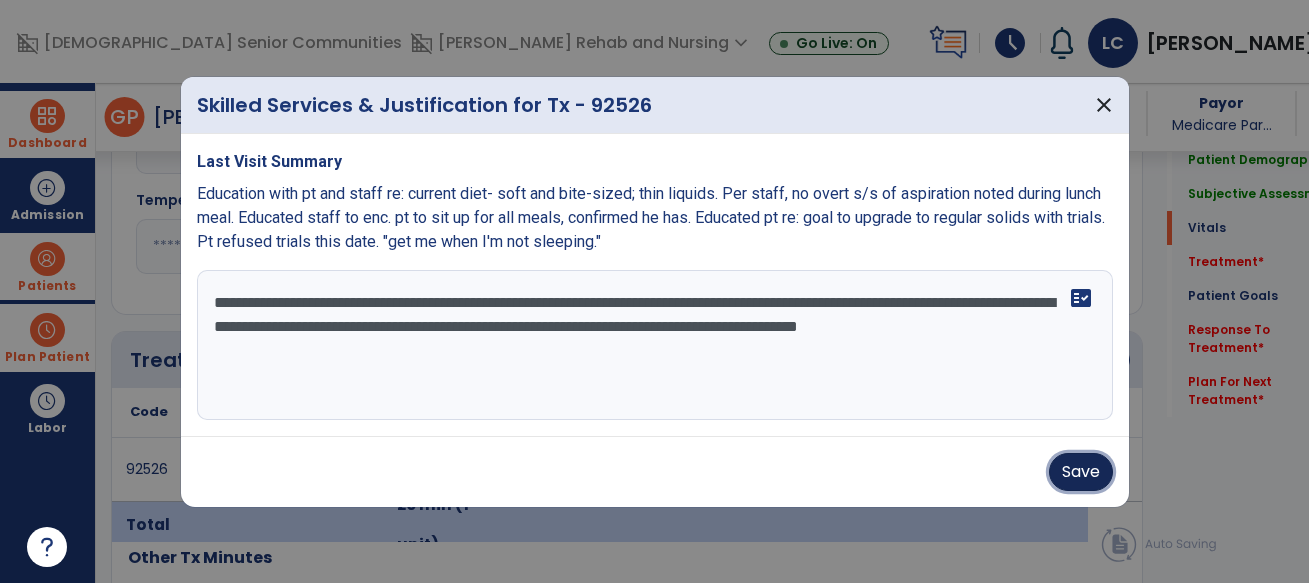 click on "Save" at bounding box center [1081, 472] 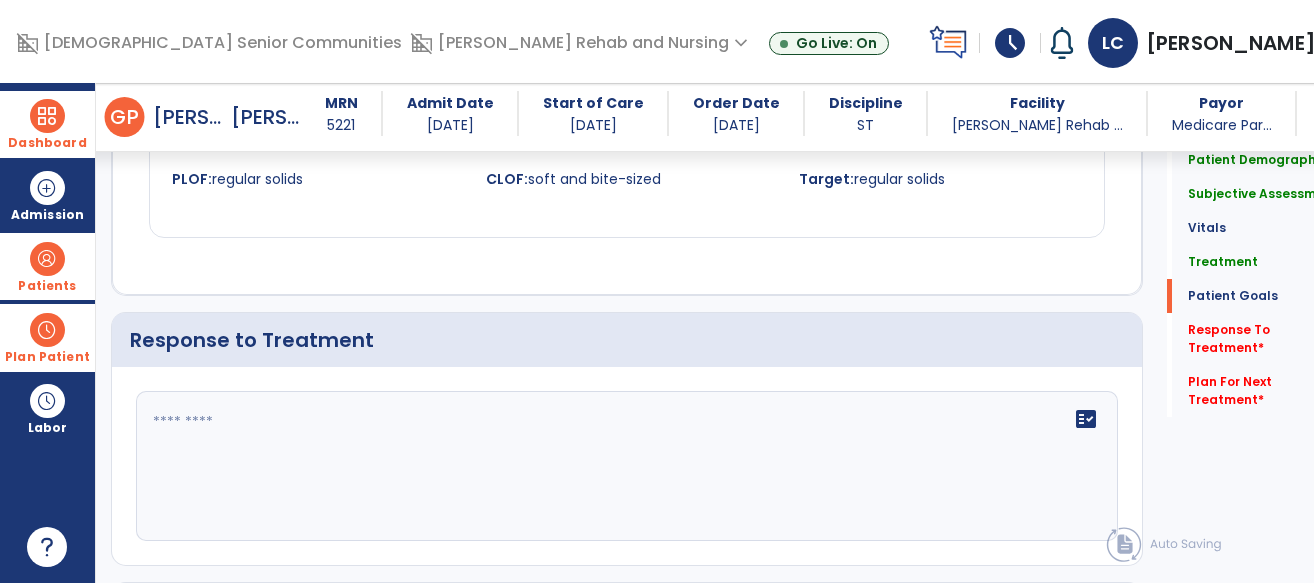 scroll, scrollTop: 2607, scrollLeft: 0, axis: vertical 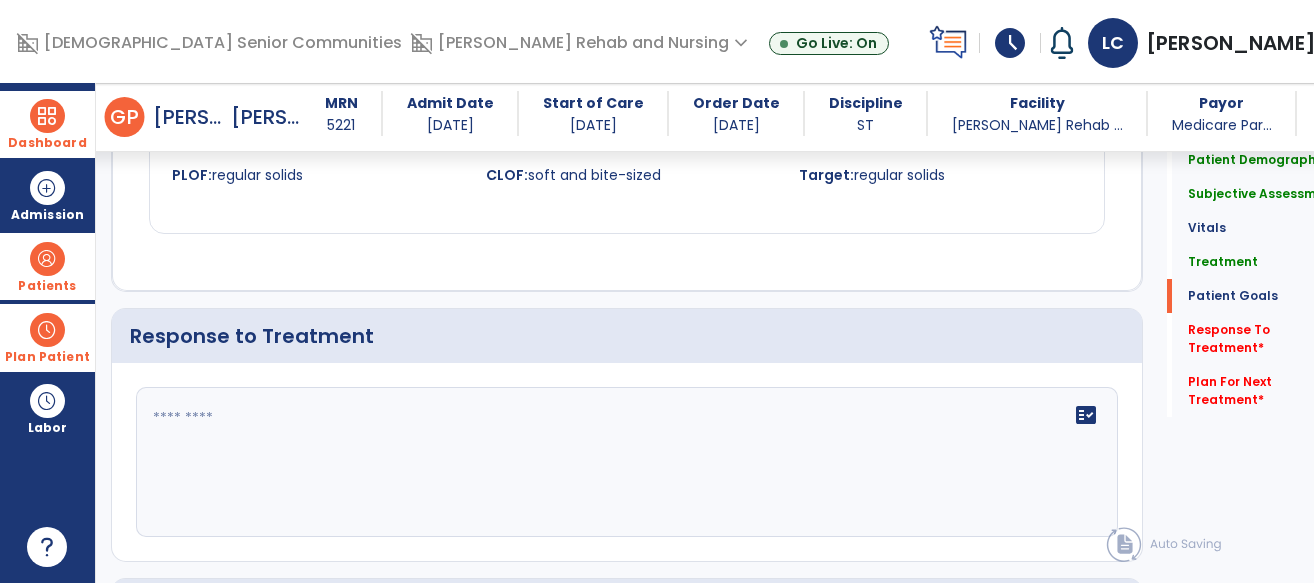 click on "fact_check" 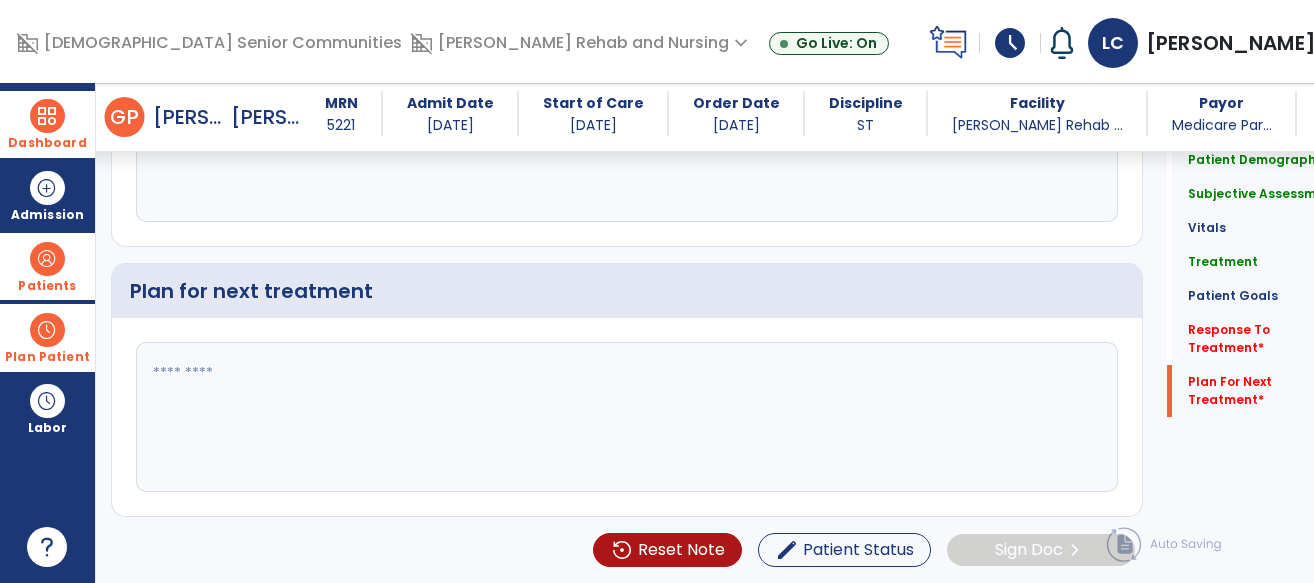 type on "**********" 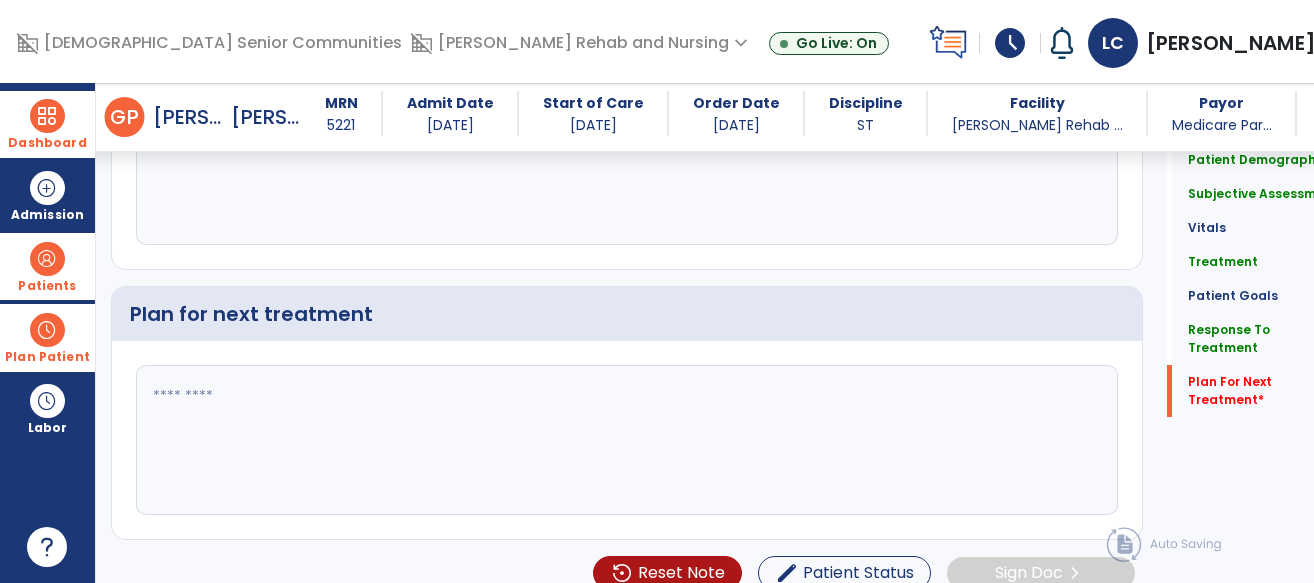 scroll, scrollTop: 2943, scrollLeft: 0, axis: vertical 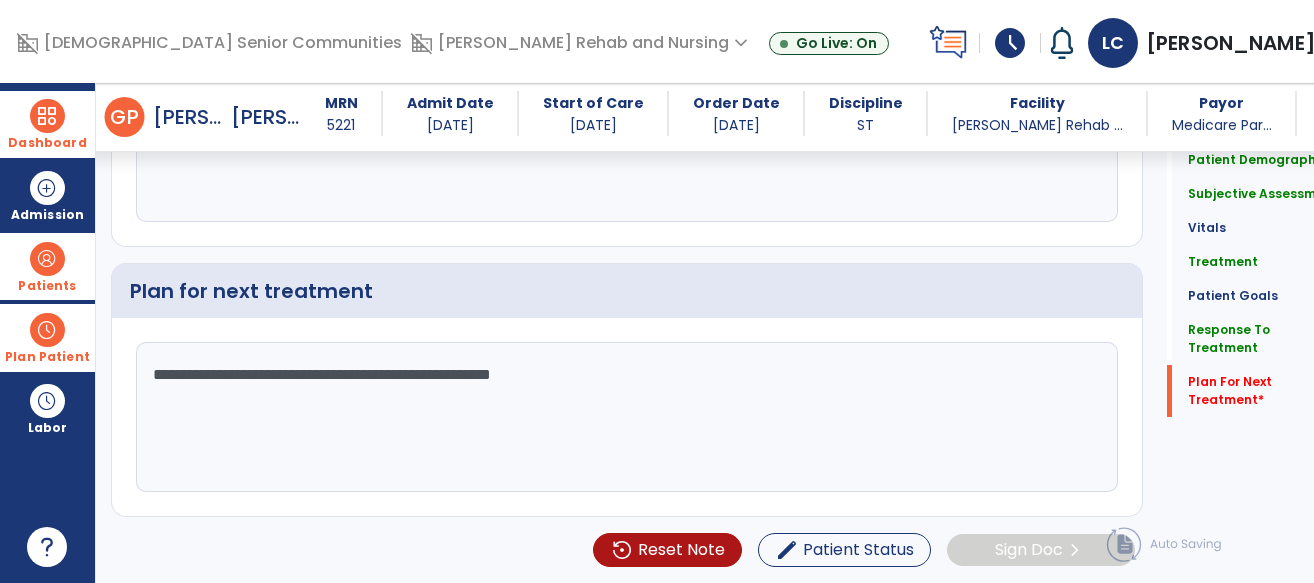 click on "**********" 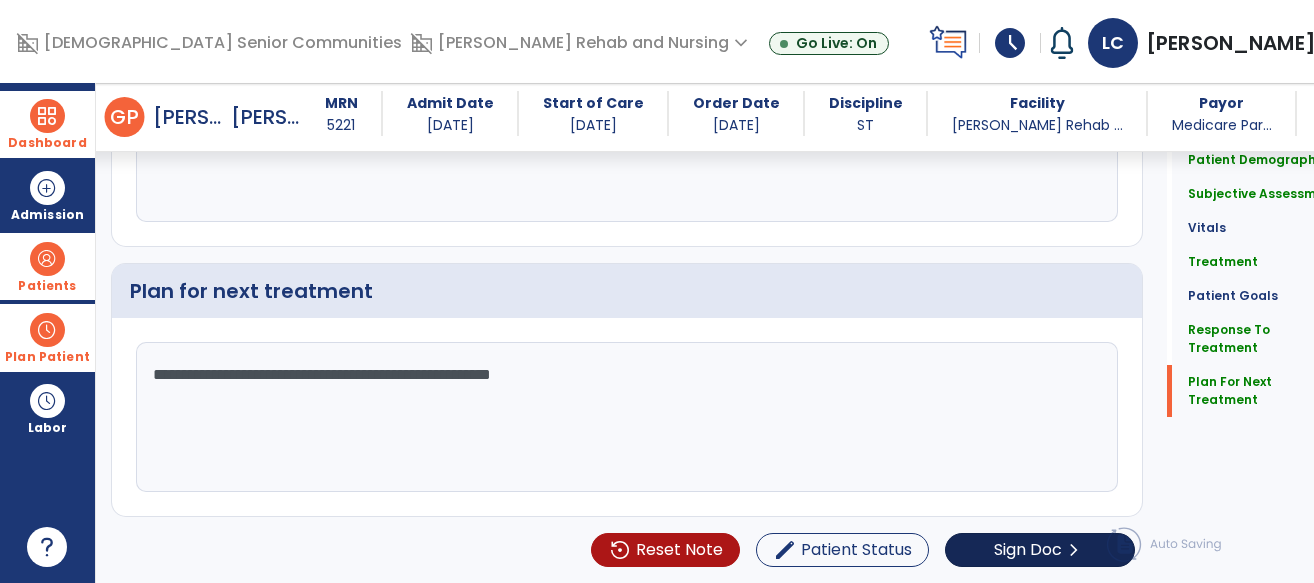 type on "**********" 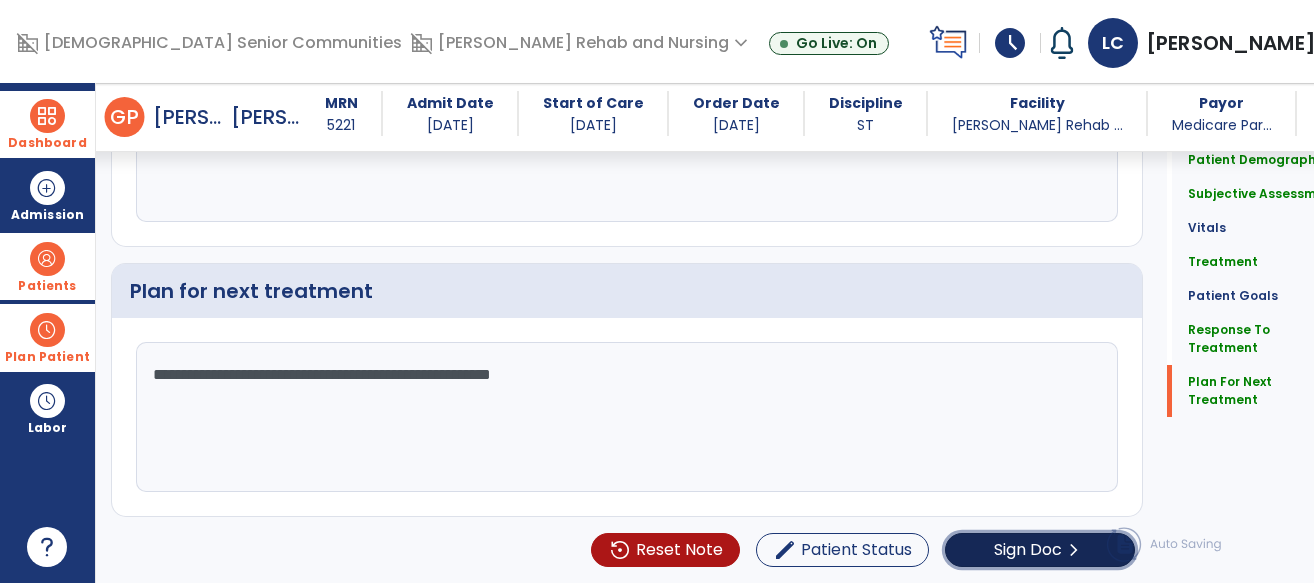 click on "Sign Doc" 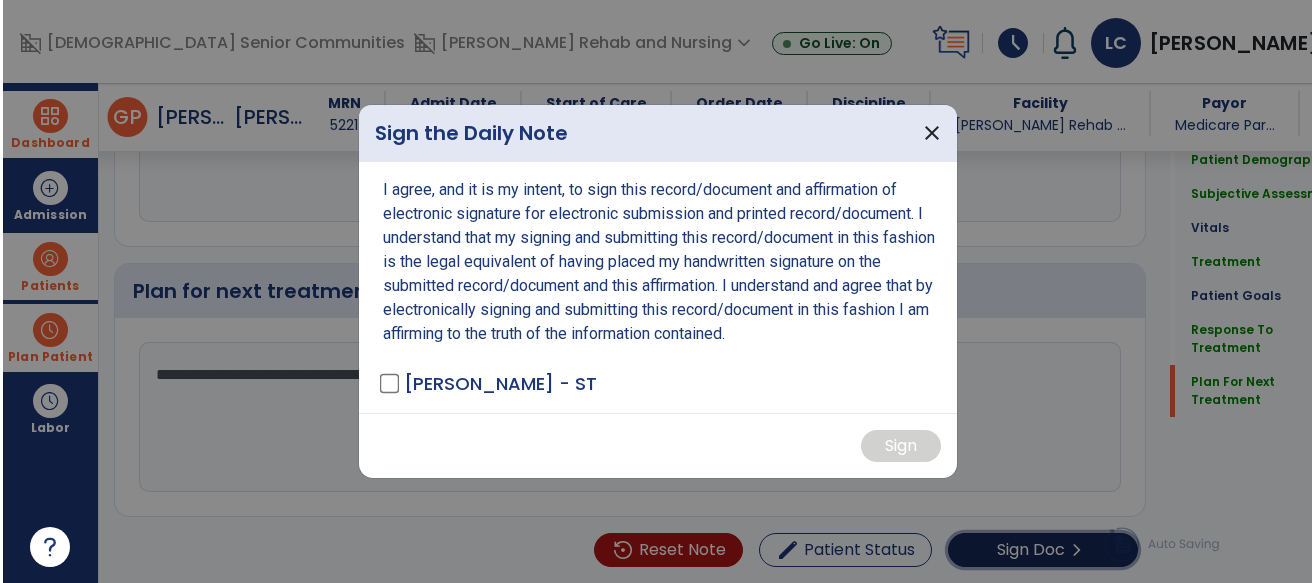 scroll, scrollTop: 2943, scrollLeft: 0, axis: vertical 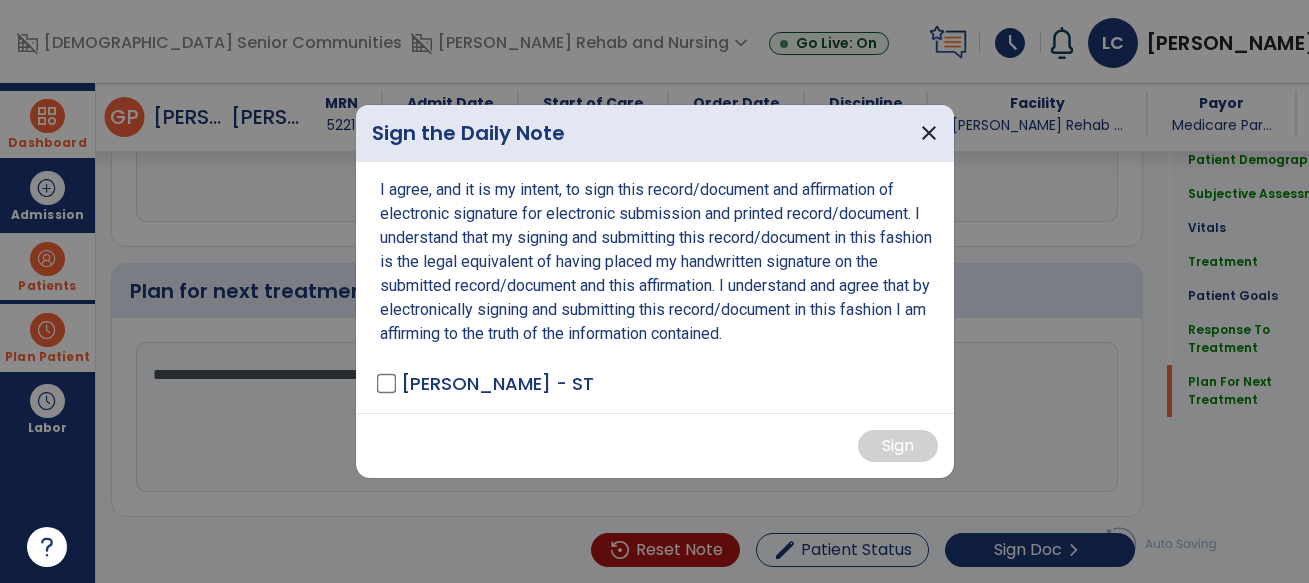click on "[PERSON_NAME]  - ST" at bounding box center (487, 383) 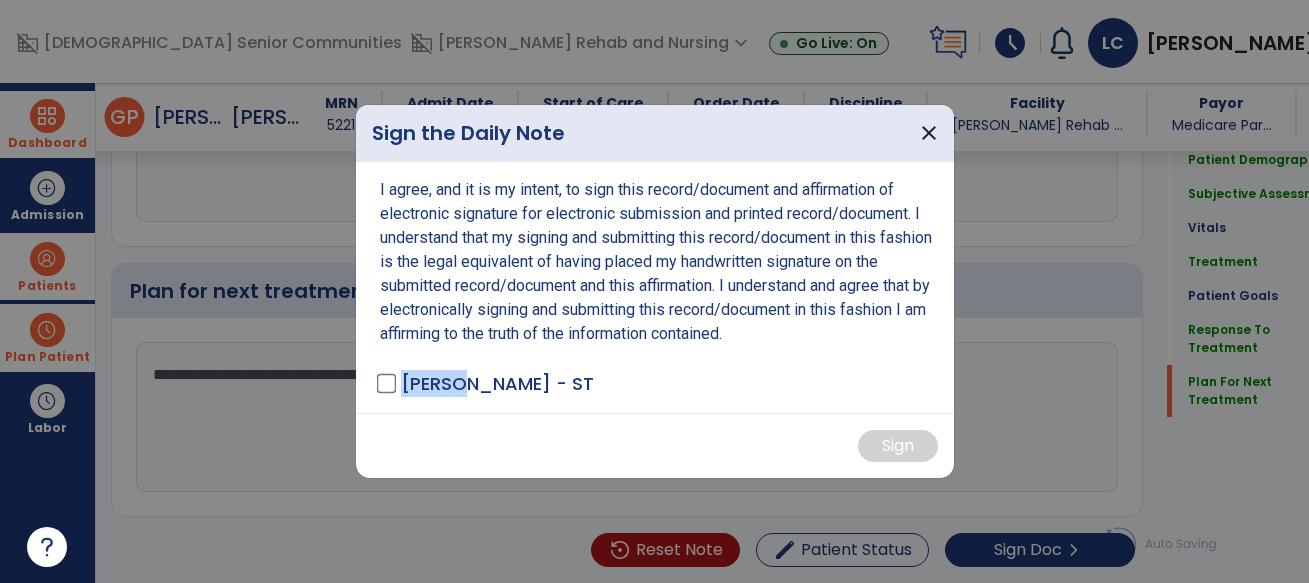 click on "[PERSON_NAME]  - ST" at bounding box center (487, 383) 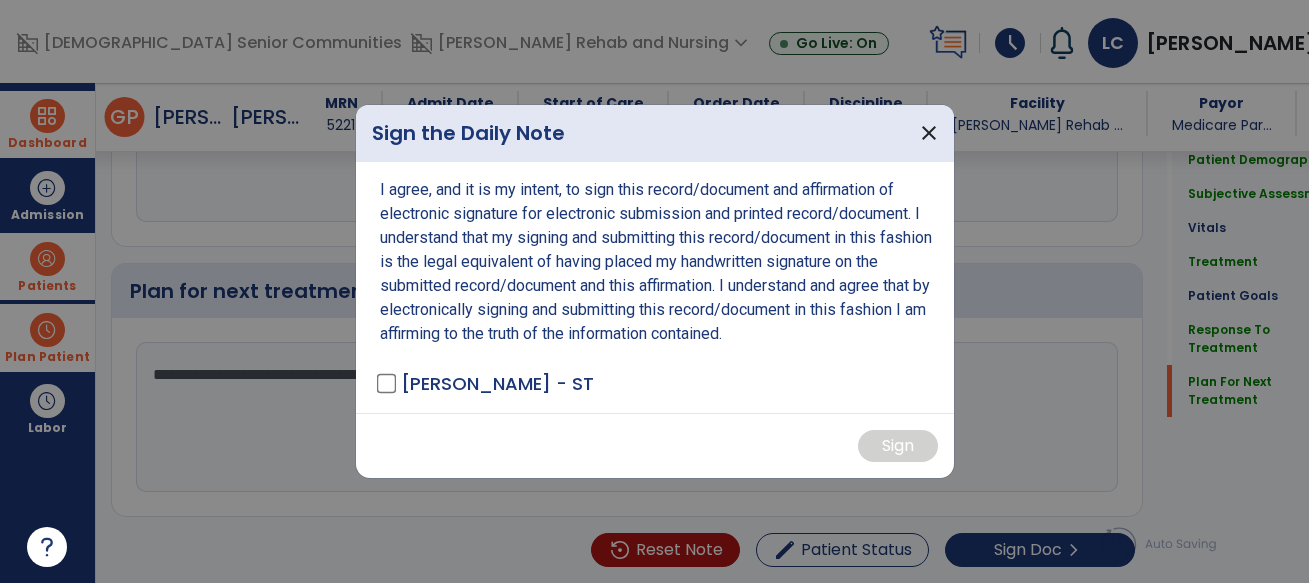 click on "I agree, and it is my intent, to sign this record/document and affirmation of electronic signature for electronic submission and printed record/document. I understand that my signing and submitting this record/document in this fashion is the legal equivalent of having placed my handwritten signature on the submitted record/document and this affirmation. I understand and agree that by electronically signing and submitting this record/document in this fashion I am affirming to the truth of the information contained.  [PERSON_NAME]  - ST" at bounding box center [655, 287] 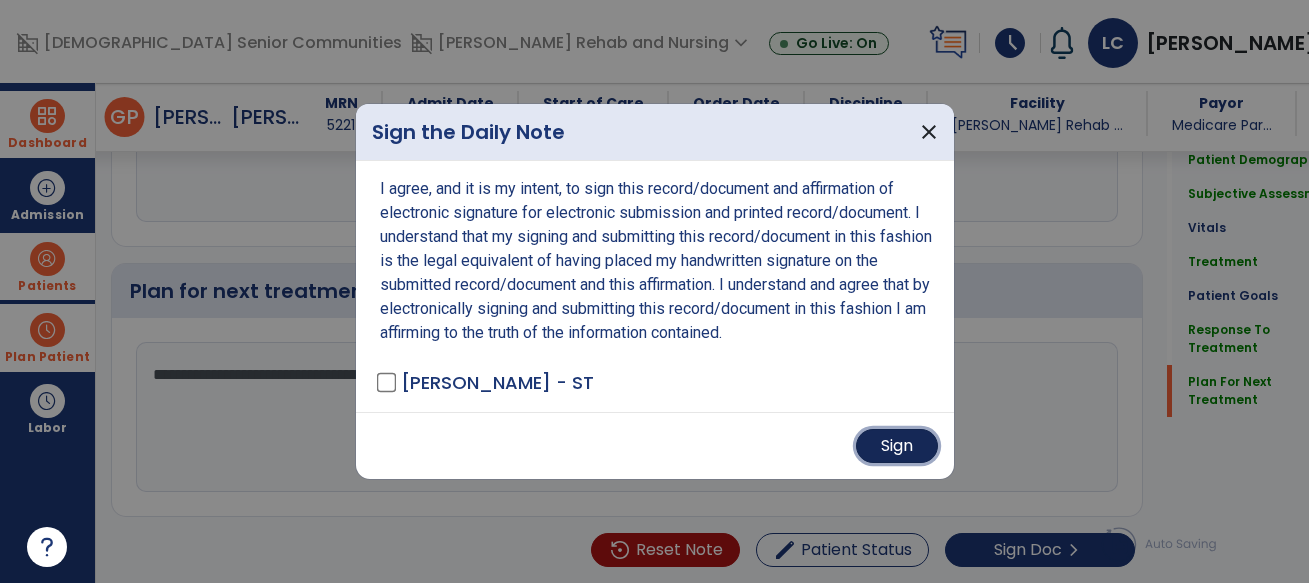 click on "Sign" at bounding box center (897, 446) 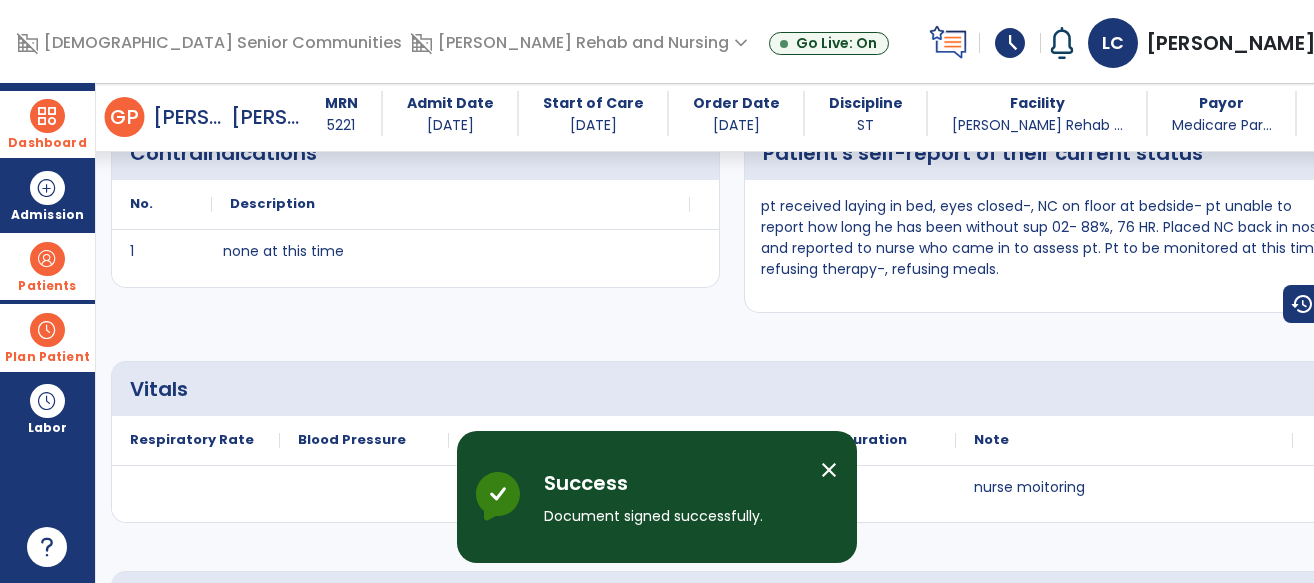 scroll, scrollTop: 0, scrollLeft: 0, axis: both 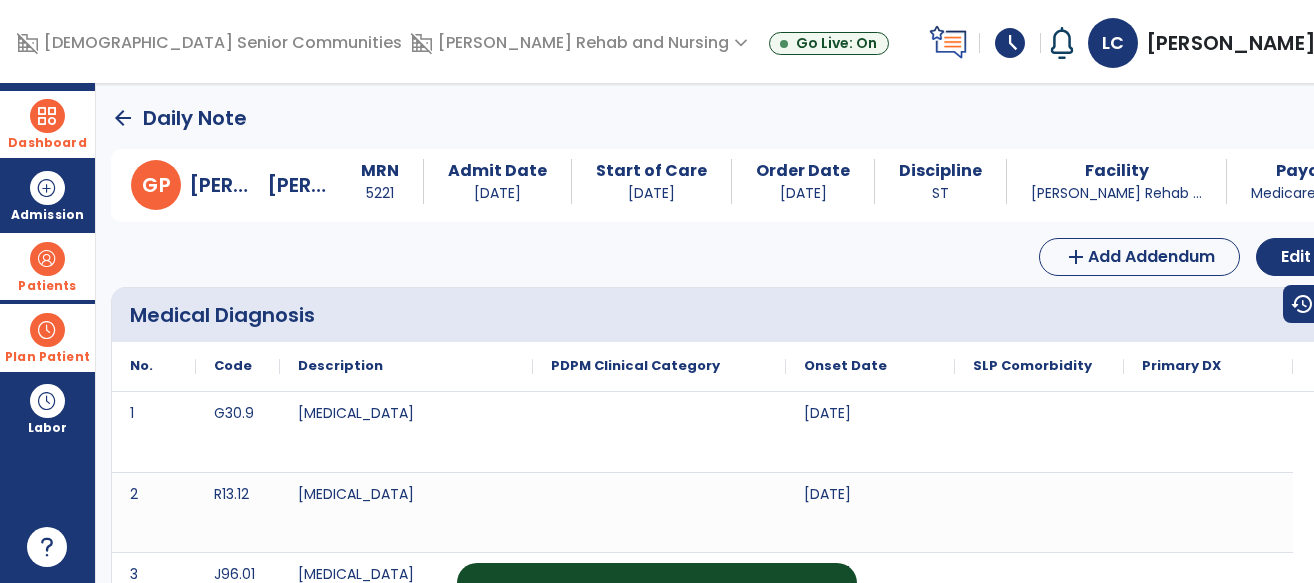 click on "arrow_back" 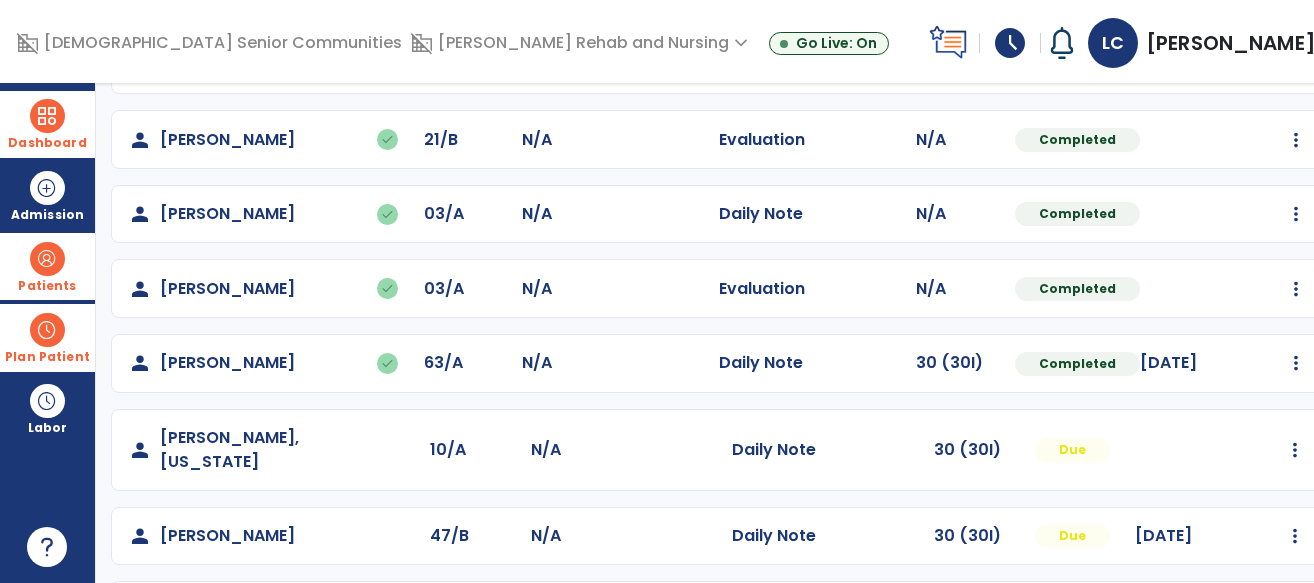 scroll, scrollTop: 307, scrollLeft: 0, axis: vertical 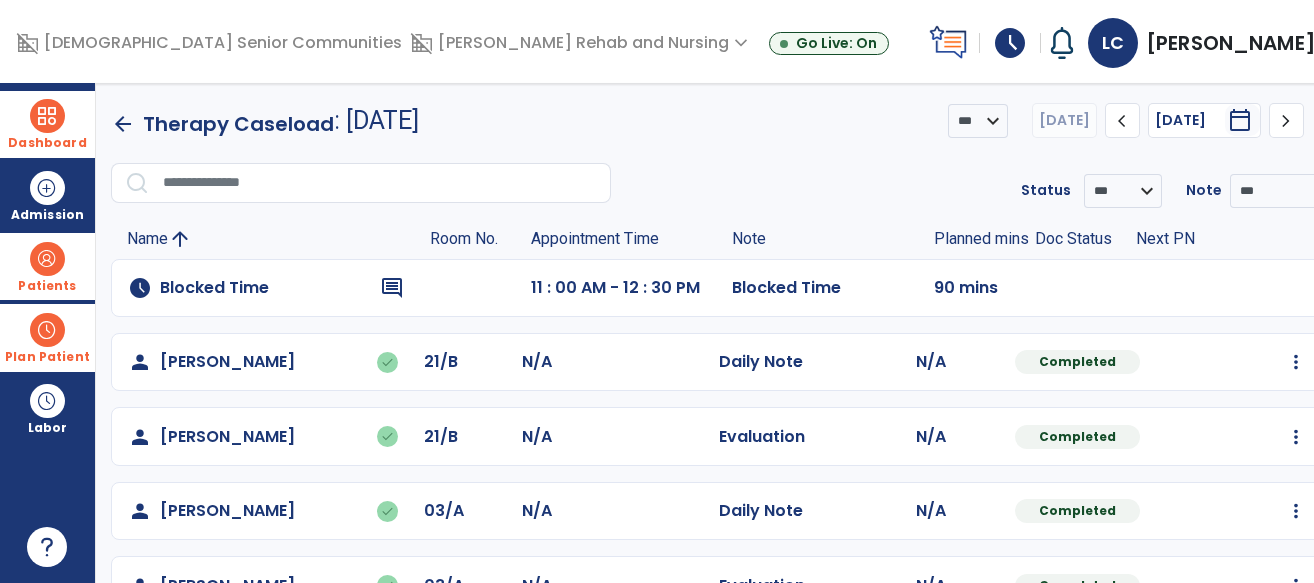 type 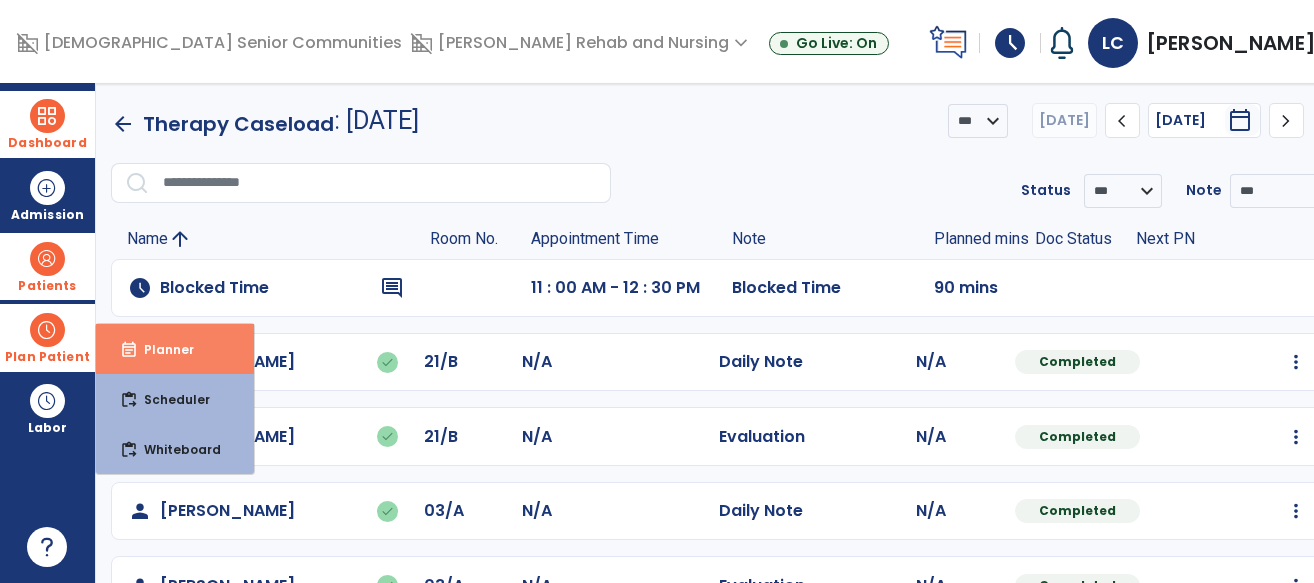 click on "event_note" at bounding box center (129, 350) 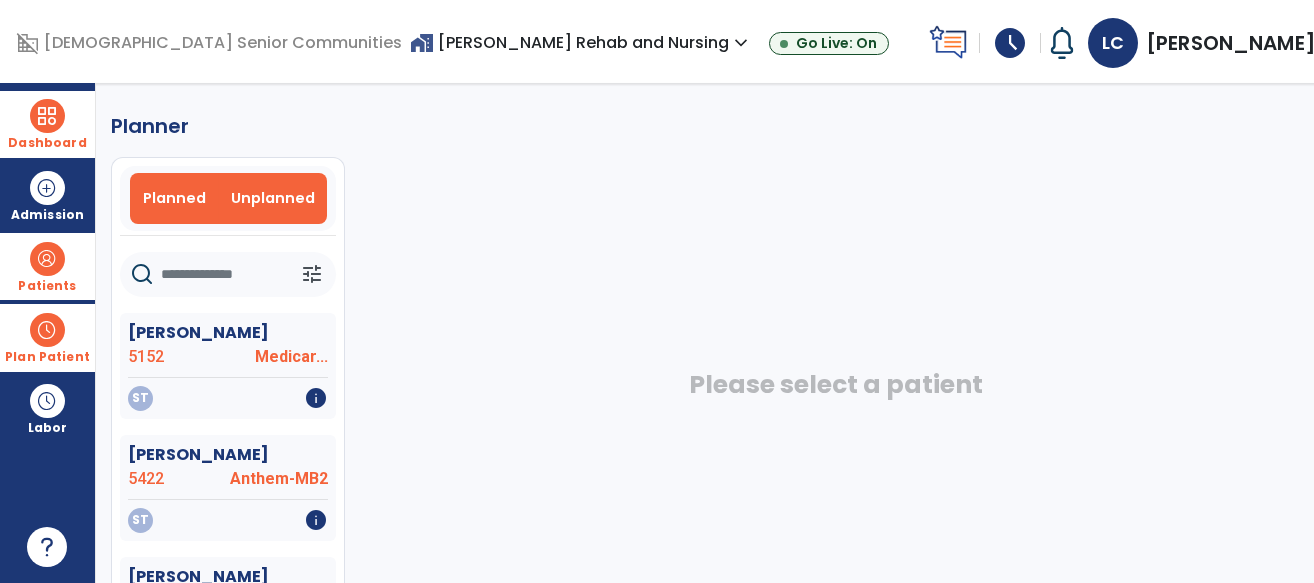 click on "Planned" at bounding box center [174, 198] 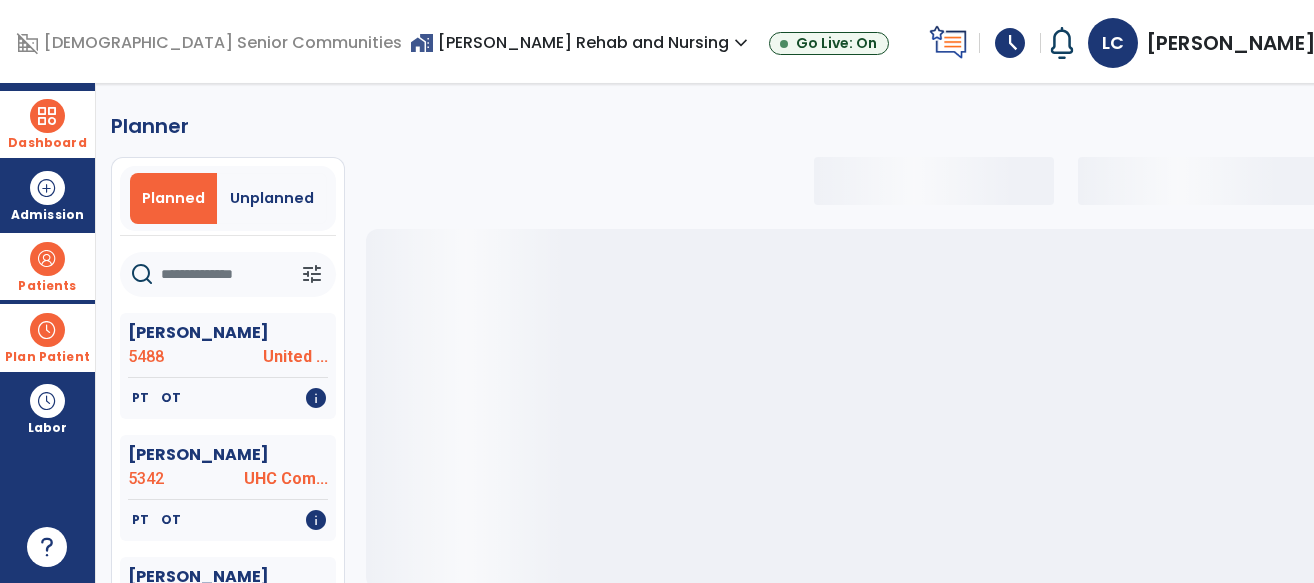 click 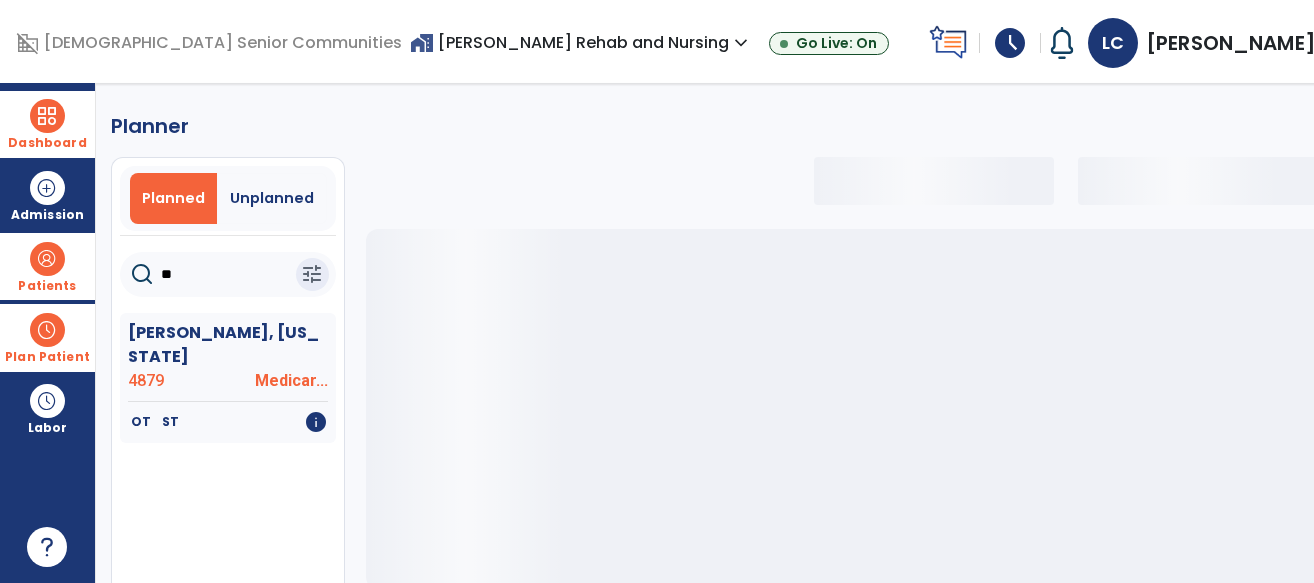 type on "***" 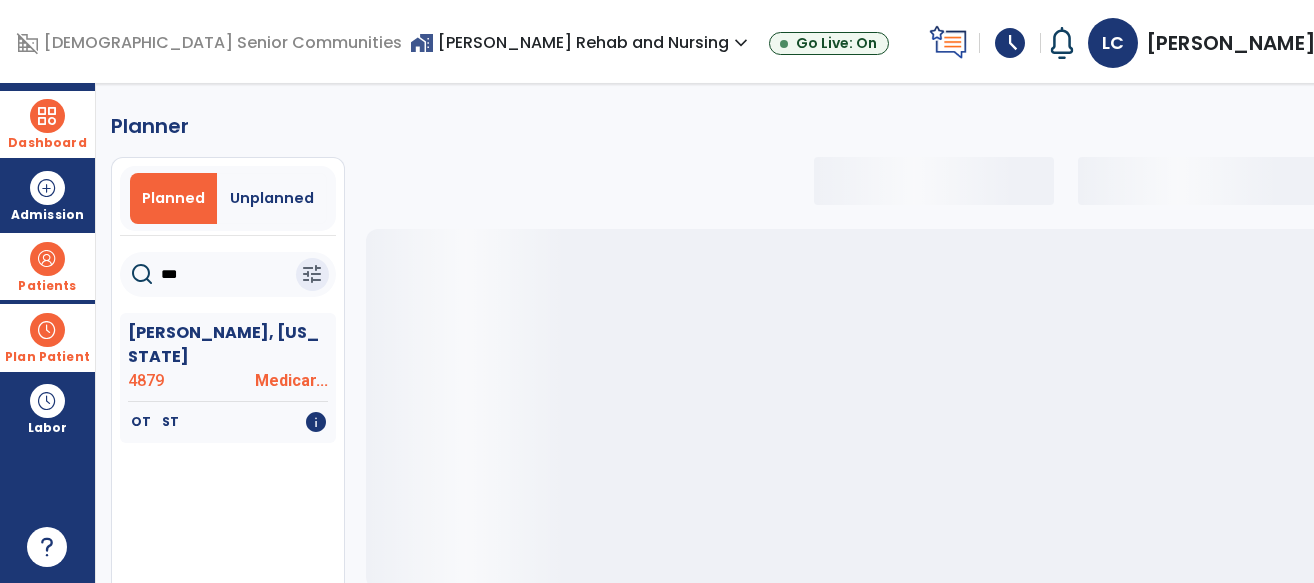 select on "***" 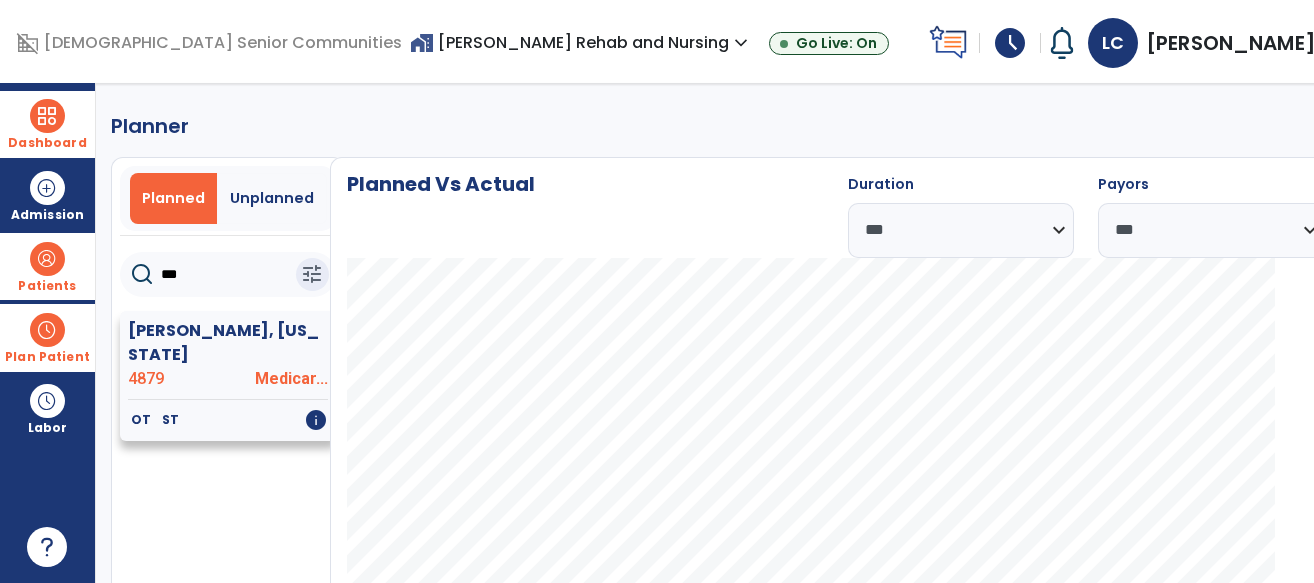 type on "***" 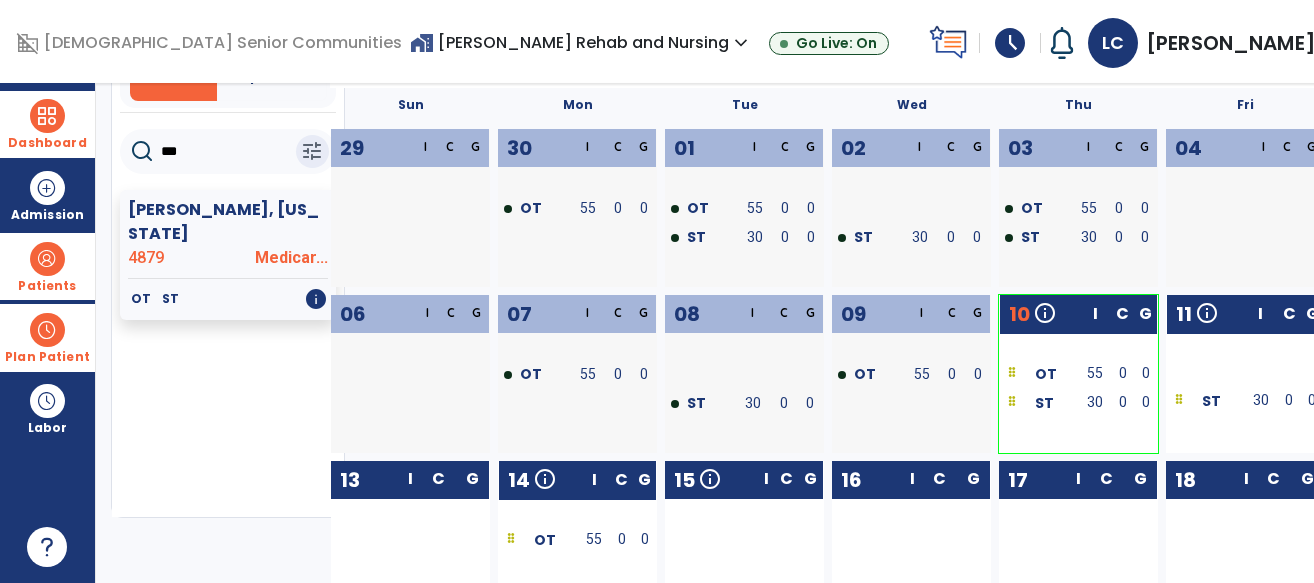 scroll, scrollTop: 171, scrollLeft: 0, axis: vertical 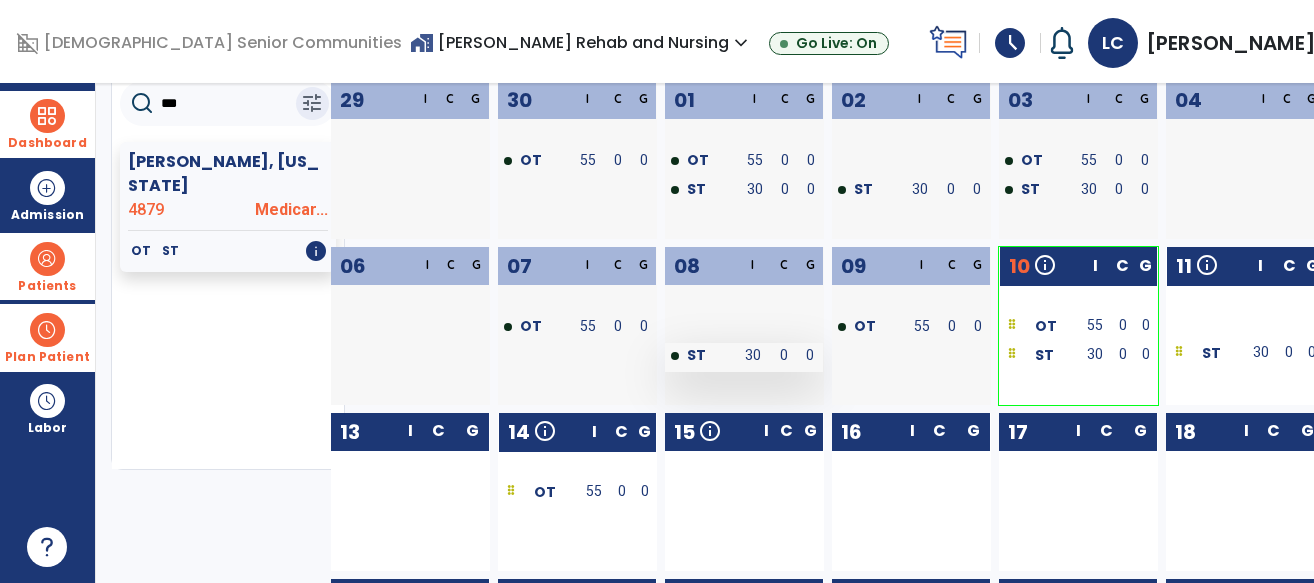 click on "ST" at bounding box center (699, 357) 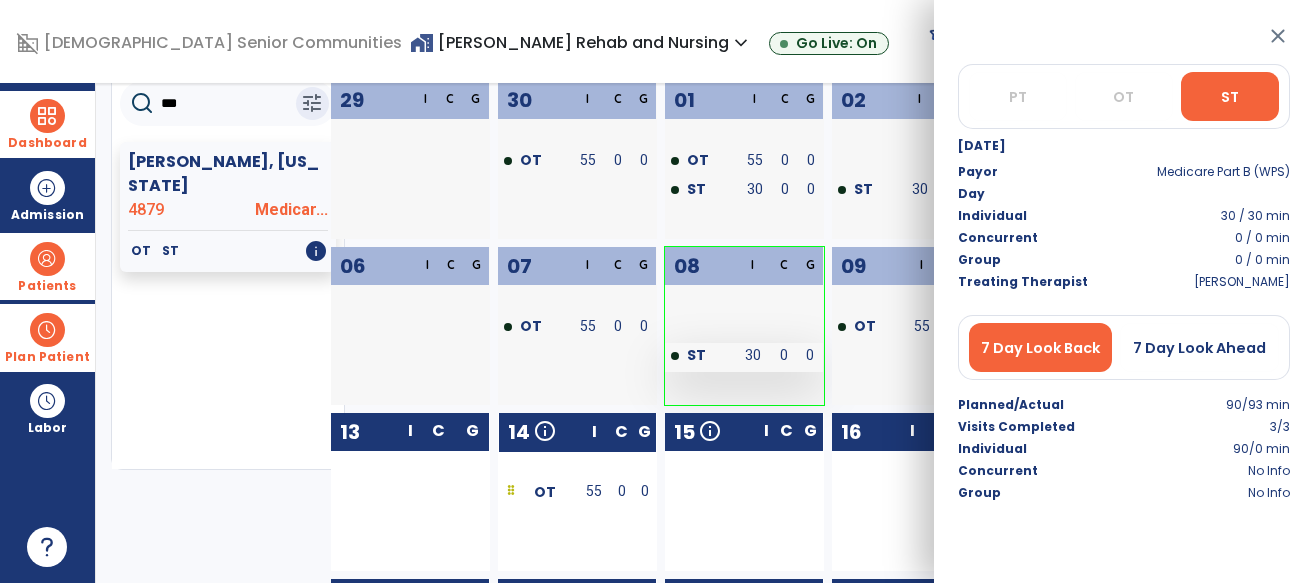 click on "30" at bounding box center (752, 357) 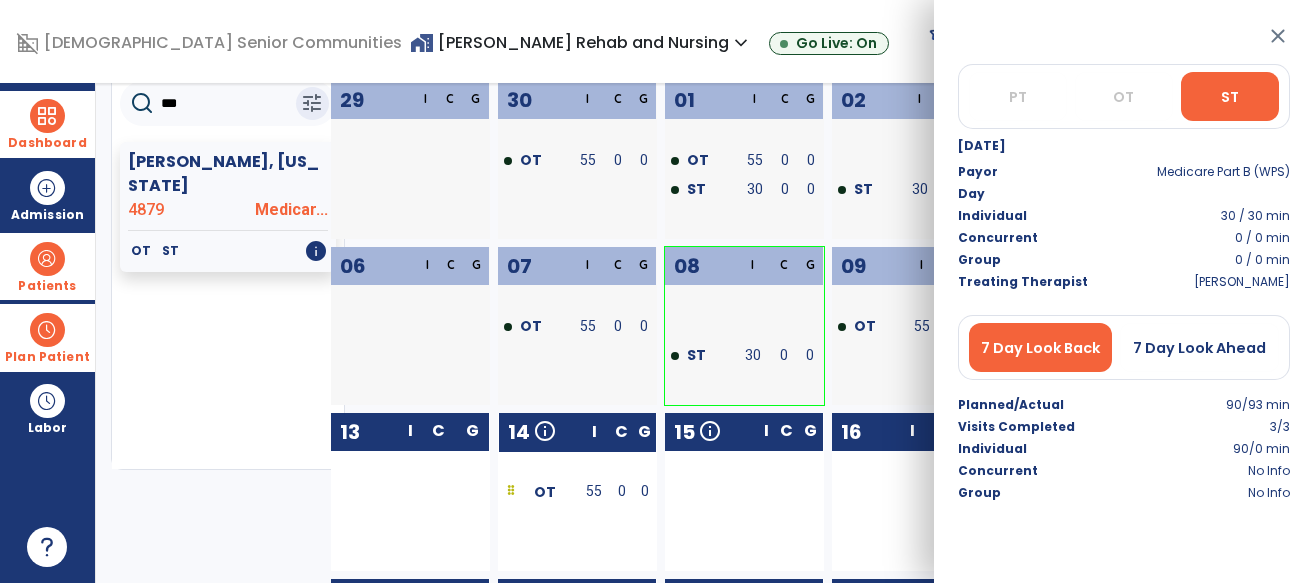 click on "close" at bounding box center (1278, 36) 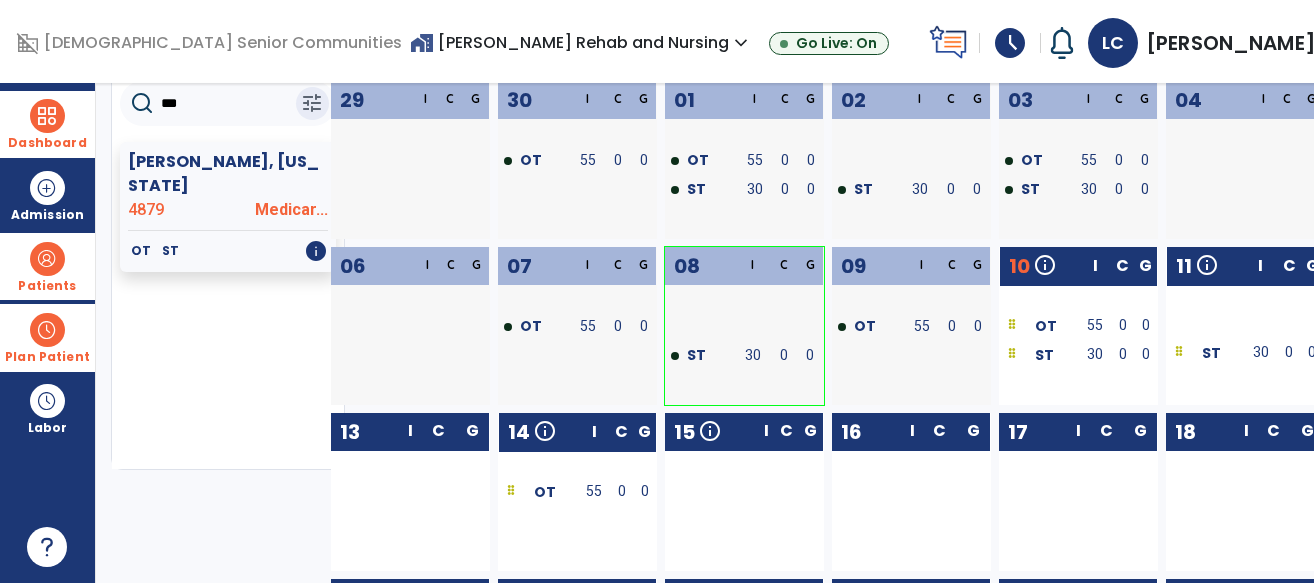 click on "Dashboard" at bounding box center [47, 124] 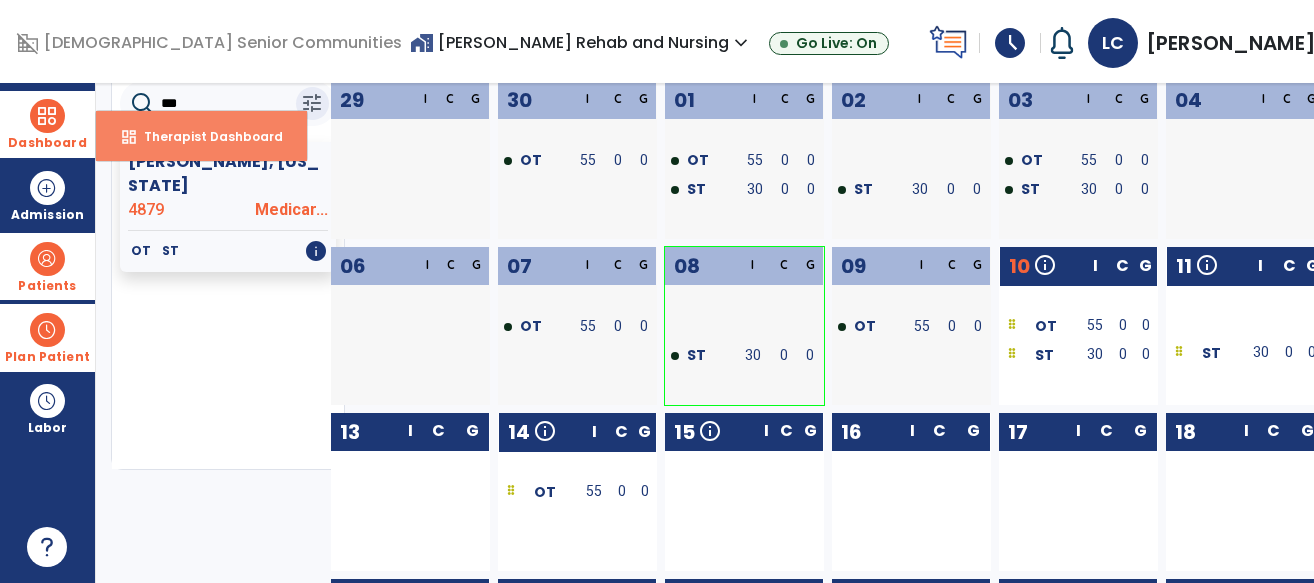 click on "Therapist Dashboard" at bounding box center (205, 136) 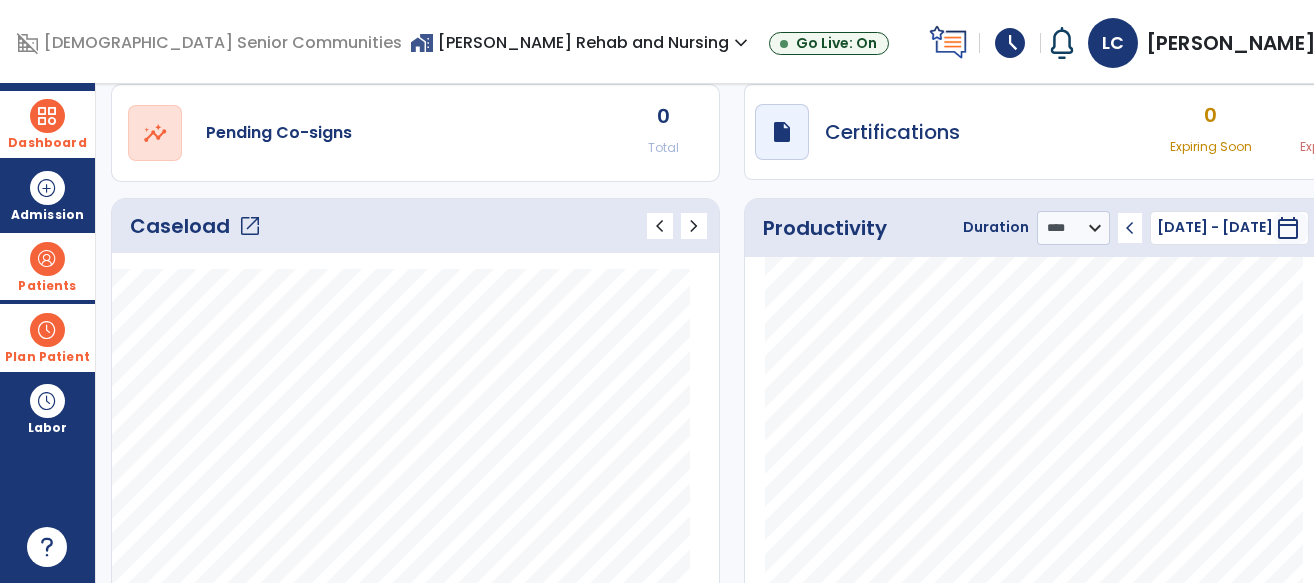 click on "Patients" at bounding box center [47, 266] 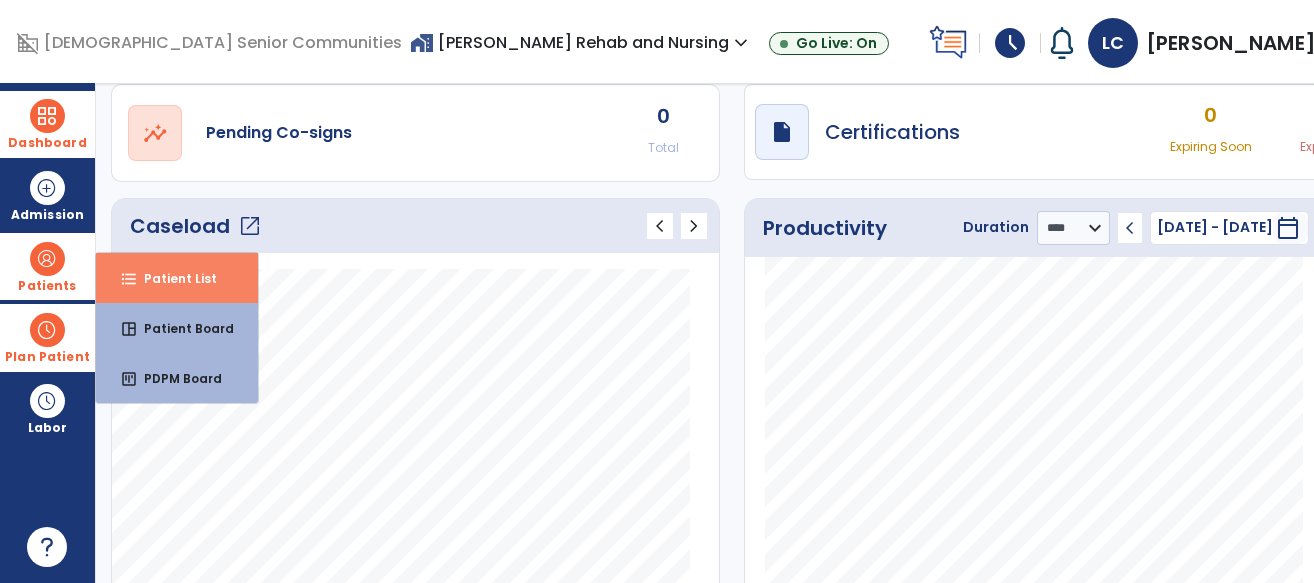 click on "Patient List" at bounding box center (172, 278) 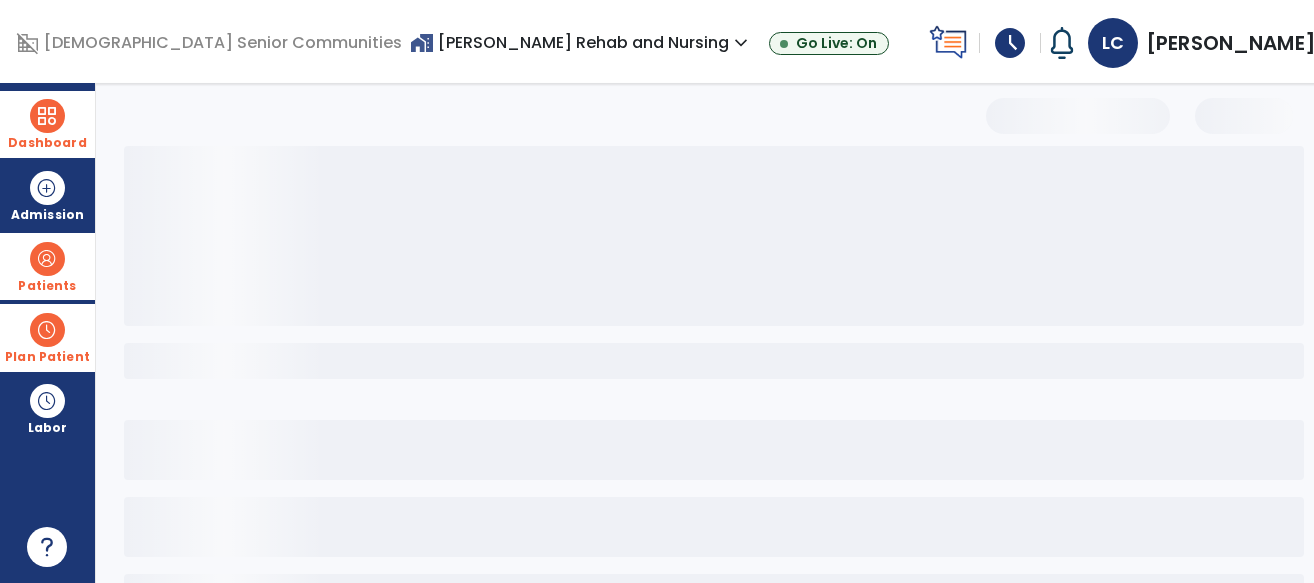 scroll, scrollTop: 160, scrollLeft: 0, axis: vertical 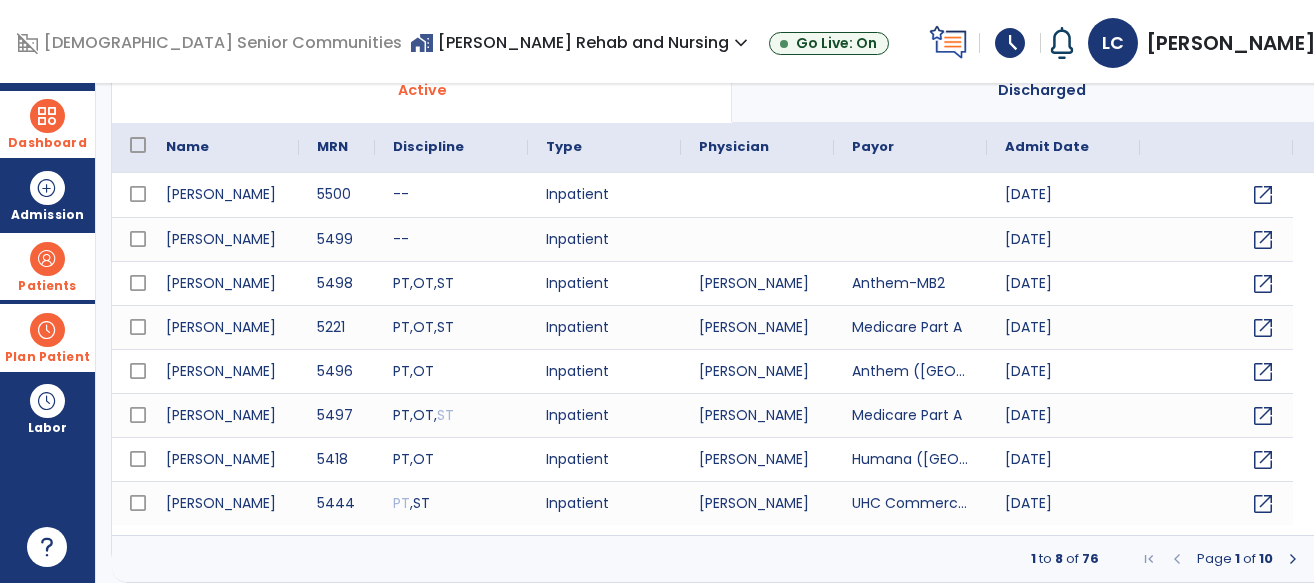 click at bounding box center [47, 116] 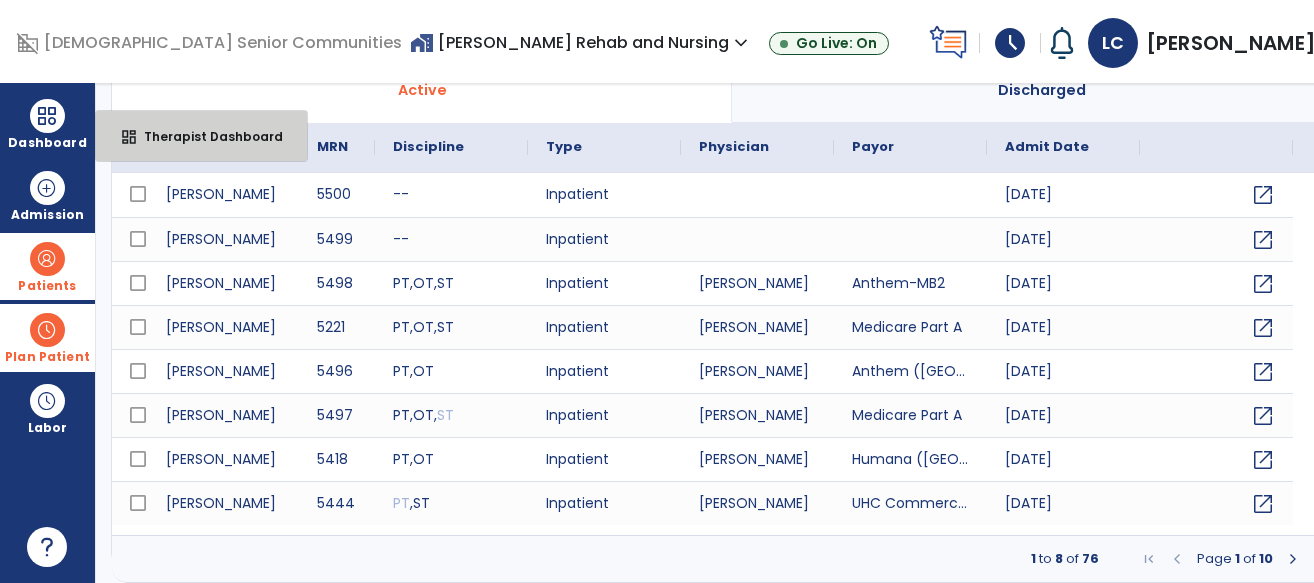 click on "Therapist Dashboard" at bounding box center (205, 136) 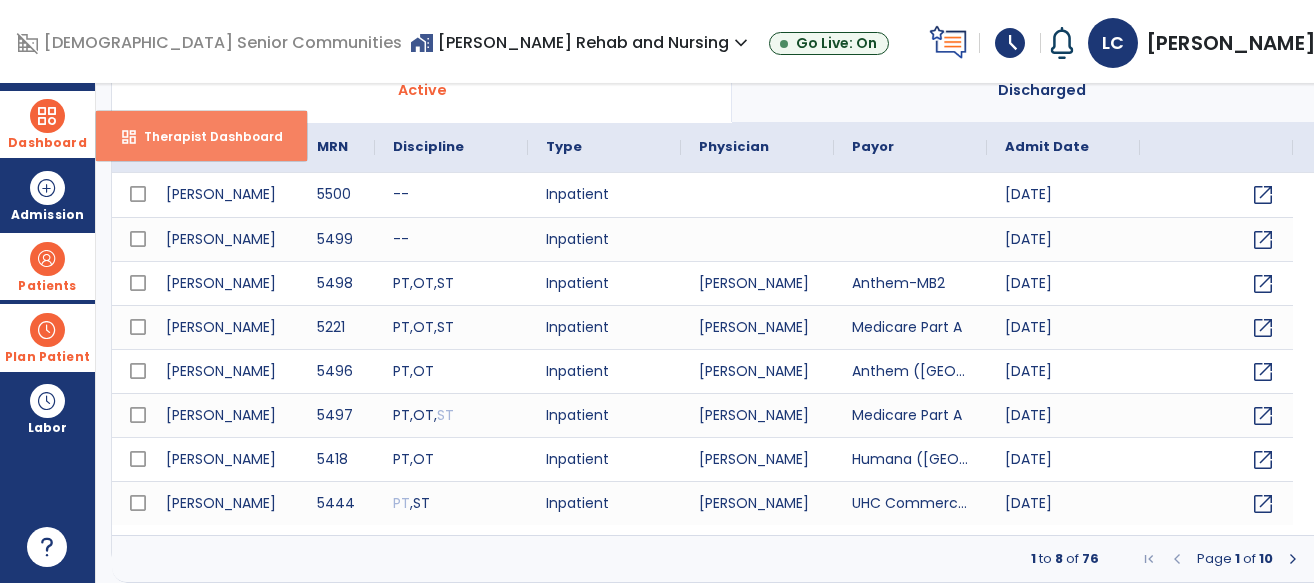 select on "****" 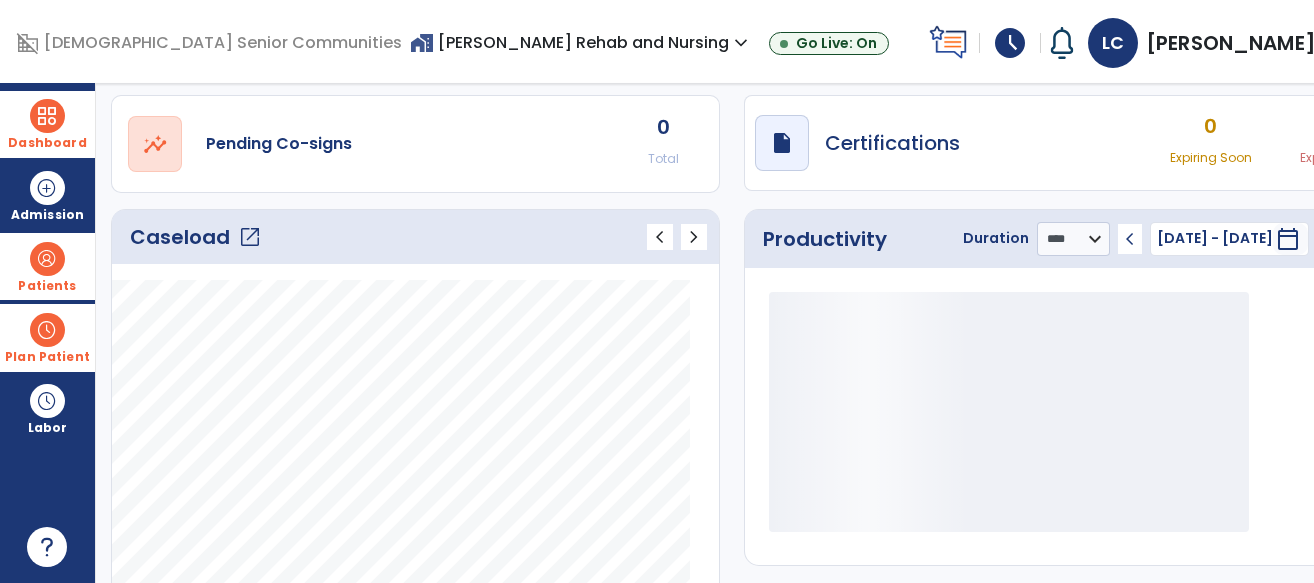 click on "open_in_new" 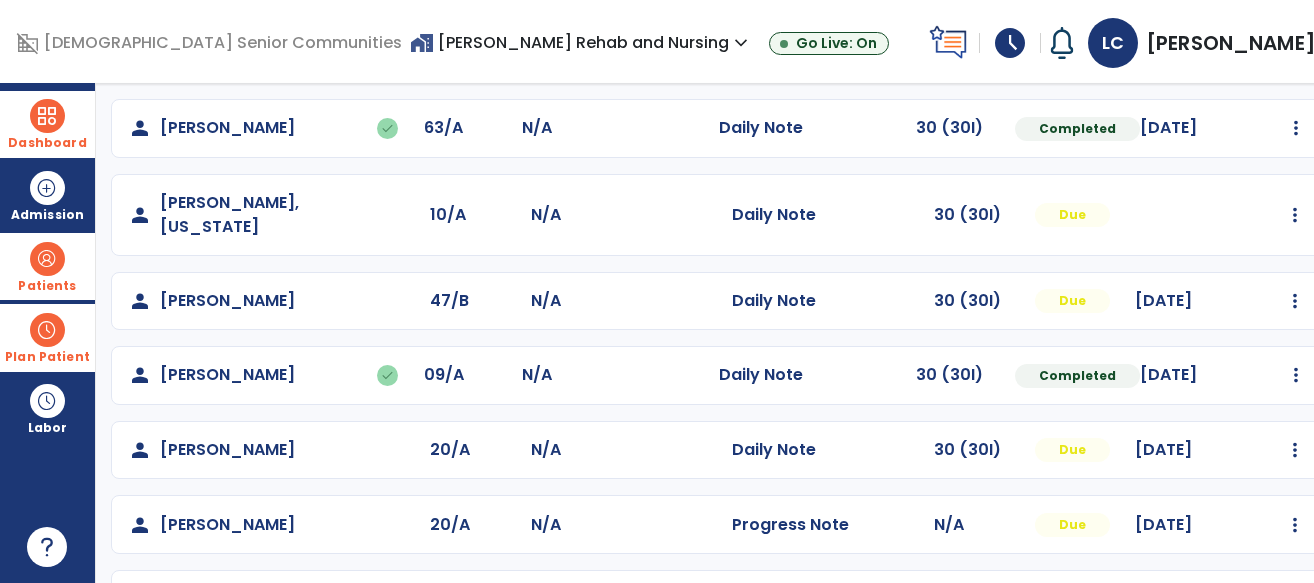 scroll, scrollTop: 517, scrollLeft: 0, axis: vertical 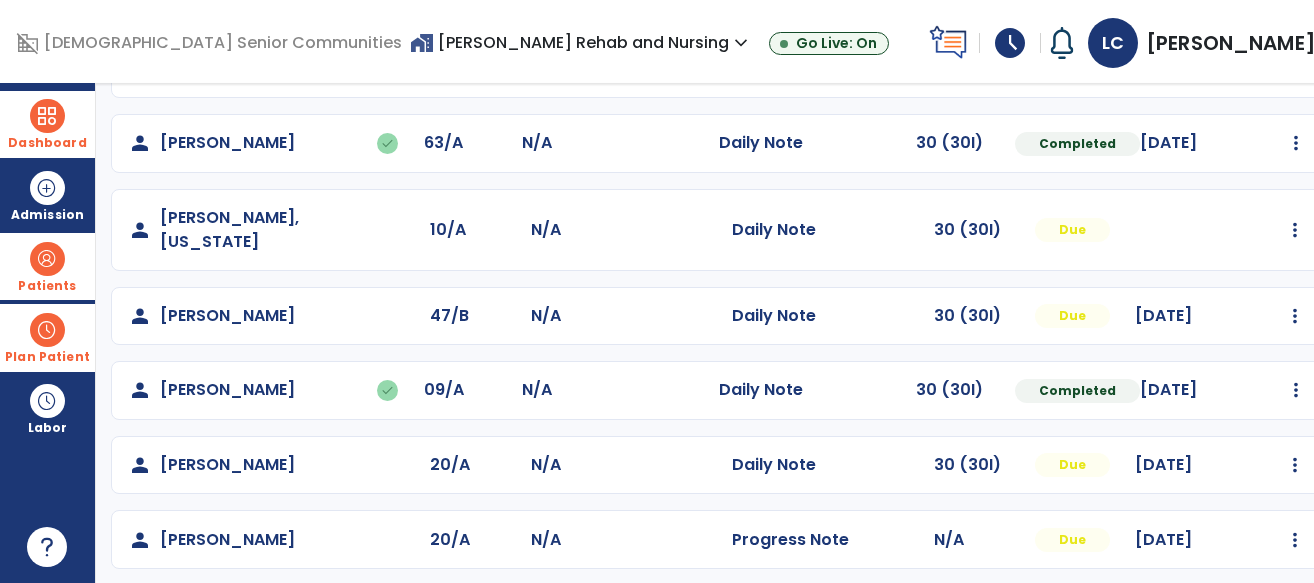 click on "Mark Visit As Complete   Reset Note   Open Document   G + C Mins" 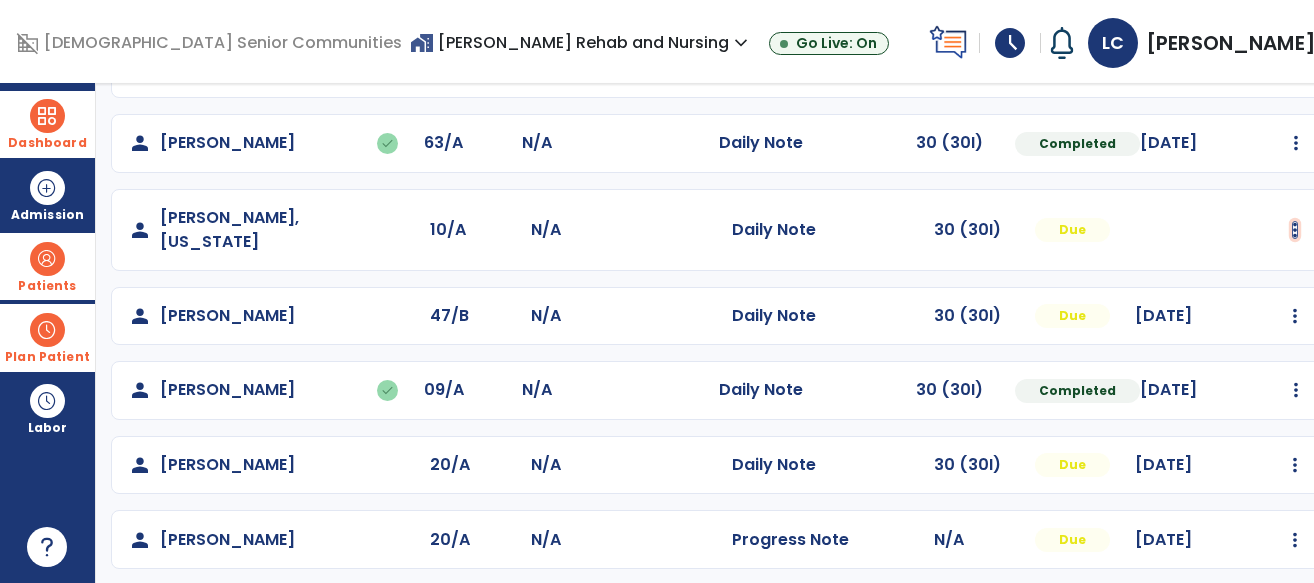 click at bounding box center [1296, -155] 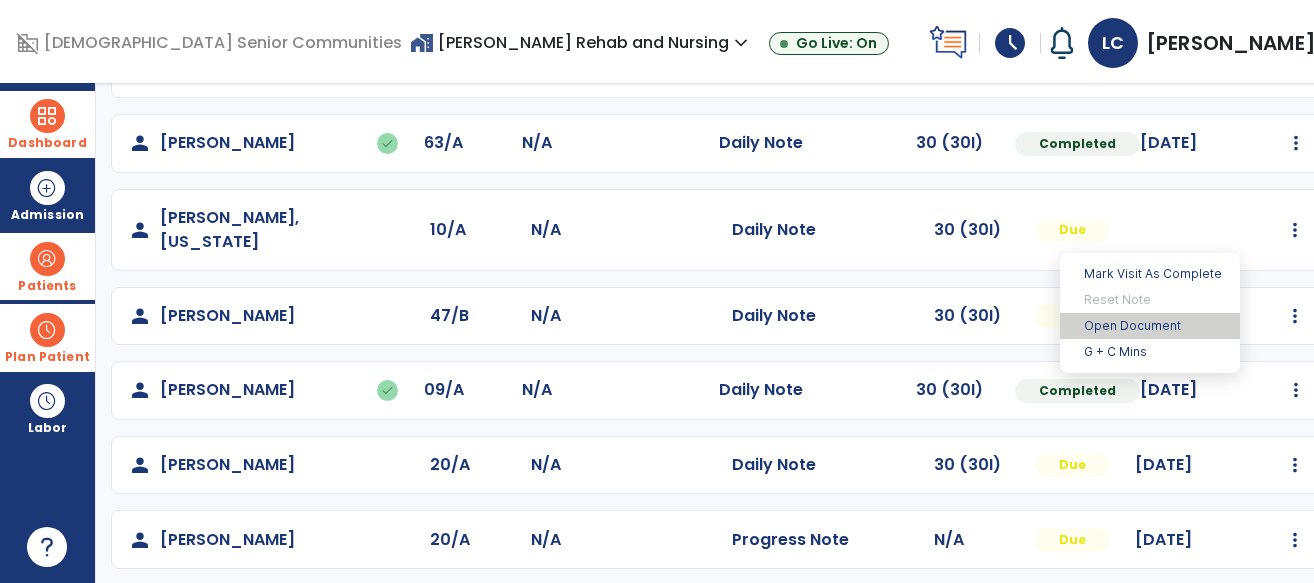 click on "Open Document" at bounding box center [1150, 326] 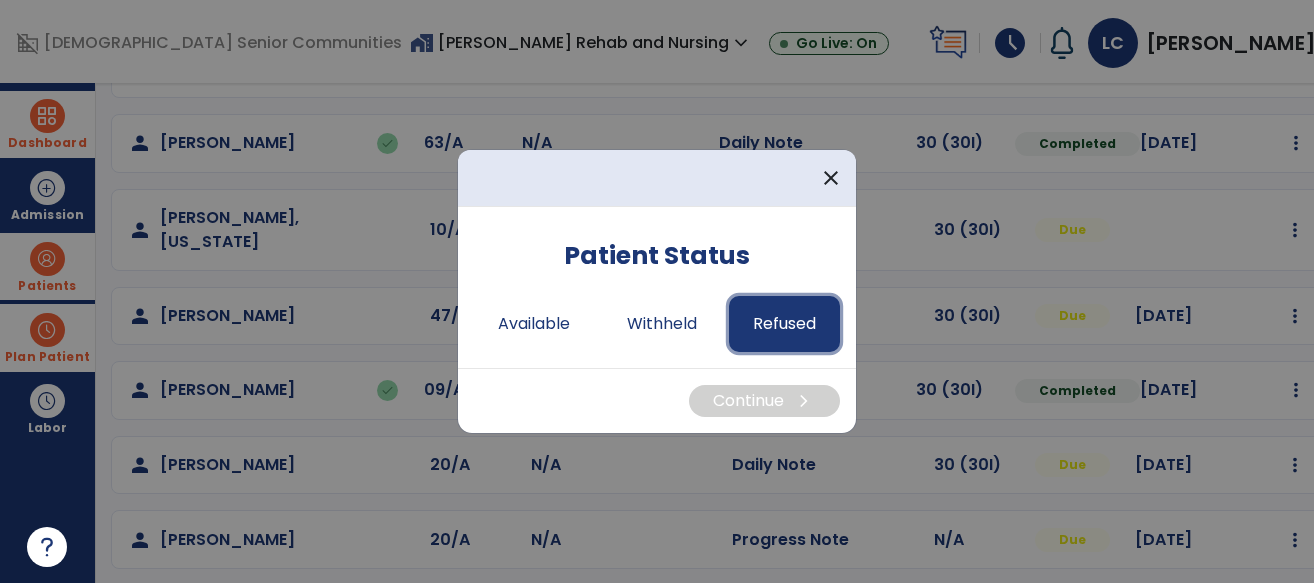 click on "Refused" at bounding box center [784, 324] 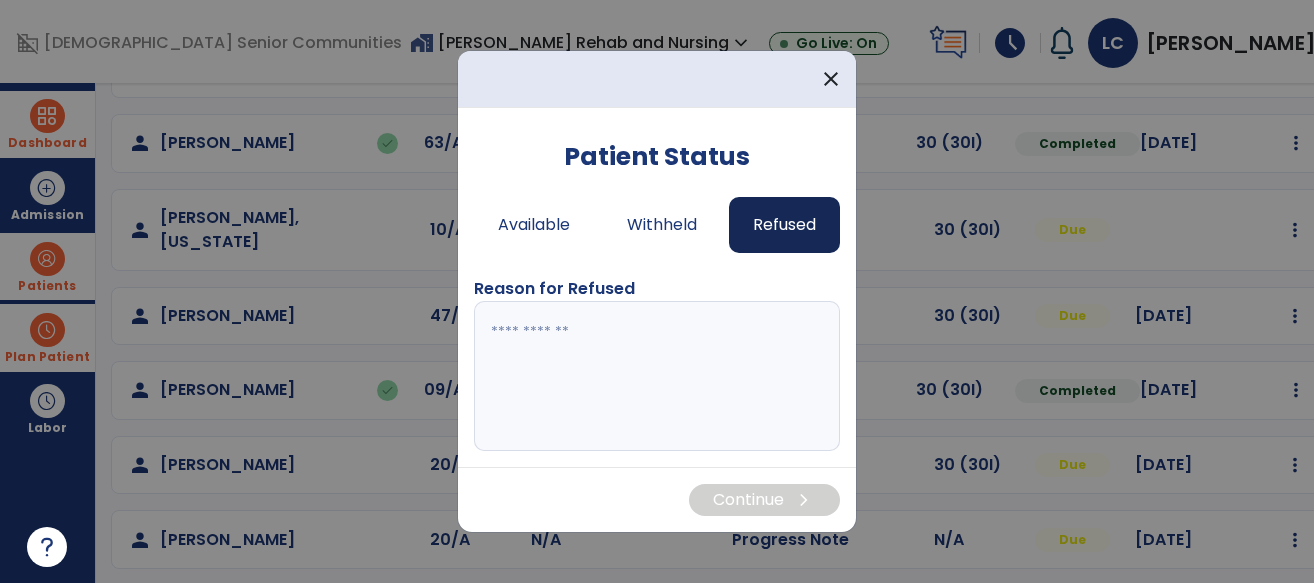 click at bounding box center [657, 376] 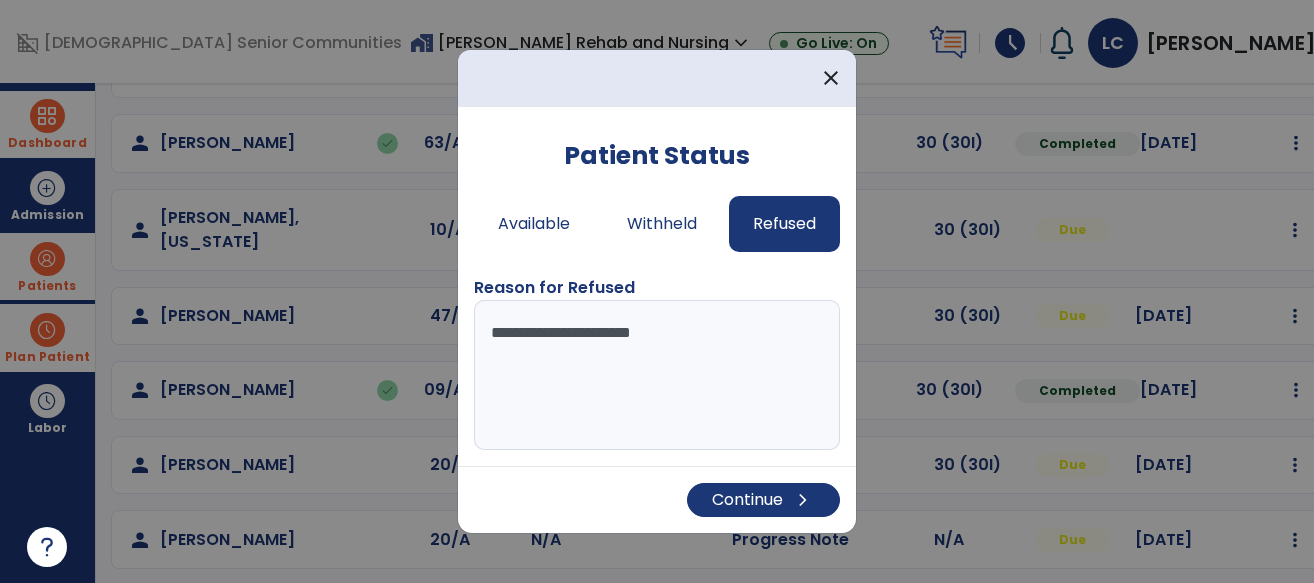 click on "**********" at bounding box center (657, 375) 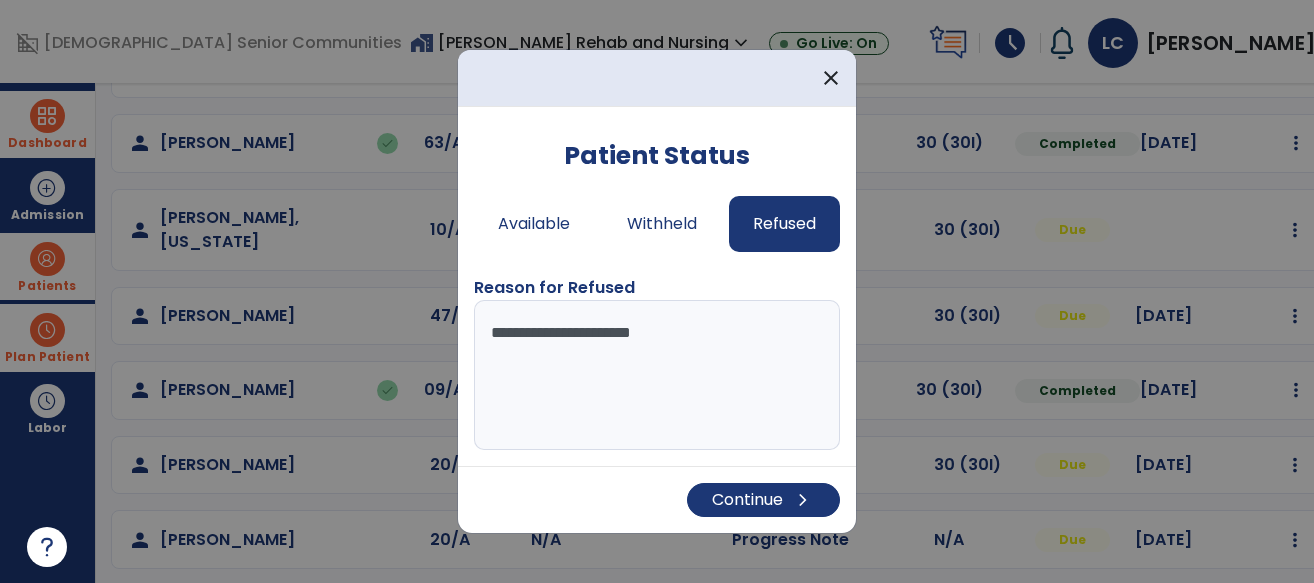 click on "**********" at bounding box center (657, 375) 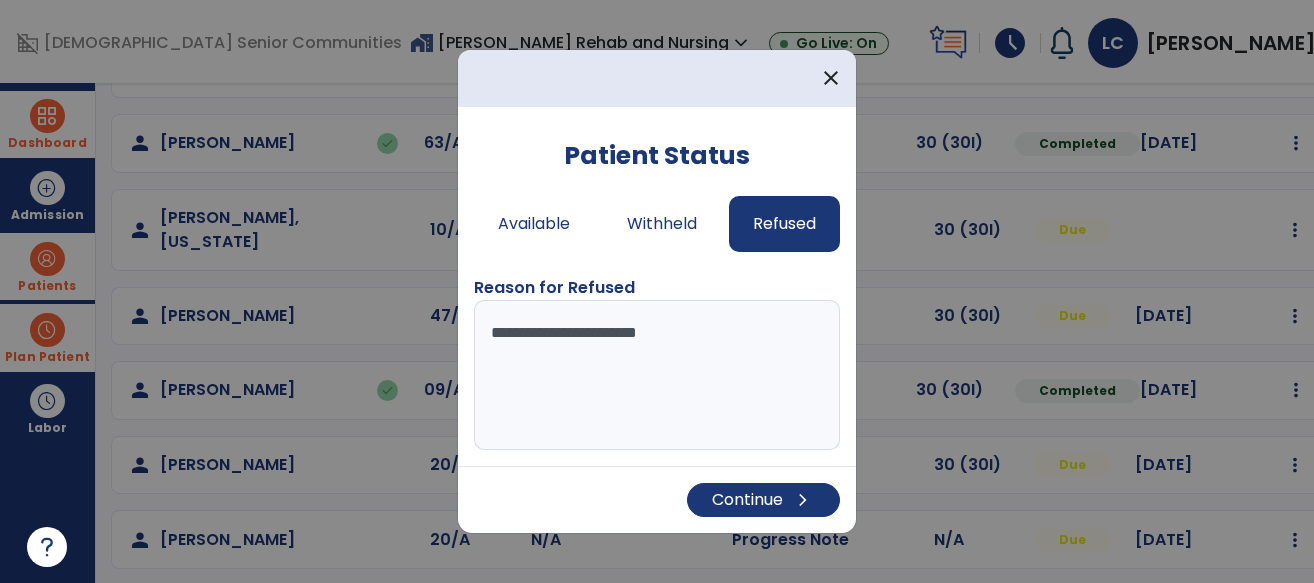 click on "**********" at bounding box center [657, 375] 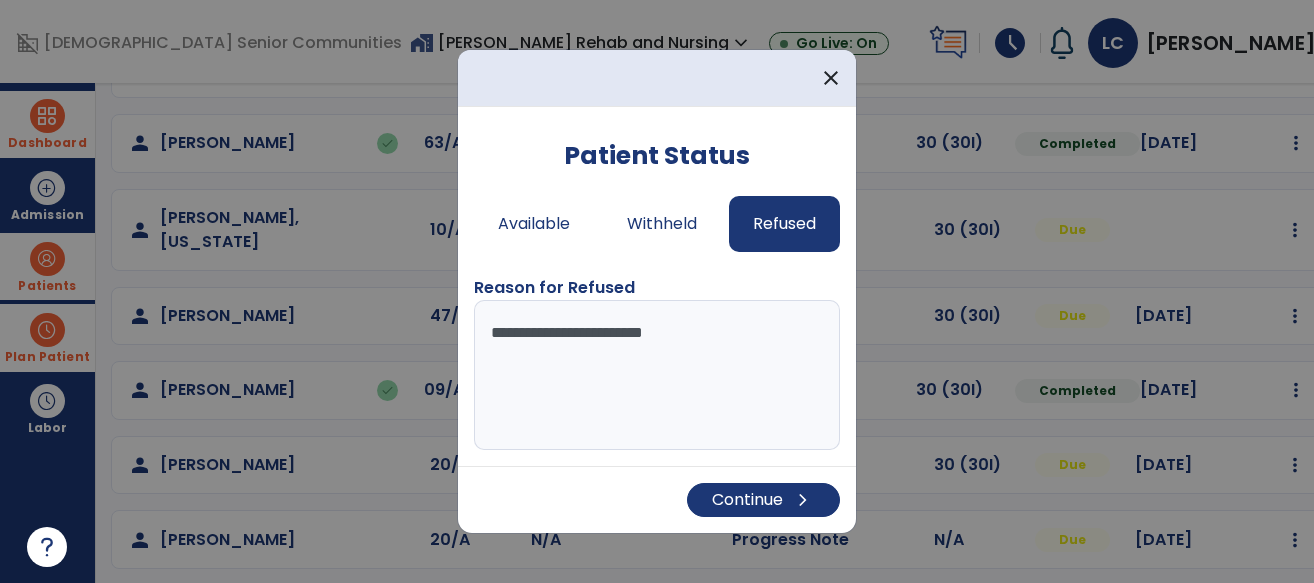 click on "**********" at bounding box center (657, 375) 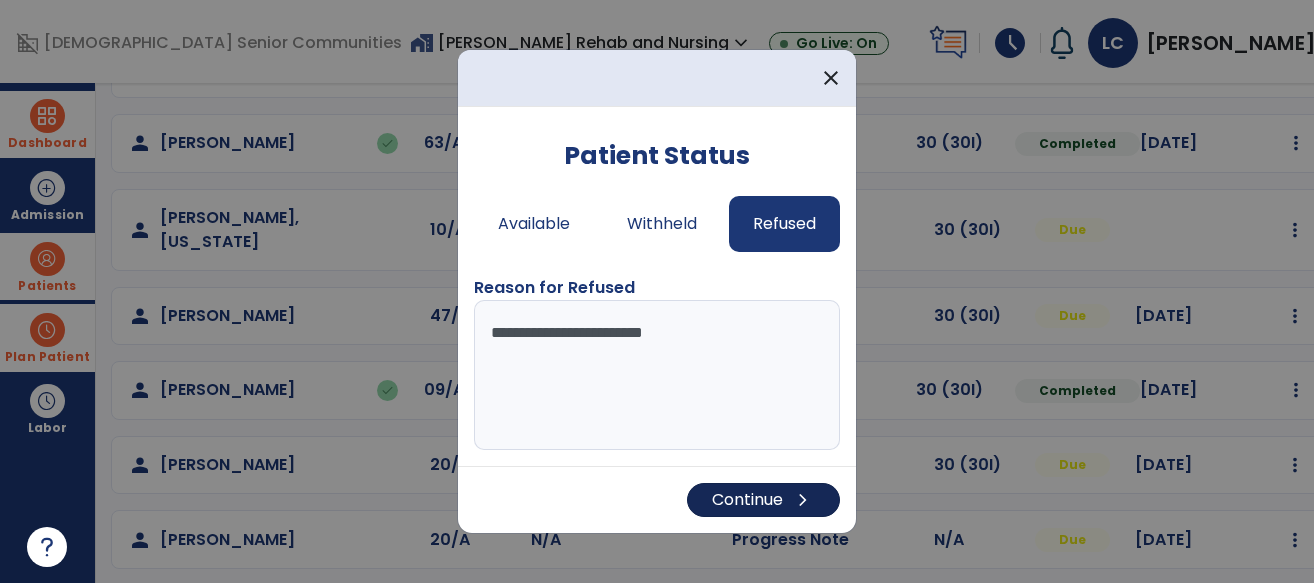 type on "**********" 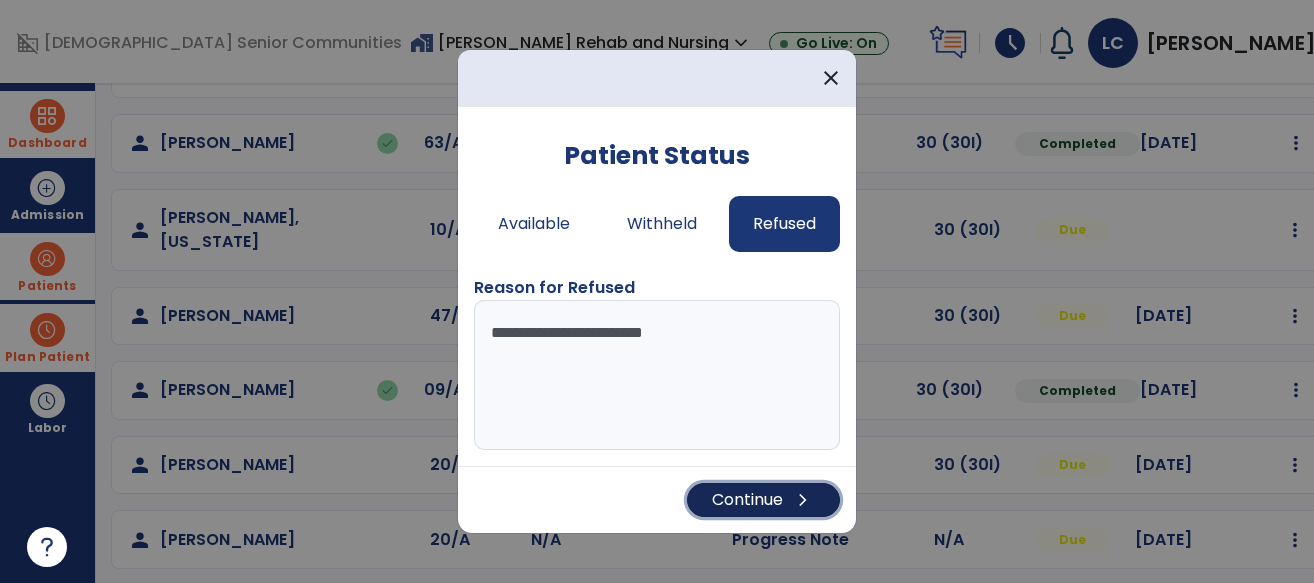 click on "Continue   chevron_right" at bounding box center [763, 500] 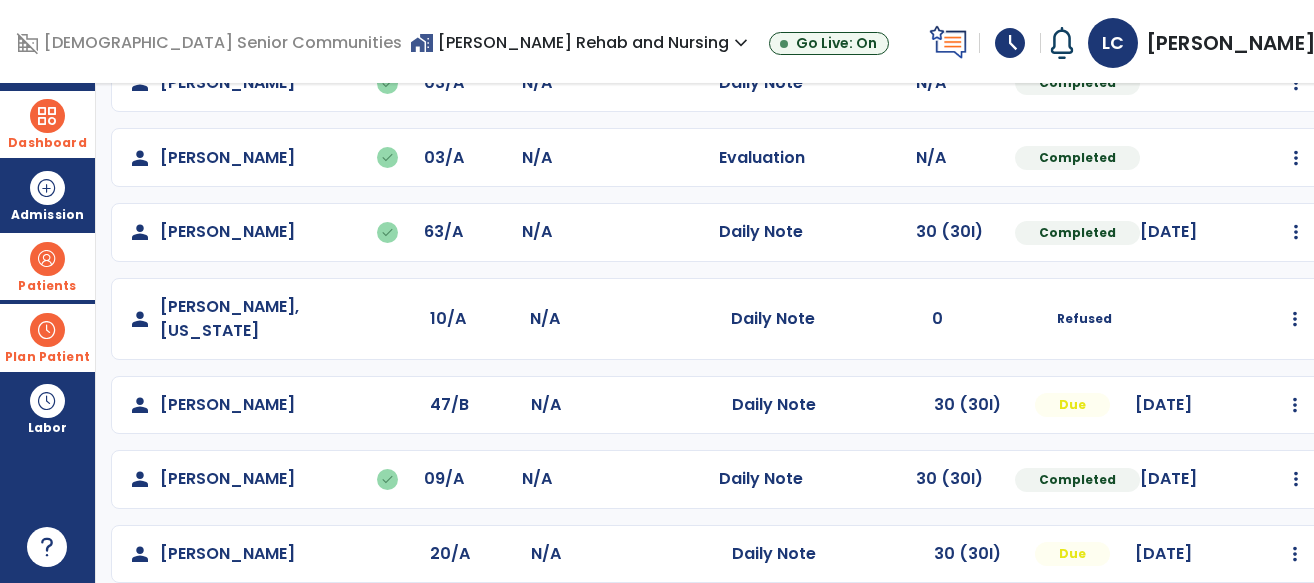 scroll, scrollTop: 404, scrollLeft: 0, axis: vertical 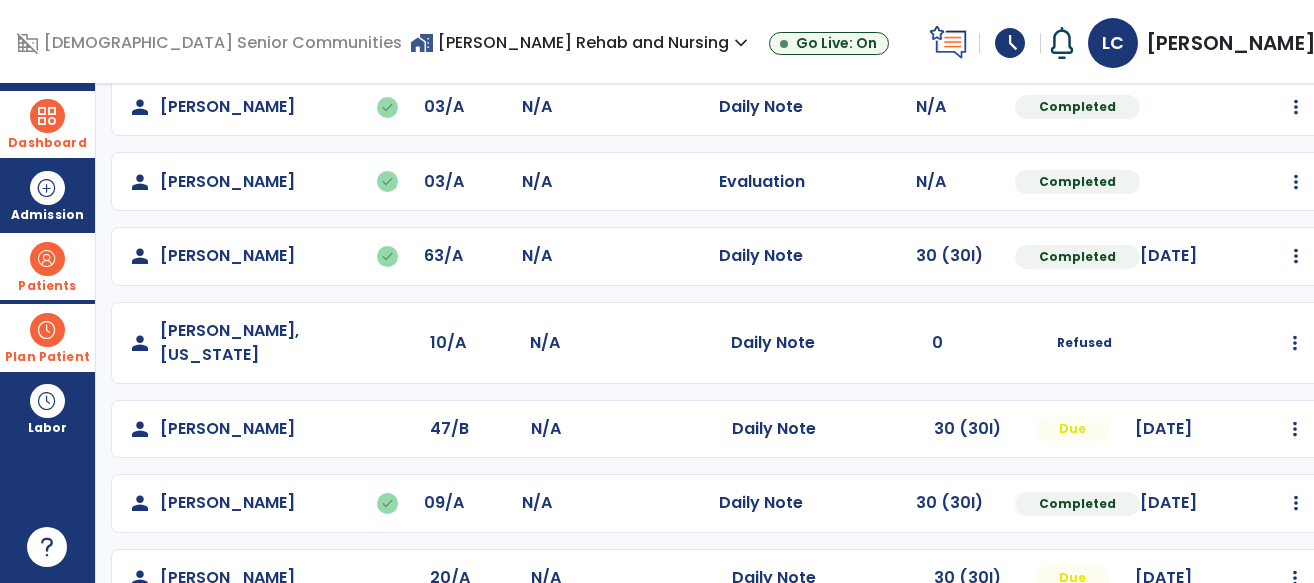 click at bounding box center (47, 116) 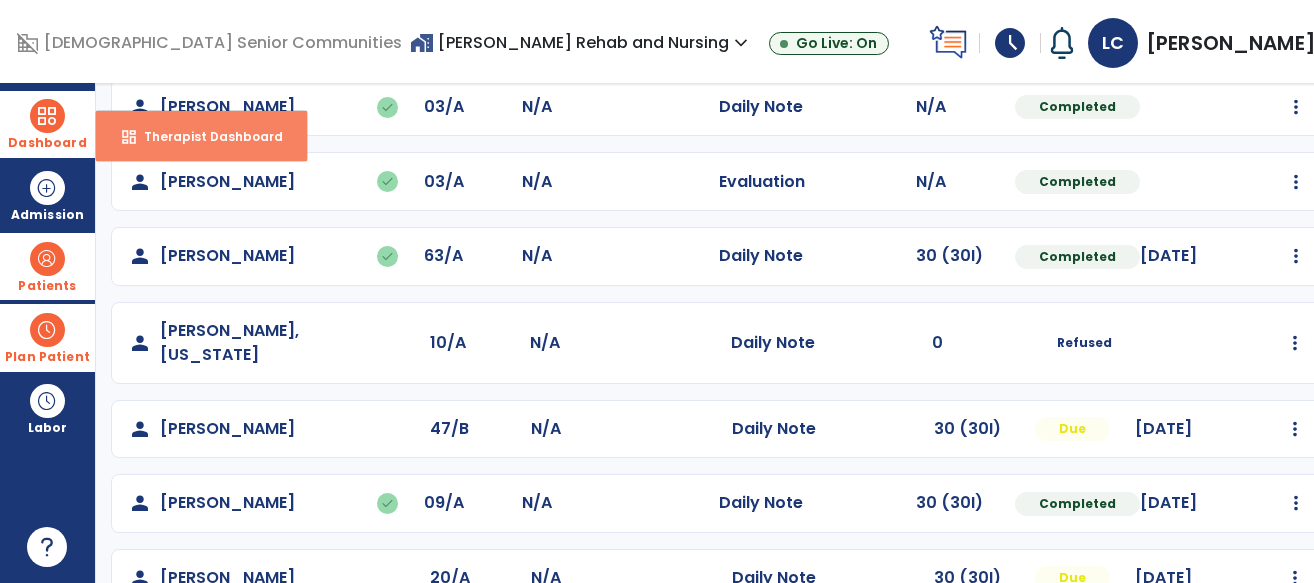 click on "Therapist Dashboard" at bounding box center (205, 136) 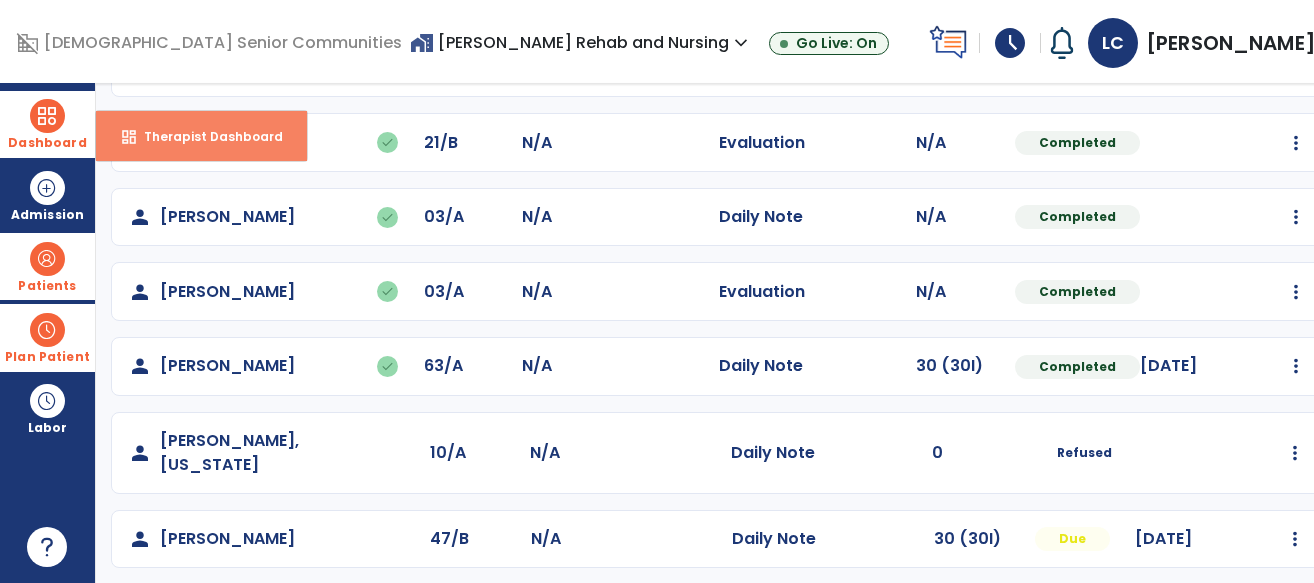 select on "****" 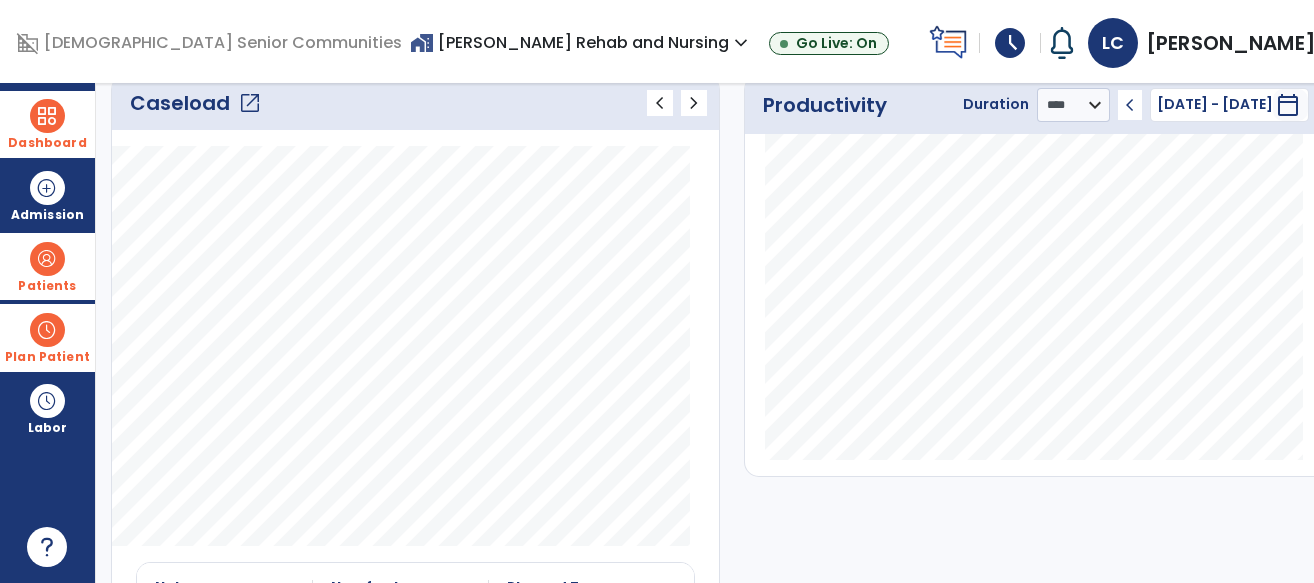 click on "open_in_new" 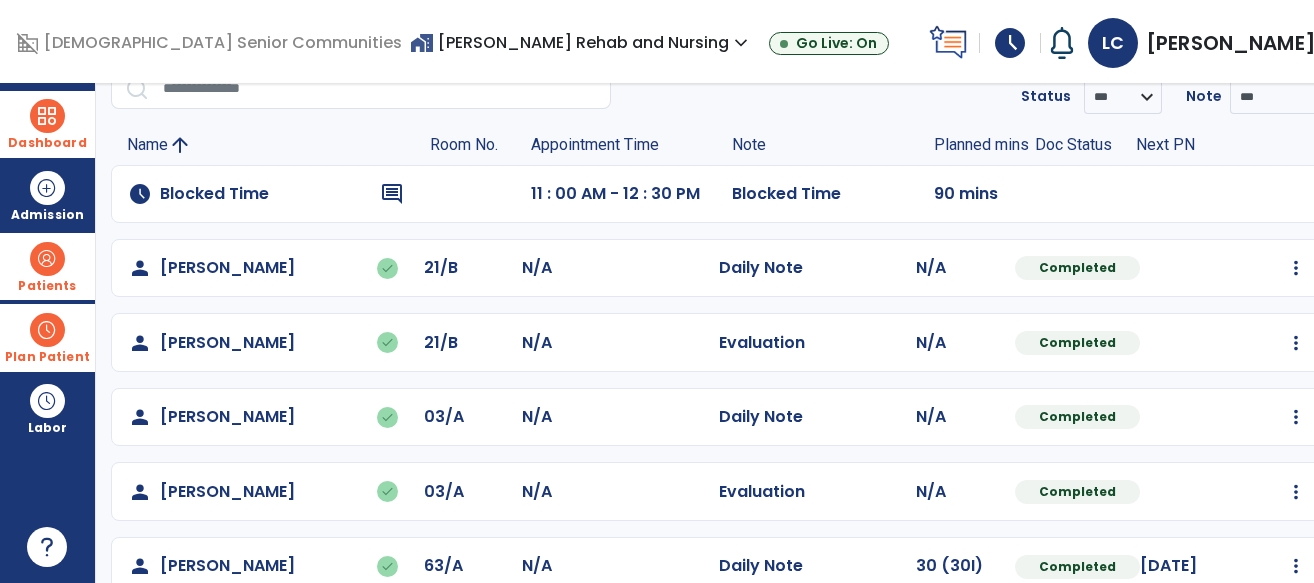 scroll, scrollTop: 0, scrollLeft: 0, axis: both 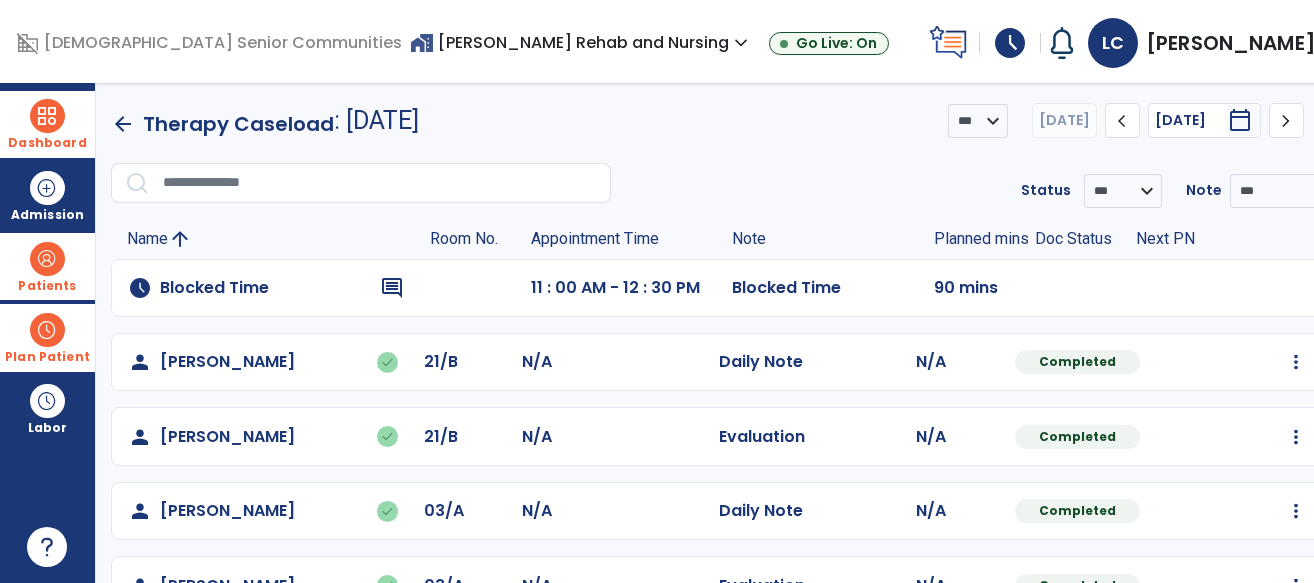 drag, startPoint x: 152, startPoint y: 192, endPoint x: 213, endPoint y: 193, distance: 61.008198 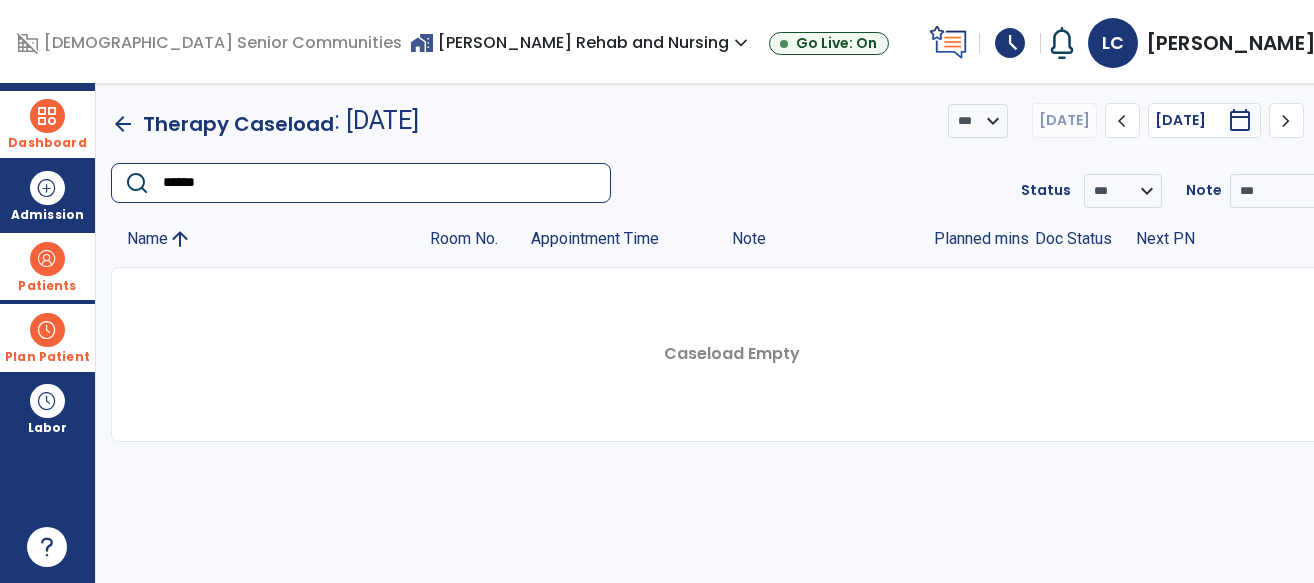 type on "******" 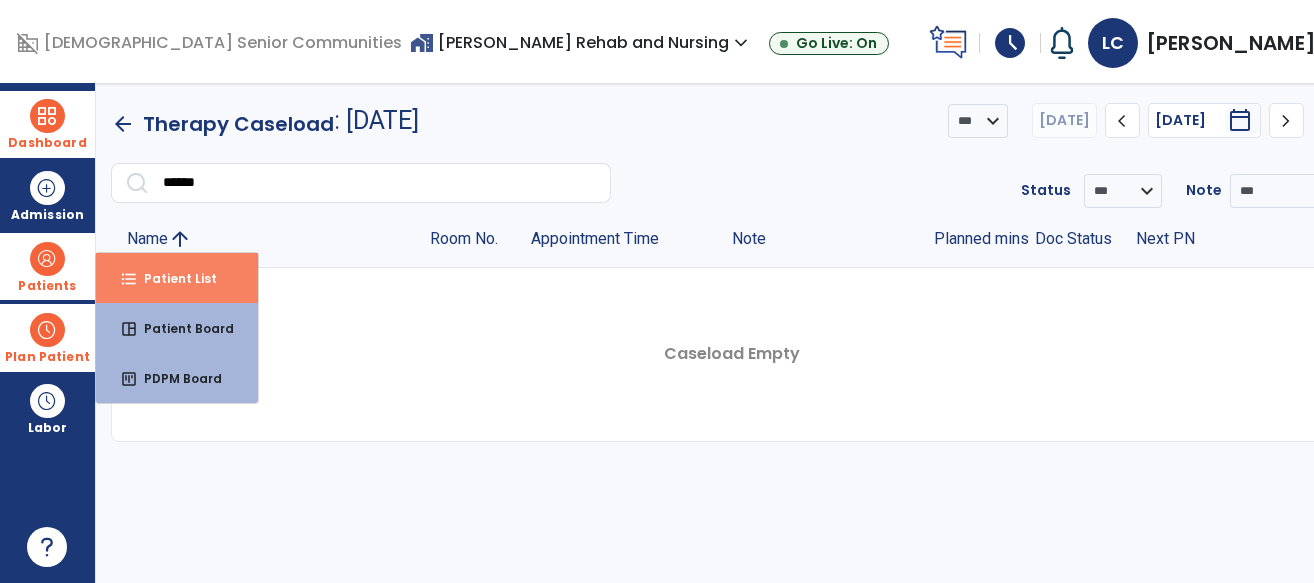 click on "format_list_bulleted  Patient List" at bounding box center [177, 278] 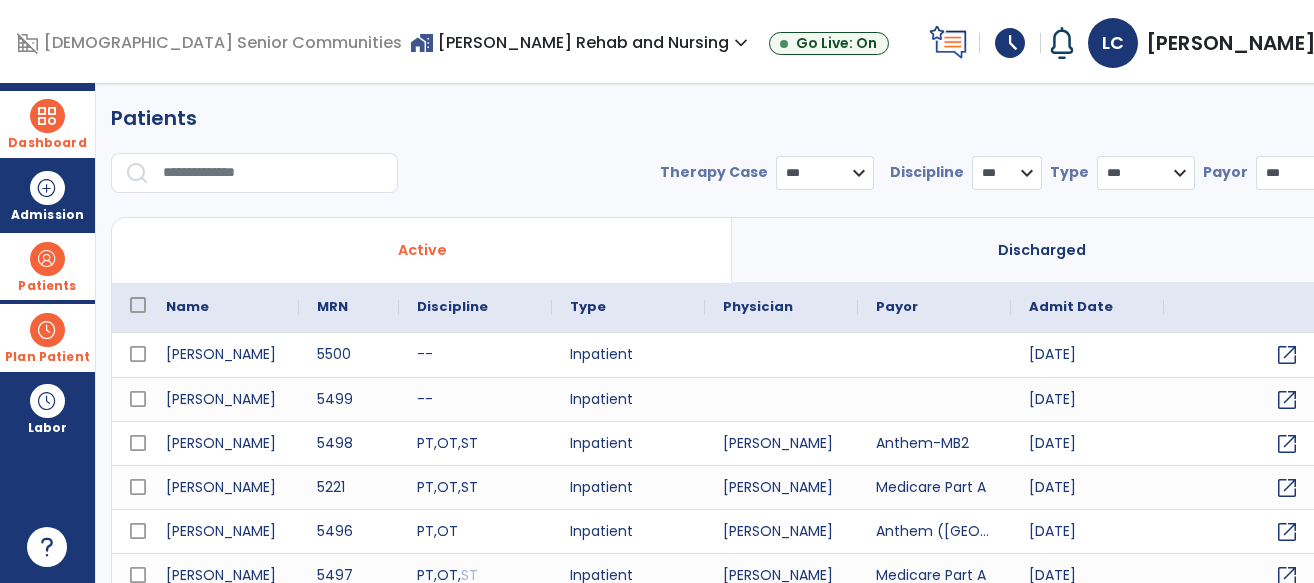 select on "***" 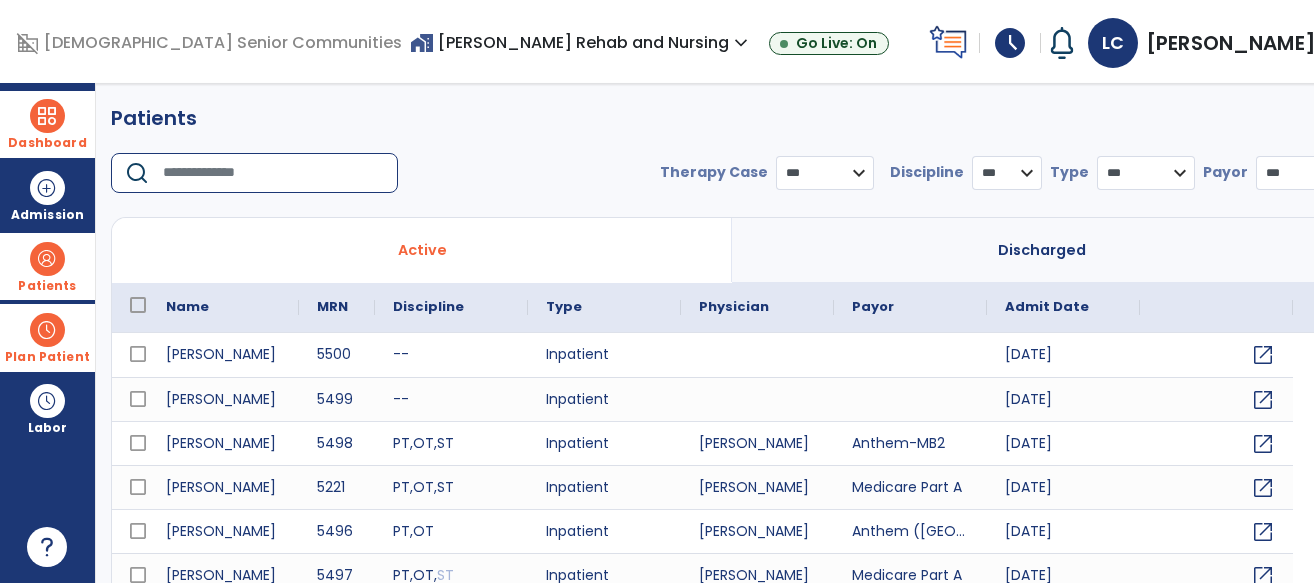 click at bounding box center (273, 173) 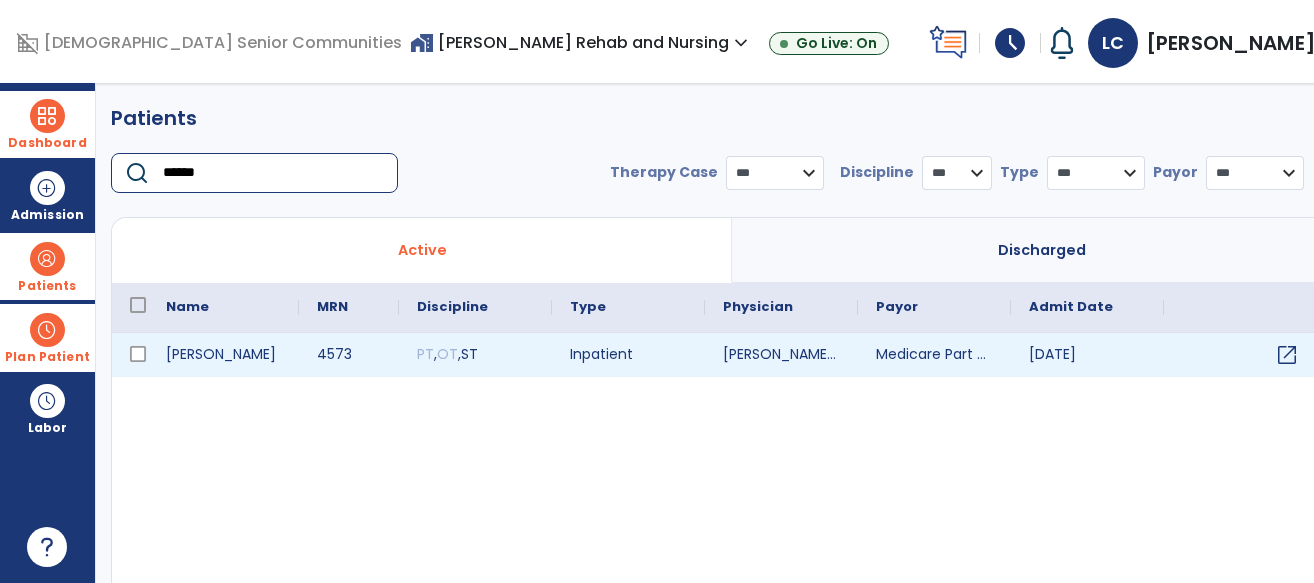type on "******" 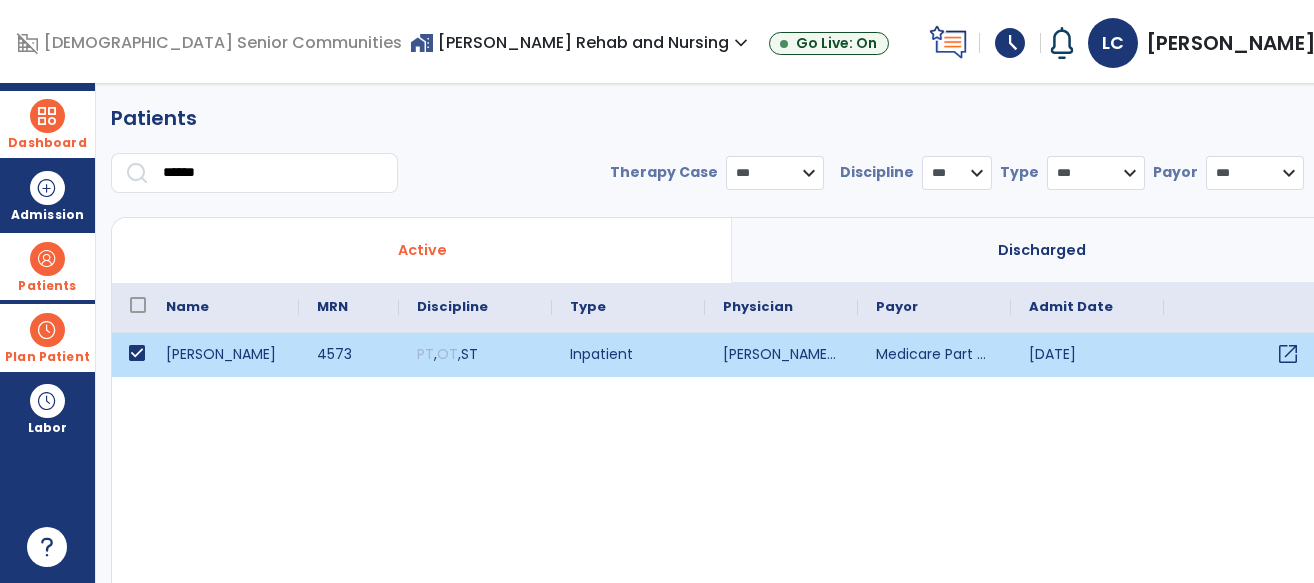 click on "open_in_new" at bounding box center (1288, 354) 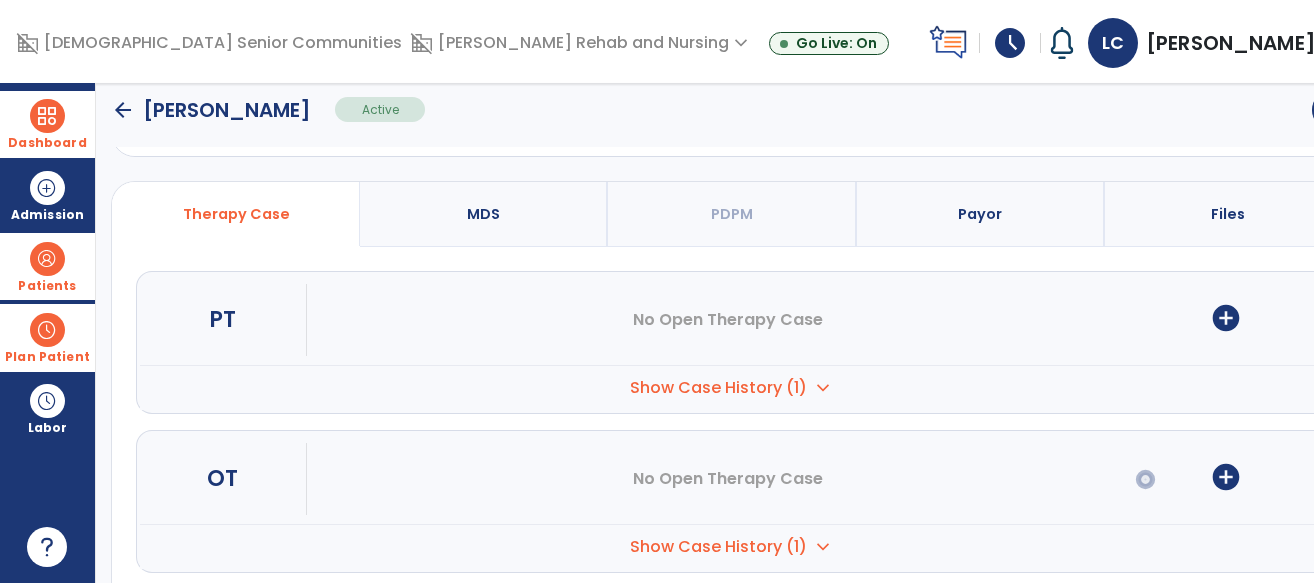 scroll, scrollTop: 358, scrollLeft: 0, axis: vertical 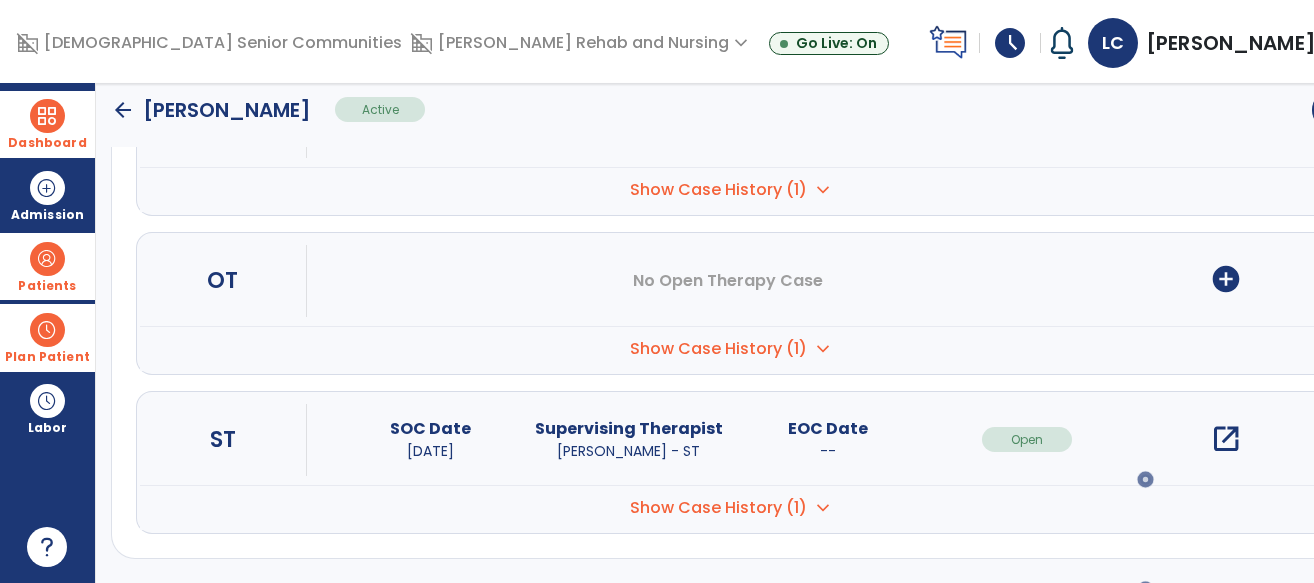click on "open_in_new" at bounding box center [1226, 439] 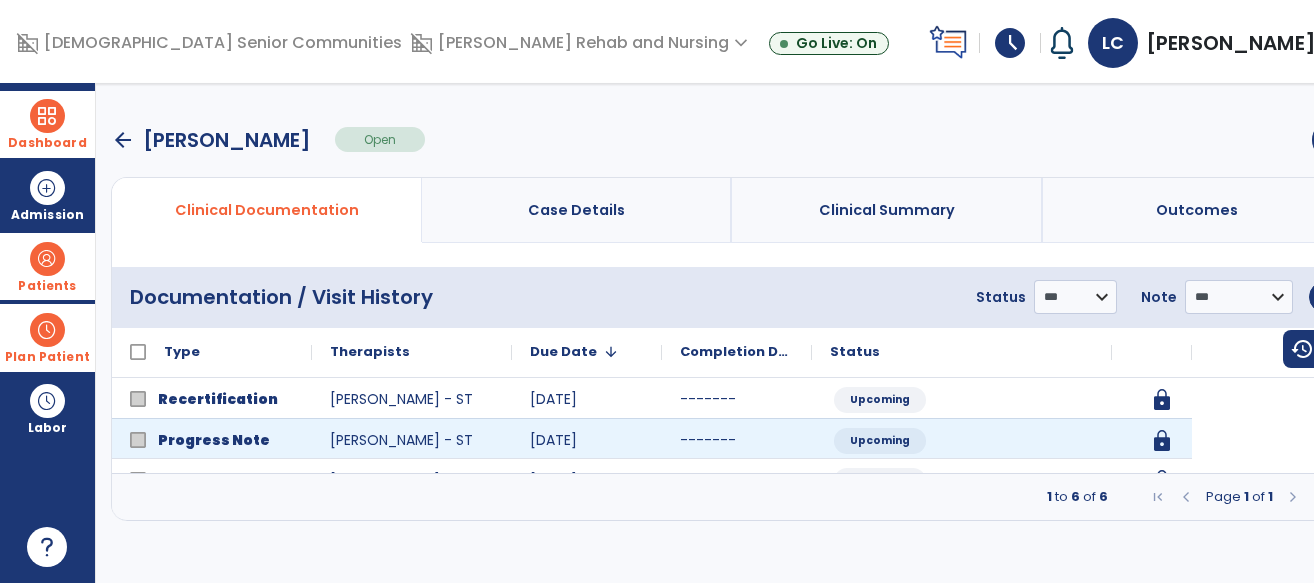 scroll, scrollTop: 0, scrollLeft: 0, axis: both 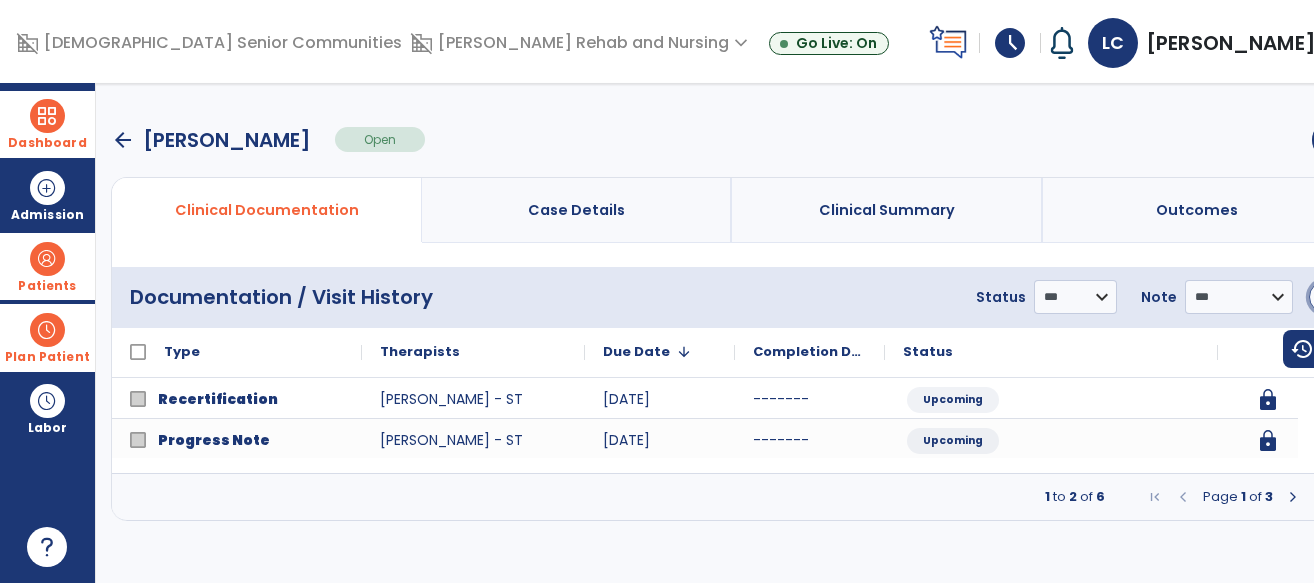 click on "menu" at bounding box center [1325, 297] 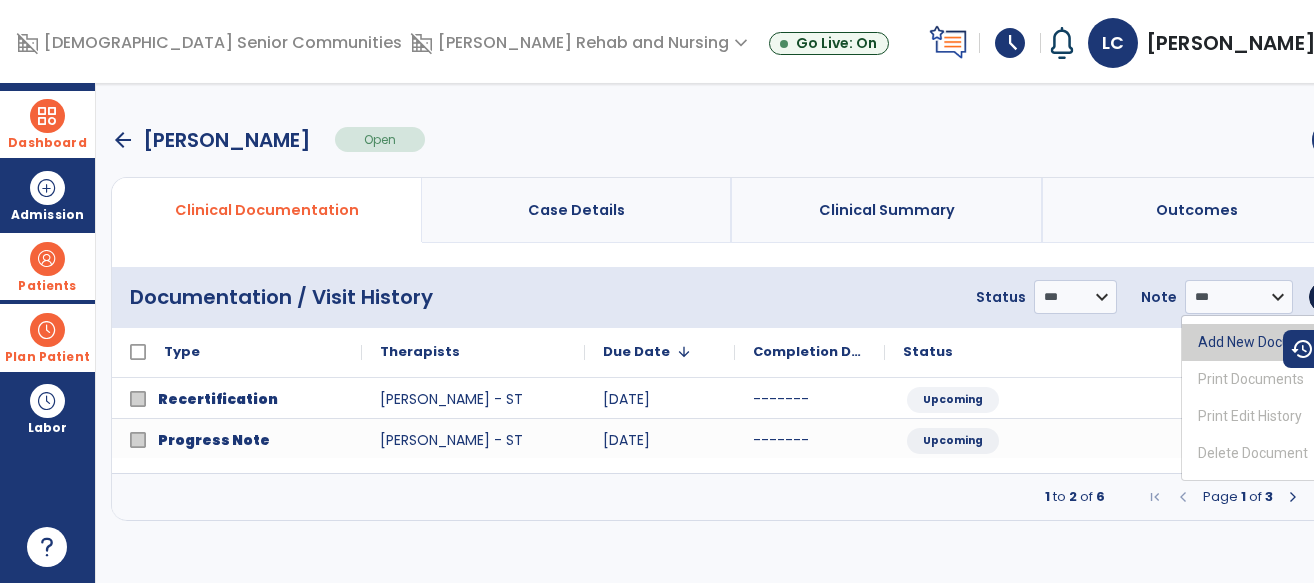 click on "Add New Document" at bounding box center [1261, 342] 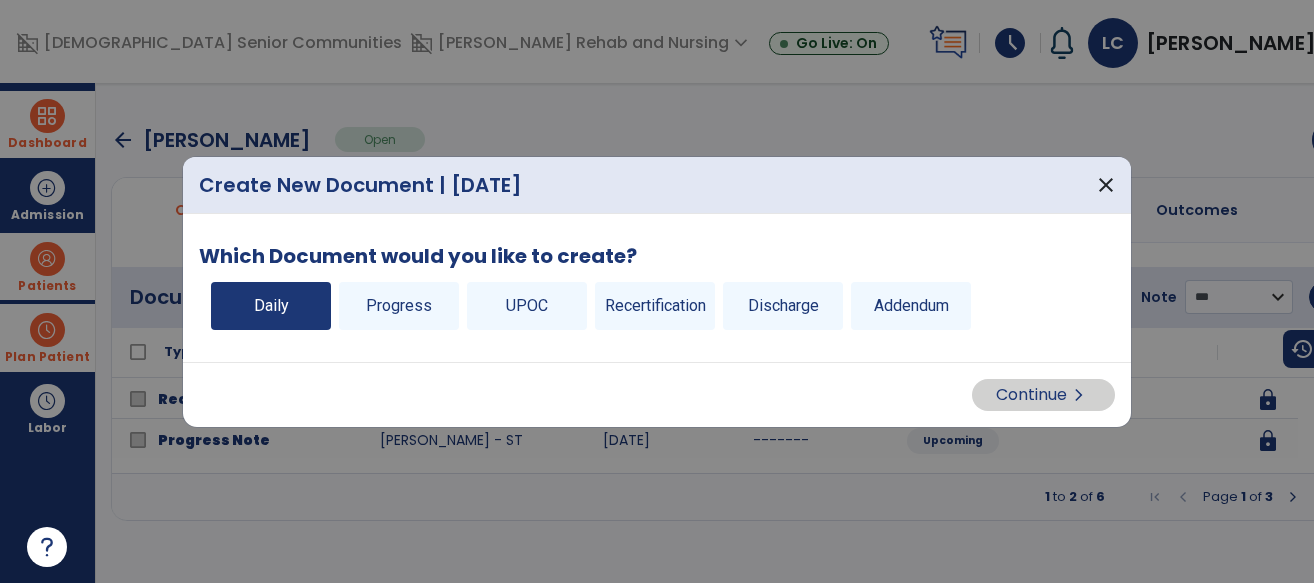 click on "Daily" at bounding box center [271, 306] 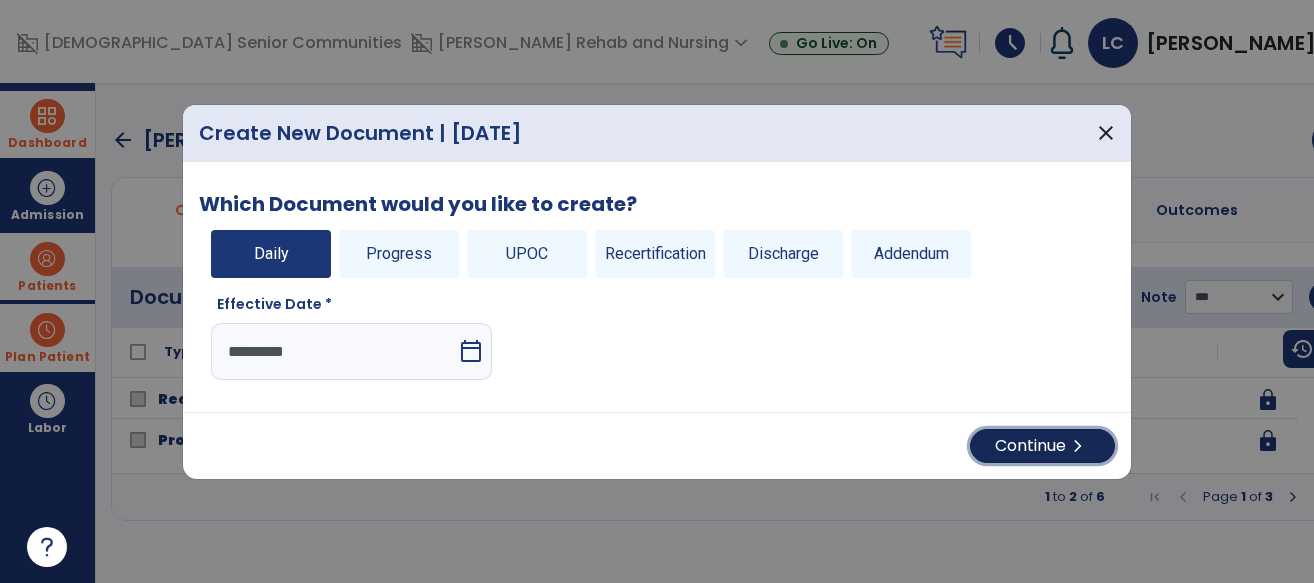 click on "Continue   chevron_right" at bounding box center (1042, 446) 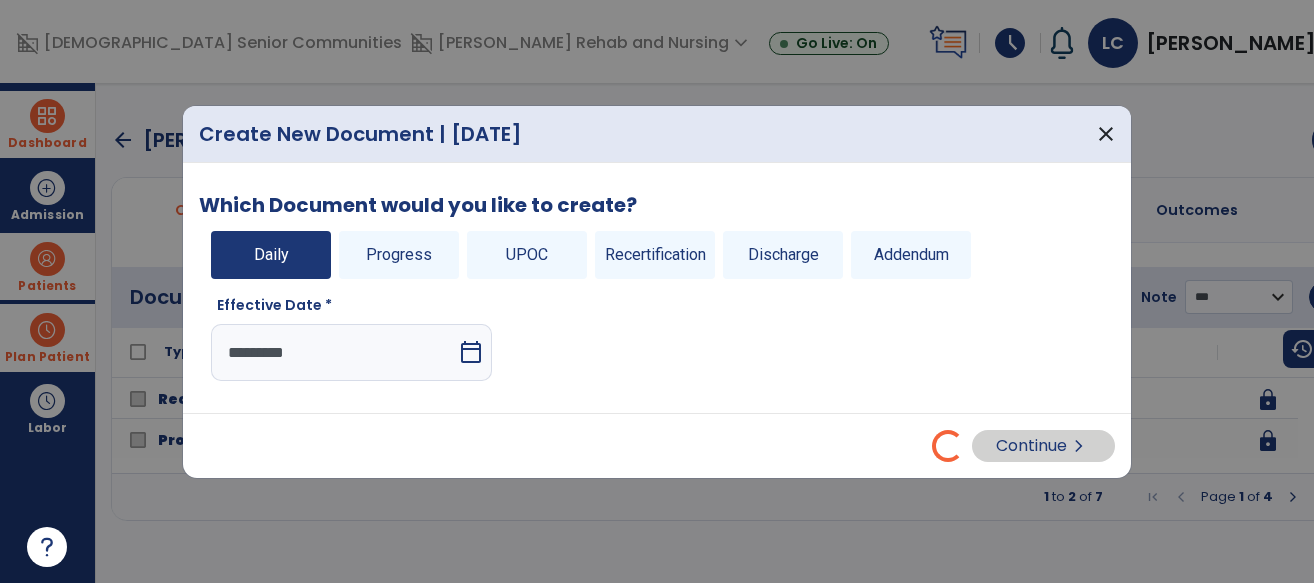 select on "*" 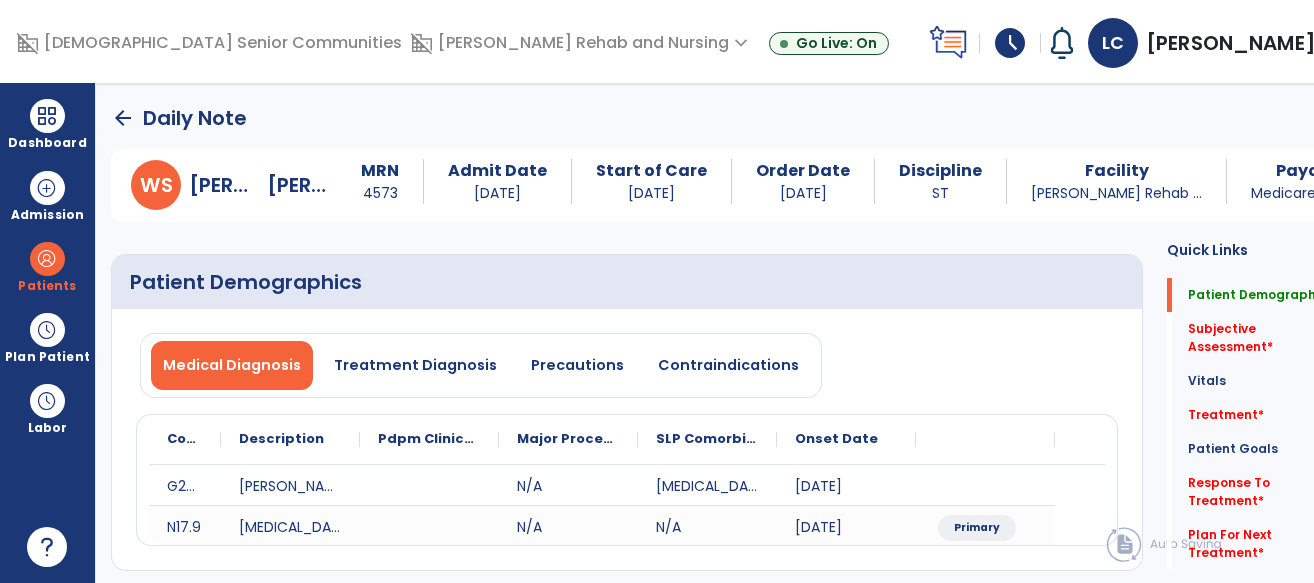 select on "*" 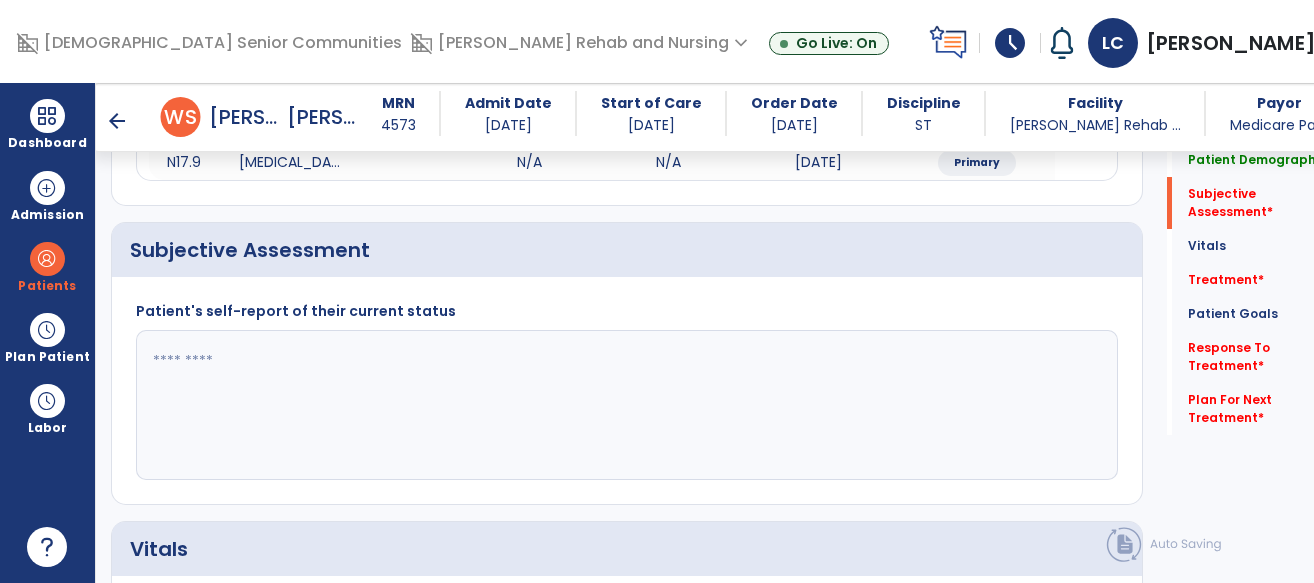 scroll, scrollTop: 407, scrollLeft: 0, axis: vertical 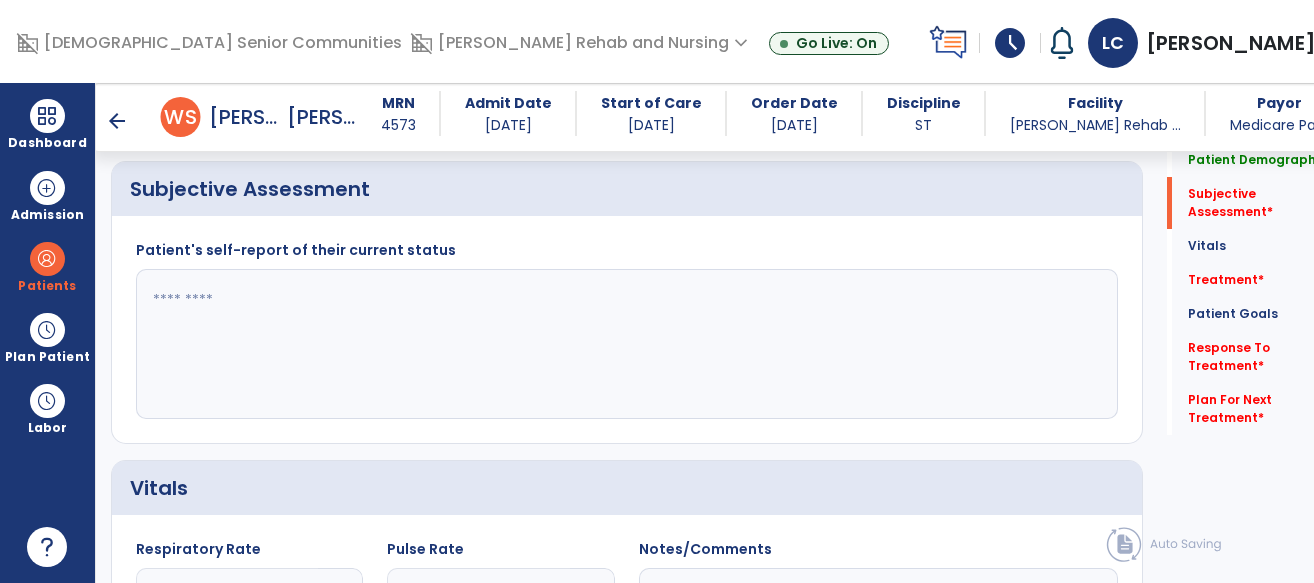 click 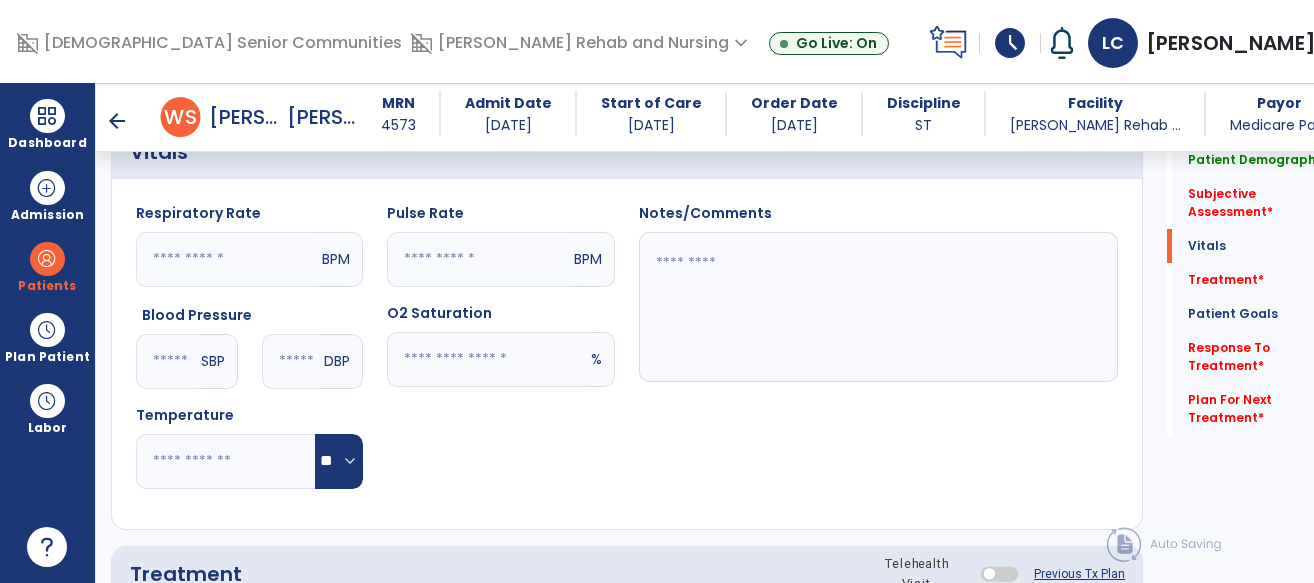 scroll, scrollTop: 778, scrollLeft: 0, axis: vertical 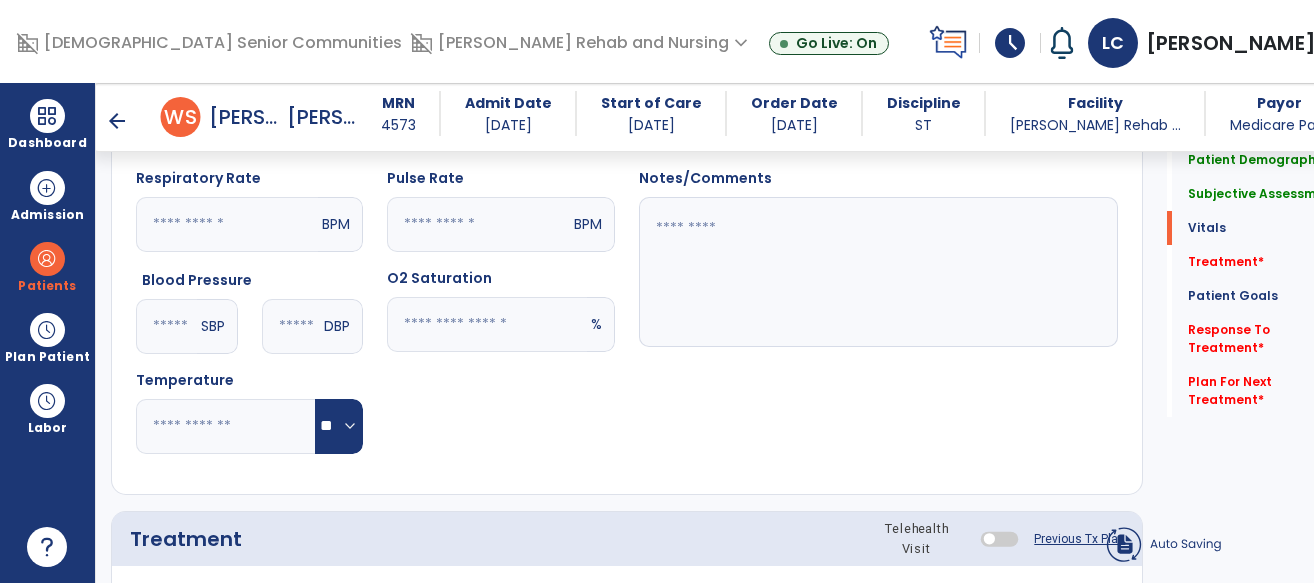 type on "**********" 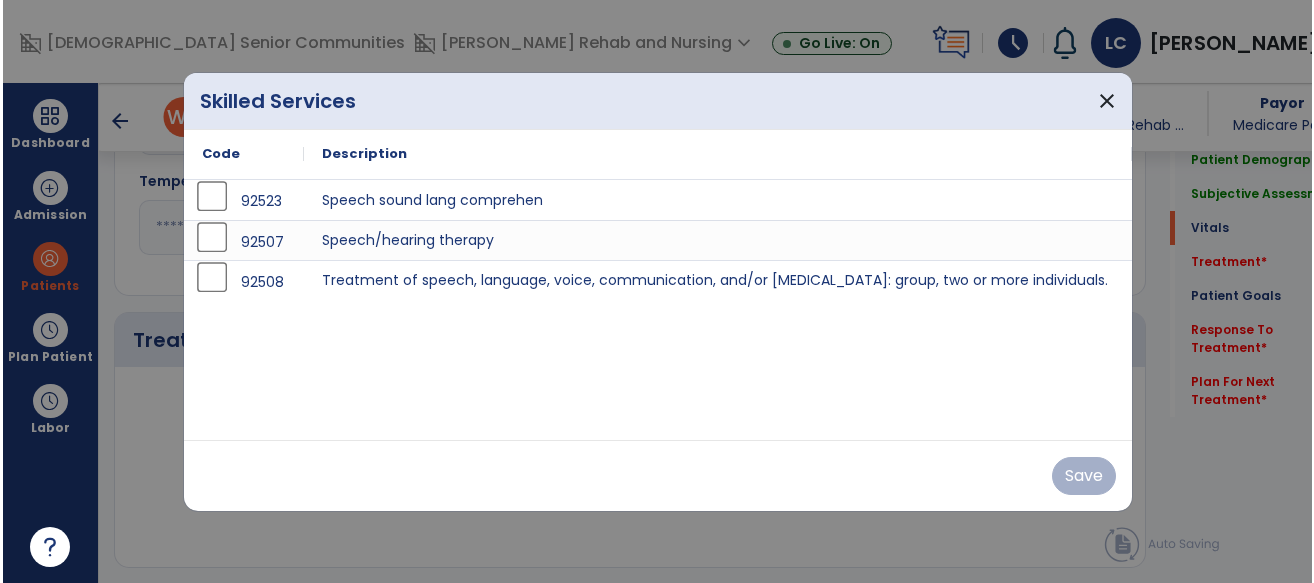 scroll, scrollTop: 972, scrollLeft: 0, axis: vertical 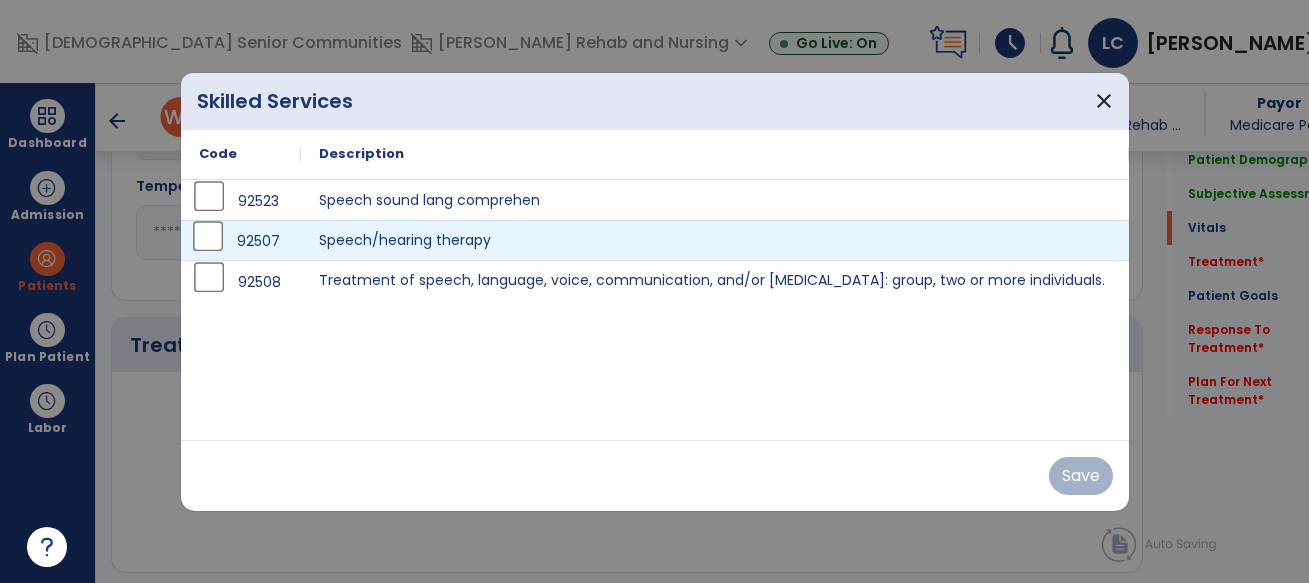 click on "92507" at bounding box center [241, 240] 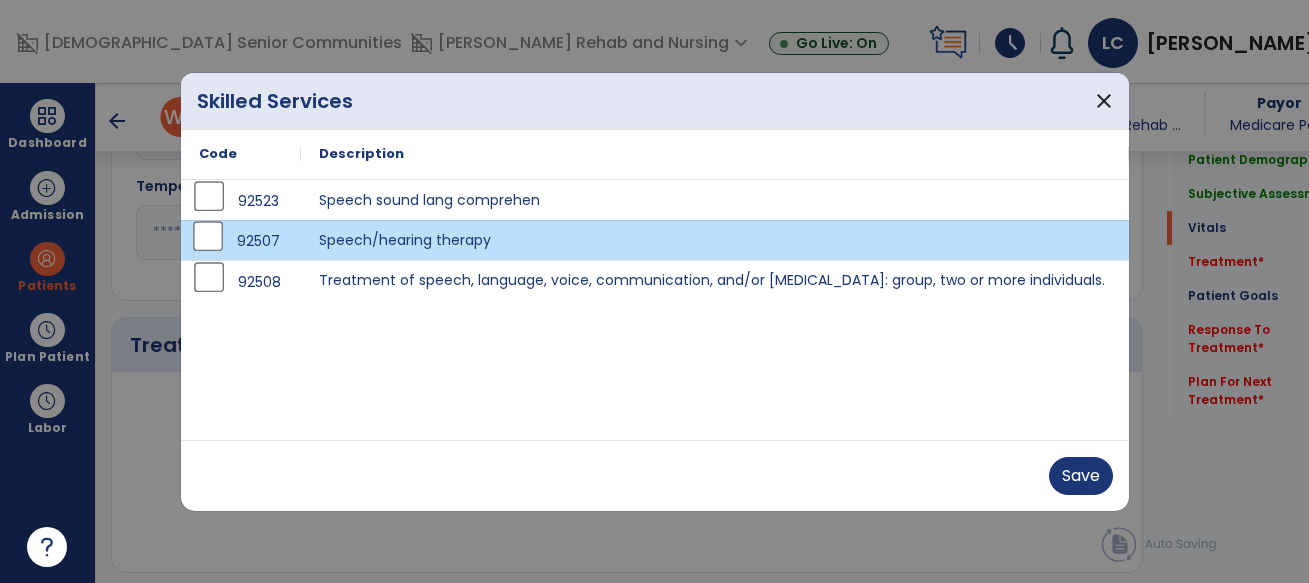 click on "Save" at bounding box center (655, 476) 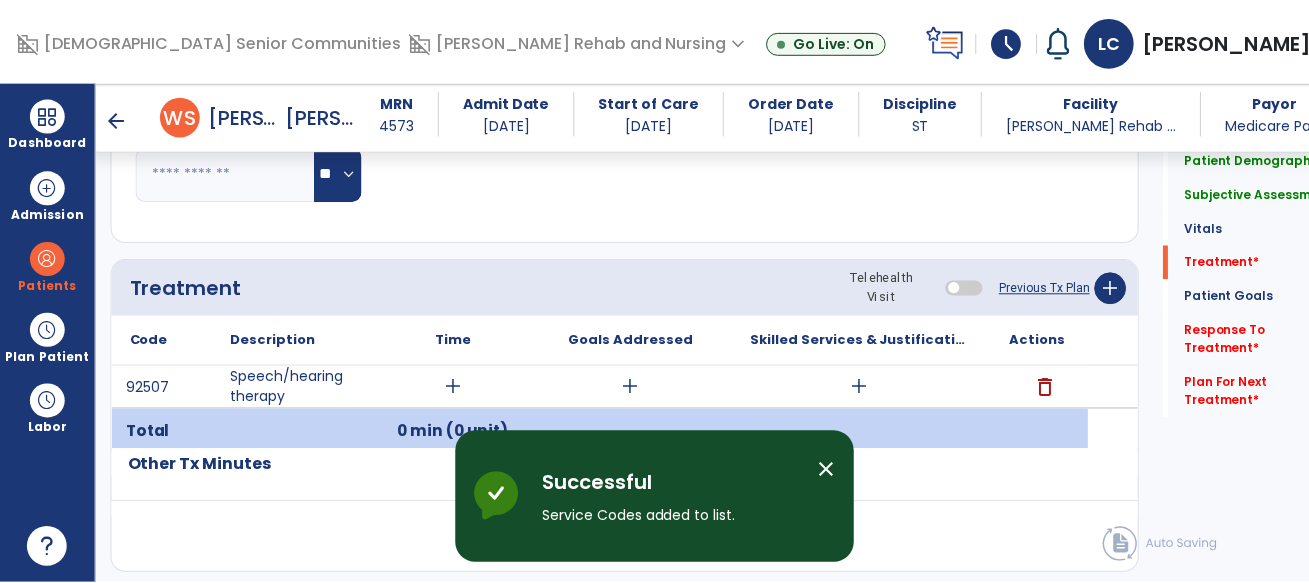 scroll, scrollTop: 1038, scrollLeft: 0, axis: vertical 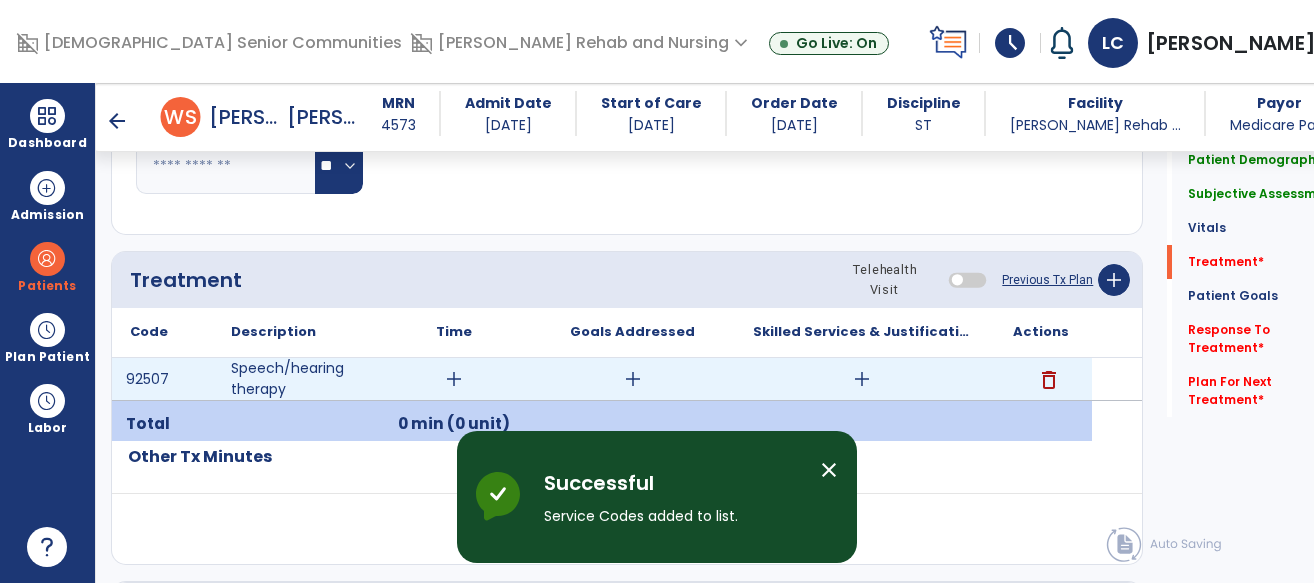 click on "add" at bounding box center [454, 379] 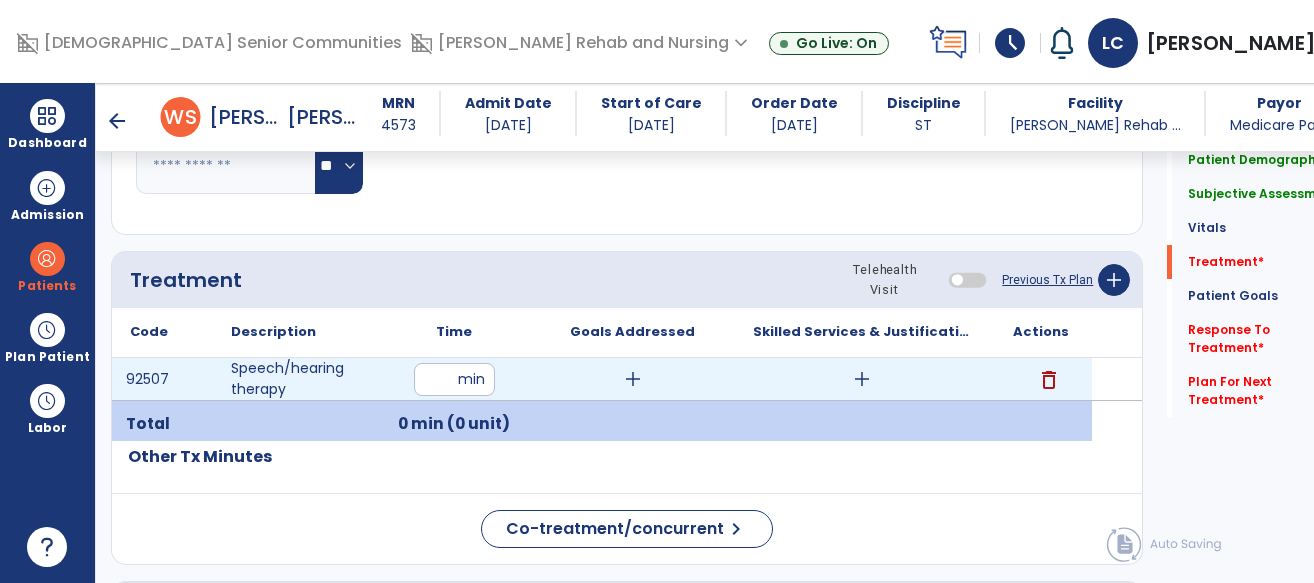 type on "**" 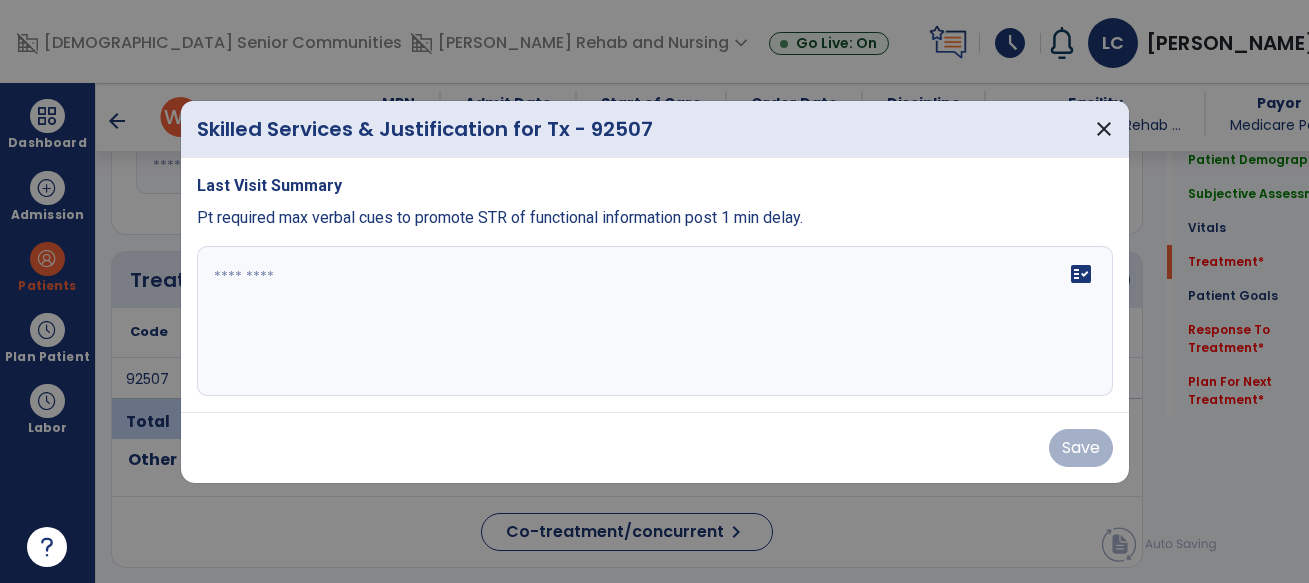 click on "fact_check" at bounding box center (655, 321) 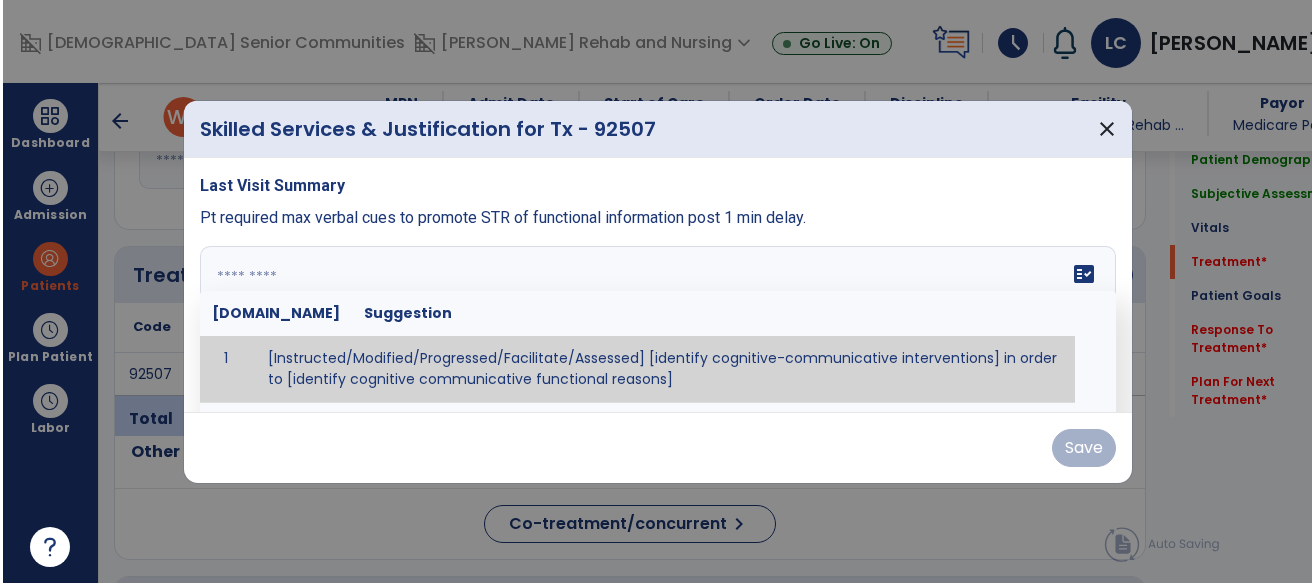 scroll, scrollTop: 1038, scrollLeft: 0, axis: vertical 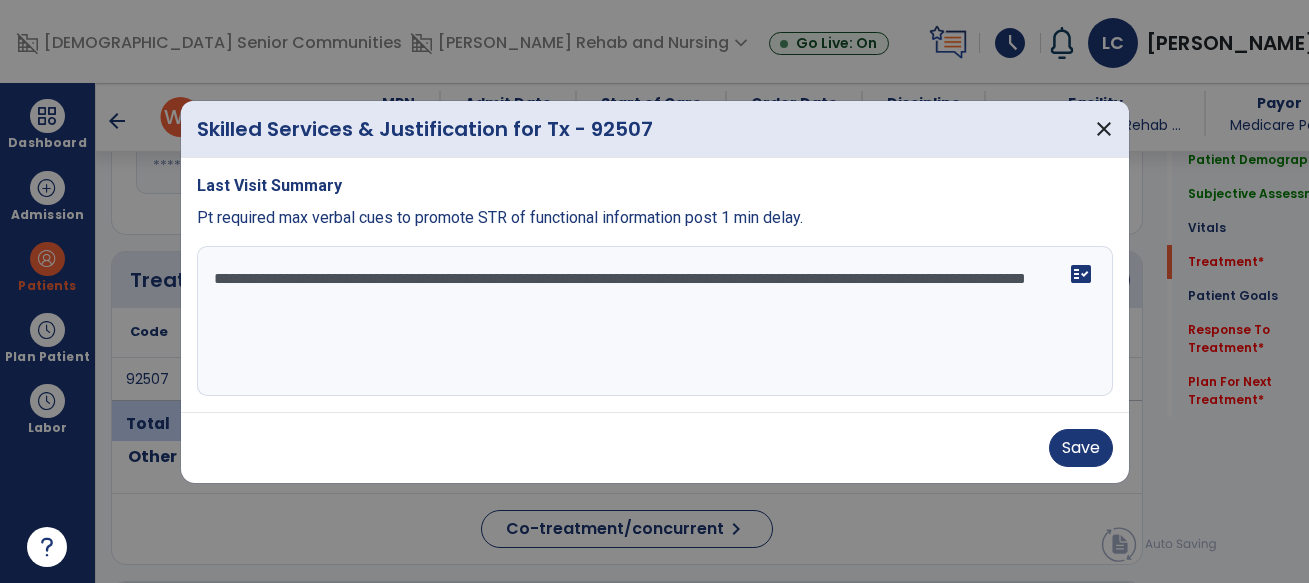 click on "**********" at bounding box center [655, 321] 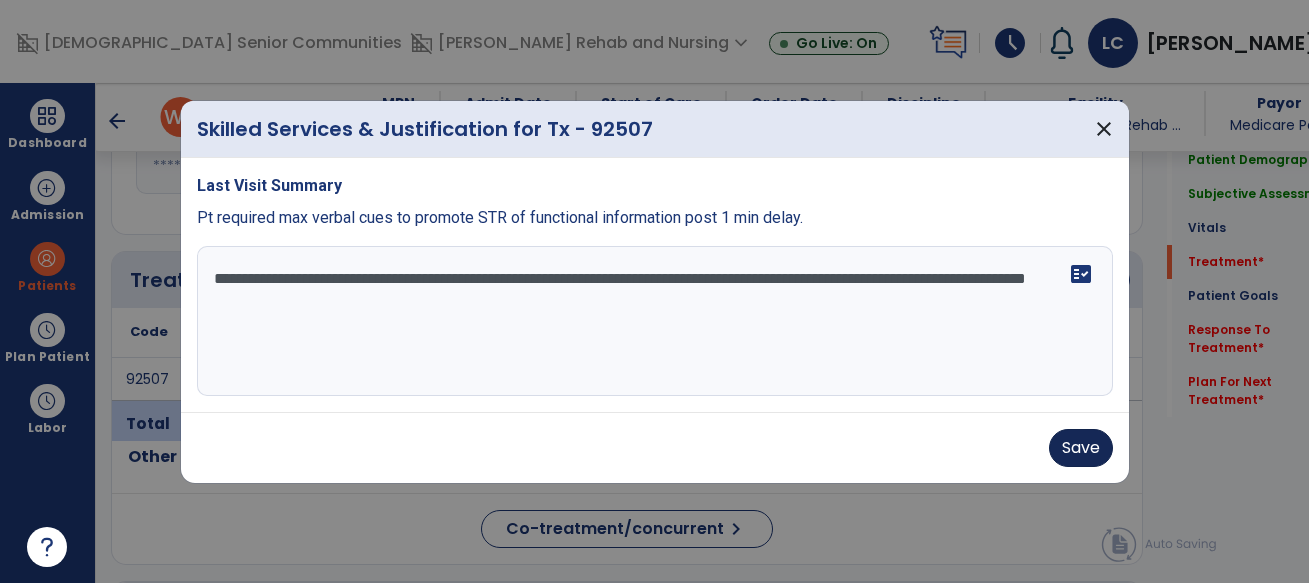 type on "**********" 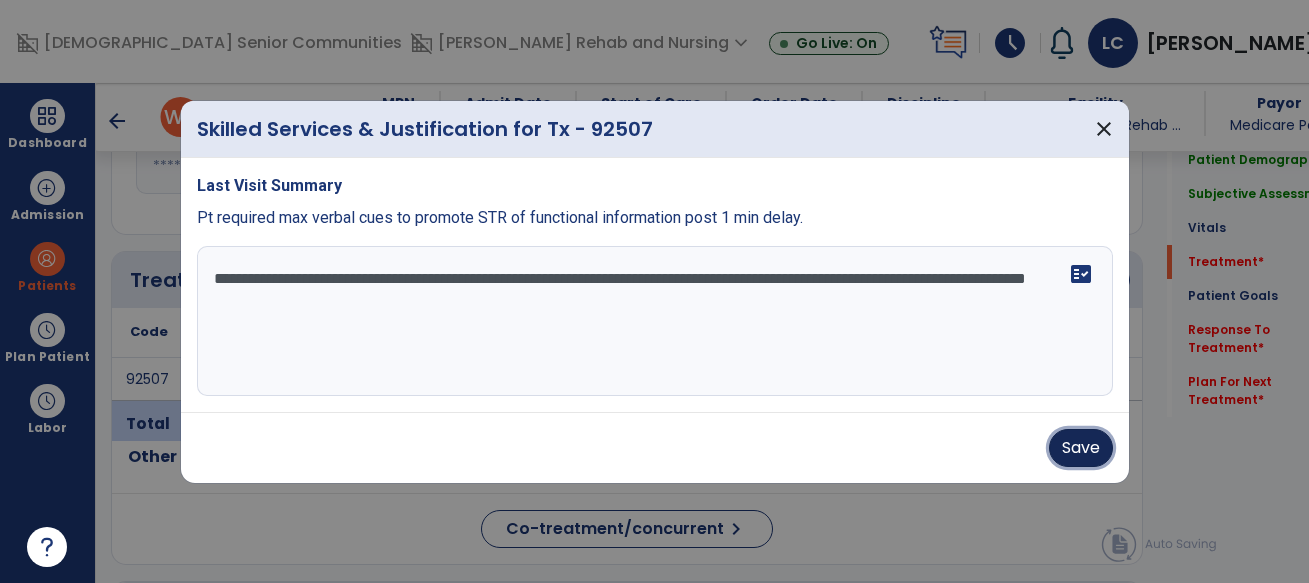 click on "Save" at bounding box center [1081, 448] 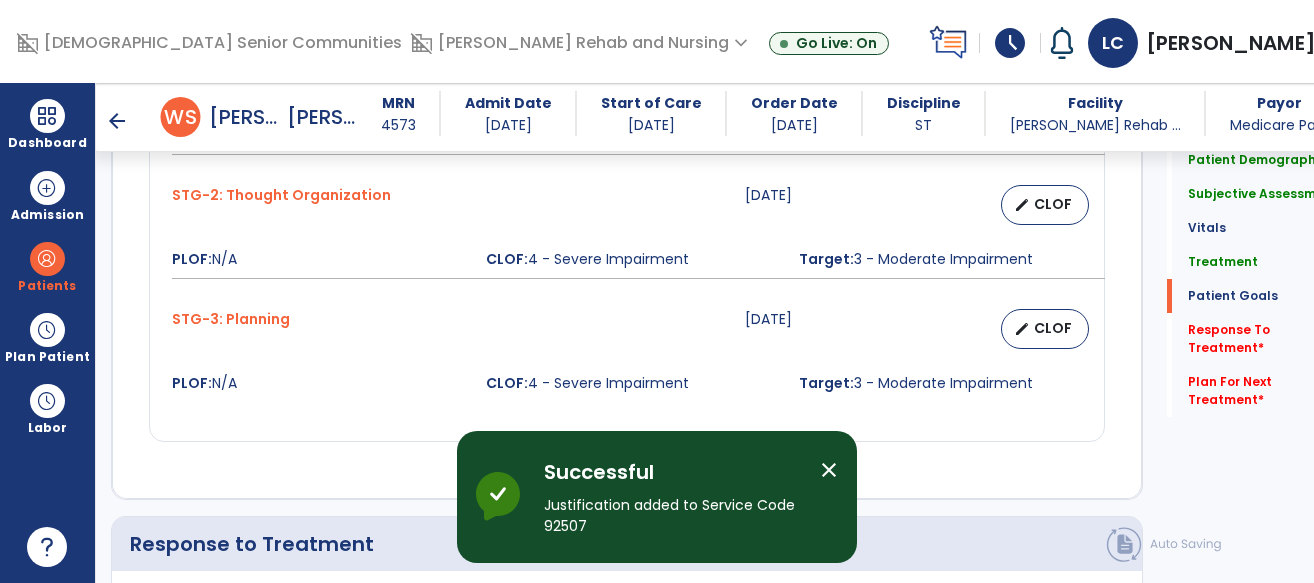 scroll, scrollTop: 2786, scrollLeft: 0, axis: vertical 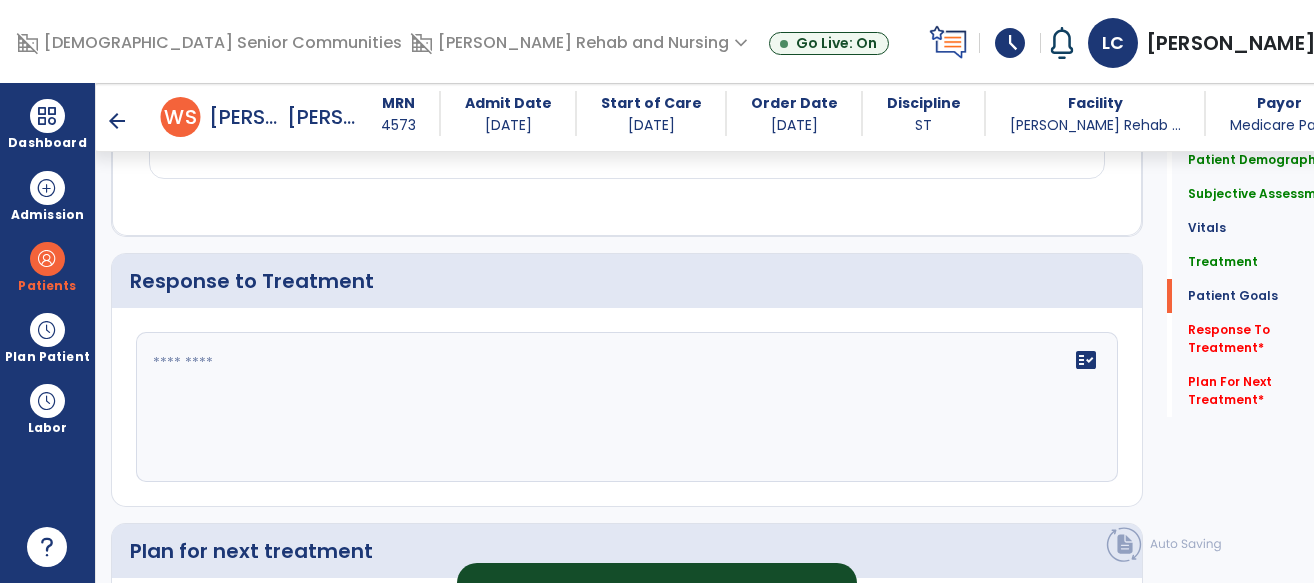 click on "fact_check" 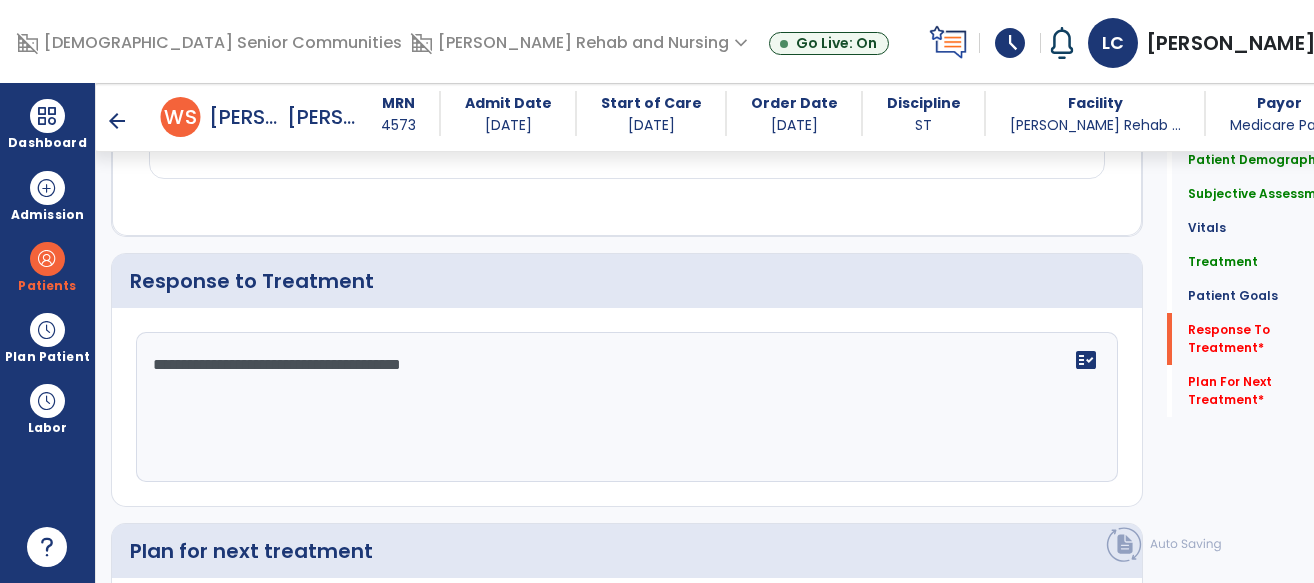 scroll, scrollTop: 3088, scrollLeft: 0, axis: vertical 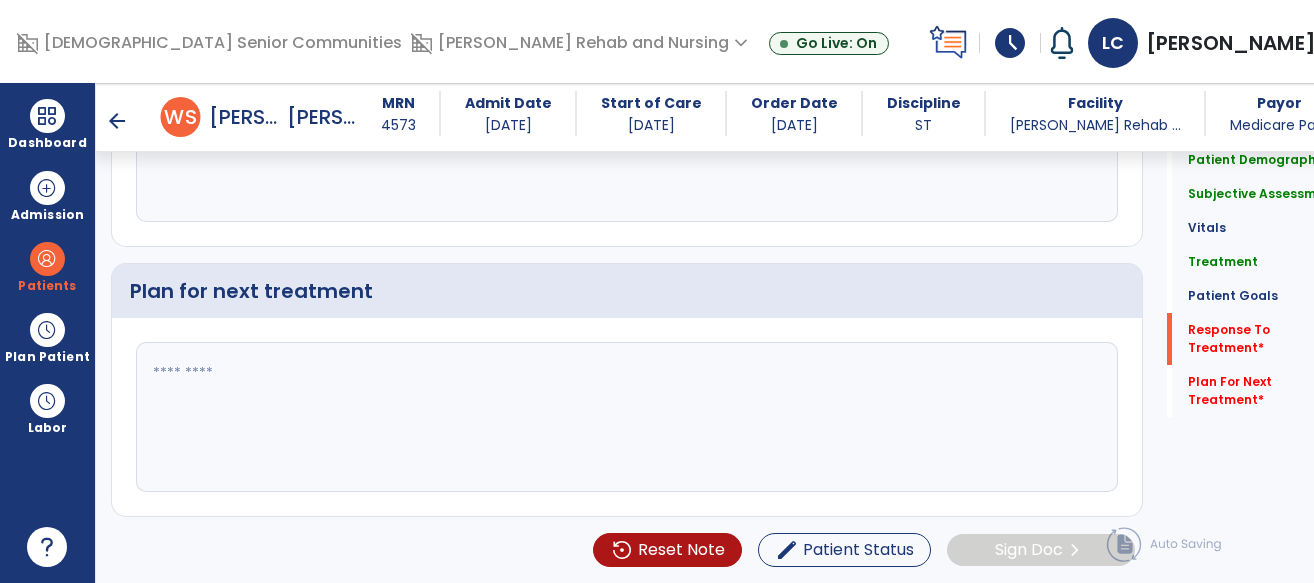 type on "**********" 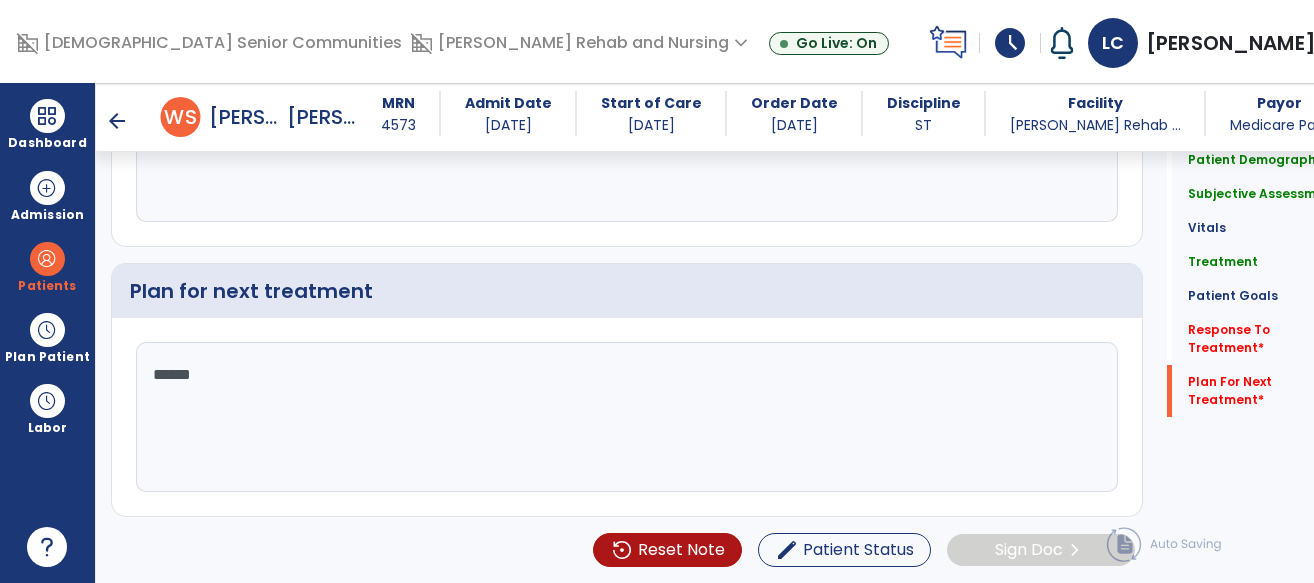 type on "*******" 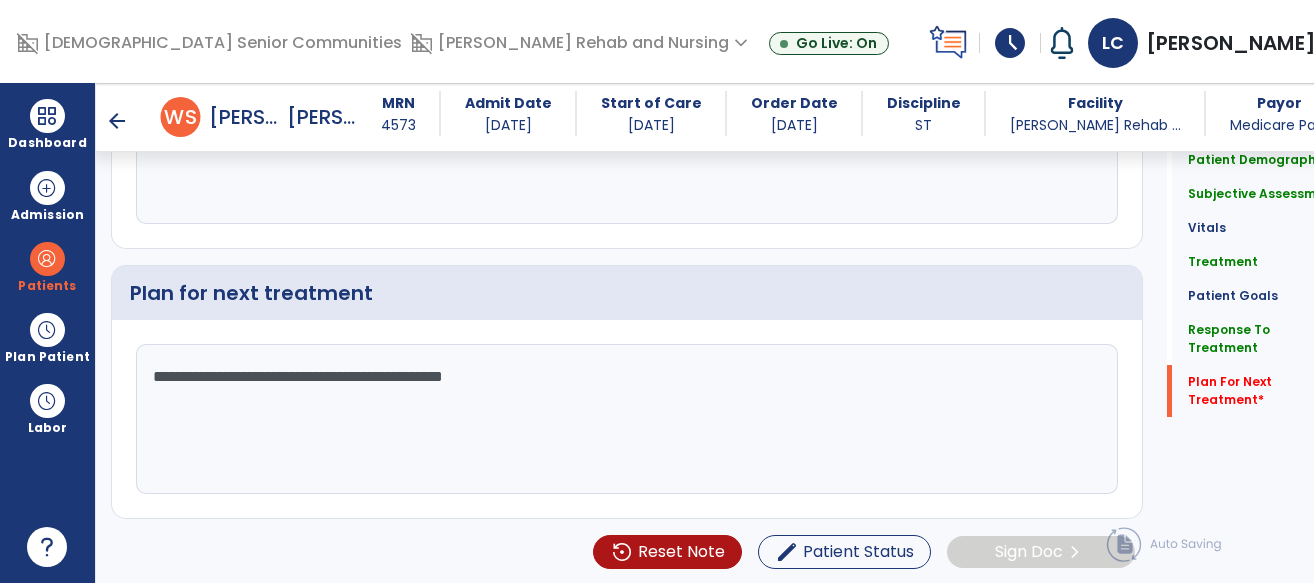 scroll, scrollTop: 3088, scrollLeft: 0, axis: vertical 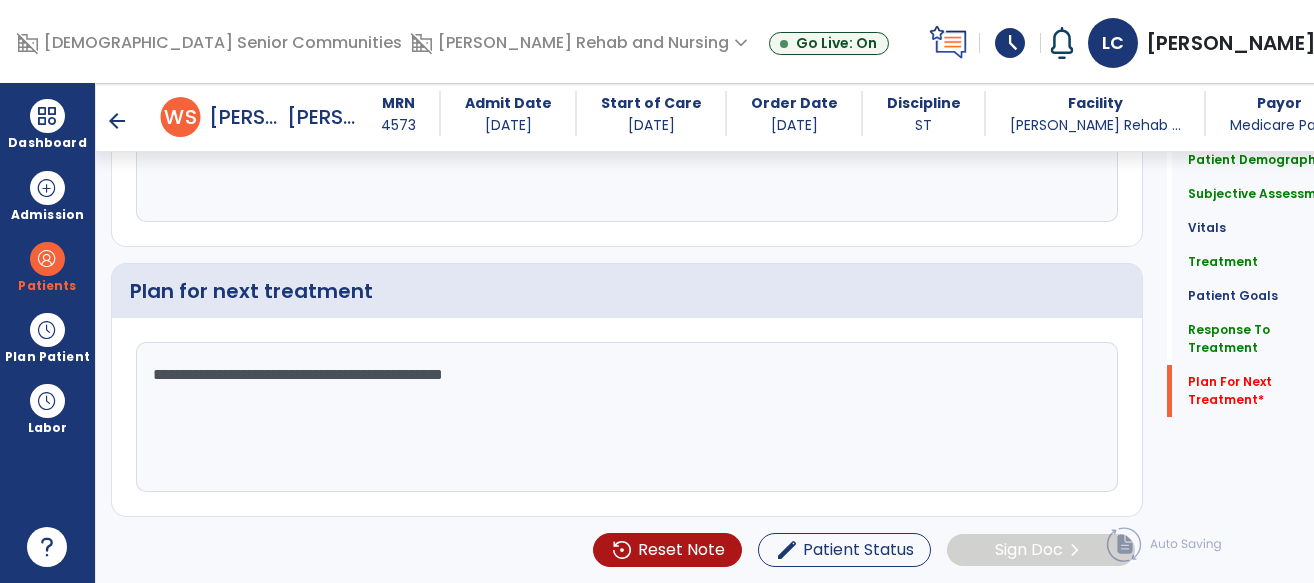 click on "**********" 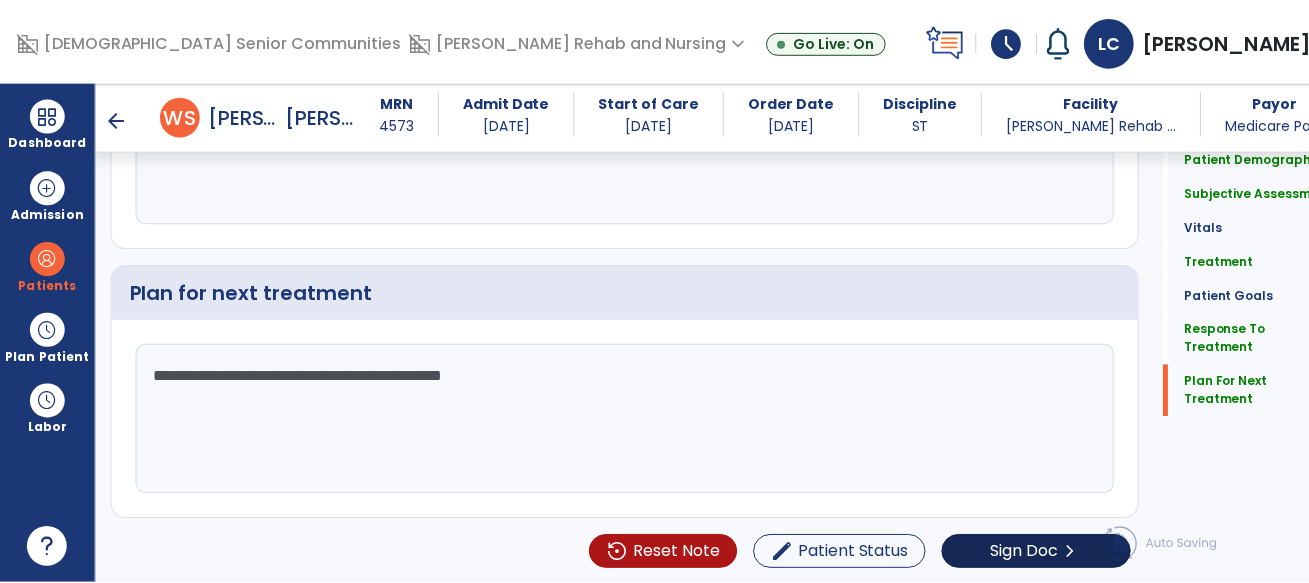scroll, scrollTop: 3088, scrollLeft: 0, axis: vertical 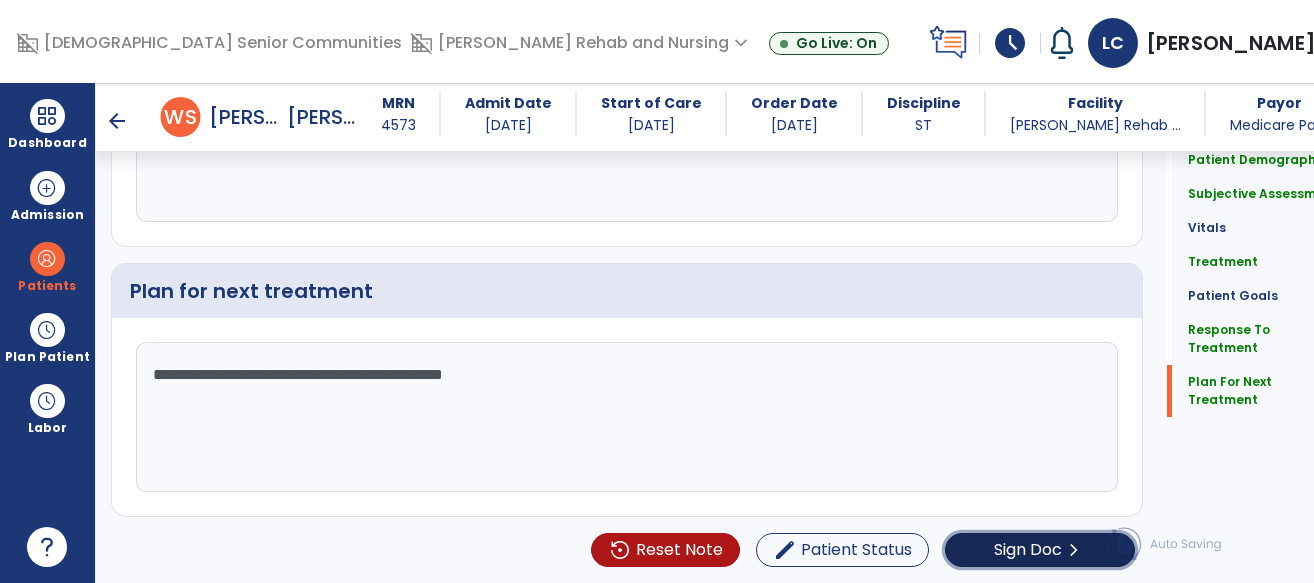 click on "Sign Doc" 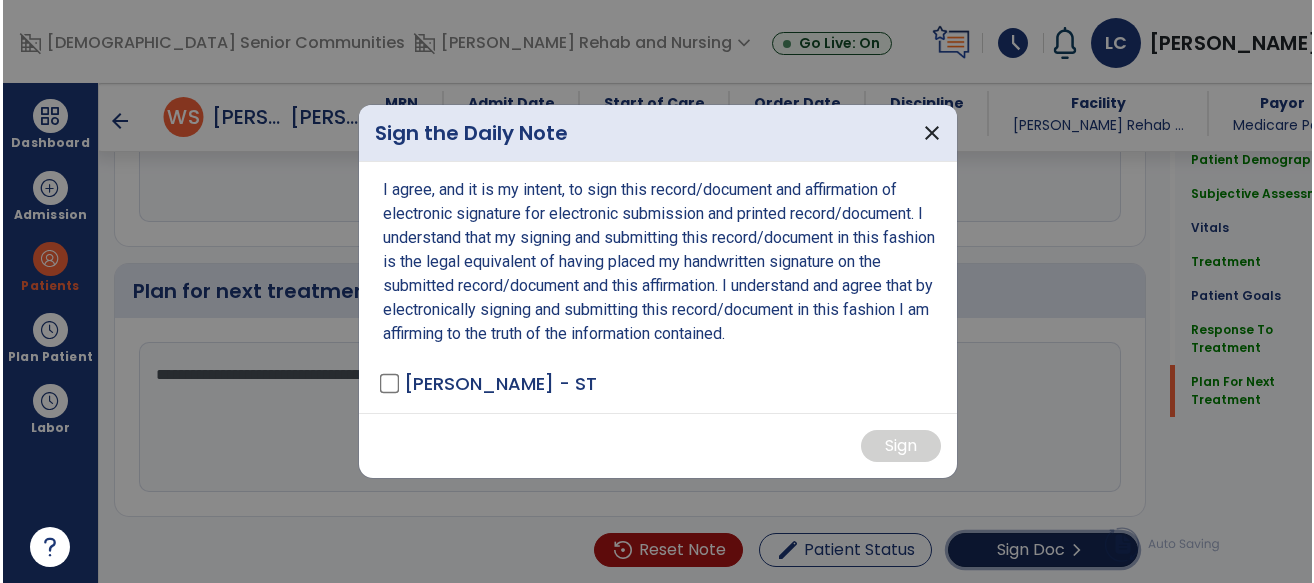 scroll, scrollTop: 3088, scrollLeft: 0, axis: vertical 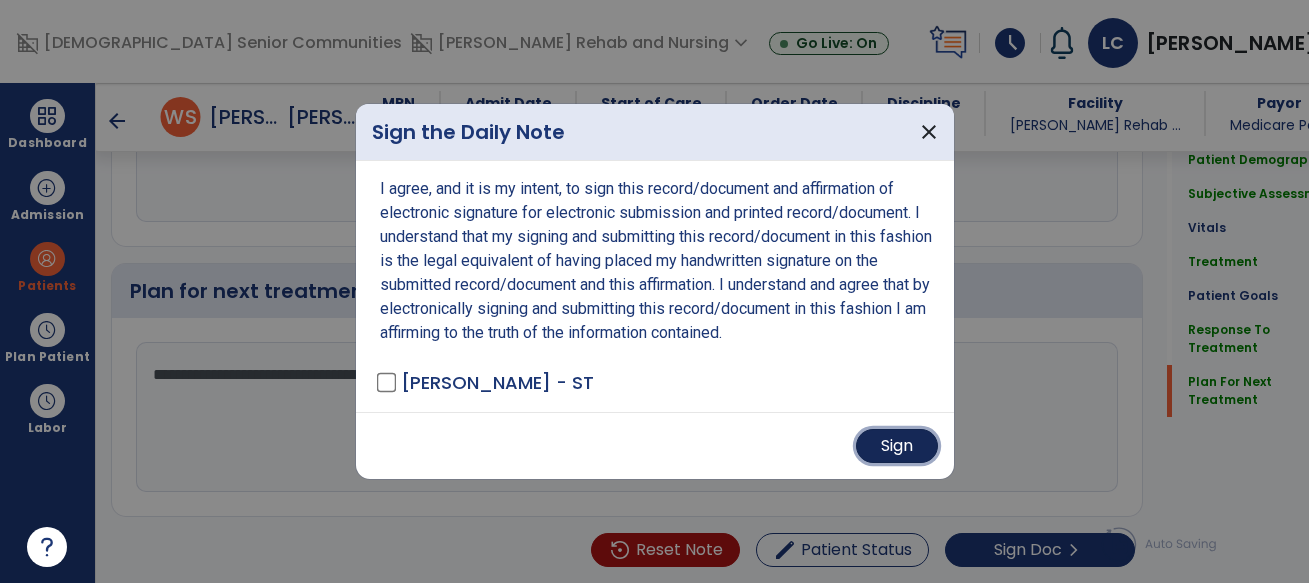 click on "Sign" at bounding box center (897, 446) 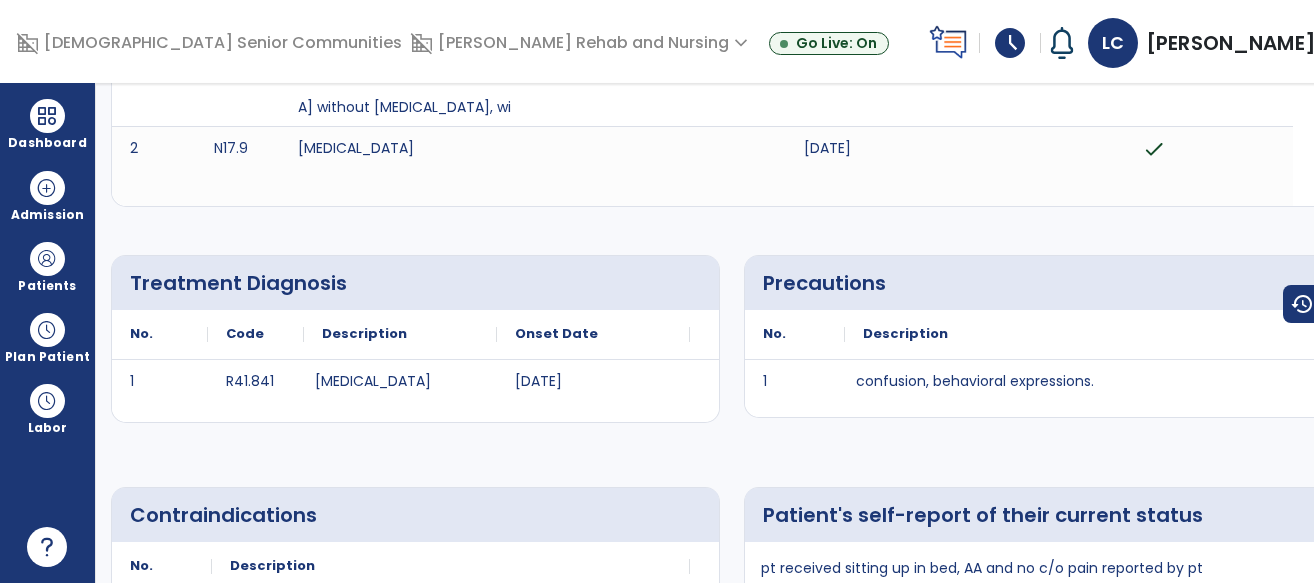 scroll, scrollTop: 0, scrollLeft: 0, axis: both 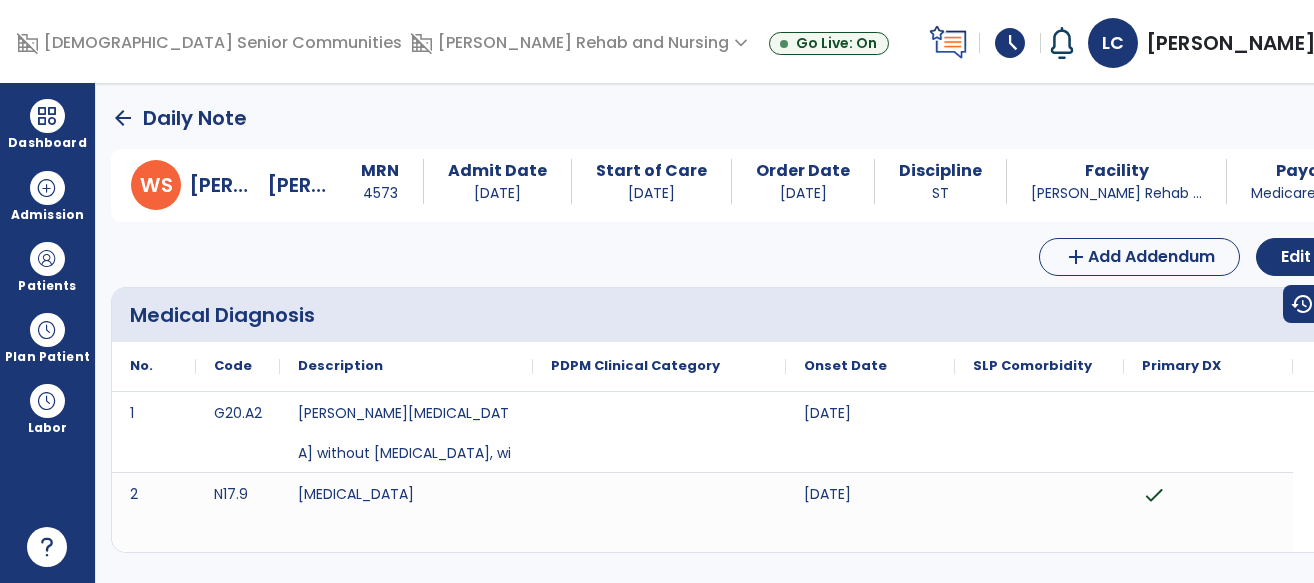 click on "arrow_back" 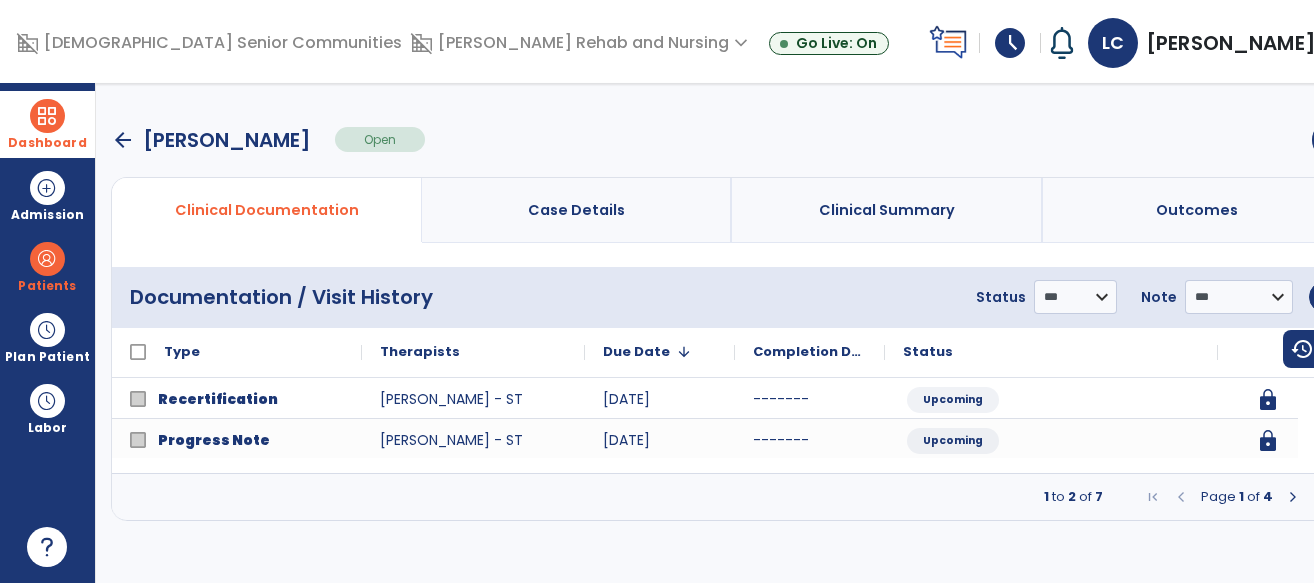 click at bounding box center [47, 116] 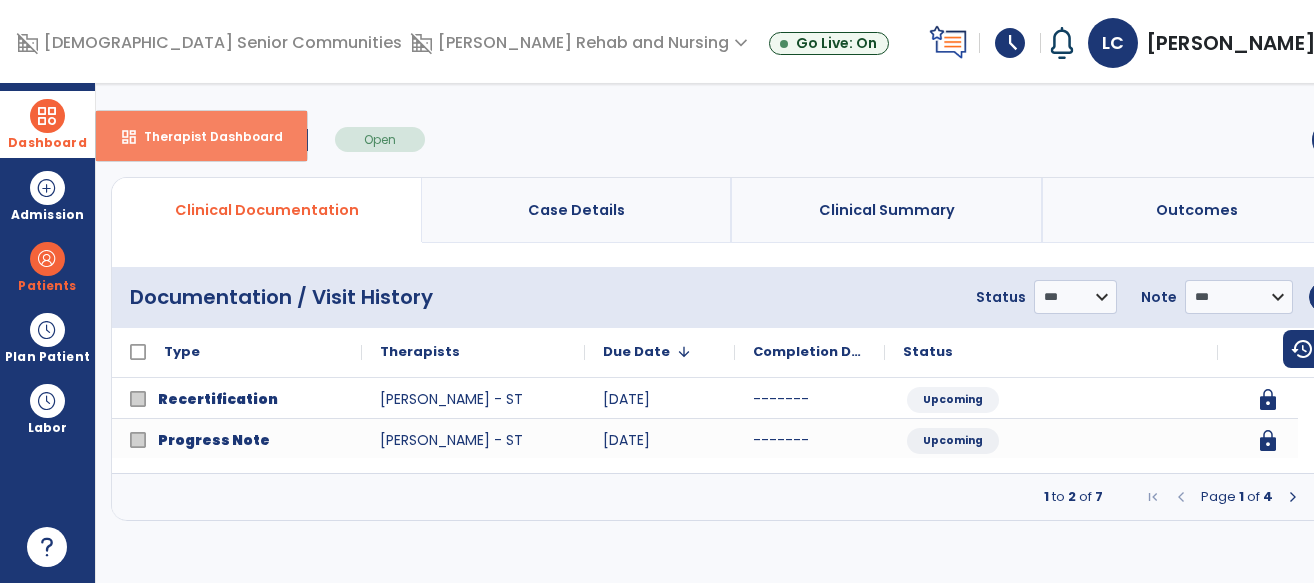 click on "dashboard  Therapist Dashboard" at bounding box center [201, 136] 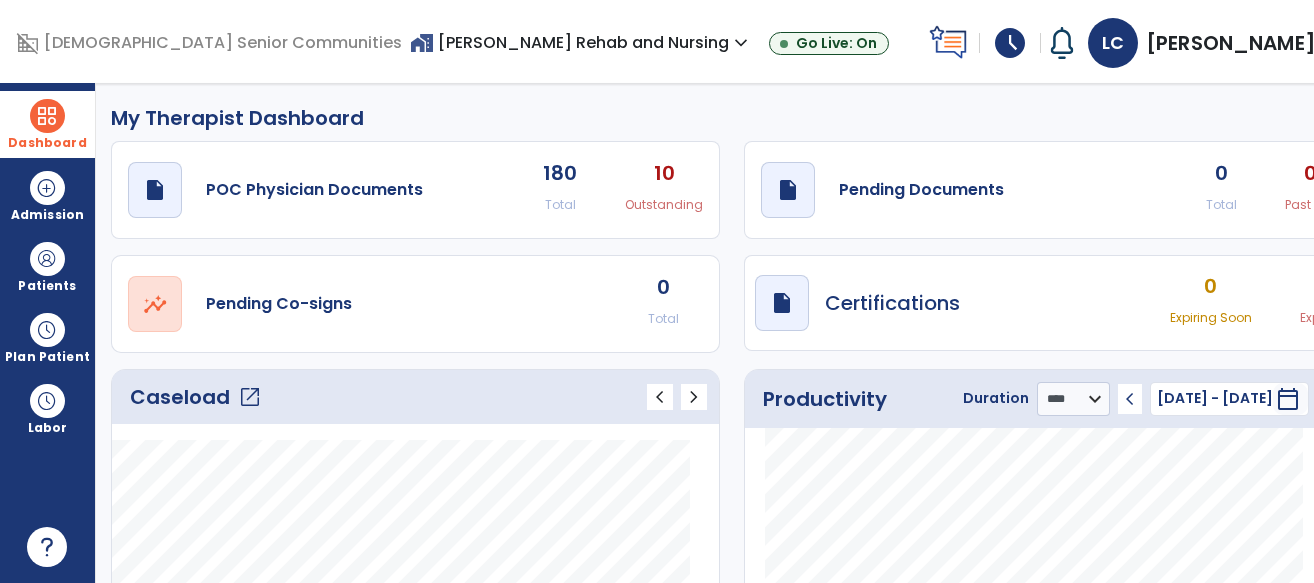 click on "open_in_new" 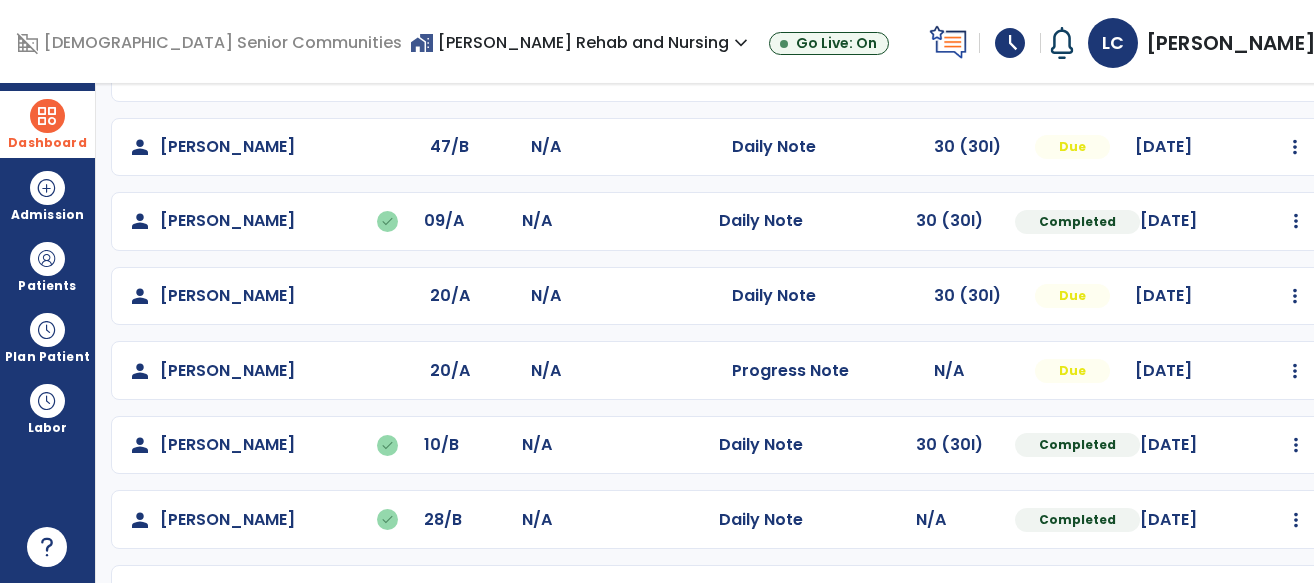 scroll, scrollTop: 579, scrollLeft: 0, axis: vertical 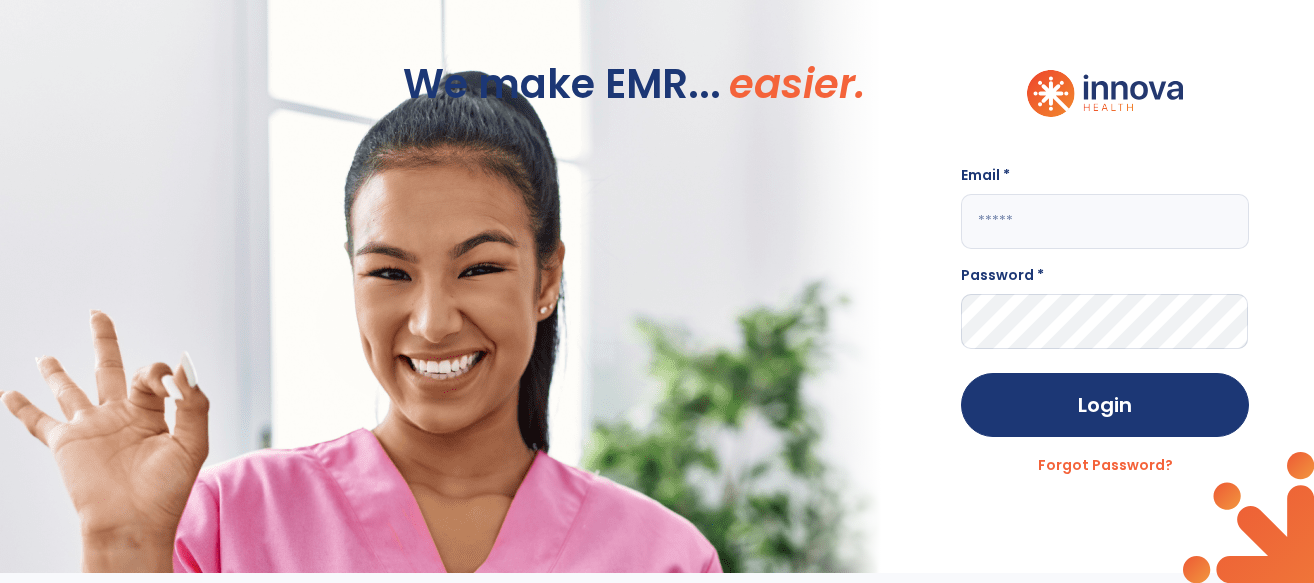 click 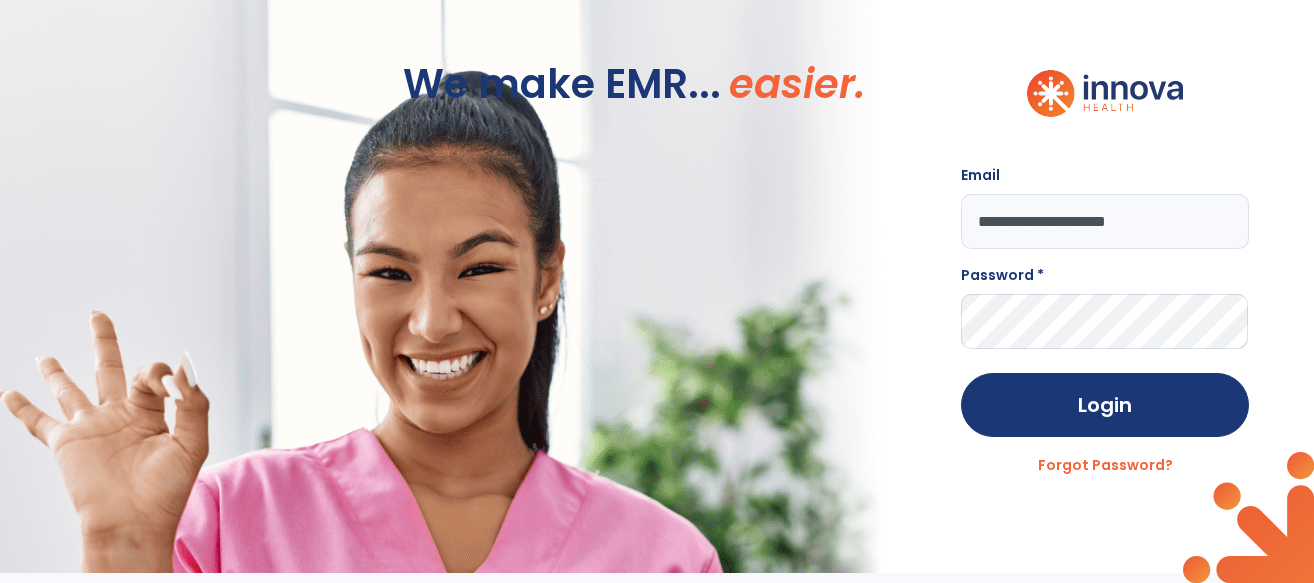type on "**********" 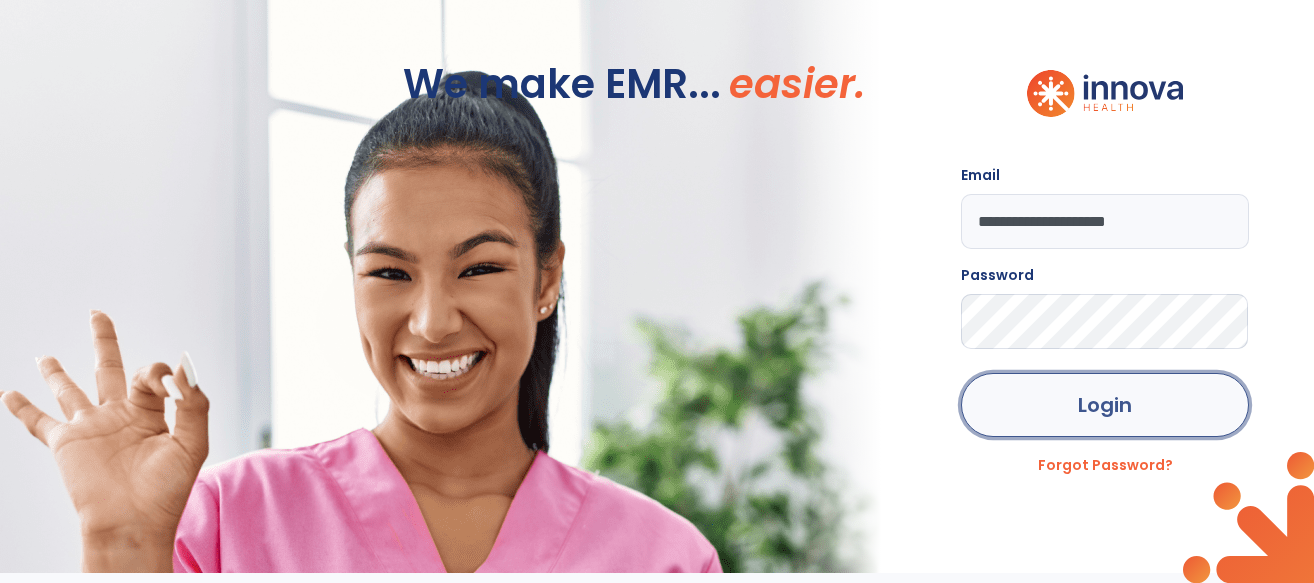 click on "Login" 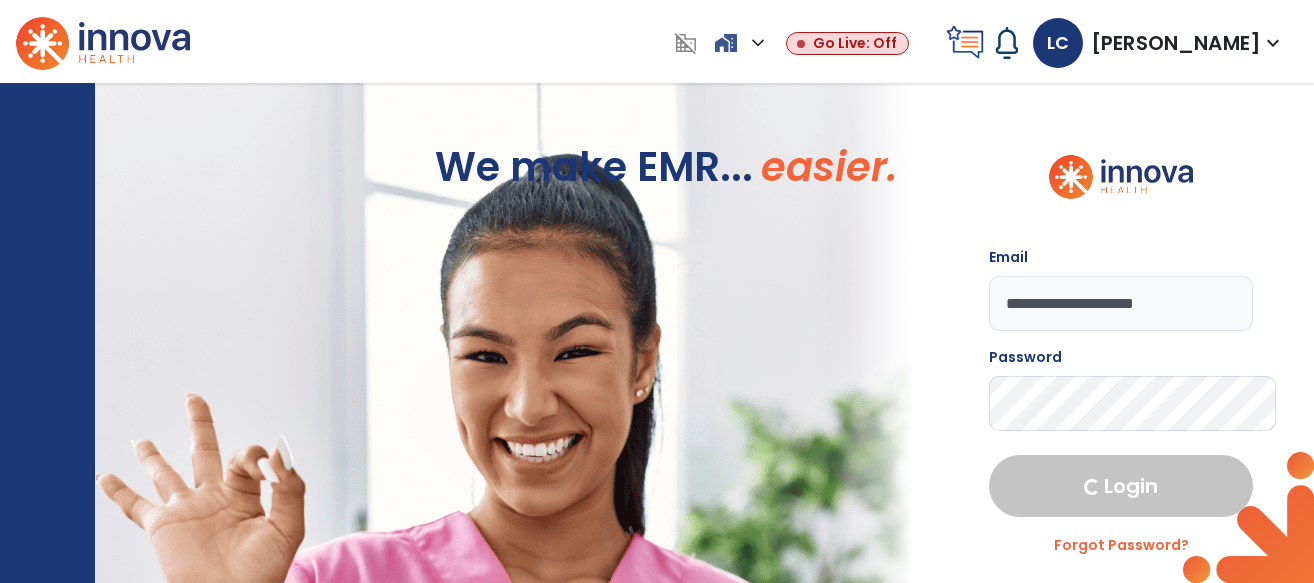 select on "****" 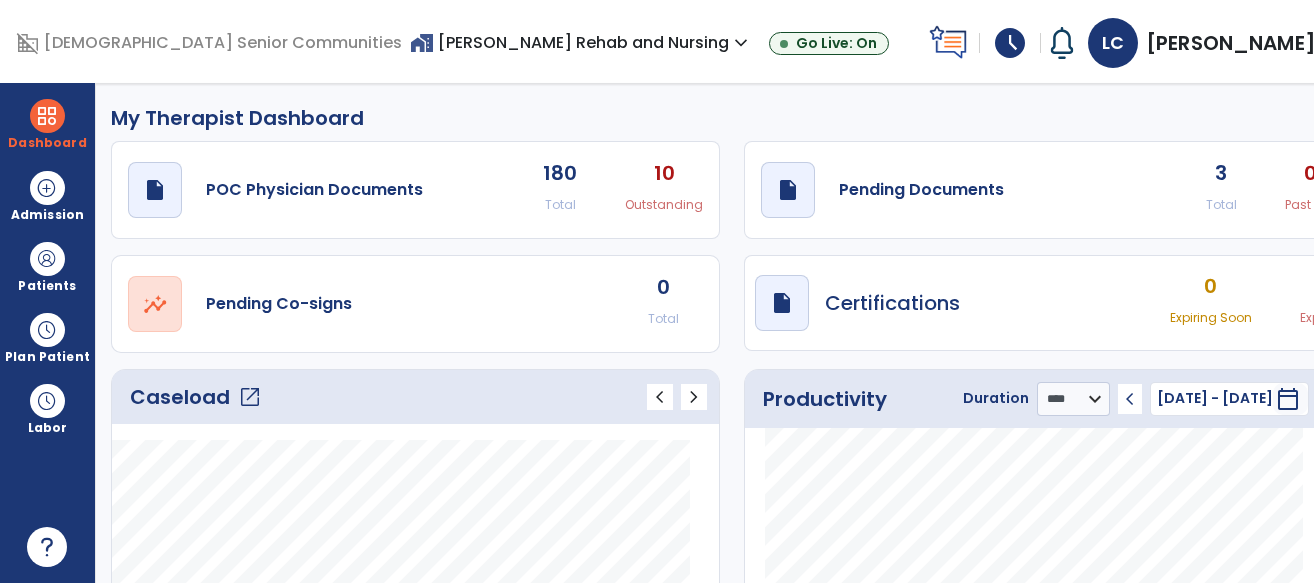 click on "open_in_new" 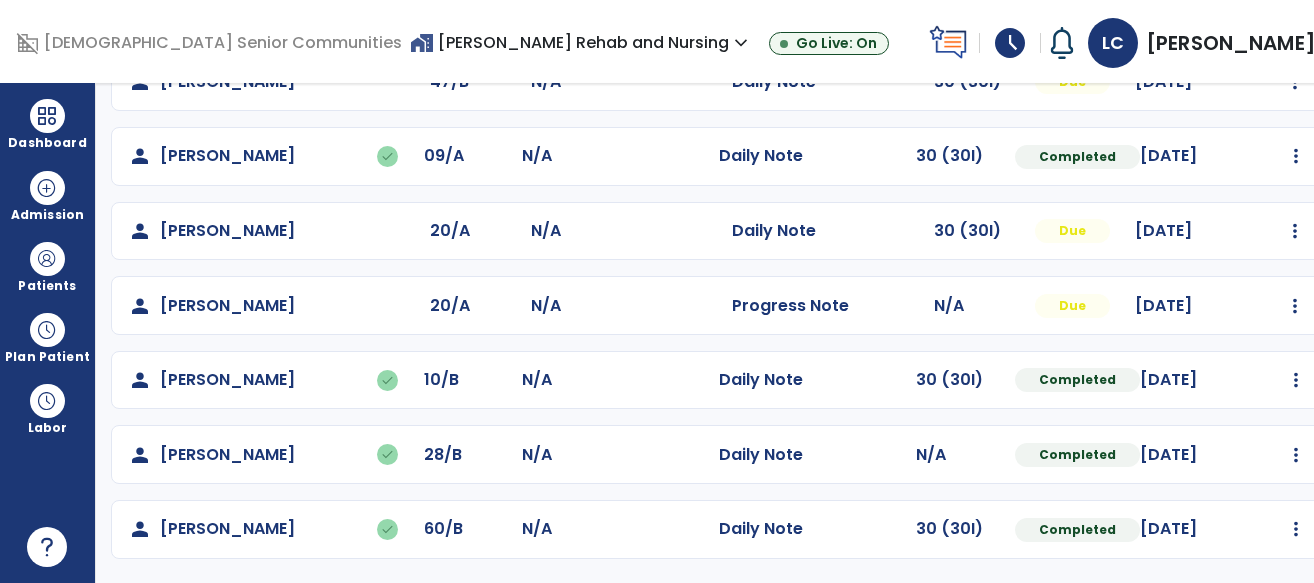 scroll, scrollTop: 540, scrollLeft: 0, axis: vertical 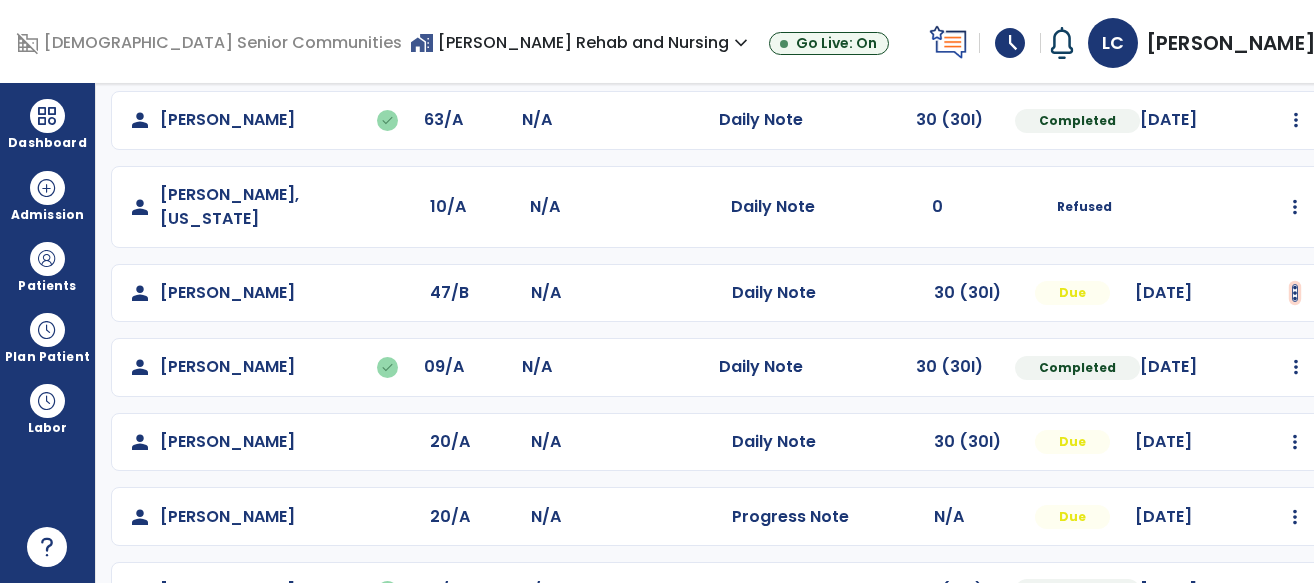 click at bounding box center (1296, -178) 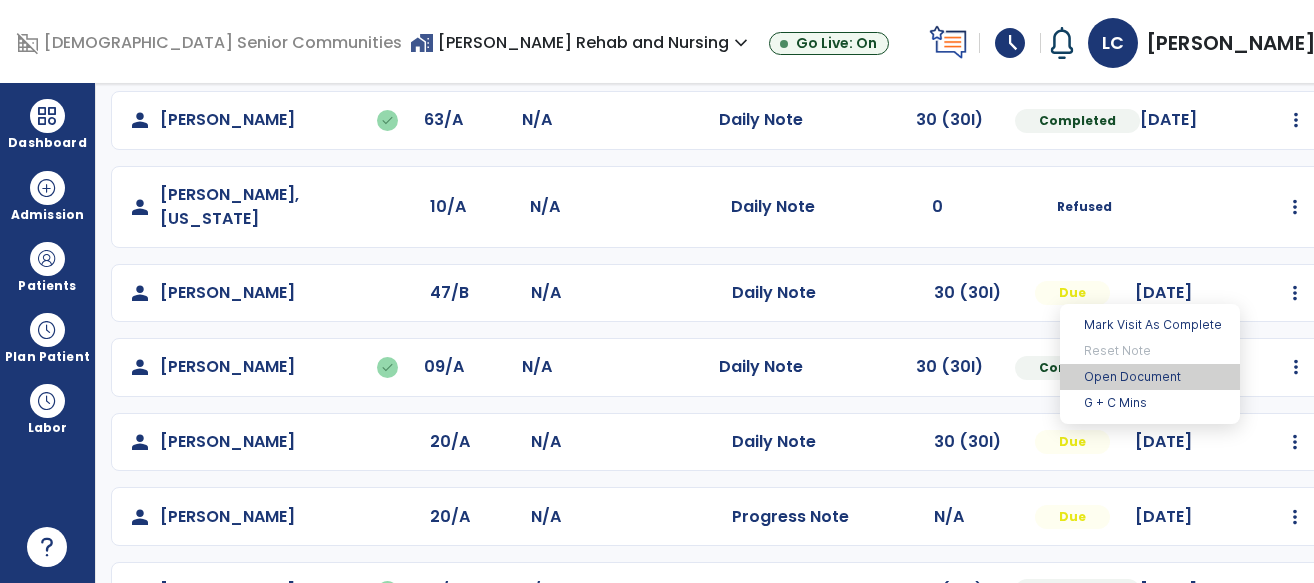 click on "Open Document" at bounding box center (1150, 377) 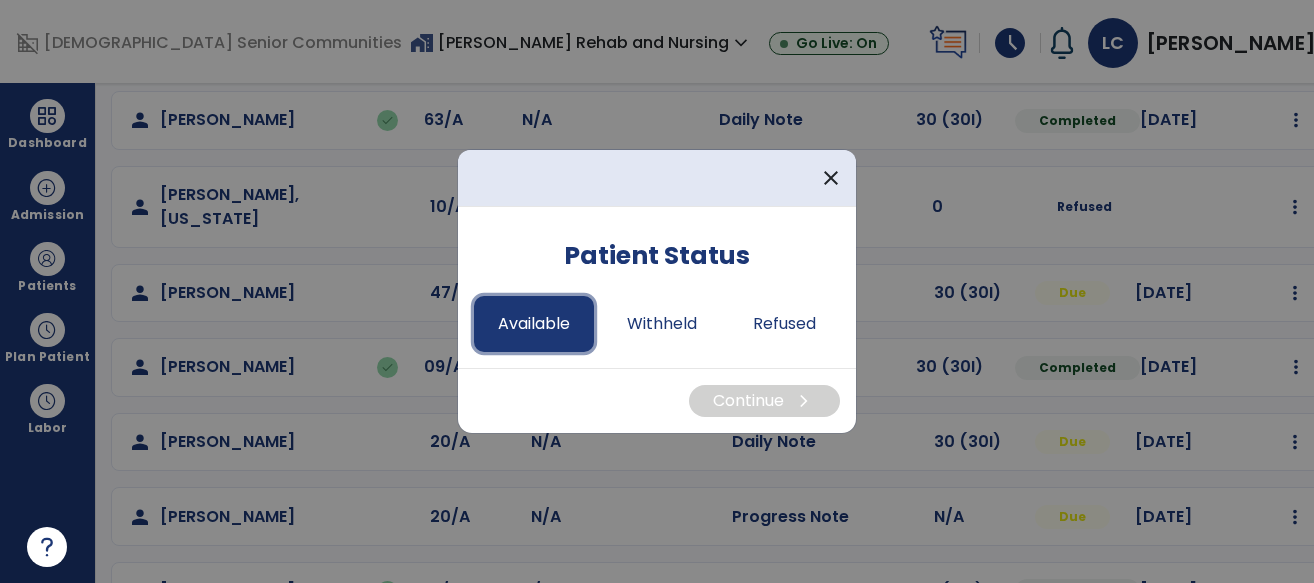 click on "Available" at bounding box center [534, 324] 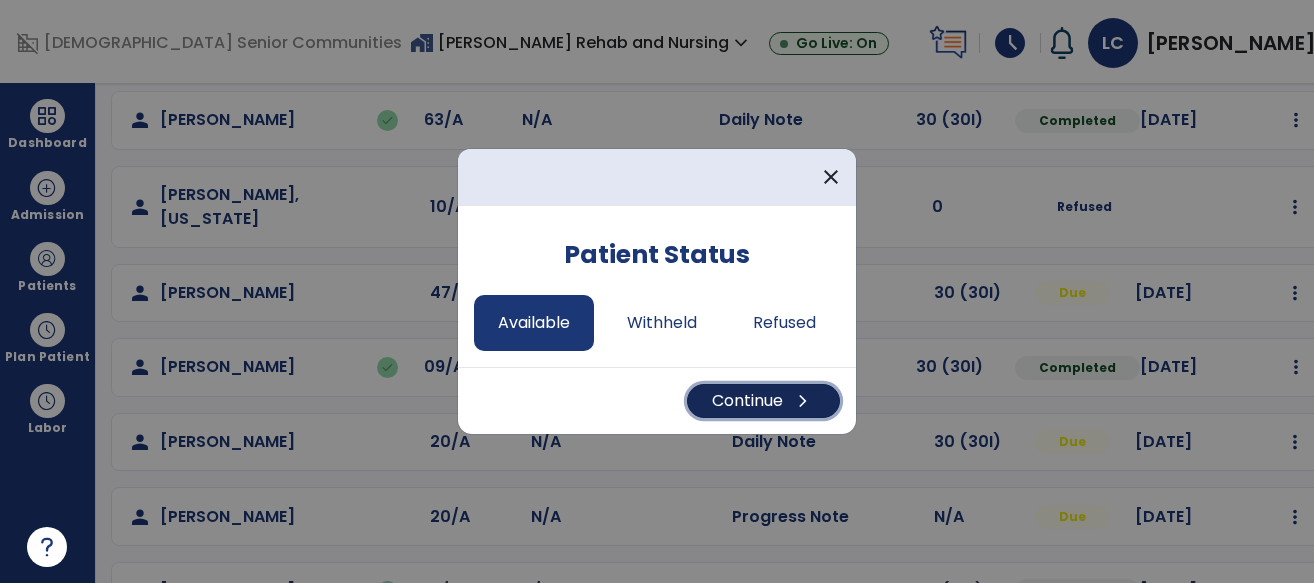 click on "Continue   chevron_right" at bounding box center [763, 401] 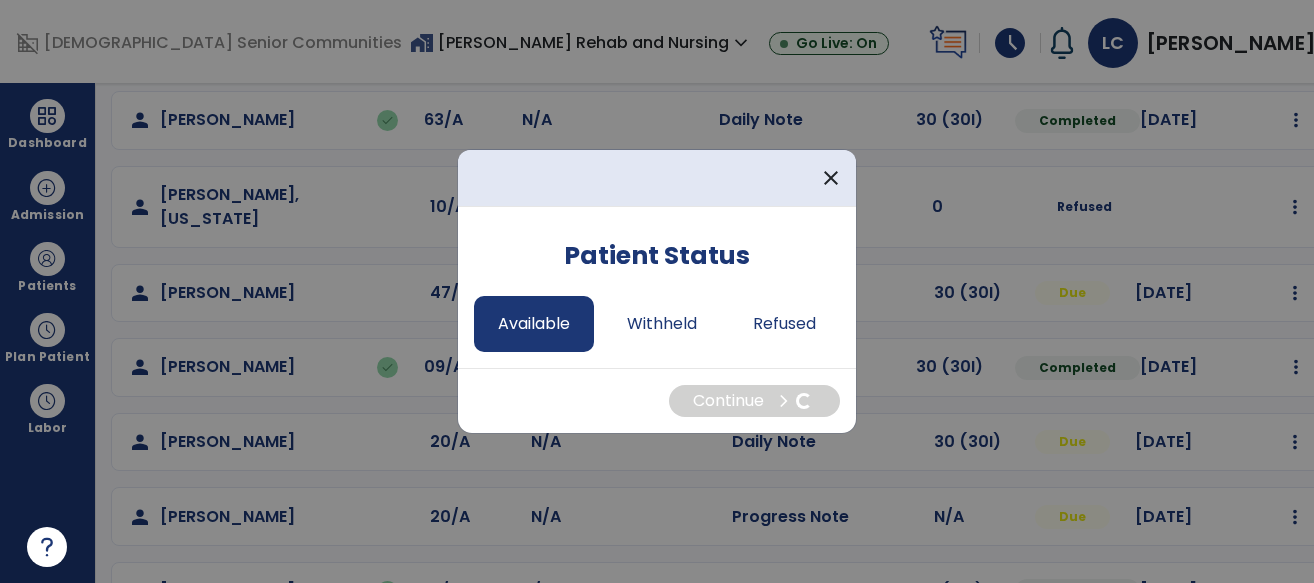 select on "*" 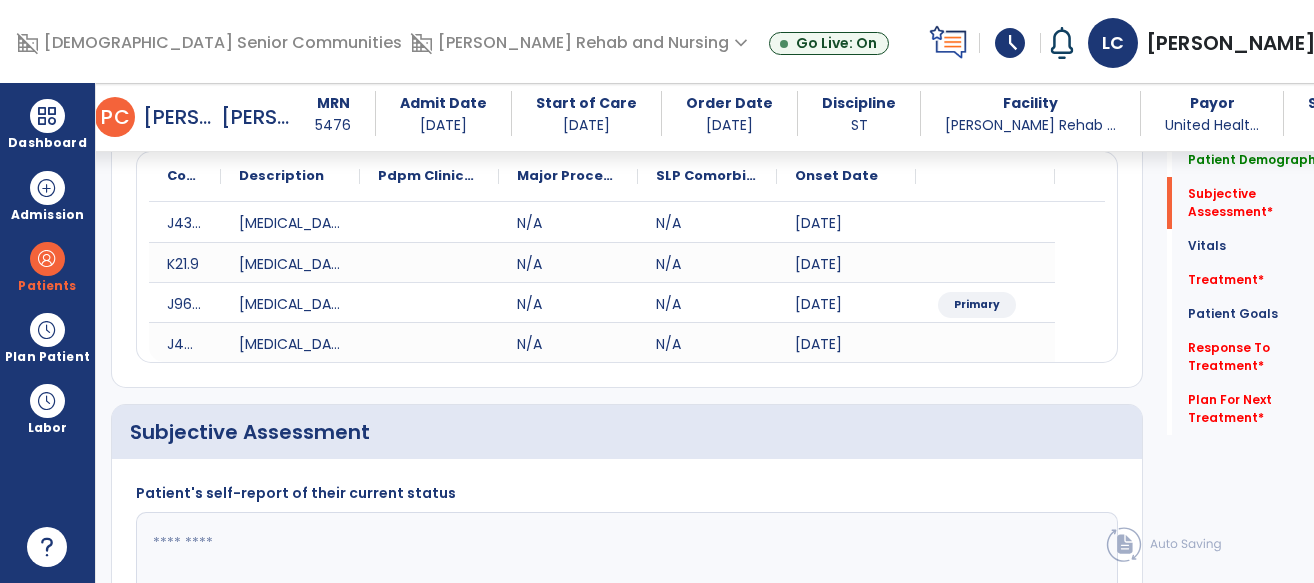 scroll, scrollTop: 468, scrollLeft: 0, axis: vertical 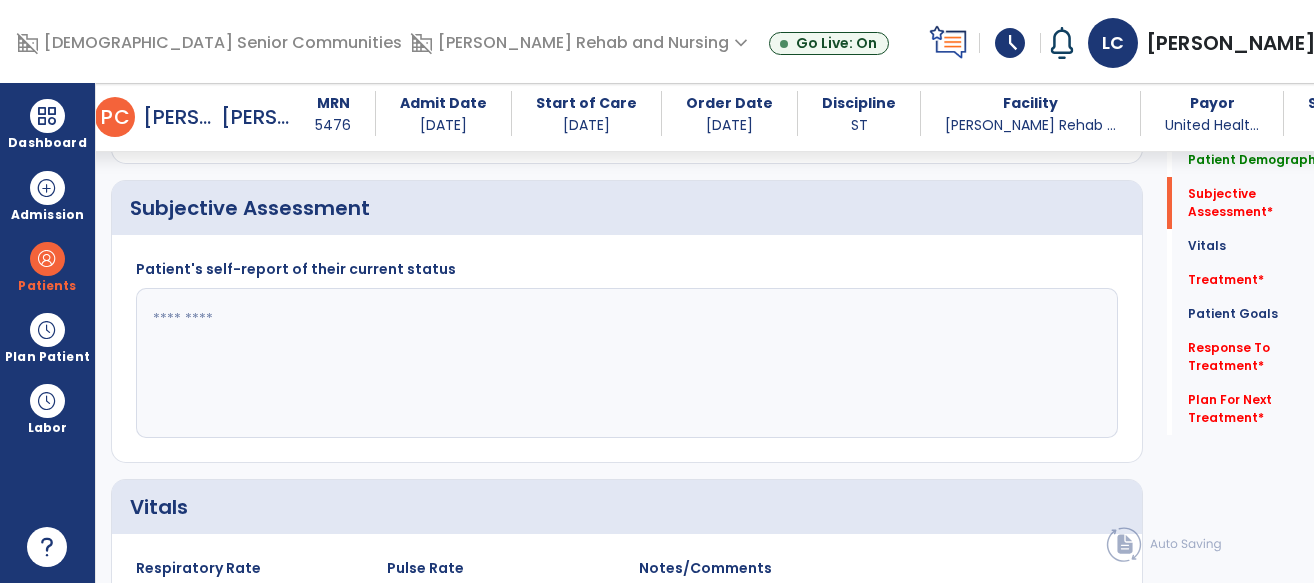click 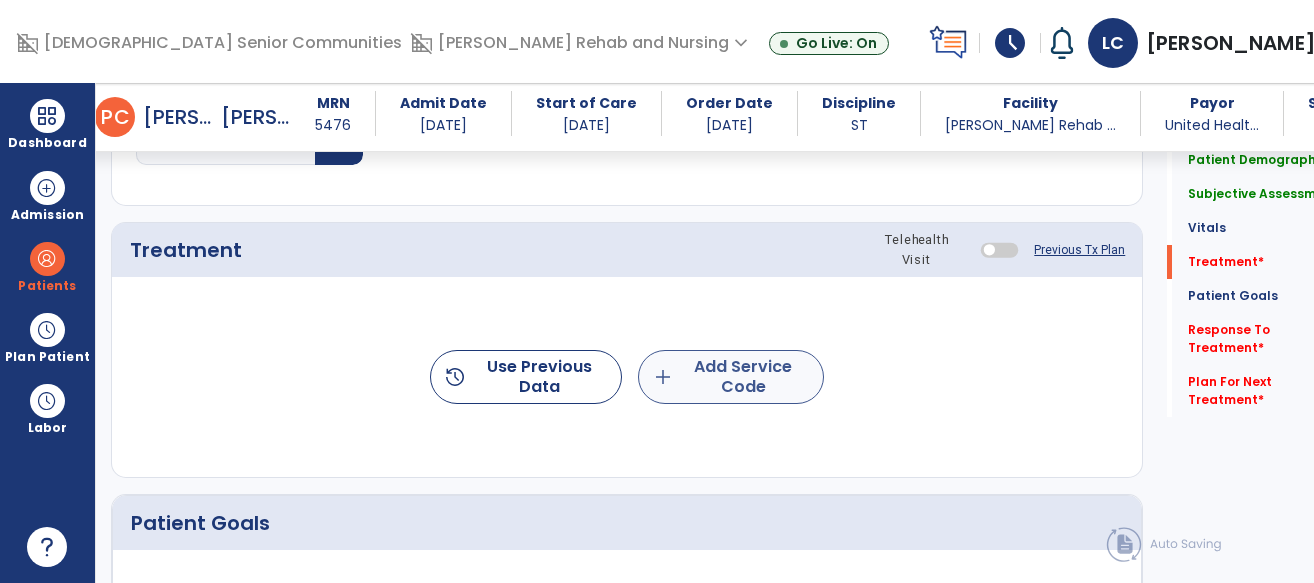 type on "**********" 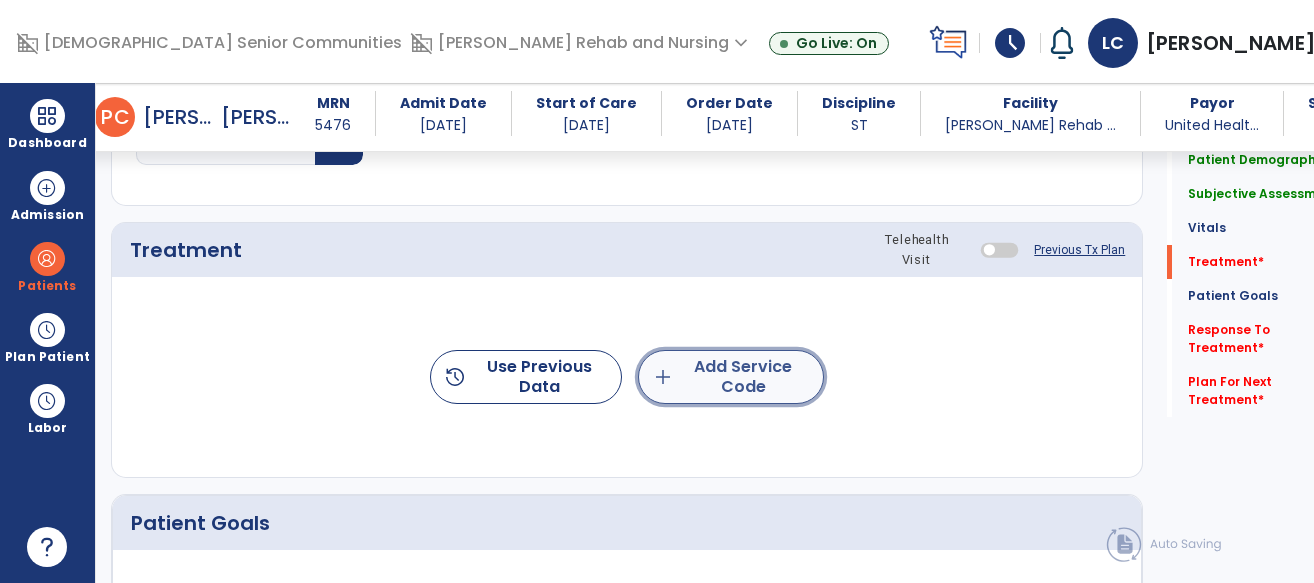click on "add" 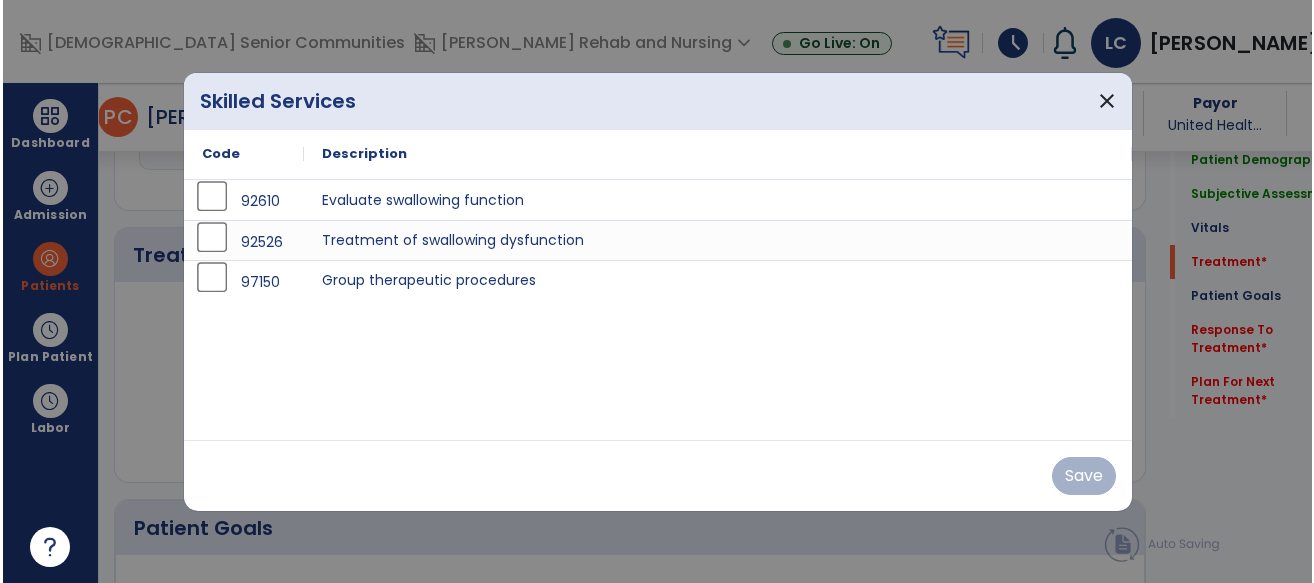 scroll, scrollTop: 1147, scrollLeft: 0, axis: vertical 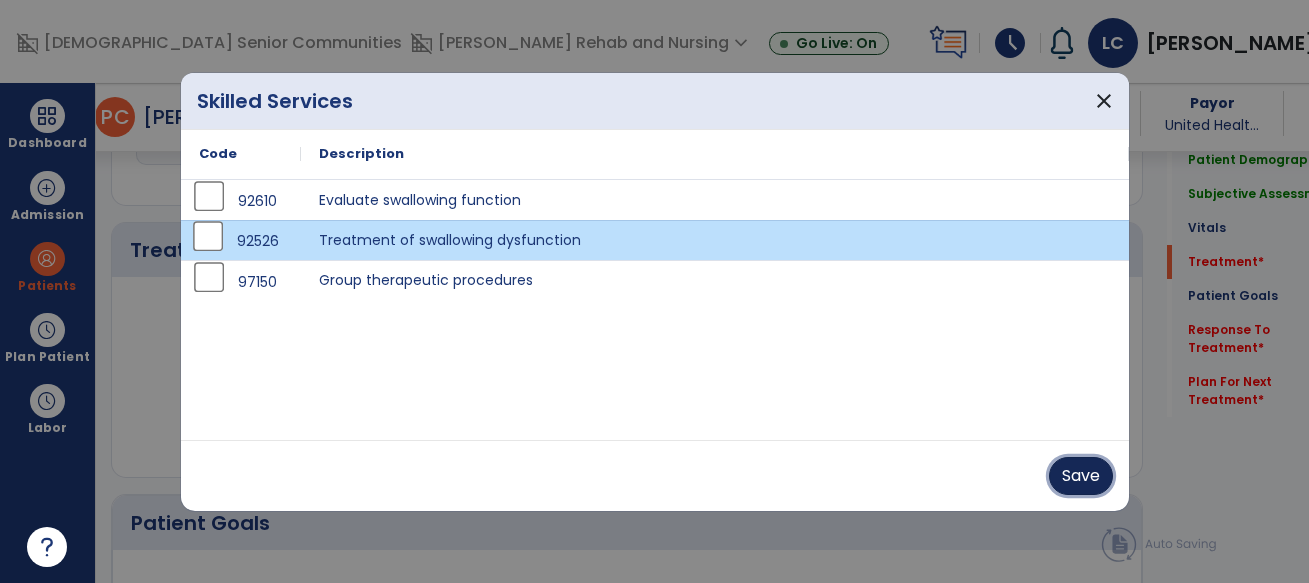 click on "Save" at bounding box center [1081, 476] 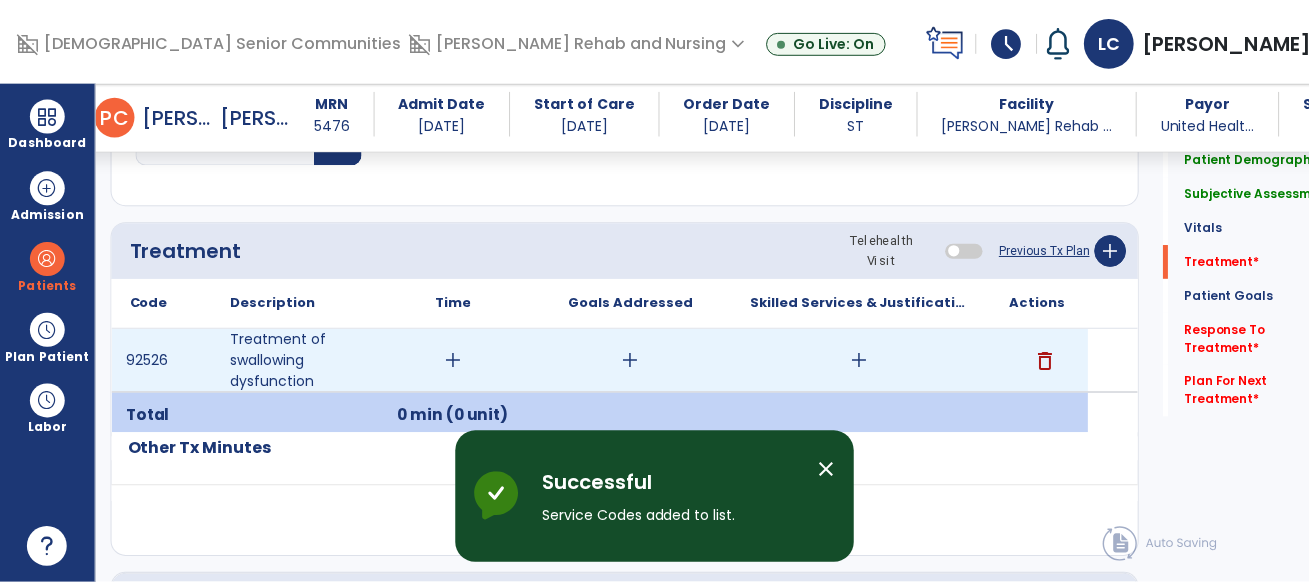 scroll, scrollTop: 1179, scrollLeft: 0, axis: vertical 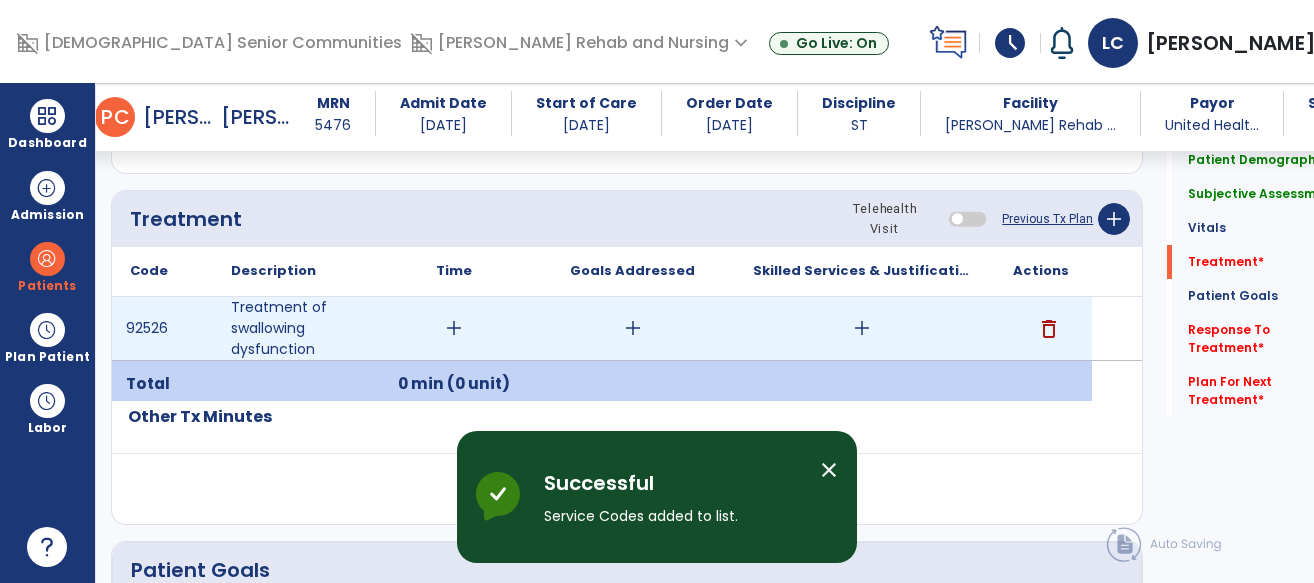 click on "add" at bounding box center (454, 328) 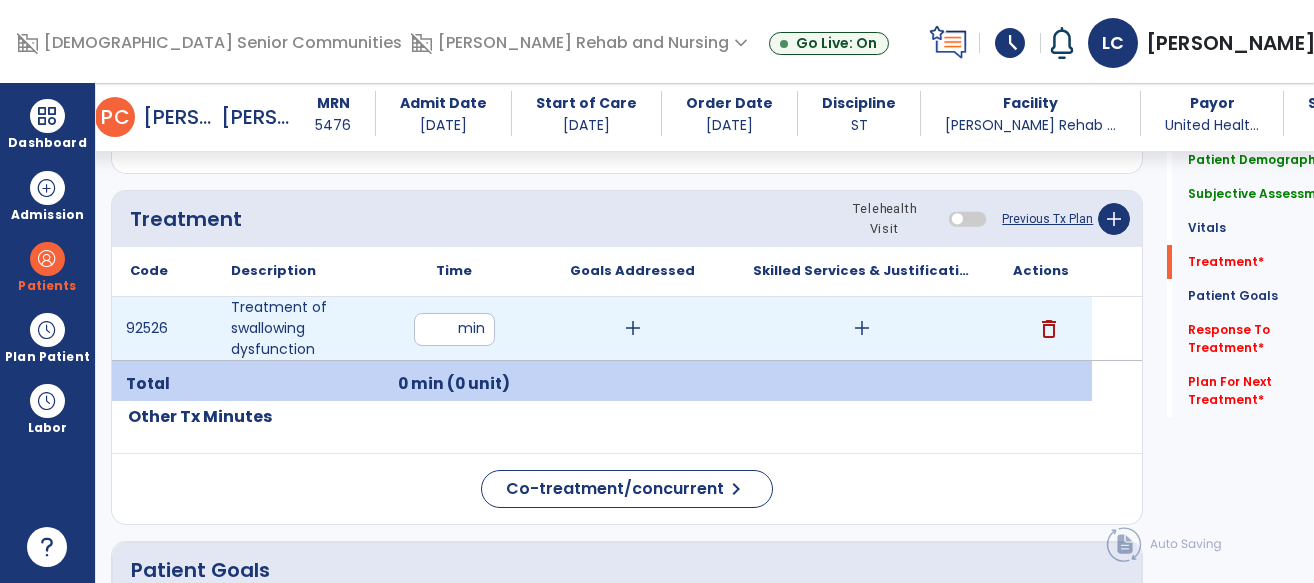 type on "**" 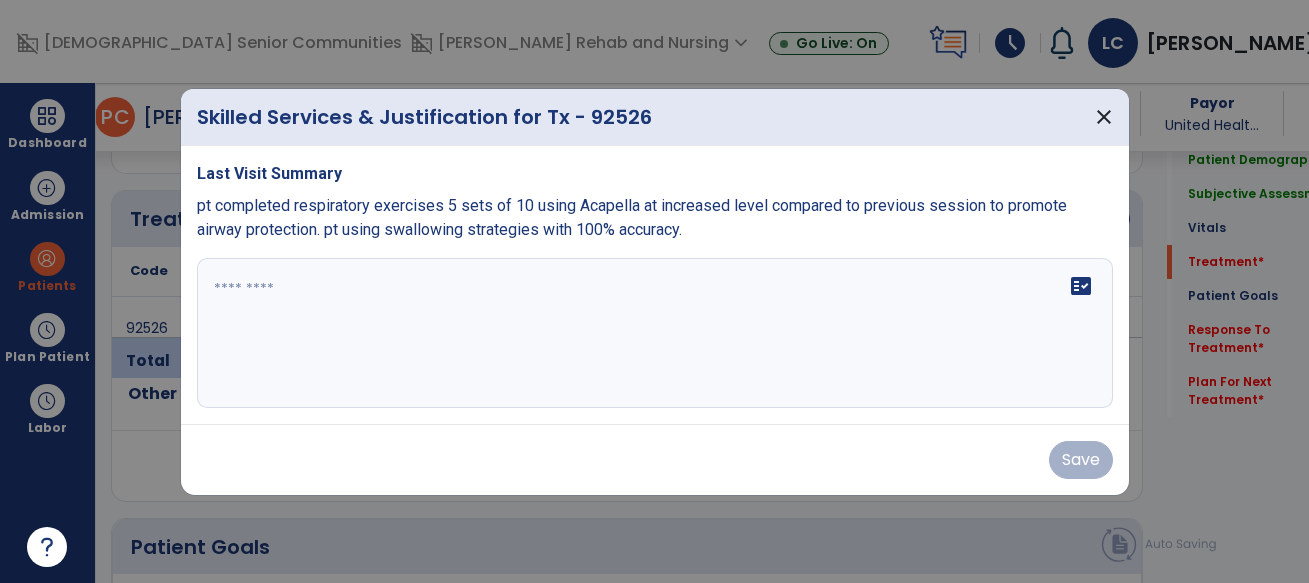 click on "fact_check" at bounding box center [655, 333] 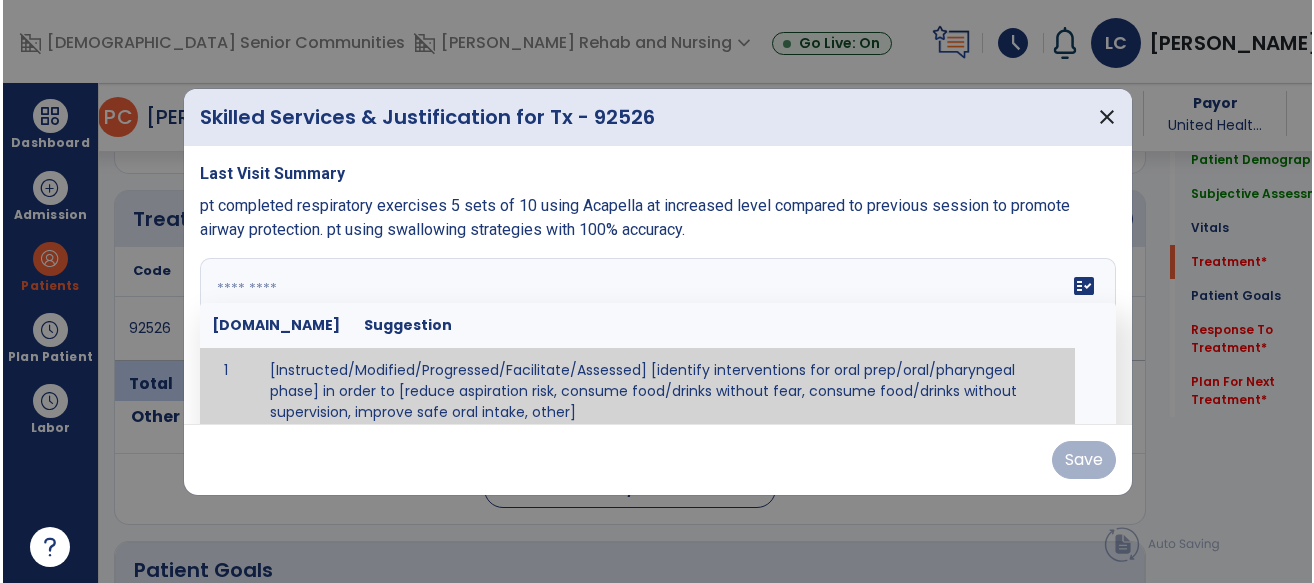 scroll, scrollTop: 1179, scrollLeft: 0, axis: vertical 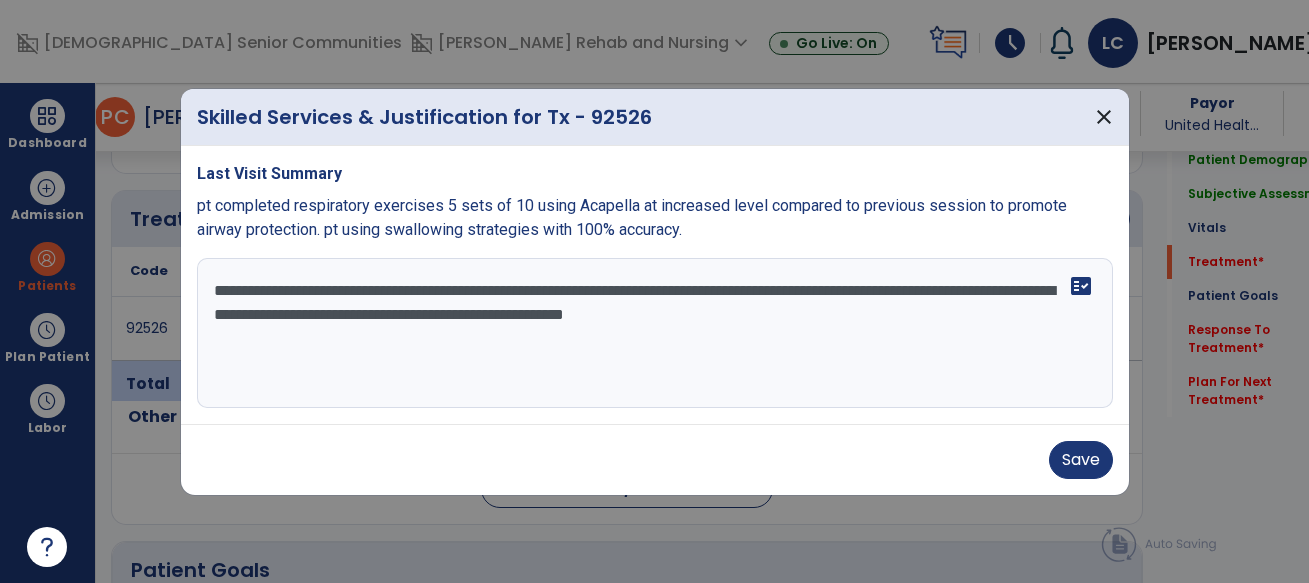 type on "**********" 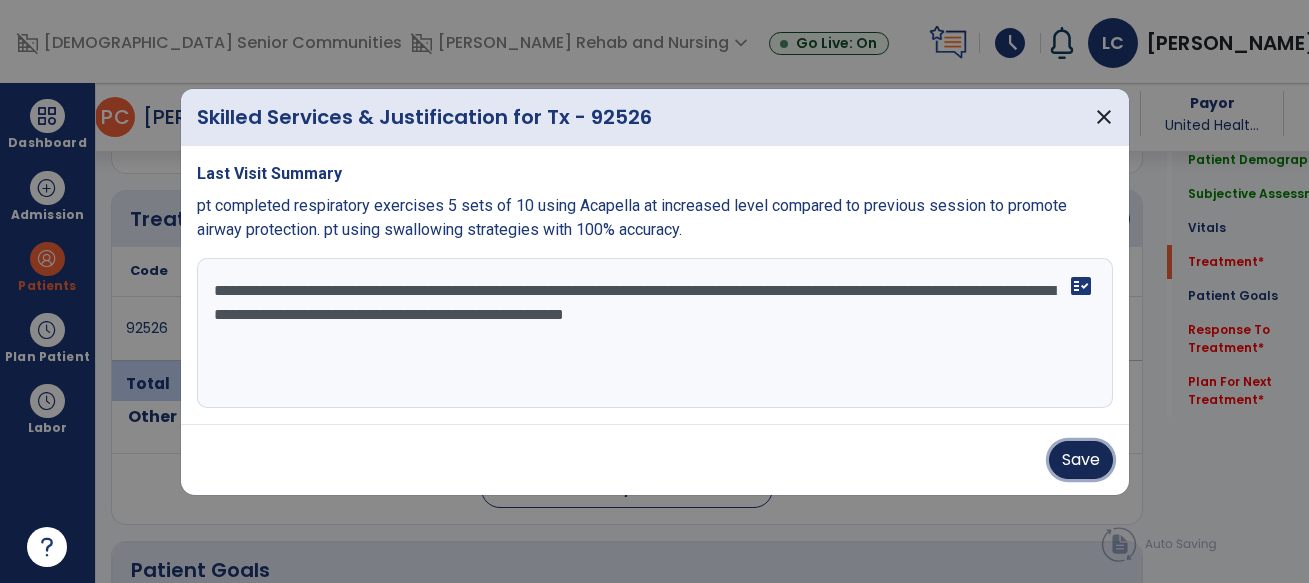 click on "Save" at bounding box center (1081, 460) 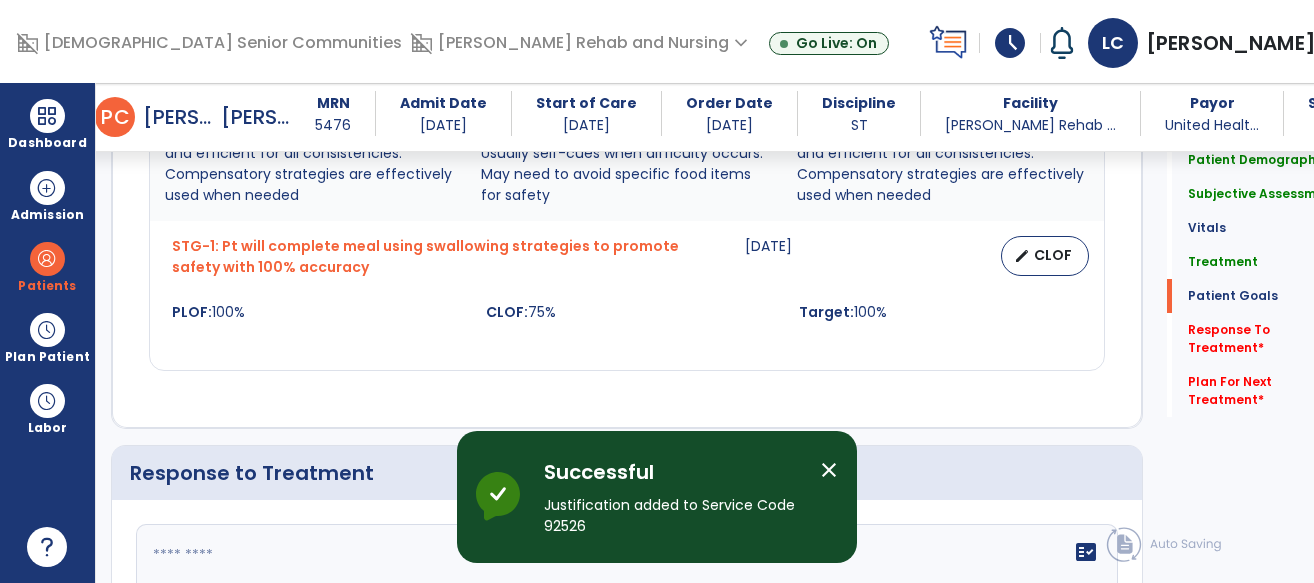 scroll, scrollTop: 2157, scrollLeft: 0, axis: vertical 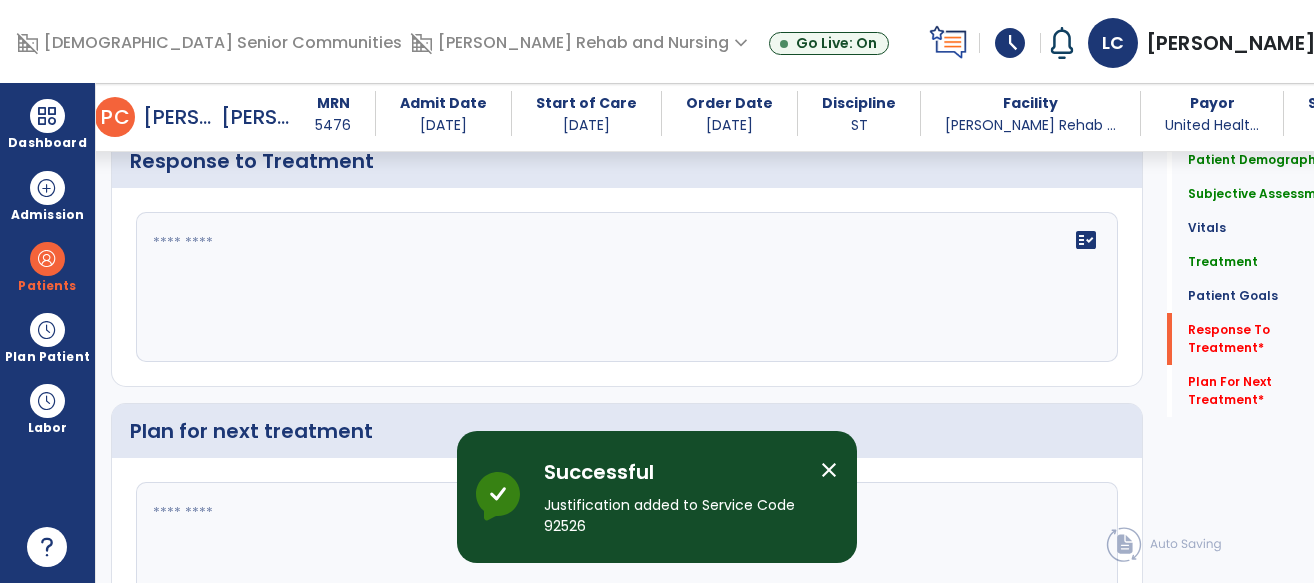 click on "fact_check" 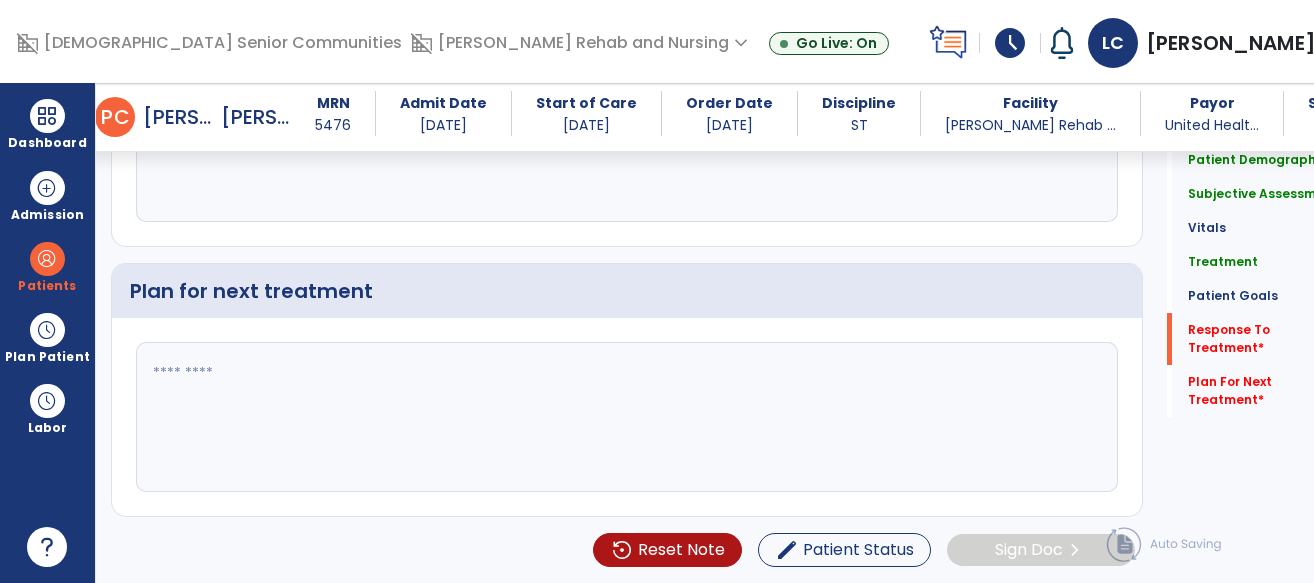 scroll, scrollTop: 2318, scrollLeft: 0, axis: vertical 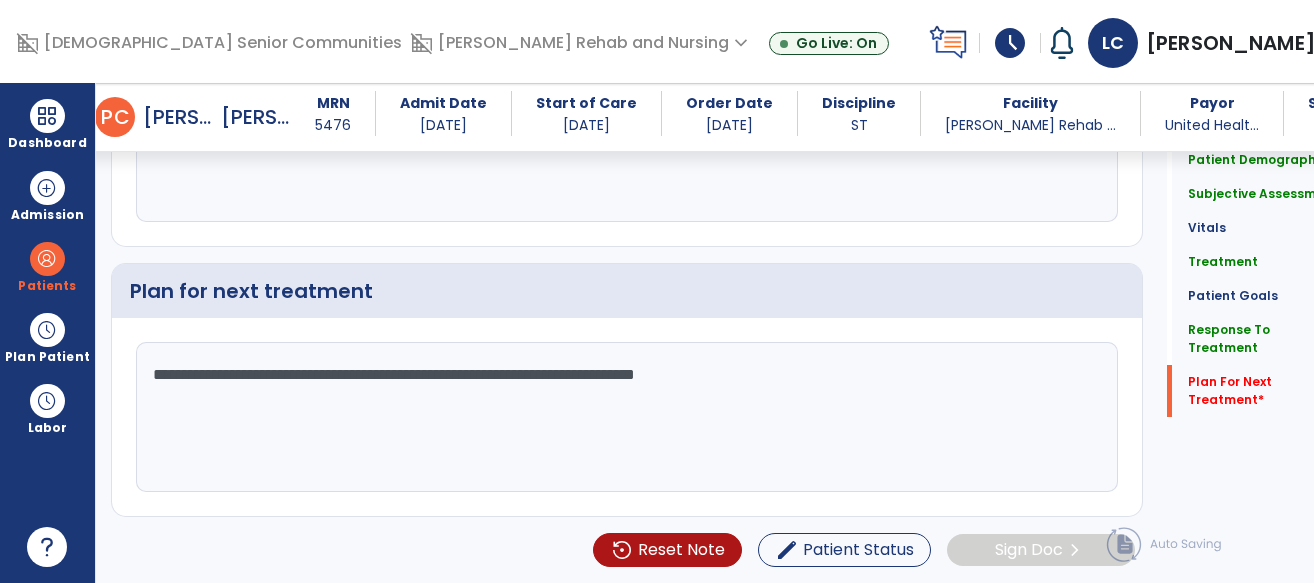 type on "**********" 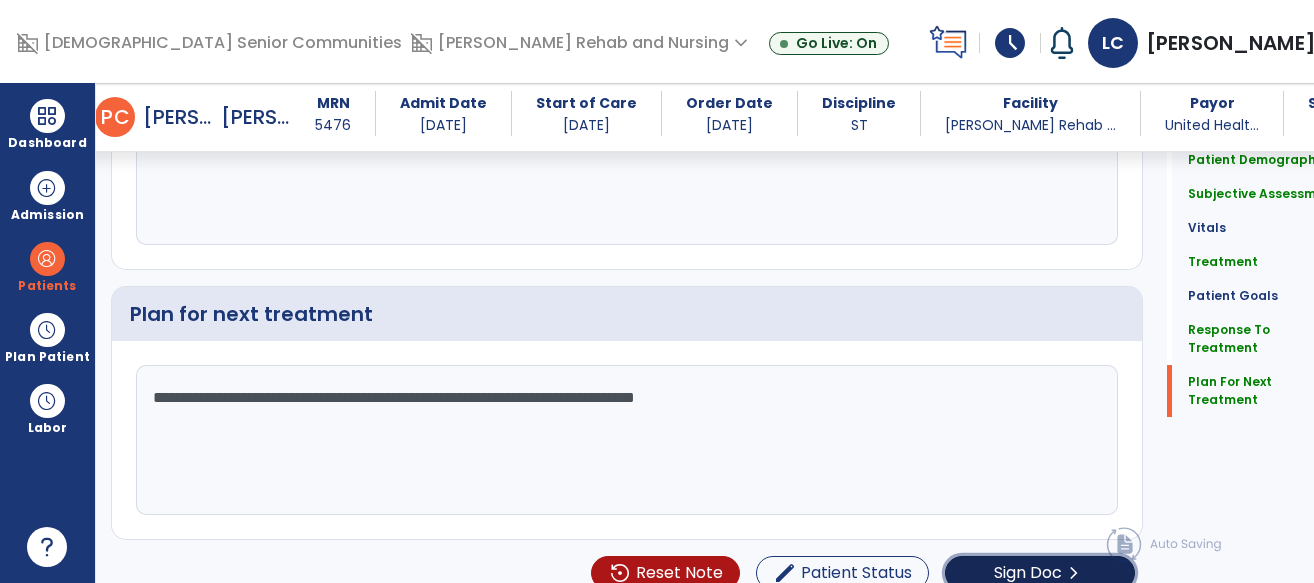 click on "Sign Doc" 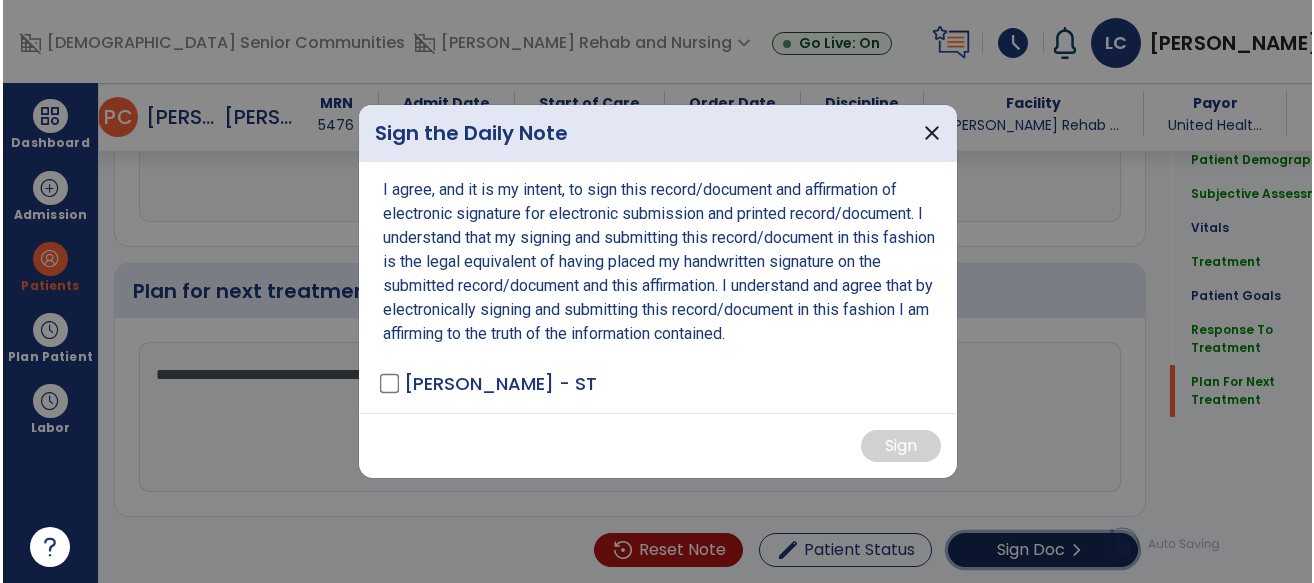 scroll, scrollTop: 2318, scrollLeft: 0, axis: vertical 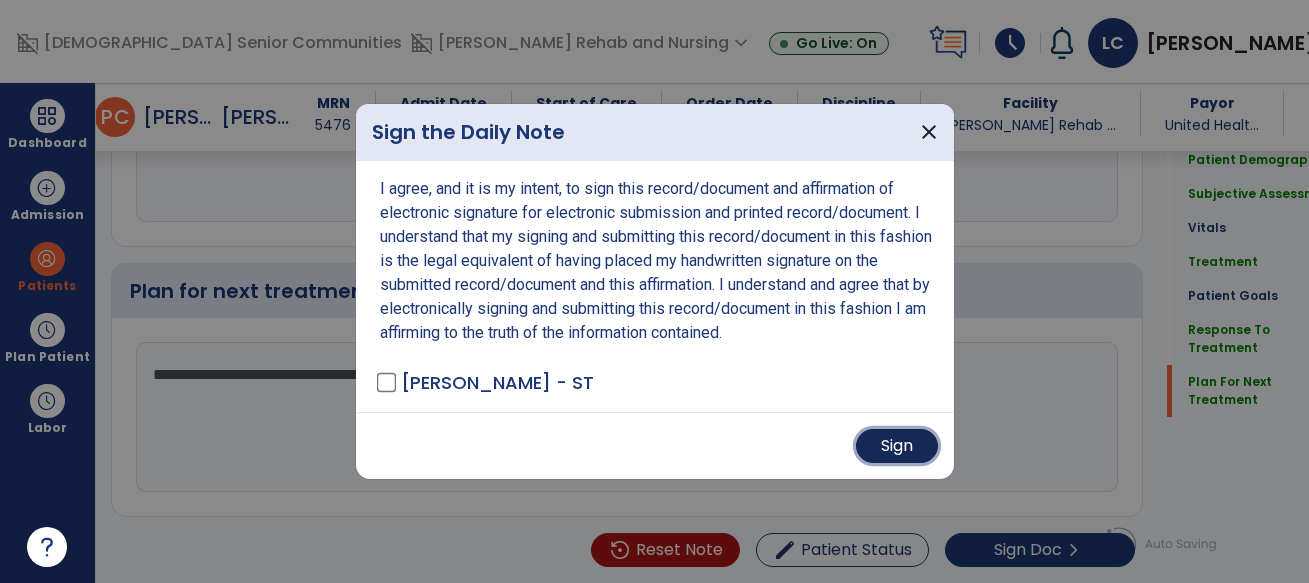 click on "Sign" at bounding box center (897, 446) 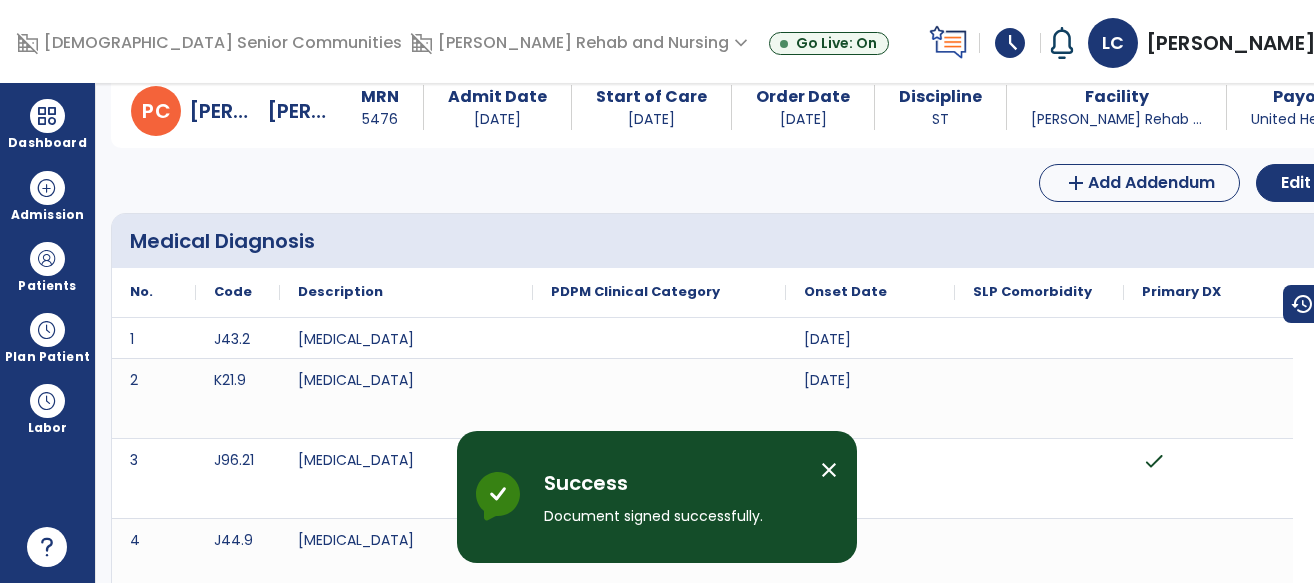 scroll, scrollTop: 0, scrollLeft: 0, axis: both 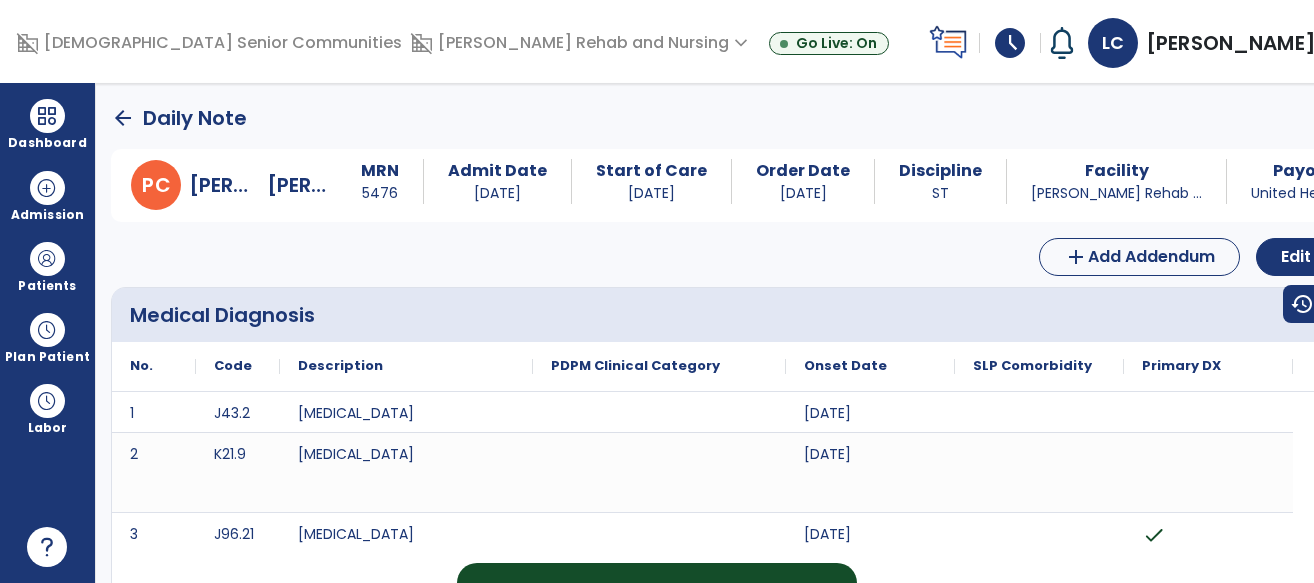 click on "arrow_back   Daily Note" 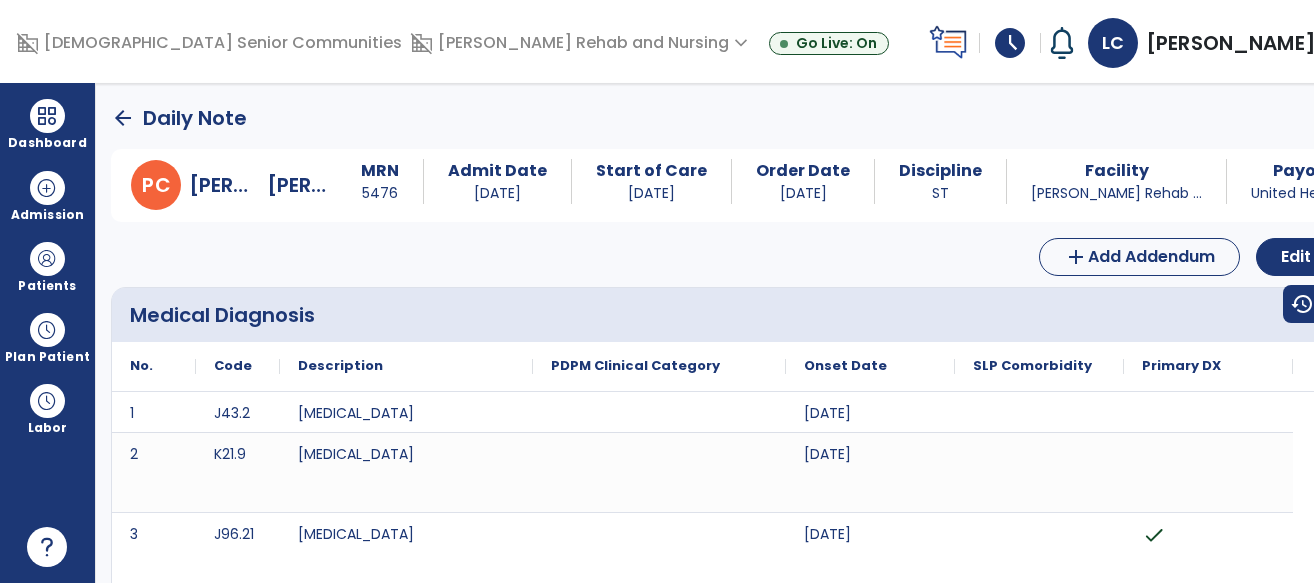click on "arrow_back" 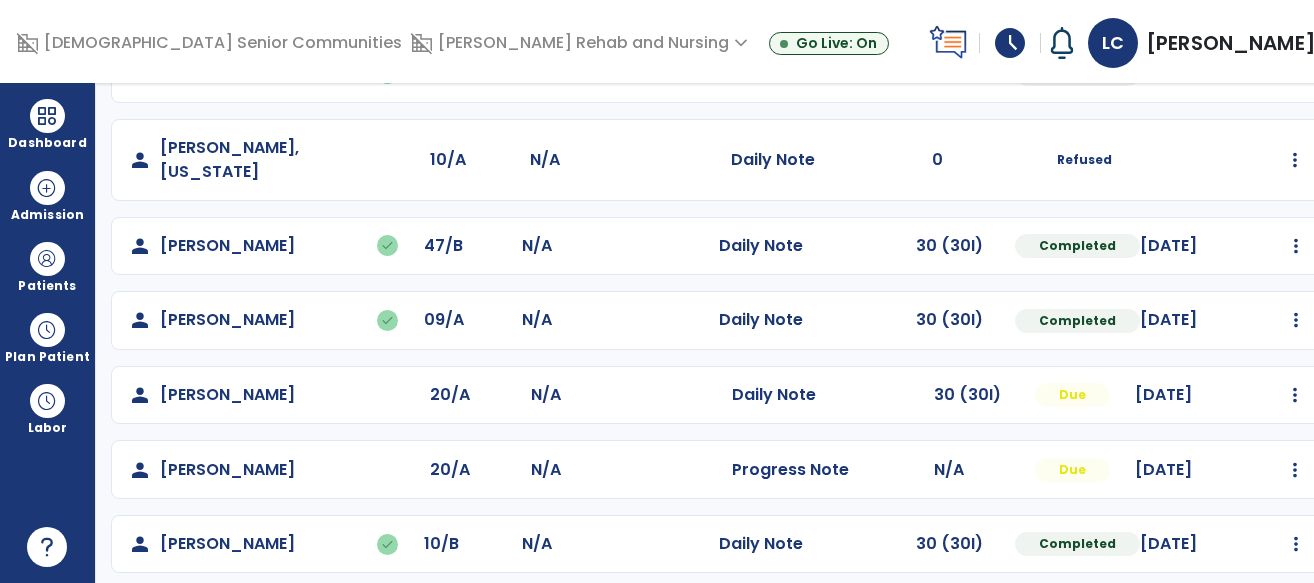 scroll, scrollTop: 751, scrollLeft: 0, axis: vertical 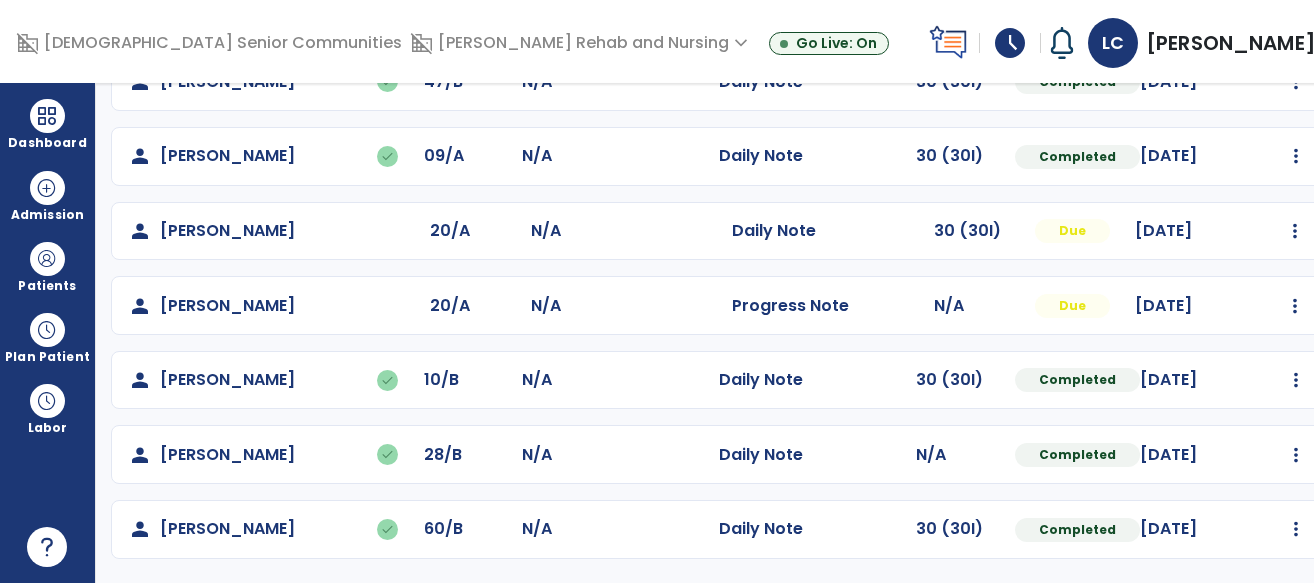 click on "Mark Visit As Complete   Reset Note   Open Document   G + C Mins" 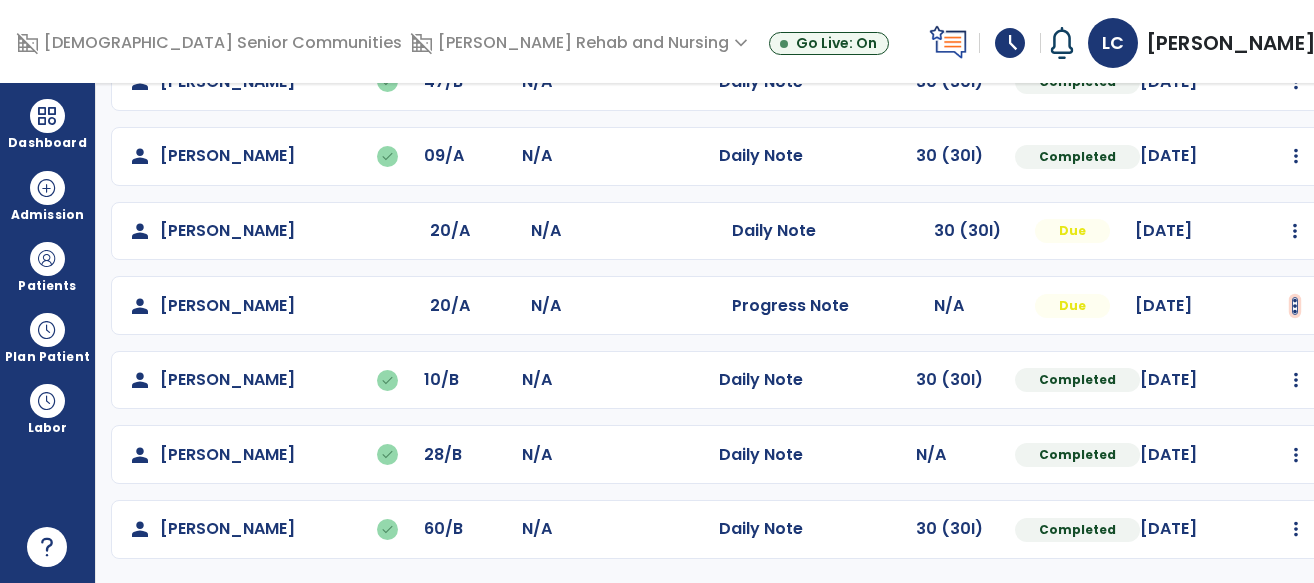 click at bounding box center (1296, -389) 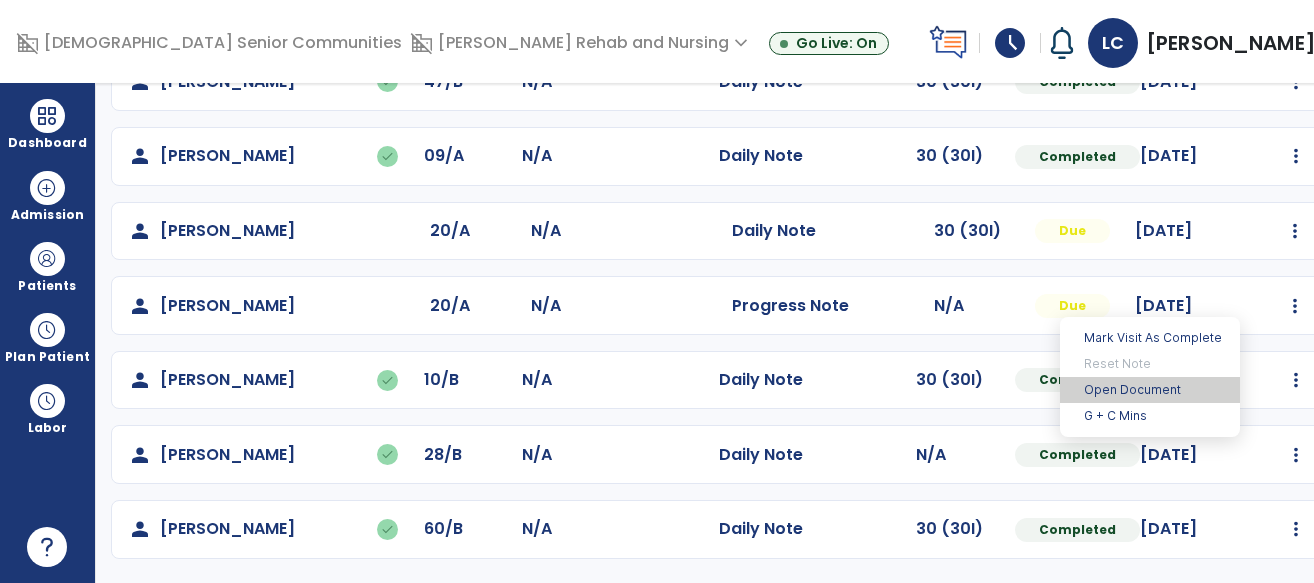click on "Open Document" at bounding box center [1150, 390] 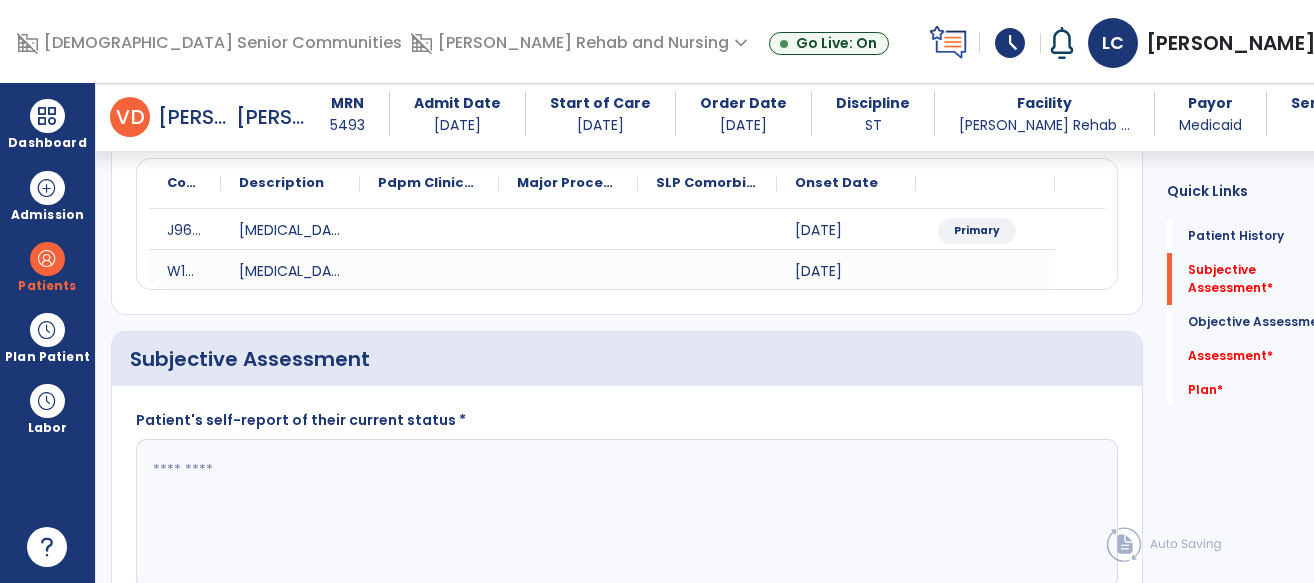 scroll, scrollTop: 487, scrollLeft: 0, axis: vertical 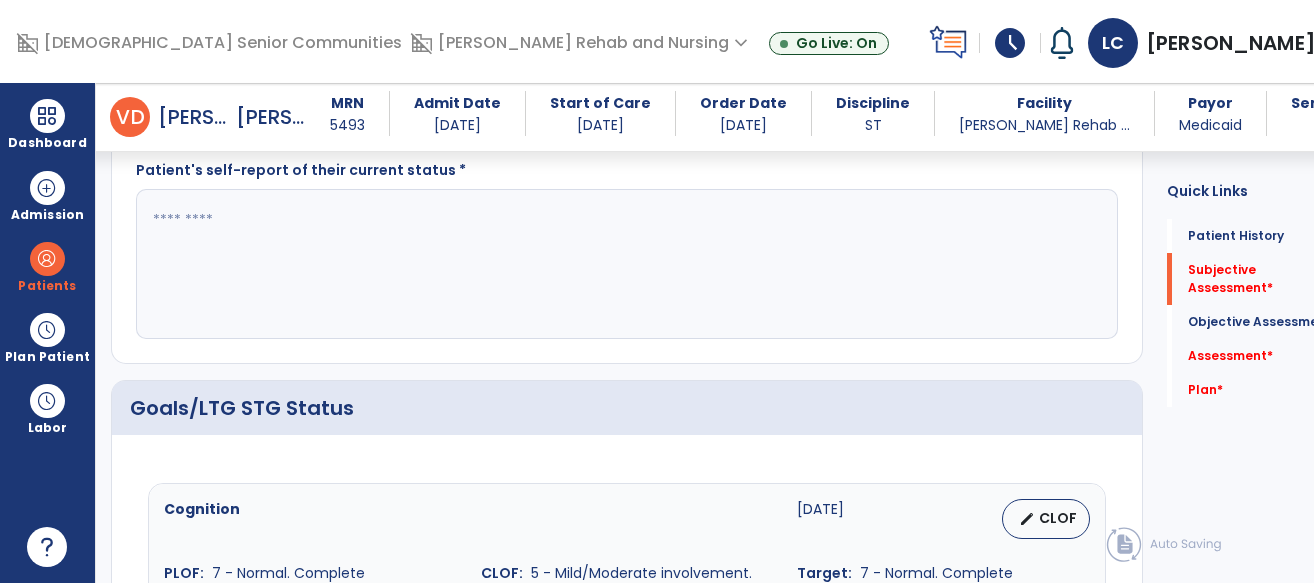click 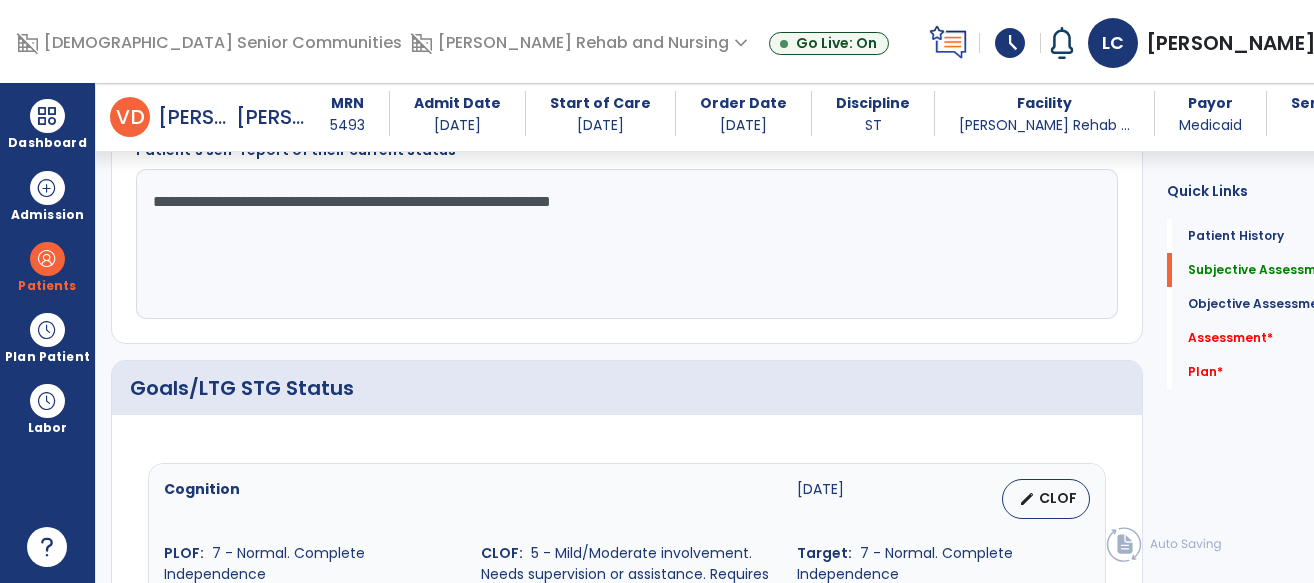 type on "**********" 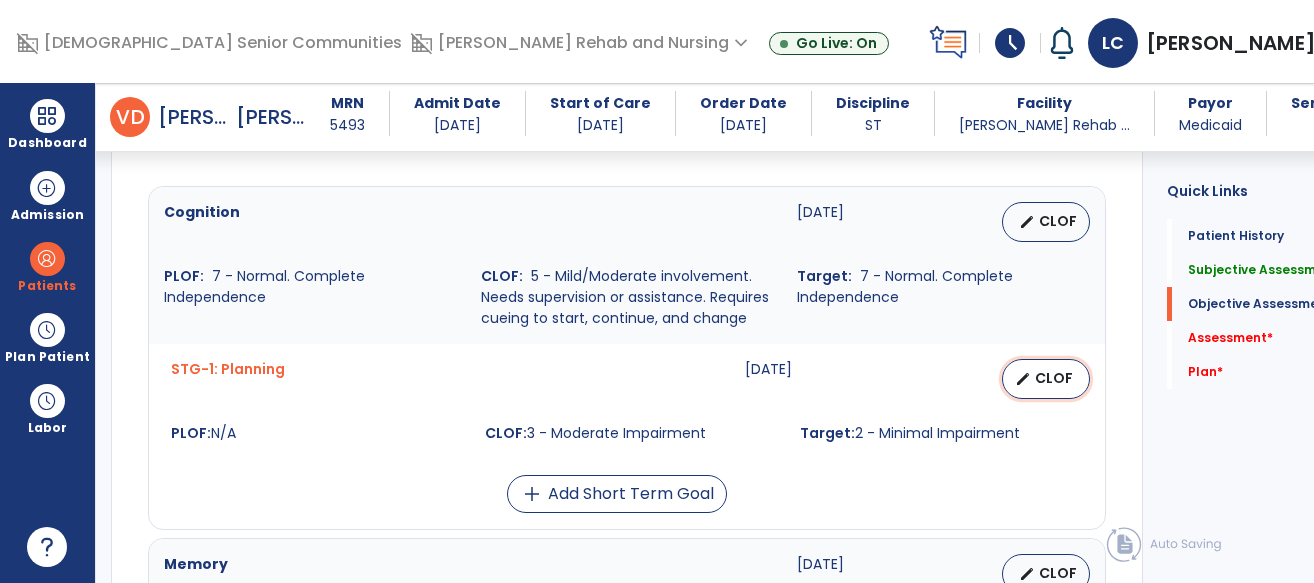 click on "edit" at bounding box center (1023, 379) 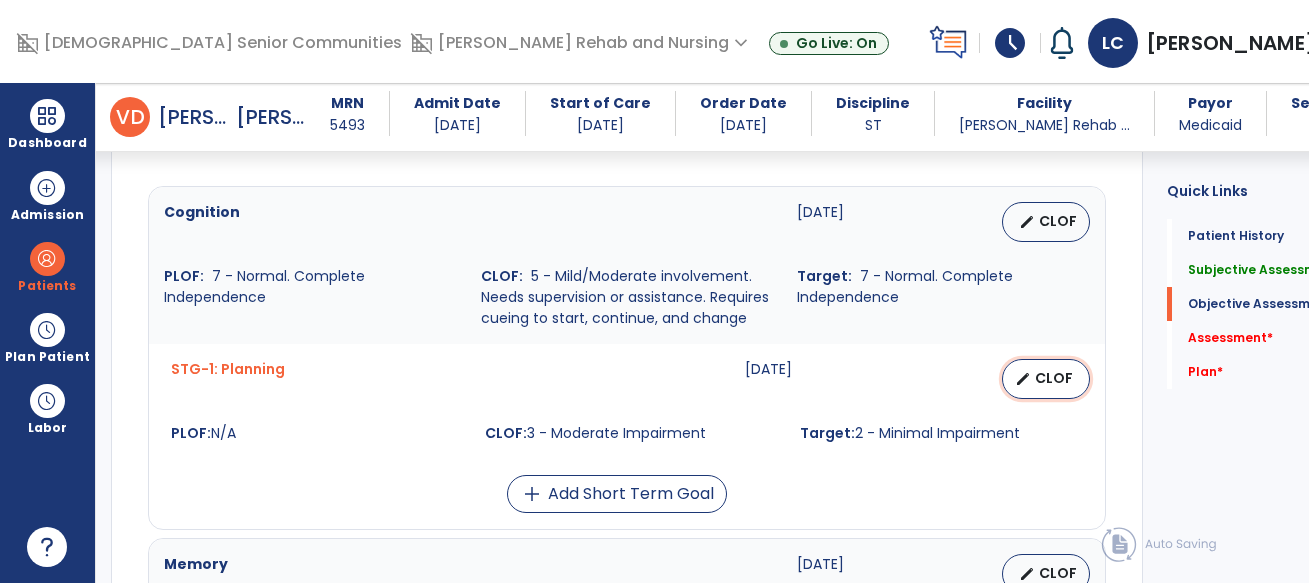 select on "********" 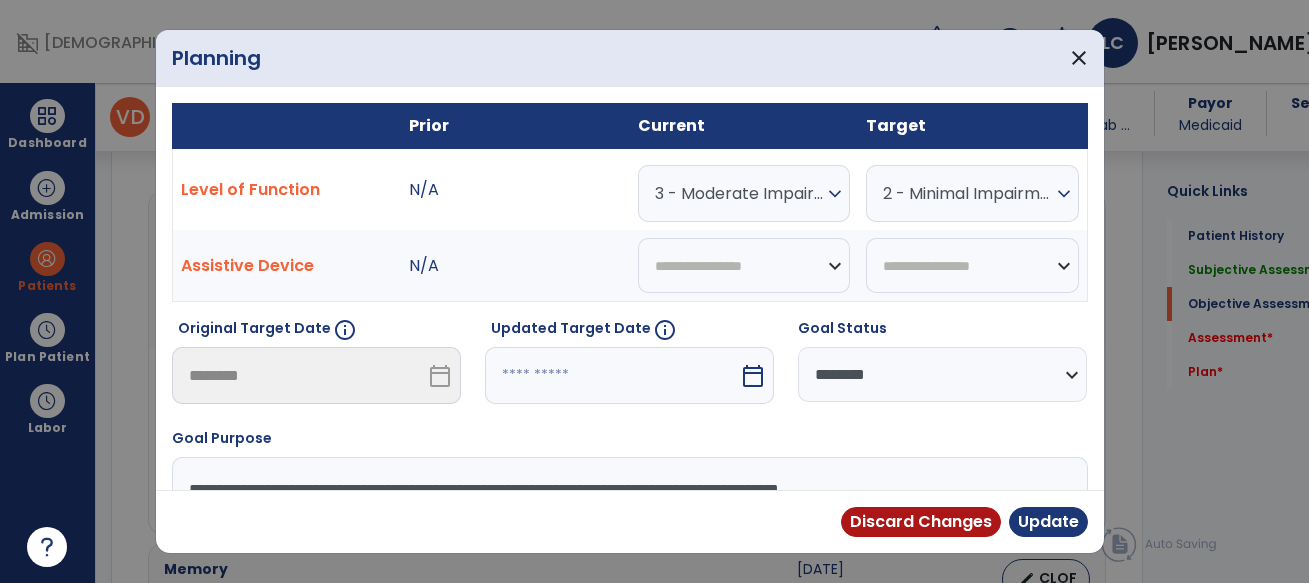 scroll, scrollTop: 784, scrollLeft: 0, axis: vertical 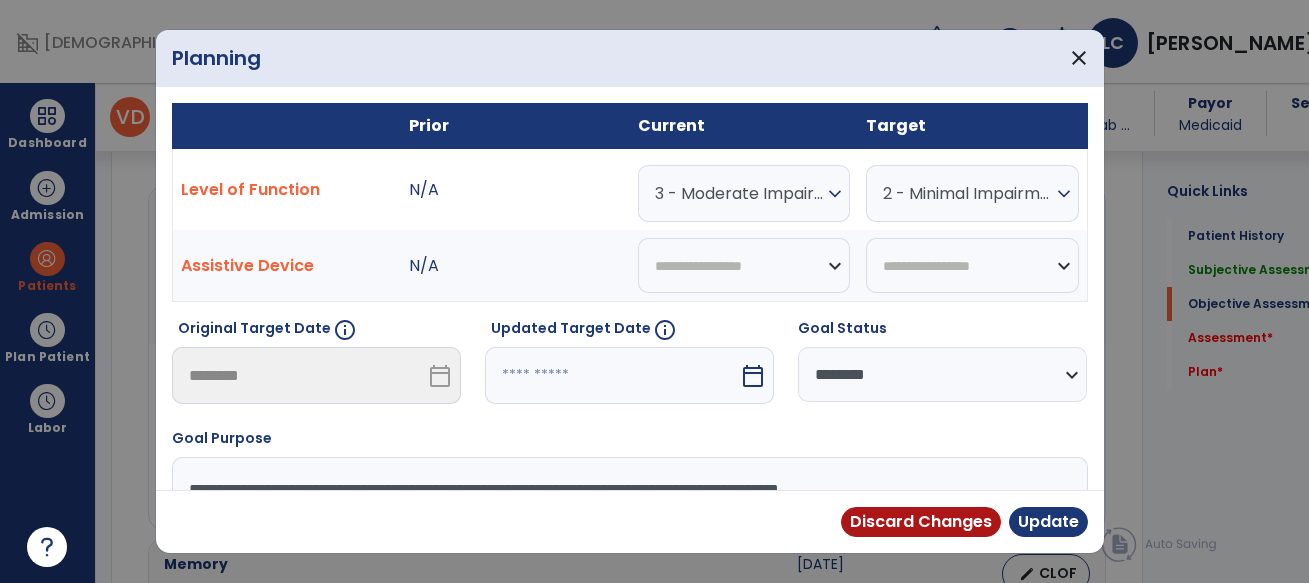 click on "**********" at bounding box center (942, 374) 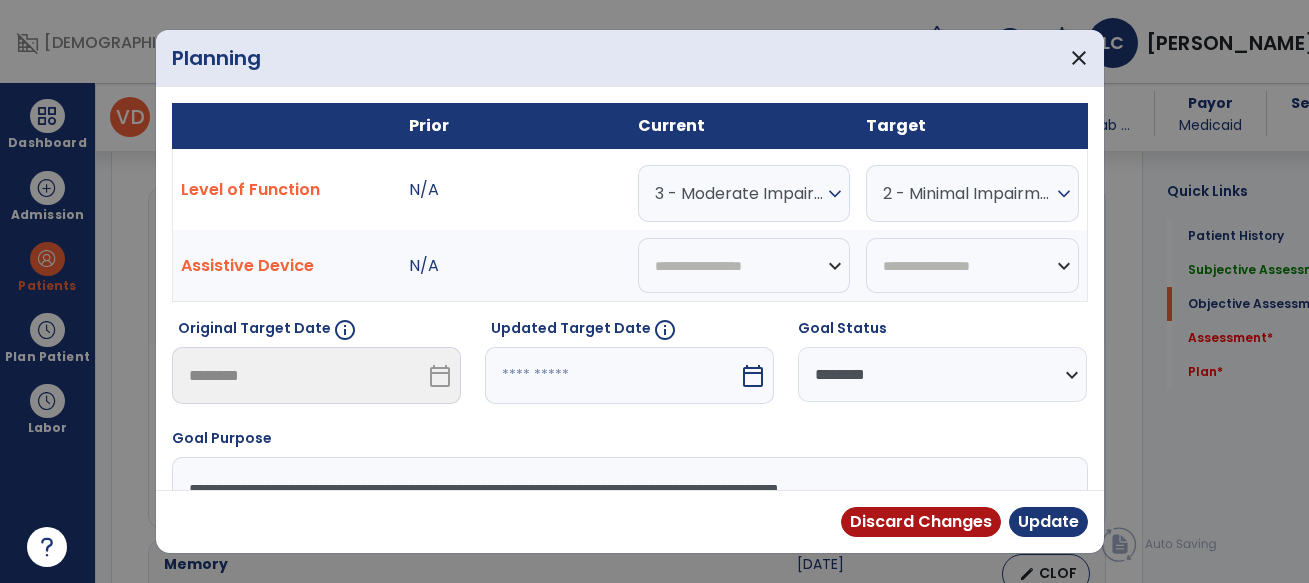 click on "**********" at bounding box center (942, 374) 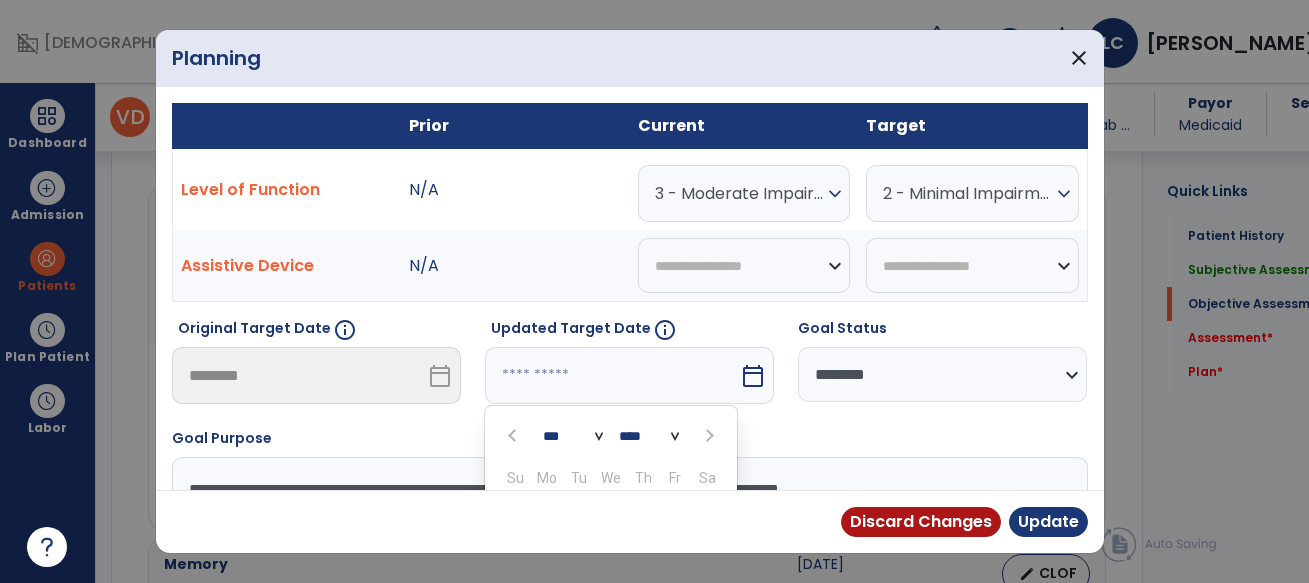 scroll, scrollTop: 211, scrollLeft: 0, axis: vertical 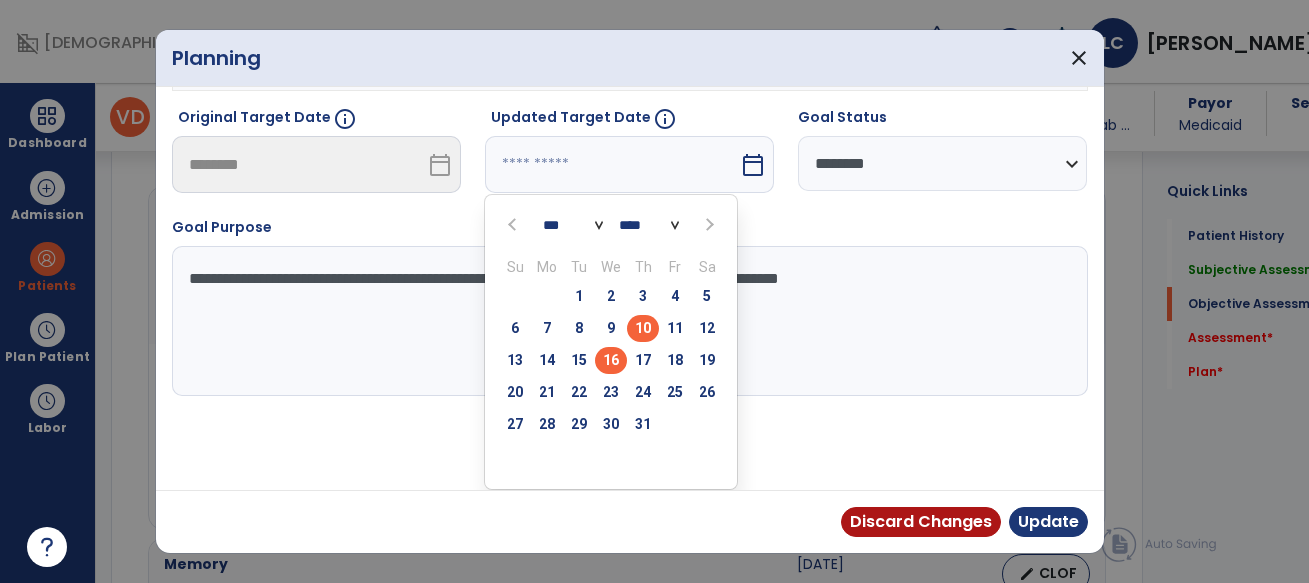 click on "16" at bounding box center (611, 360) 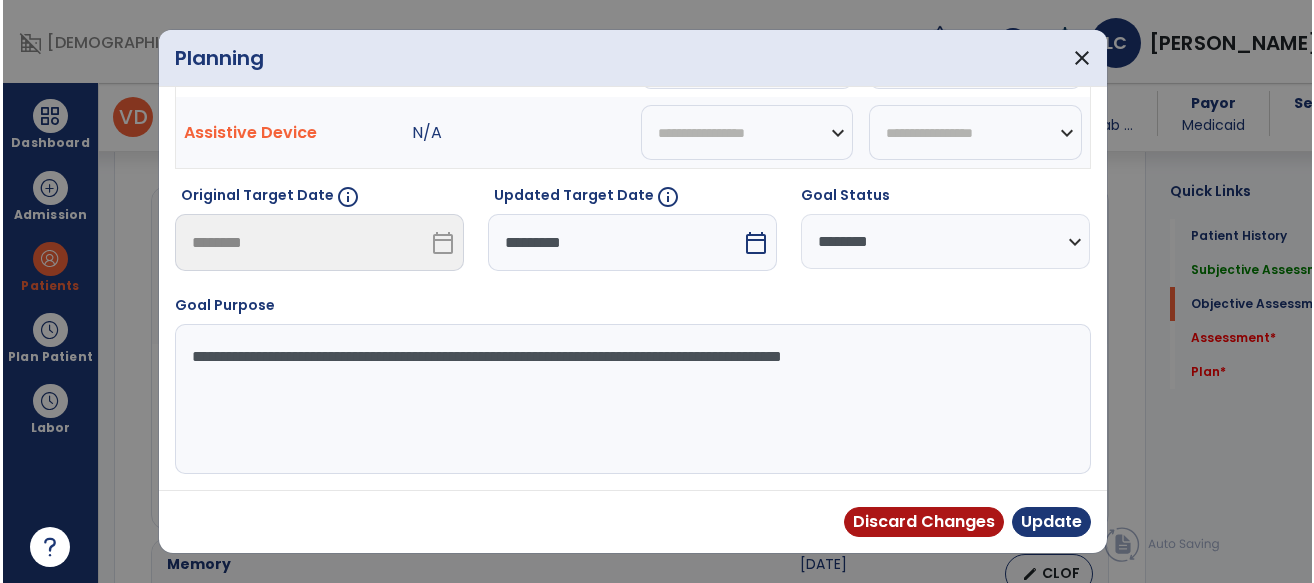 scroll, scrollTop: 133, scrollLeft: 0, axis: vertical 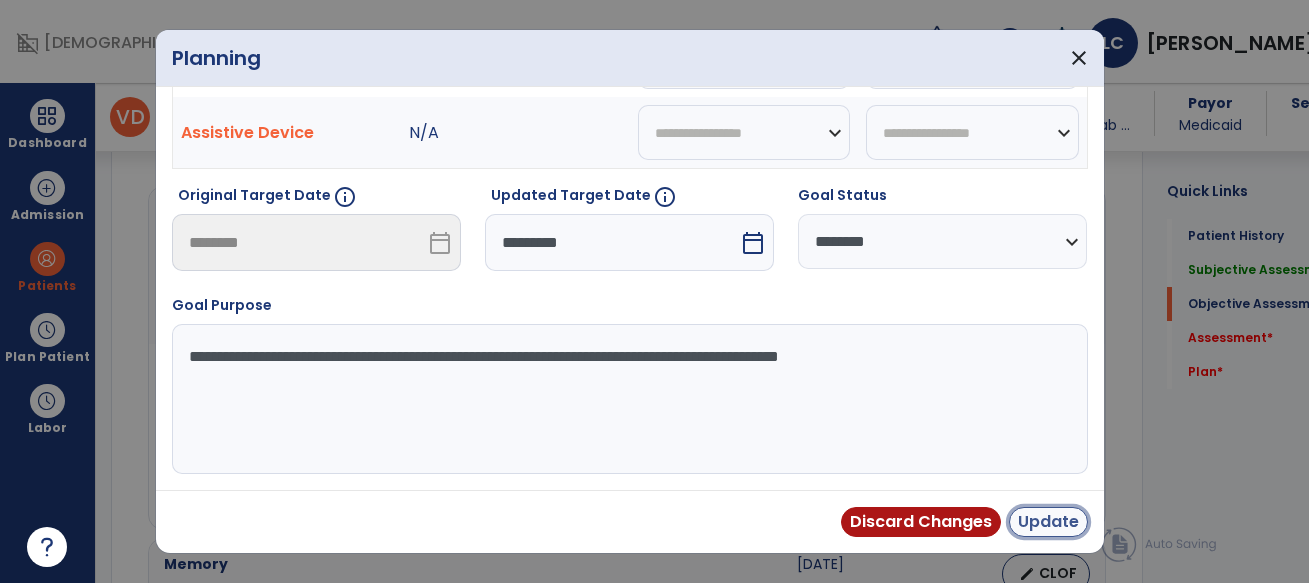 click on "Update" at bounding box center (1048, 522) 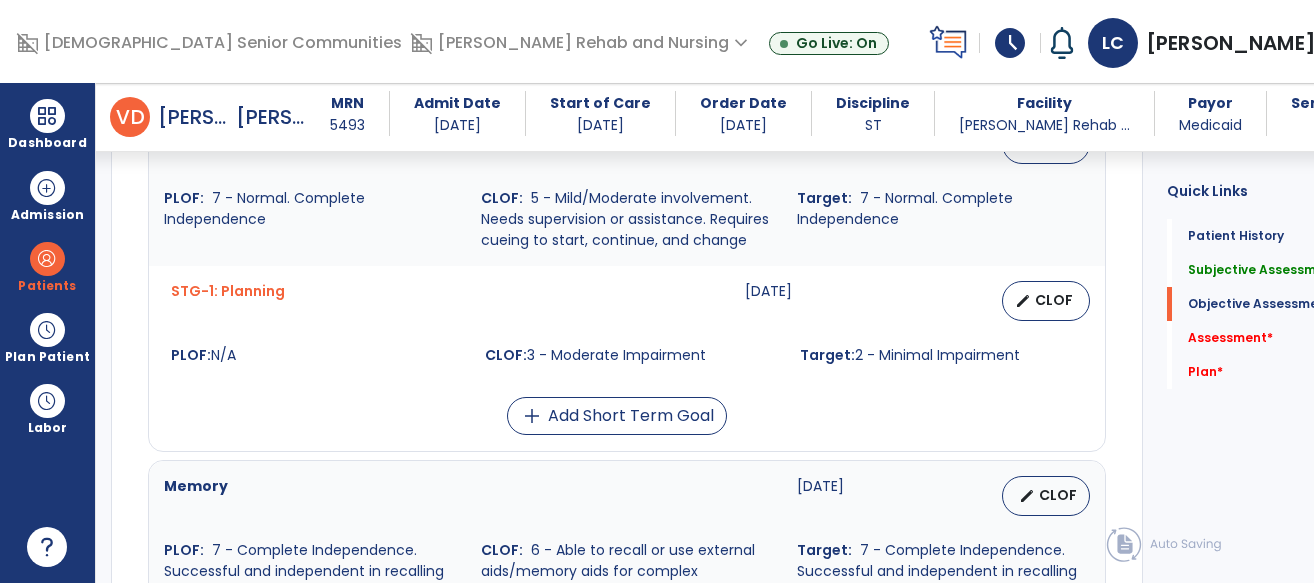 scroll, scrollTop: 882, scrollLeft: 0, axis: vertical 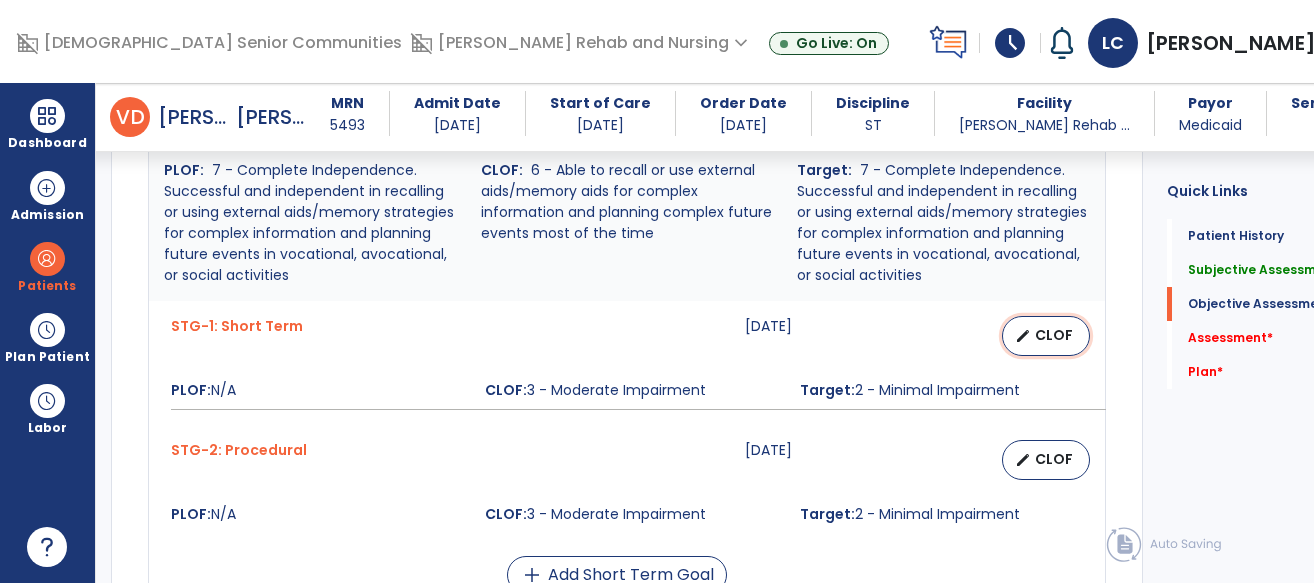 click on "CLOF" at bounding box center (1054, 335) 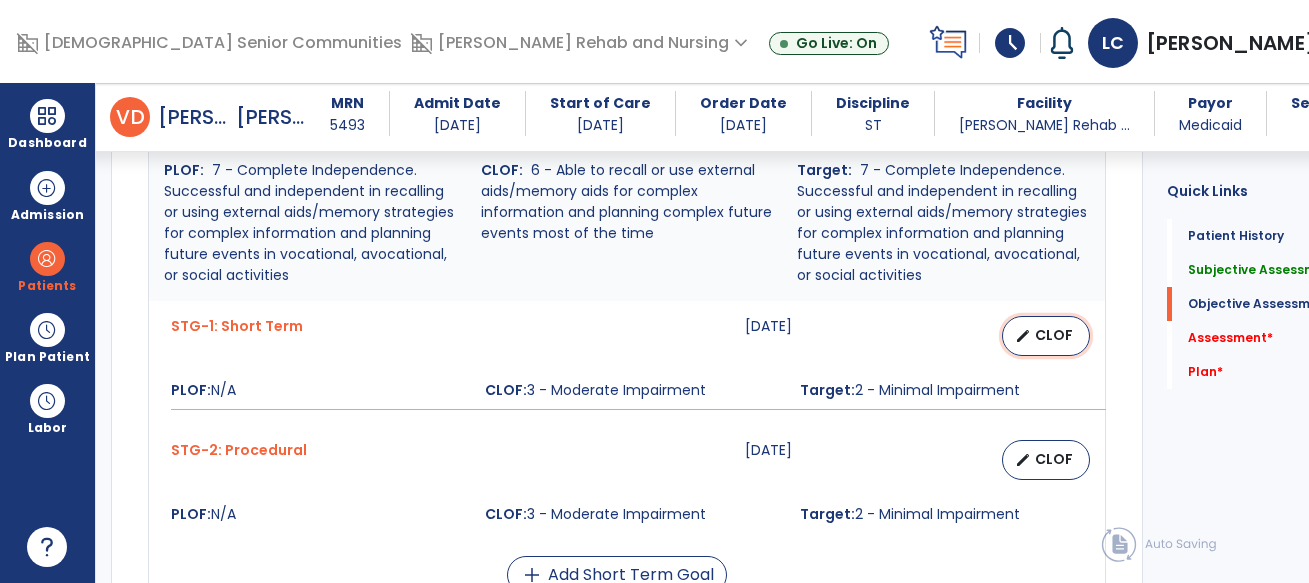 select on "********" 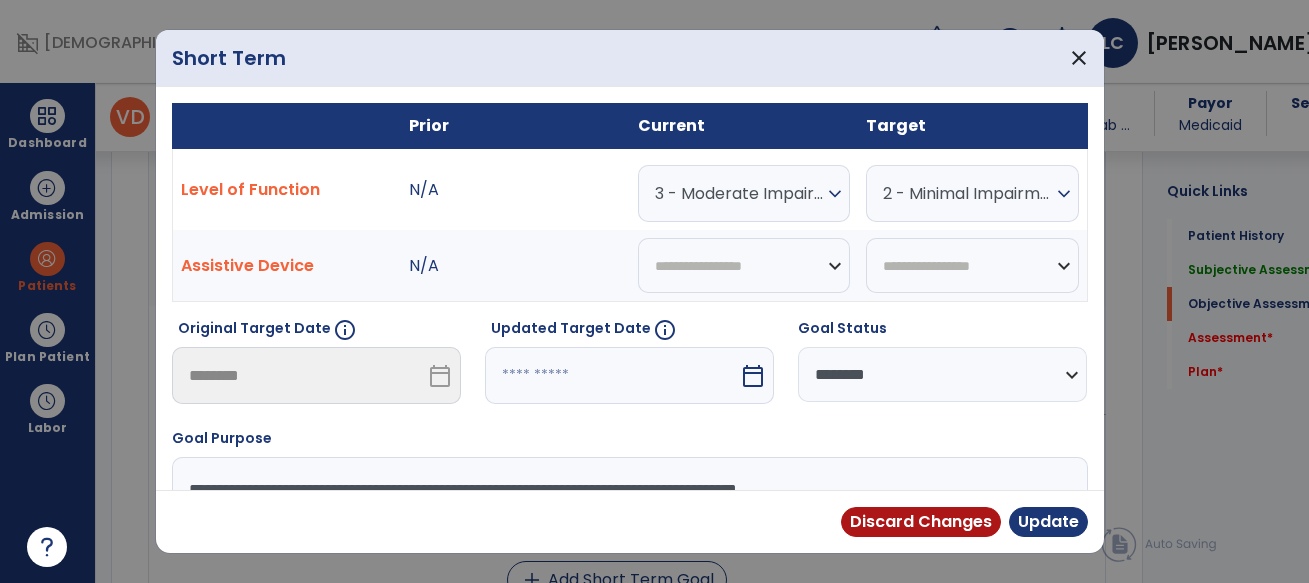 scroll, scrollTop: 1242, scrollLeft: 0, axis: vertical 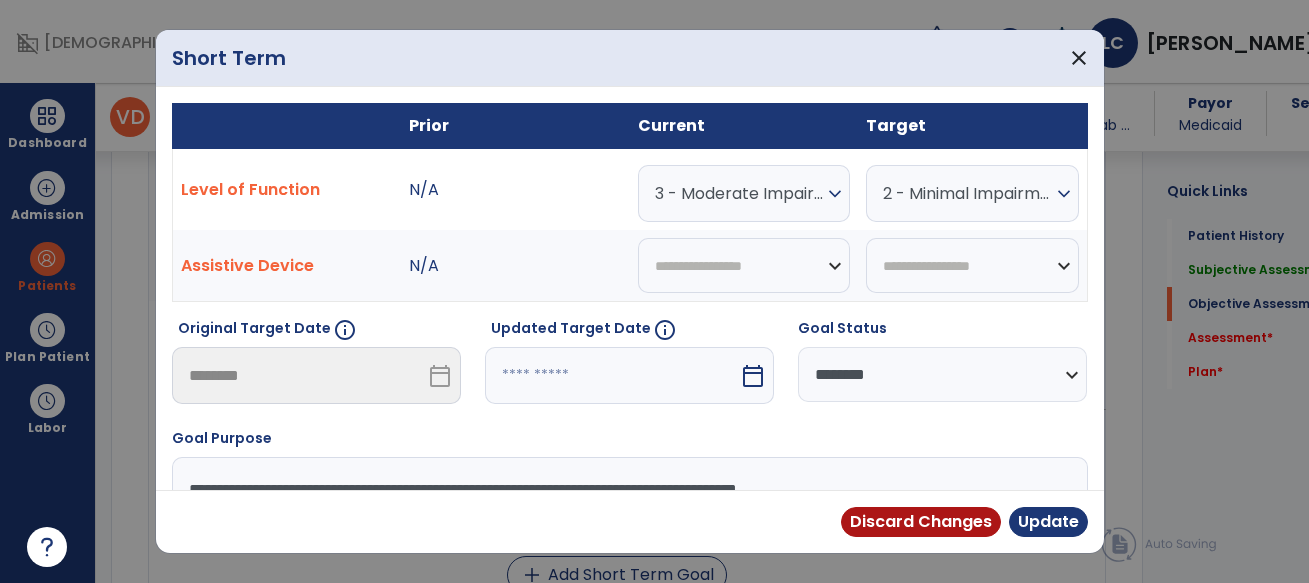 click on "calendar_today" at bounding box center (753, 376) 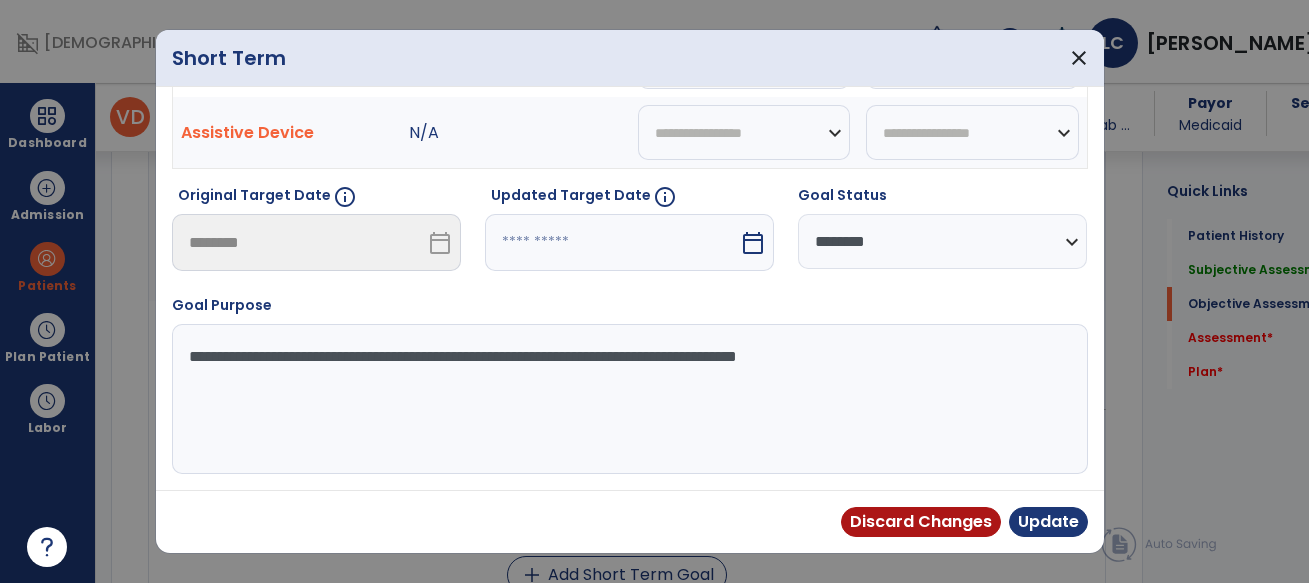 select on "*" 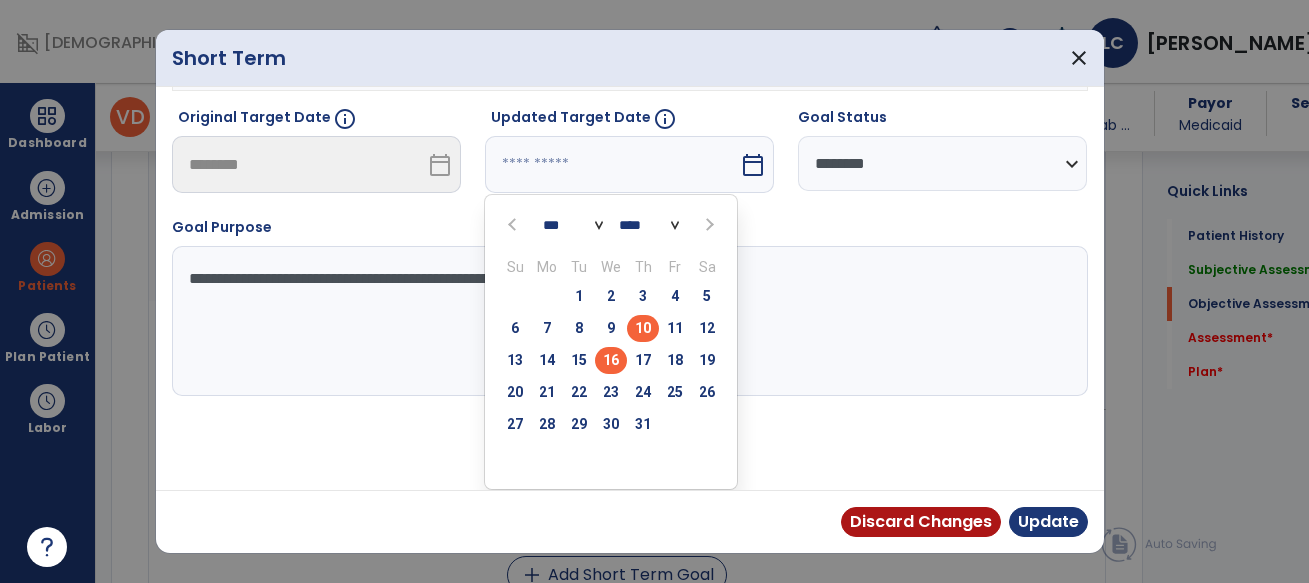 click on "16" at bounding box center (611, 360) 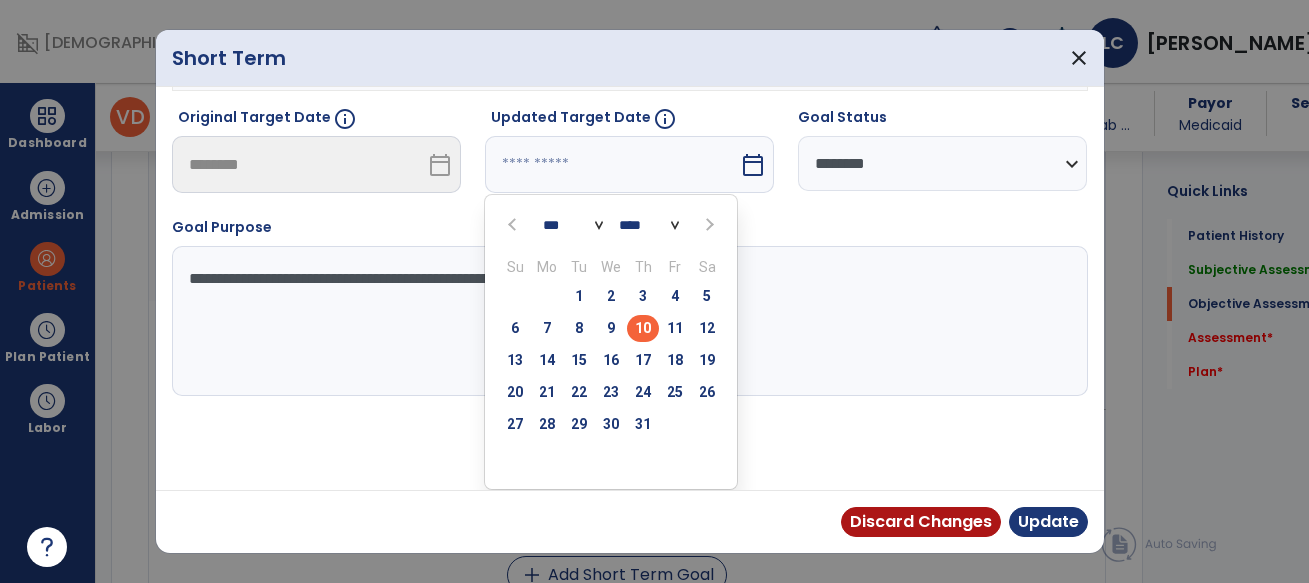 type on "*********" 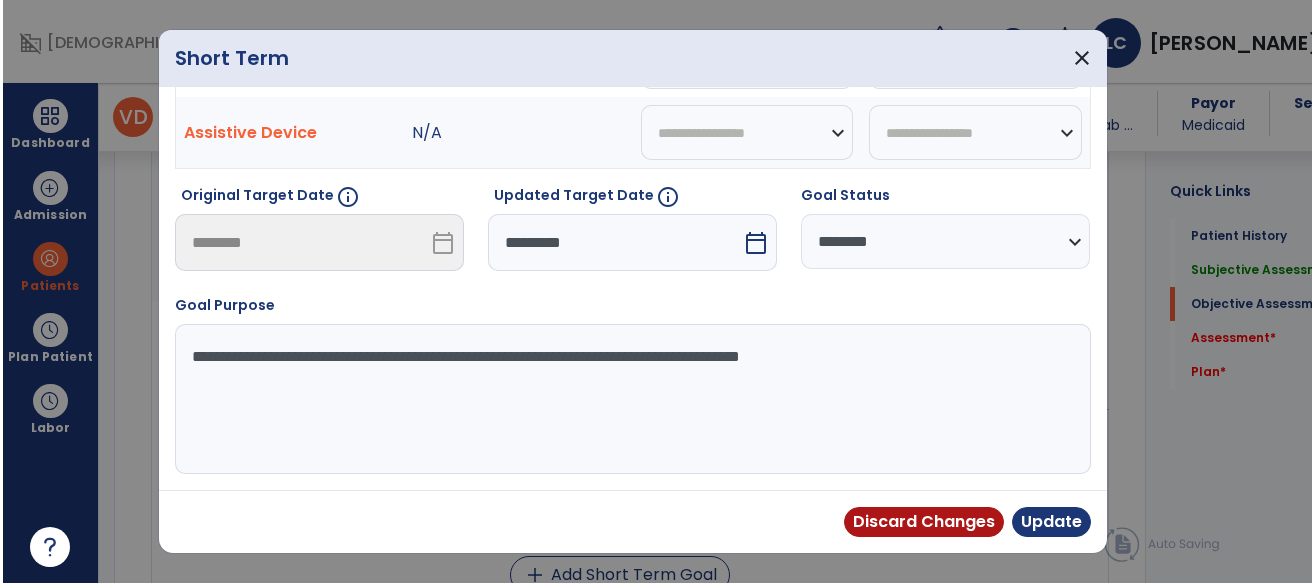 scroll, scrollTop: 133, scrollLeft: 0, axis: vertical 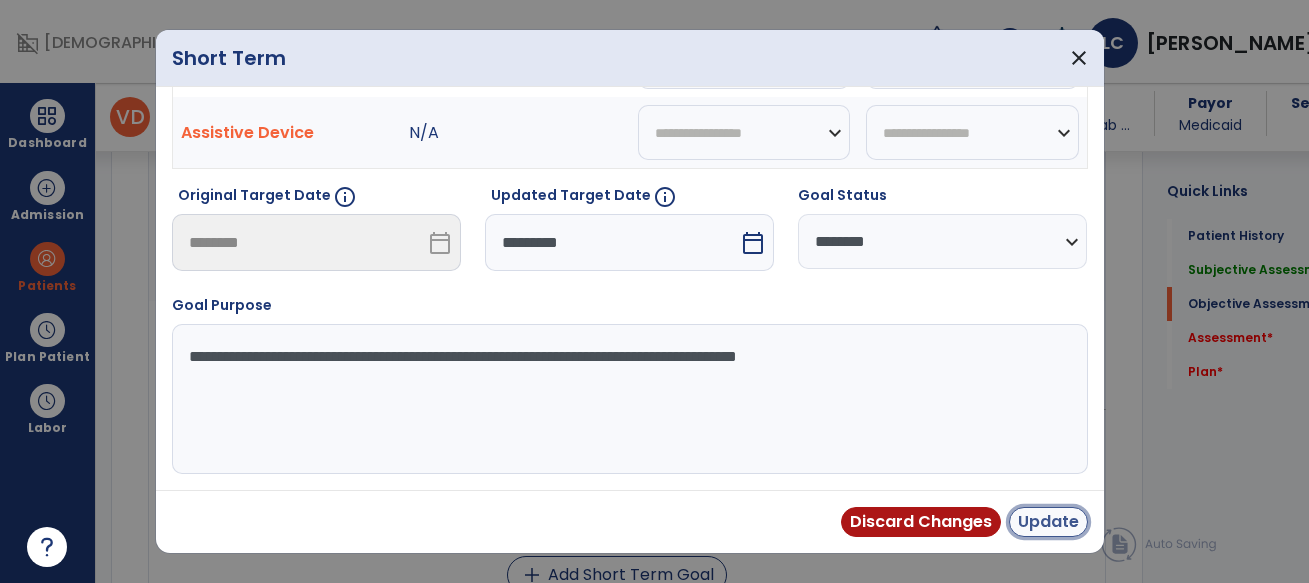 click on "Update" at bounding box center (1048, 522) 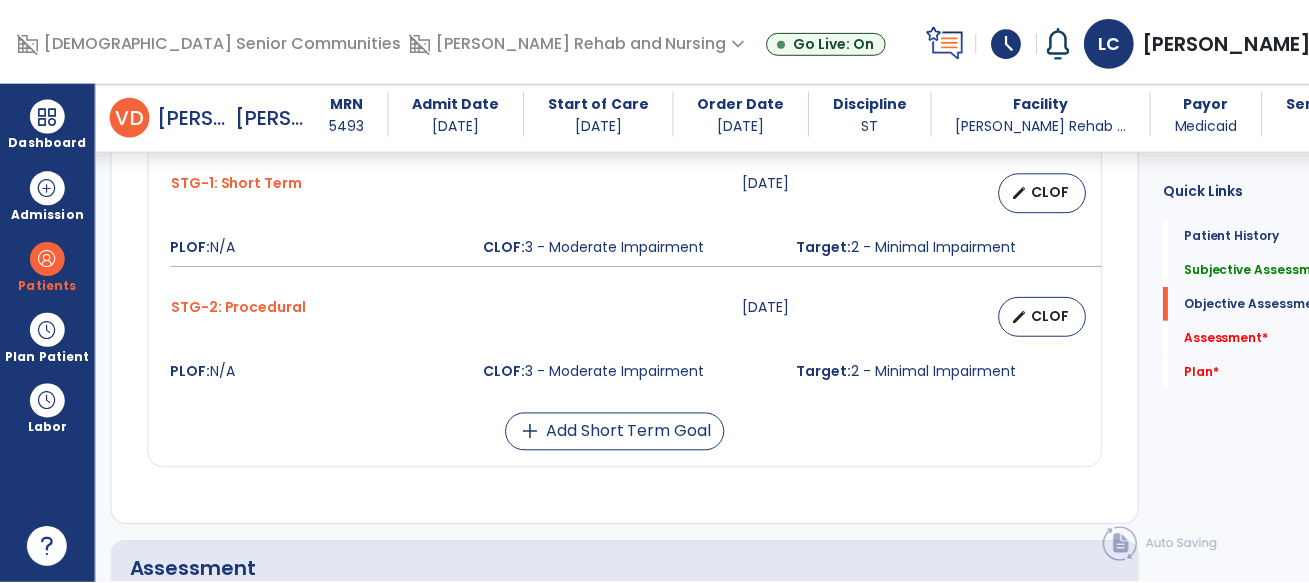 scroll, scrollTop: 1430, scrollLeft: 0, axis: vertical 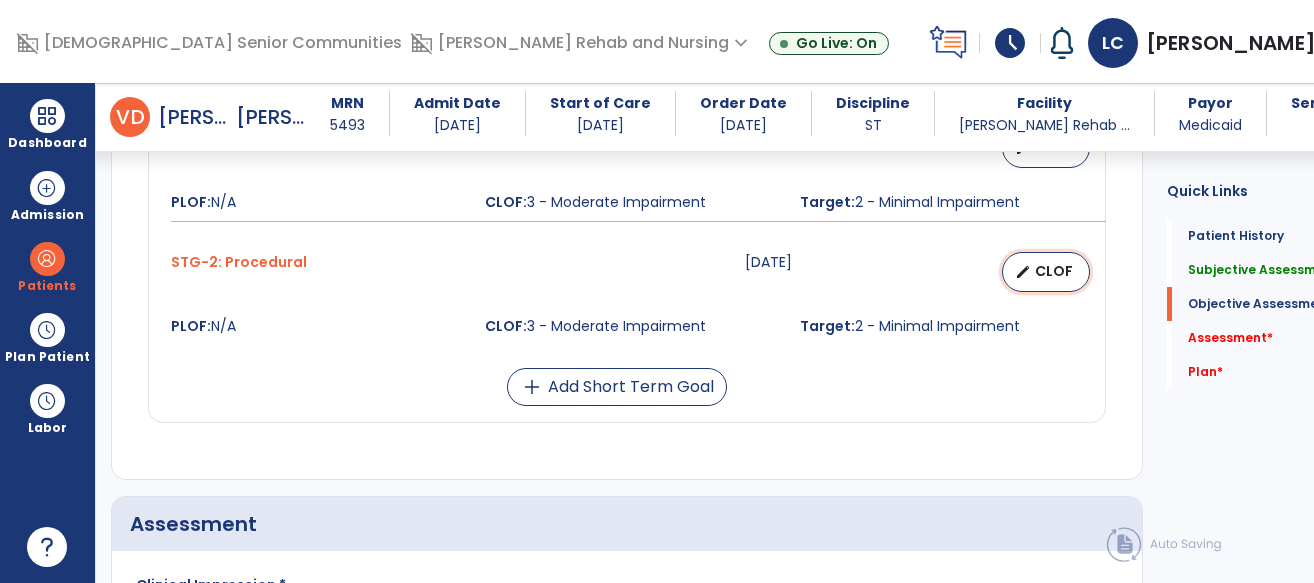 click on "CLOF" at bounding box center (1054, 271) 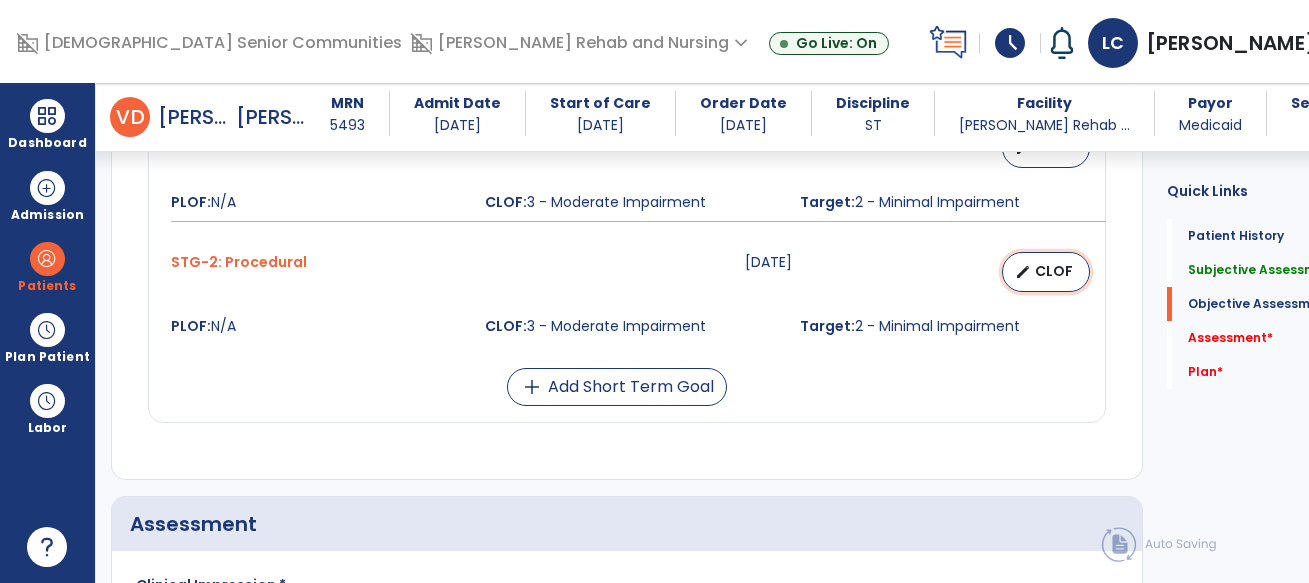 select on "********" 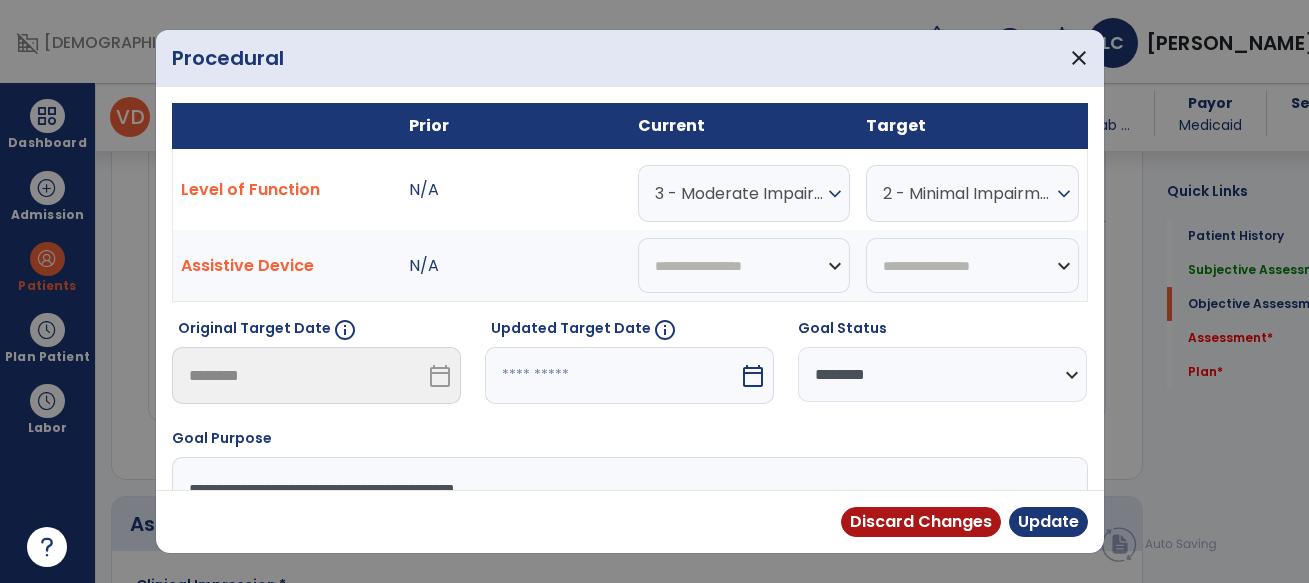 scroll, scrollTop: 1430, scrollLeft: 0, axis: vertical 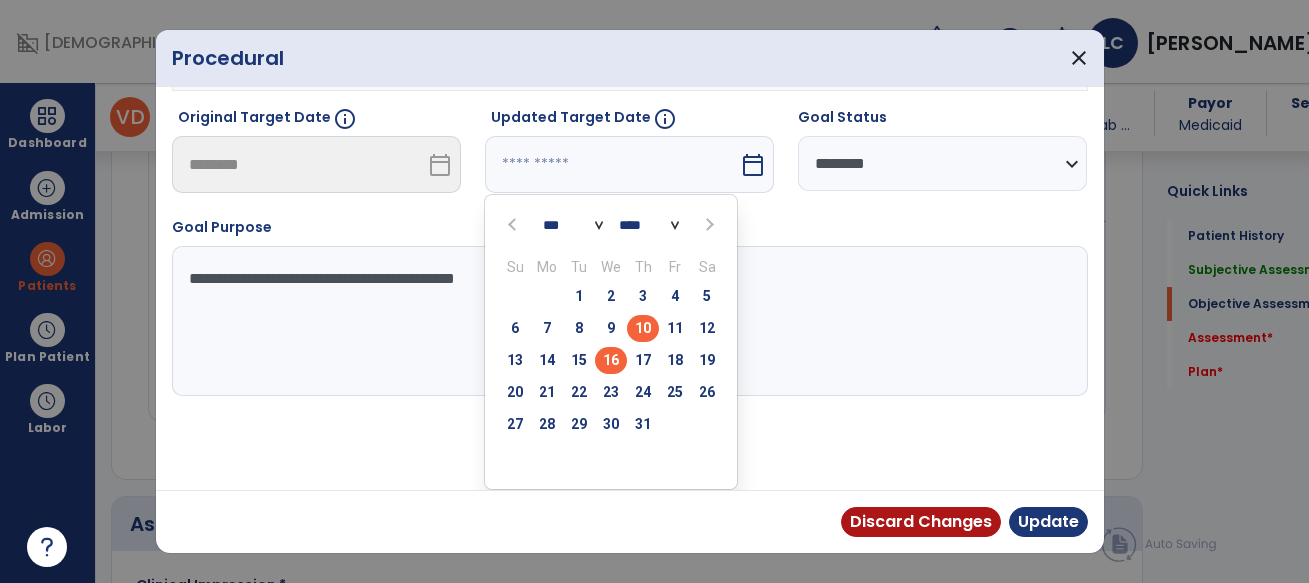 click on "16" at bounding box center (611, 360) 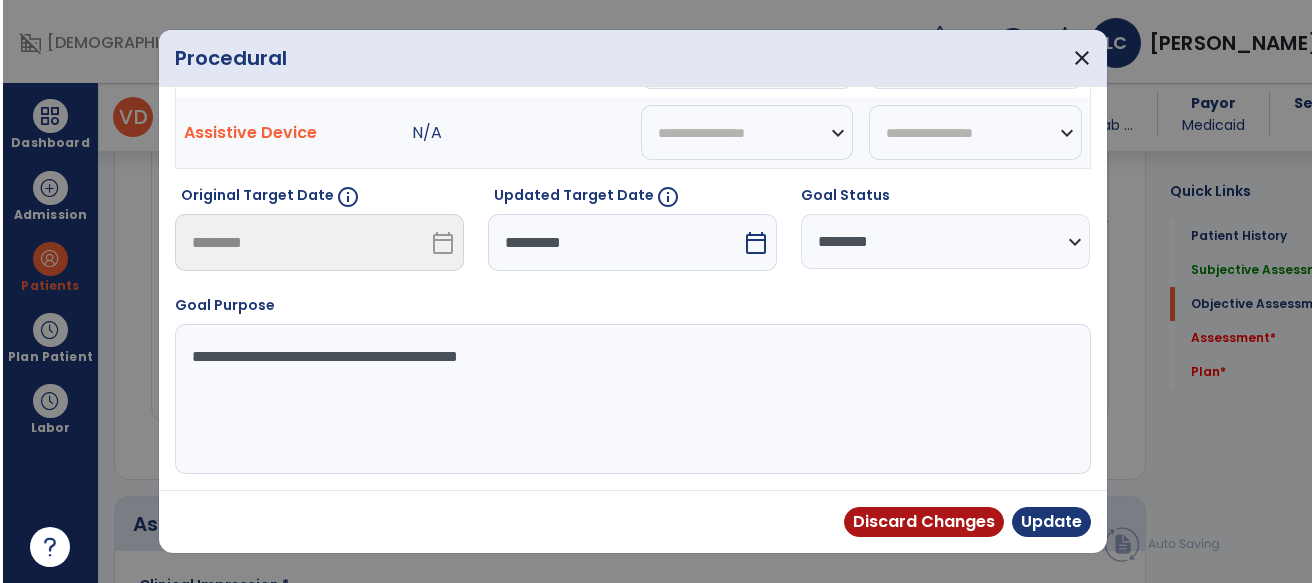 scroll, scrollTop: 133, scrollLeft: 0, axis: vertical 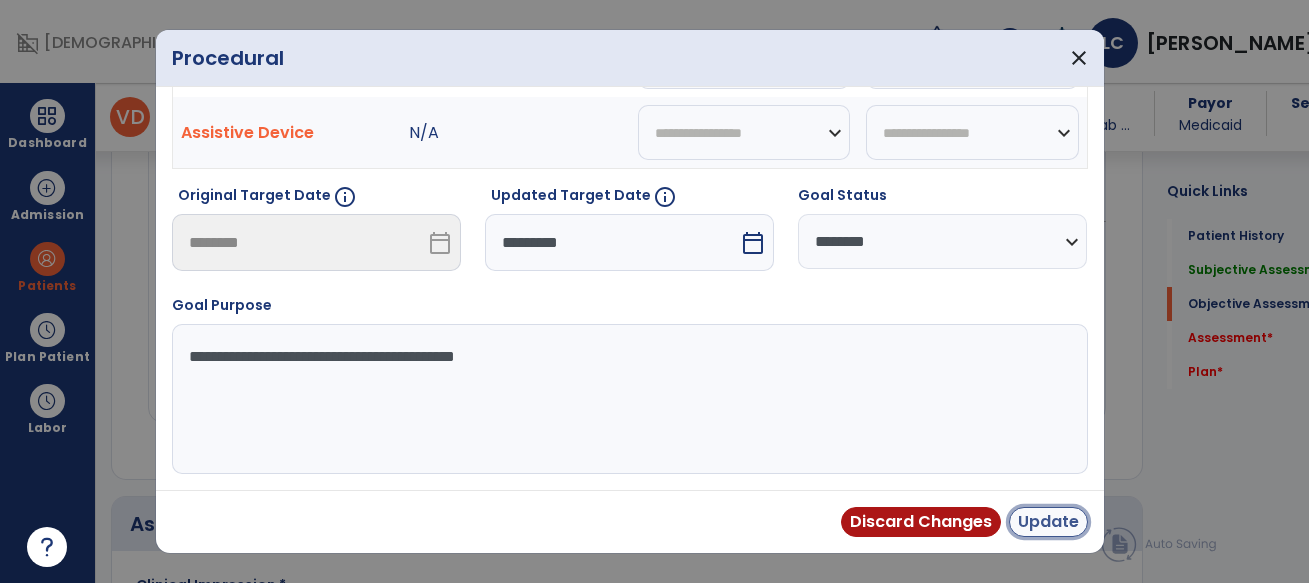 click on "Update" at bounding box center [1048, 522] 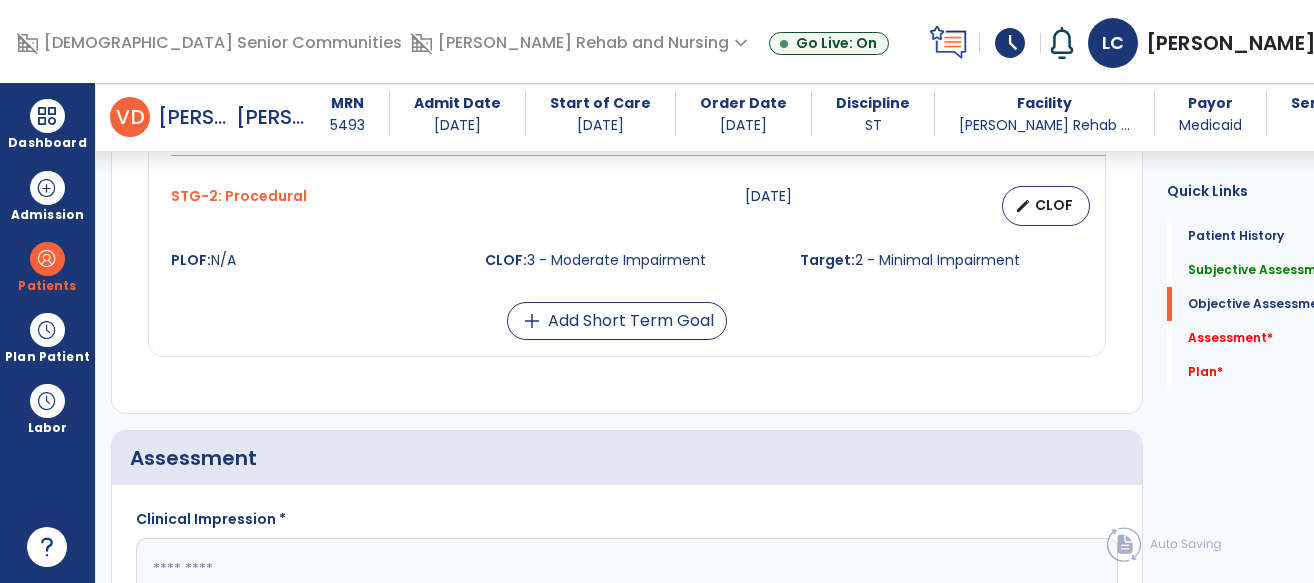 scroll, scrollTop: 1642, scrollLeft: 0, axis: vertical 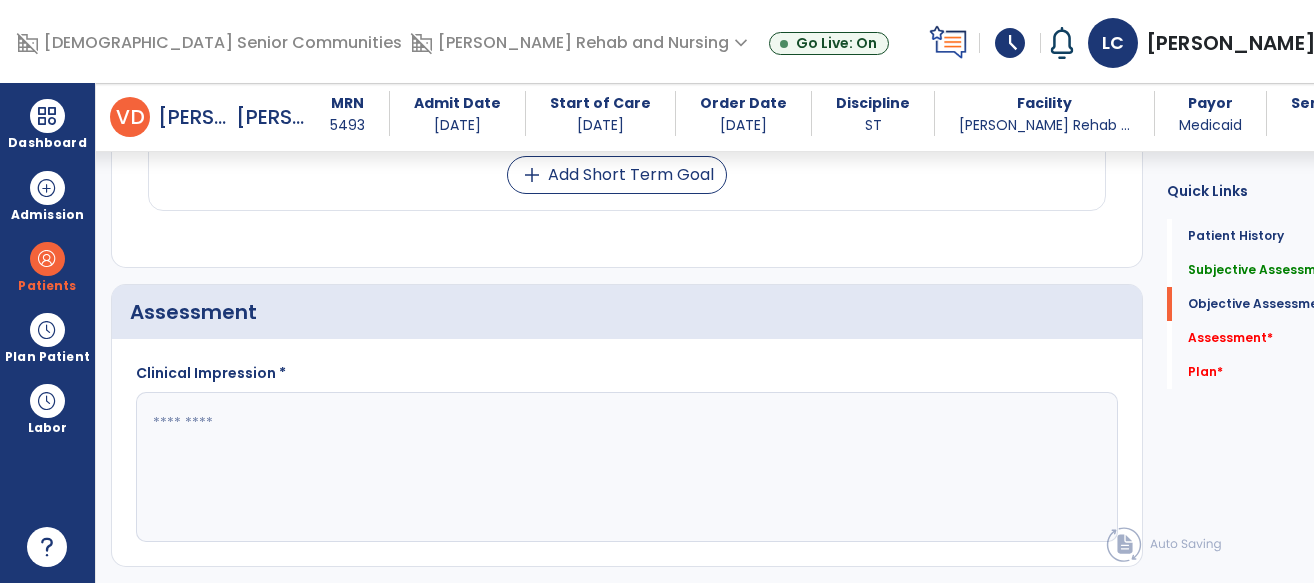 drag, startPoint x: 274, startPoint y: 468, endPoint x: 439, endPoint y: 461, distance: 165.14842 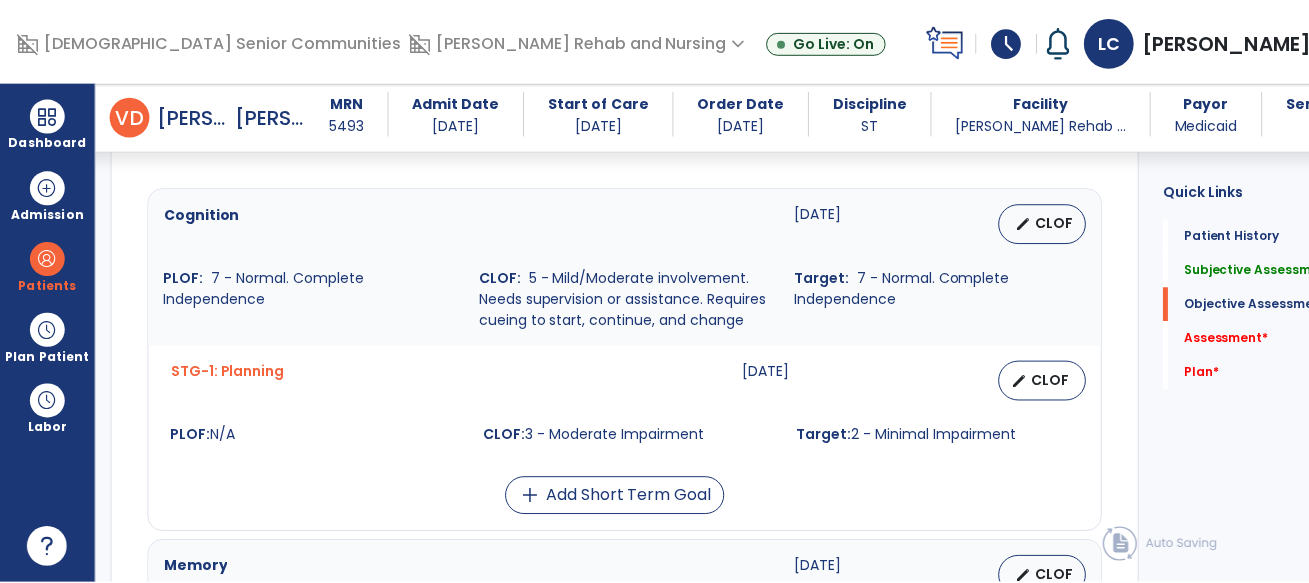 scroll, scrollTop: 778, scrollLeft: 0, axis: vertical 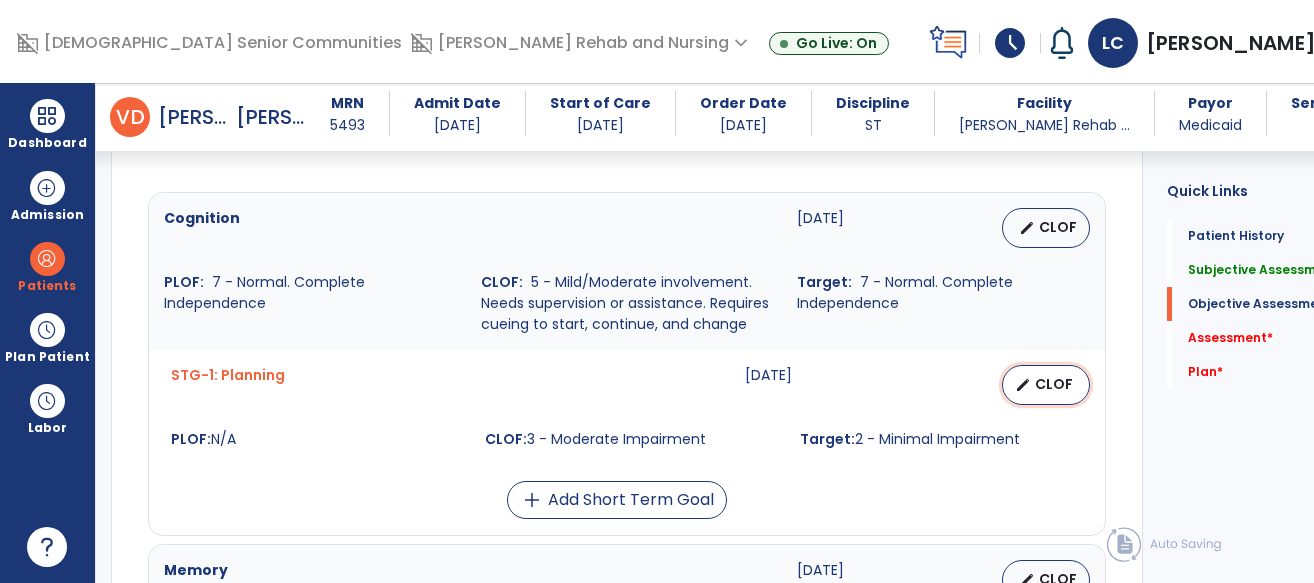click on "edit" at bounding box center [1023, 385] 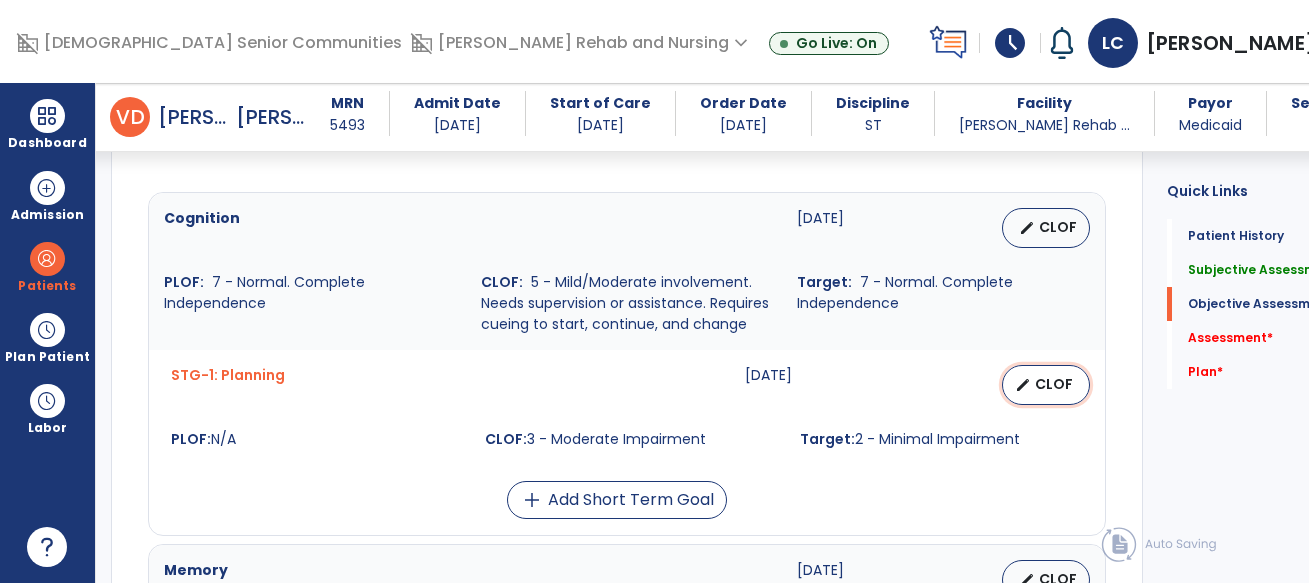 select on "********" 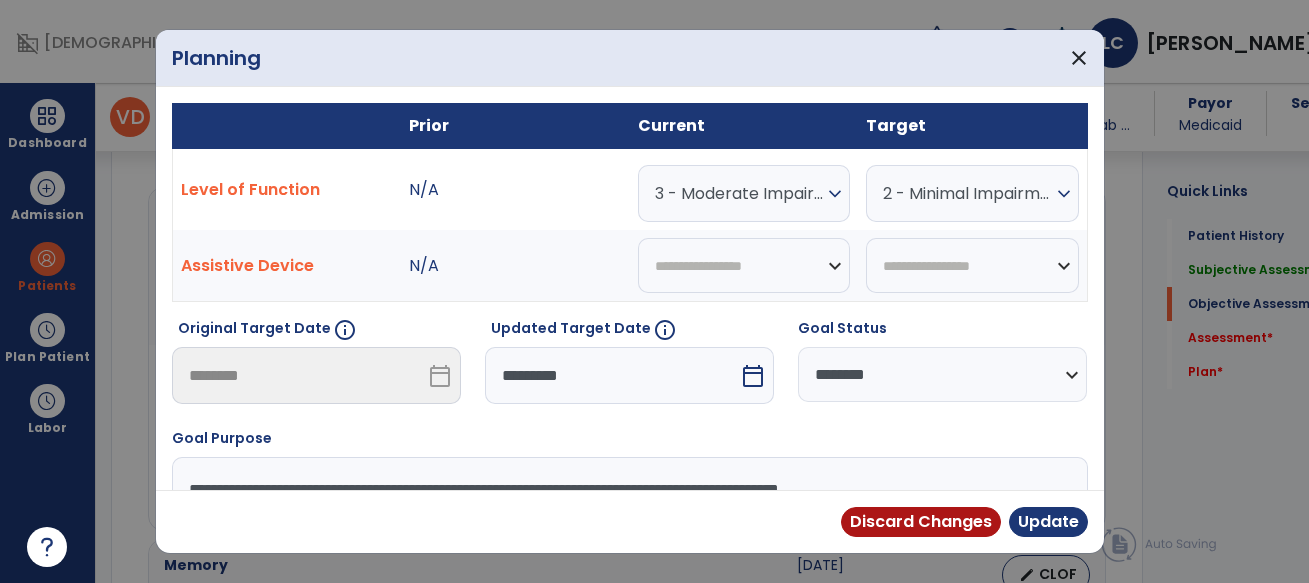 scroll, scrollTop: 778, scrollLeft: 0, axis: vertical 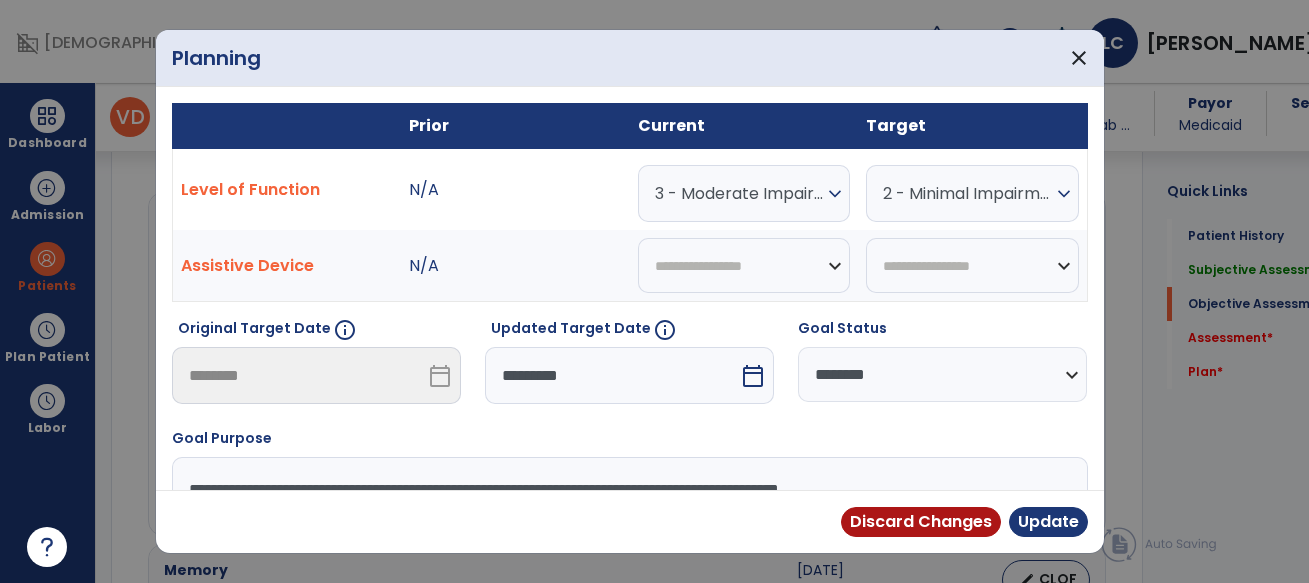 click on "calendar_today" at bounding box center [753, 376] 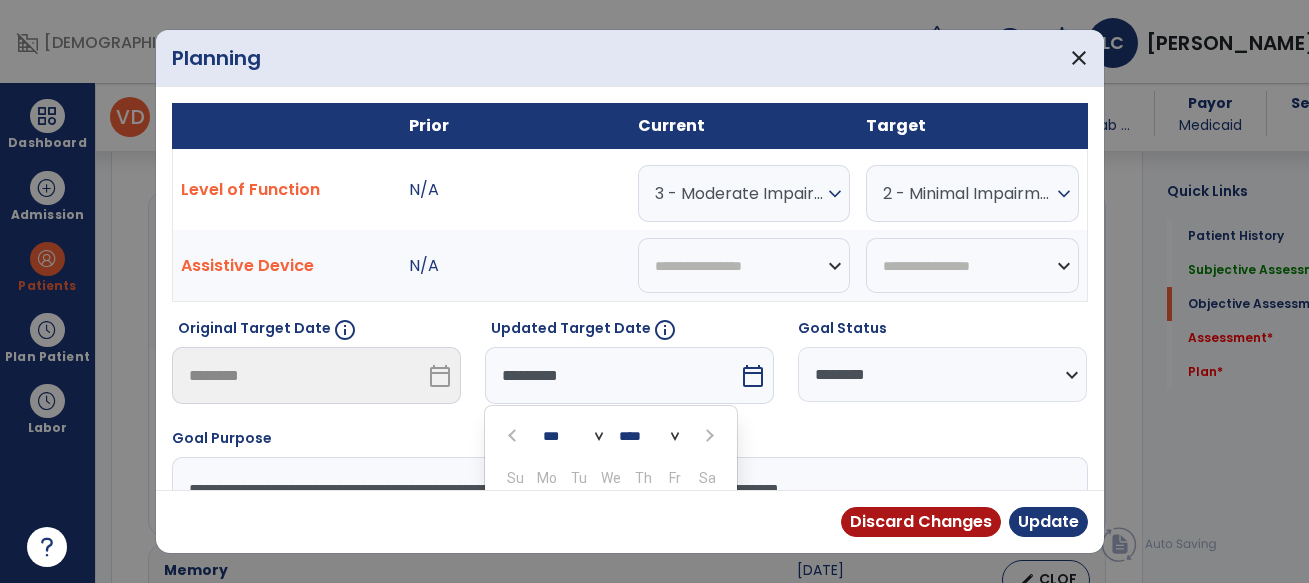 scroll, scrollTop: 211, scrollLeft: 0, axis: vertical 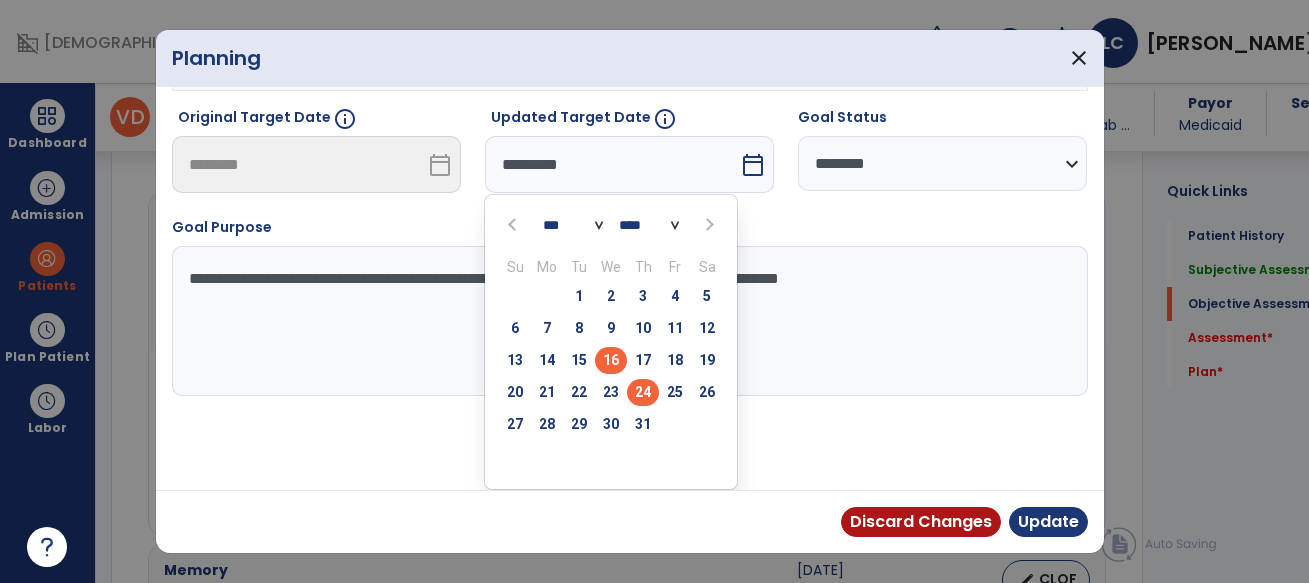 click on "24" at bounding box center [643, 392] 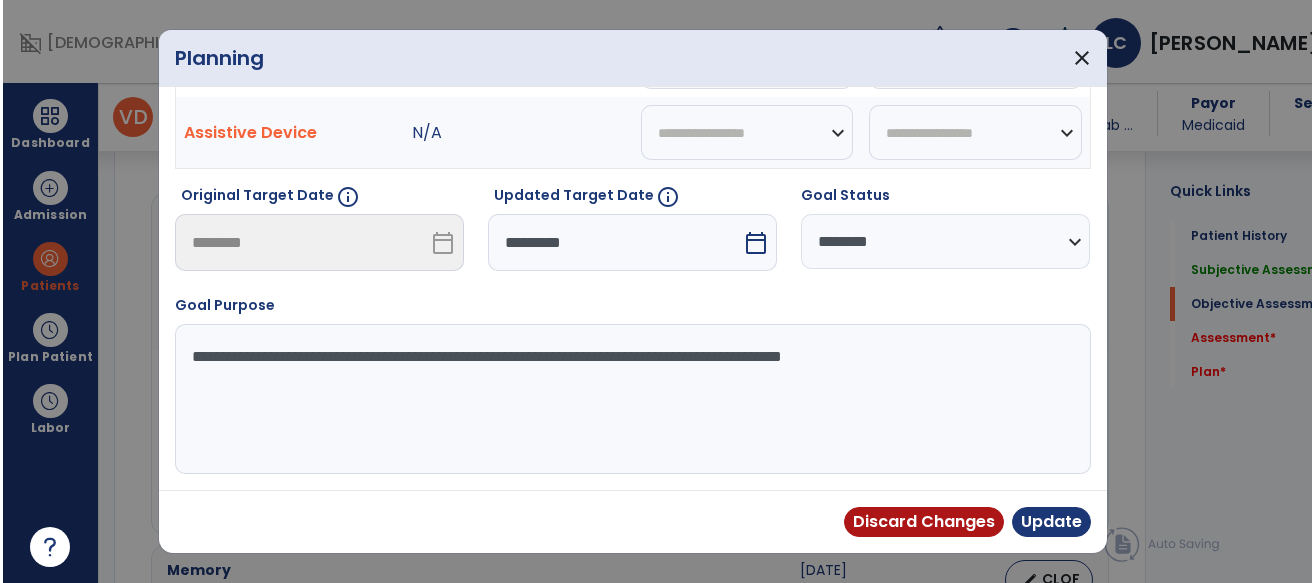 scroll, scrollTop: 133, scrollLeft: 0, axis: vertical 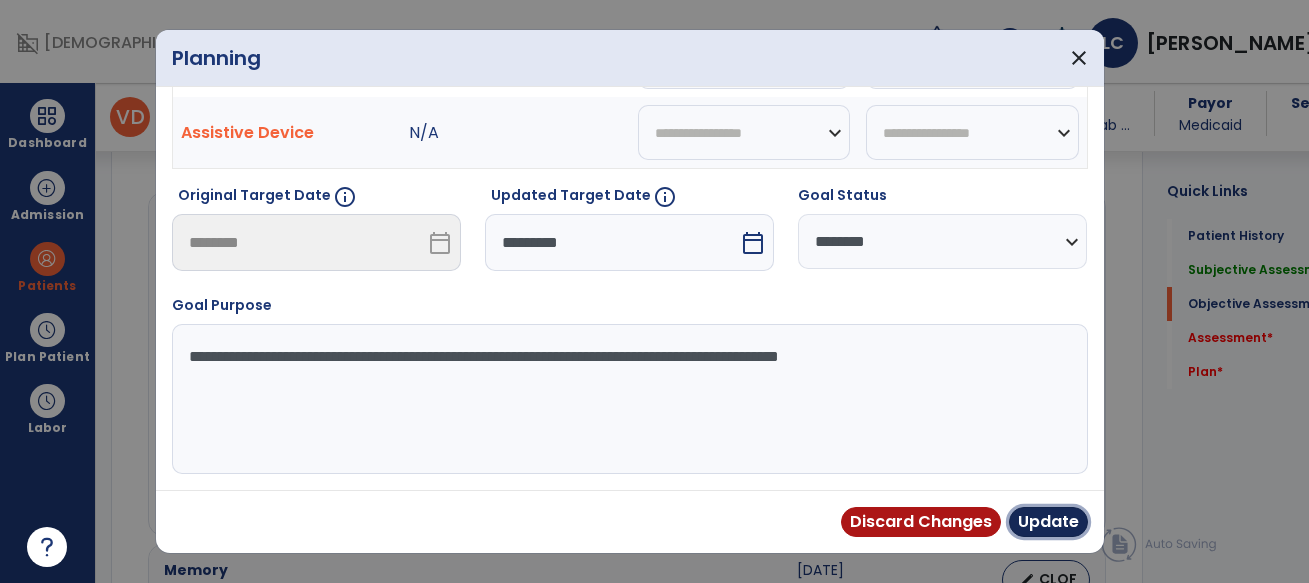 click on "Update" at bounding box center (1048, 522) 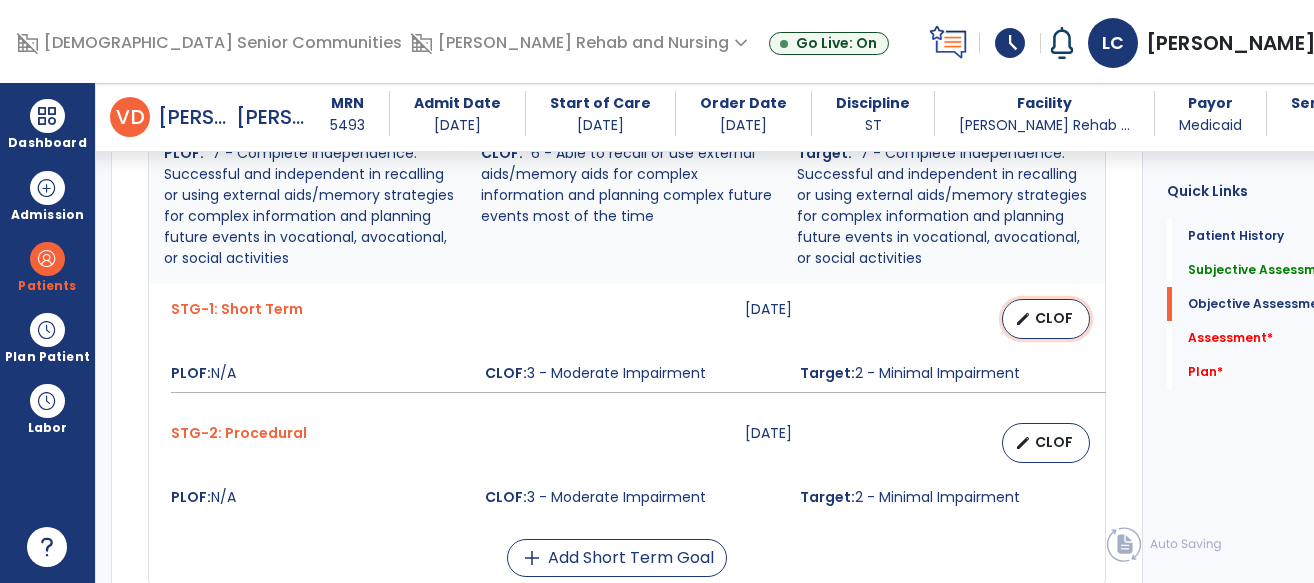 click on "edit   CLOF" at bounding box center (1046, 319) 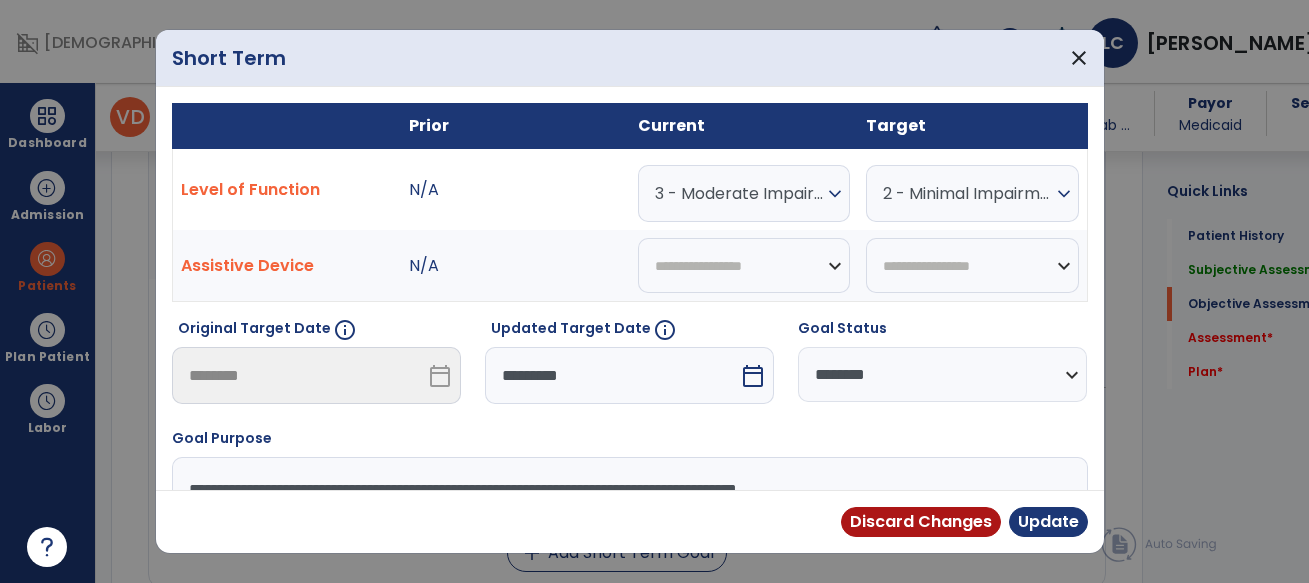 scroll, scrollTop: 1259, scrollLeft: 0, axis: vertical 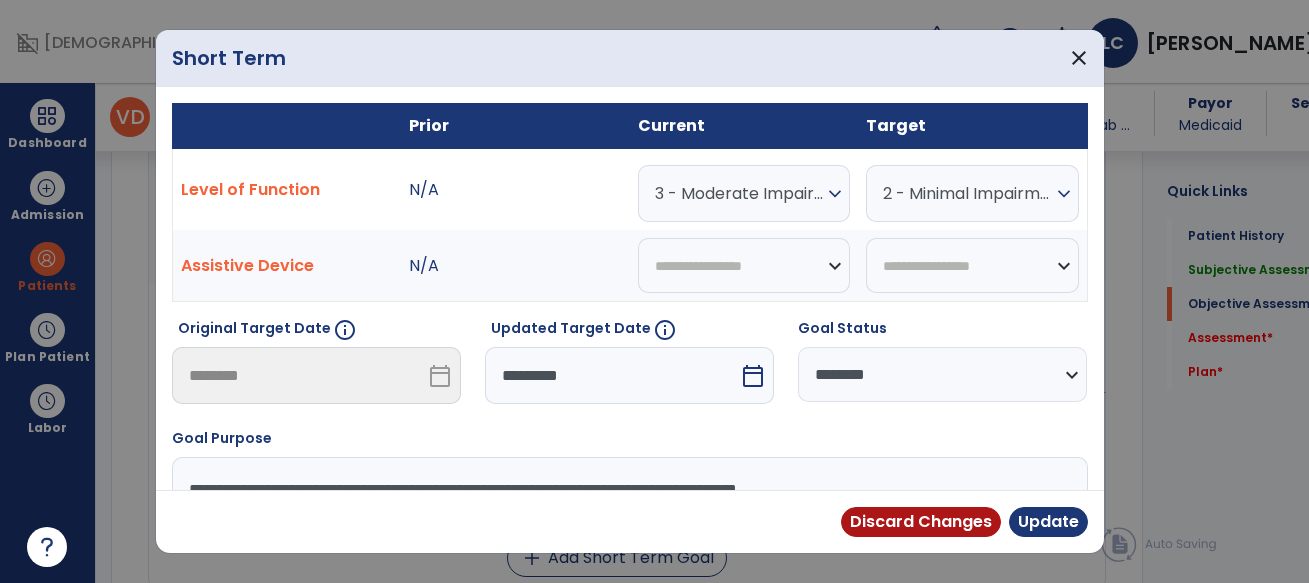 click on "calendar_today" at bounding box center (755, 375) 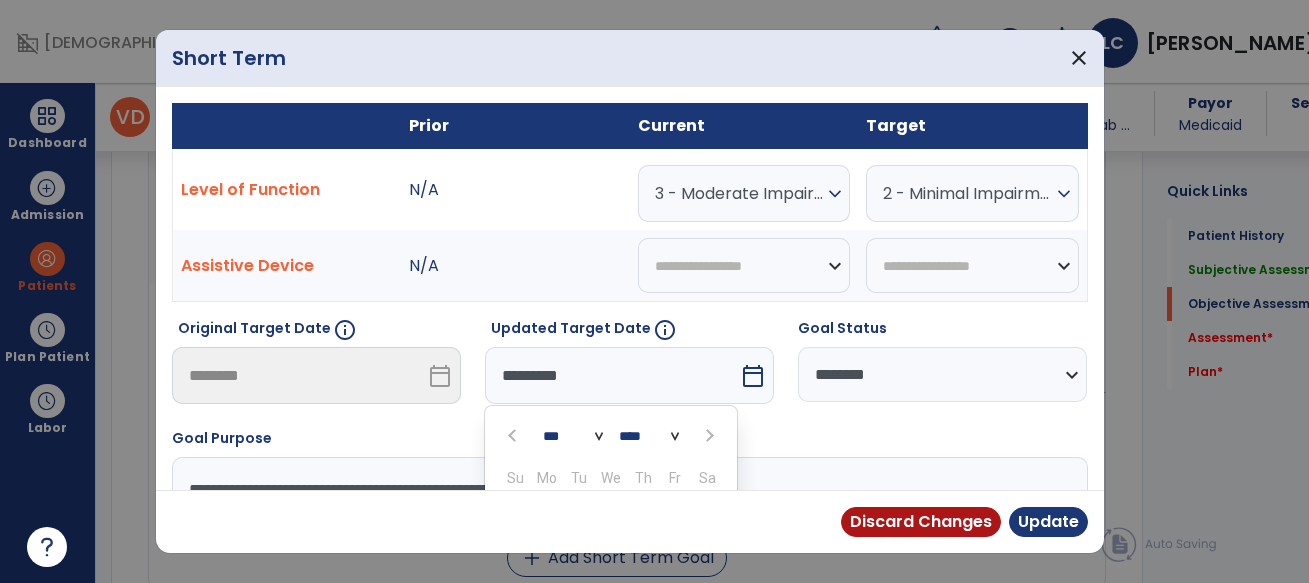 scroll, scrollTop: 211, scrollLeft: 0, axis: vertical 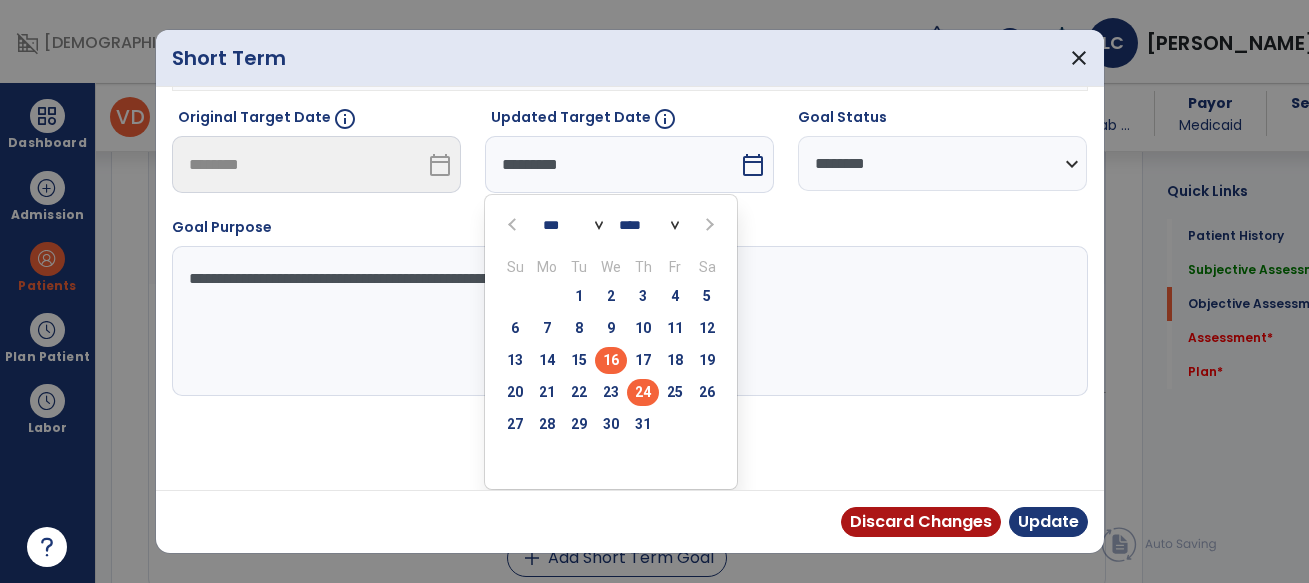 click on "24" at bounding box center (643, 392) 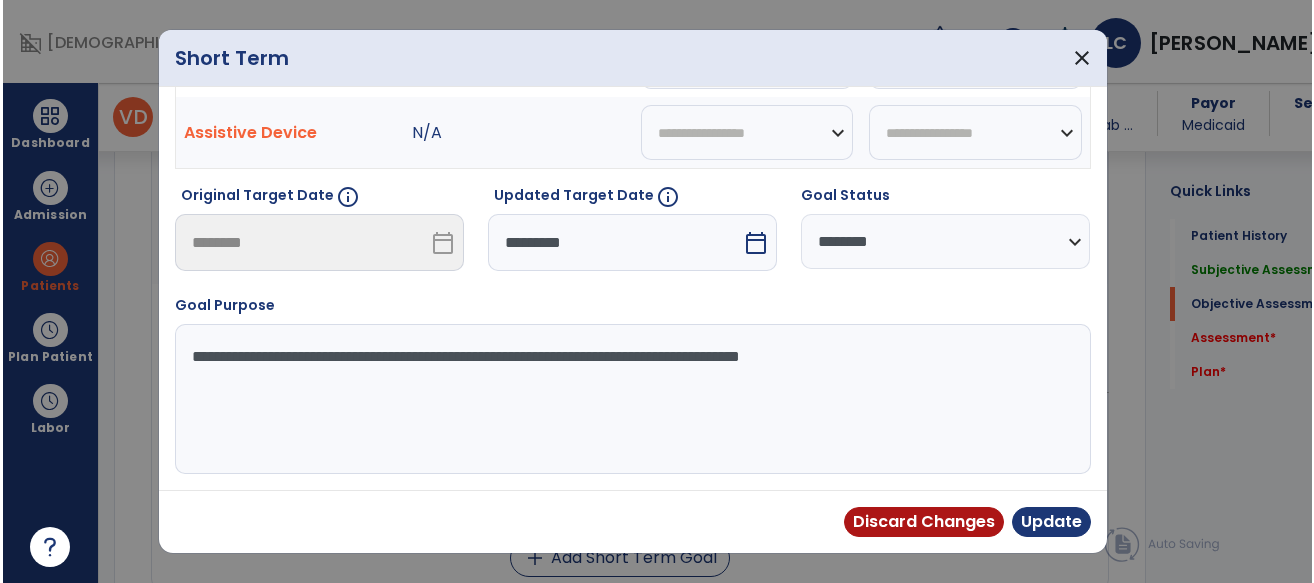 scroll, scrollTop: 133, scrollLeft: 0, axis: vertical 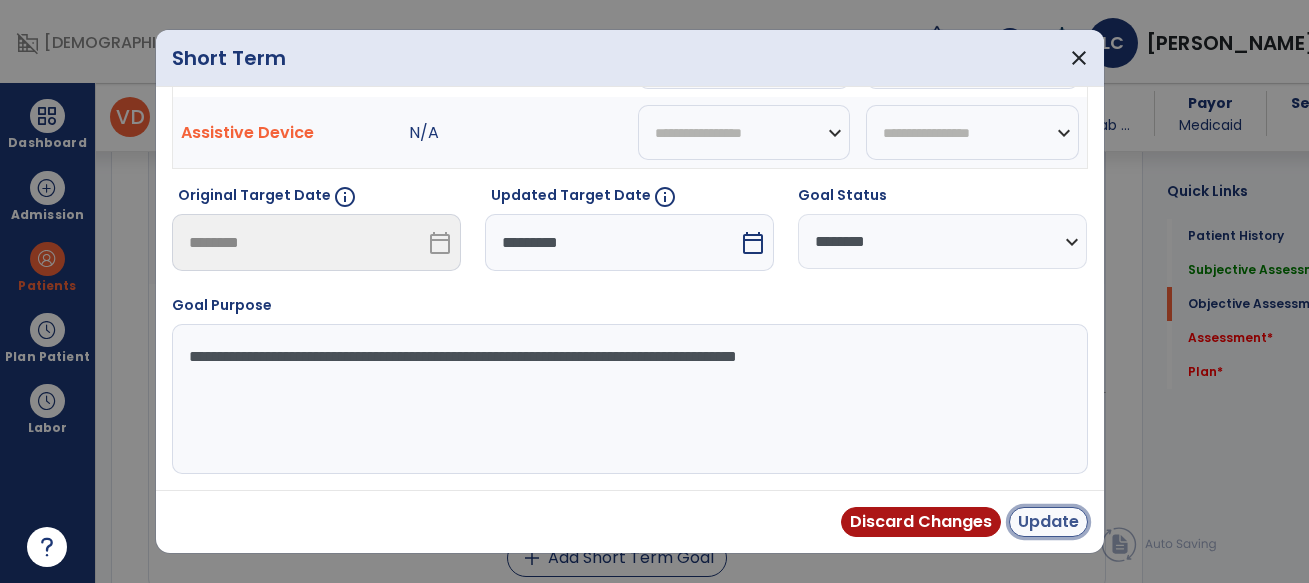click on "Update" at bounding box center [1048, 522] 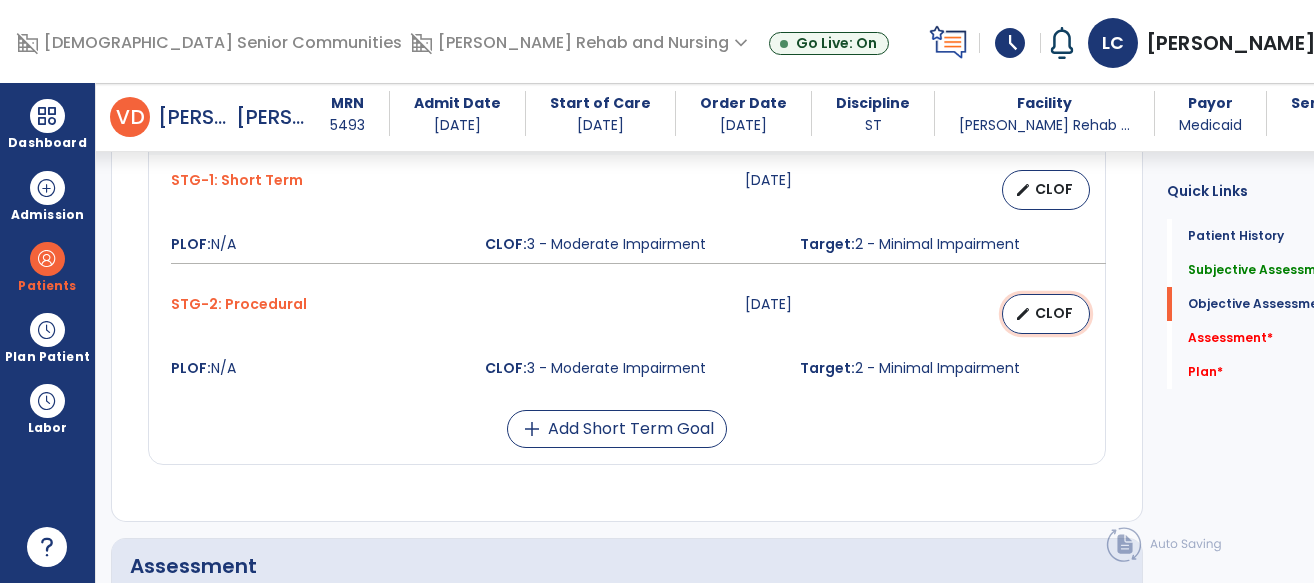 click on "edit" at bounding box center [1023, 314] 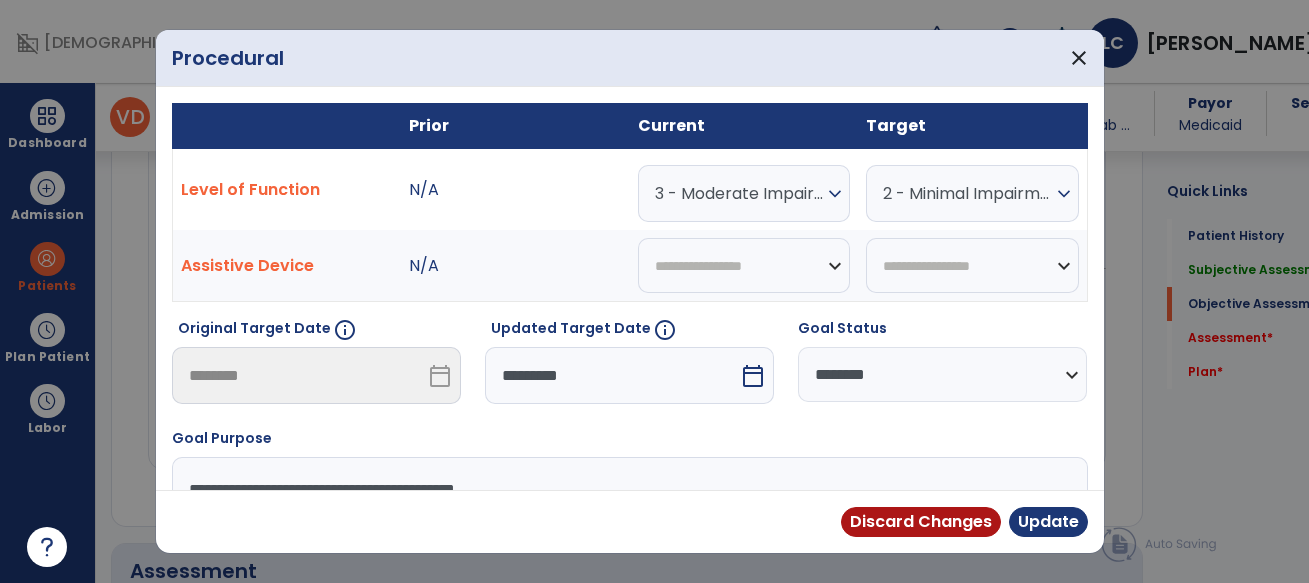 scroll, scrollTop: 1388, scrollLeft: 0, axis: vertical 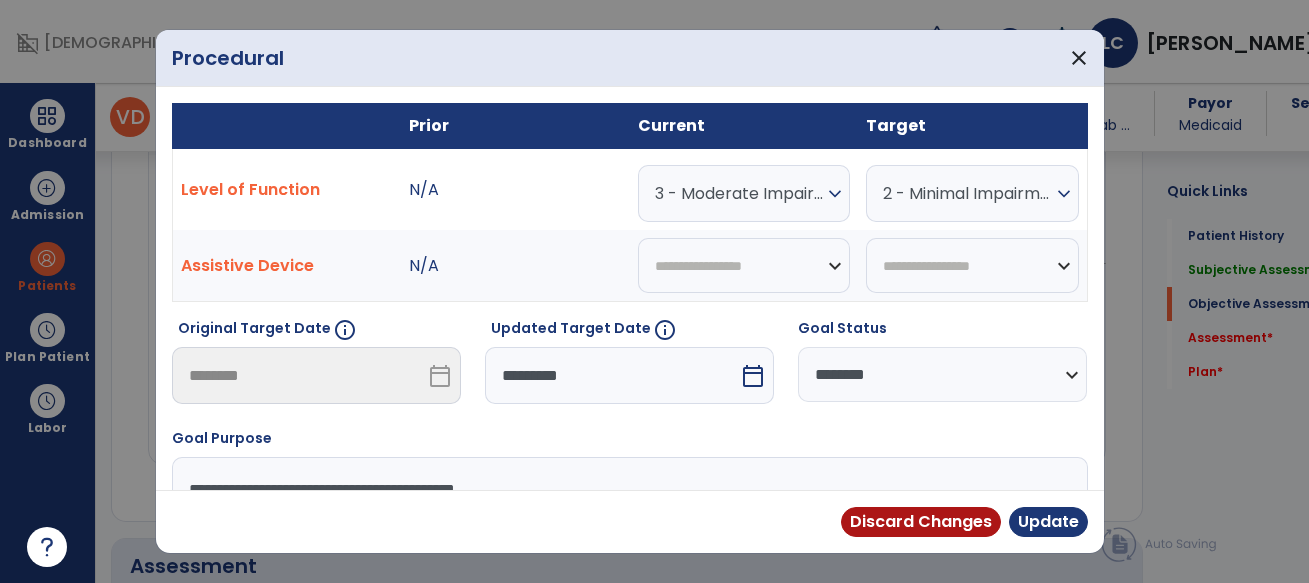 click on "*********" at bounding box center (612, 375) 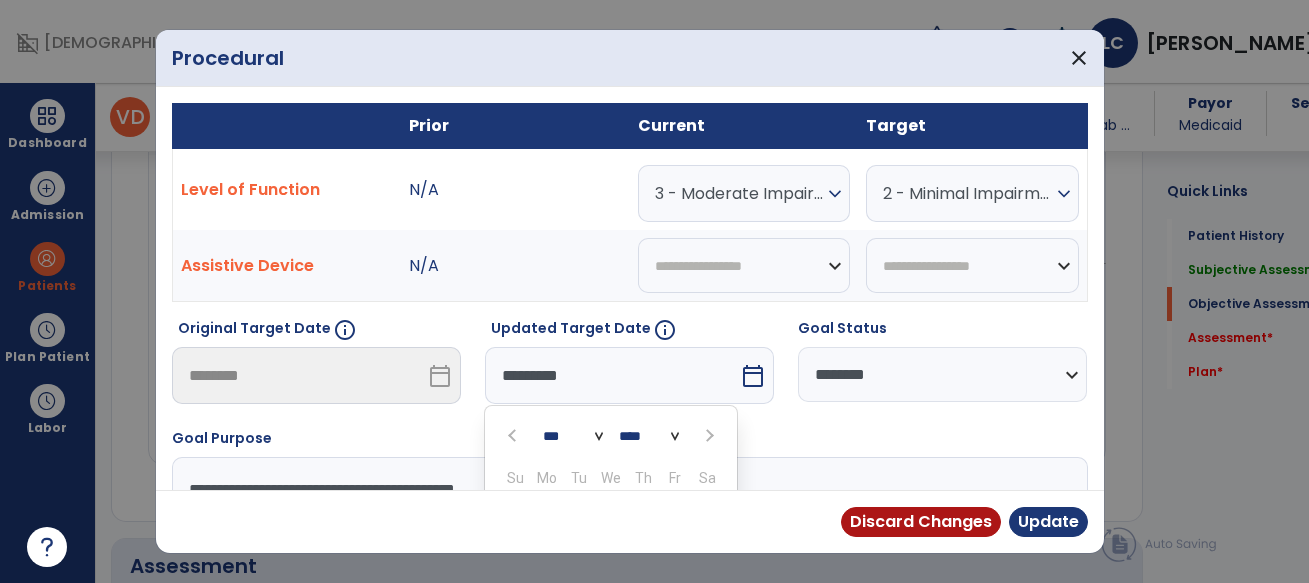 scroll, scrollTop: 211, scrollLeft: 0, axis: vertical 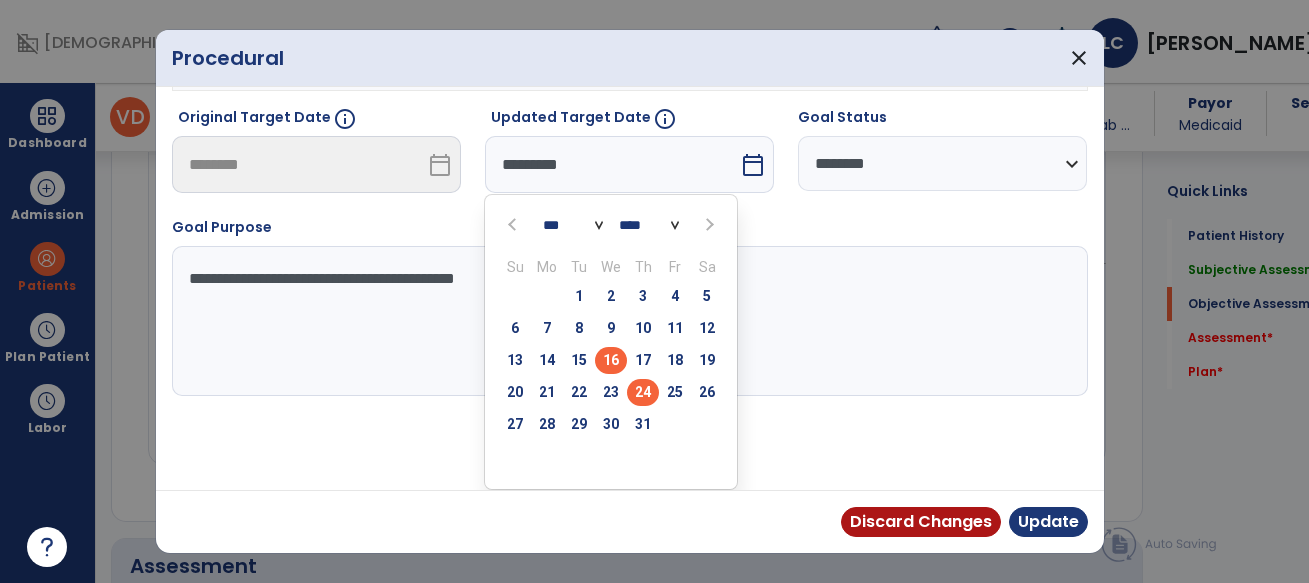 click on "24" at bounding box center [643, 392] 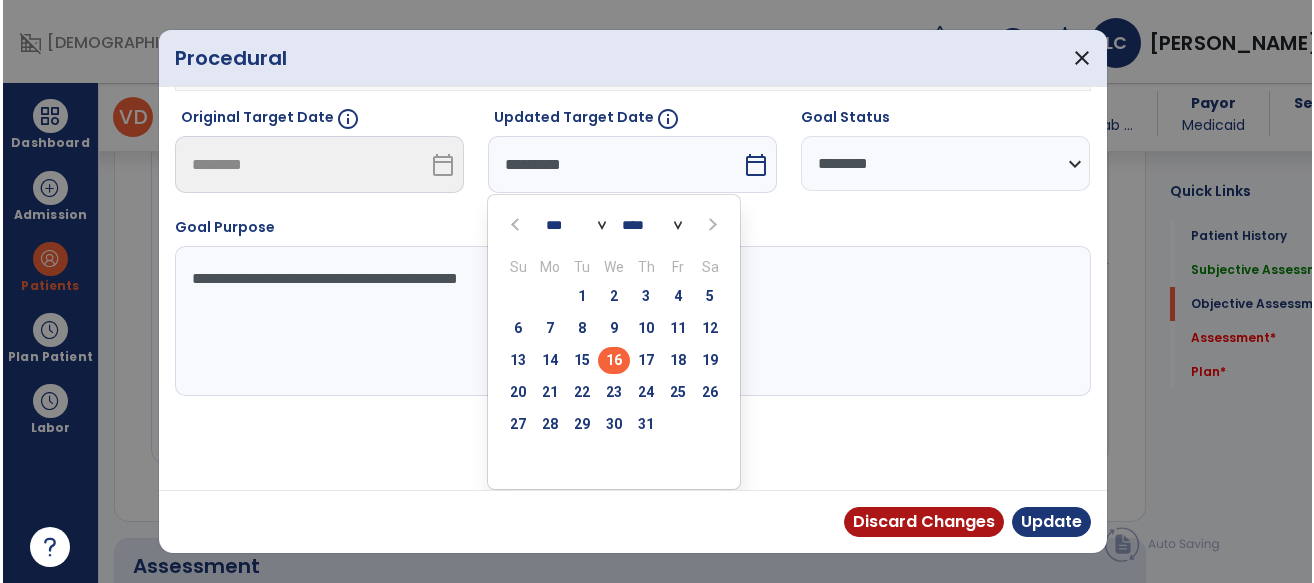 scroll, scrollTop: 133, scrollLeft: 0, axis: vertical 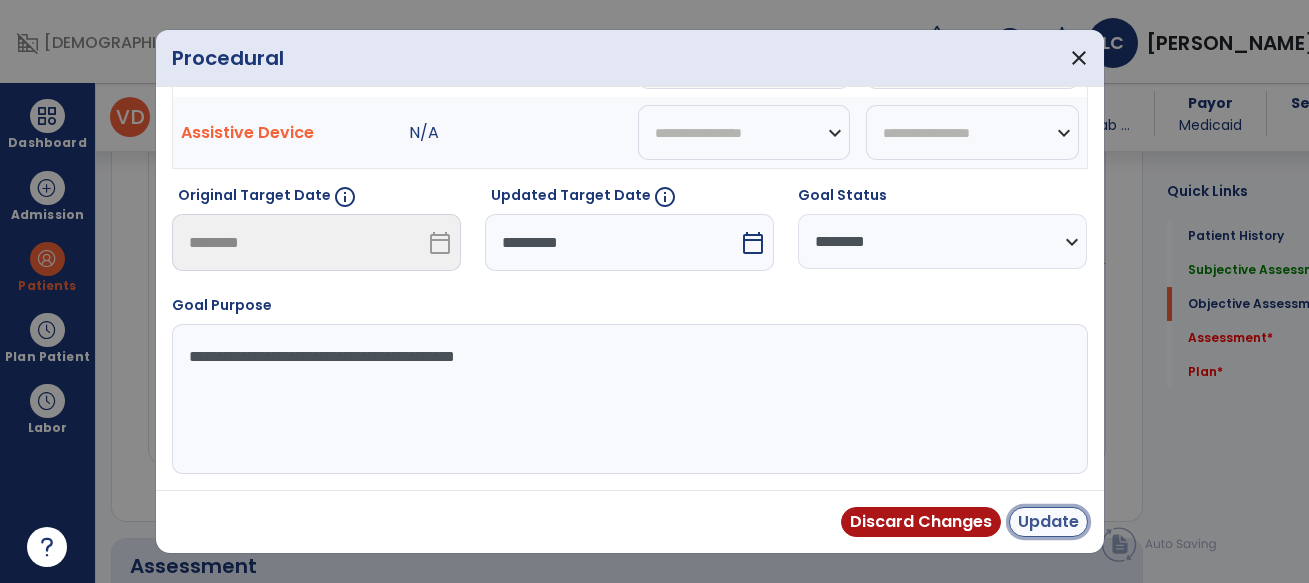 click on "Update" at bounding box center [1048, 522] 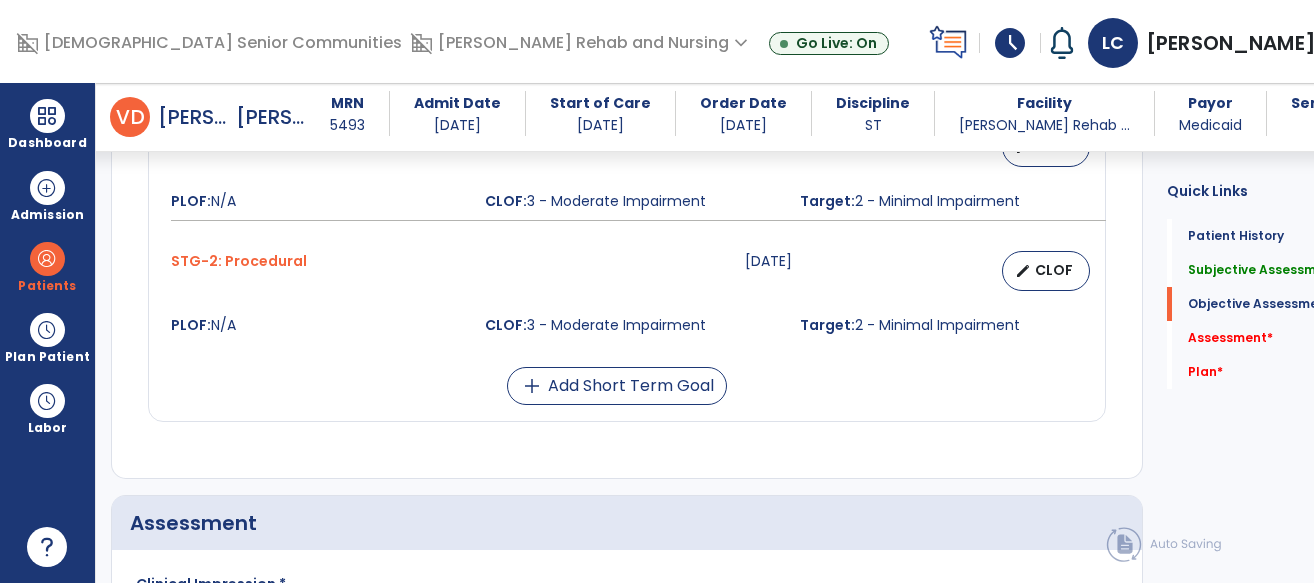 scroll, scrollTop: 1751, scrollLeft: 0, axis: vertical 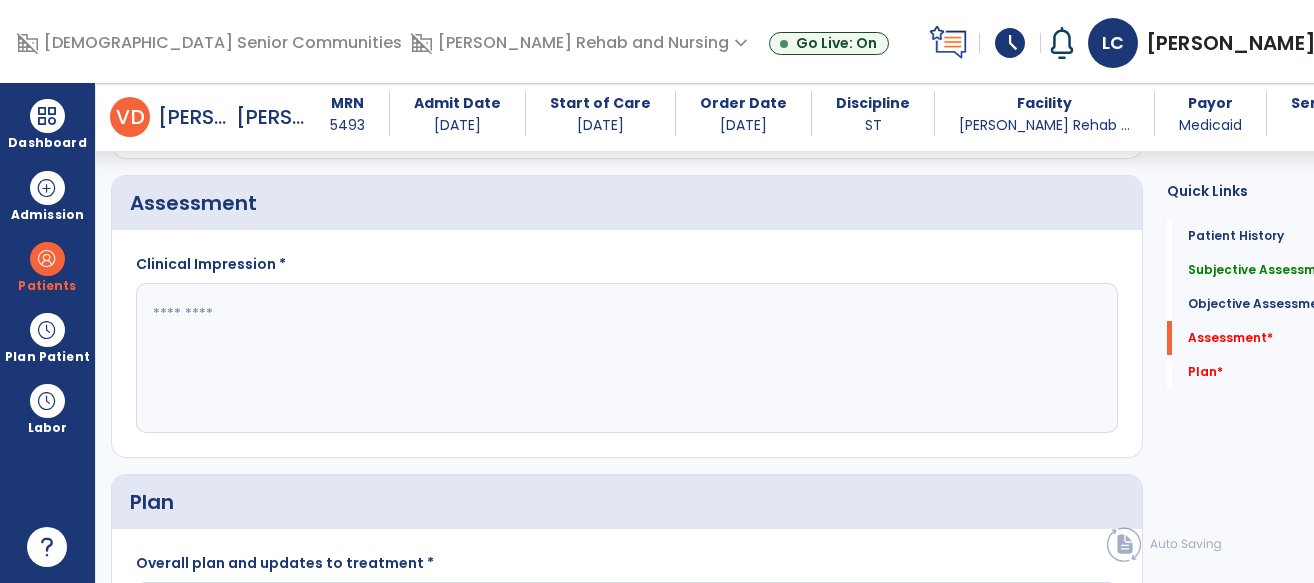 click 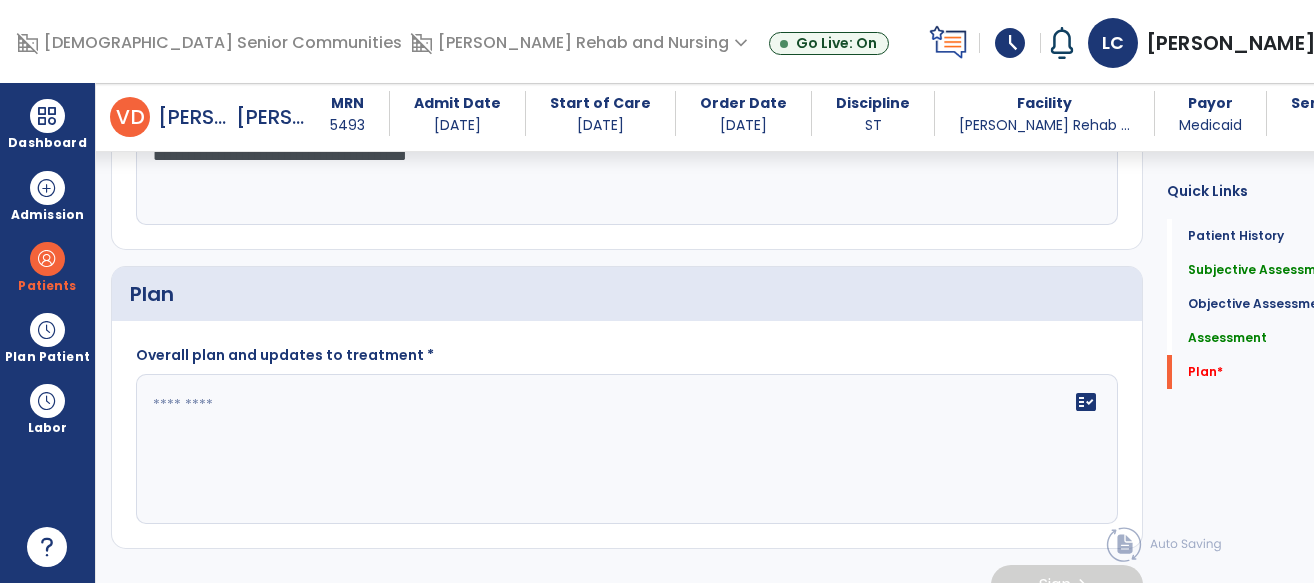 scroll, scrollTop: 1978, scrollLeft: 0, axis: vertical 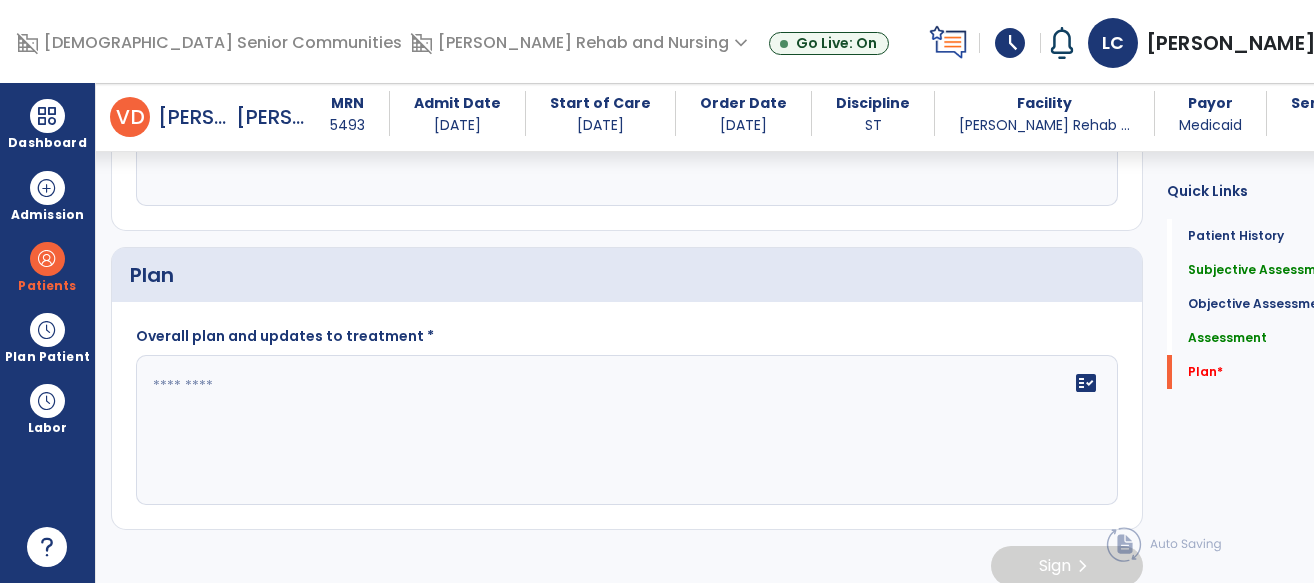 type on "**********" 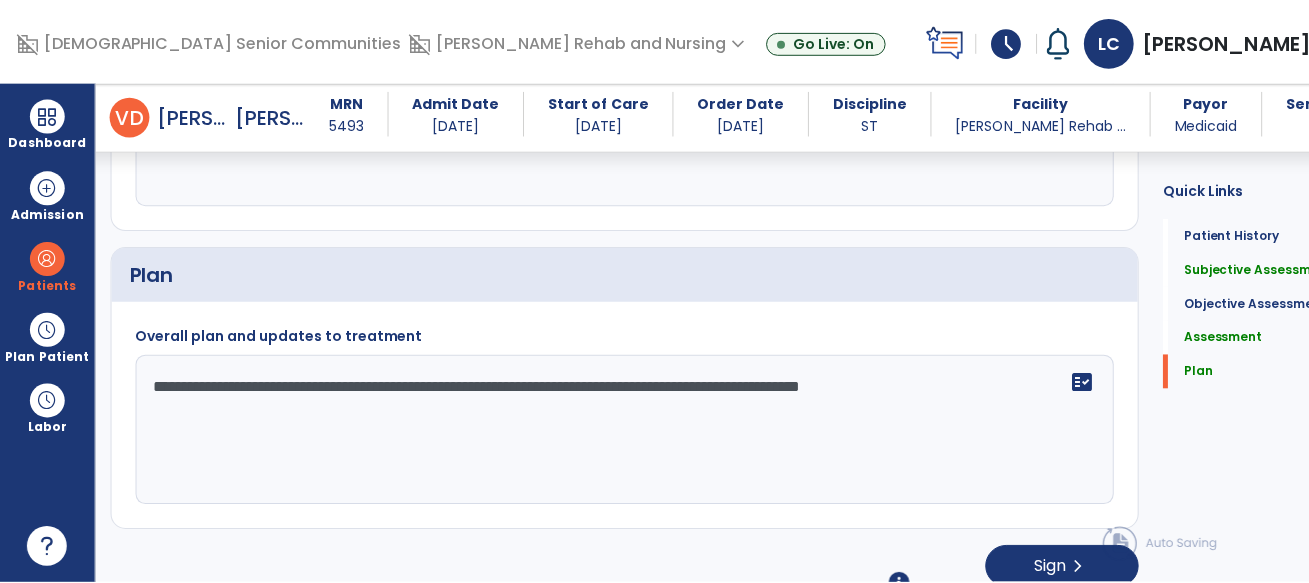 scroll, scrollTop: 2041, scrollLeft: 0, axis: vertical 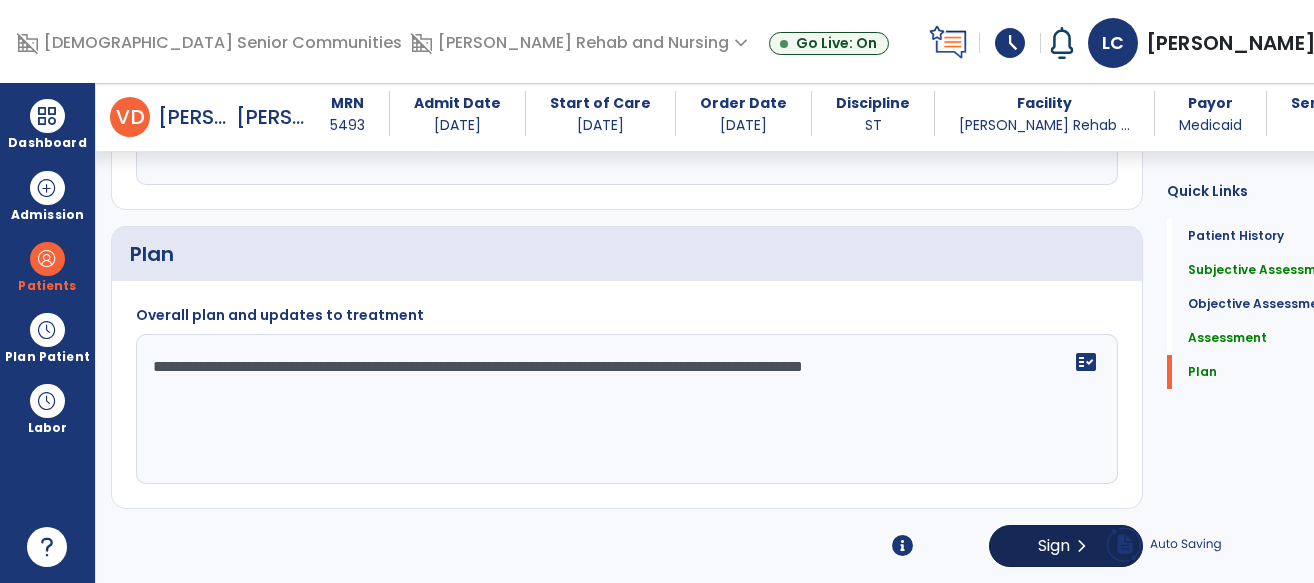 type on "**********" 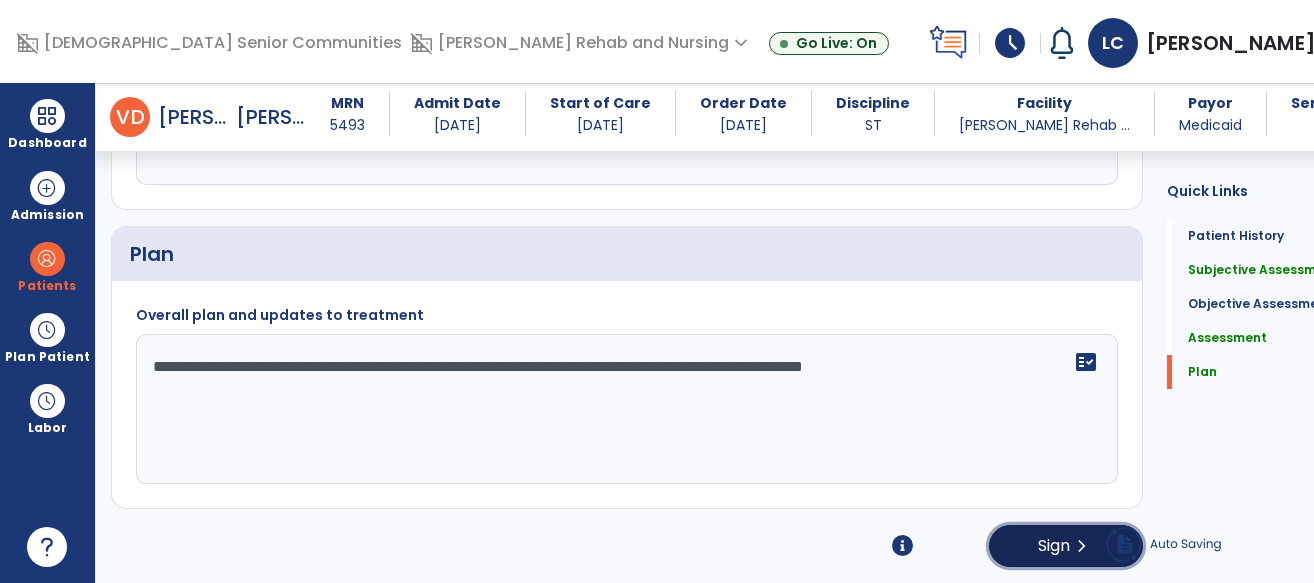 click on "Sign  chevron_right" 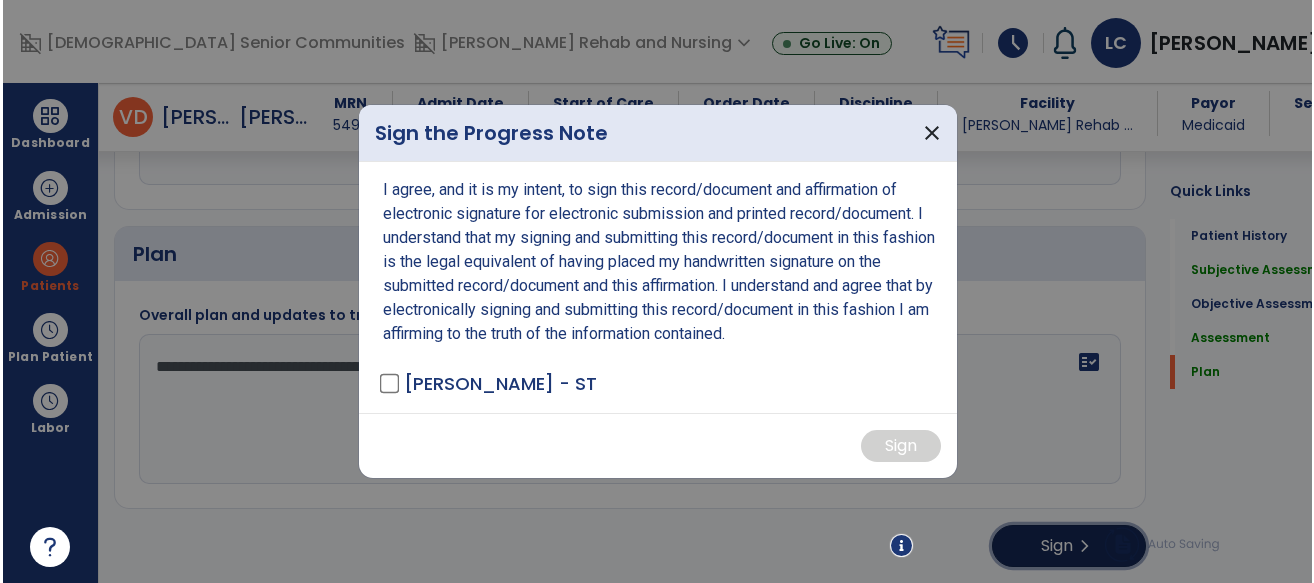 scroll, scrollTop: 2041, scrollLeft: 0, axis: vertical 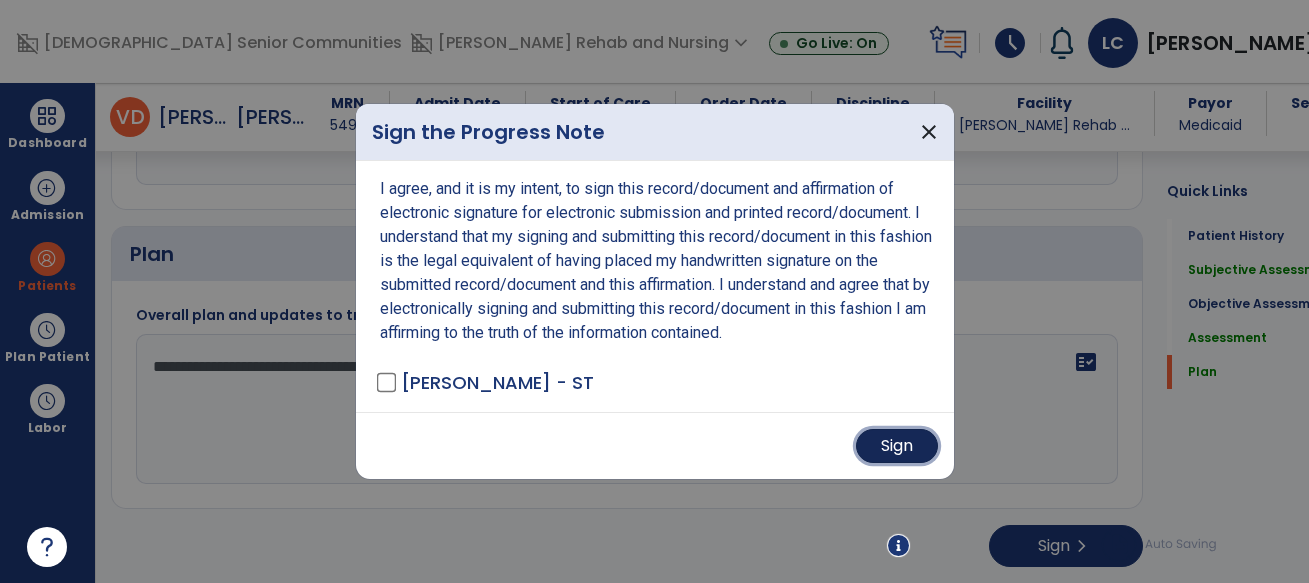 click on "Sign" at bounding box center [897, 446] 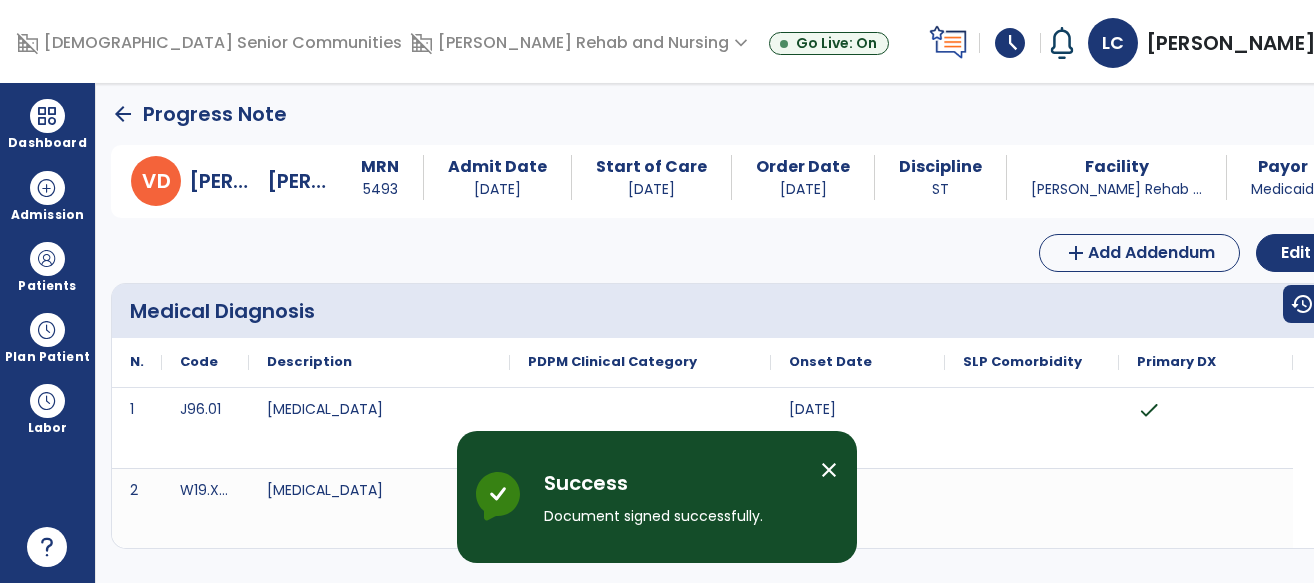 scroll, scrollTop: 0, scrollLeft: 0, axis: both 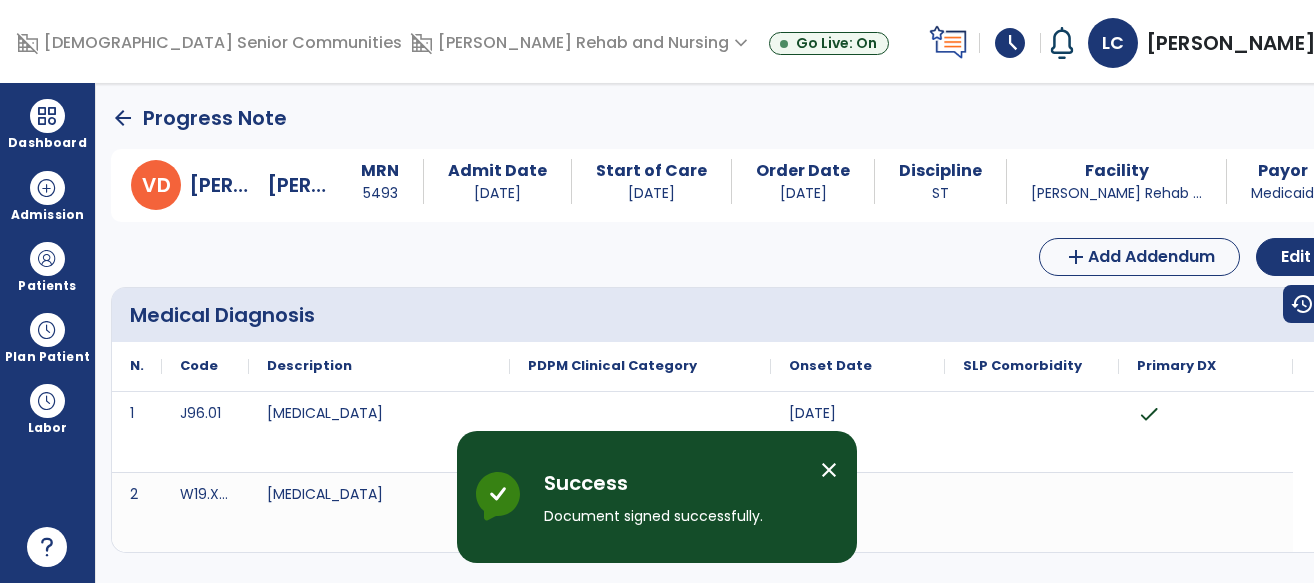 click on "arrow_back" 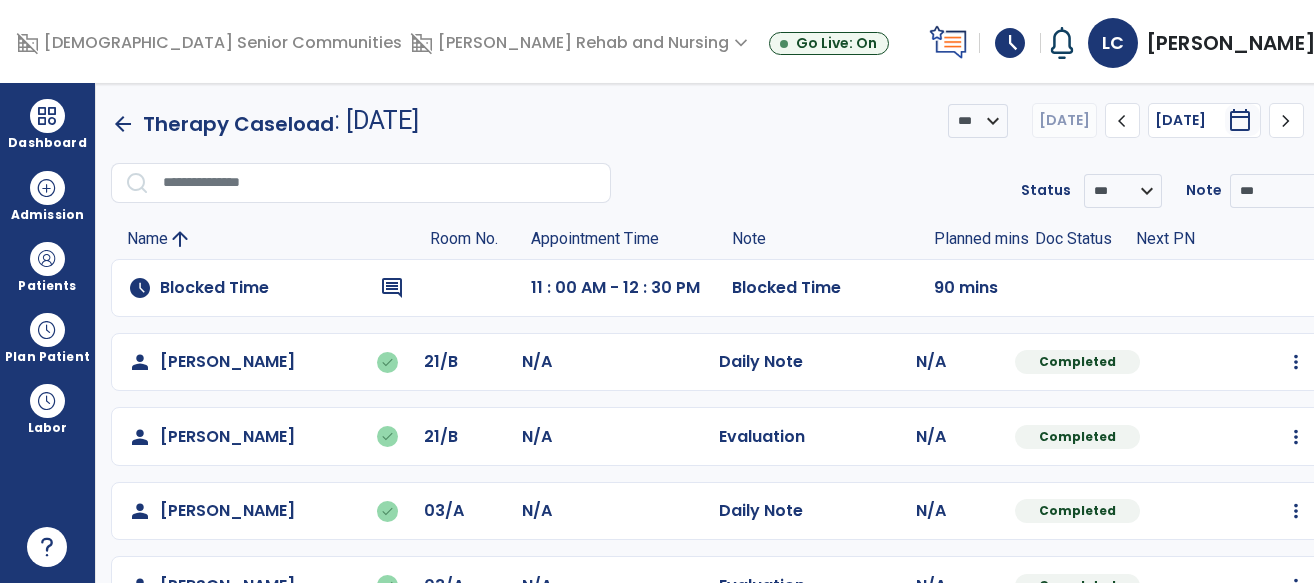 scroll, scrollTop: 751, scrollLeft: 0, axis: vertical 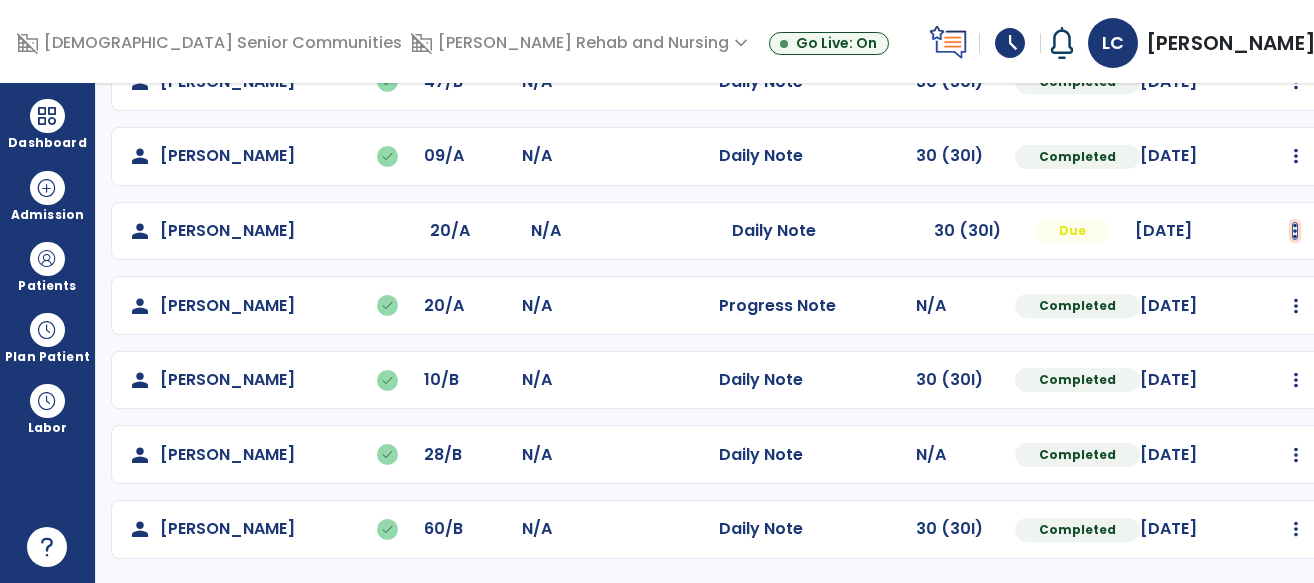 click at bounding box center (1296, -389) 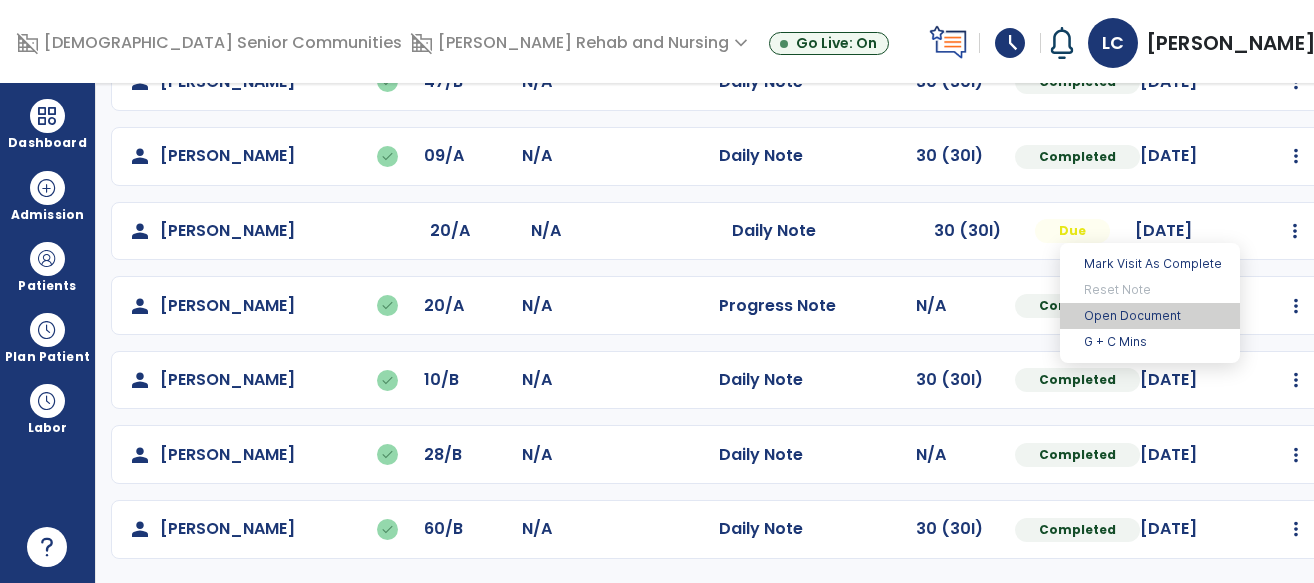 click on "Open Document" at bounding box center [1150, 316] 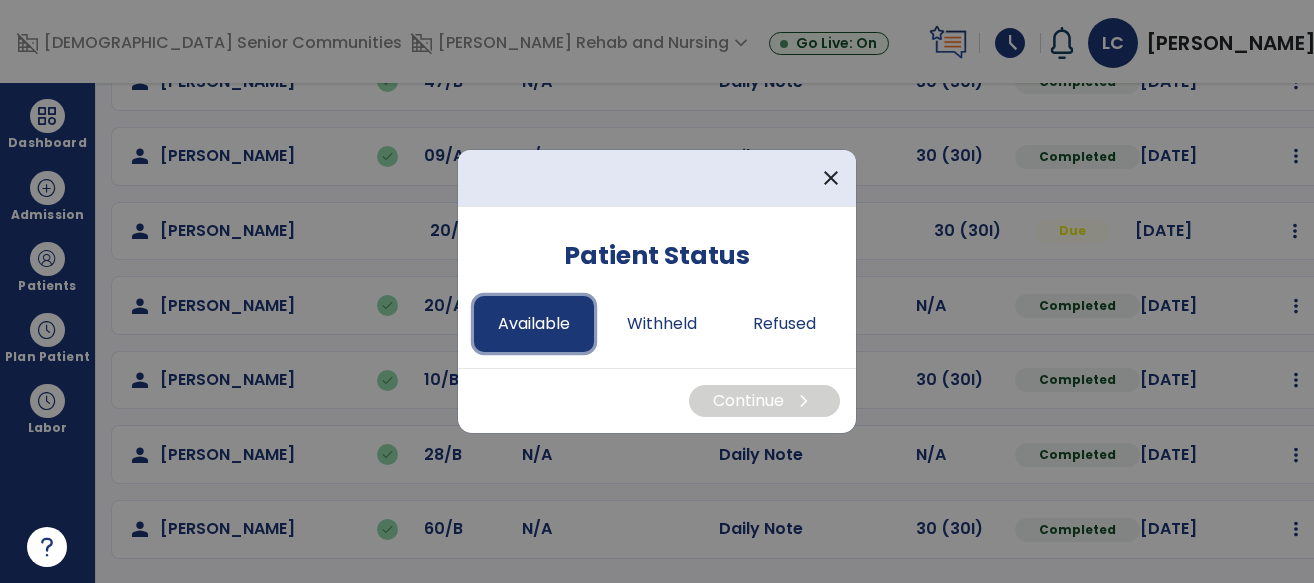 click on "Available" at bounding box center (534, 324) 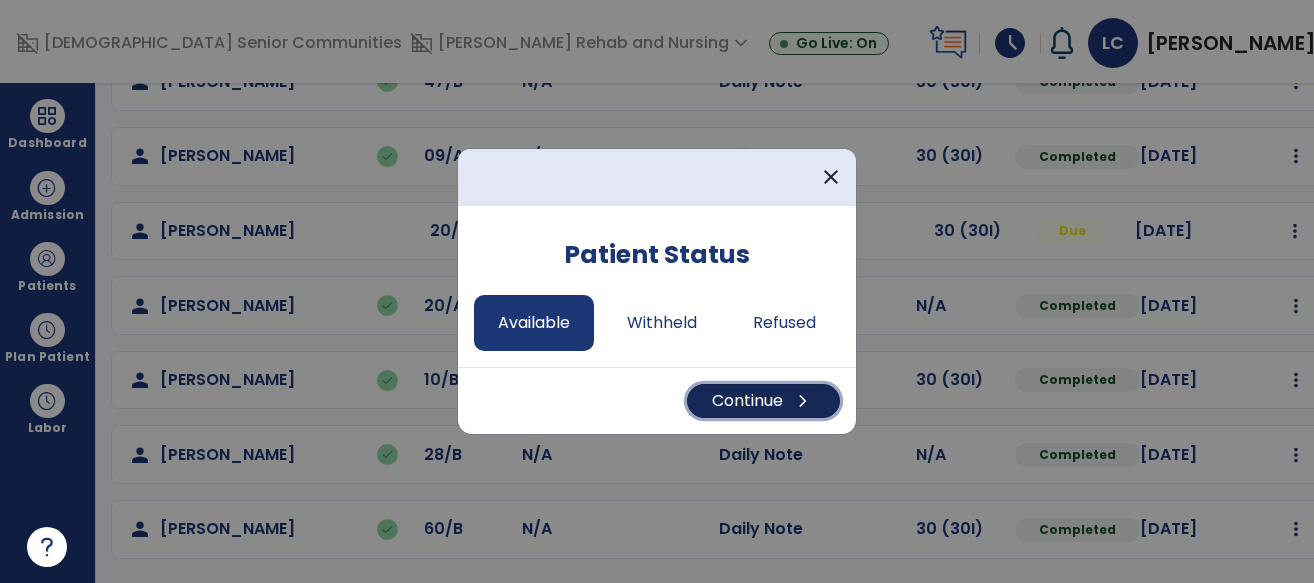 click on "Continue   chevron_right" at bounding box center (763, 401) 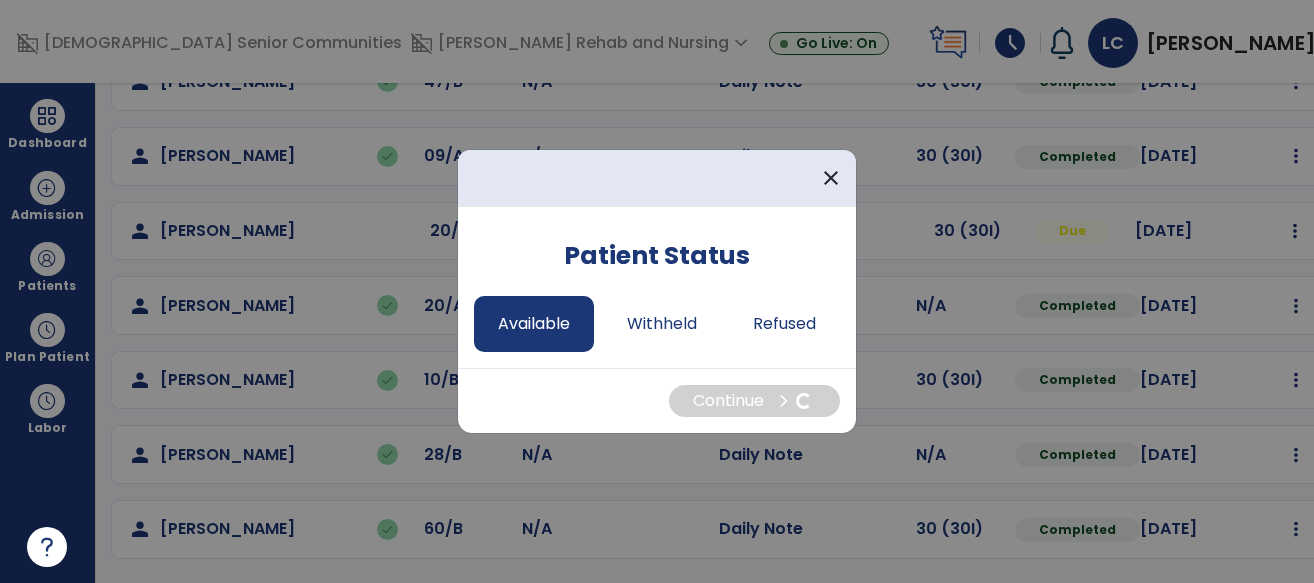 select on "*" 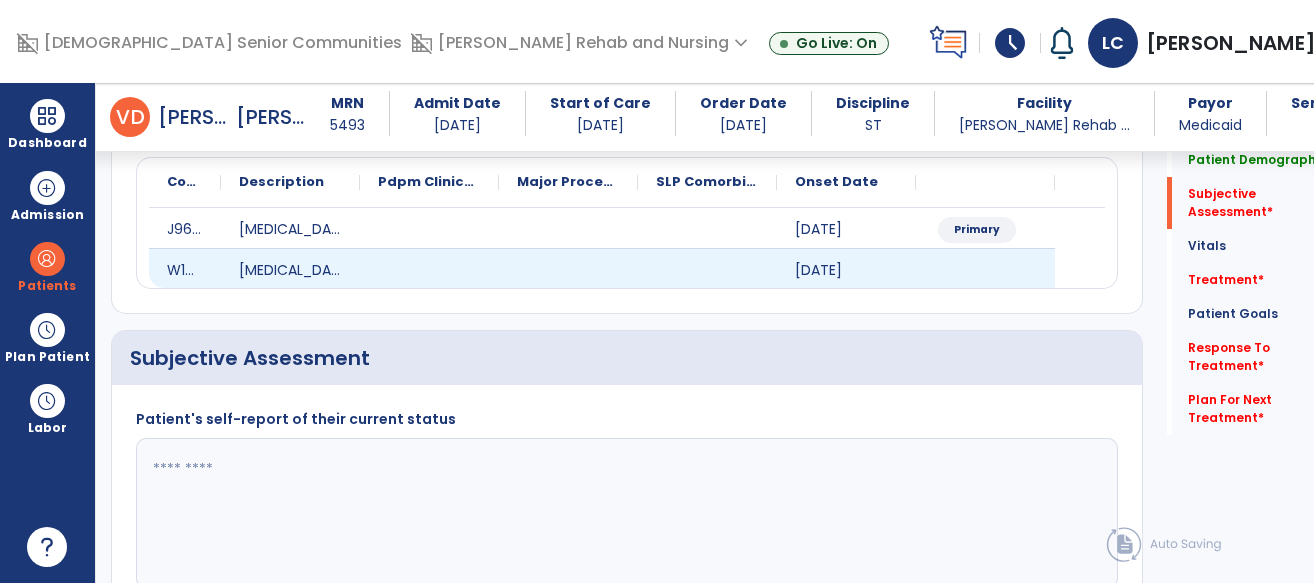 scroll, scrollTop: 461, scrollLeft: 0, axis: vertical 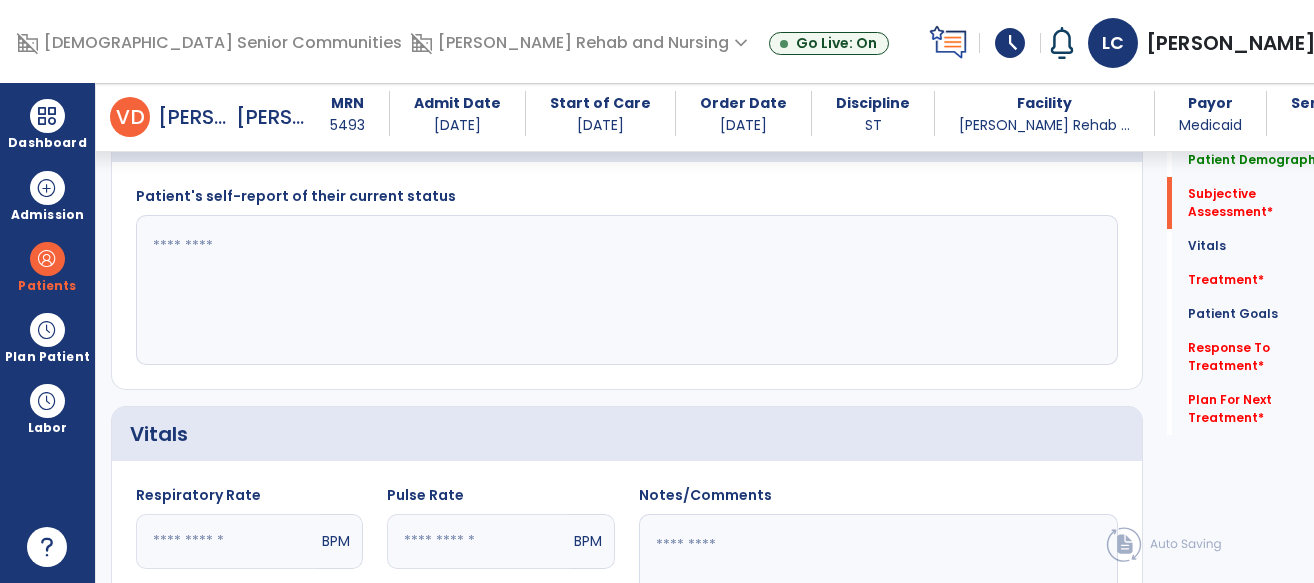 click 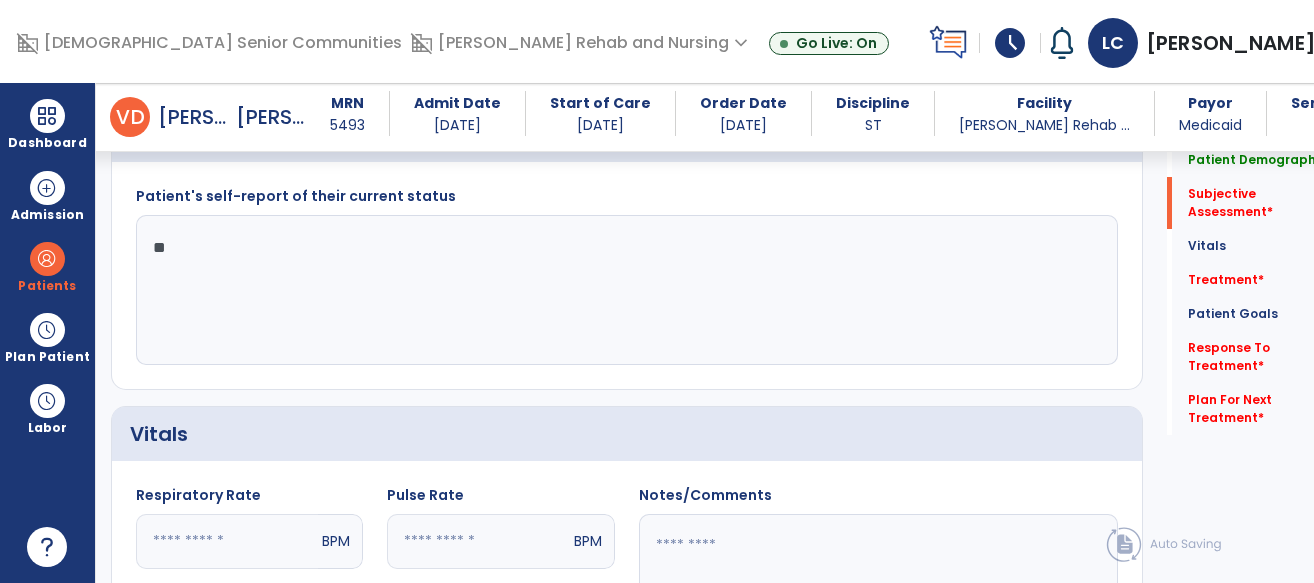 type on "*" 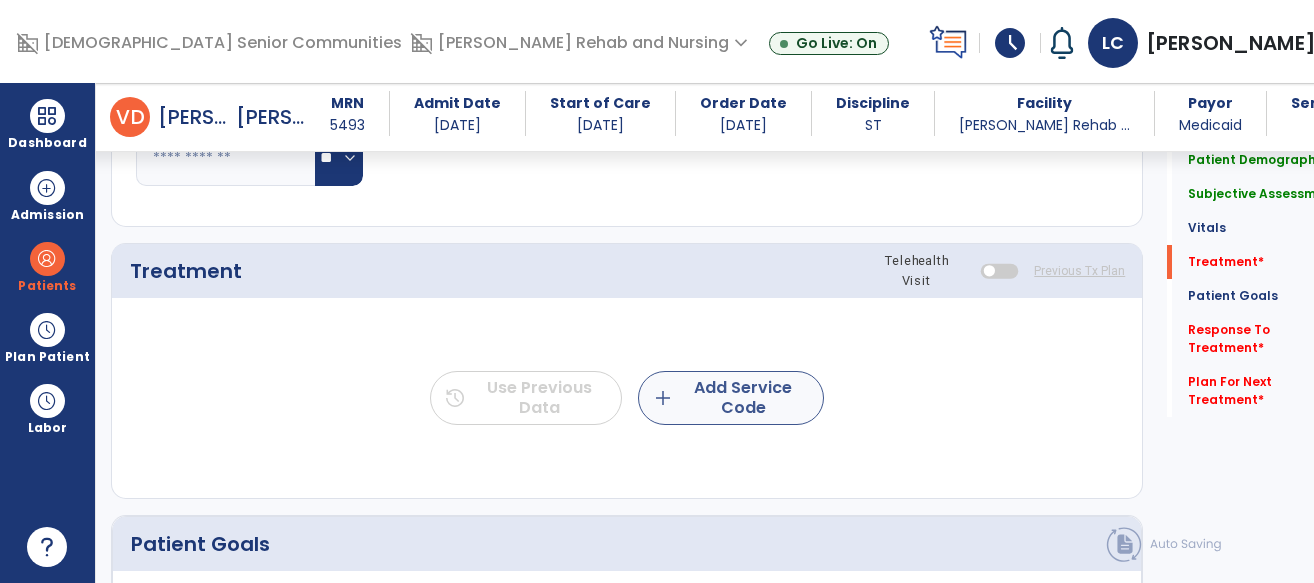type on "**********" 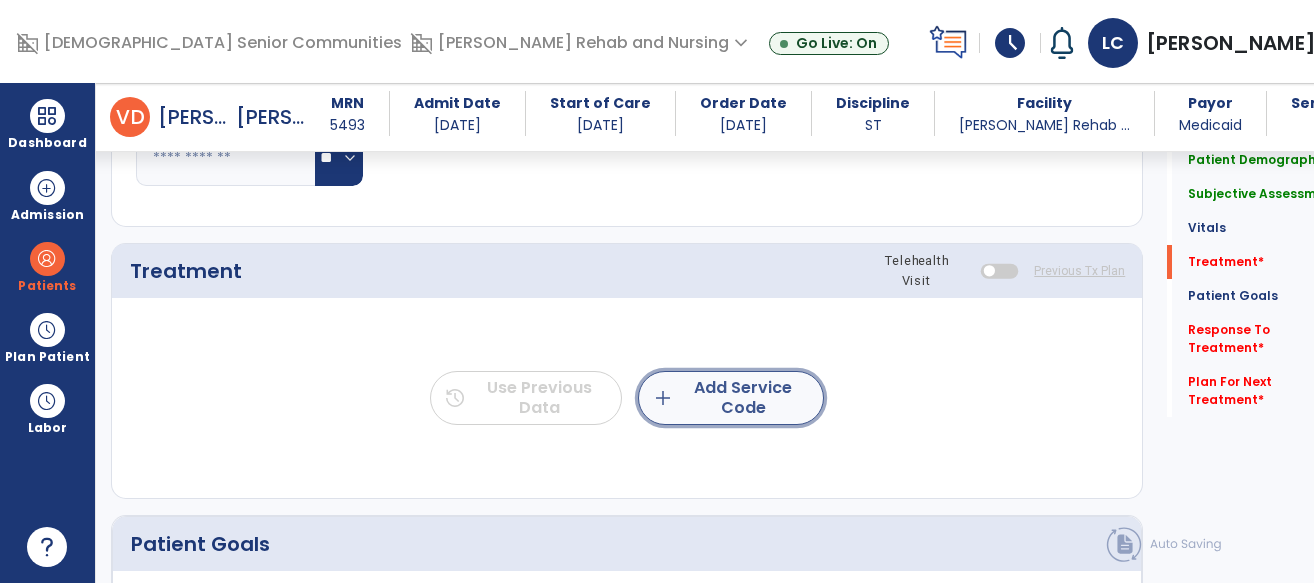 click on "add  Add Service Code" 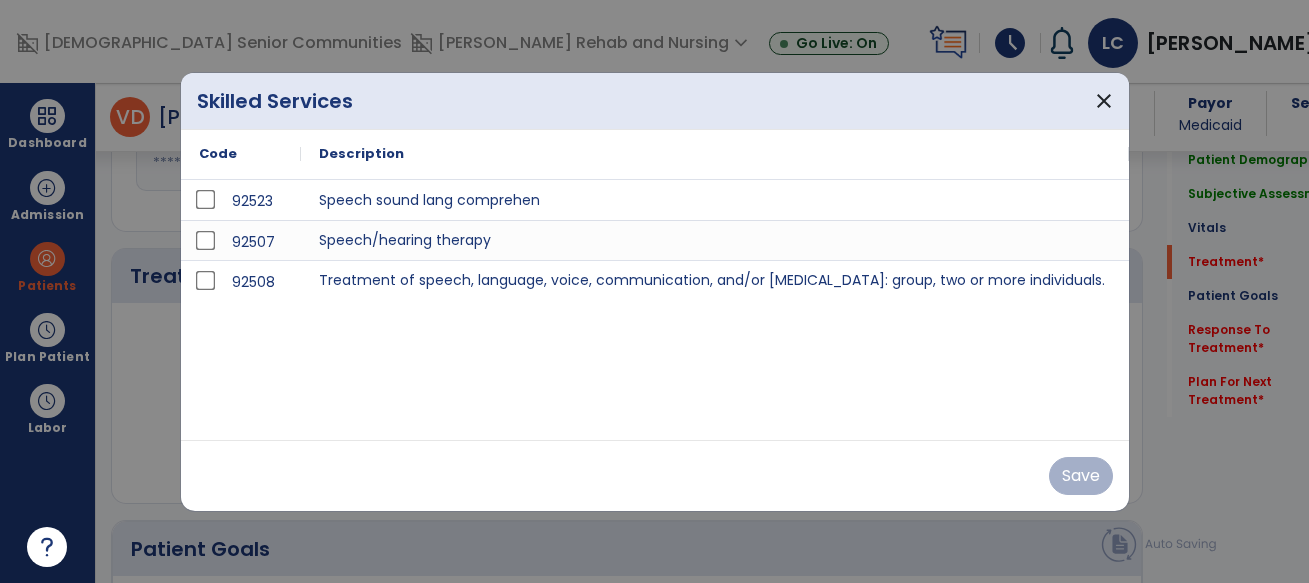 scroll, scrollTop: 1046, scrollLeft: 0, axis: vertical 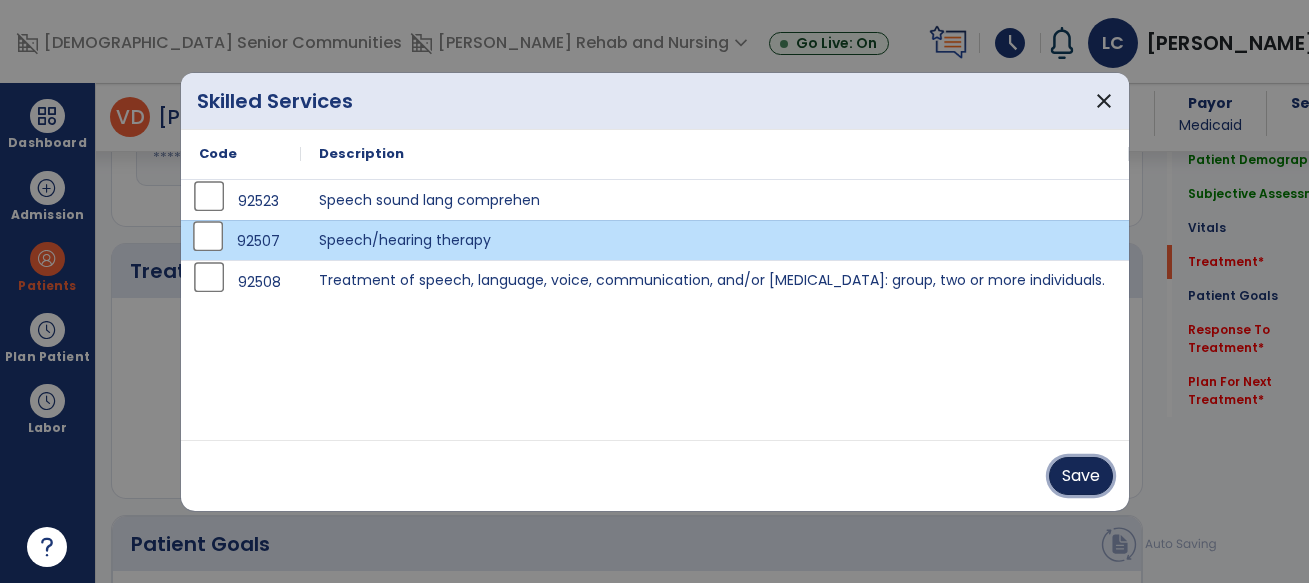 click on "Save" at bounding box center [1081, 476] 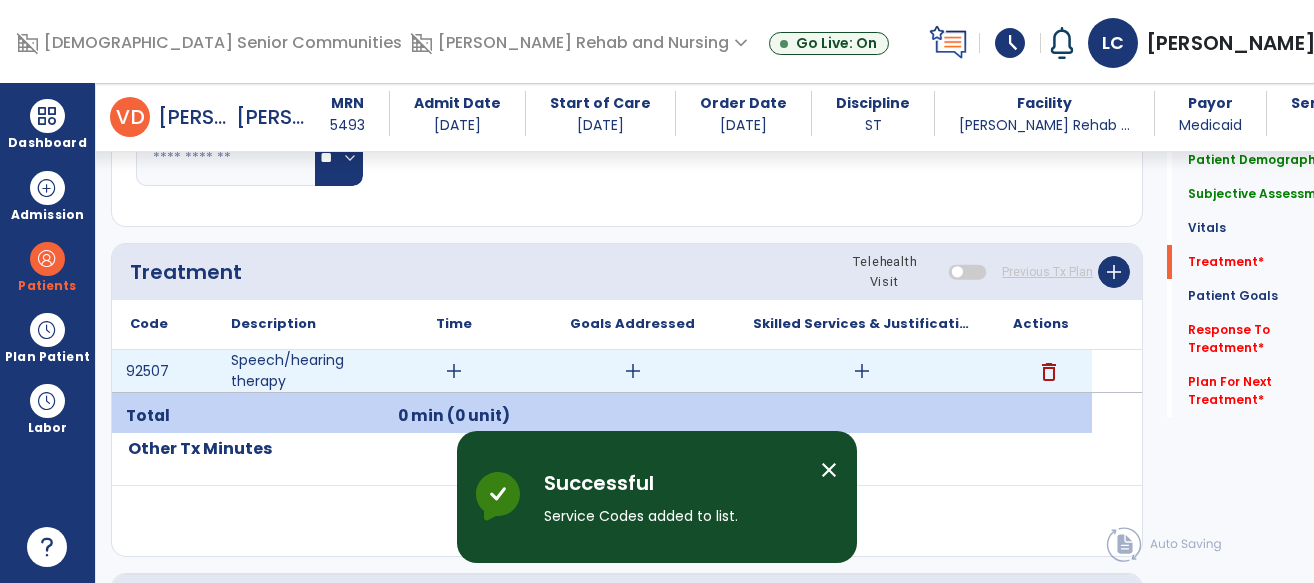 click on "add" at bounding box center [454, 371] 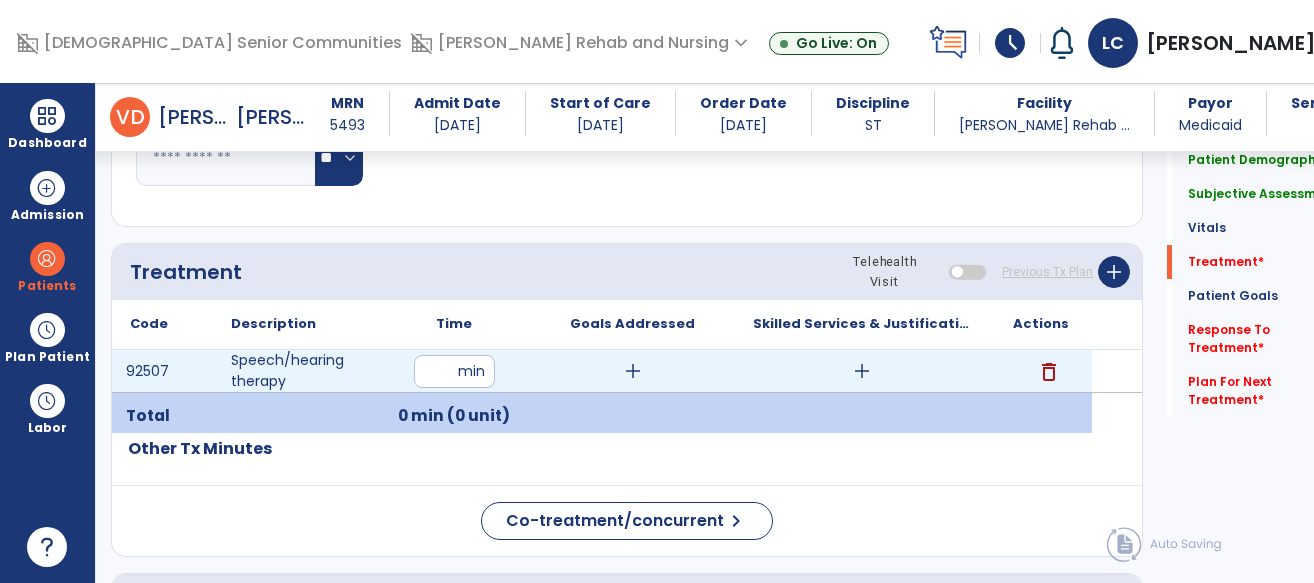 type on "**" 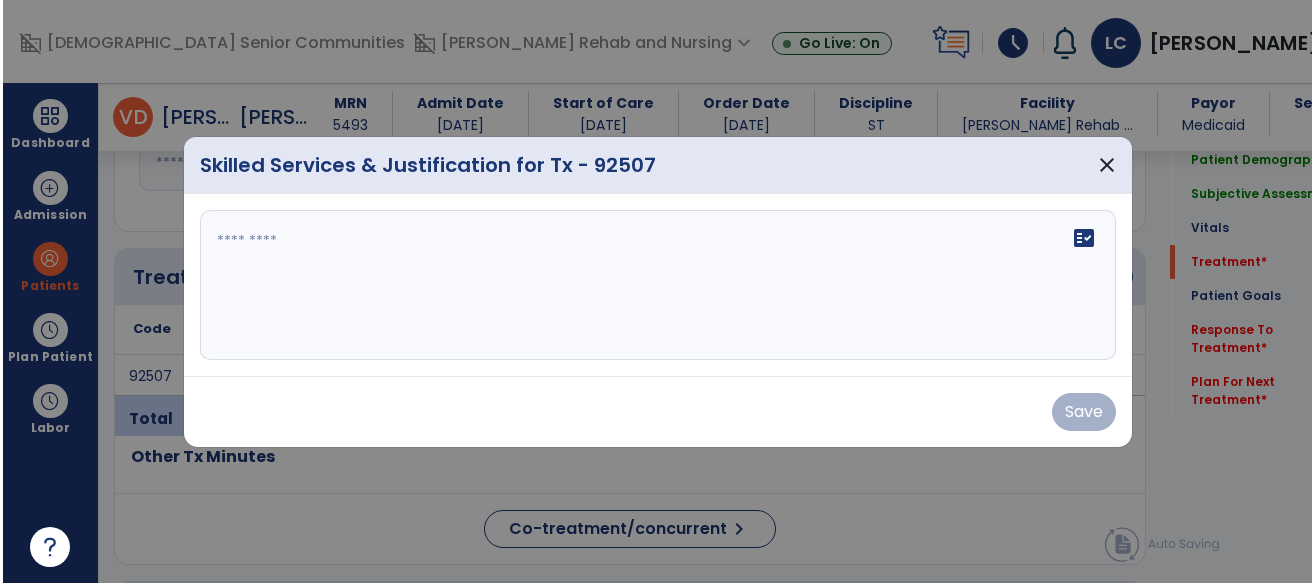scroll, scrollTop: 1046, scrollLeft: 0, axis: vertical 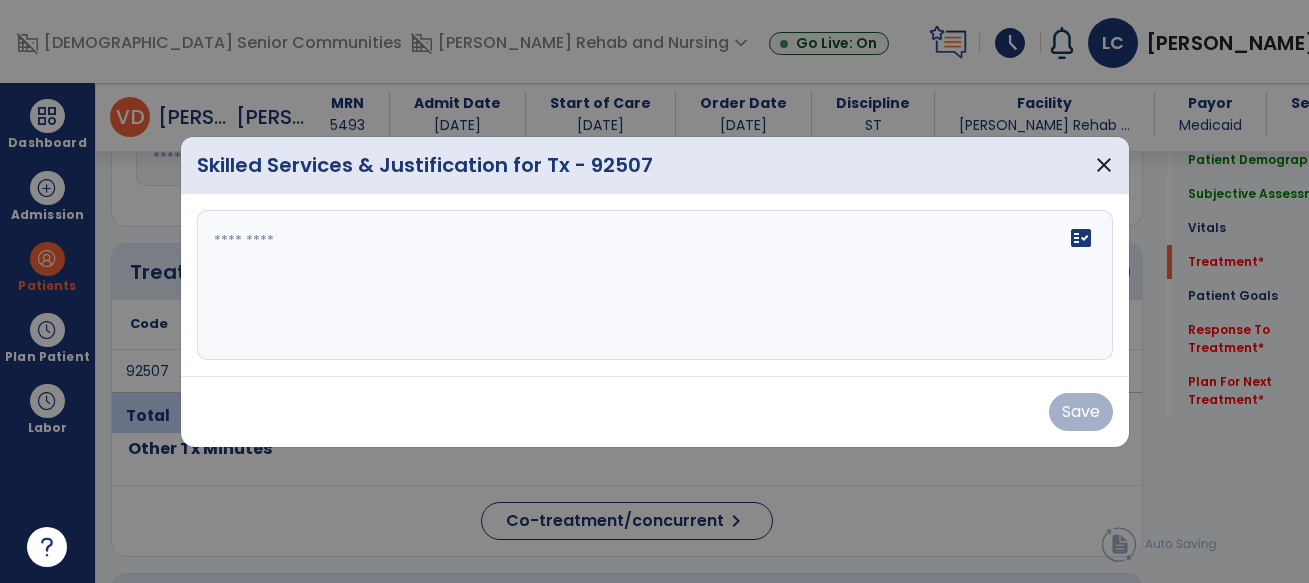 click at bounding box center (655, 285) 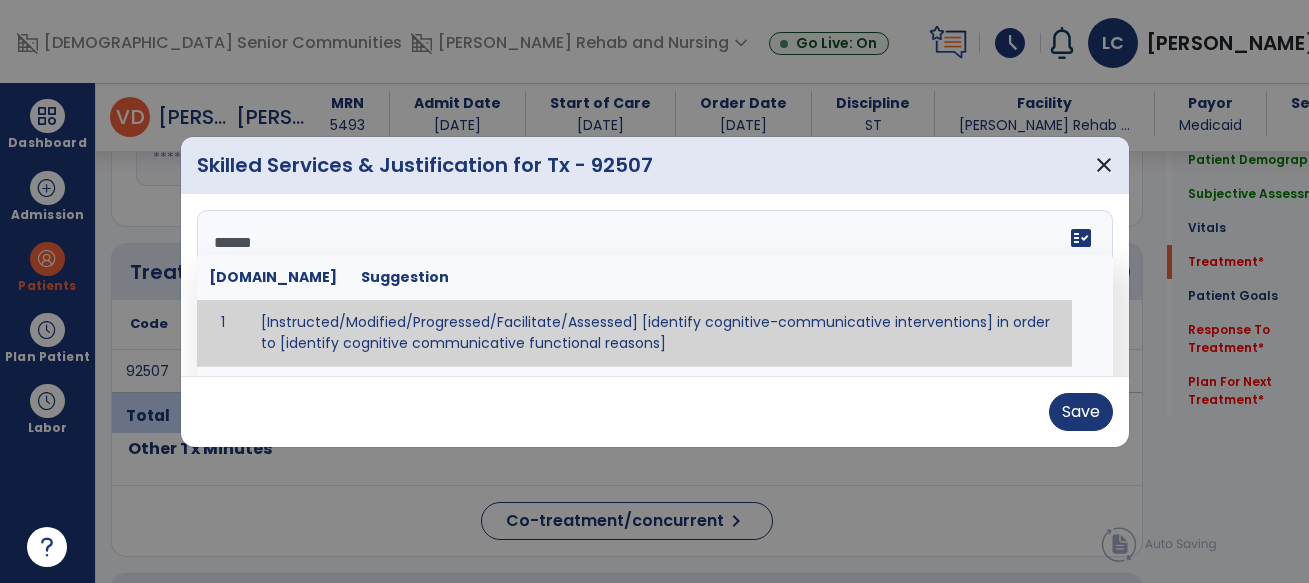 type on "*******" 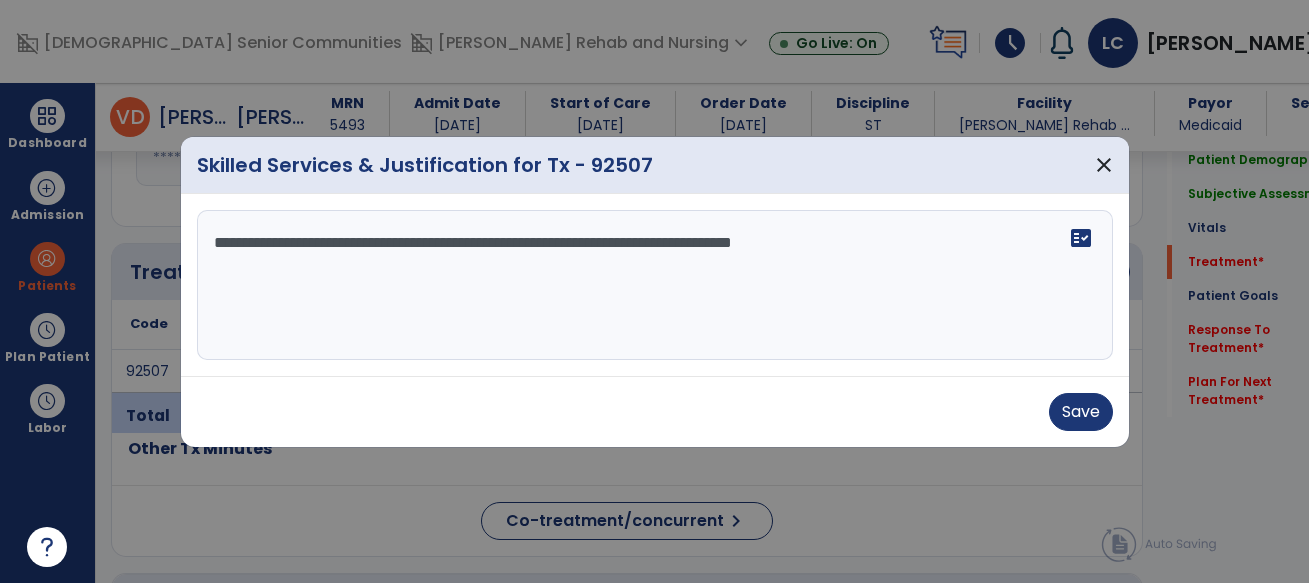 click on "**********" at bounding box center [655, 285] 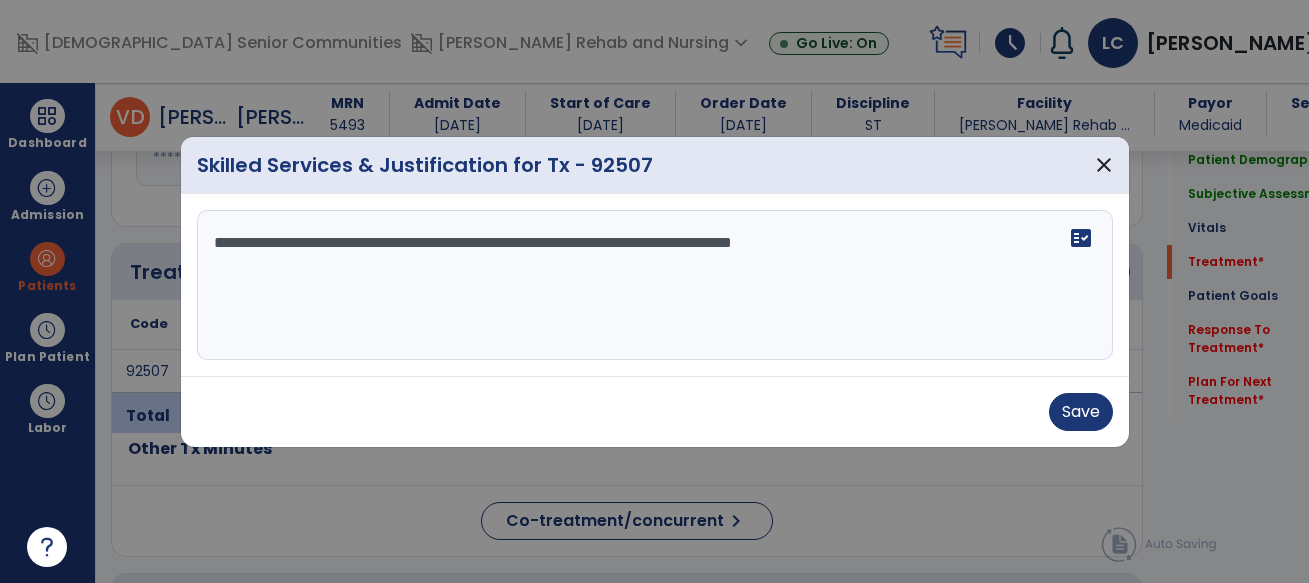 click on "**********" at bounding box center (655, 285) 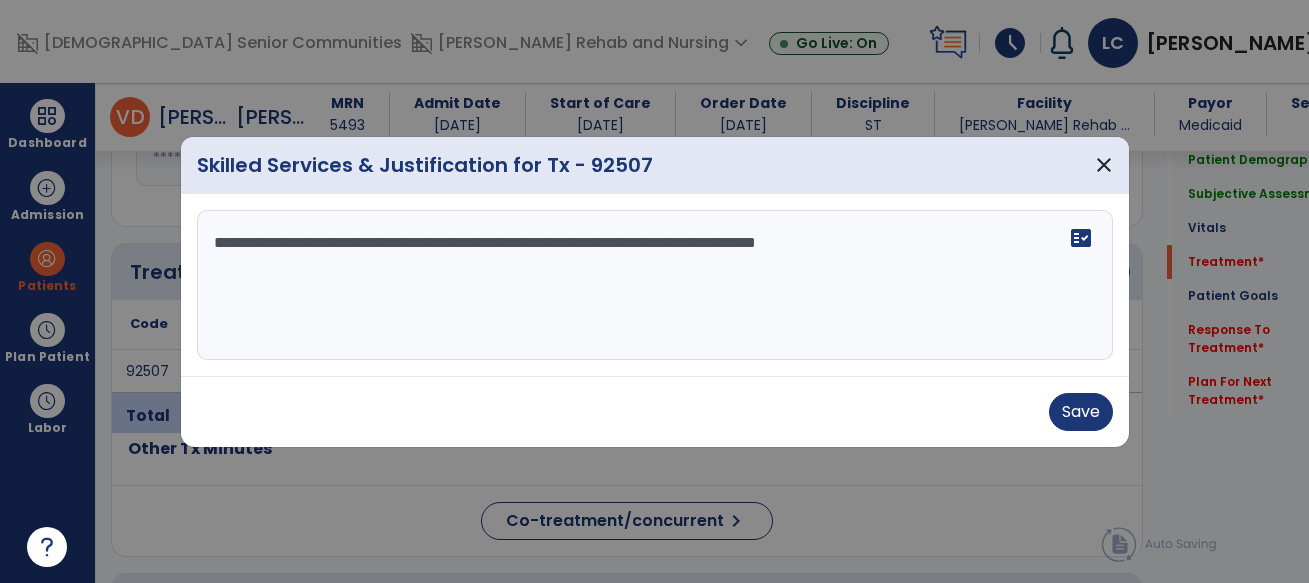 click on "**********" at bounding box center [655, 285] 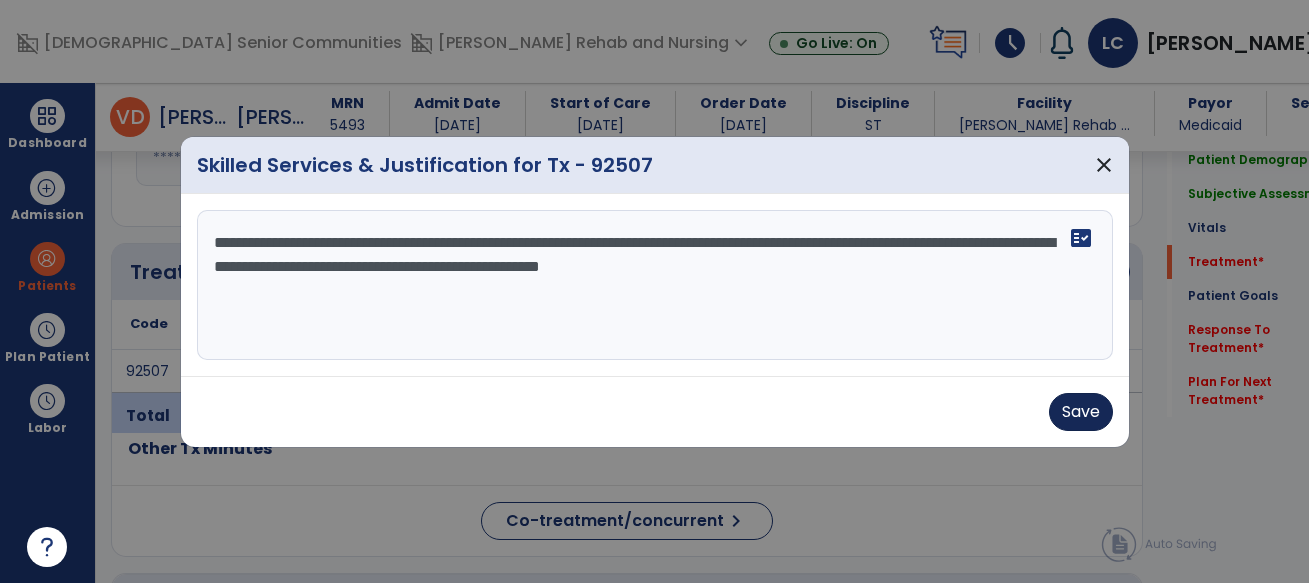 type on "**********" 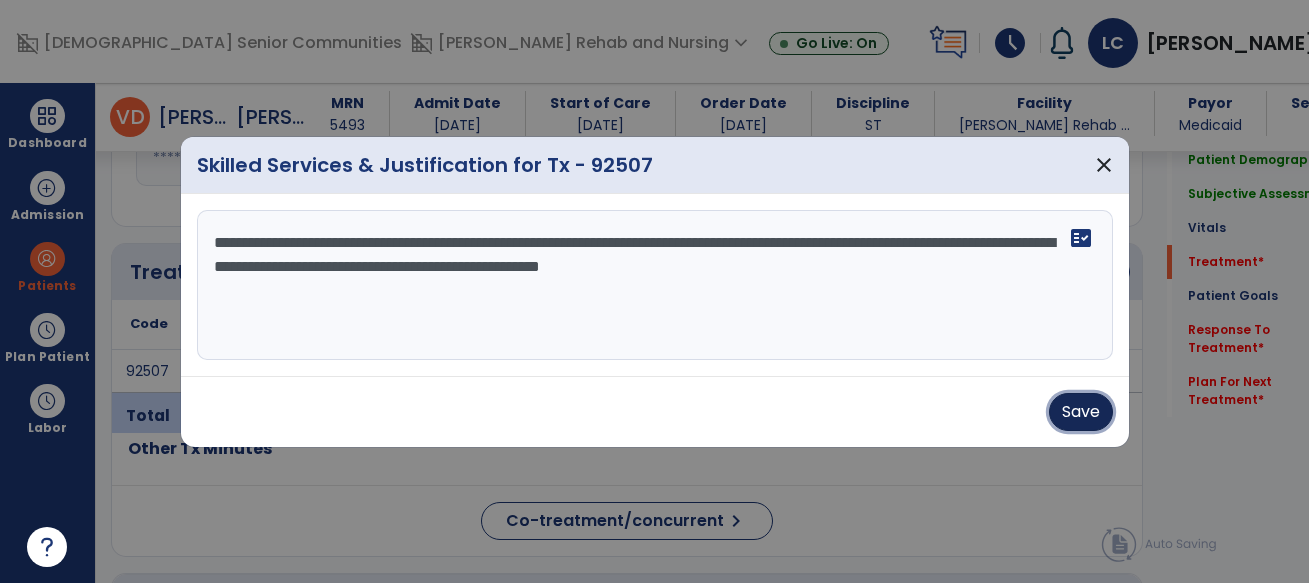 click on "Save" at bounding box center (1081, 412) 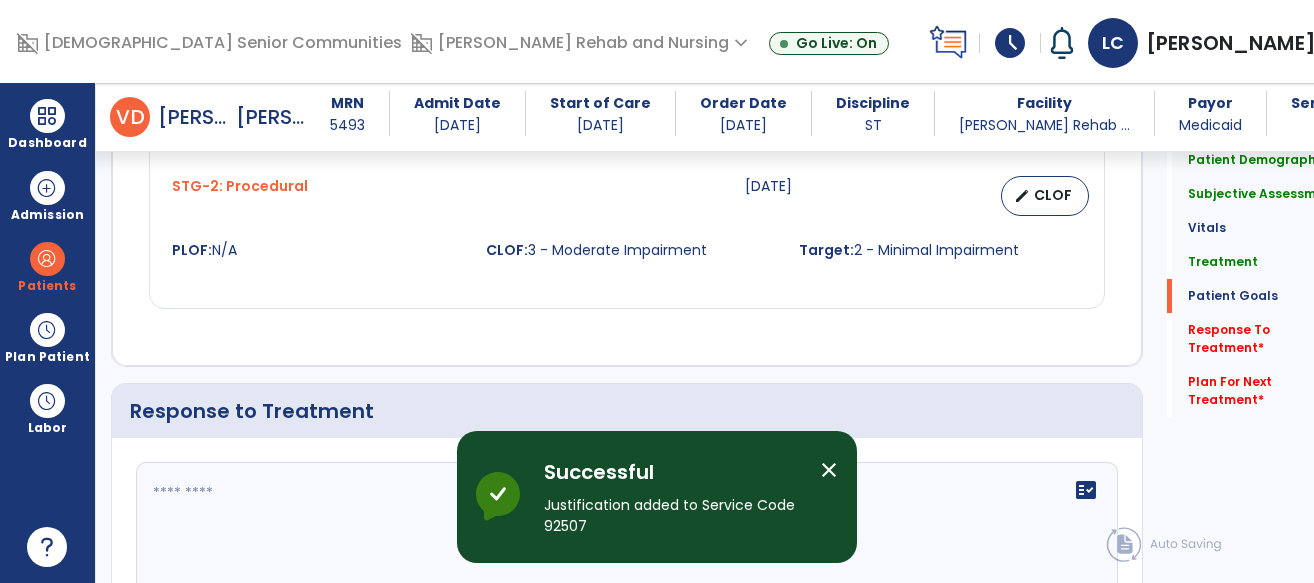scroll, scrollTop: 2354, scrollLeft: 0, axis: vertical 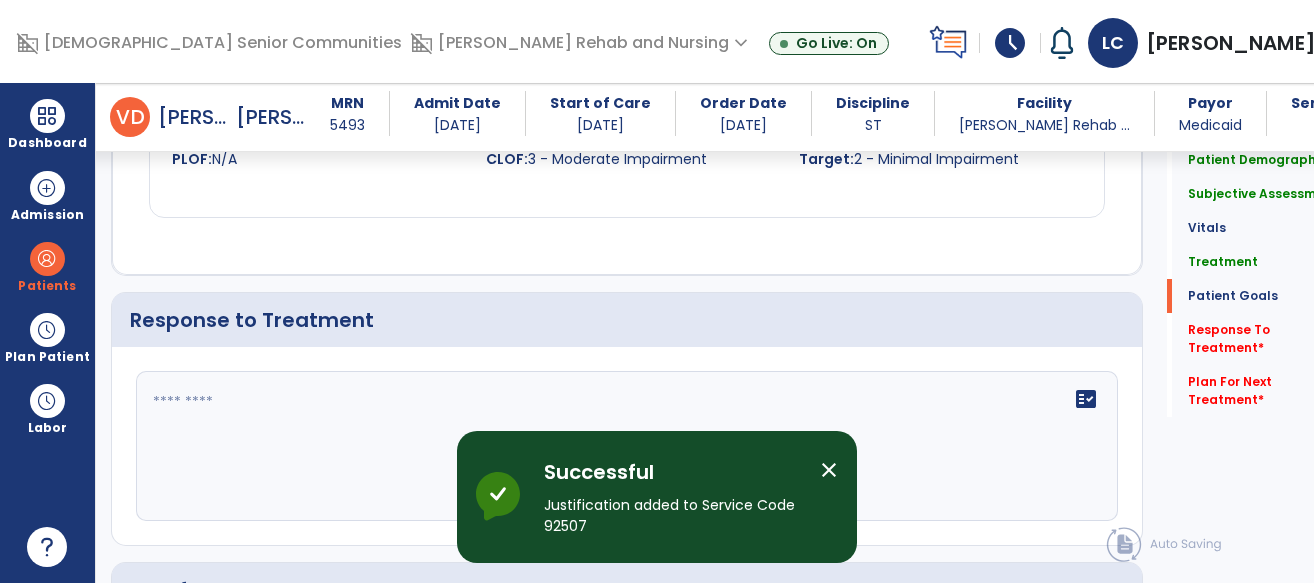 click 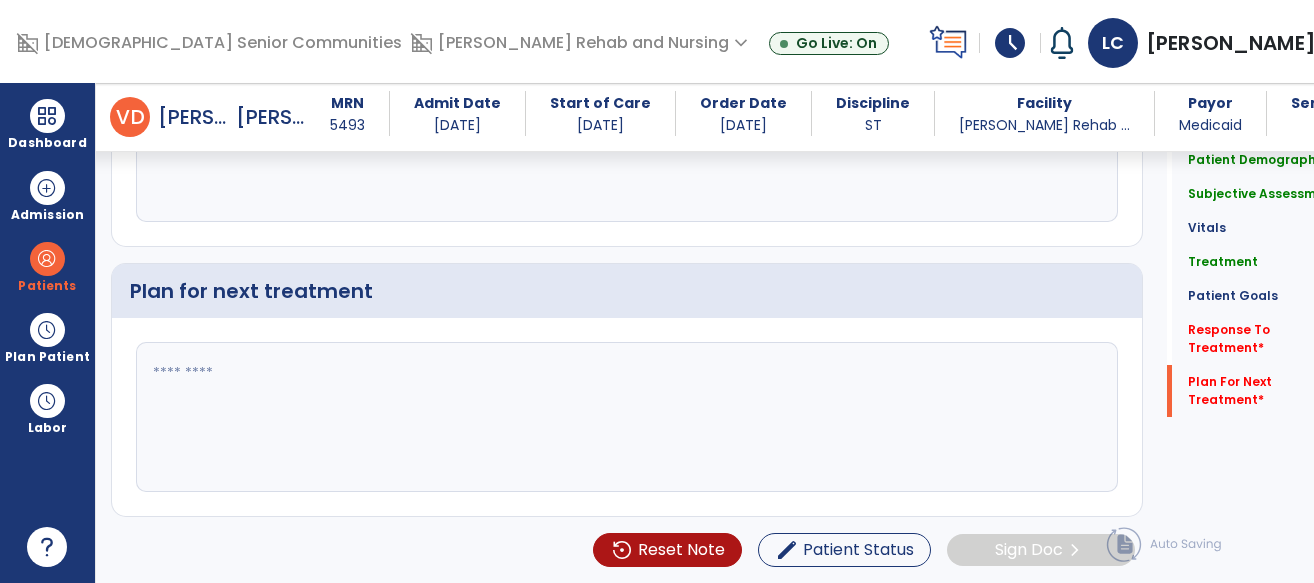 type on "**********" 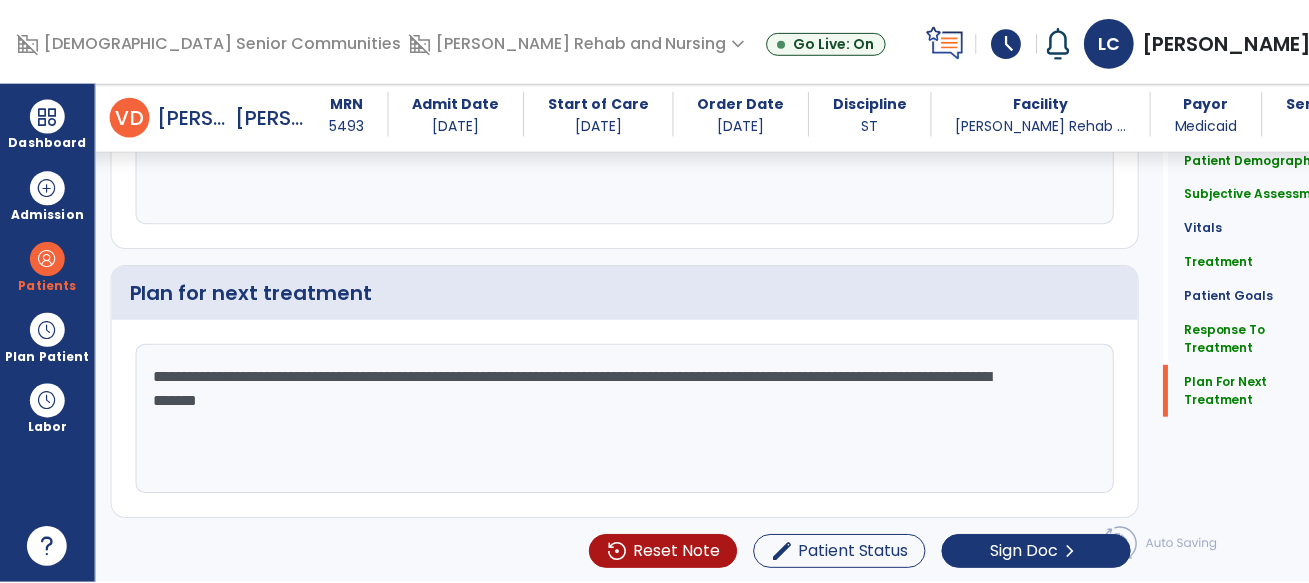 scroll, scrollTop: 2695, scrollLeft: 0, axis: vertical 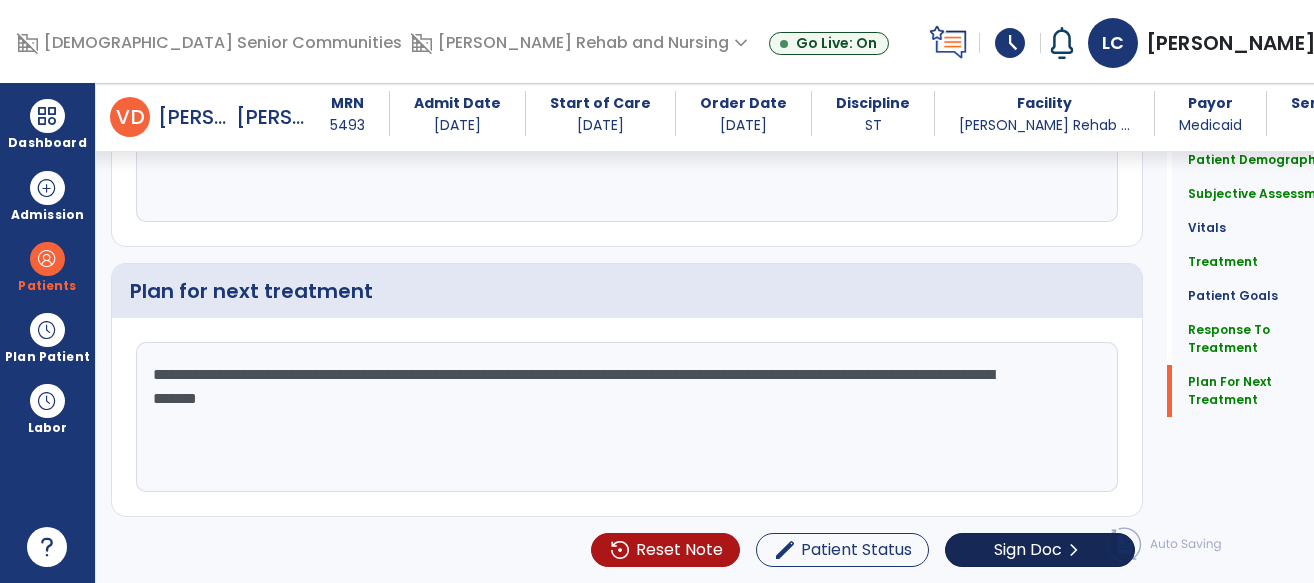 type on "**********" 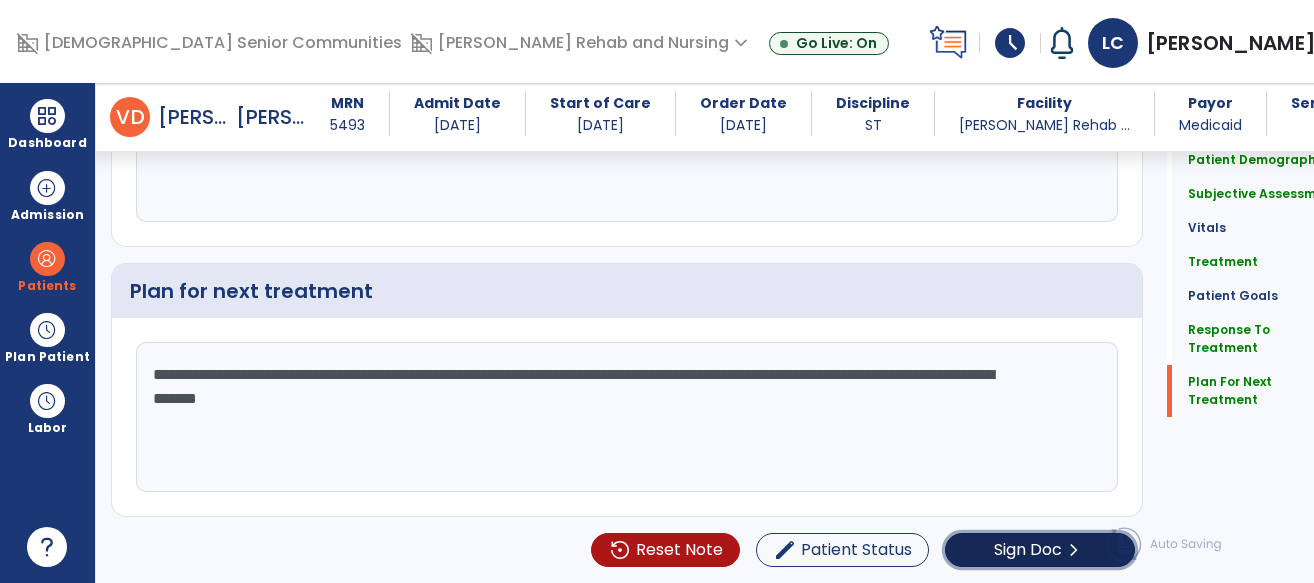 click on "Sign Doc  chevron_right" 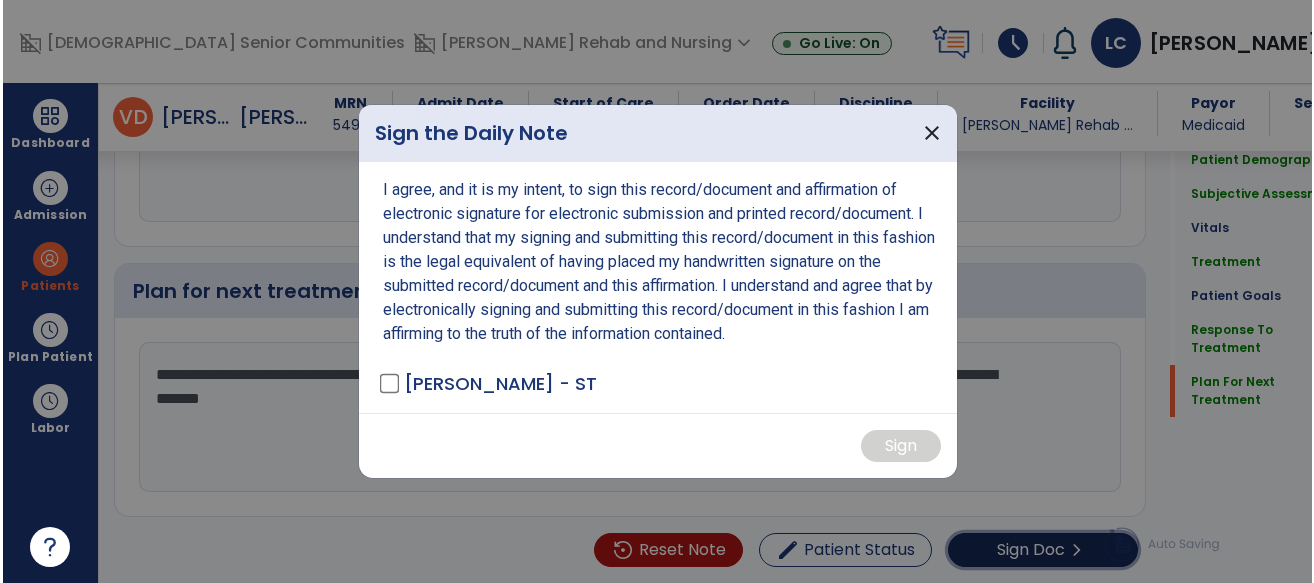 scroll, scrollTop: 2695, scrollLeft: 0, axis: vertical 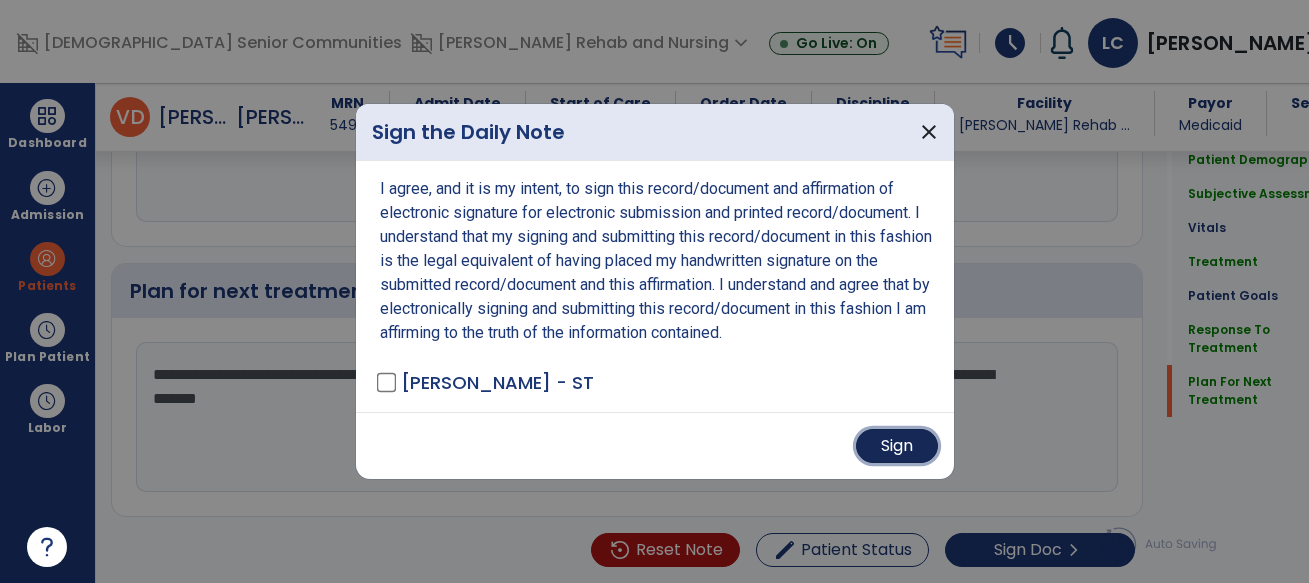 click on "Sign" at bounding box center (897, 446) 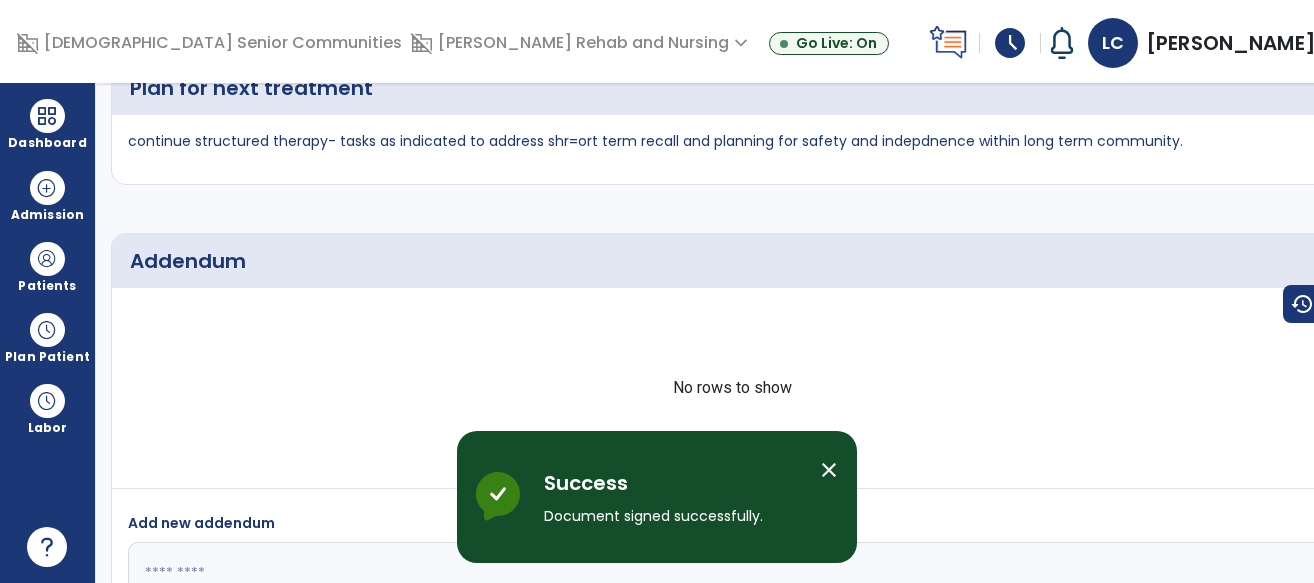 scroll, scrollTop: 0, scrollLeft: 0, axis: both 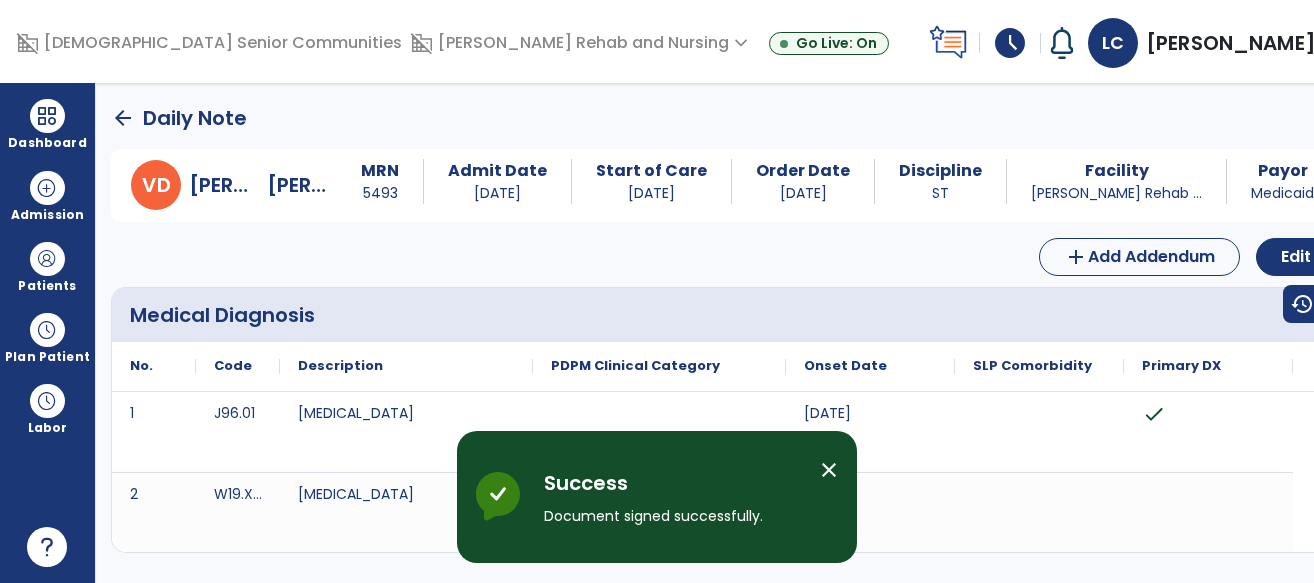 click on "arrow_back" 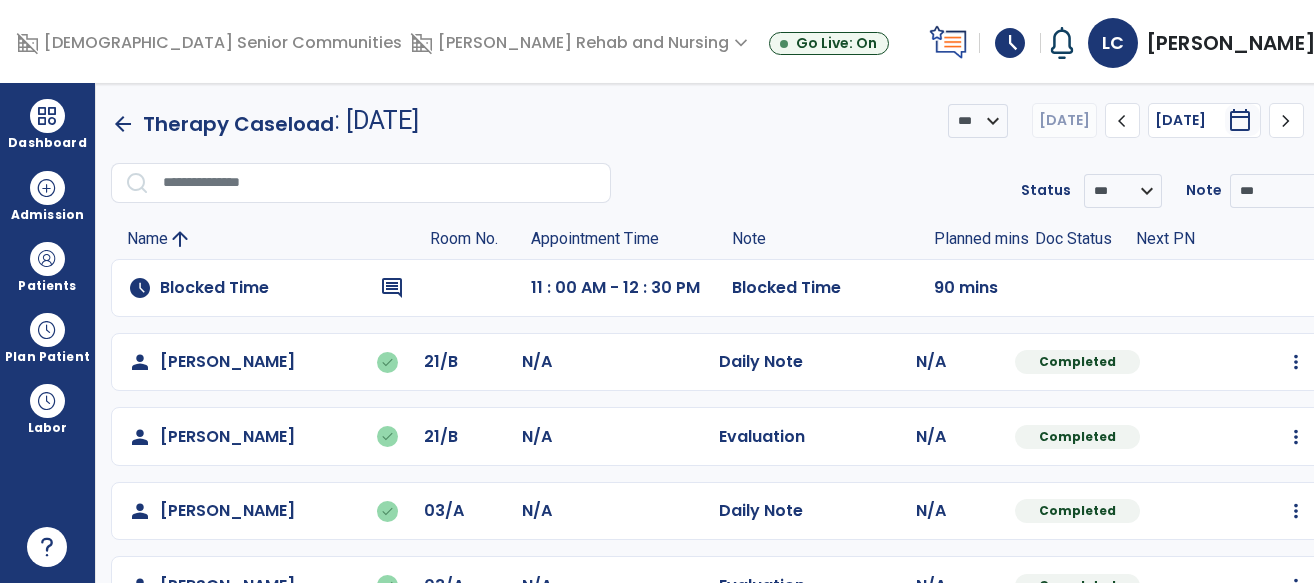 scroll, scrollTop: 751, scrollLeft: 0, axis: vertical 